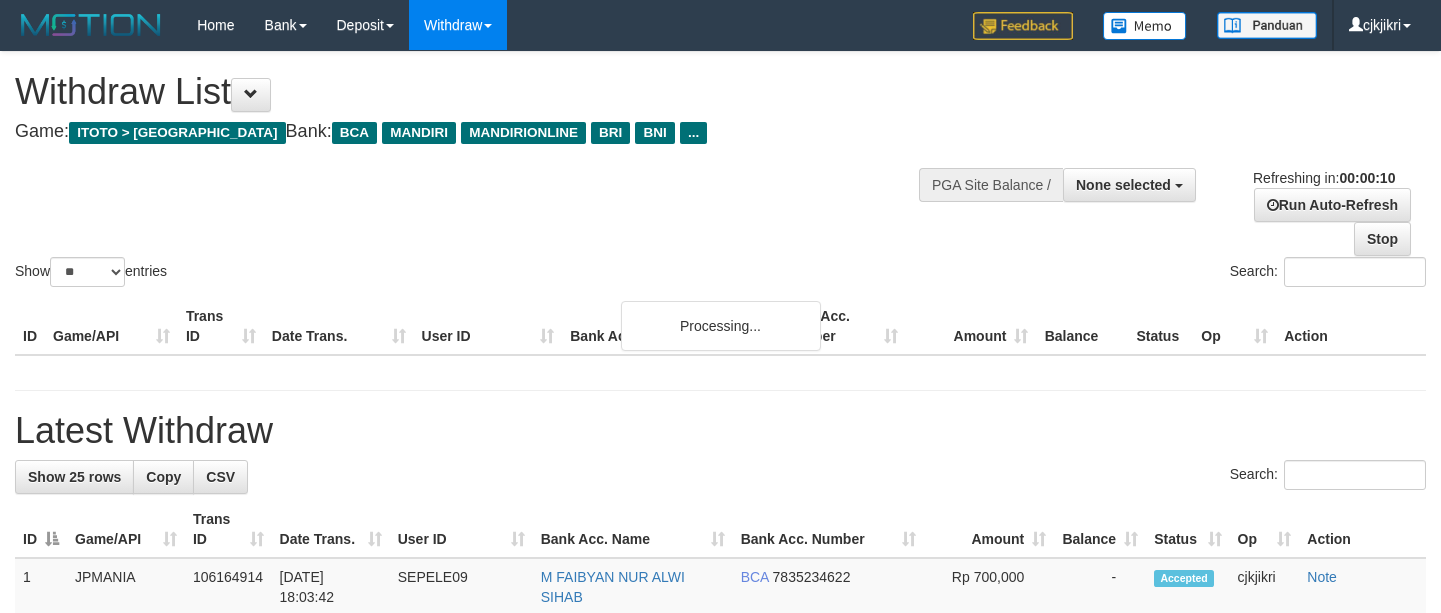 select 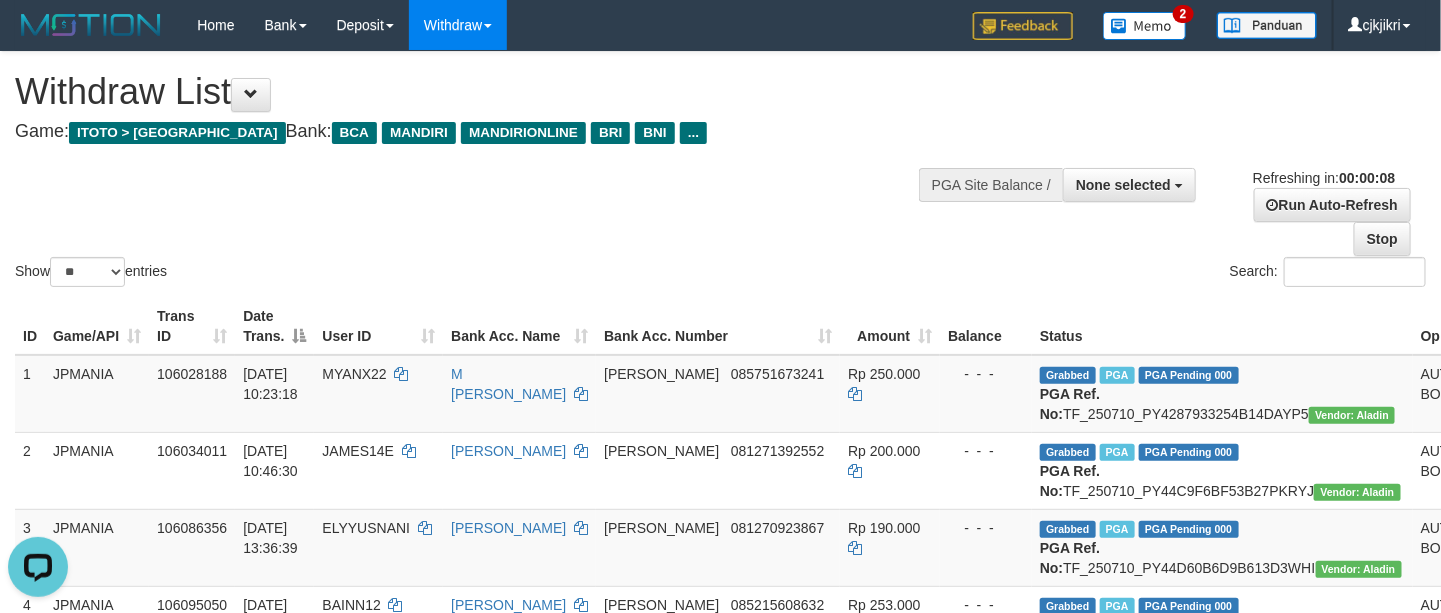 scroll, scrollTop: 0, scrollLeft: 0, axis: both 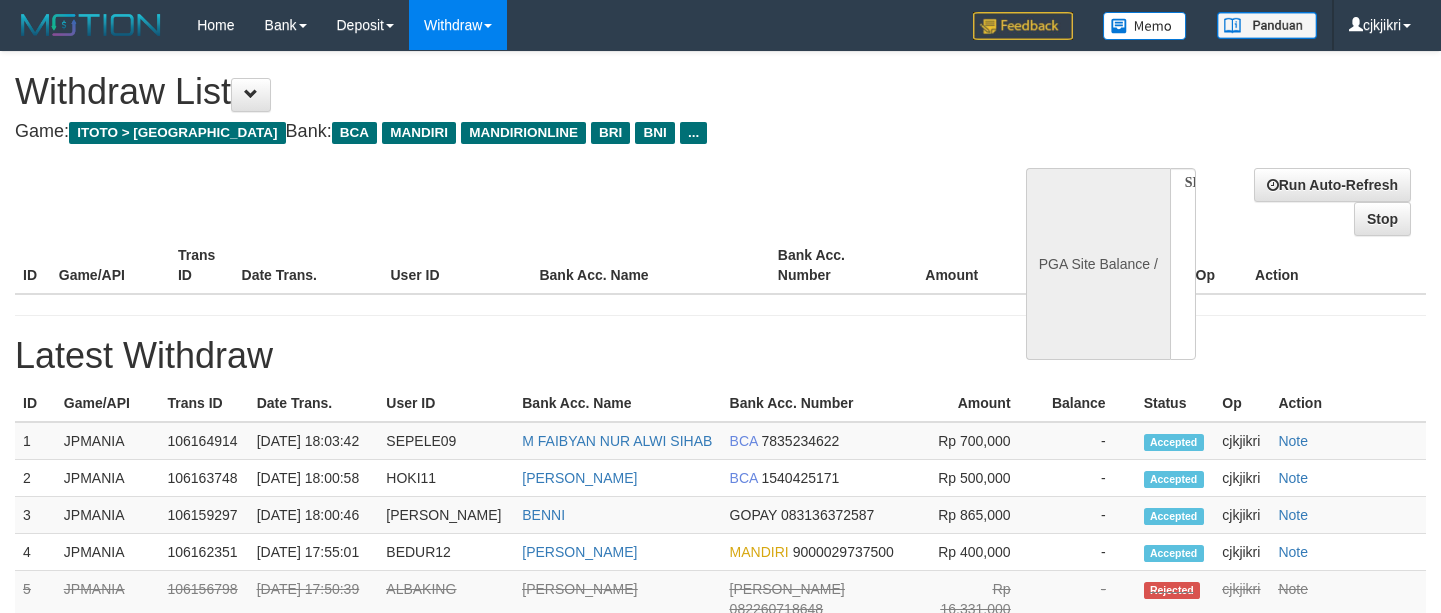 select 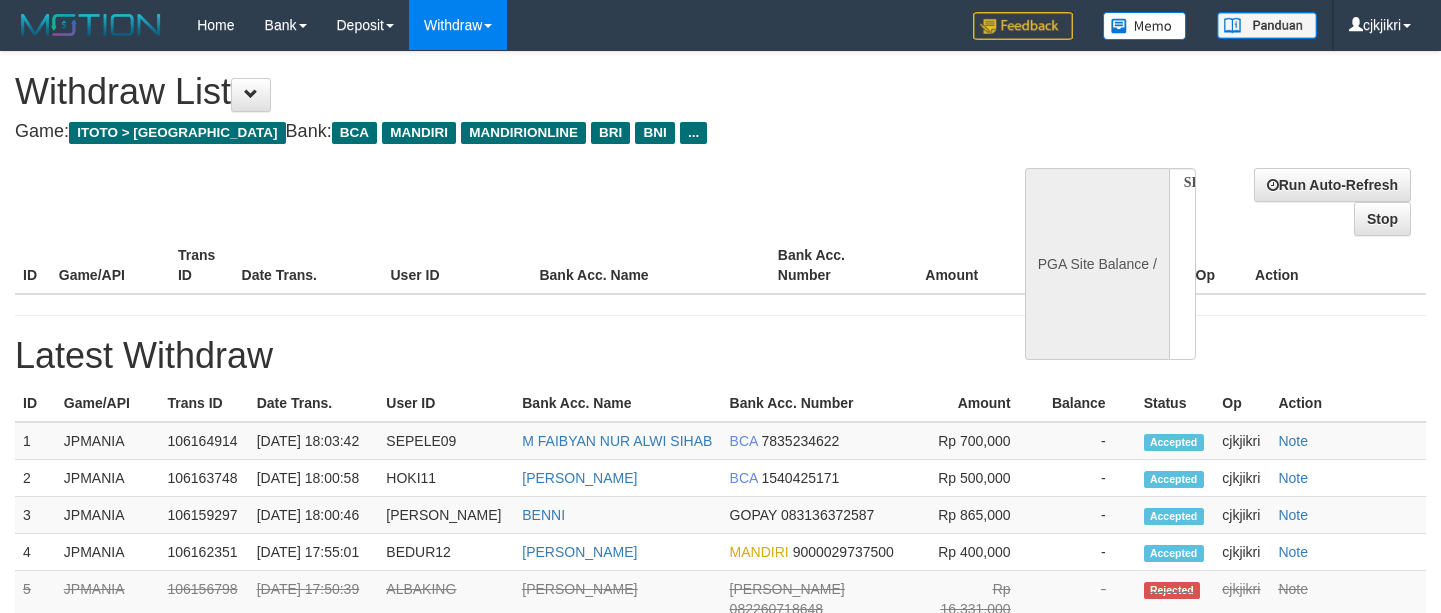 scroll, scrollTop: 0, scrollLeft: 0, axis: both 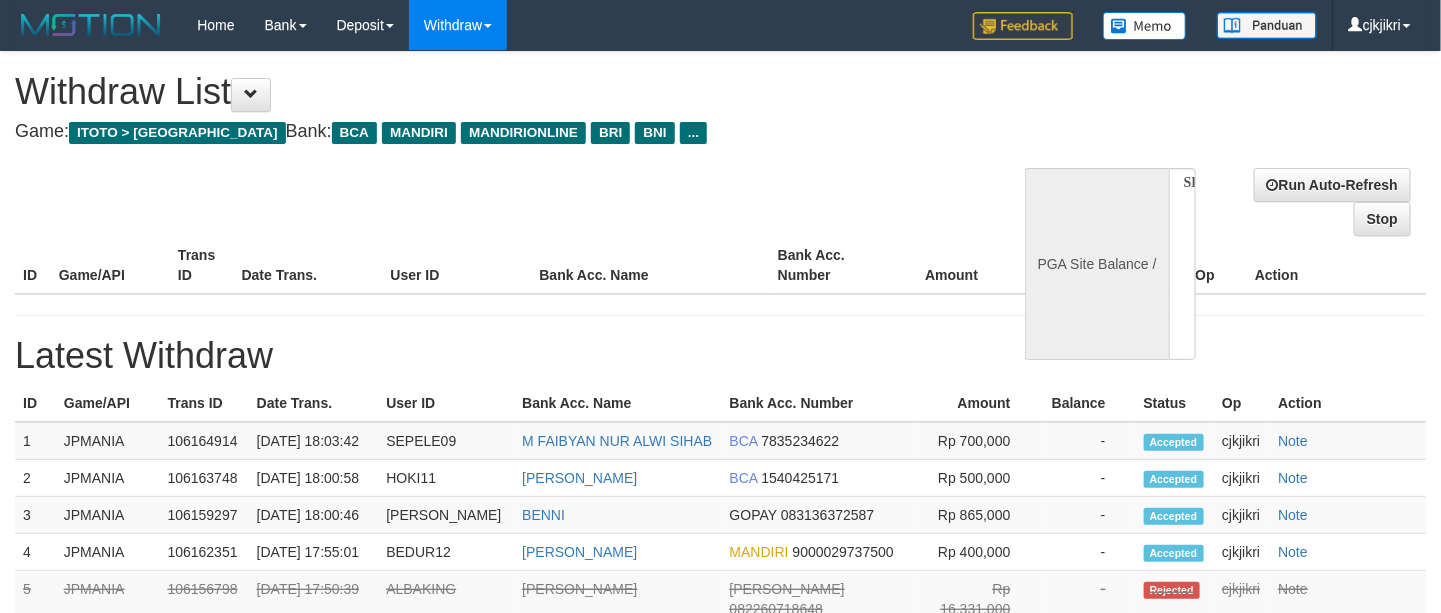 select on "**" 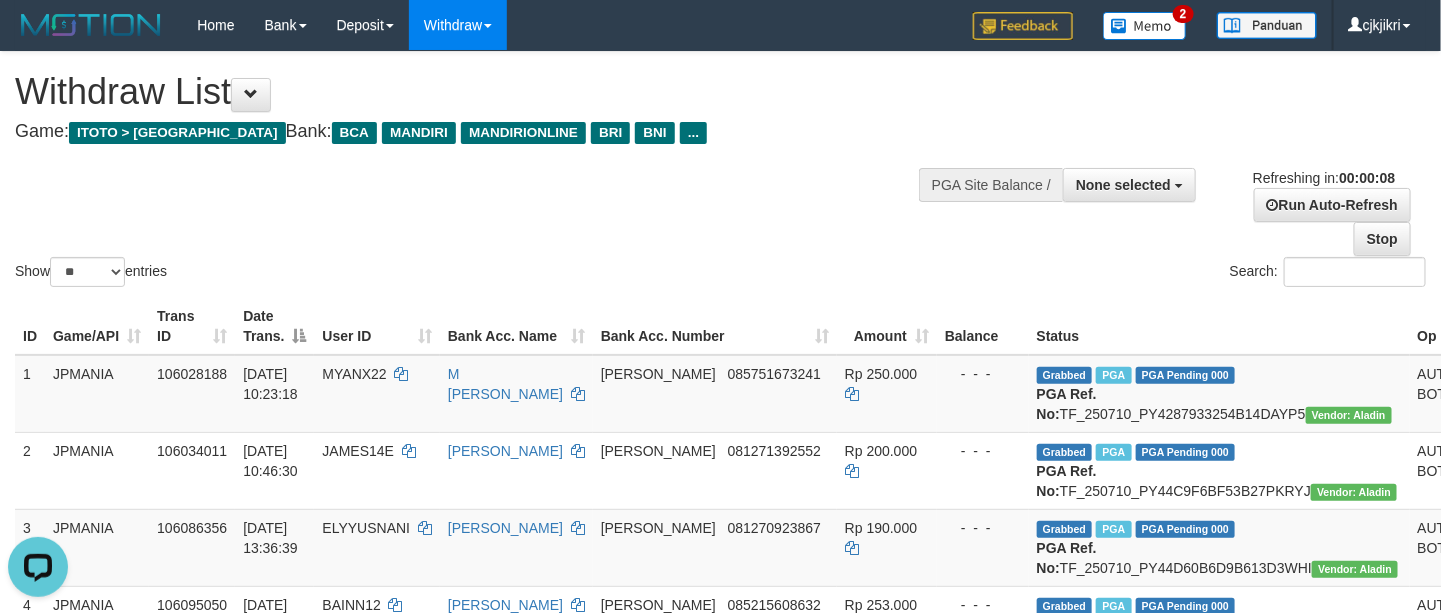 scroll, scrollTop: 0, scrollLeft: 0, axis: both 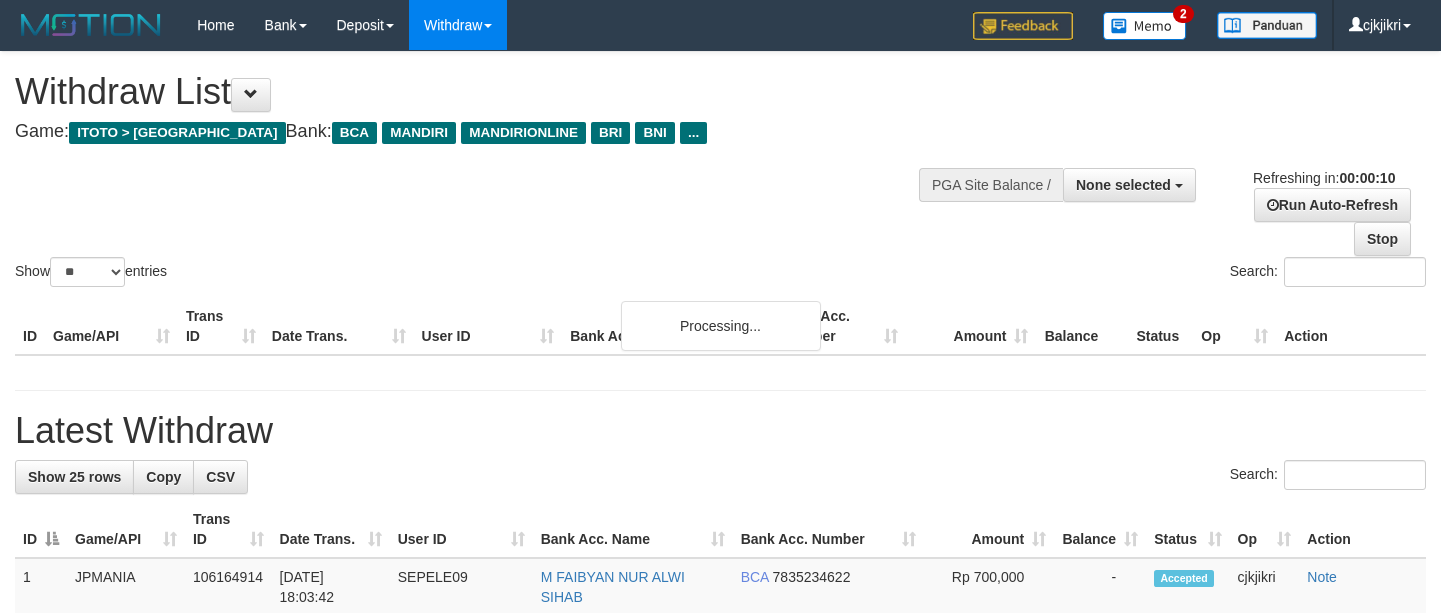 select 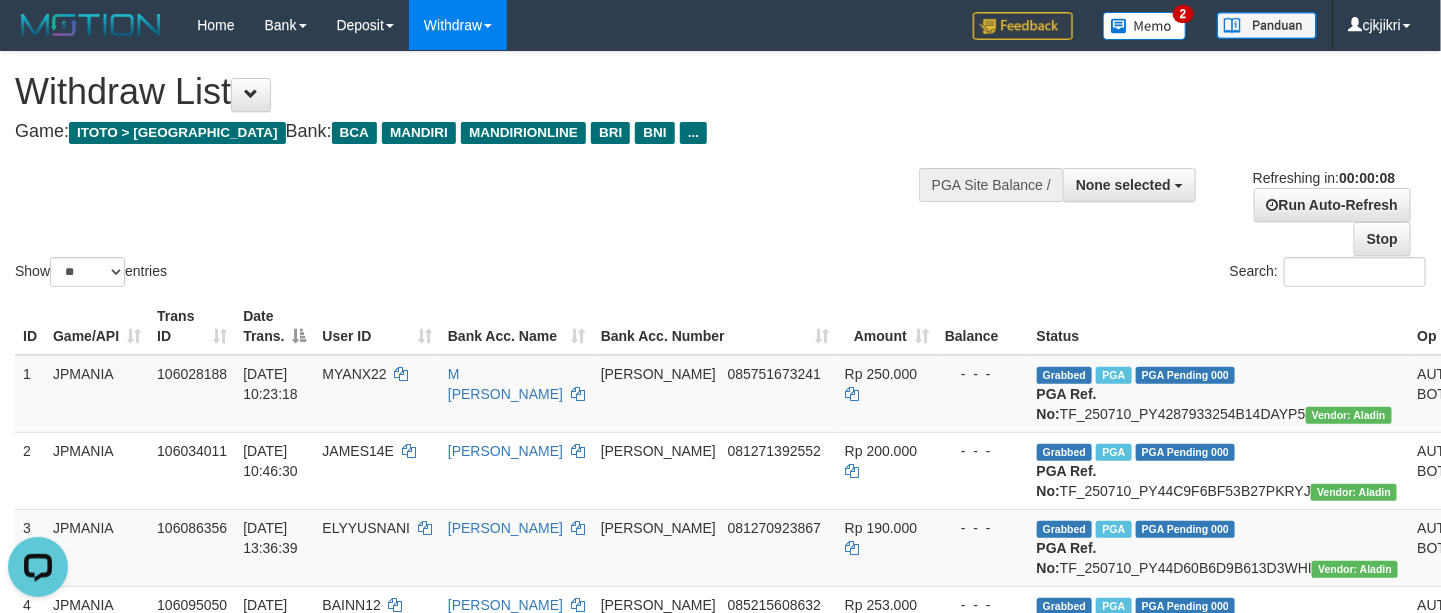 scroll, scrollTop: 0, scrollLeft: 0, axis: both 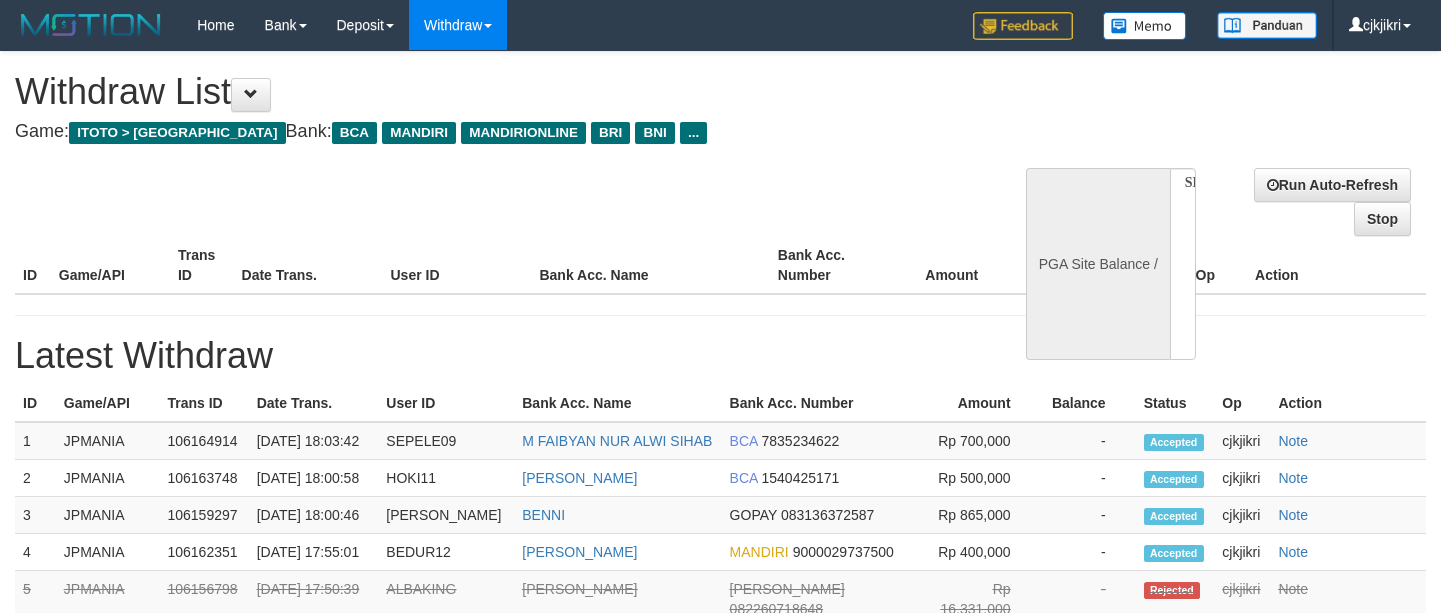 select 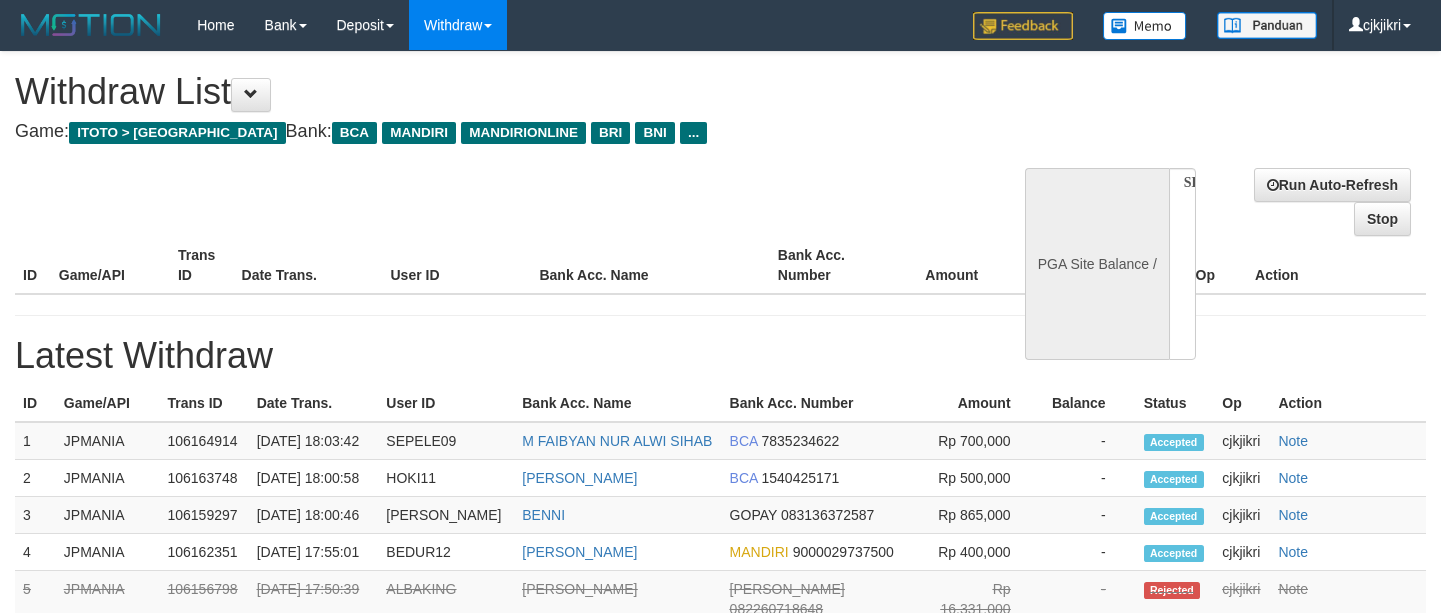 scroll, scrollTop: 0, scrollLeft: 0, axis: both 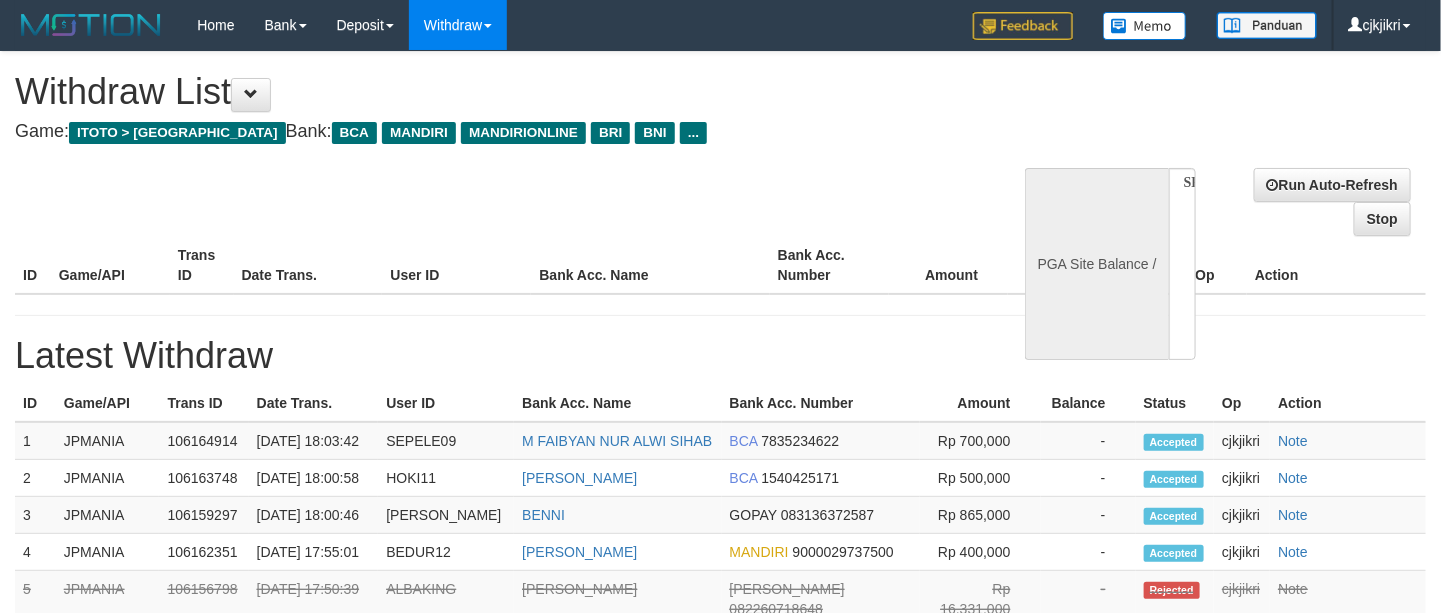 select on "**" 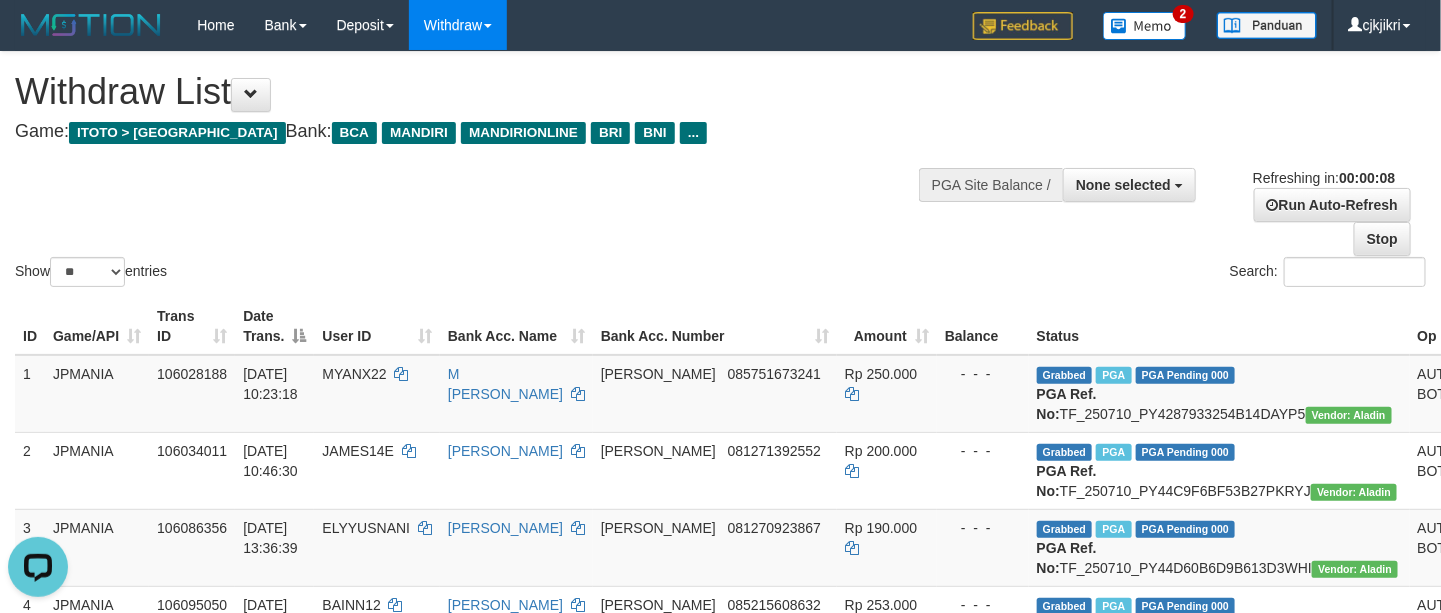 scroll, scrollTop: 0, scrollLeft: 0, axis: both 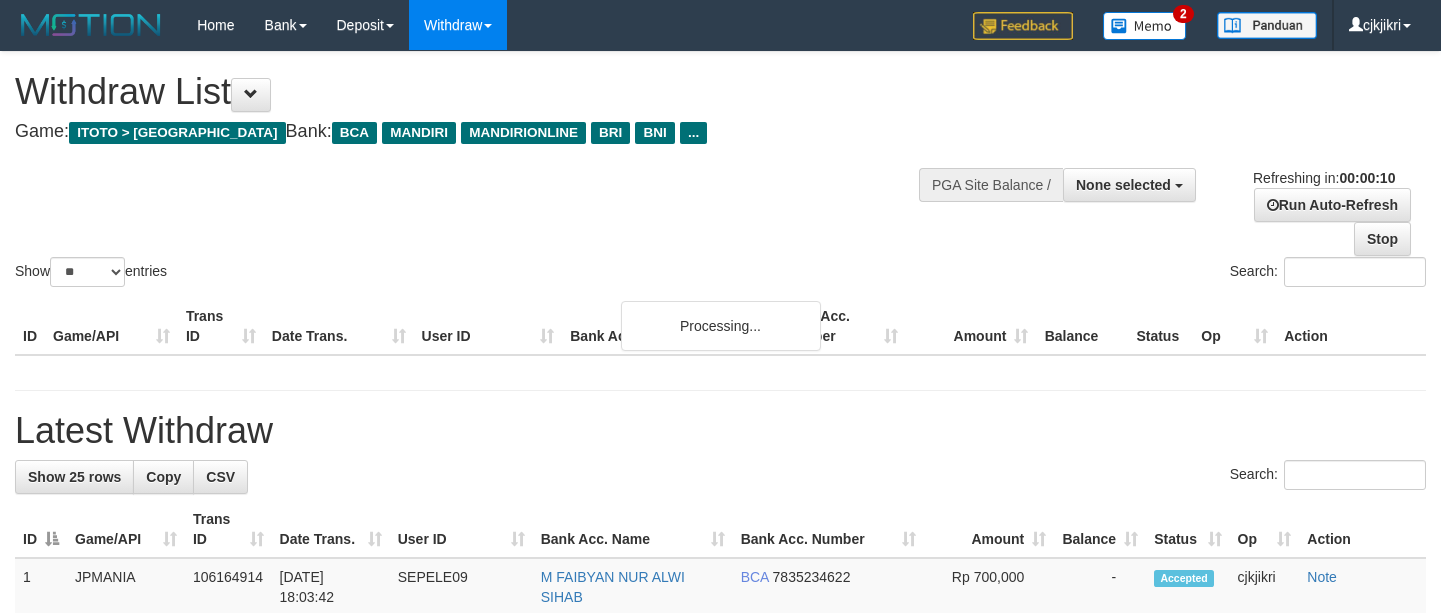 select 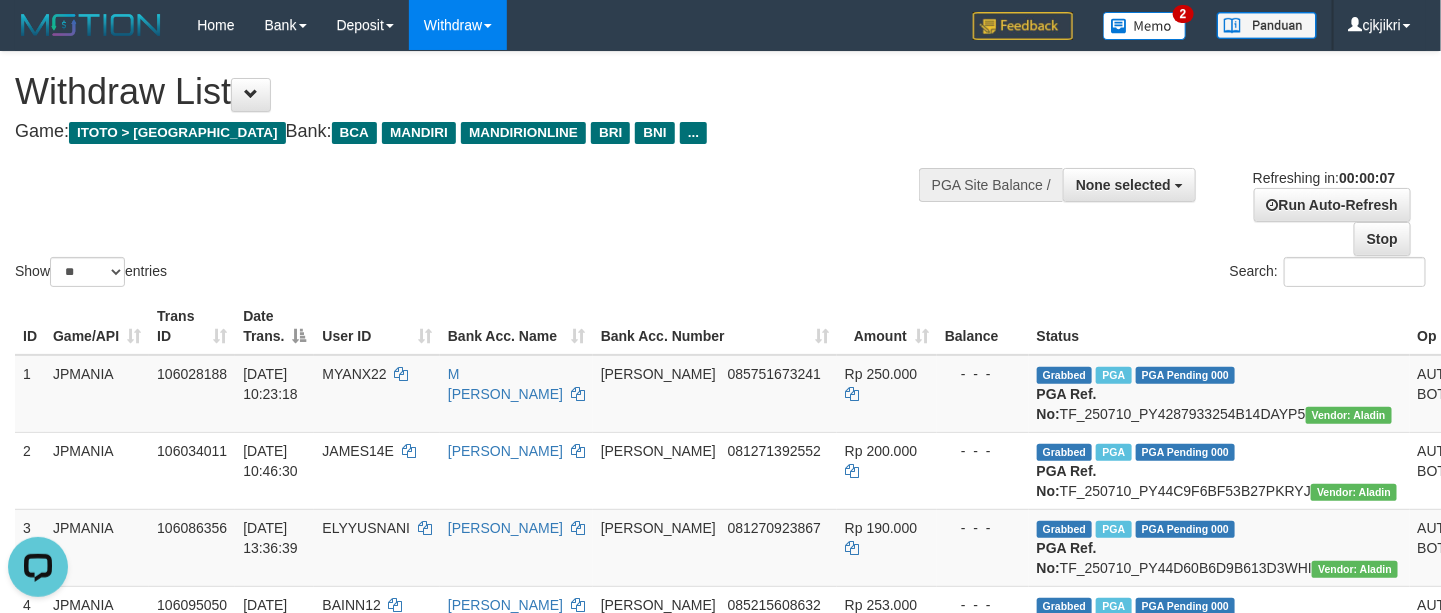 scroll, scrollTop: 0, scrollLeft: 0, axis: both 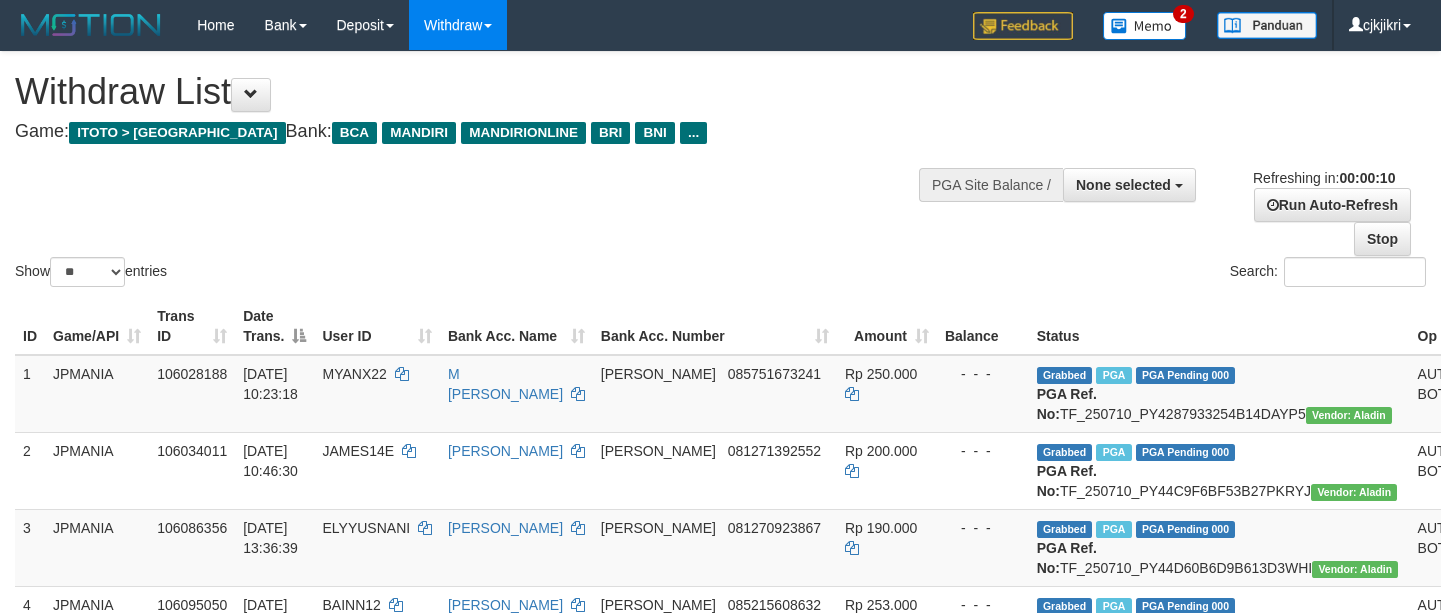 select 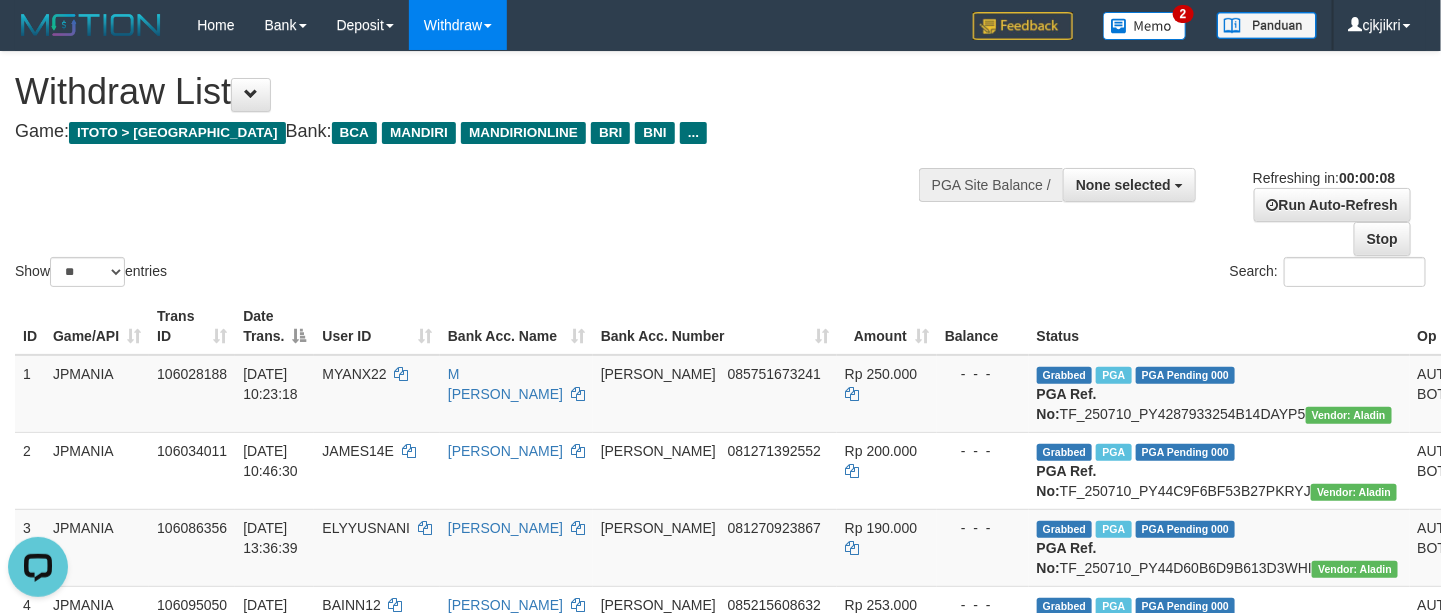scroll, scrollTop: 0, scrollLeft: 0, axis: both 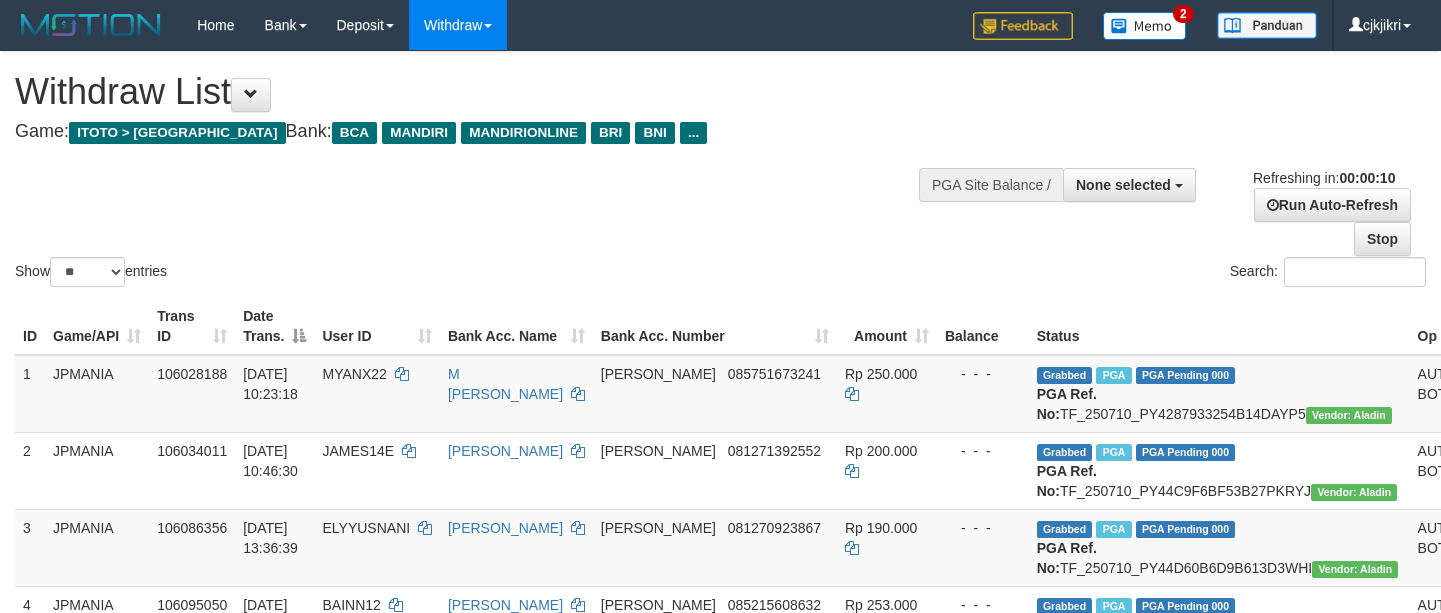 select 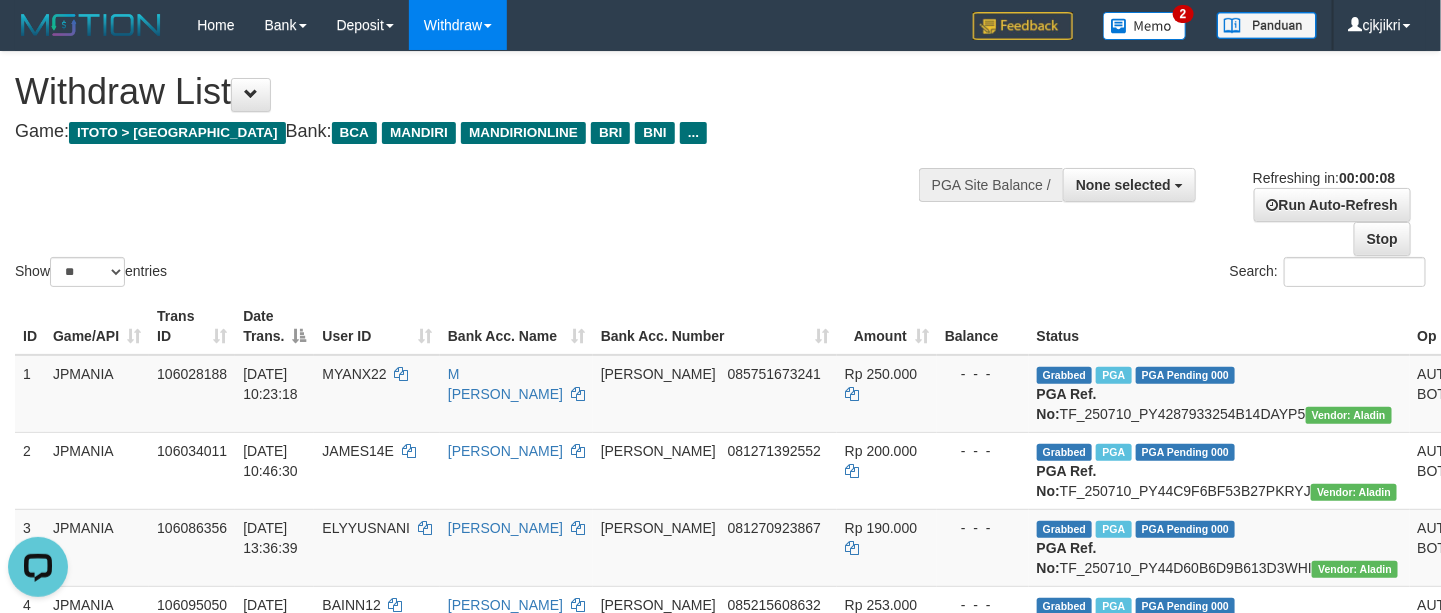 scroll, scrollTop: 0, scrollLeft: 0, axis: both 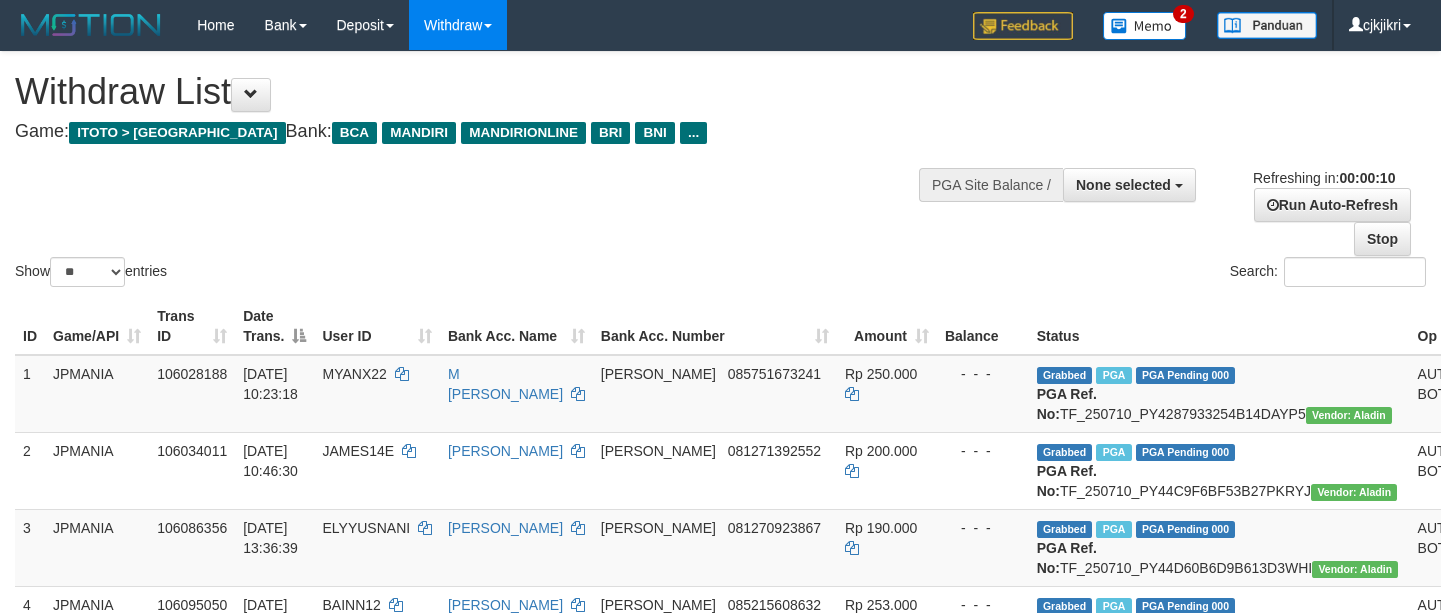 select 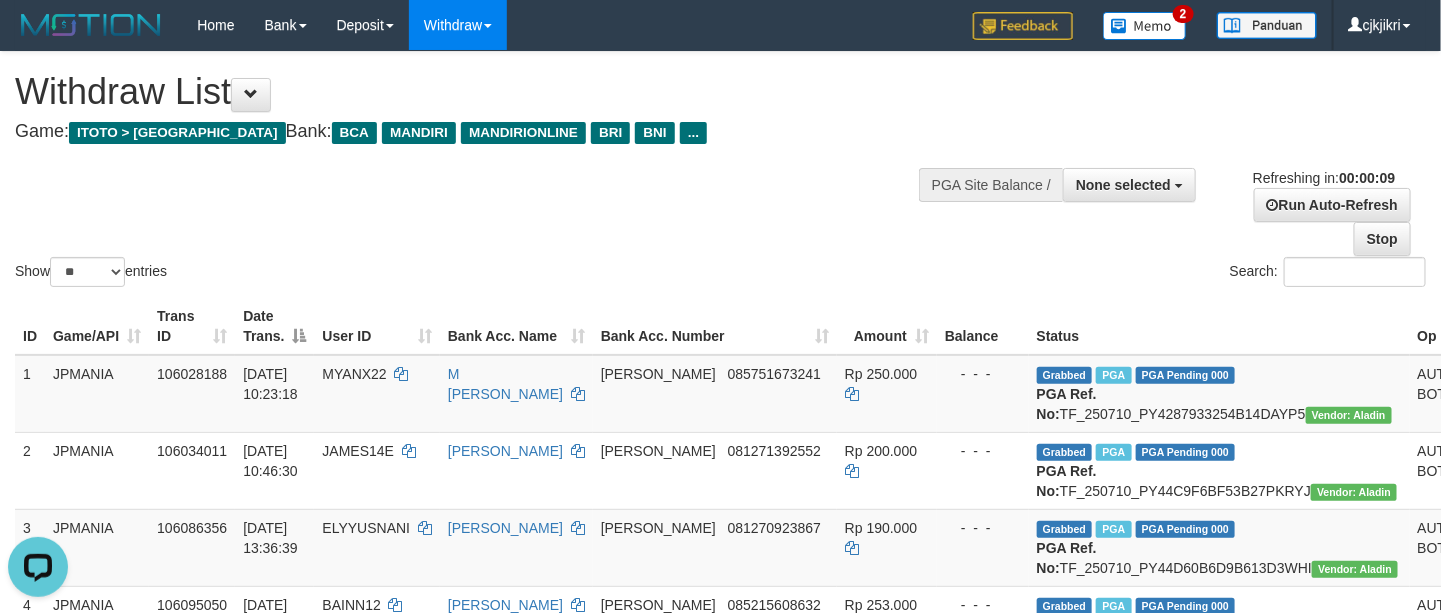 scroll, scrollTop: 0, scrollLeft: 0, axis: both 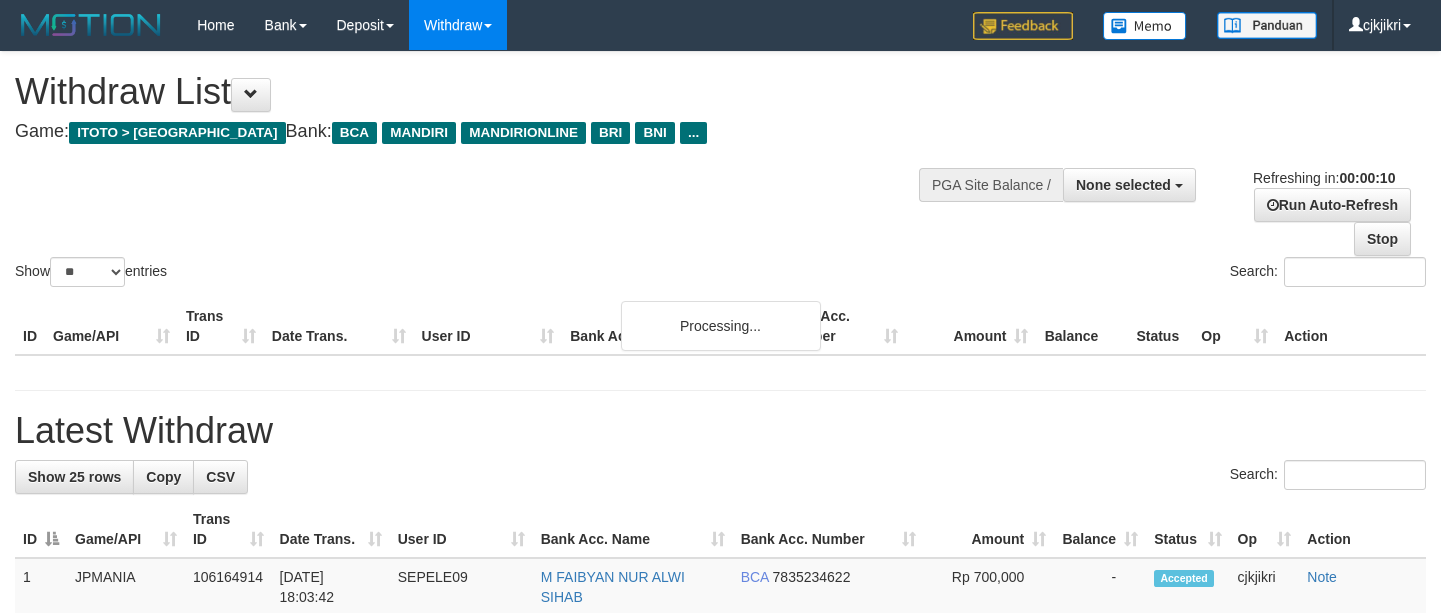 select 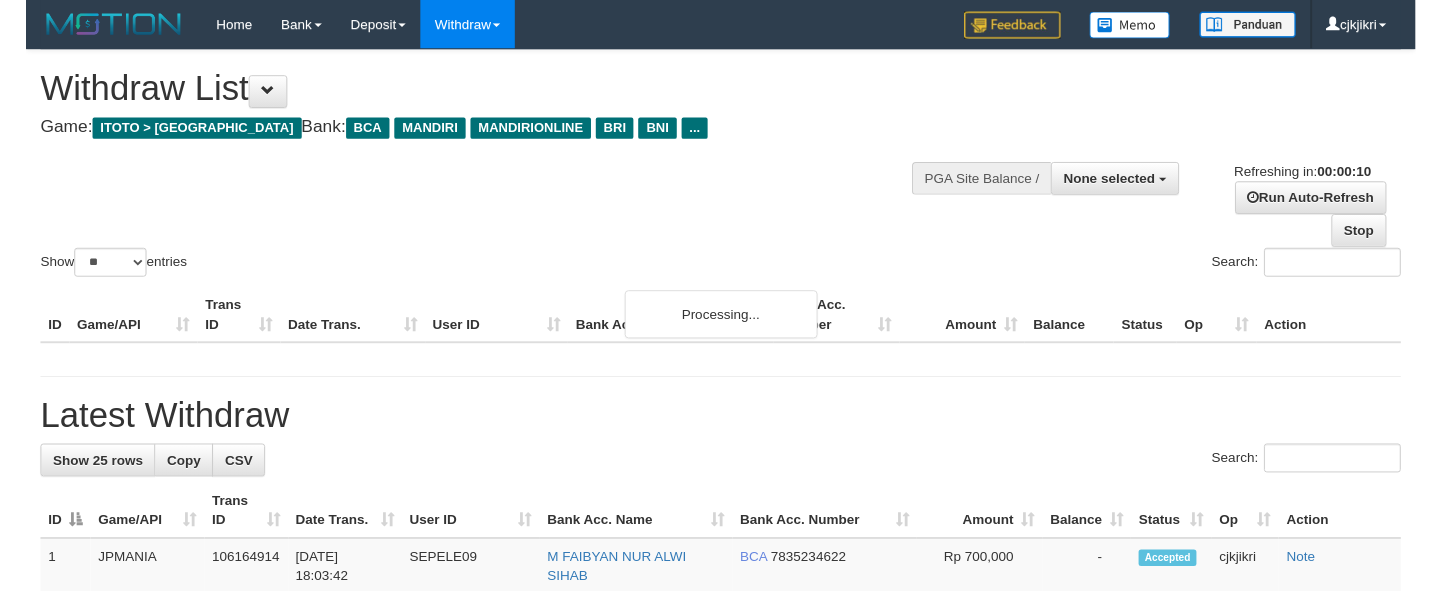scroll, scrollTop: 0, scrollLeft: 0, axis: both 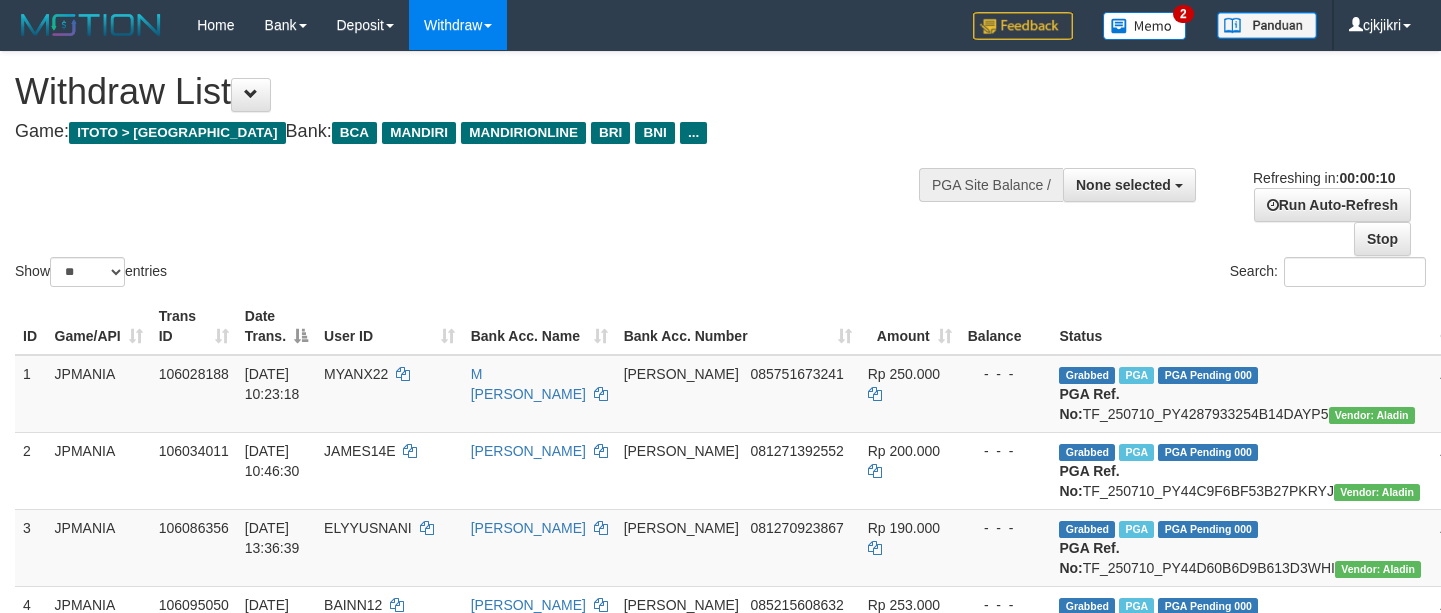 select 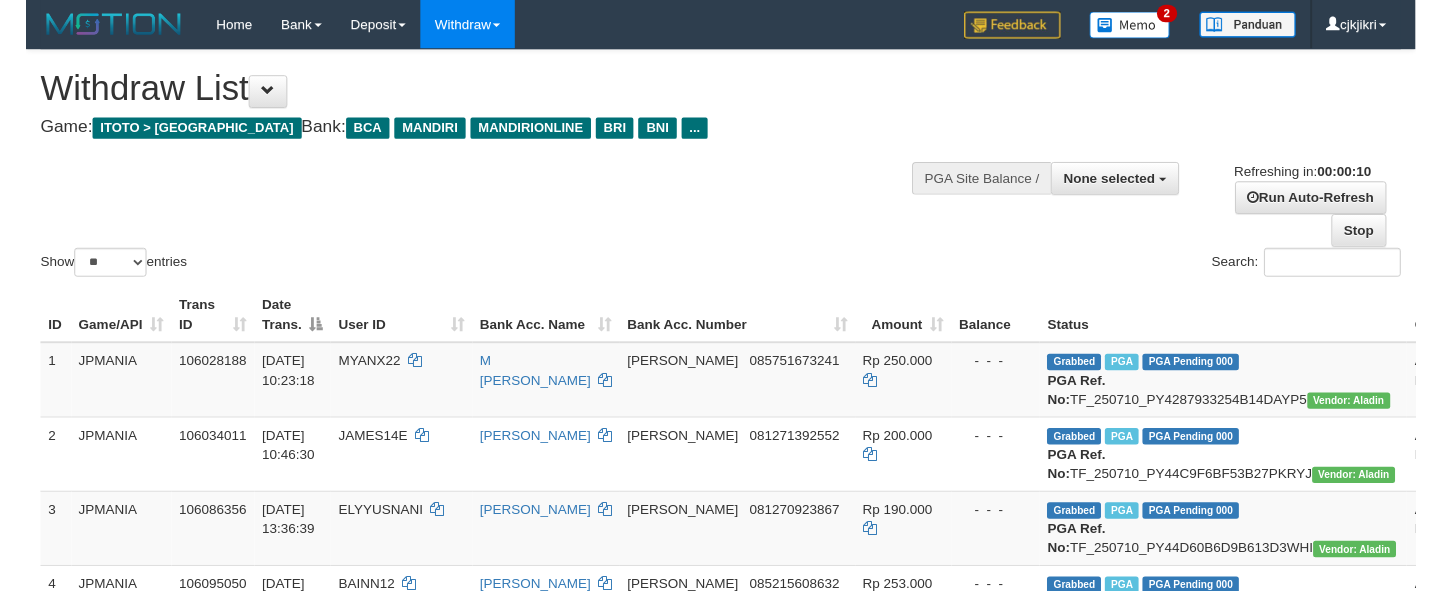 scroll, scrollTop: 0, scrollLeft: 0, axis: both 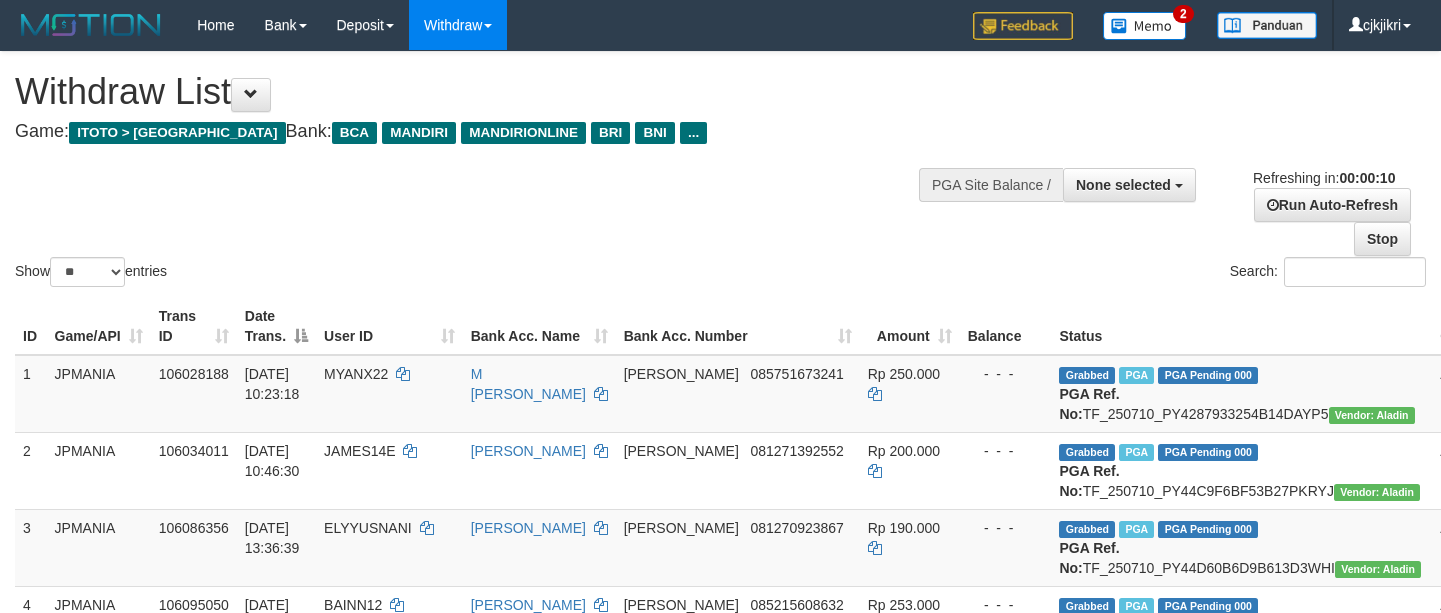 select 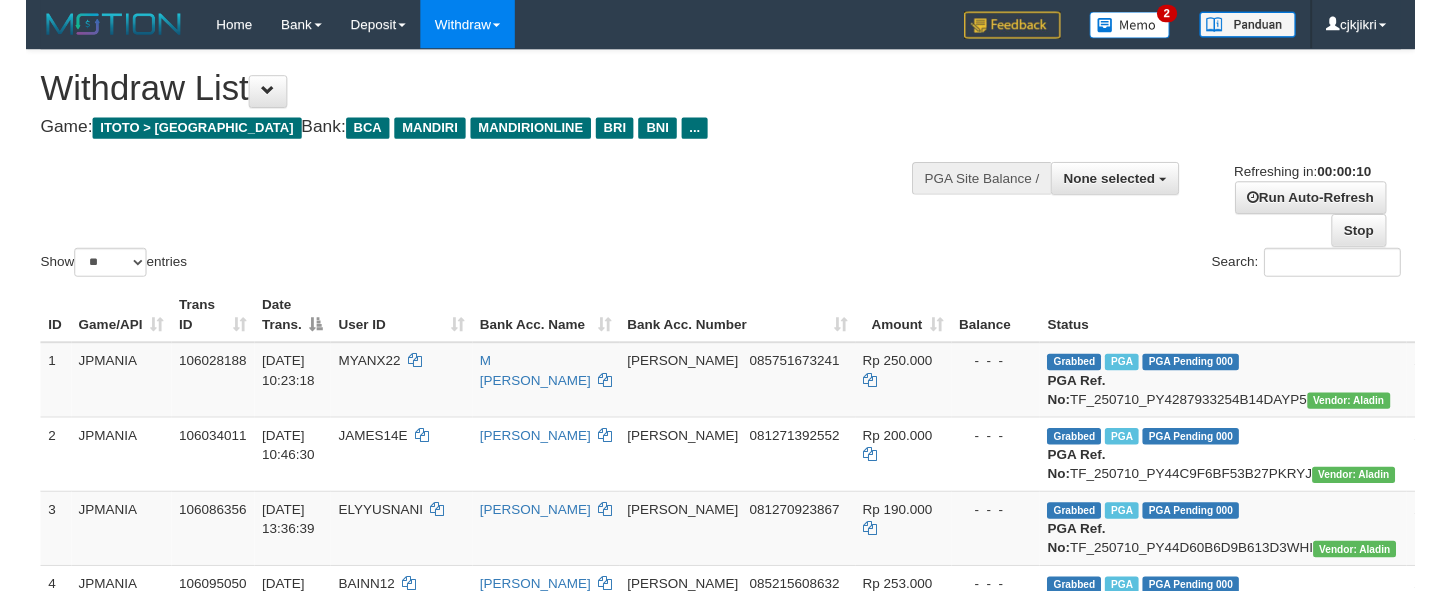 scroll, scrollTop: 0, scrollLeft: 0, axis: both 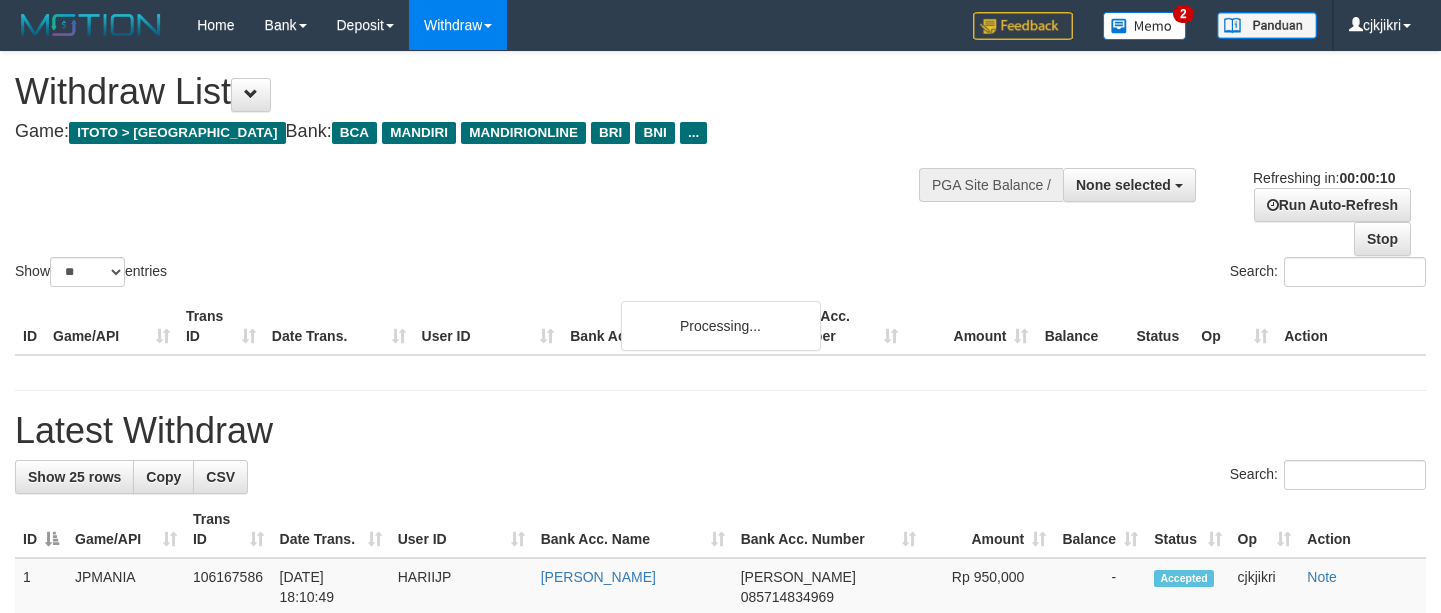 select 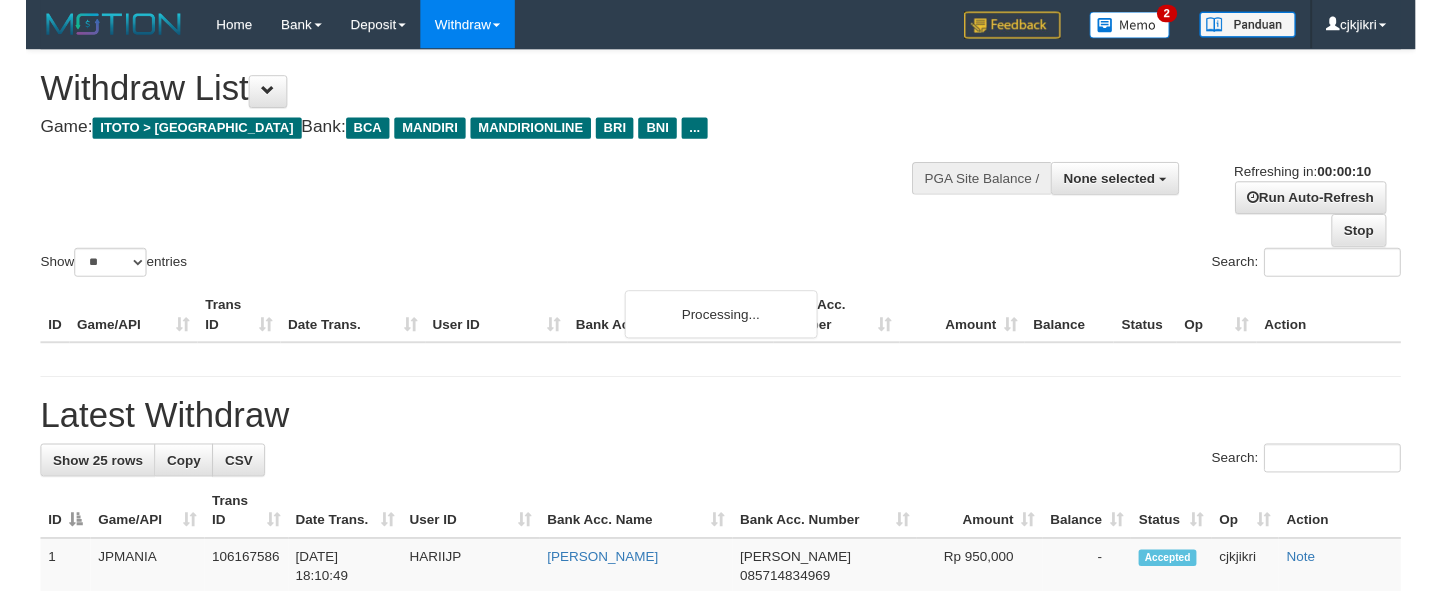 scroll, scrollTop: 0, scrollLeft: 0, axis: both 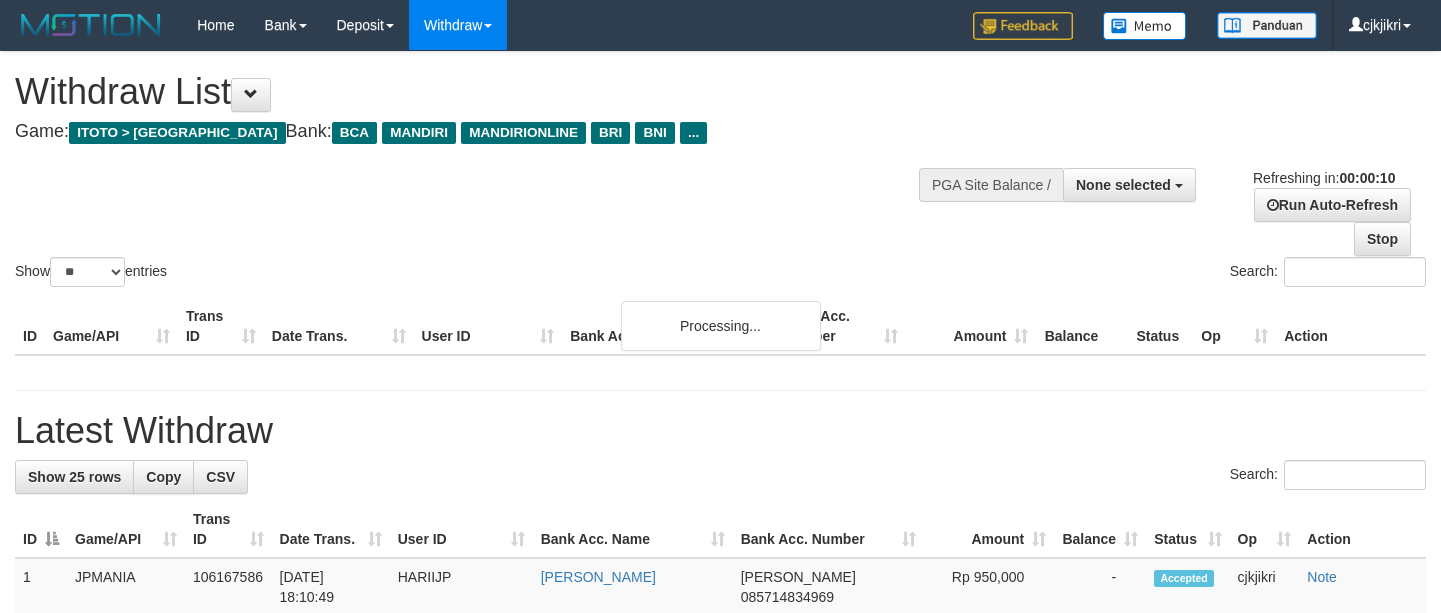 select 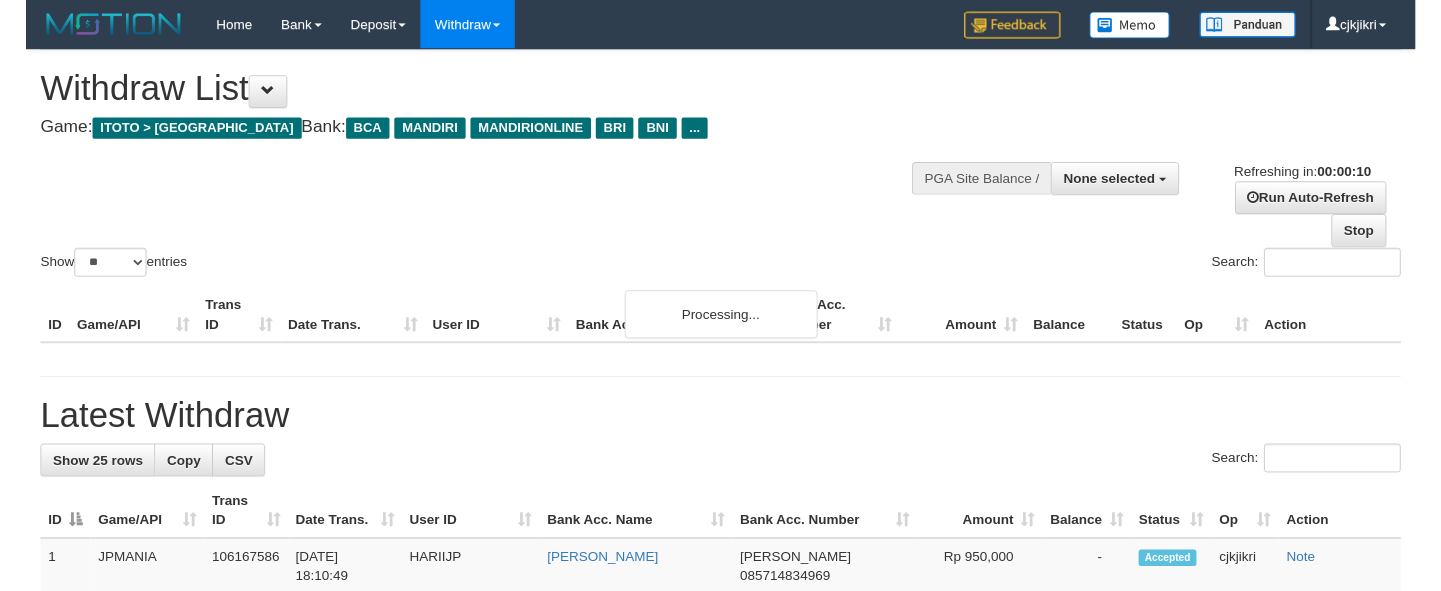 scroll, scrollTop: 0, scrollLeft: 0, axis: both 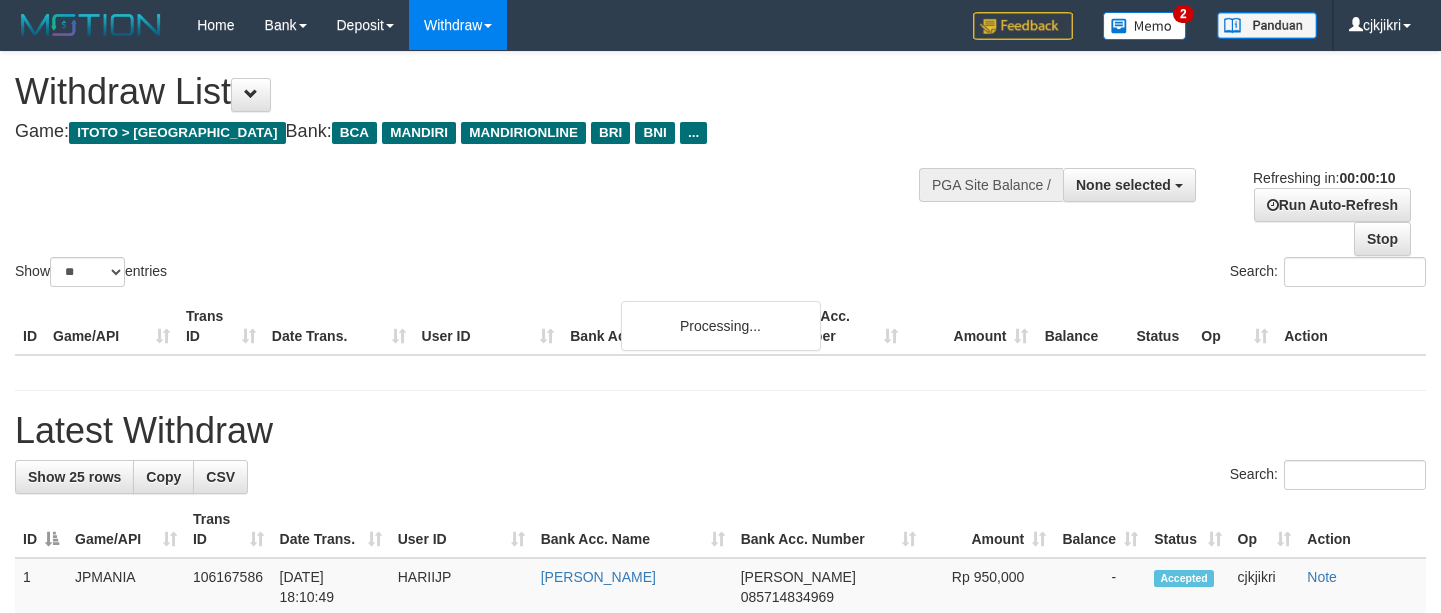 select 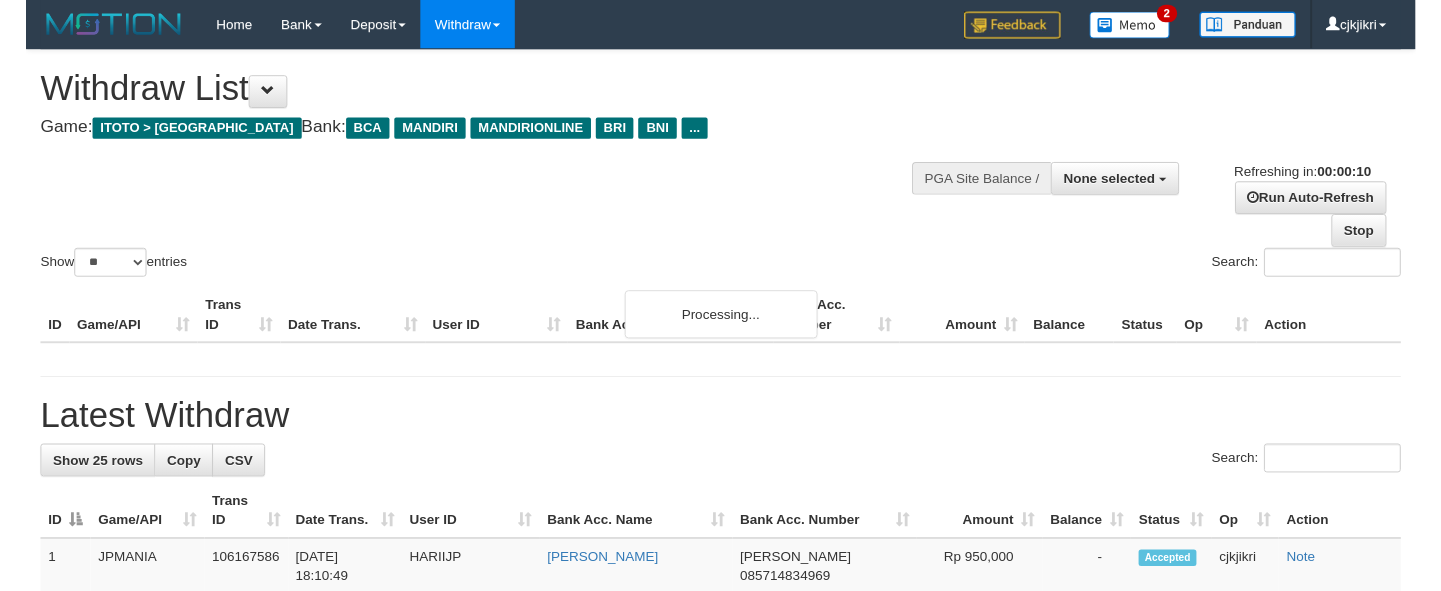 scroll, scrollTop: 0, scrollLeft: 0, axis: both 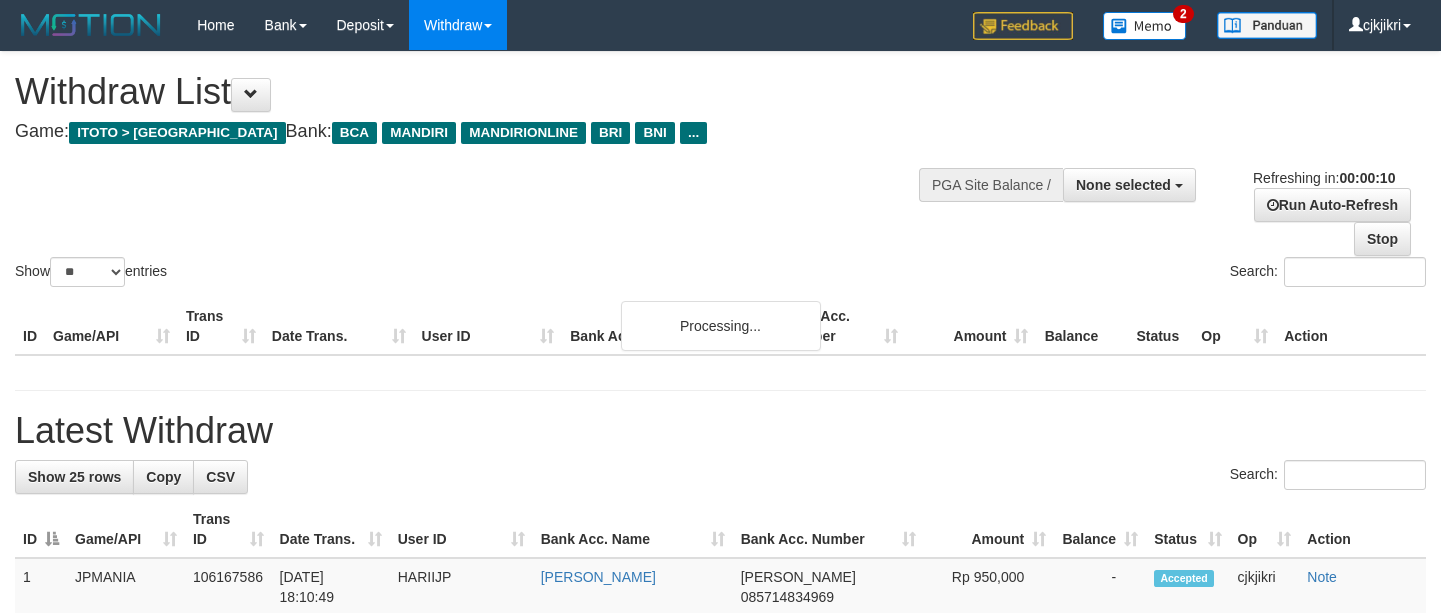 select 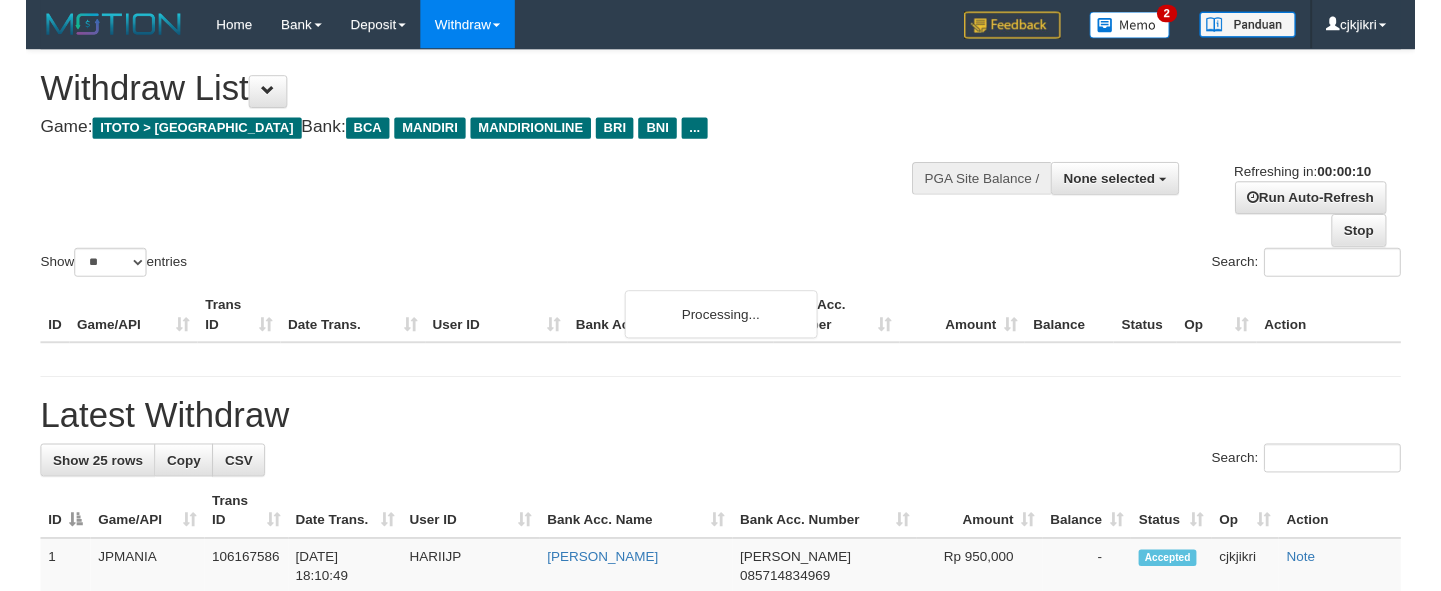 scroll, scrollTop: 0, scrollLeft: 0, axis: both 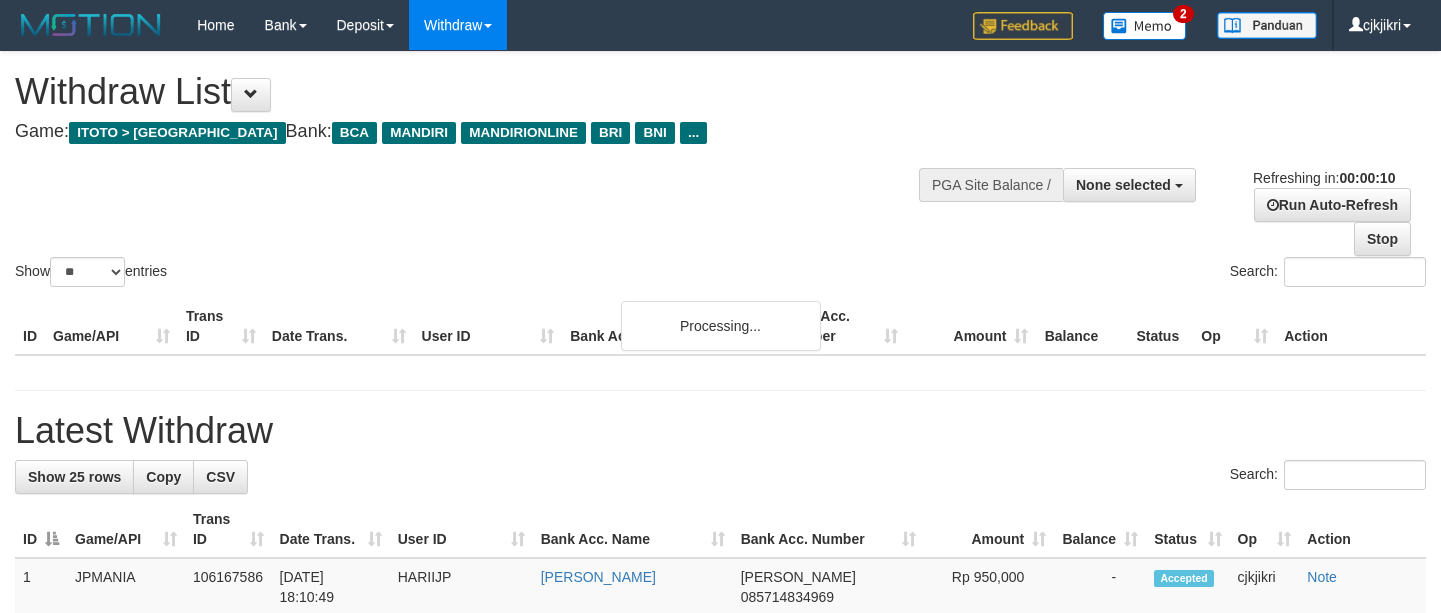 select 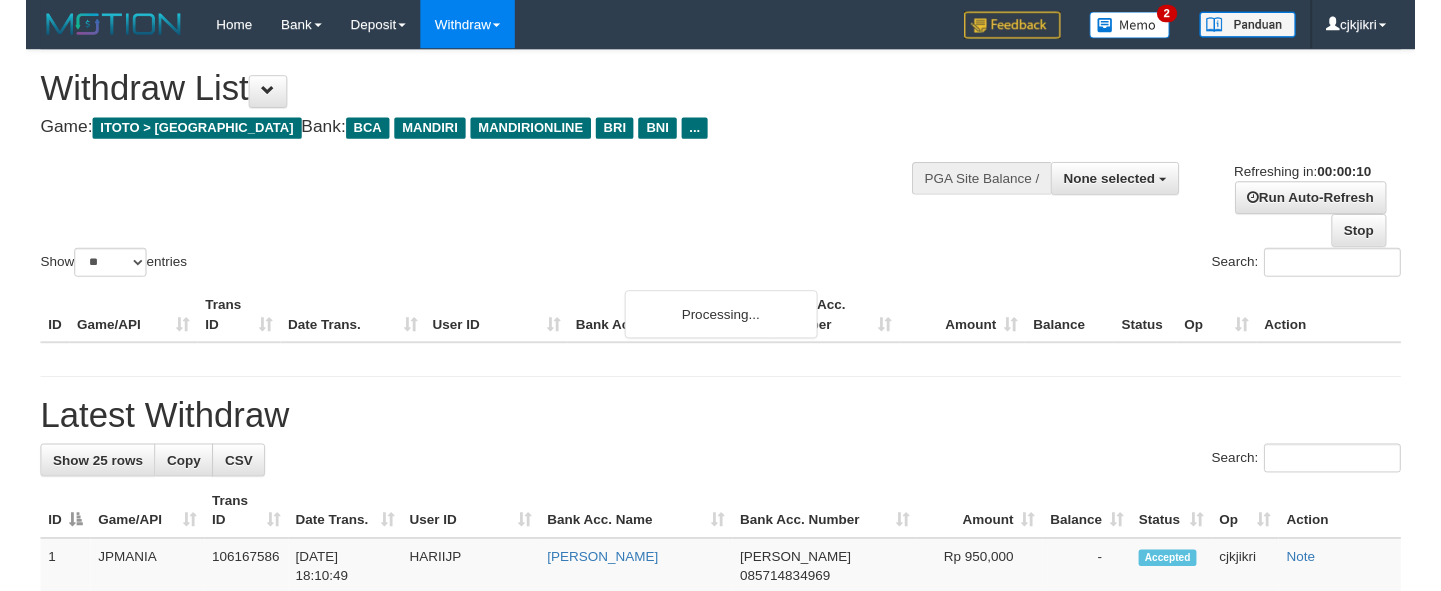 scroll, scrollTop: 0, scrollLeft: 0, axis: both 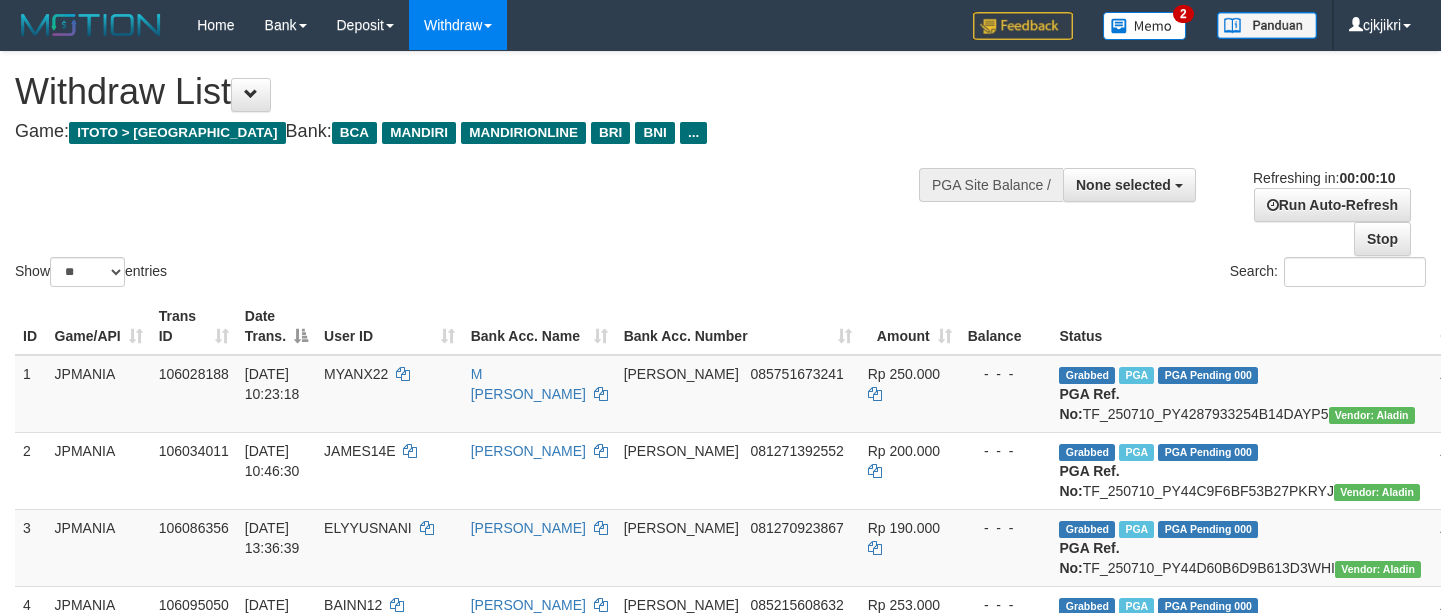 select 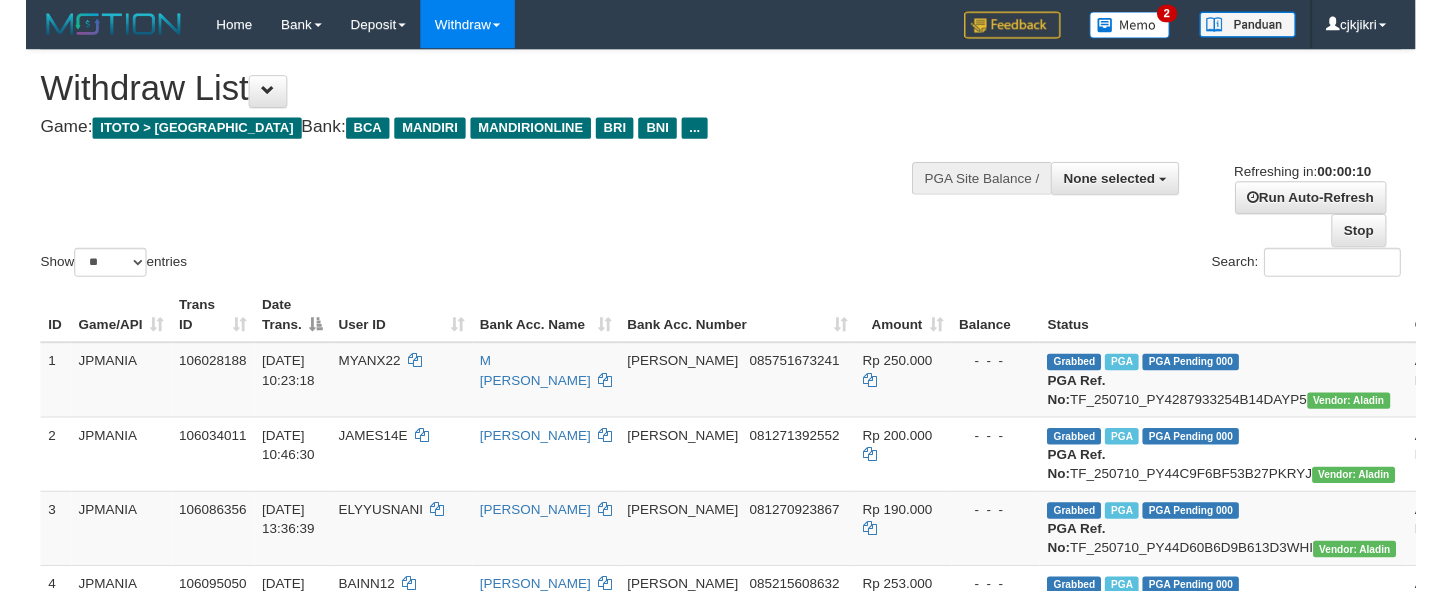 scroll, scrollTop: 0, scrollLeft: 0, axis: both 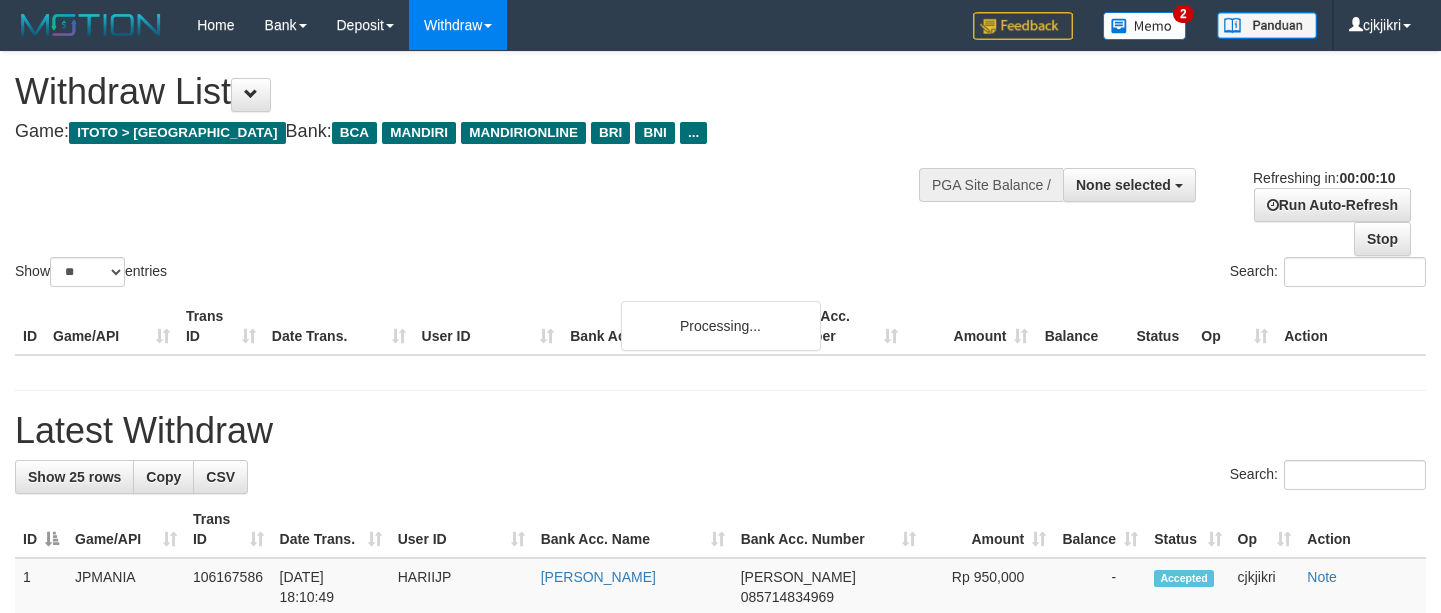 select 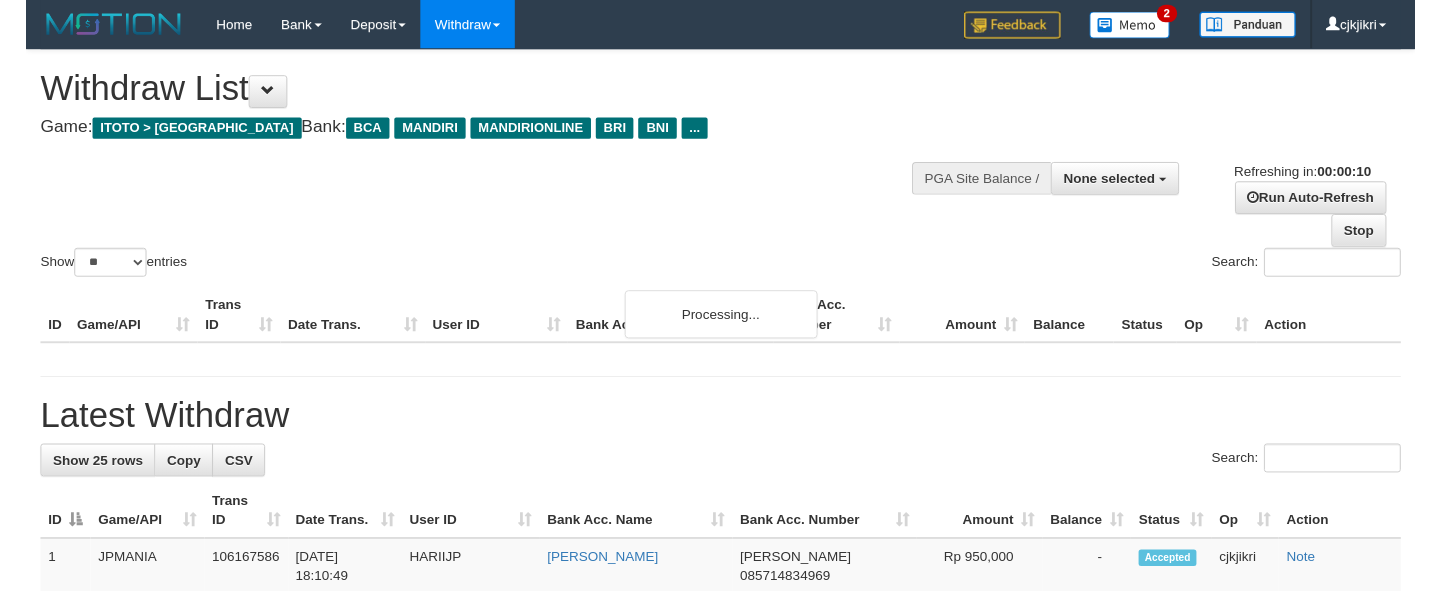 scroll, scrollTop: 0, scrollLeft: 0, axis: both 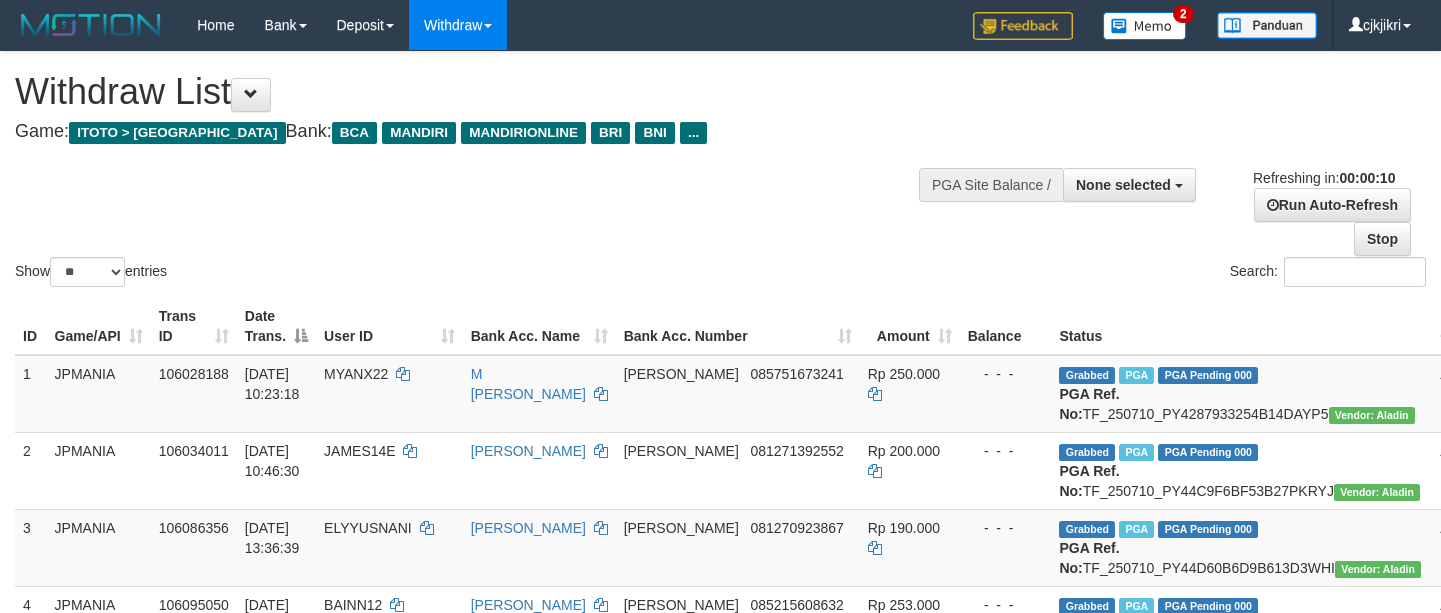 select 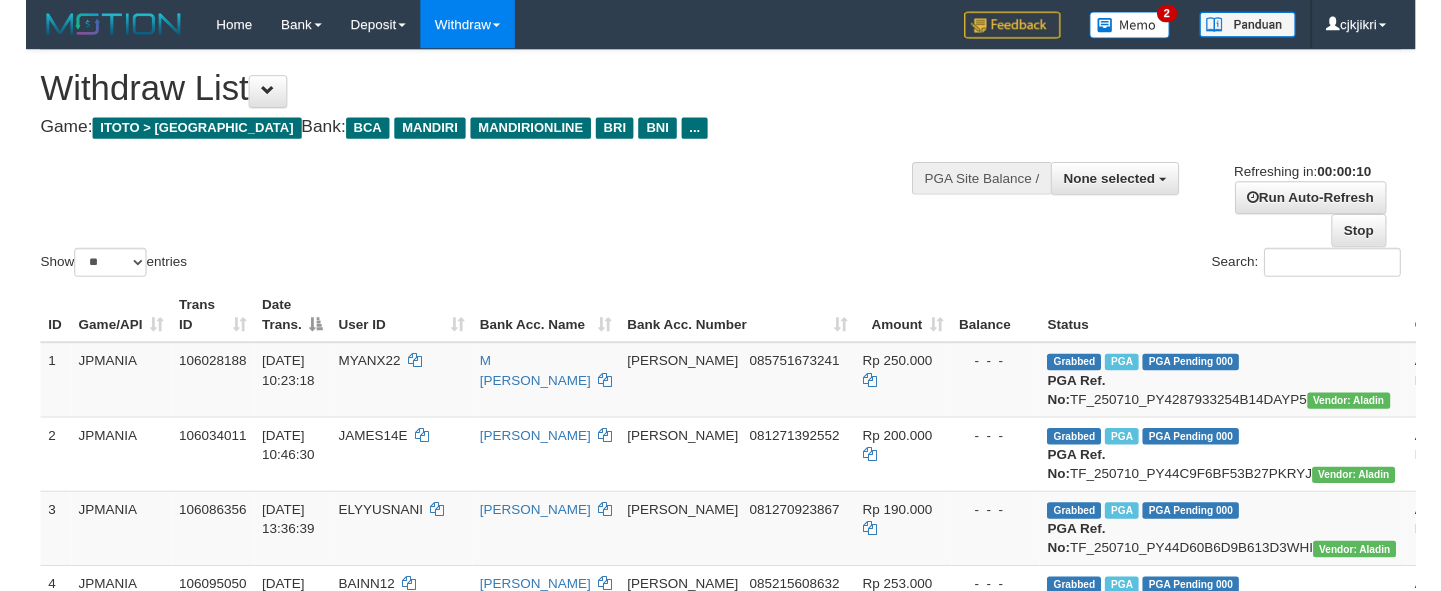 scroll, scrollTop: 0, scrollLeft: 0, axis: both 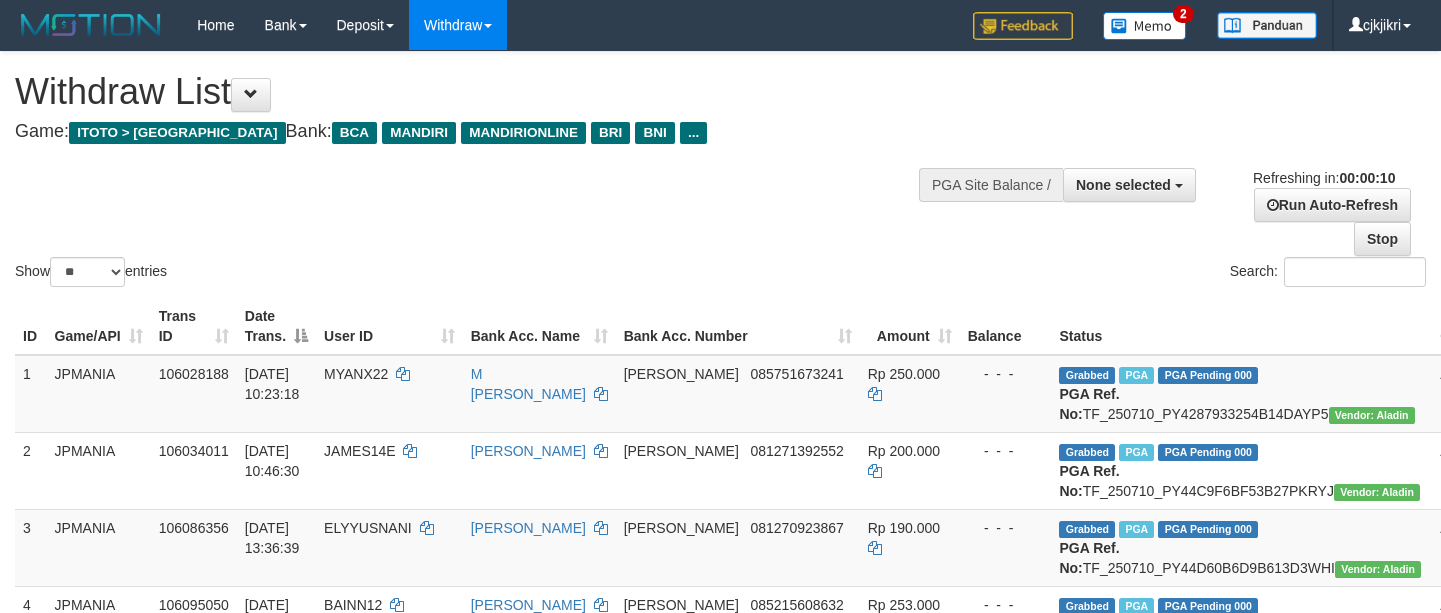 select 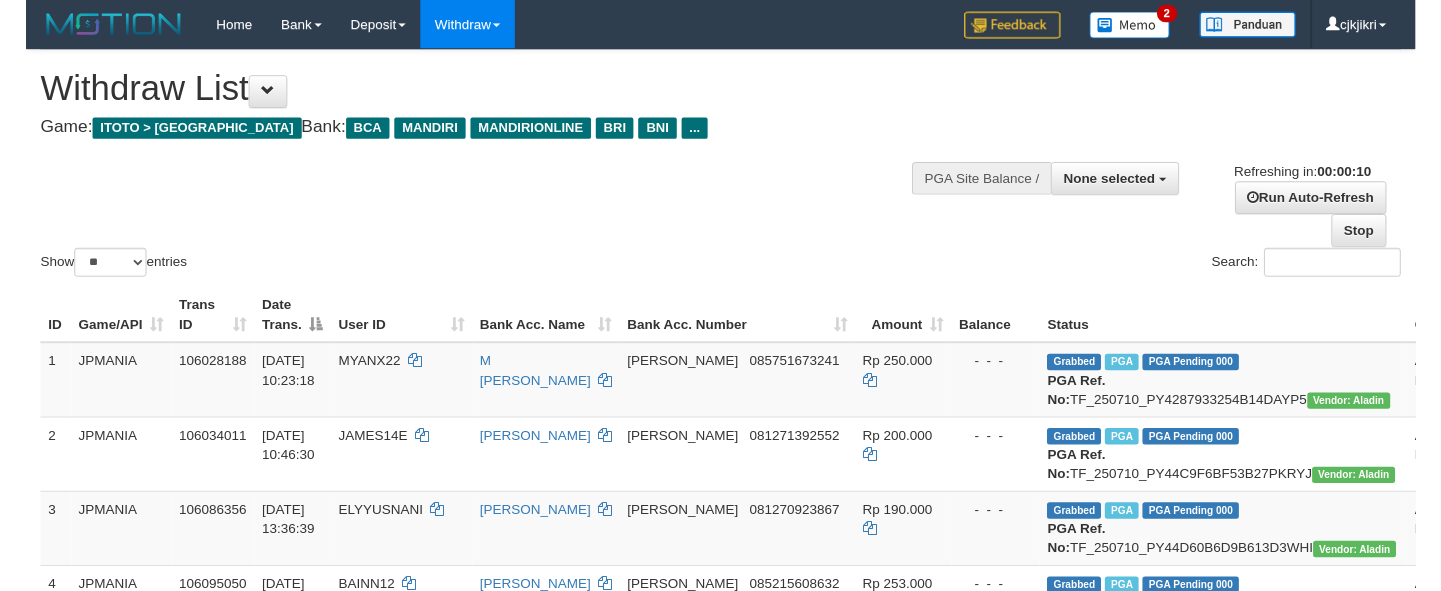 scroll, scrollTop: 0, scrollLeft: 0, axis: both 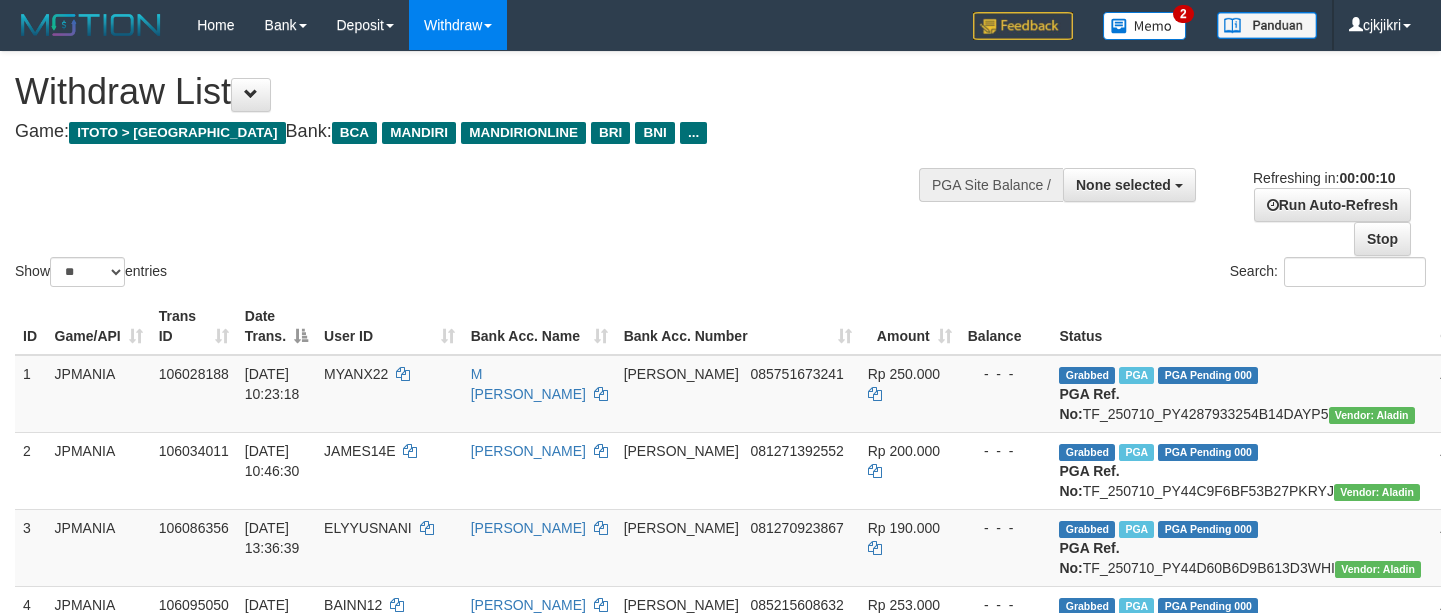 select 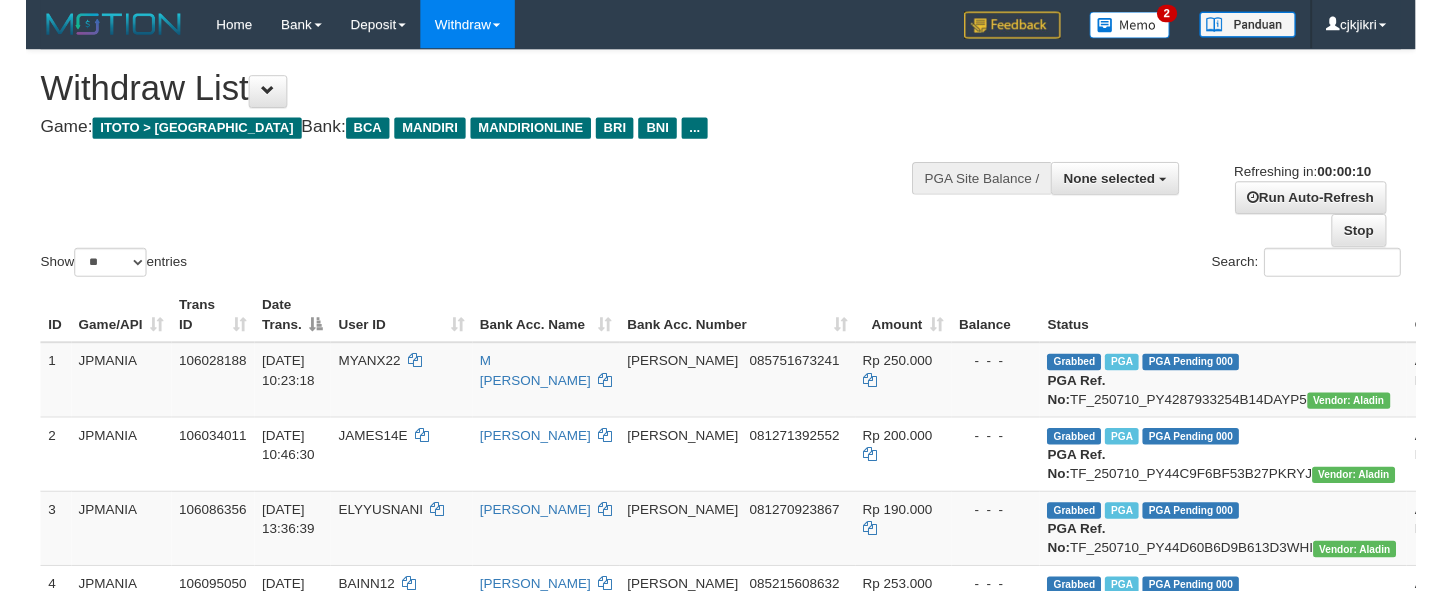 scroll, scrollTop: 0, scrollLeft: 0, axis: both 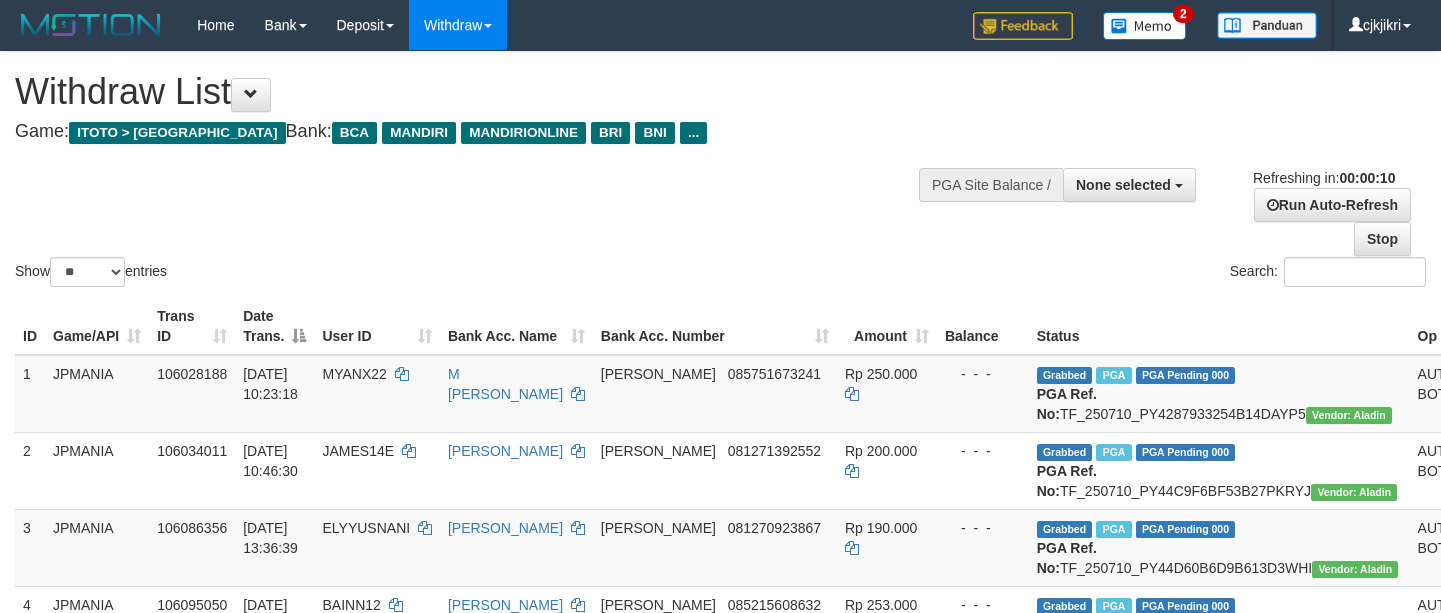 select 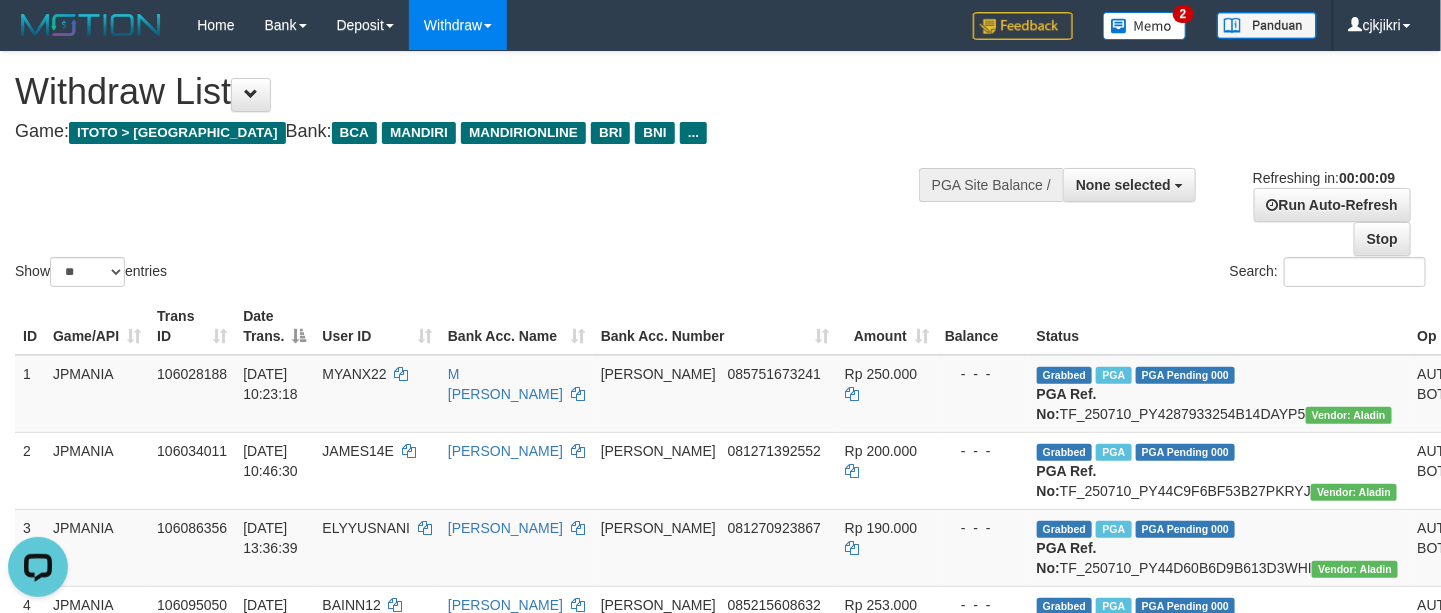 scroll, scrollTop: 0, scrollLeft: 0, axis: both 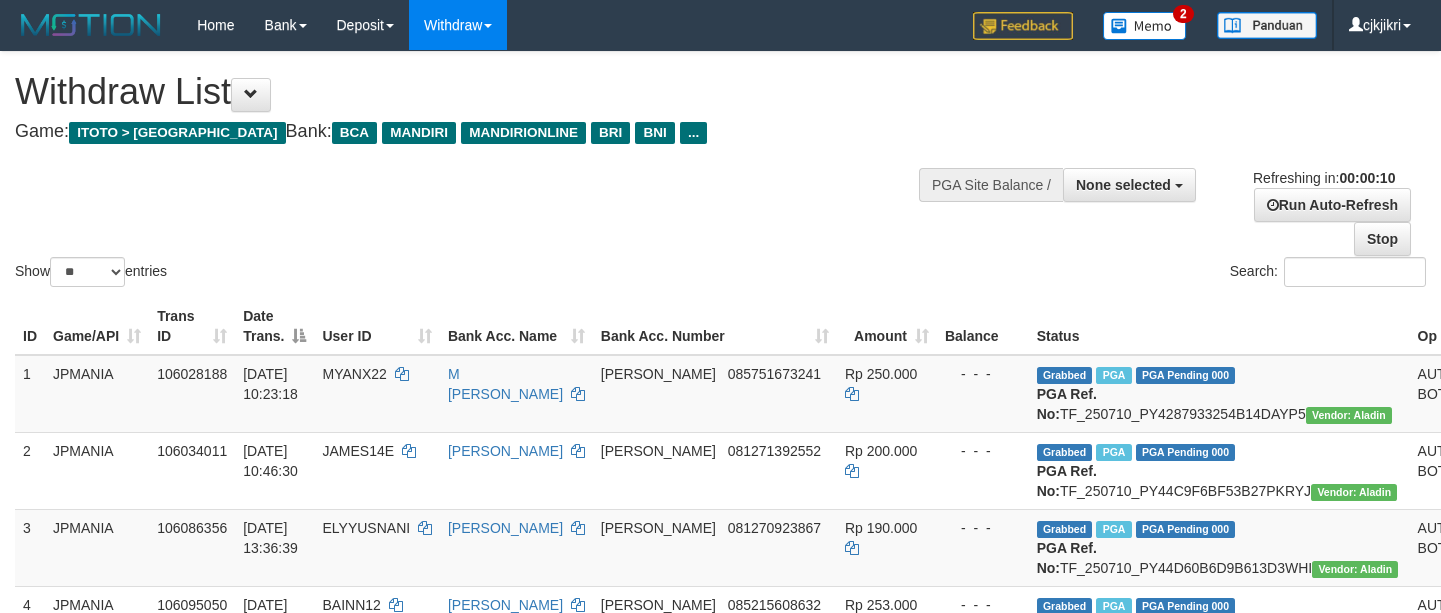 select 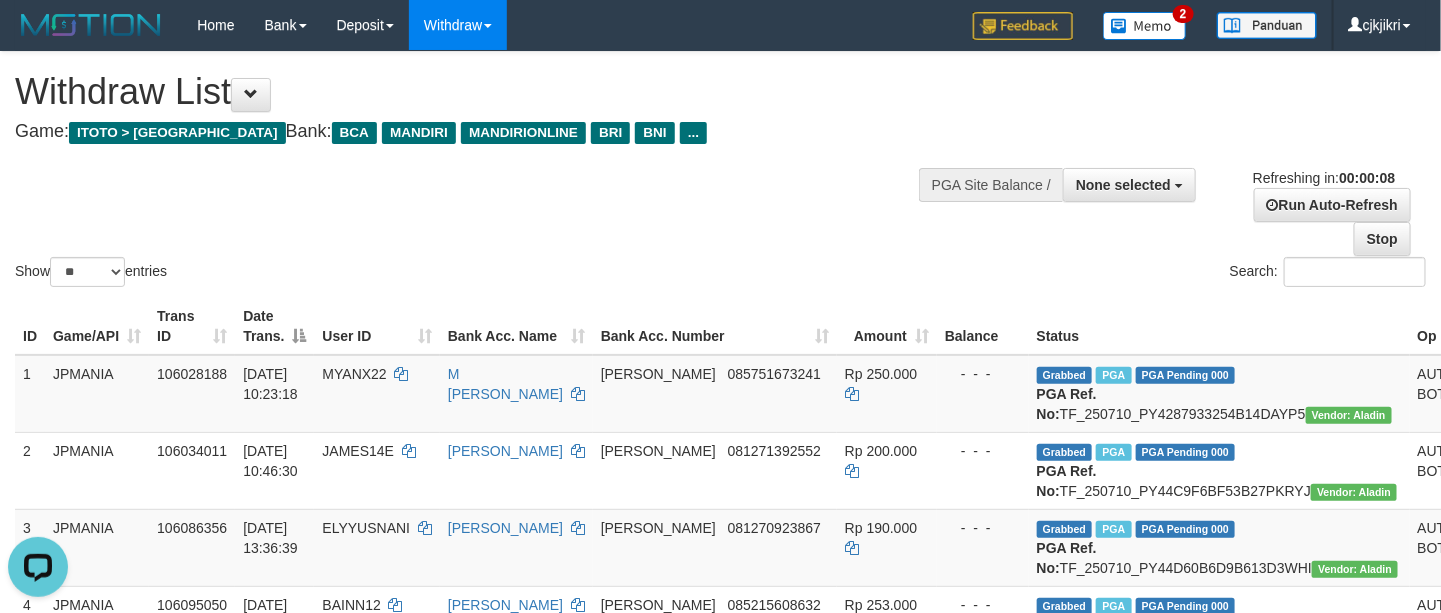scroll, scrollTop: 0, scrollLeft: 0, axis: both 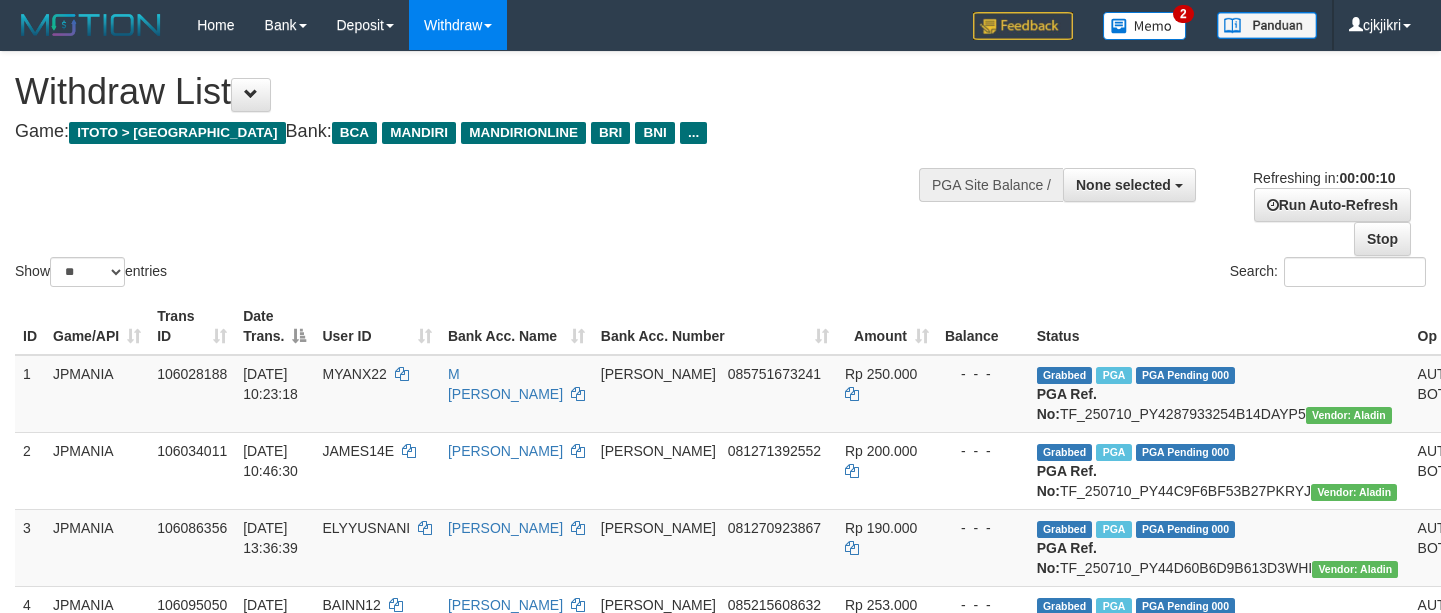 select 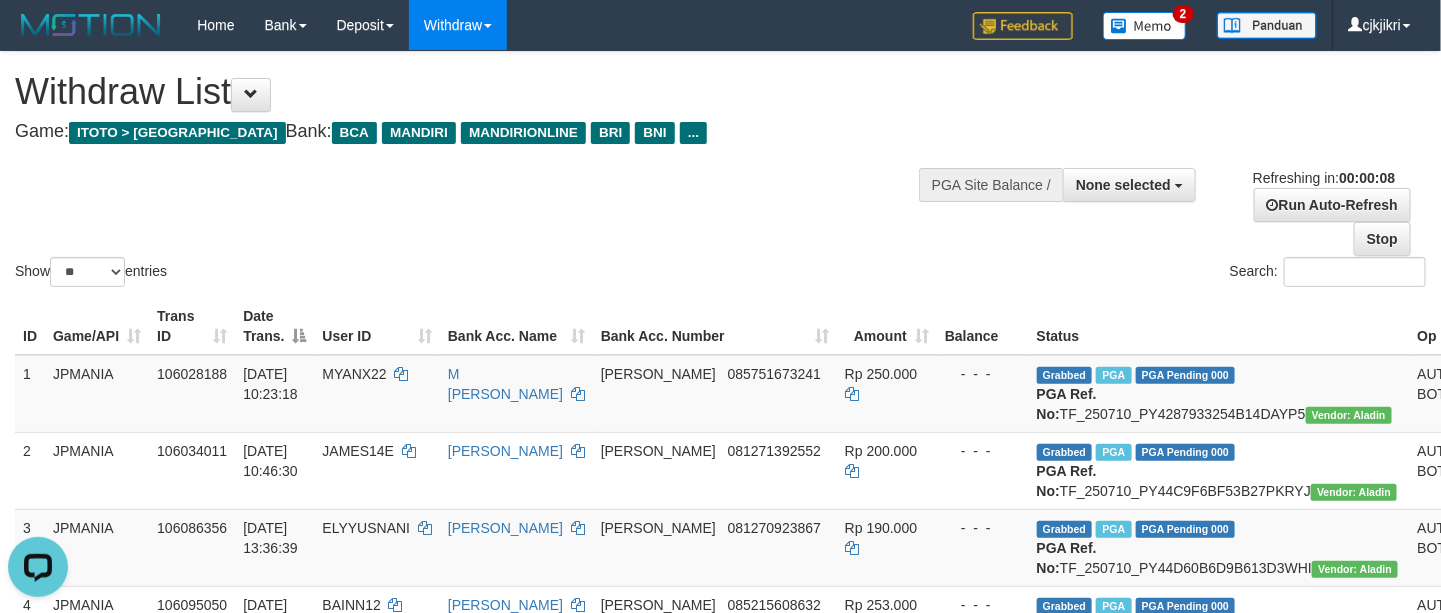 scroll, scrollTop: 0, scrollLeft: 0, axis: both 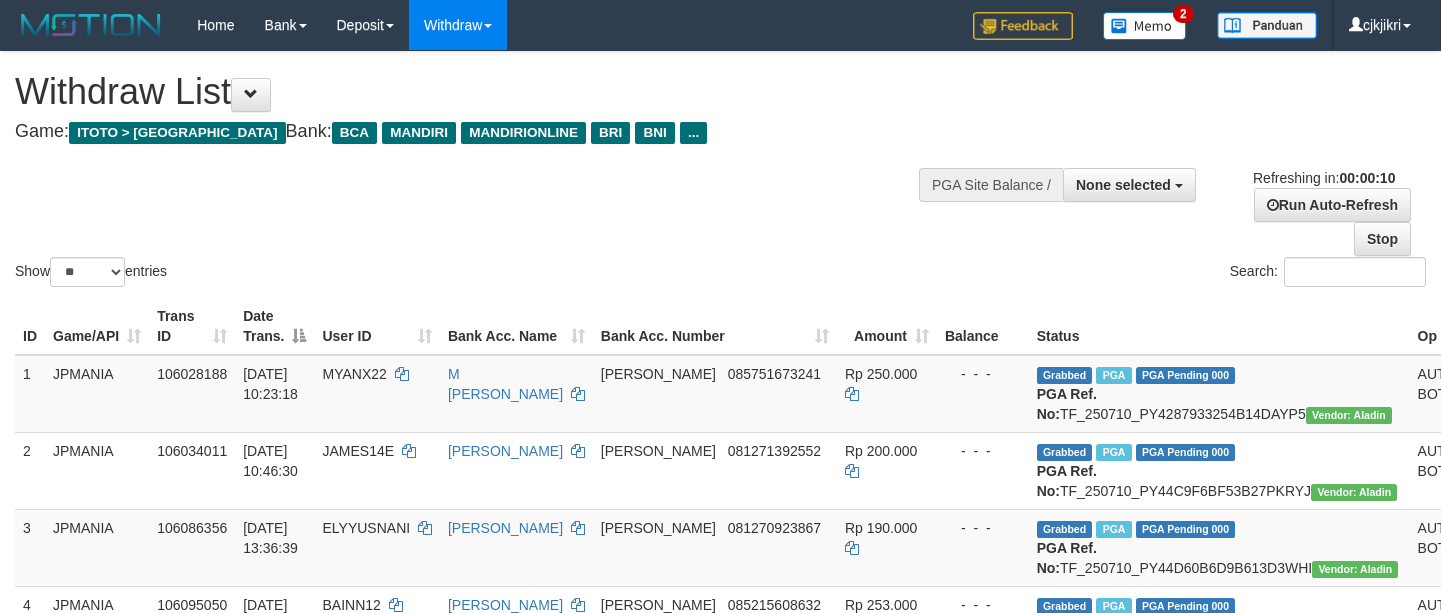 select 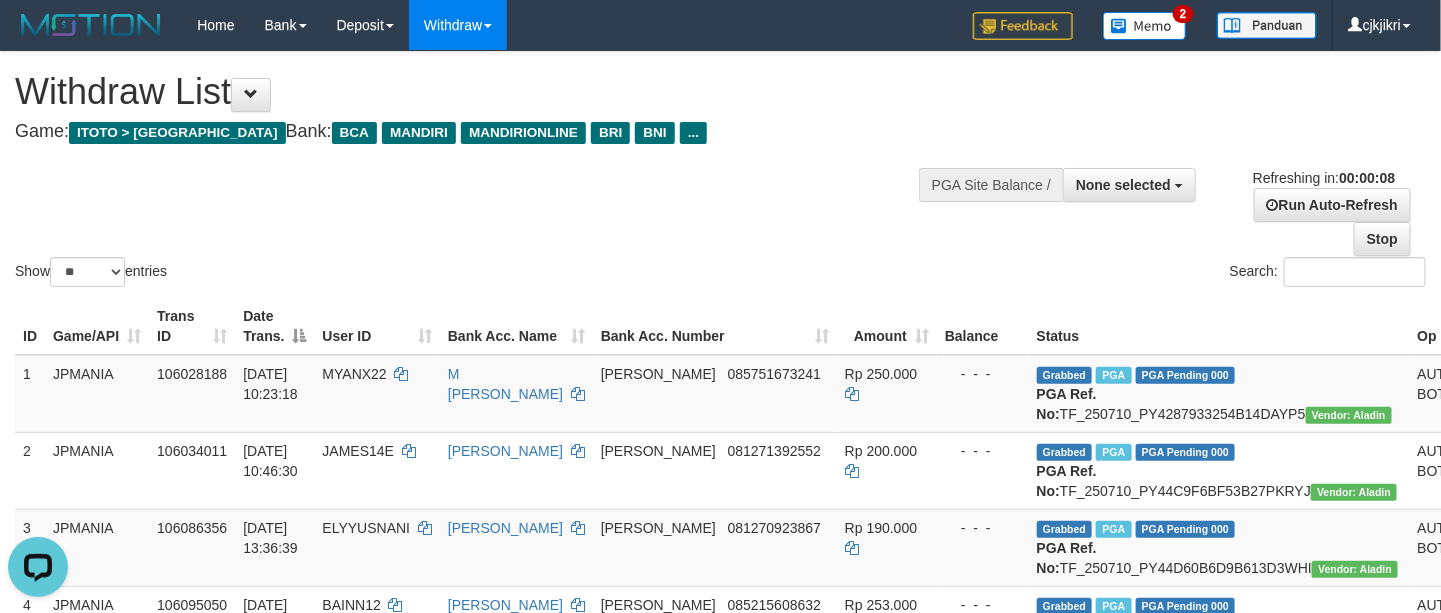 scroll, scrollTop: 0, scrollLeft: 0, axis: both 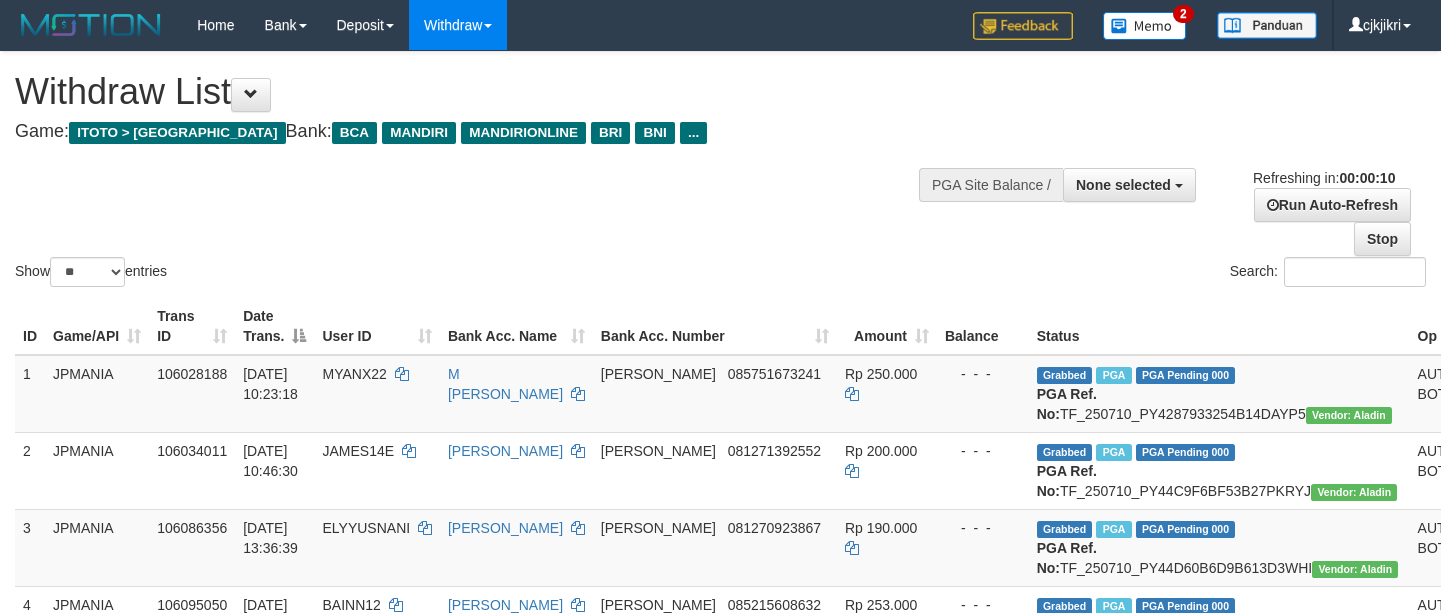 select 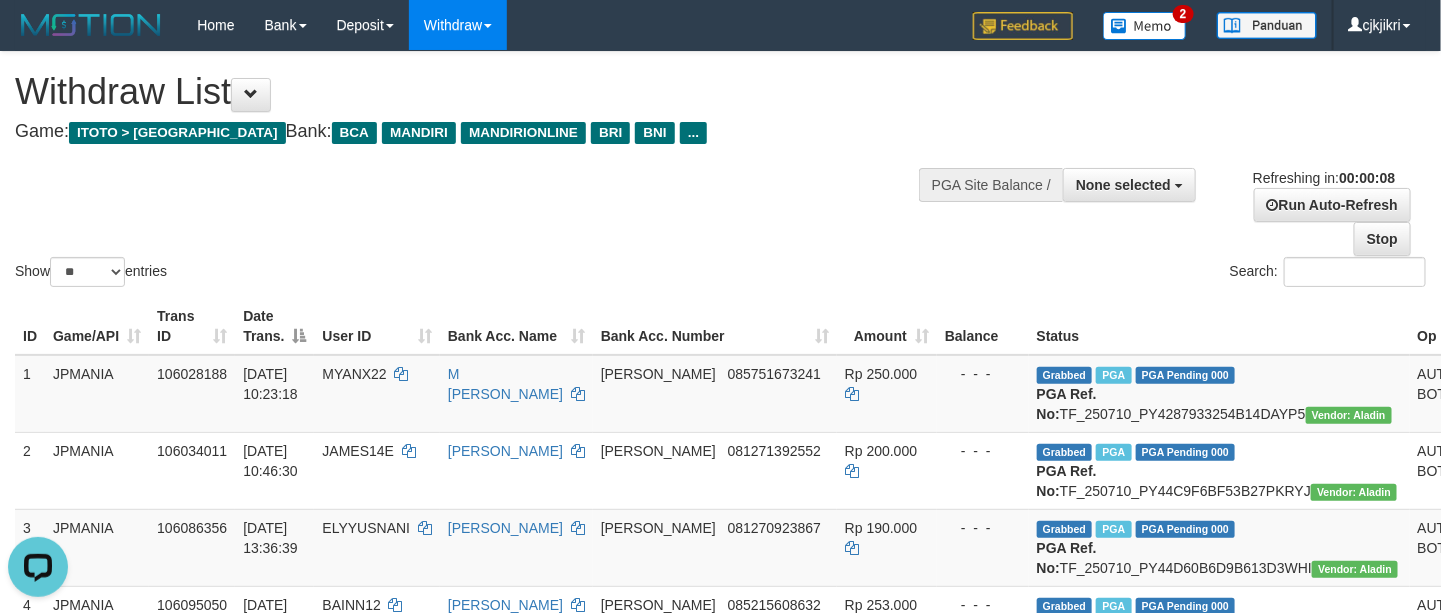 scroll, scrollTop: 0, scrollLeft: 0, axis: both 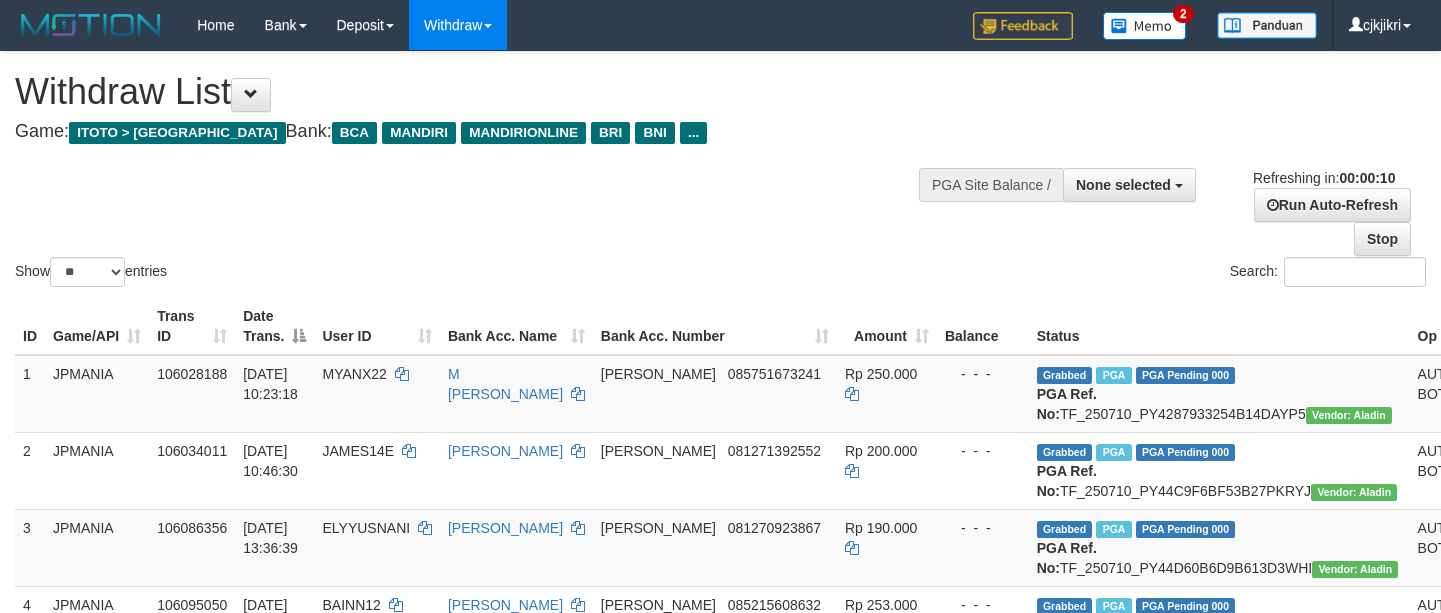 select 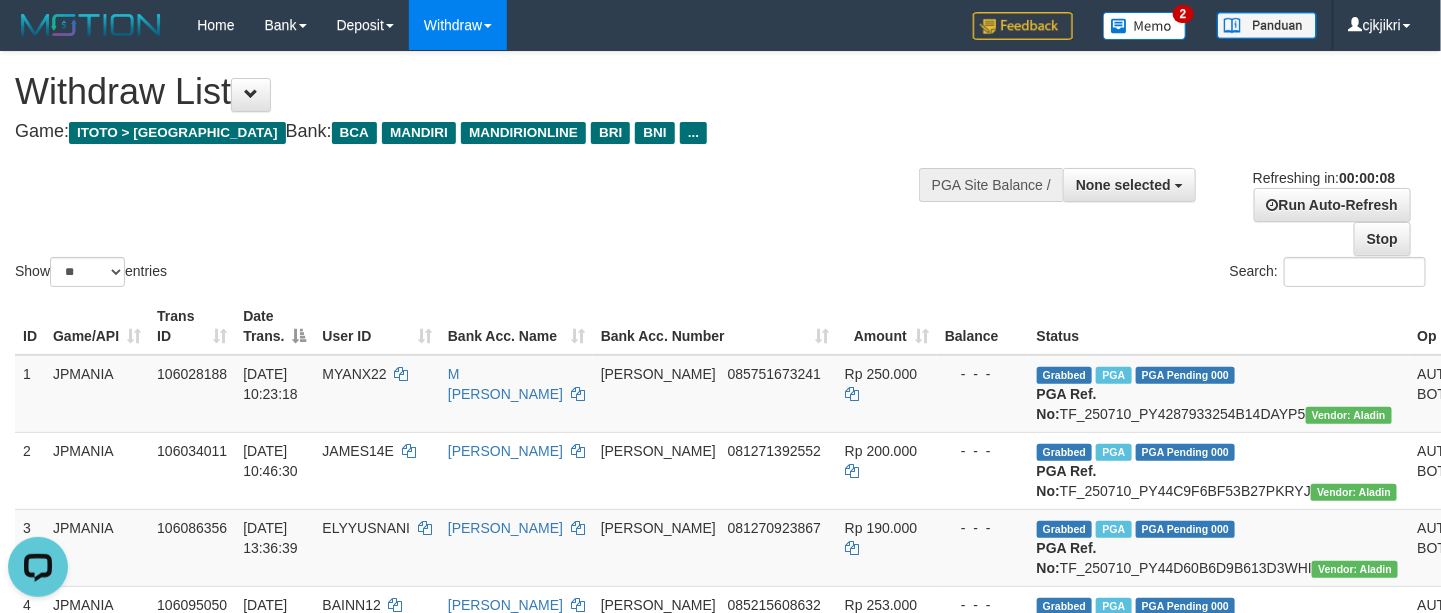 scroll, scrollTop: 0, scrollLeft: 0, axis: both 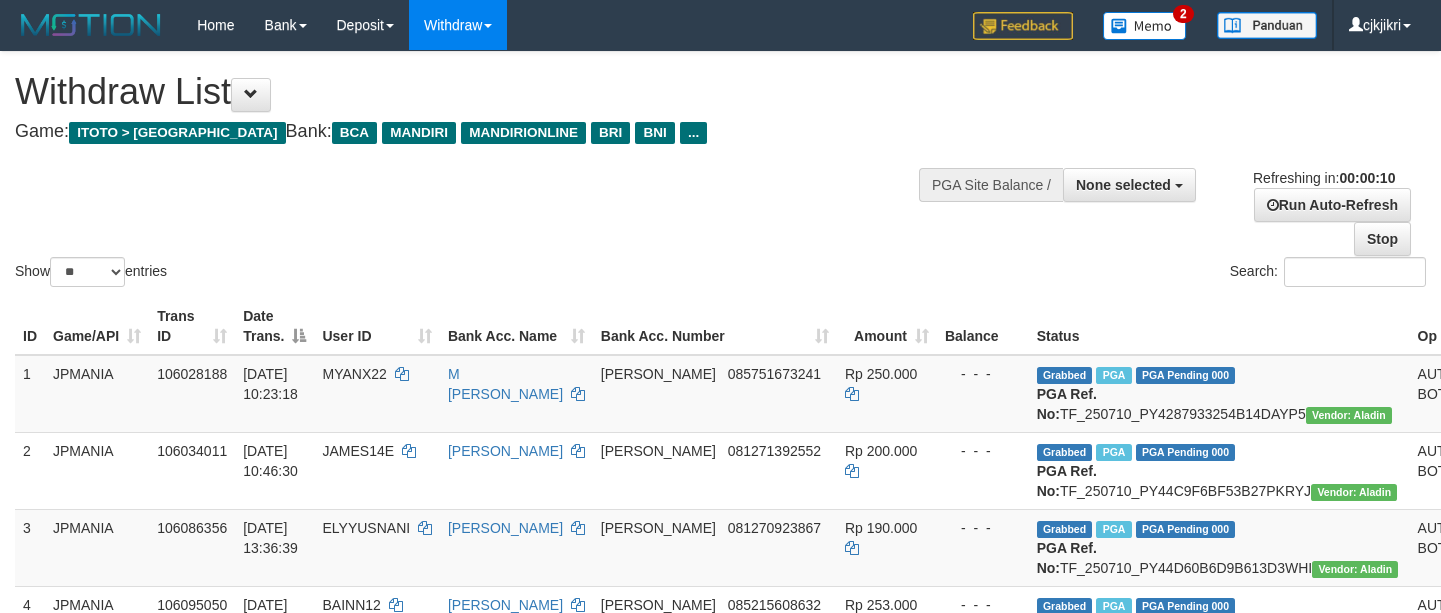 select 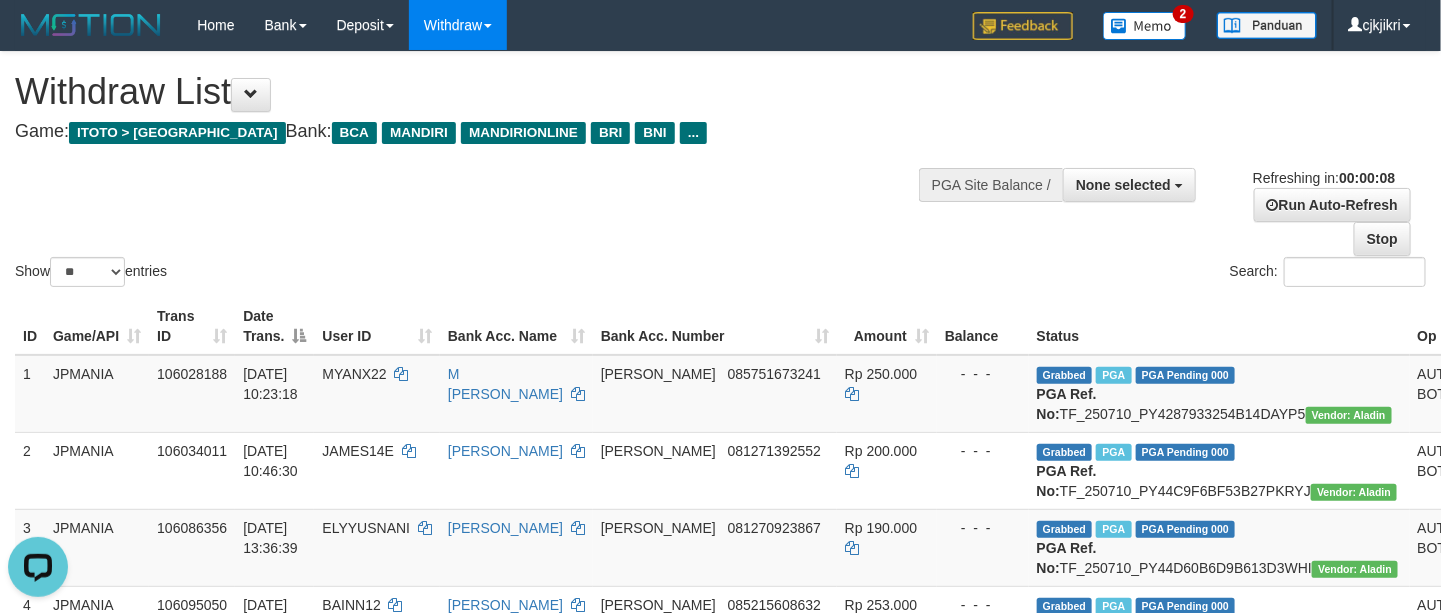 scroll, scrollTop: 0, scrollLeft: 0, axis: both 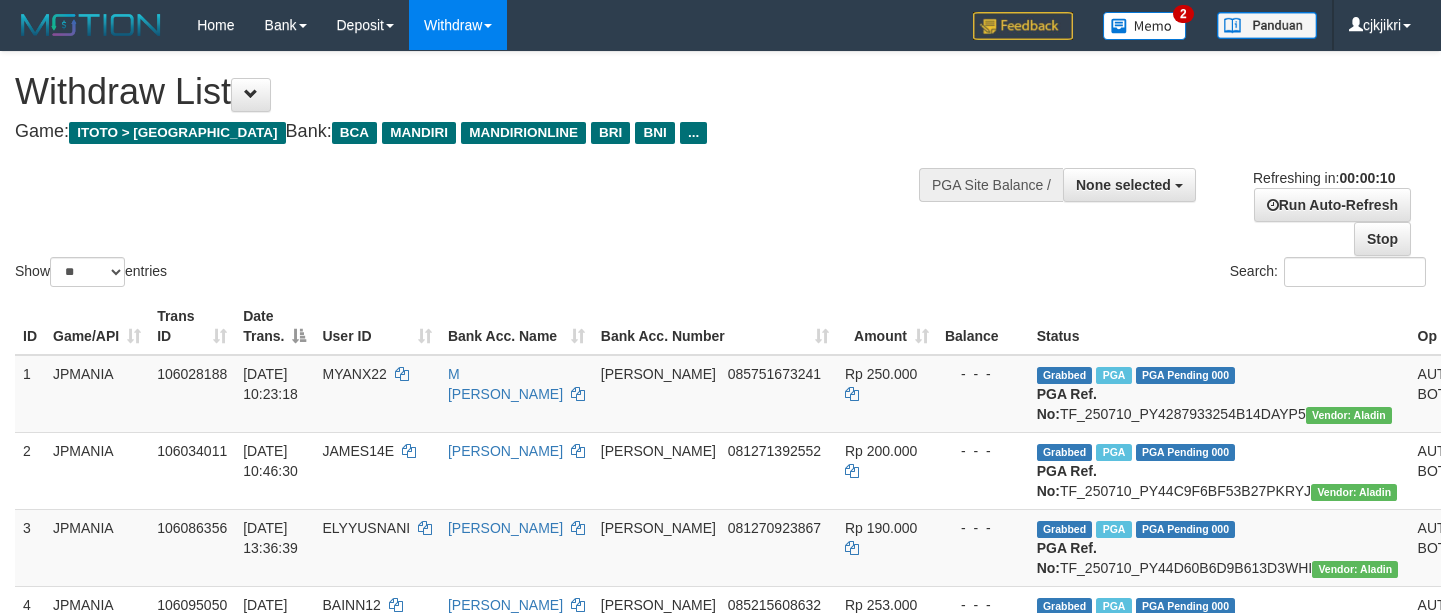 select 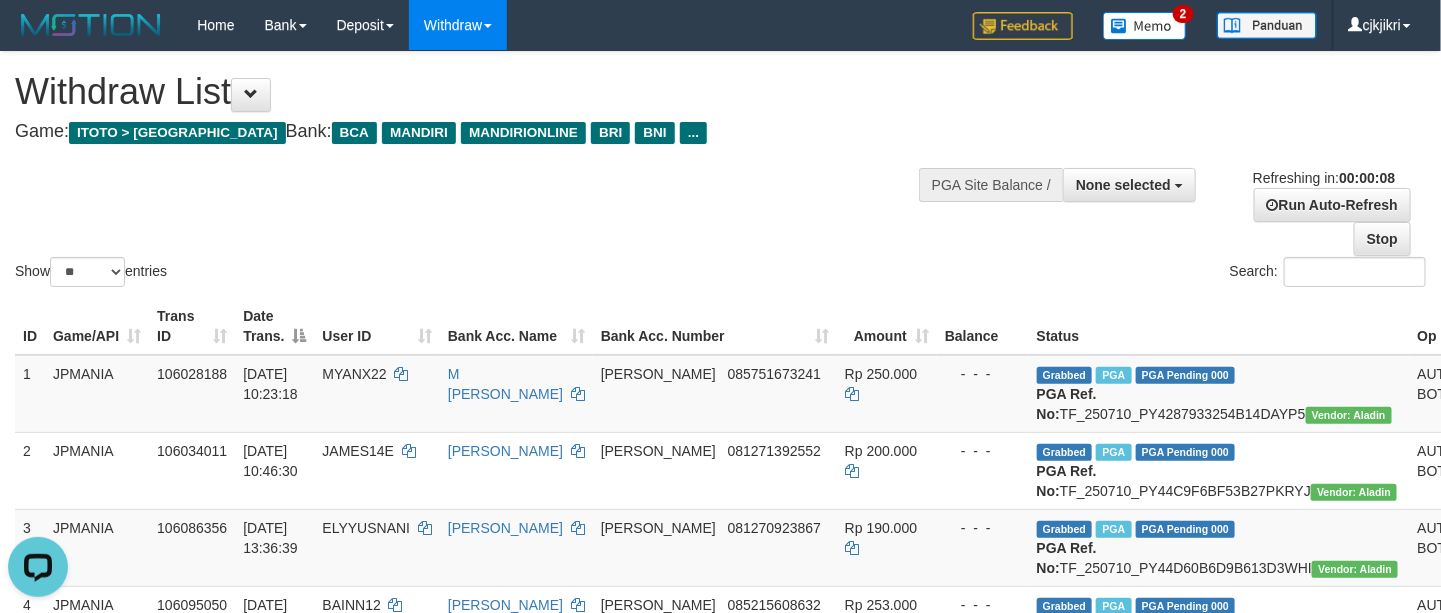 scroll, scrollTop: 0, scrollLeft: 0, axis: both 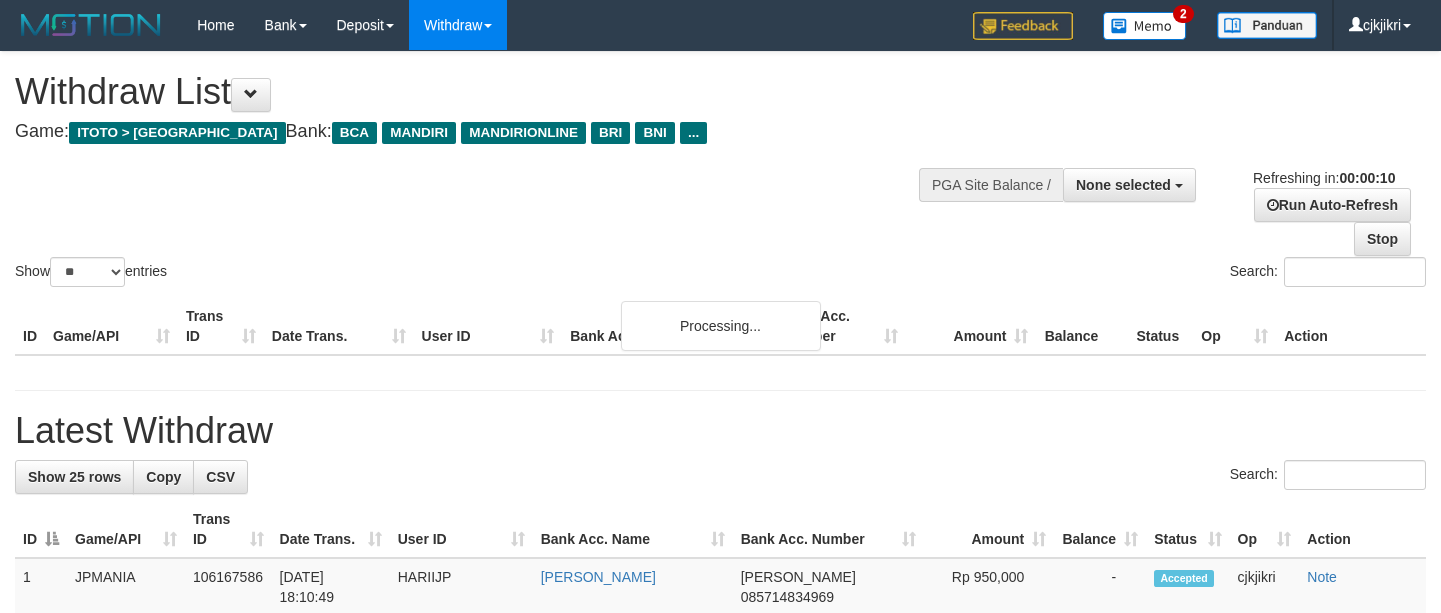 select 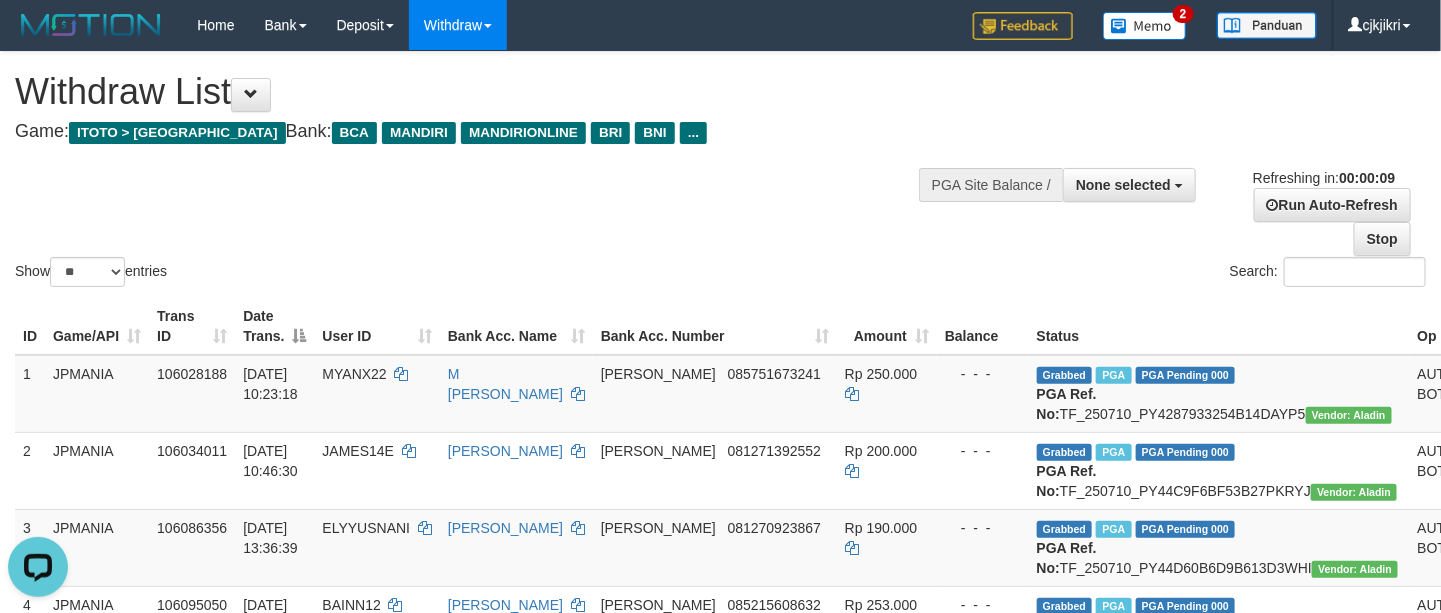 scroll, scrollTop: 0, scrollLeft: 0, axis: both 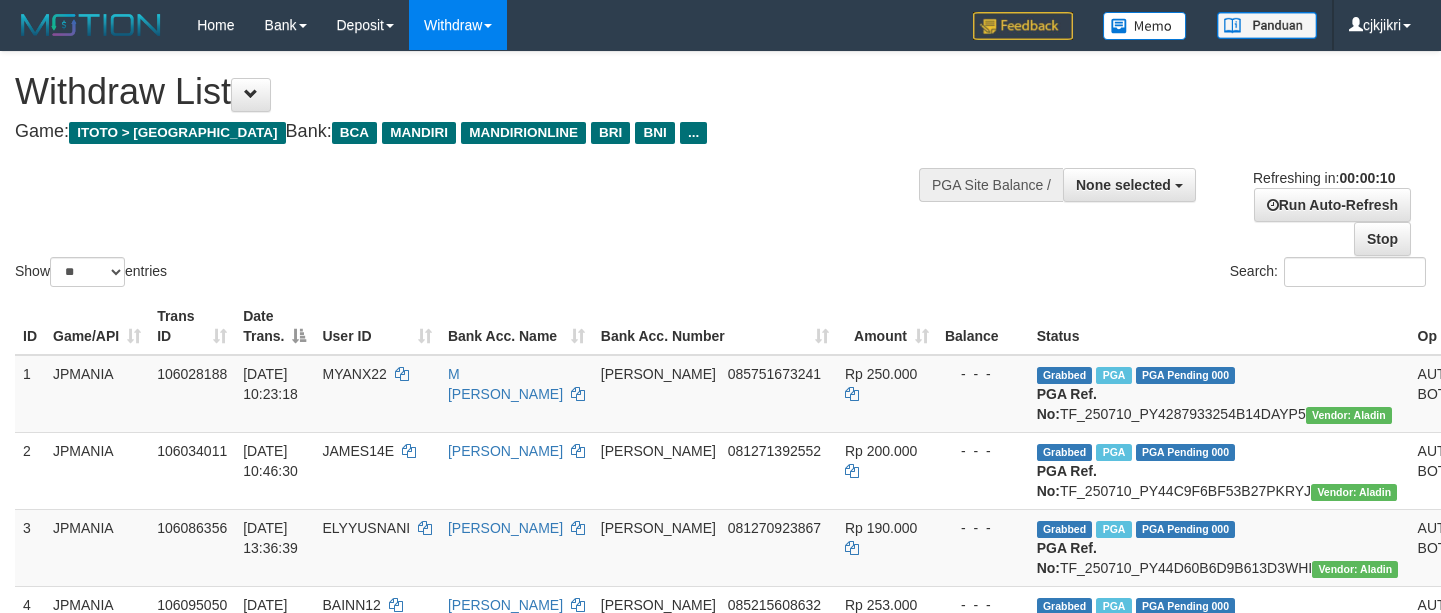 select 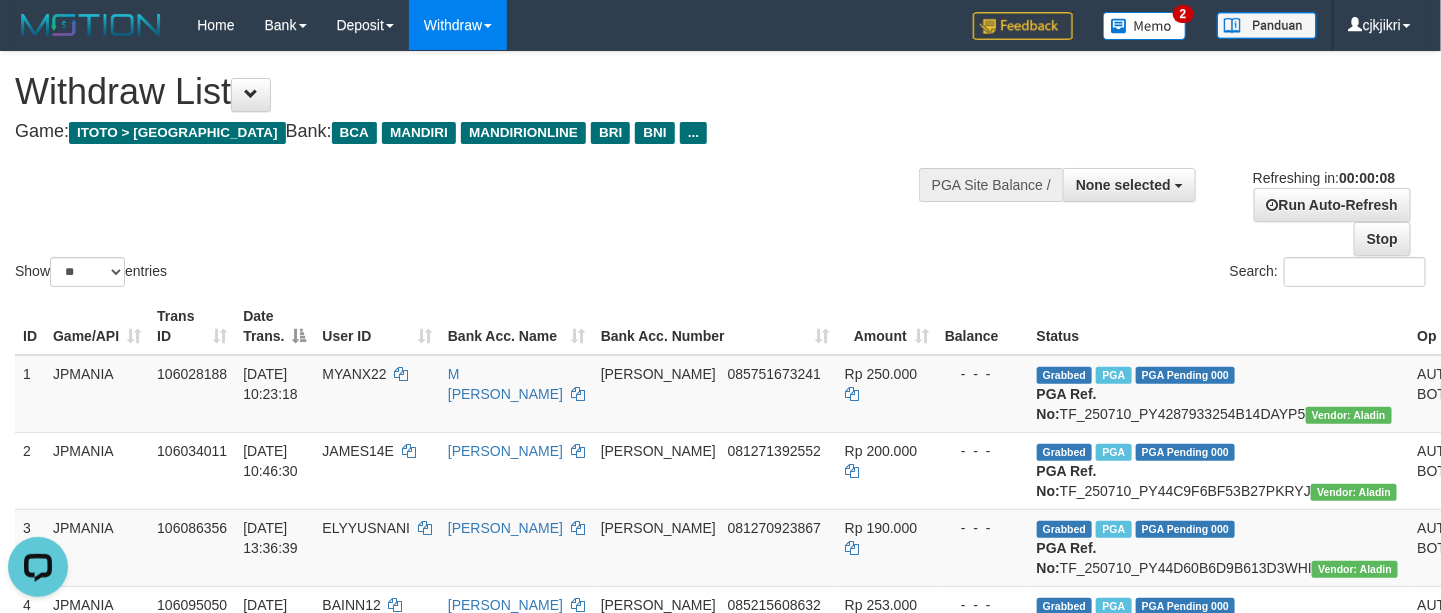 scroll, scrollTop: 0, scrollLeft: 0, axis: both 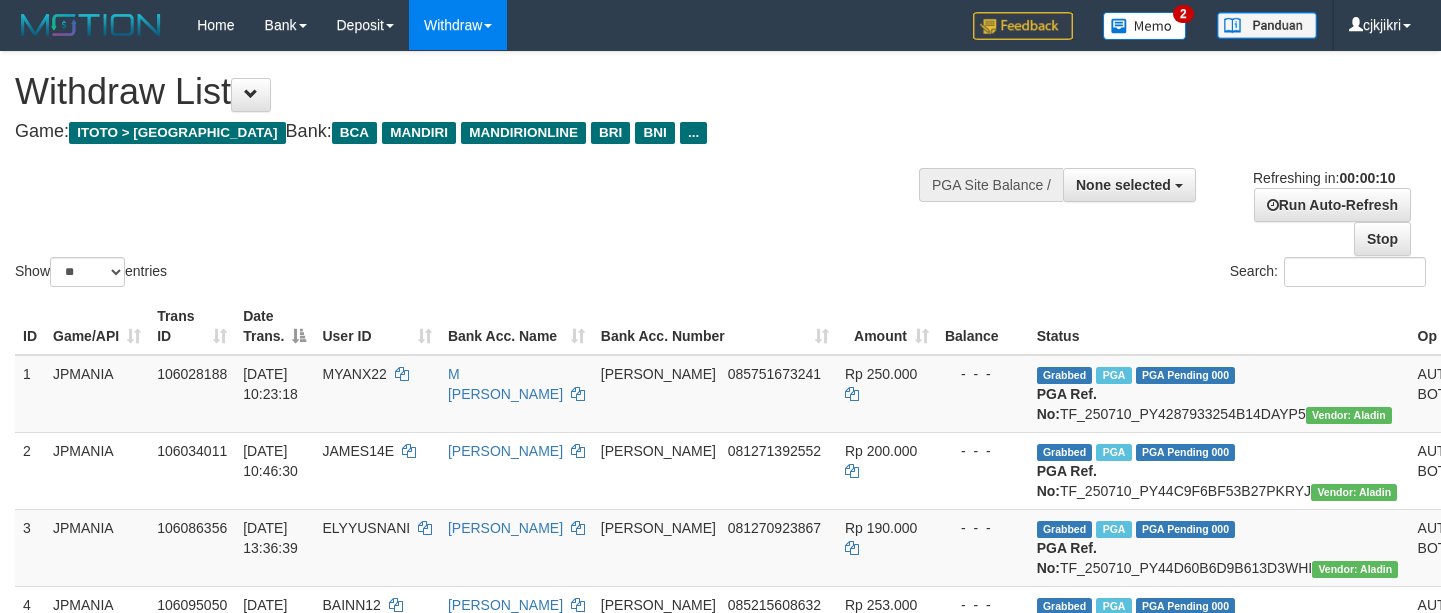 select 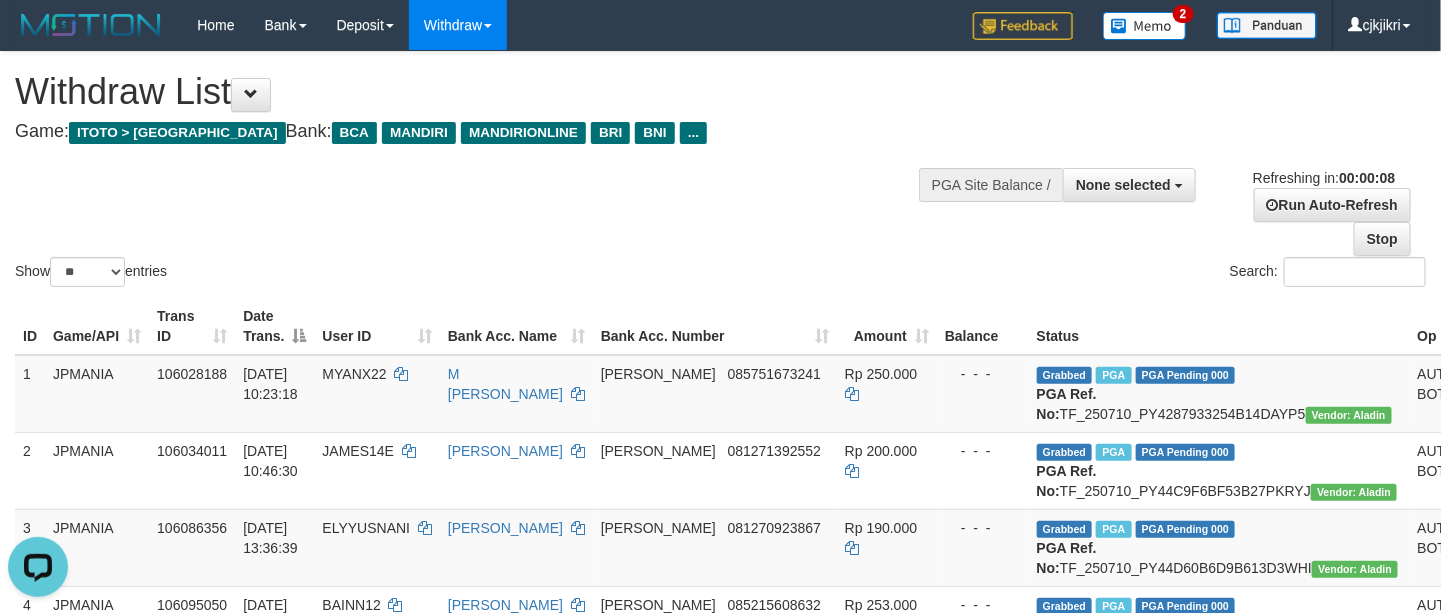 scroll, scrollTop: 0, scrollLeft: 0, axis: both 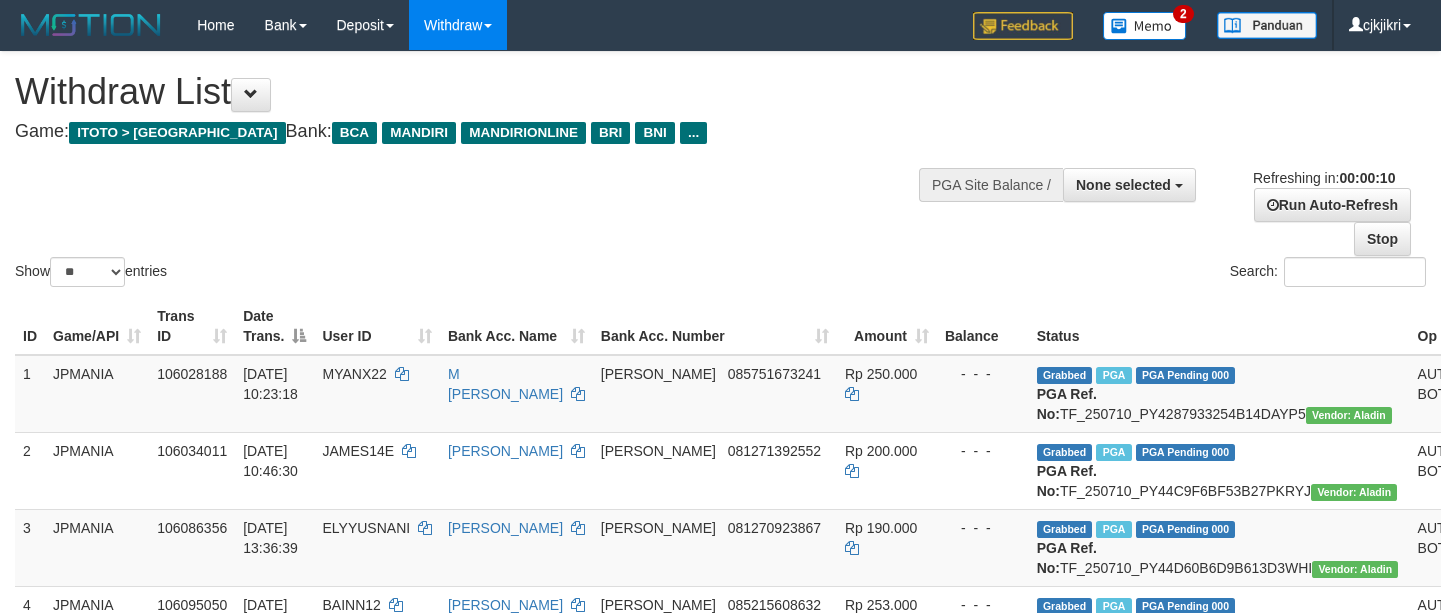 select 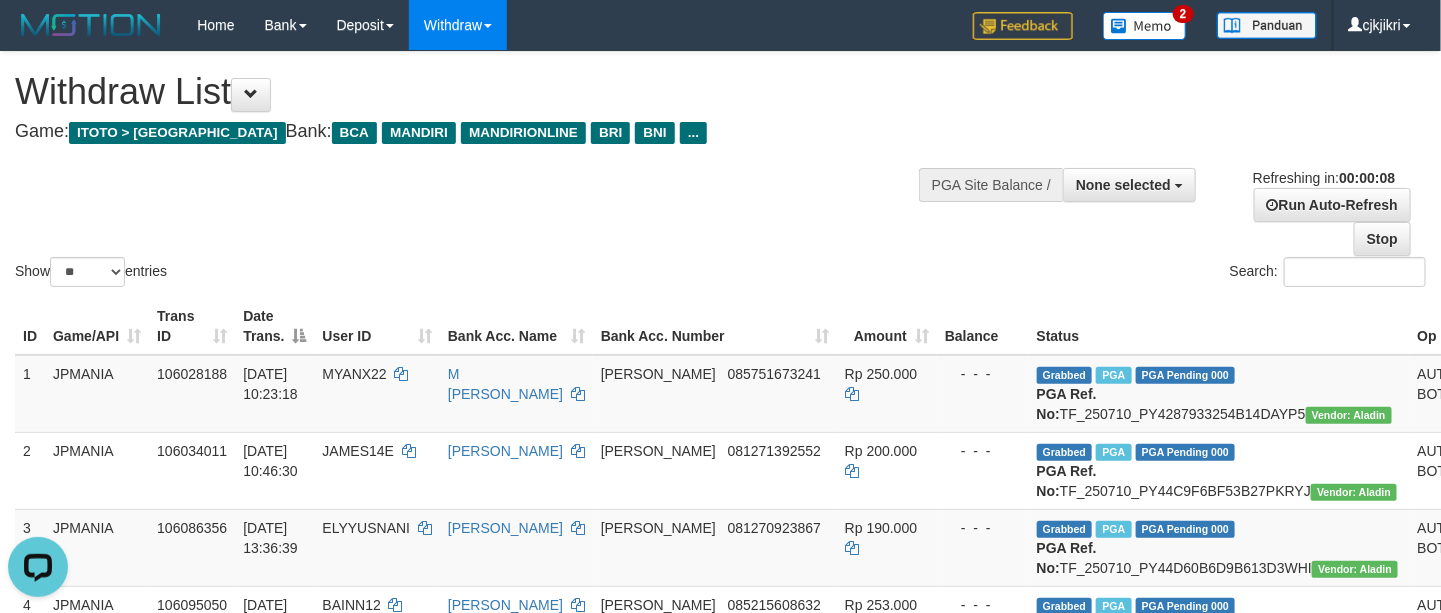 scroll, scrollTop: 0, scrollLeft: 0, axis: both 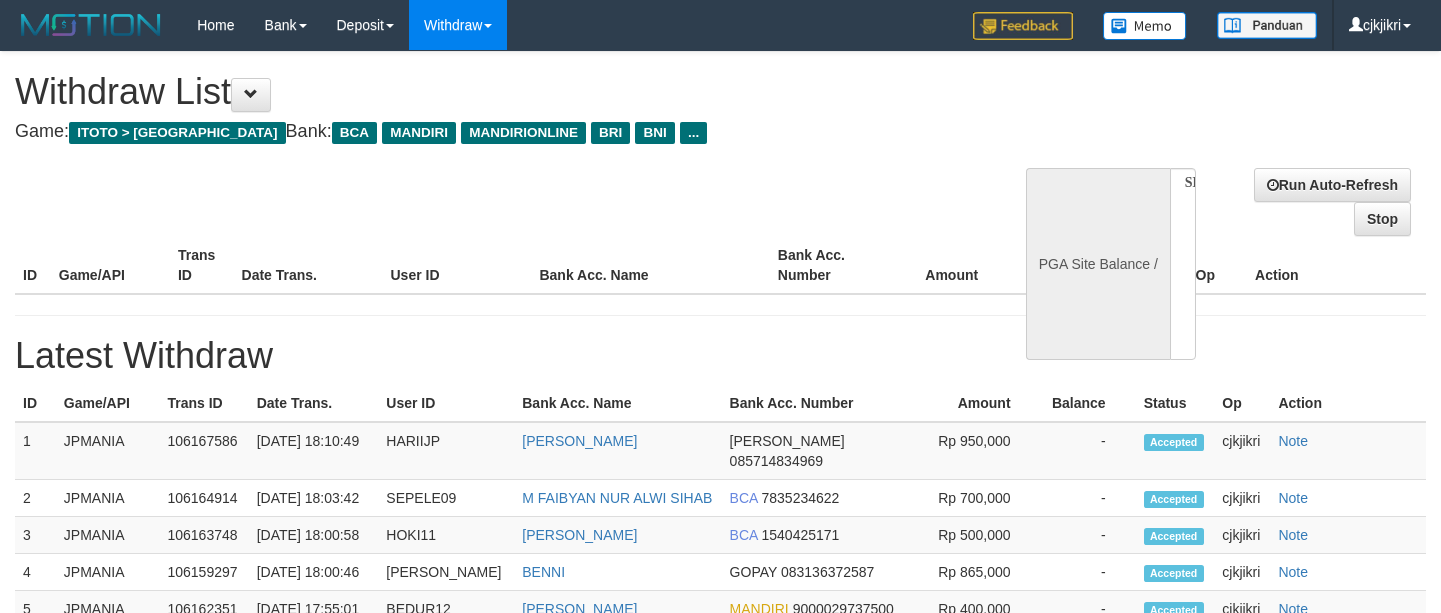 select 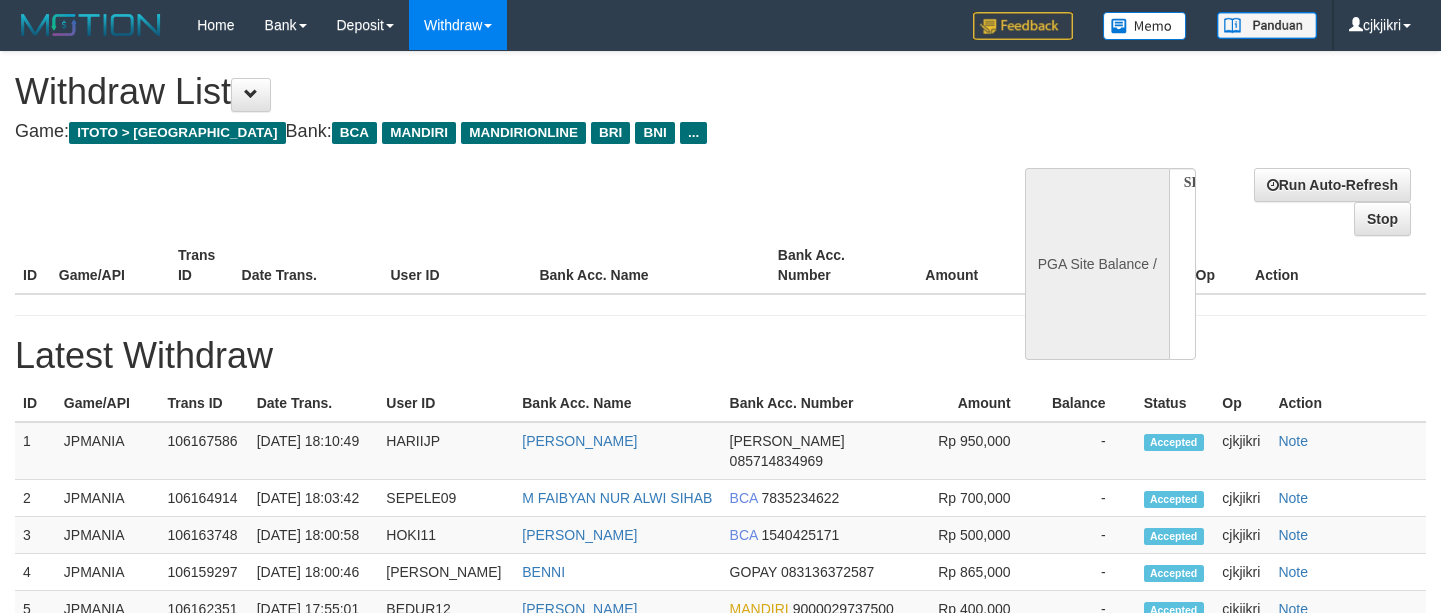 scroll, scrollTop: 0, scrollLeft: 0, axis: both 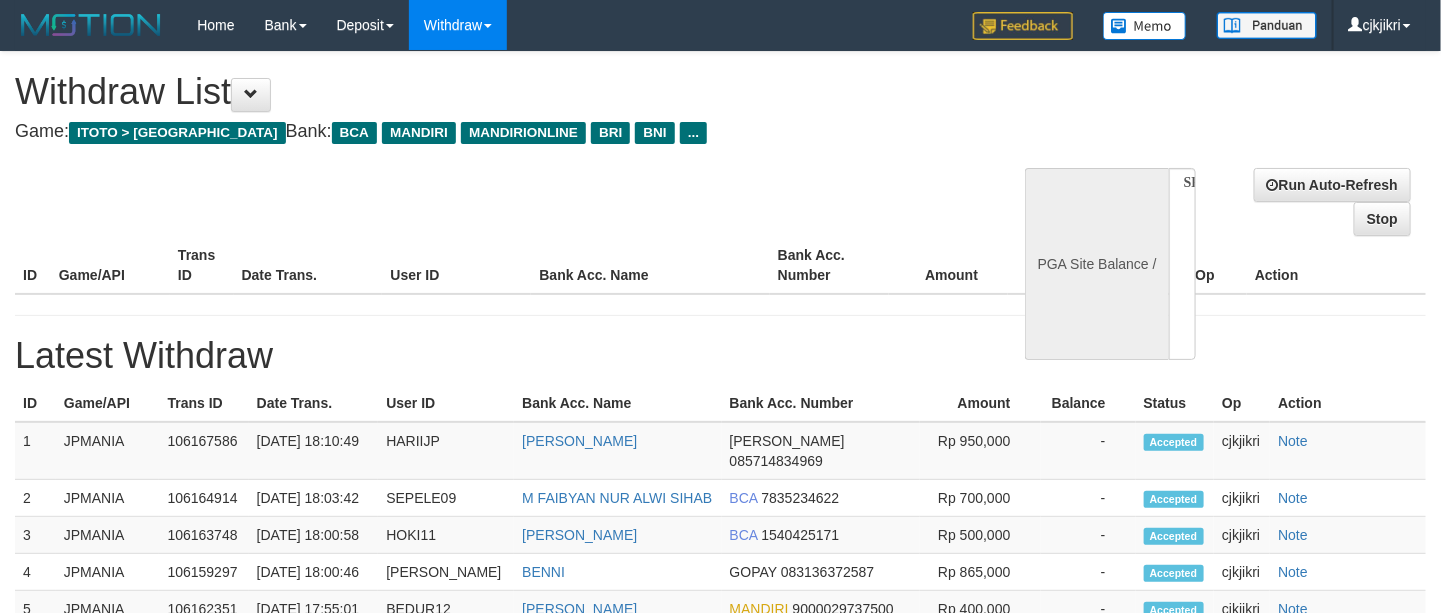 select on "**" 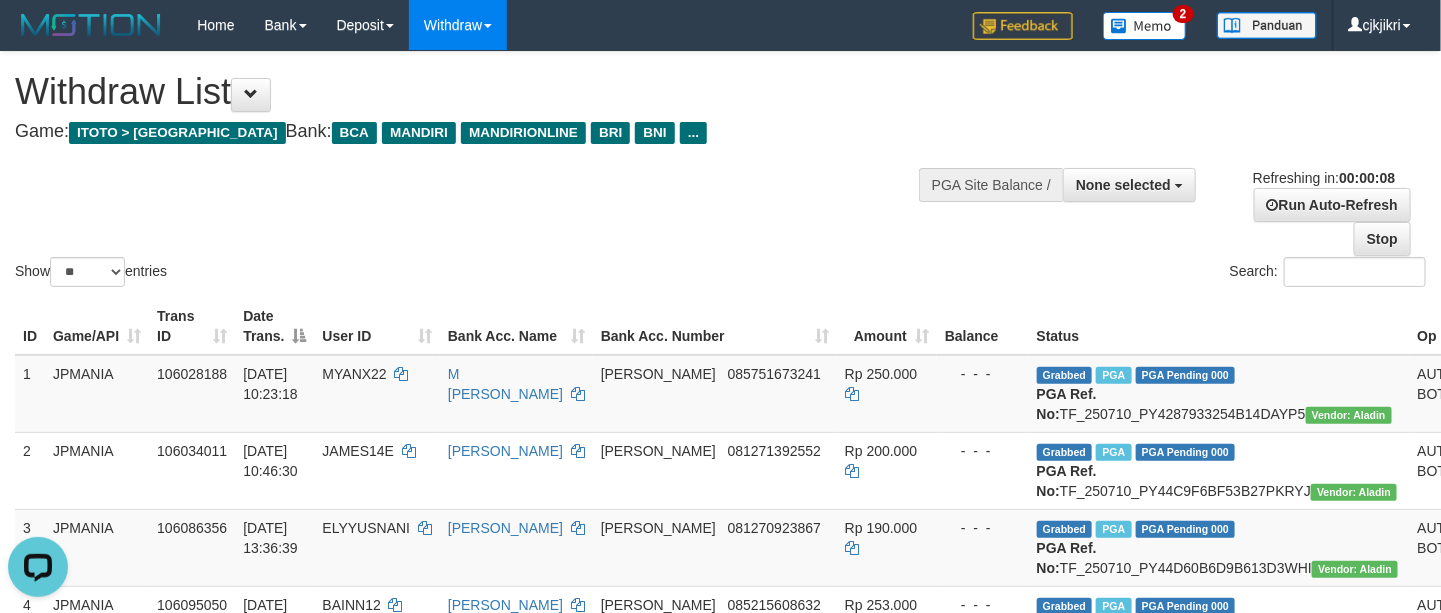 scroll, scrollTop: 0, scrollLeft: 0, axis: both 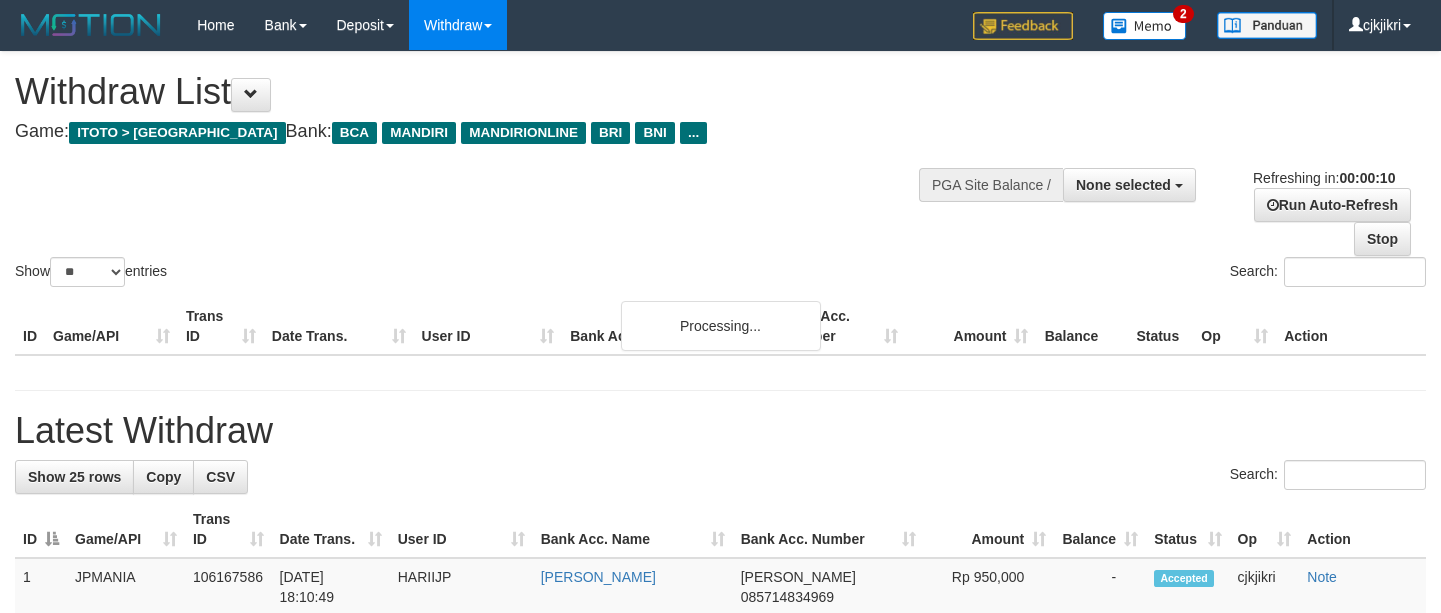 select 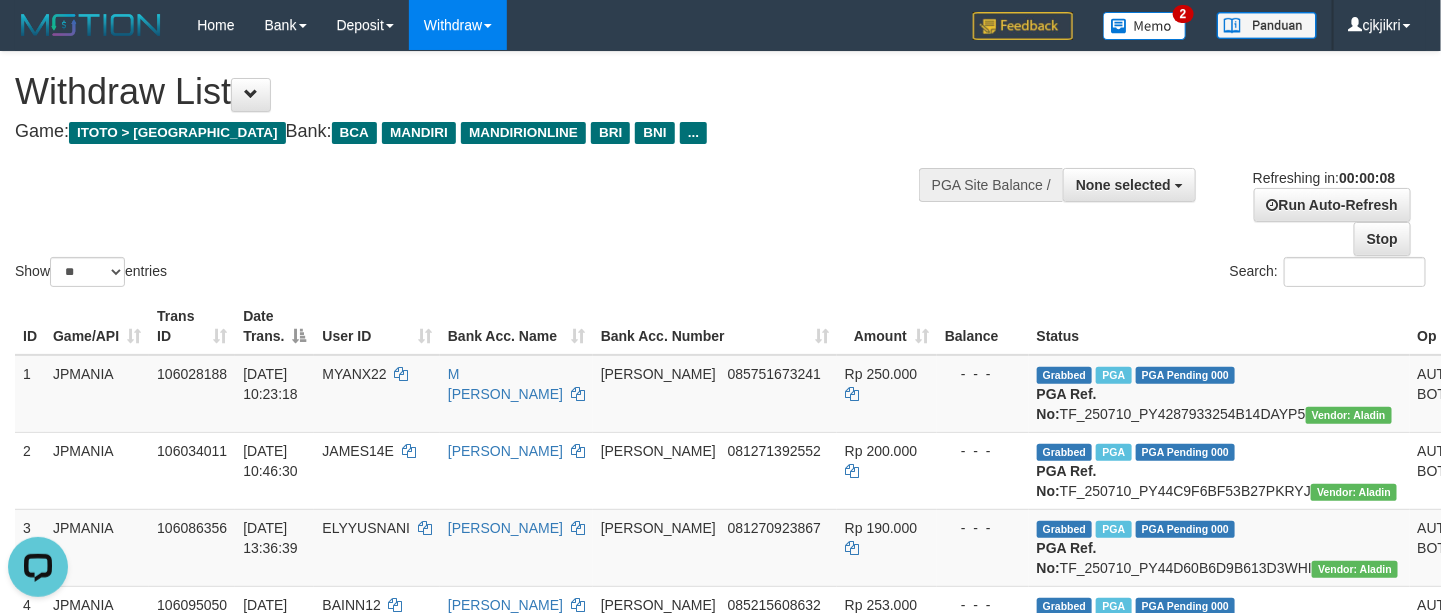 scroll, scrollTop: 0, scrollLeft: 0, axis: both 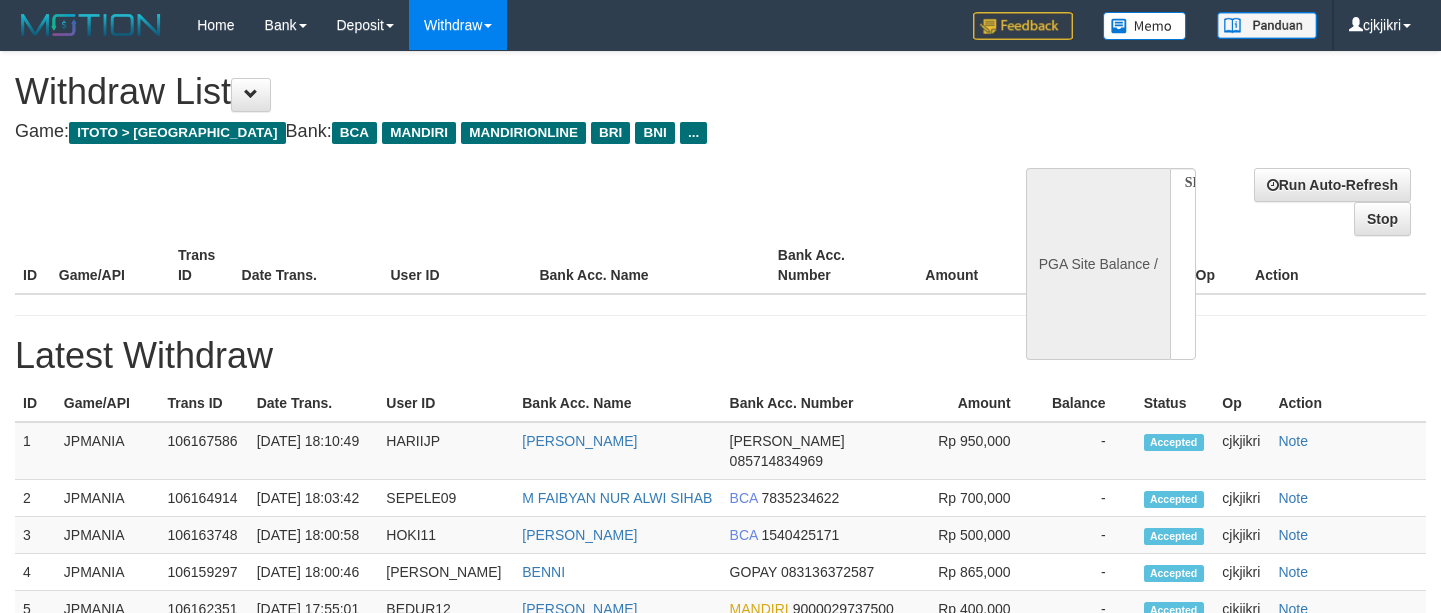 select 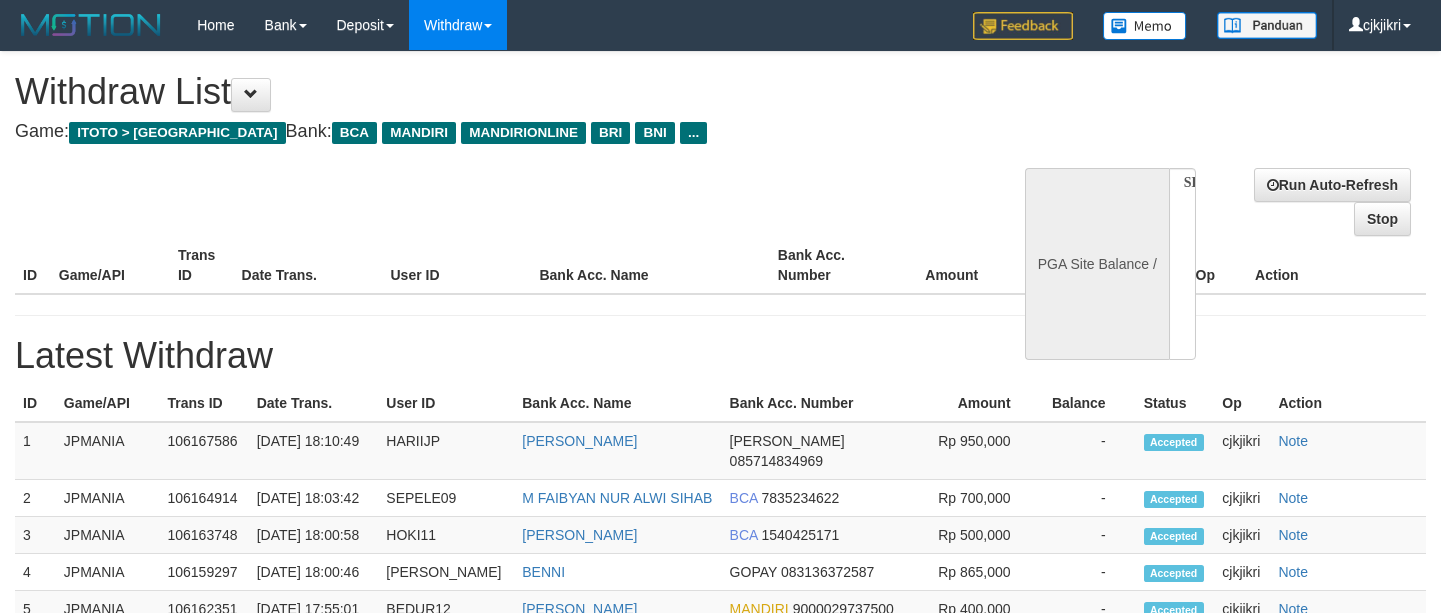 scroll, scrollTop: 0, scrollLeft: 0, axis: both 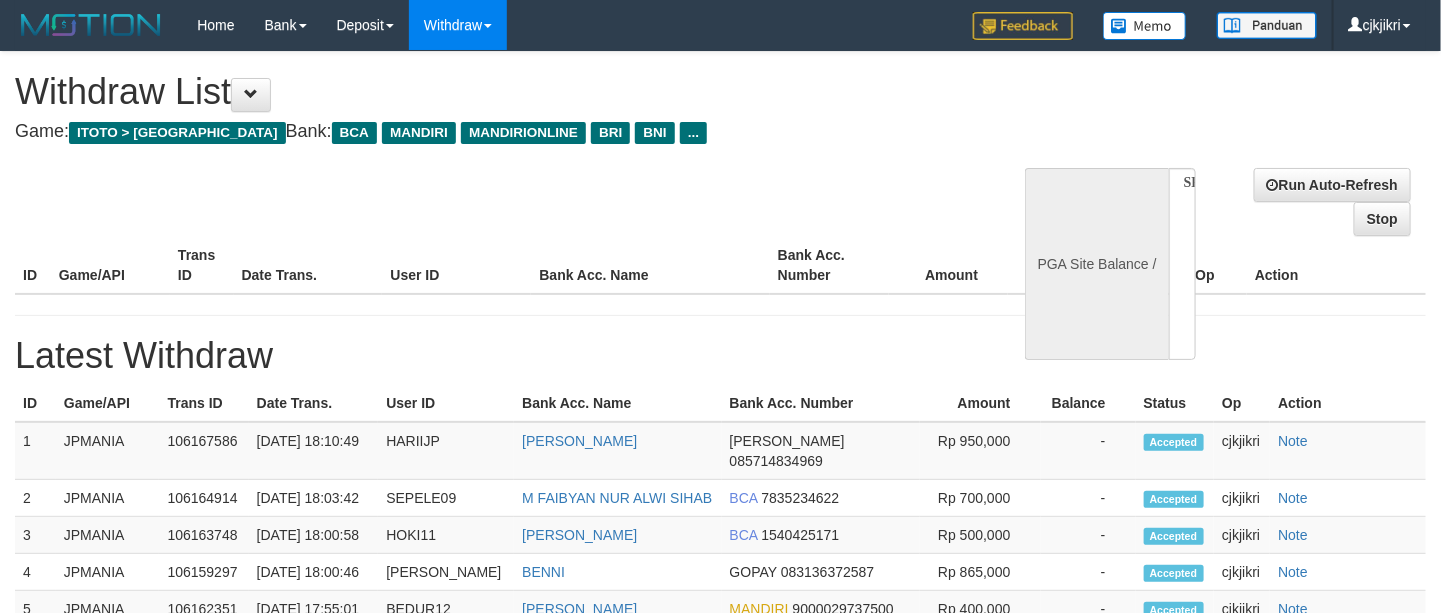 select on "**" 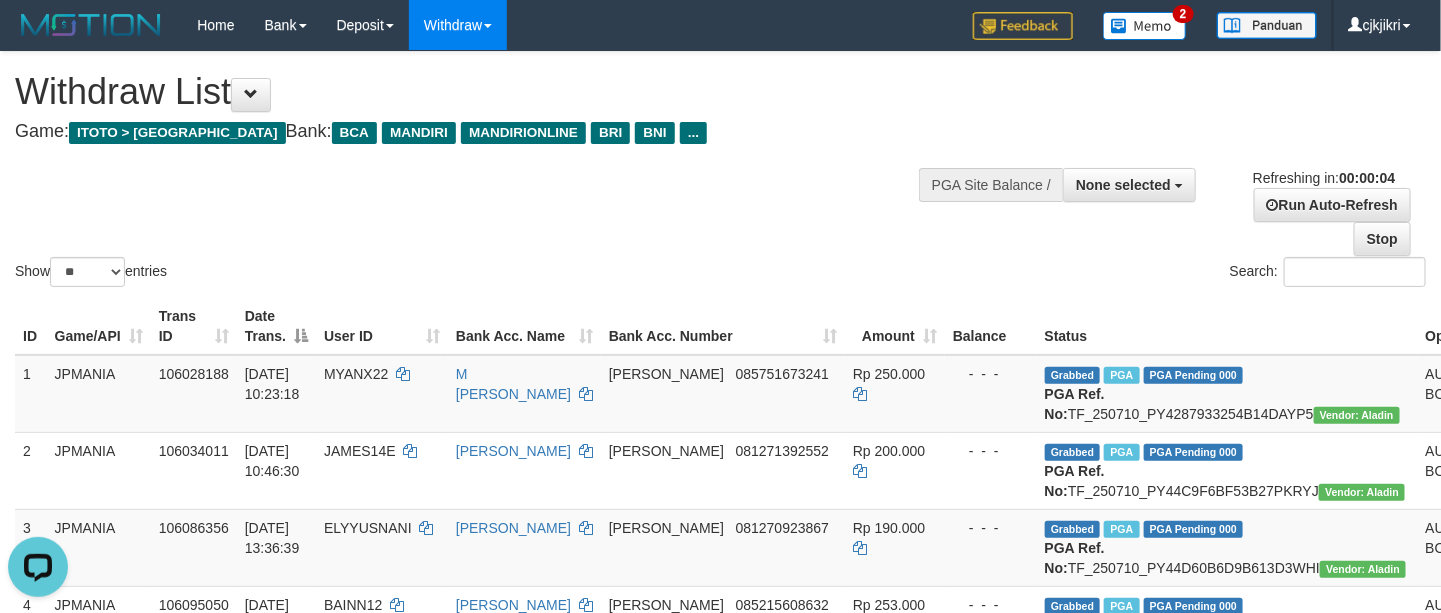 scroll, scrollTop: 0, scrollLeft: 0, axis: both 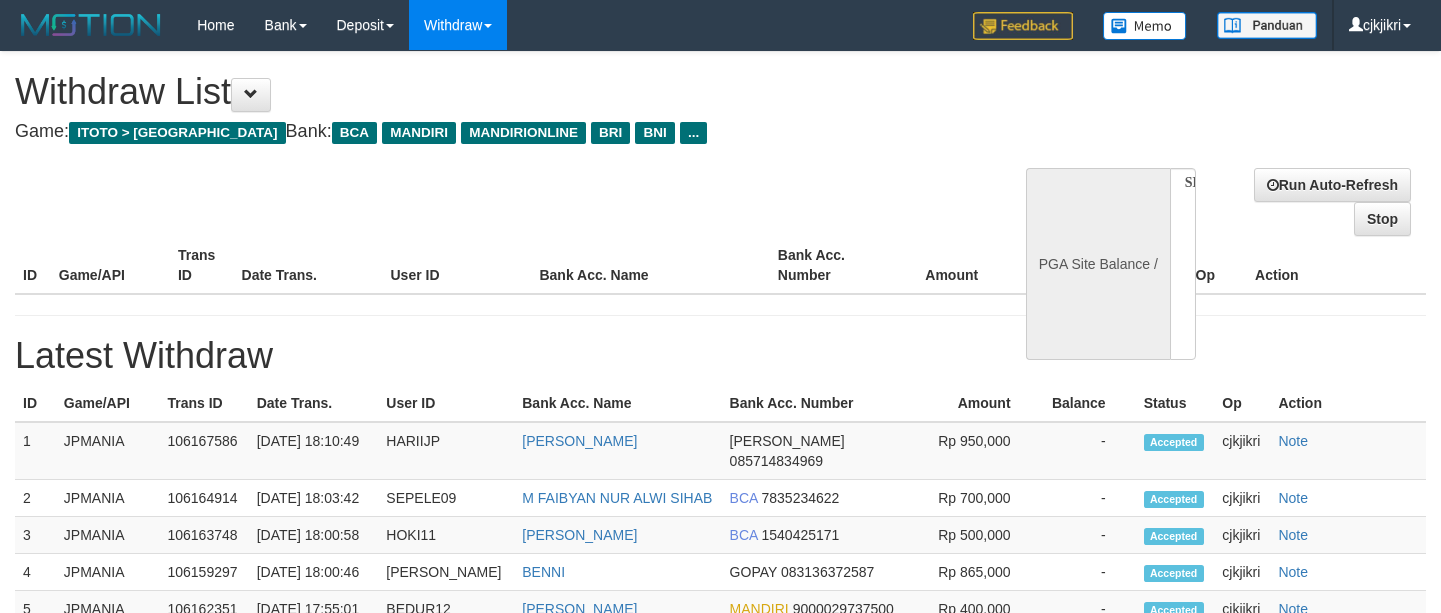 select 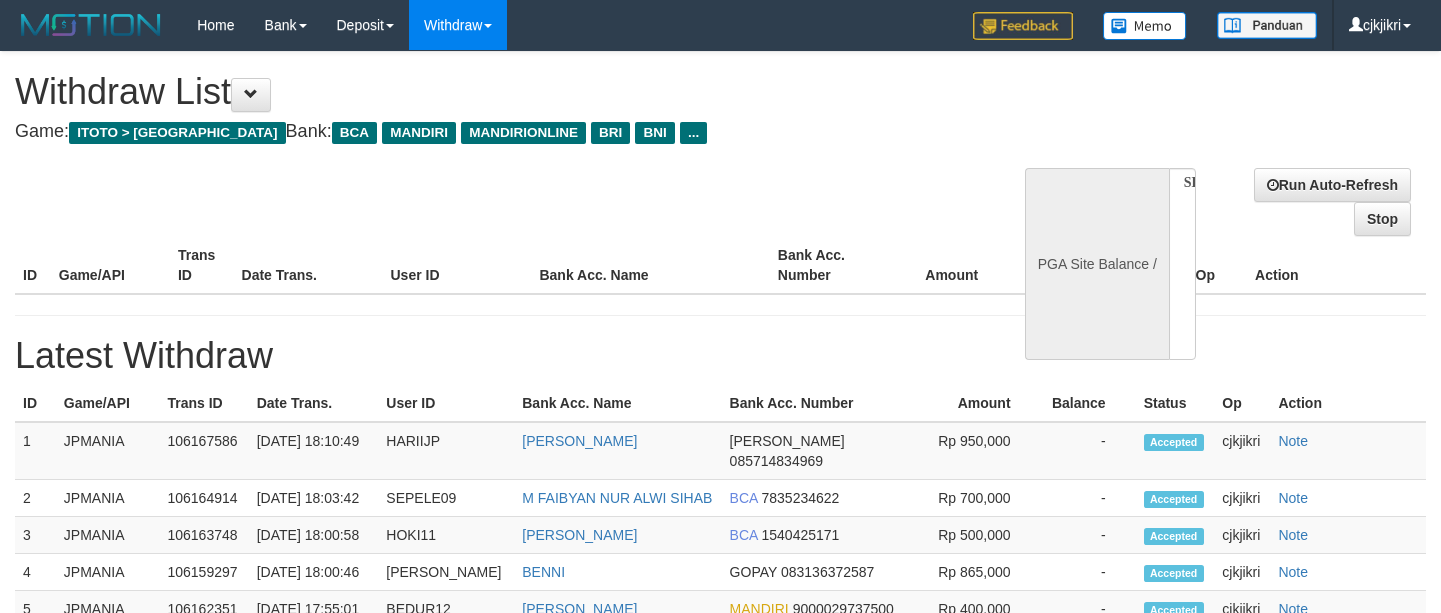 scroll, scrollTop: 0, scrollLeft: 0, axis: both 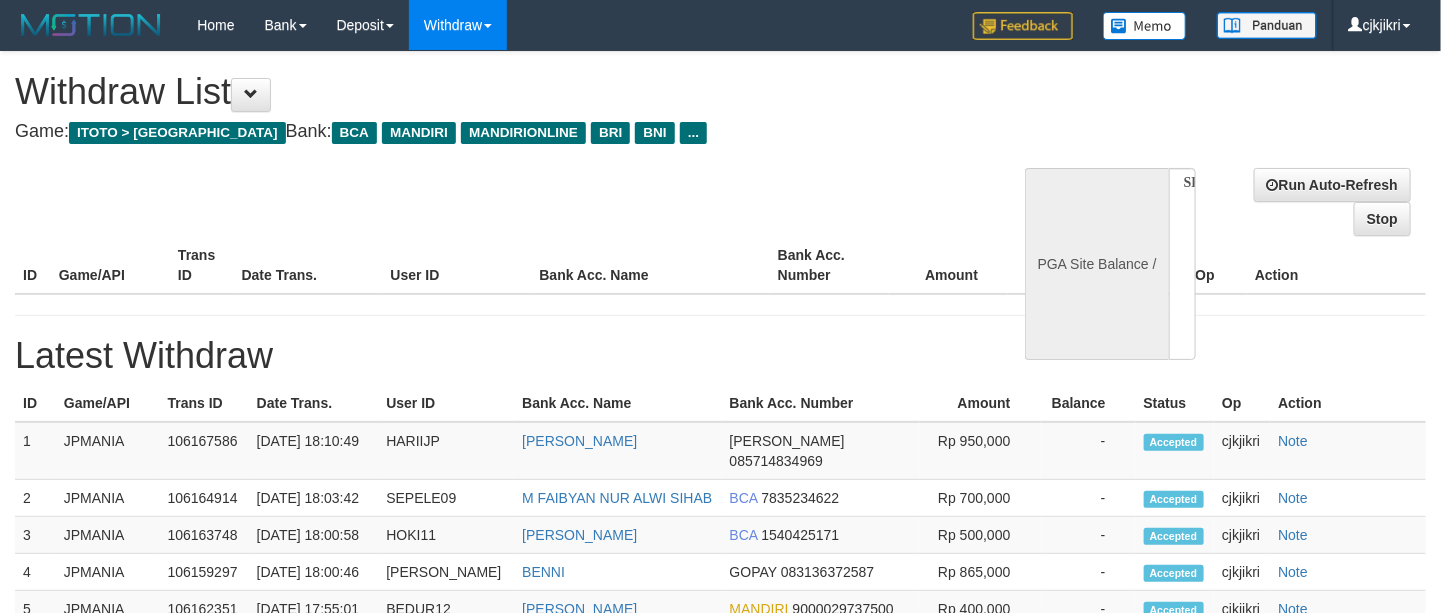 select on "**" 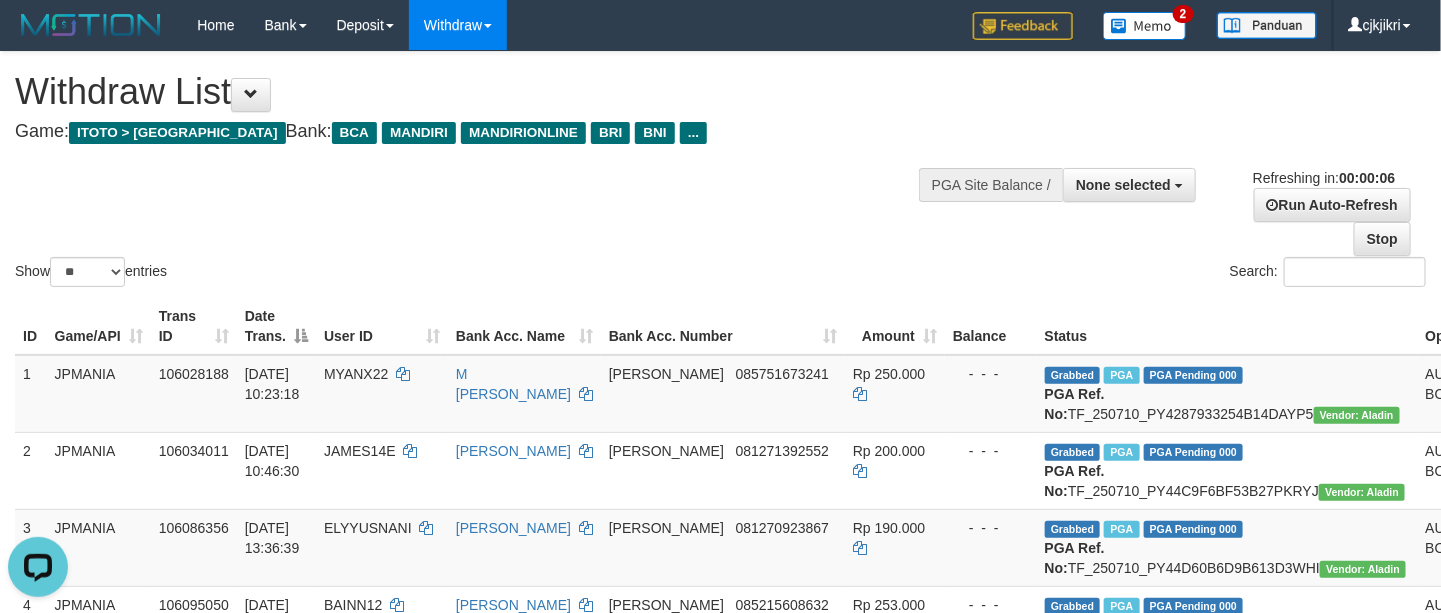 scroll, scrollTop: 0, scrollLeft: 0, axis: both 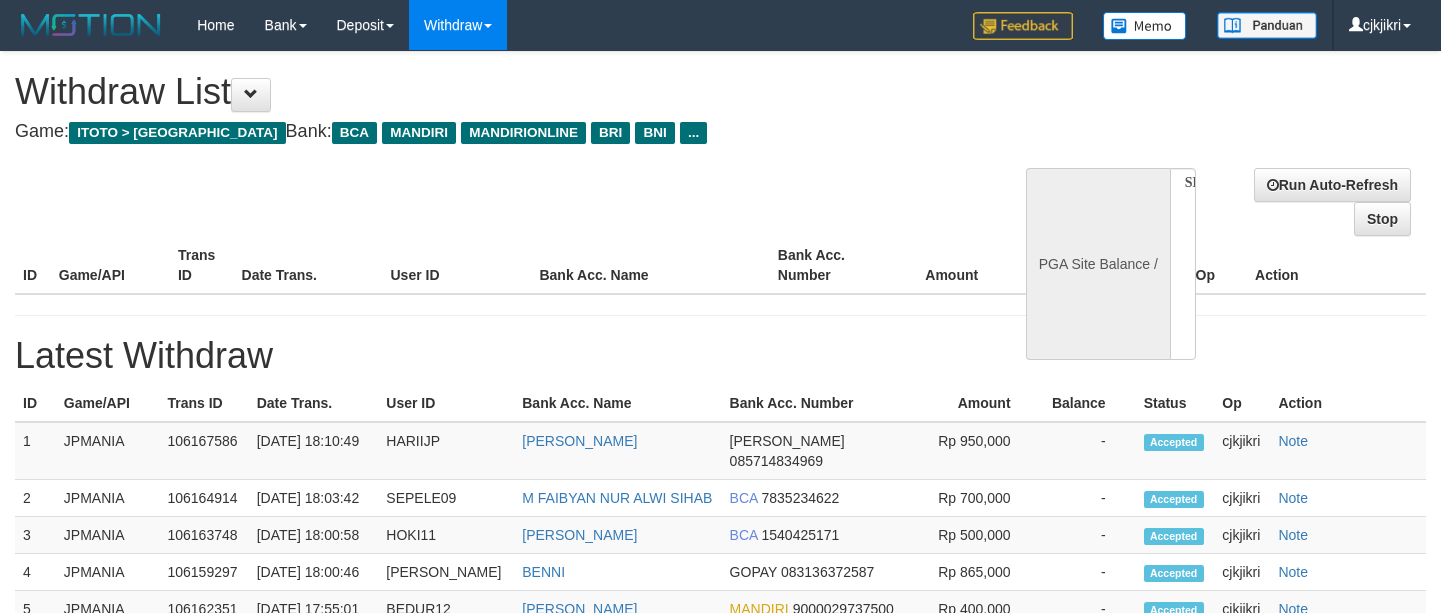 select 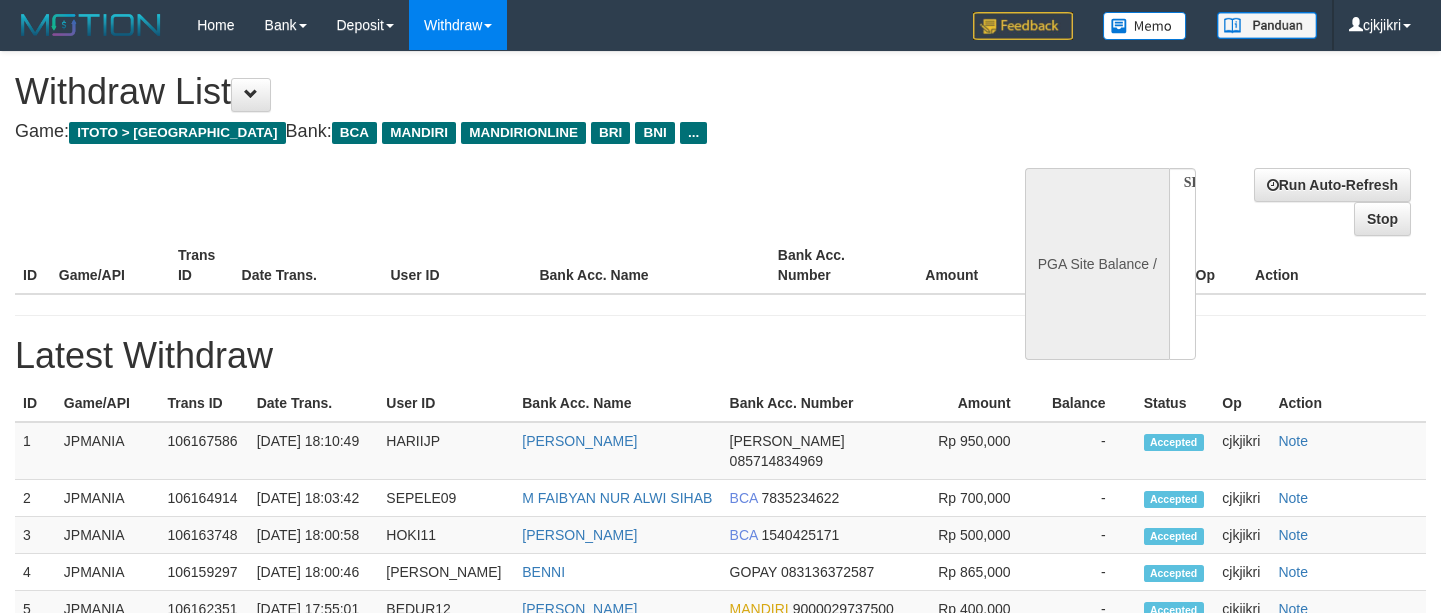 scroll, scrollTop: 0, scrollLeft: 0, axis: both 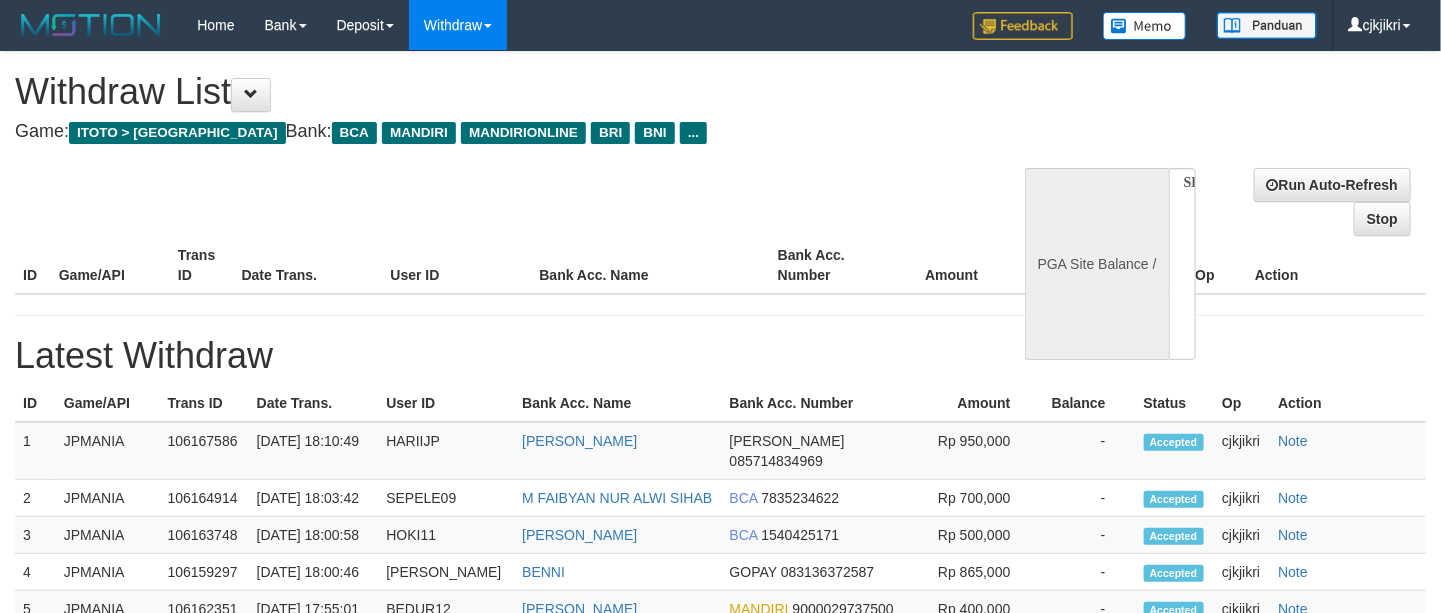 select on "**" 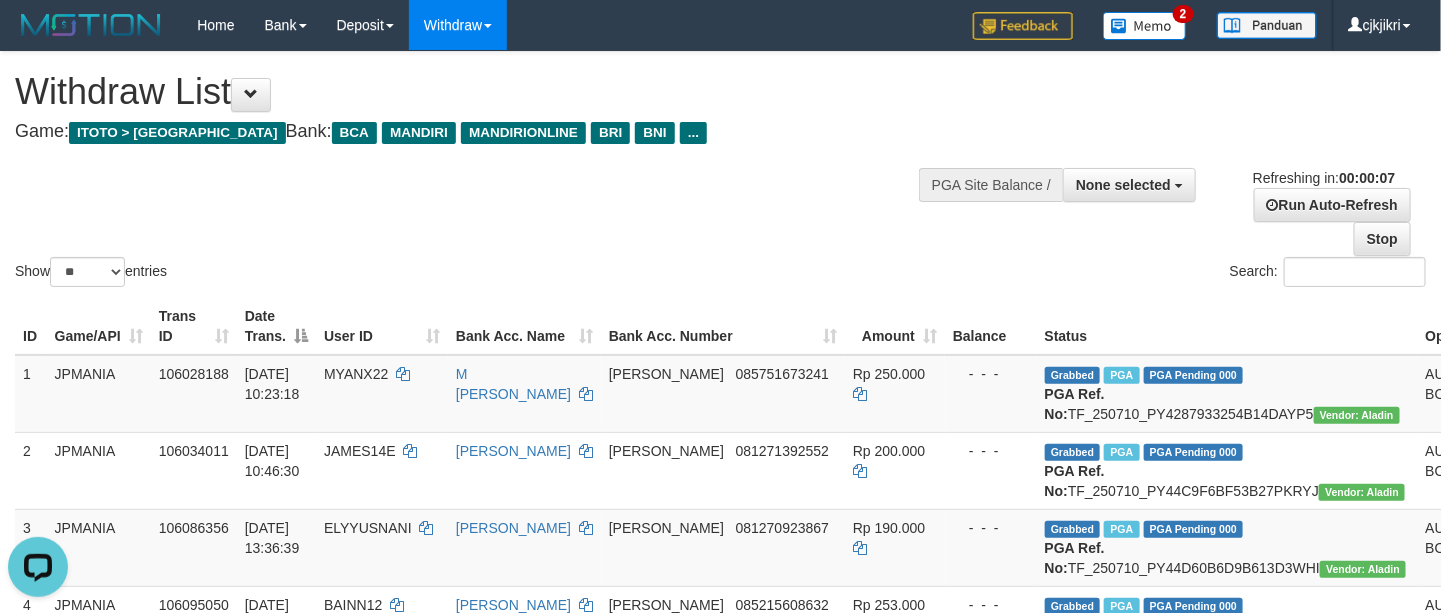 scroll, scrollTop: 0, scrollLeft: 0, axis: both 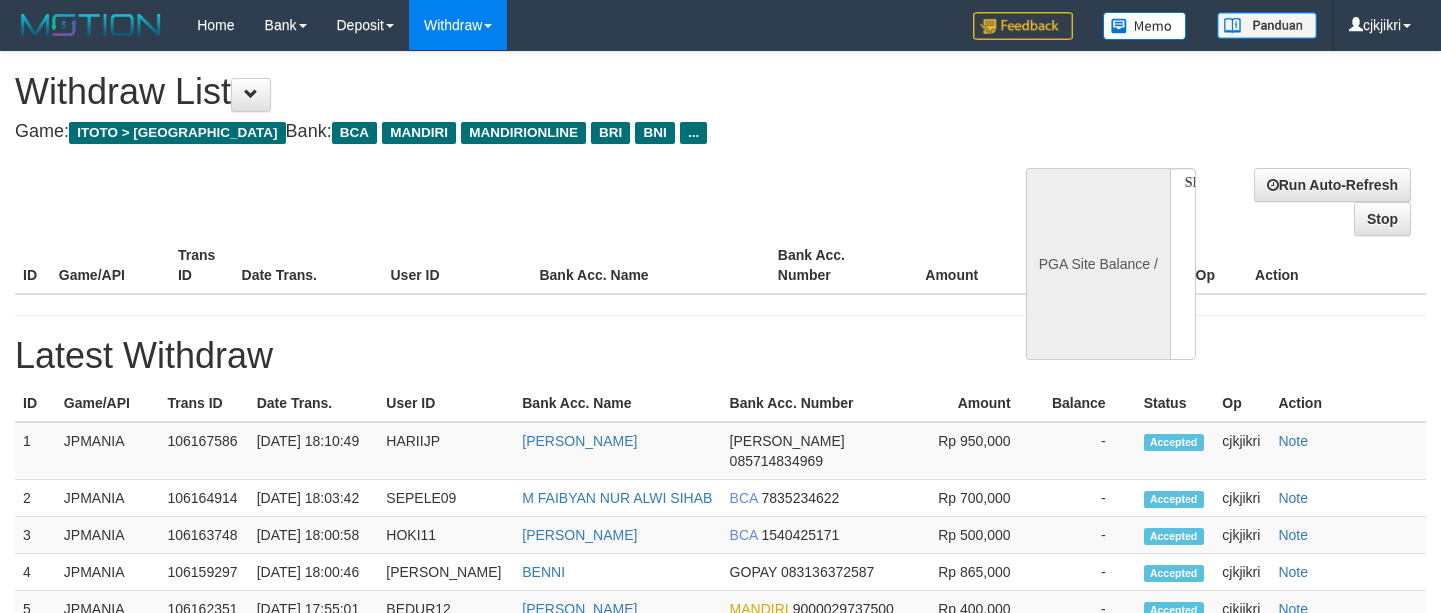 select 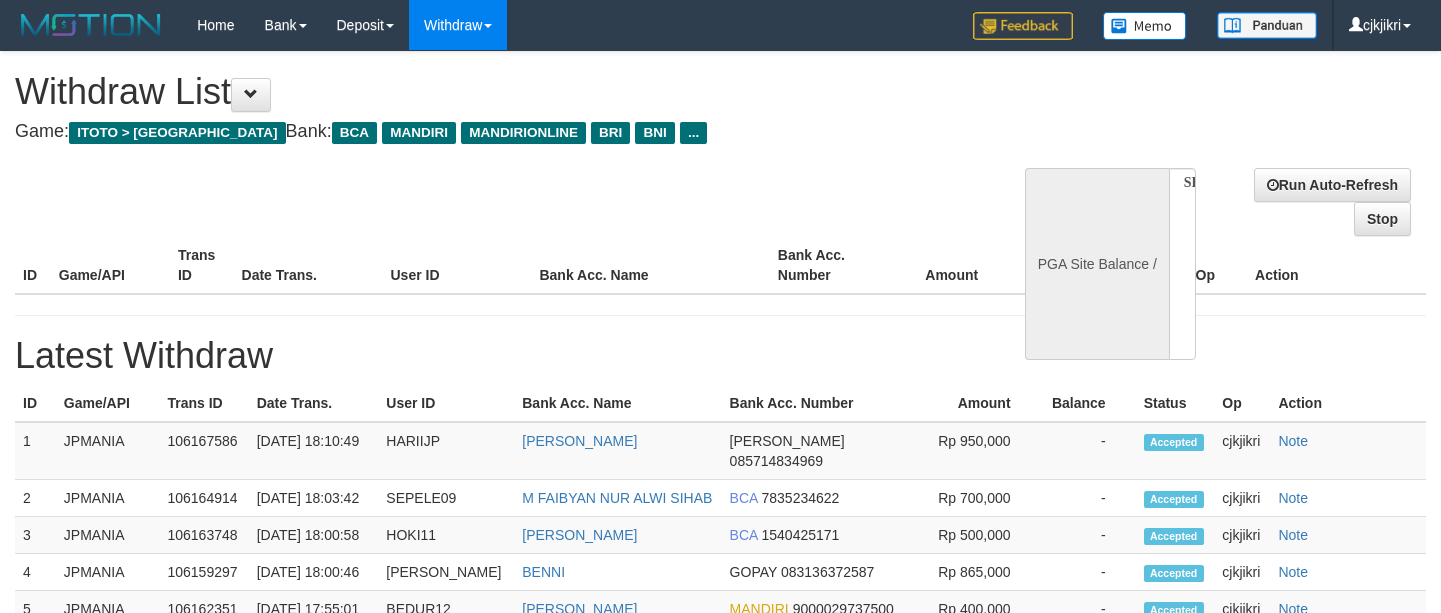 scroll, scrollTop: 0, scrollLeft: 0, axis: both 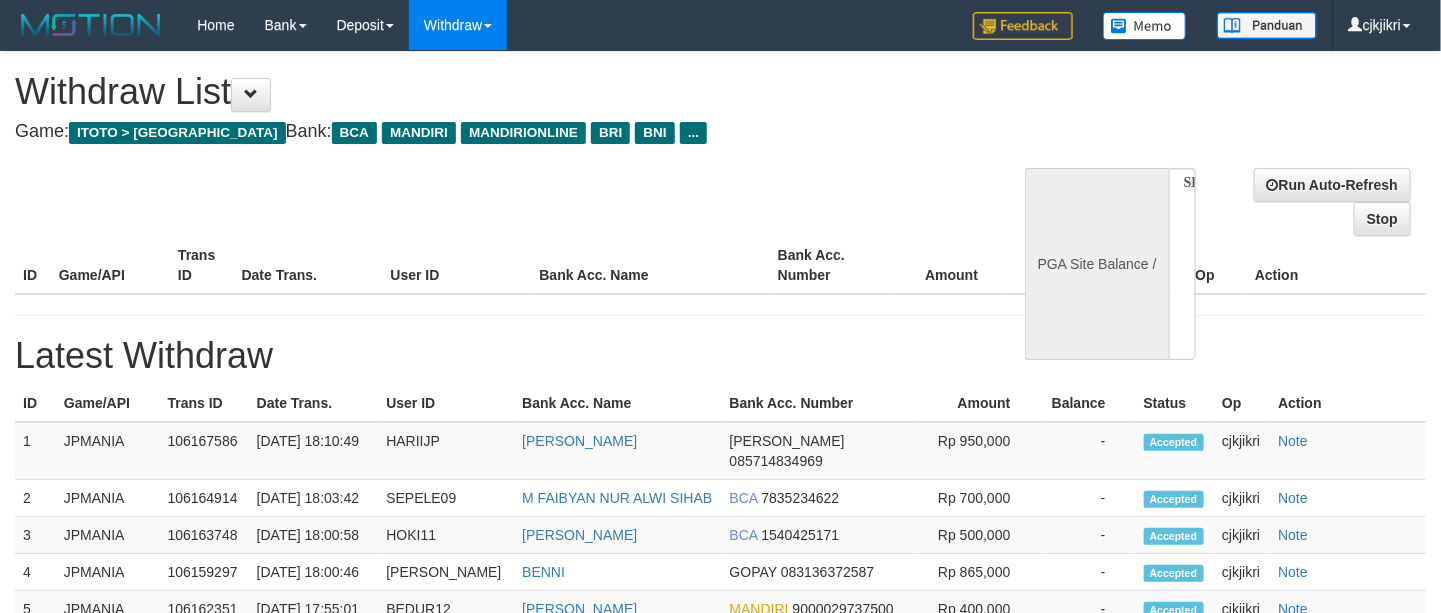 select on "**" 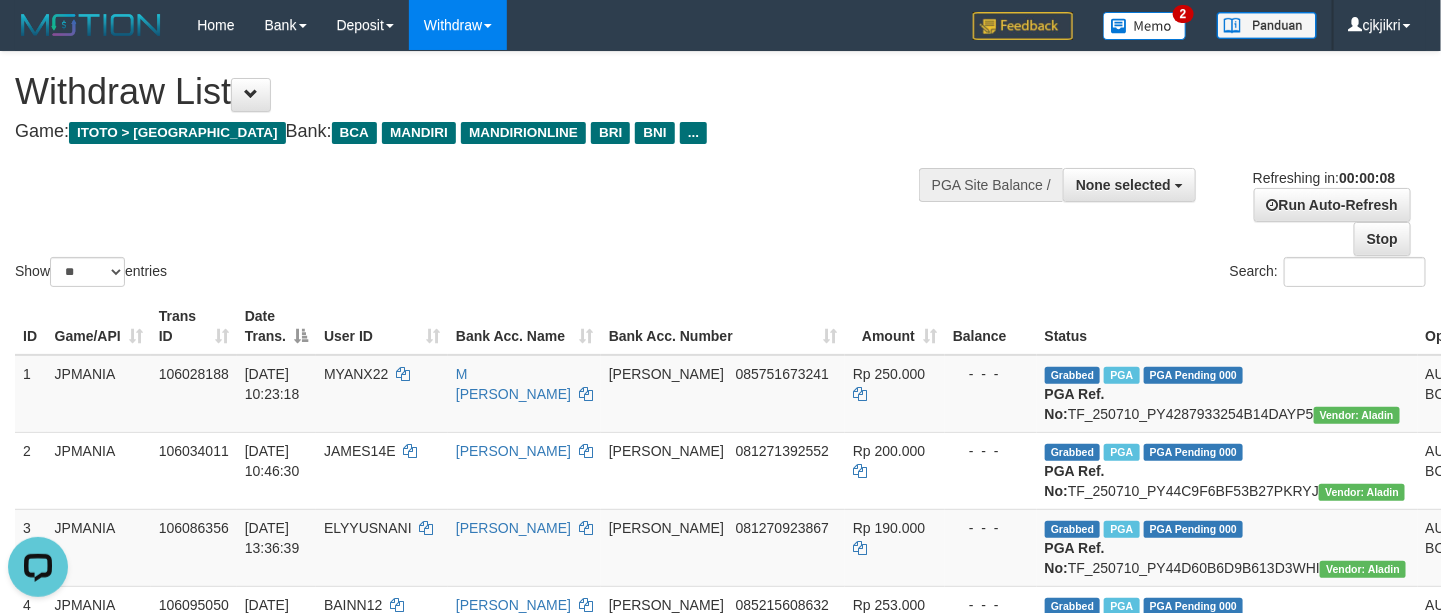 scroll, scrollTop: 0, scrollLeft: 0, axis: both 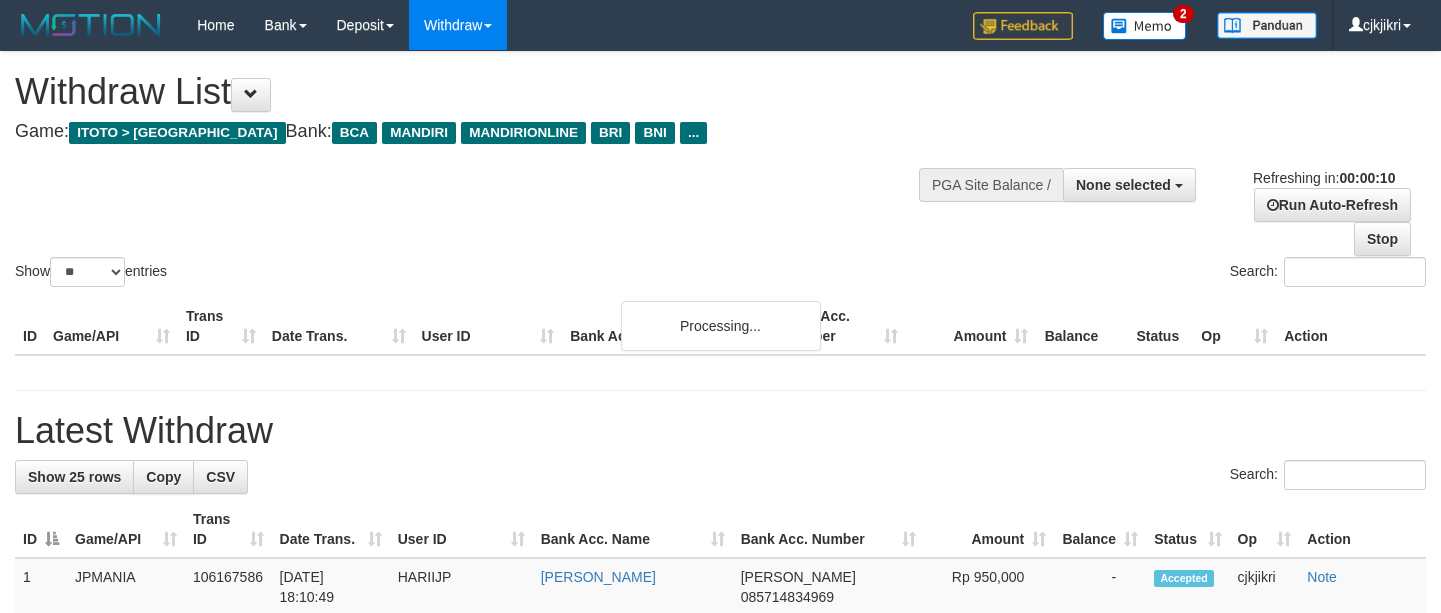 select 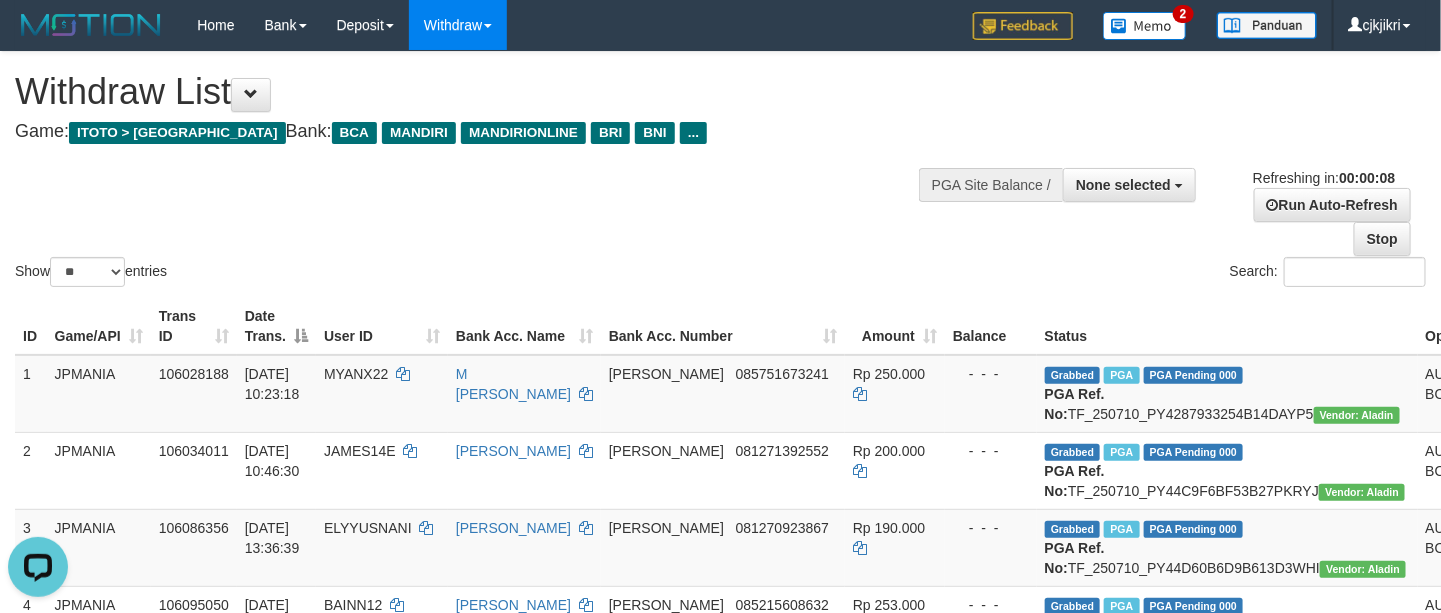scroll, scrollTop: 0, scrollLeft: 0, axis: both 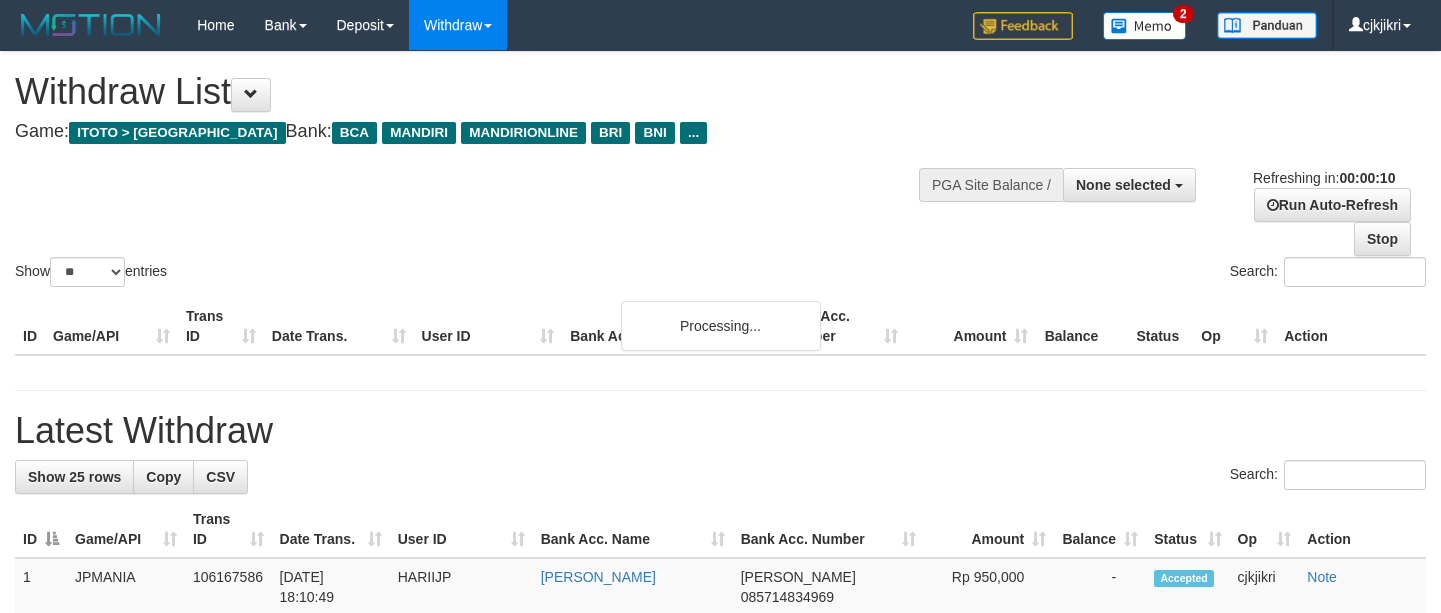select 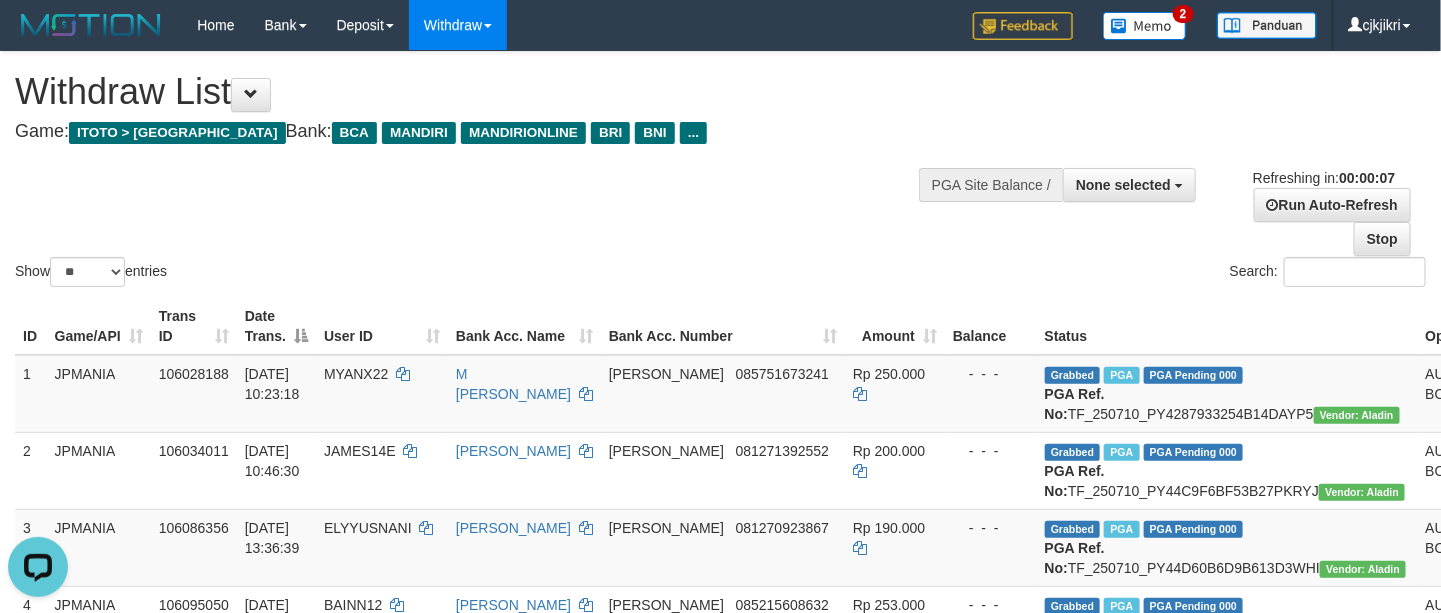 scroll, scrollTop: 0, scrollLeft: 0, axis: both 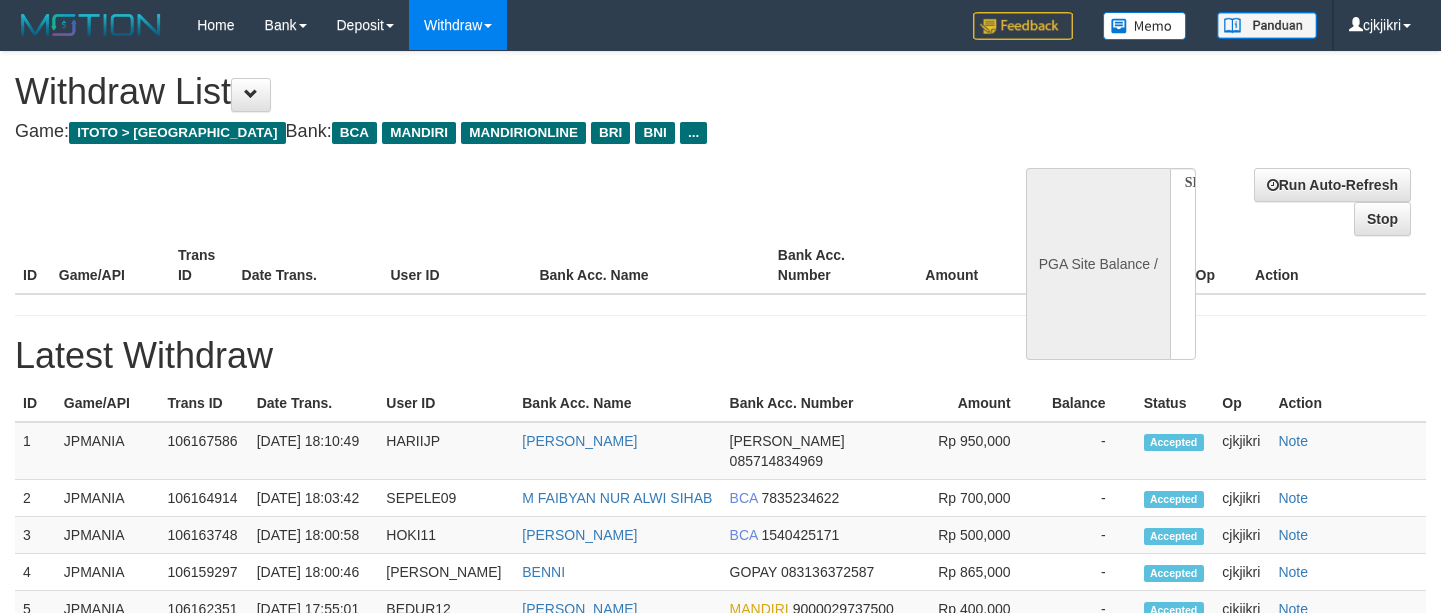 select 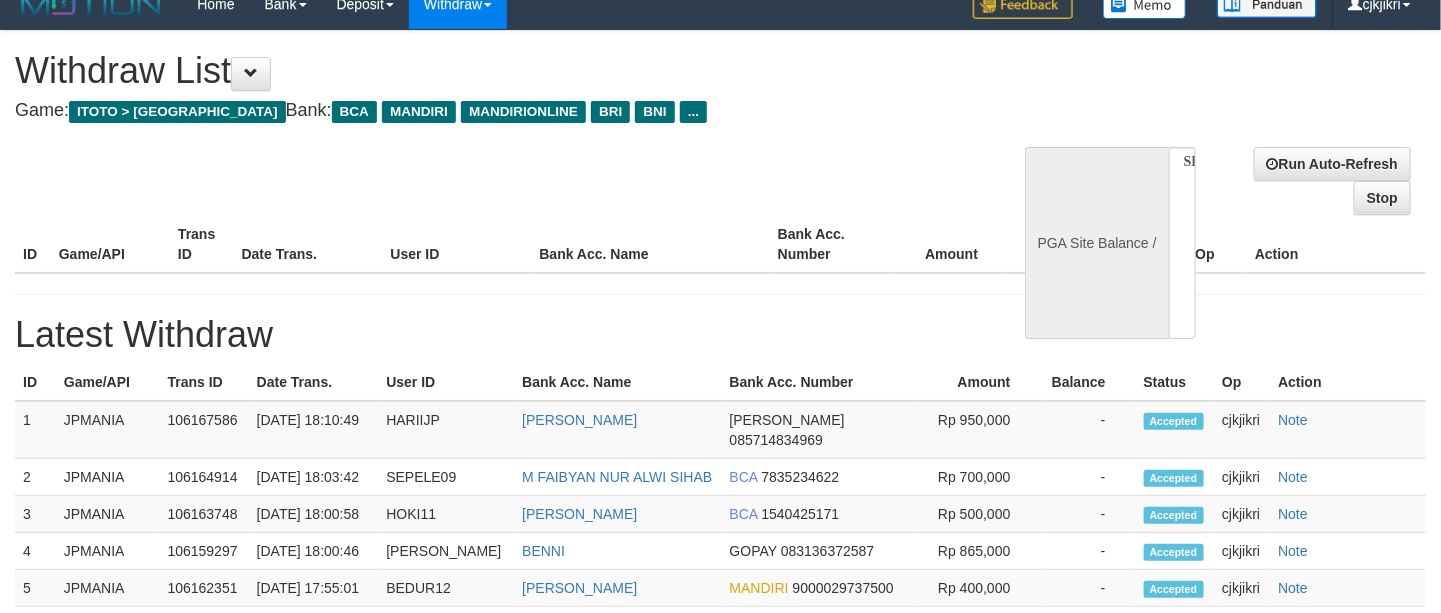 scroll, scrollTop: 0, scrollLeft: 0, axis: both 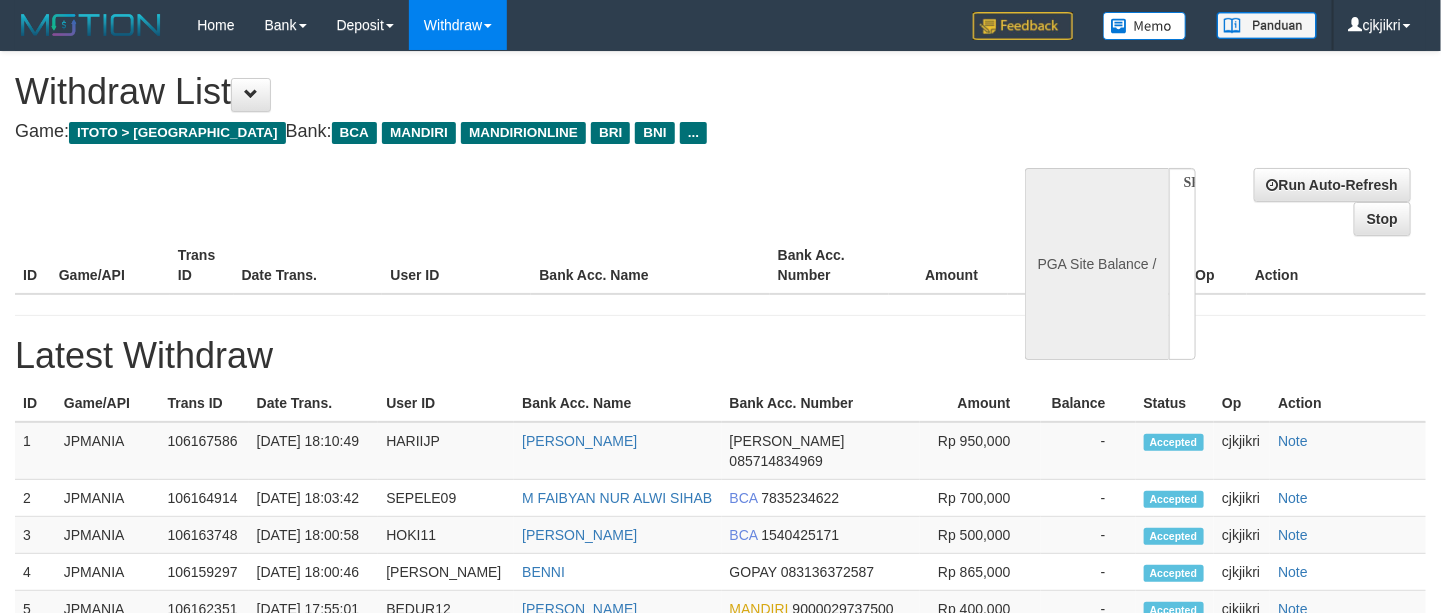 click on "**********" at bounding box center [720, 2745] 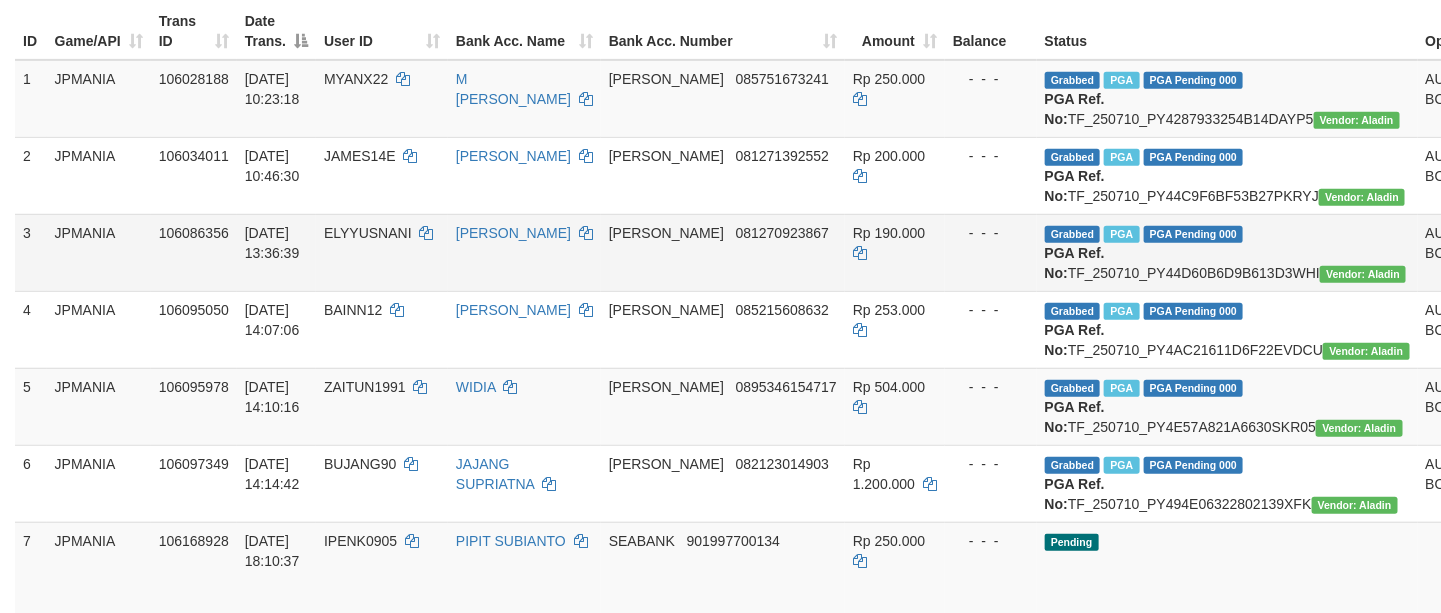 scroll, scrollTop: 750, scrollLeft: 0, axis: vertical 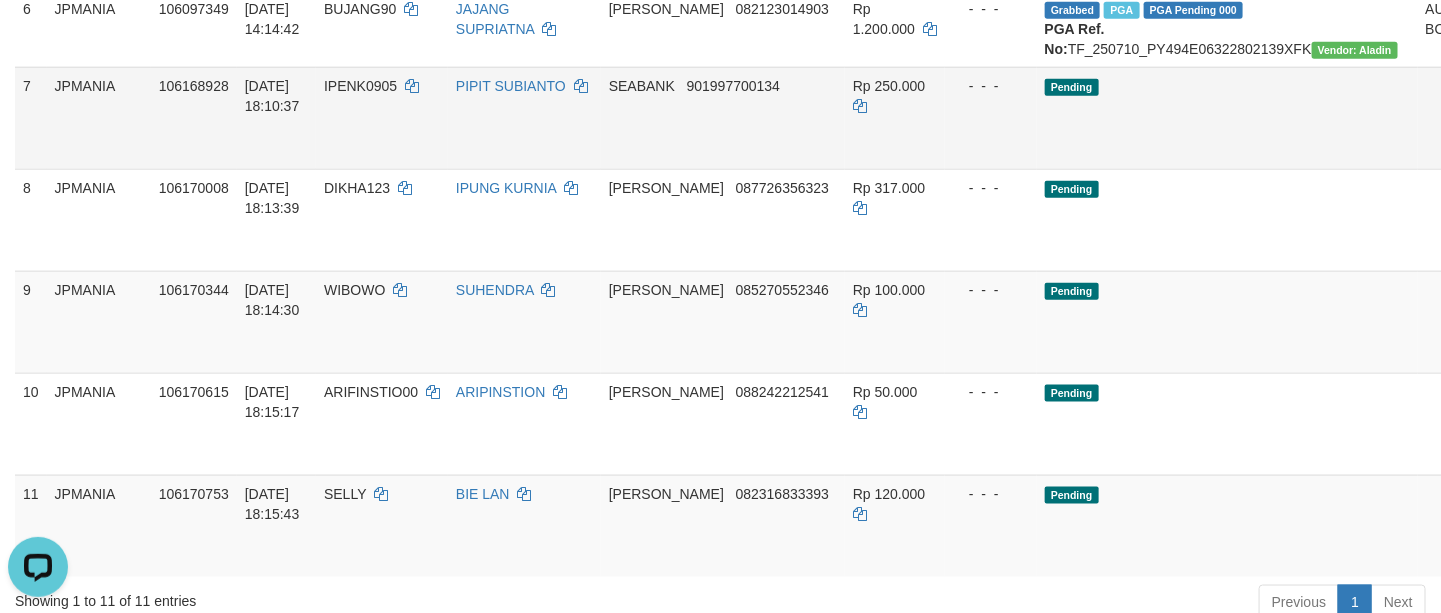 click on "Allow Grab   ·    Reject Send PGA     ·    Note" at bounding box center (1549, 118) 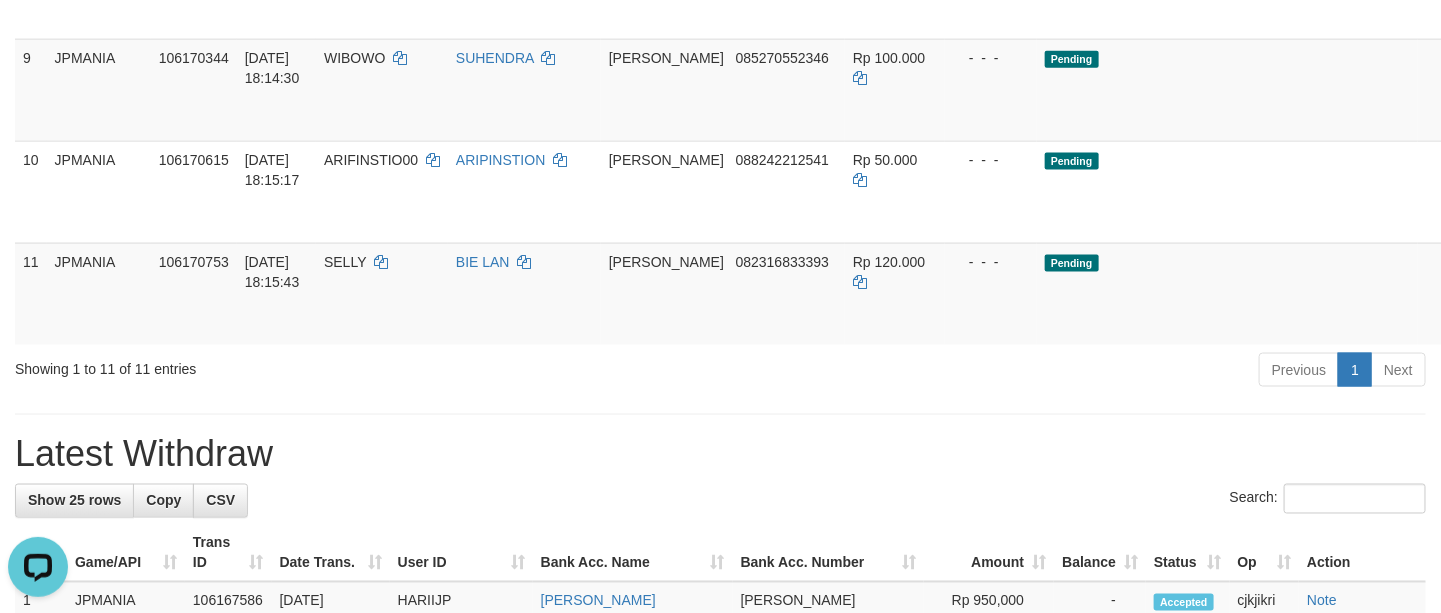 scroll, scrollTop: 685, scrollLeft: 0, axis: vertical 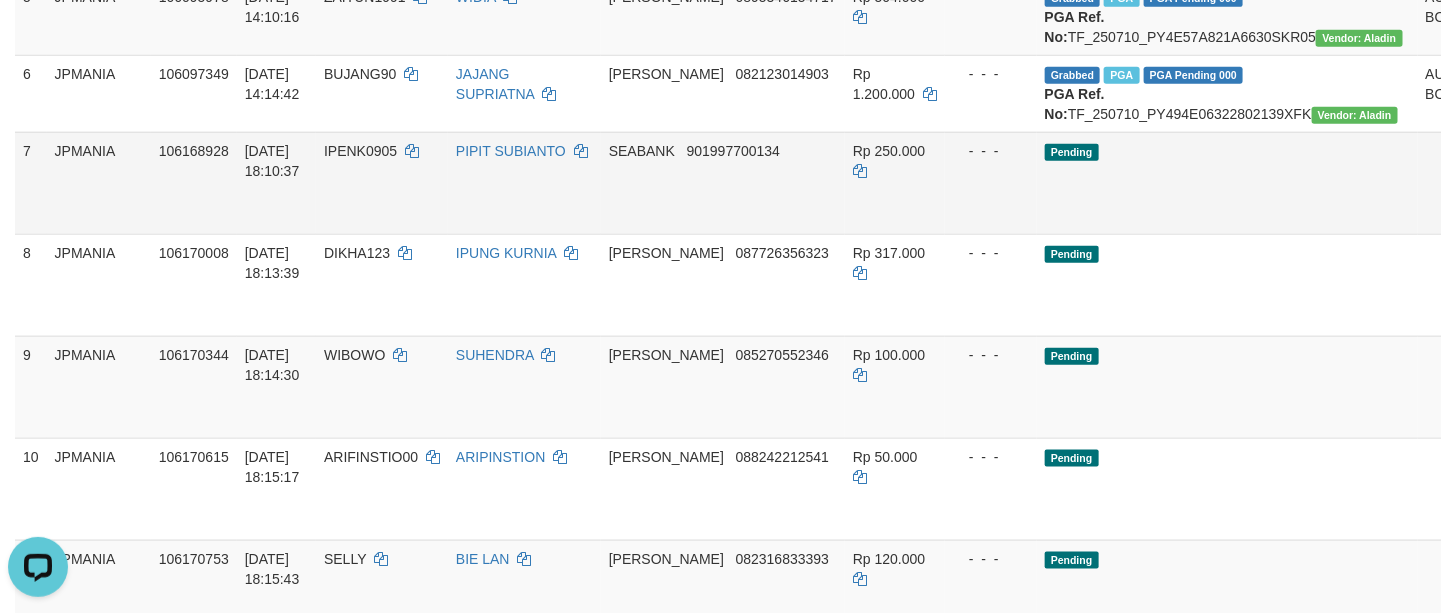 click on "Send PGA" at bounding box center [1524, 206] 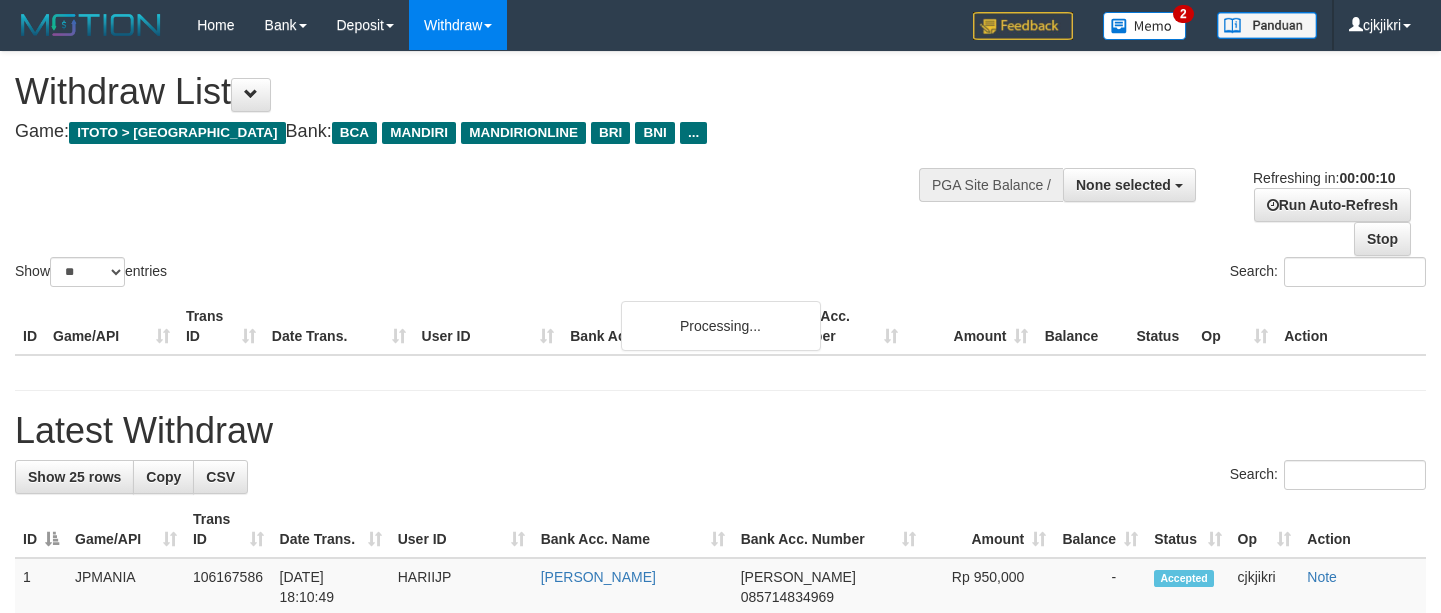 select 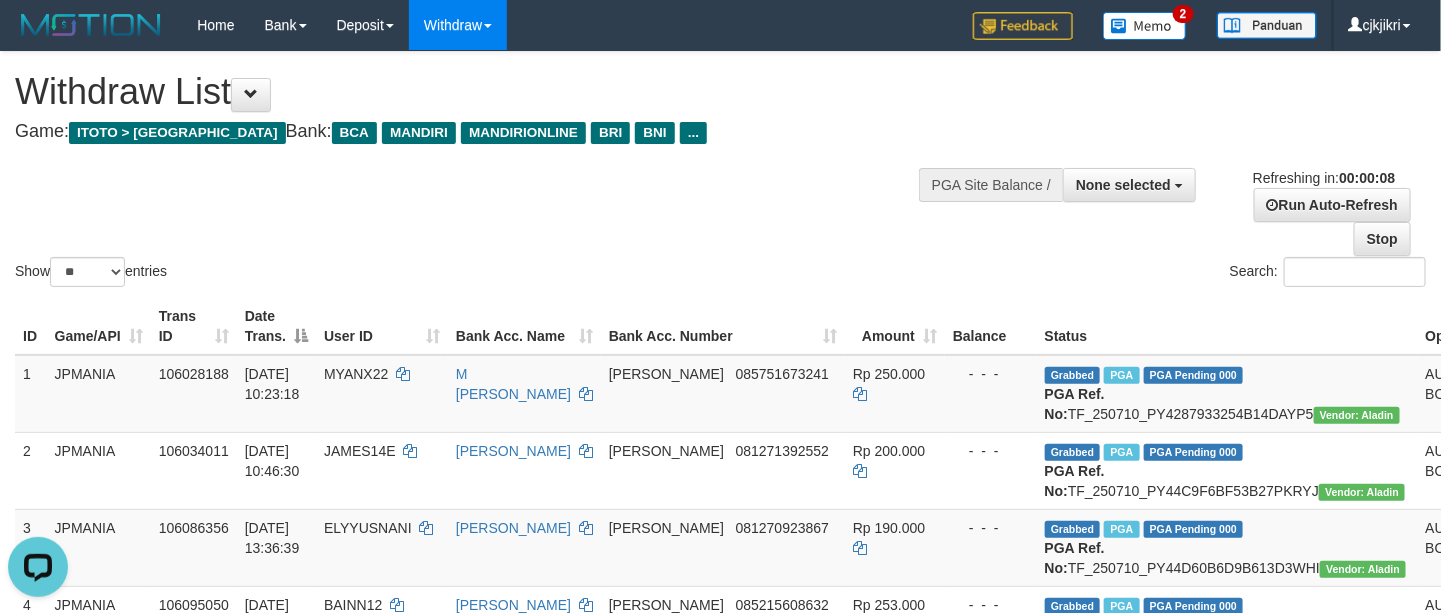 scroll, scrollTop: 0, scrollLeft: 0, axis: both 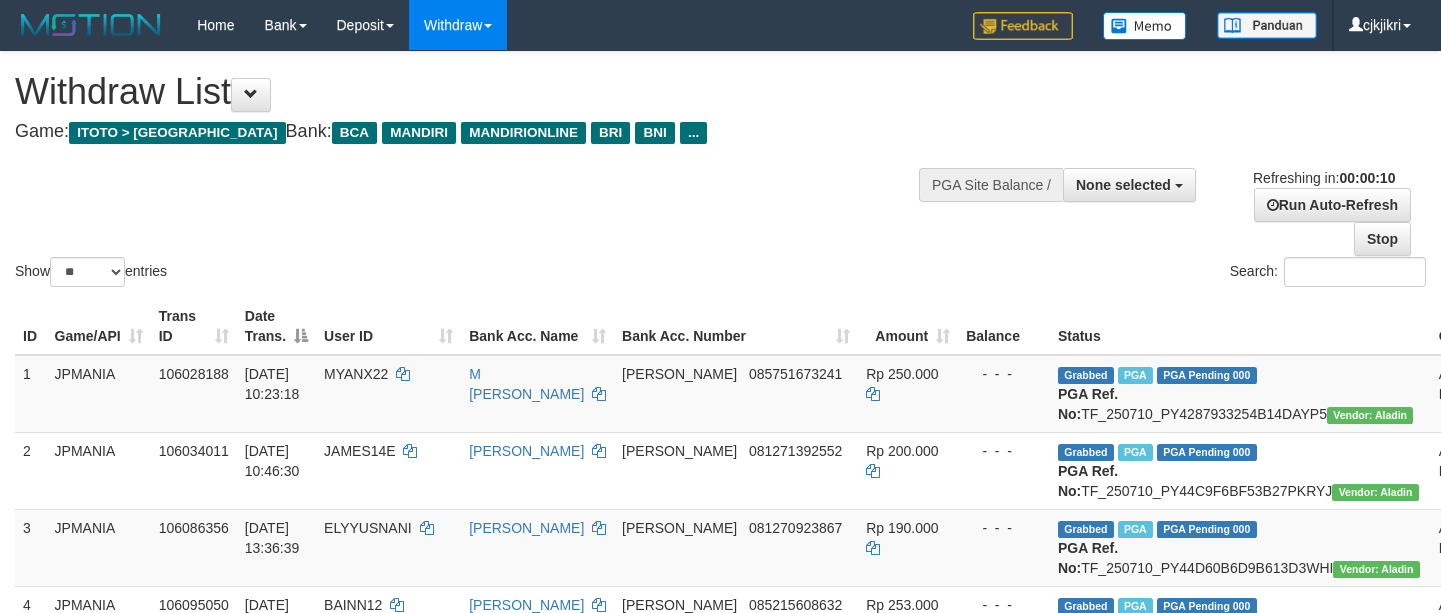 select 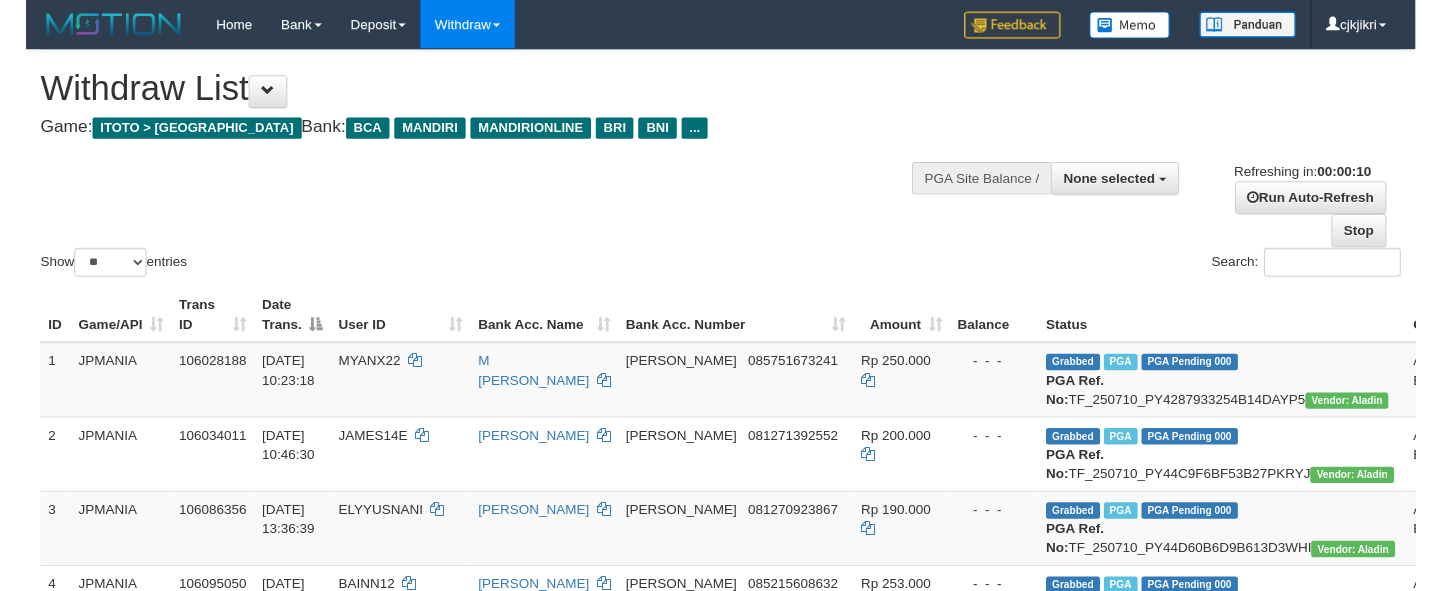 scroll, scrollTop: 0, scrollLeft: 0, axis: both 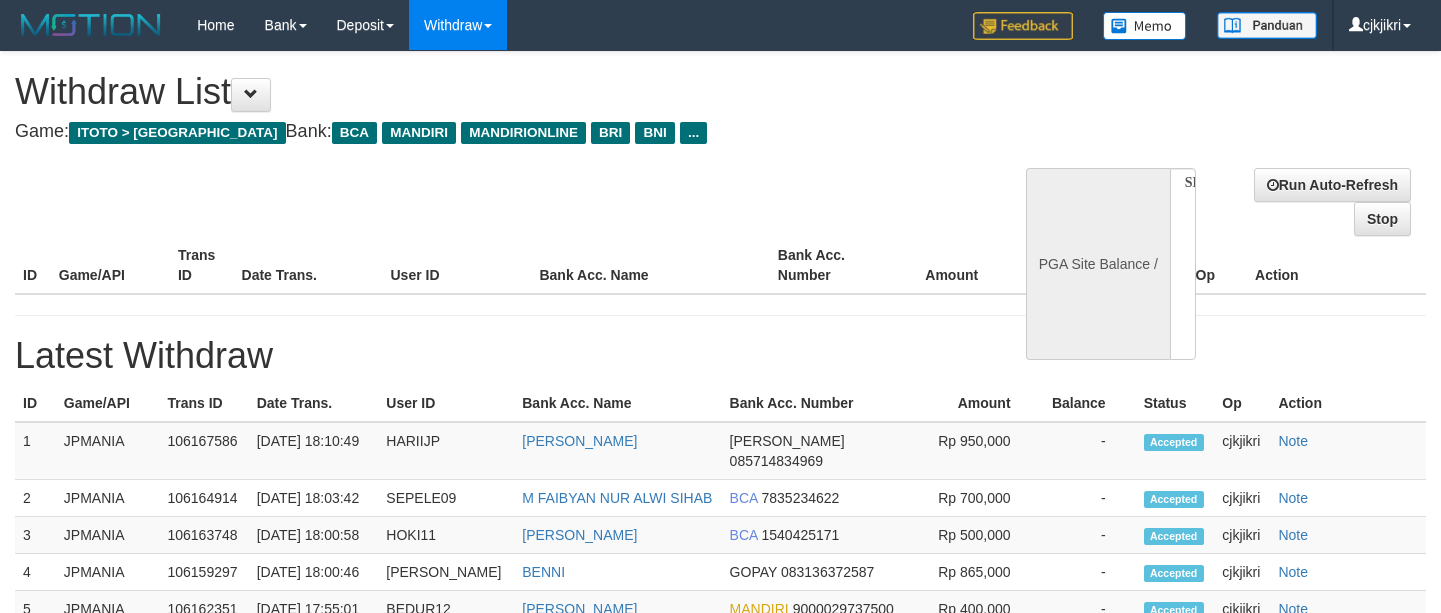 select 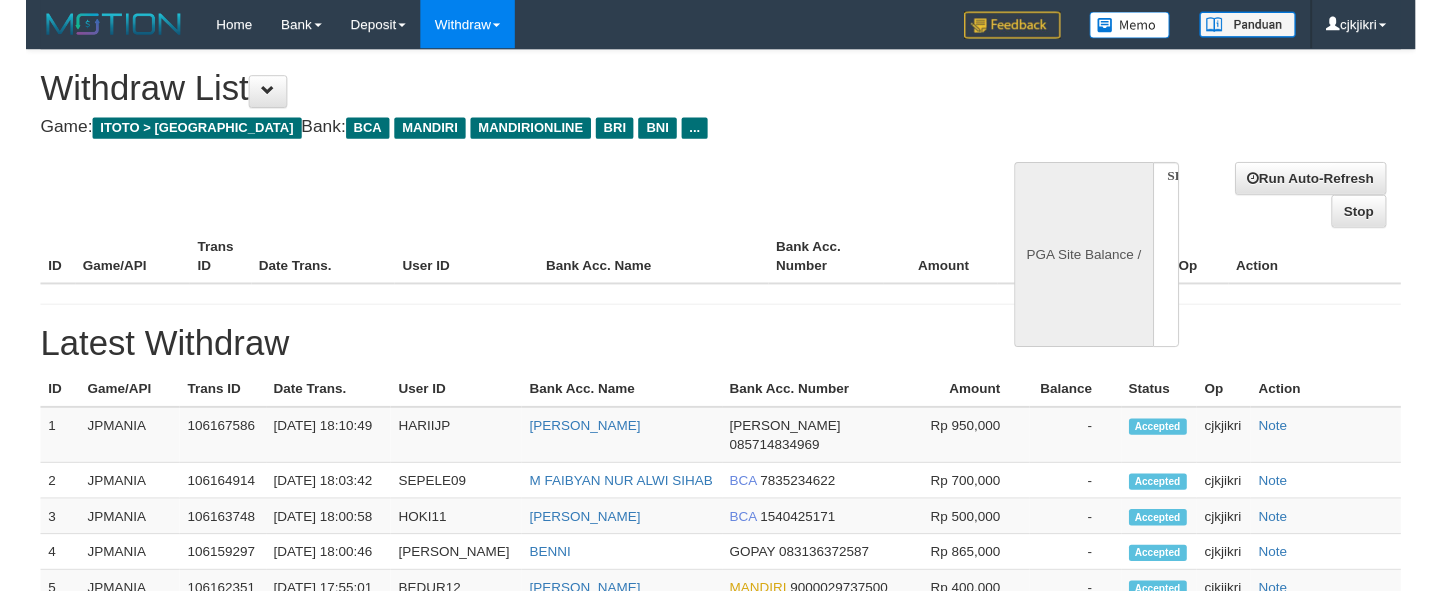 scroll, scrollTop: 0, scrollLeft: 0, axis: both 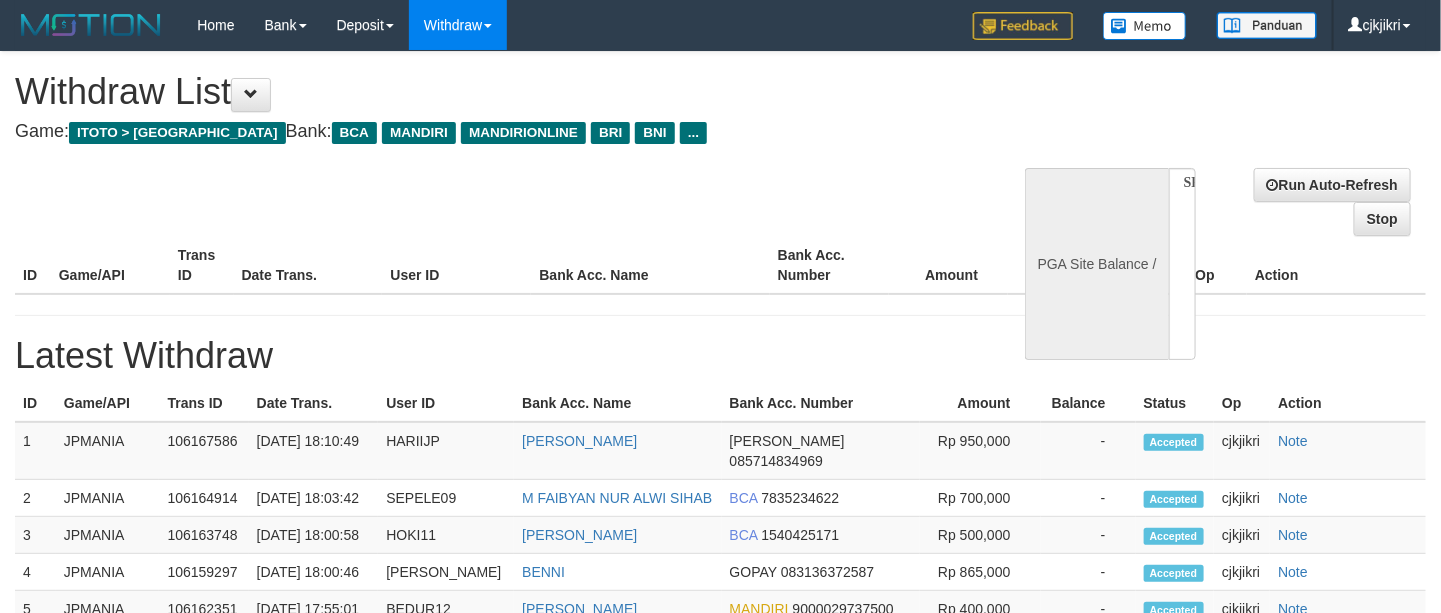 select on "**" 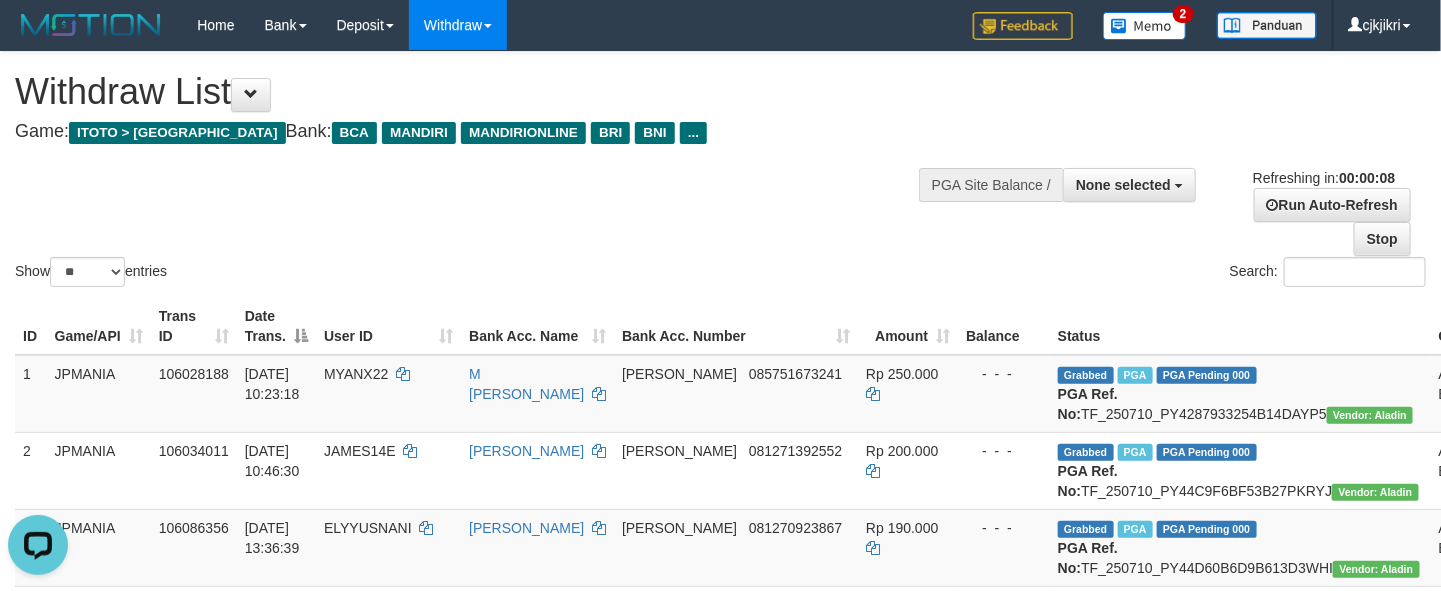 scroll, scrollTop: 0, scrollLeft: 0, axis: both 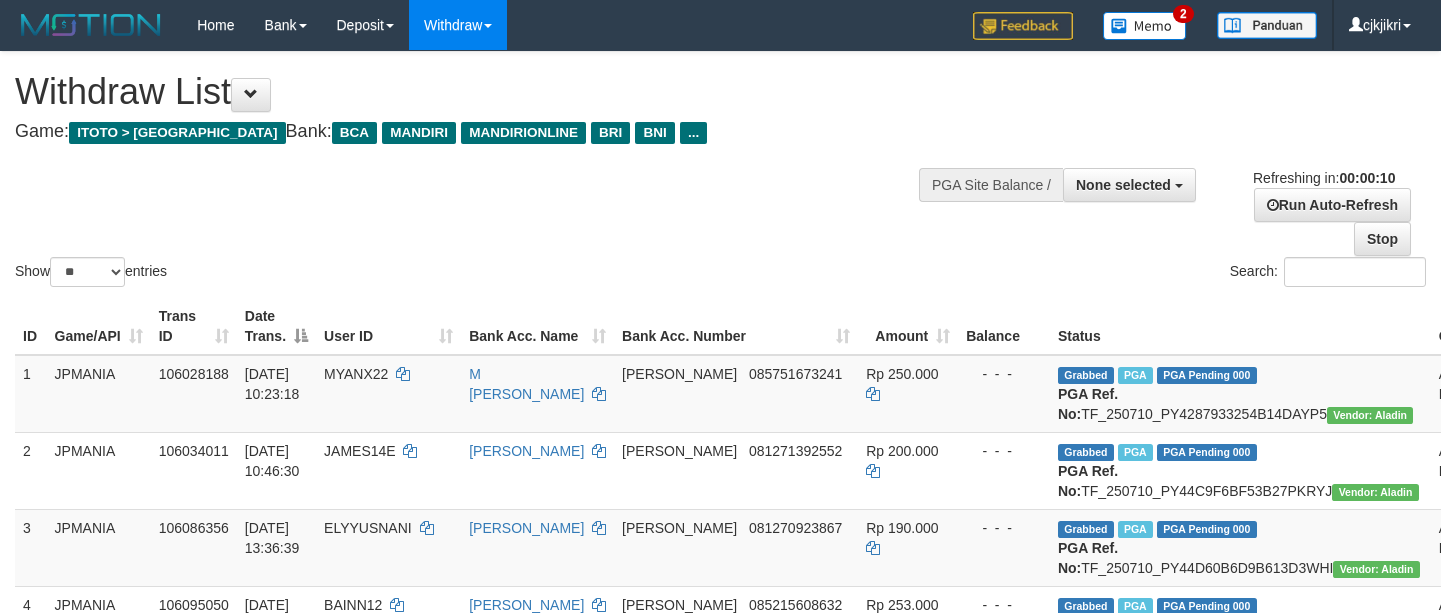 select 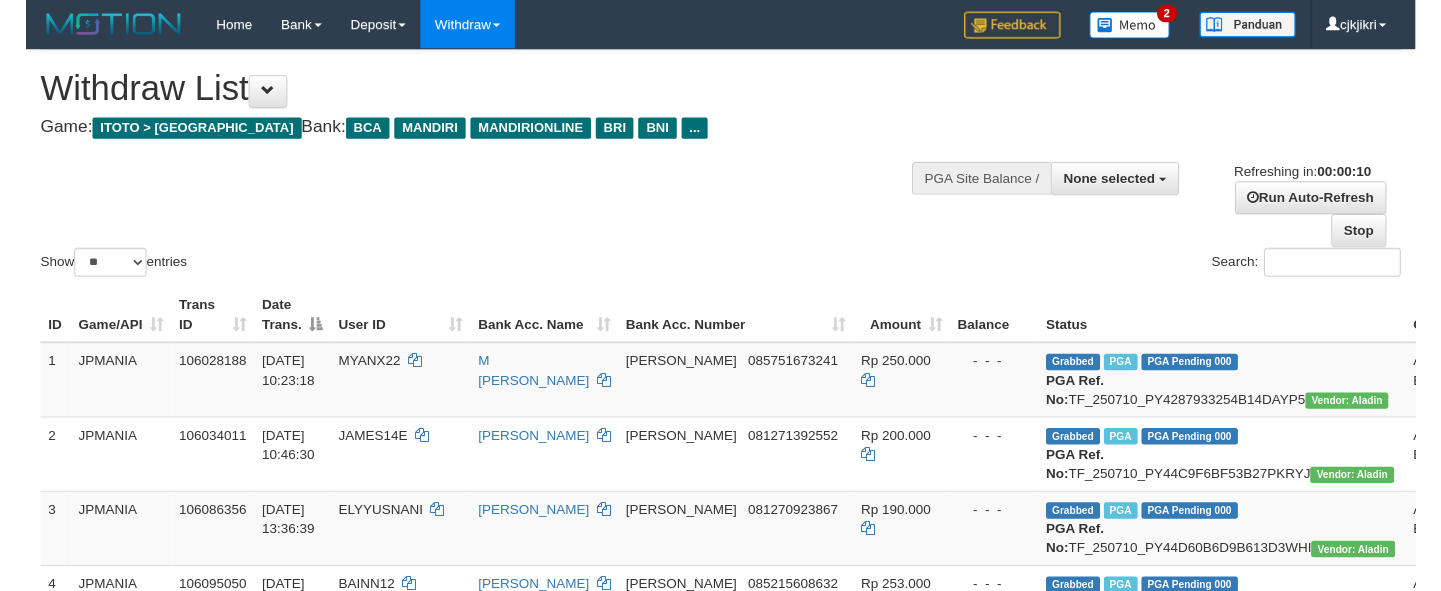scroll, scrollTop: 0, scrollLeft: 0, axis: both 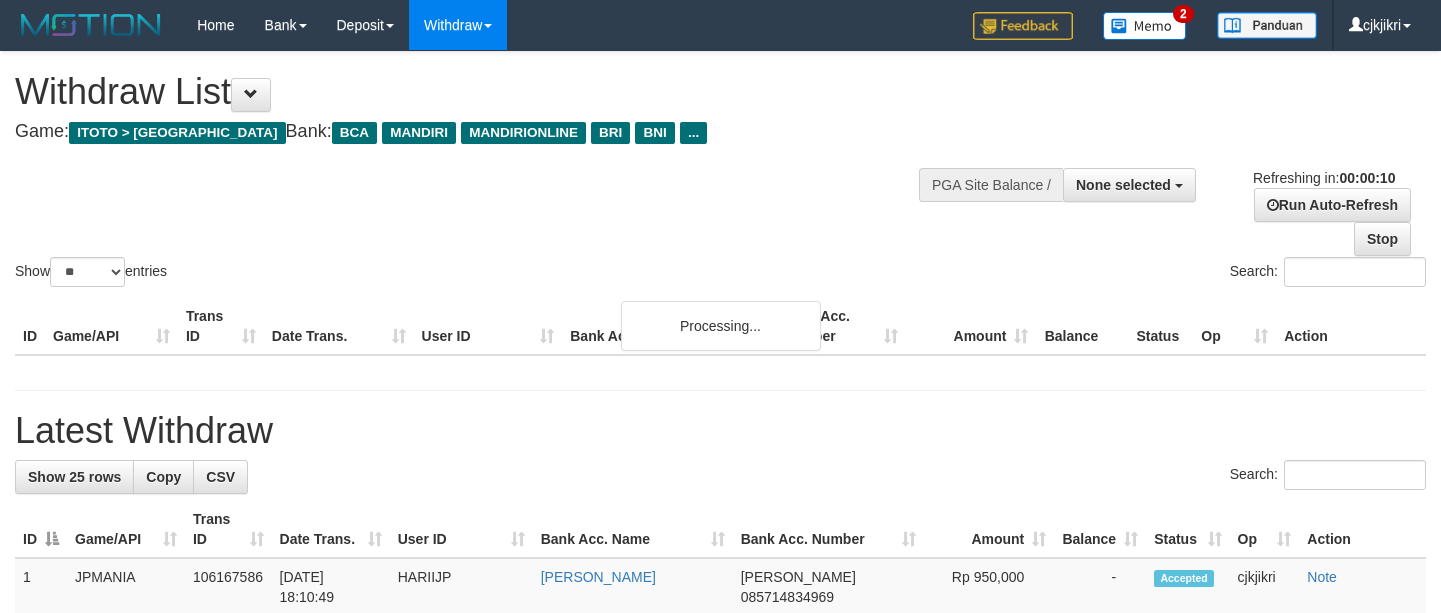 select 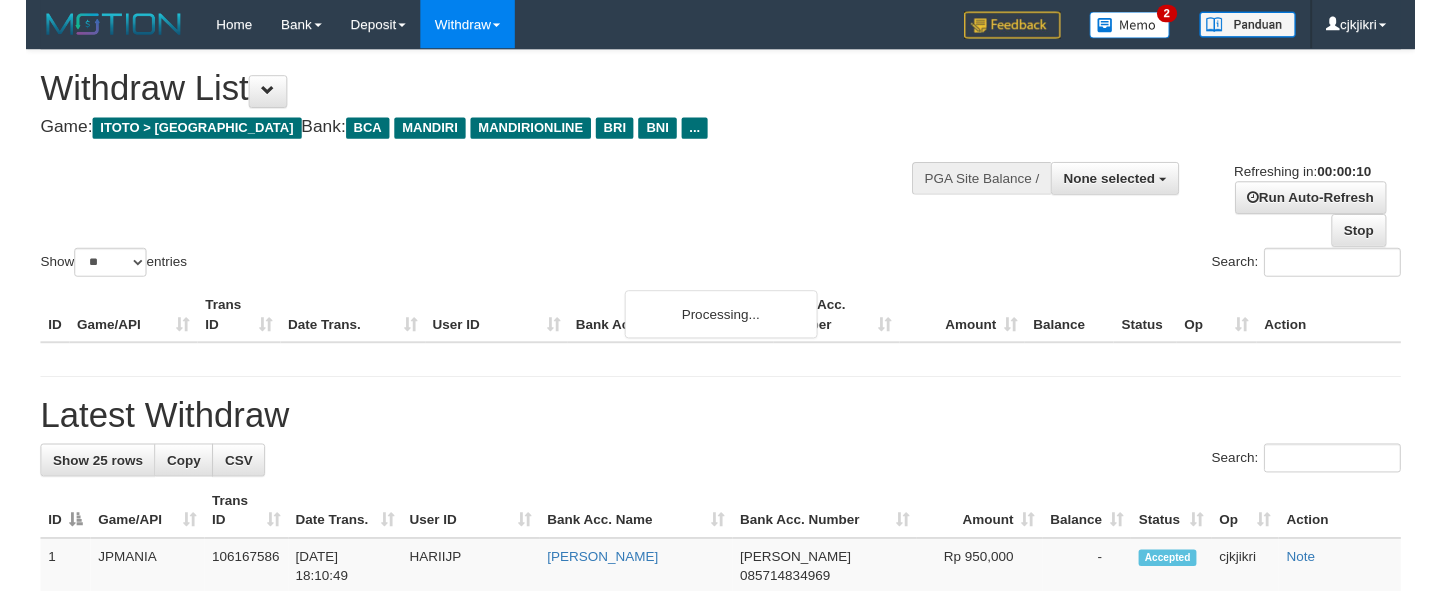 scroll, scrollTop: 0, scrollLeft: 0, axis: both 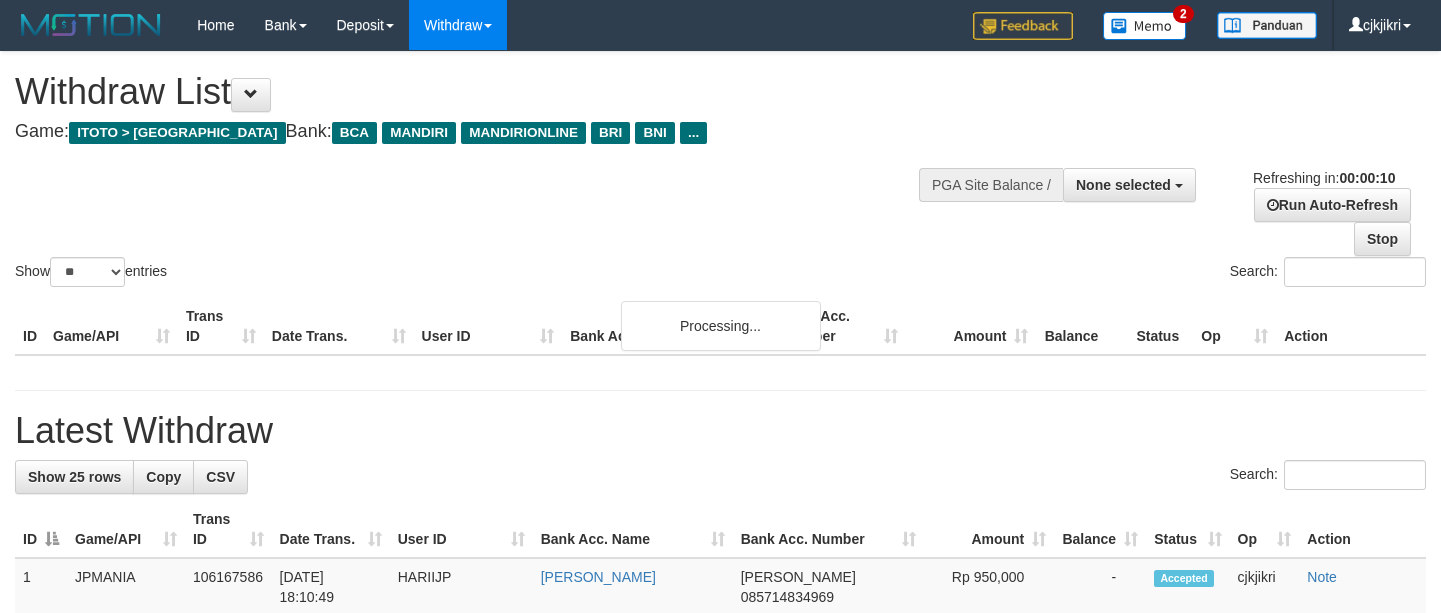 select 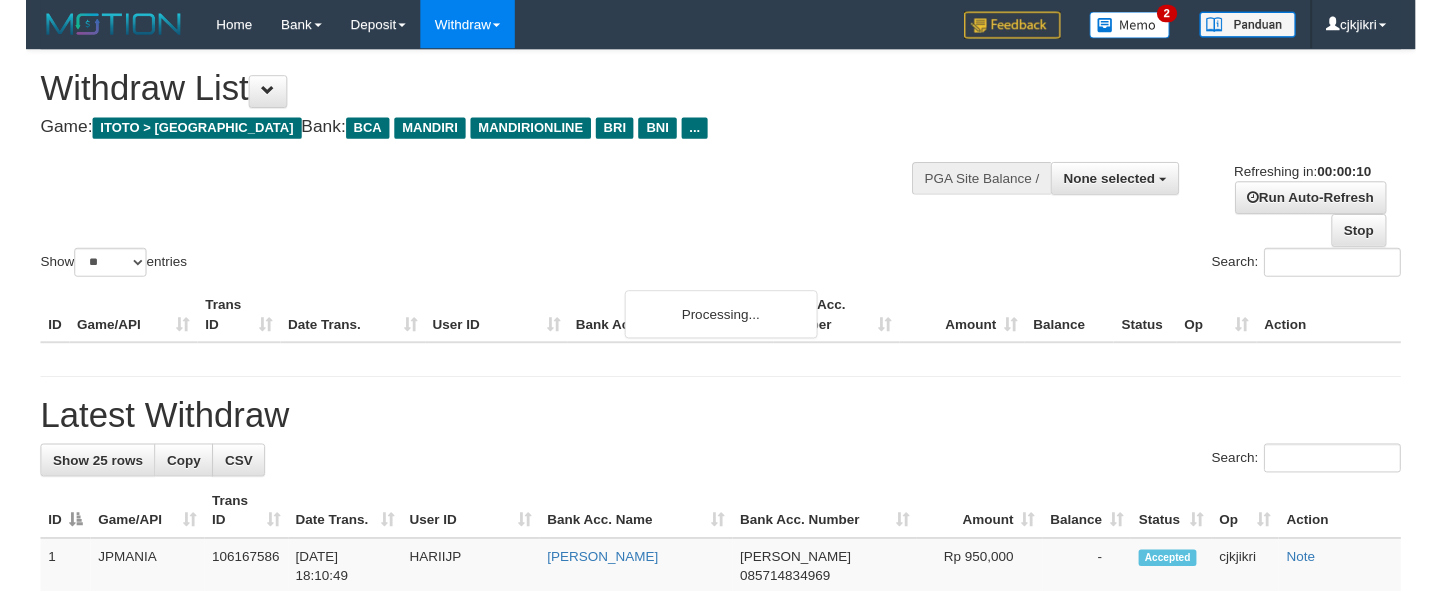 scroll, scrollTop: 0, scrollLeft: 0, axis: both 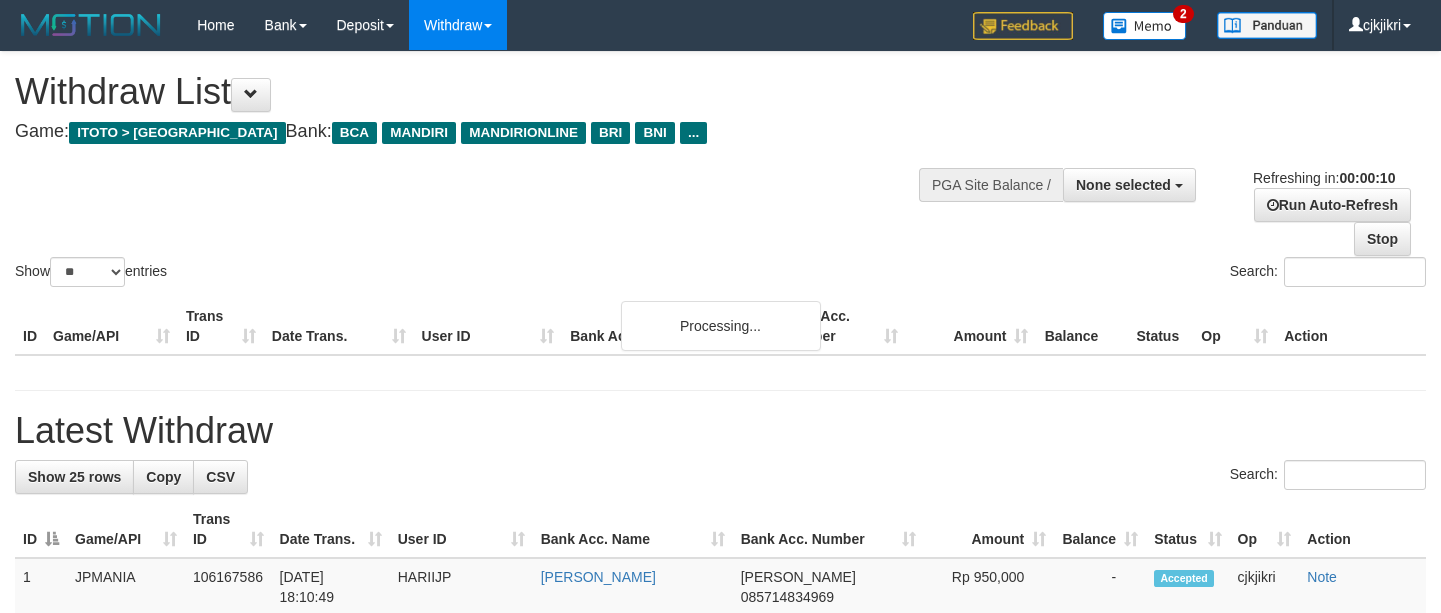 select 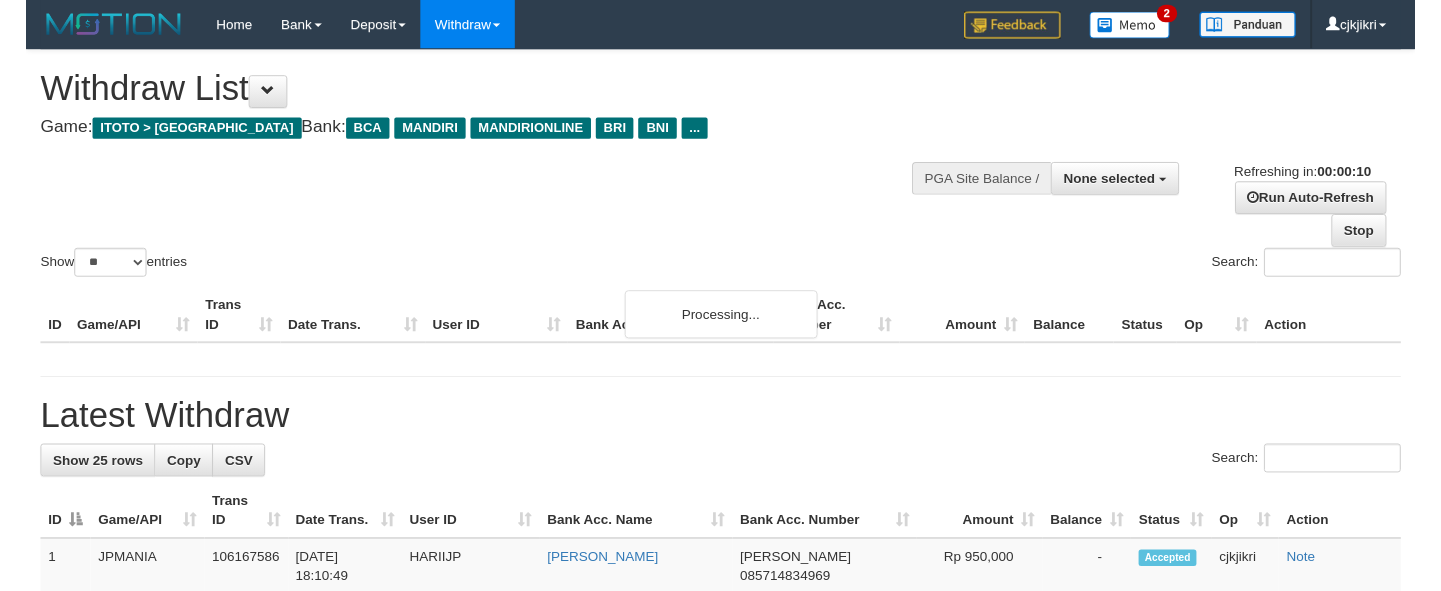 scroll, scrollTop: 0, scrollLeft: 0, axis: both 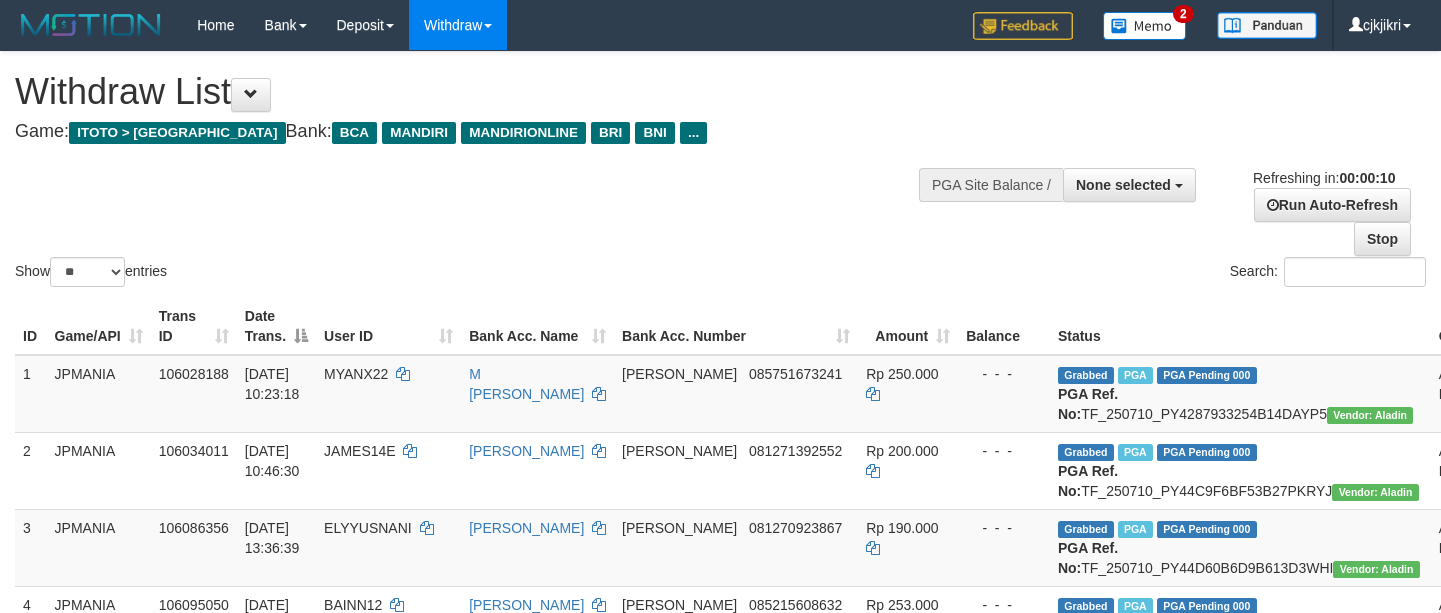 select 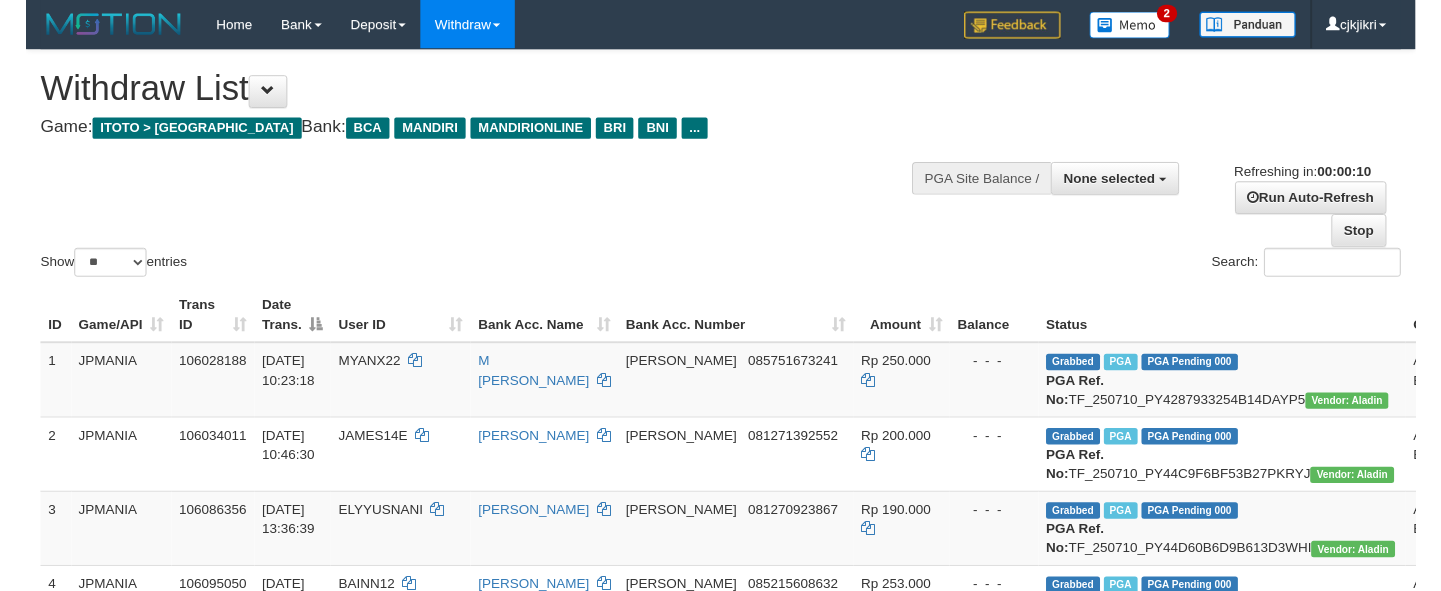 scroll, scrollTop: 0, scrollLeft: 0, axis: both 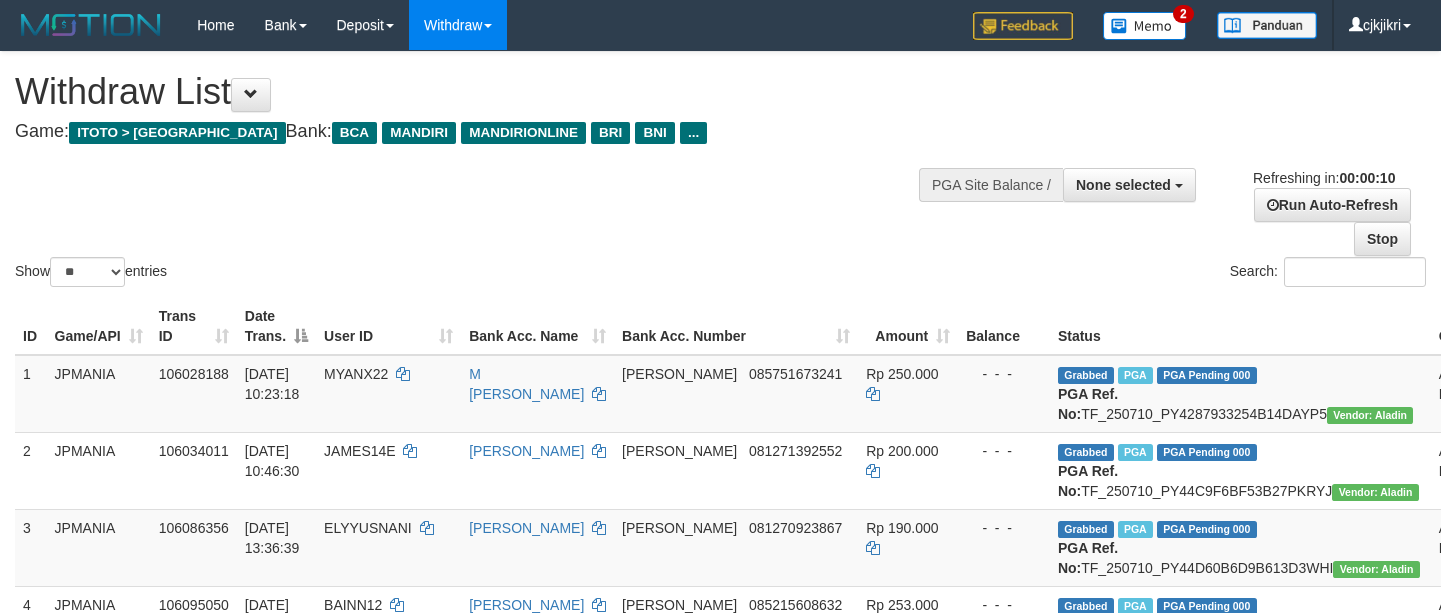 select 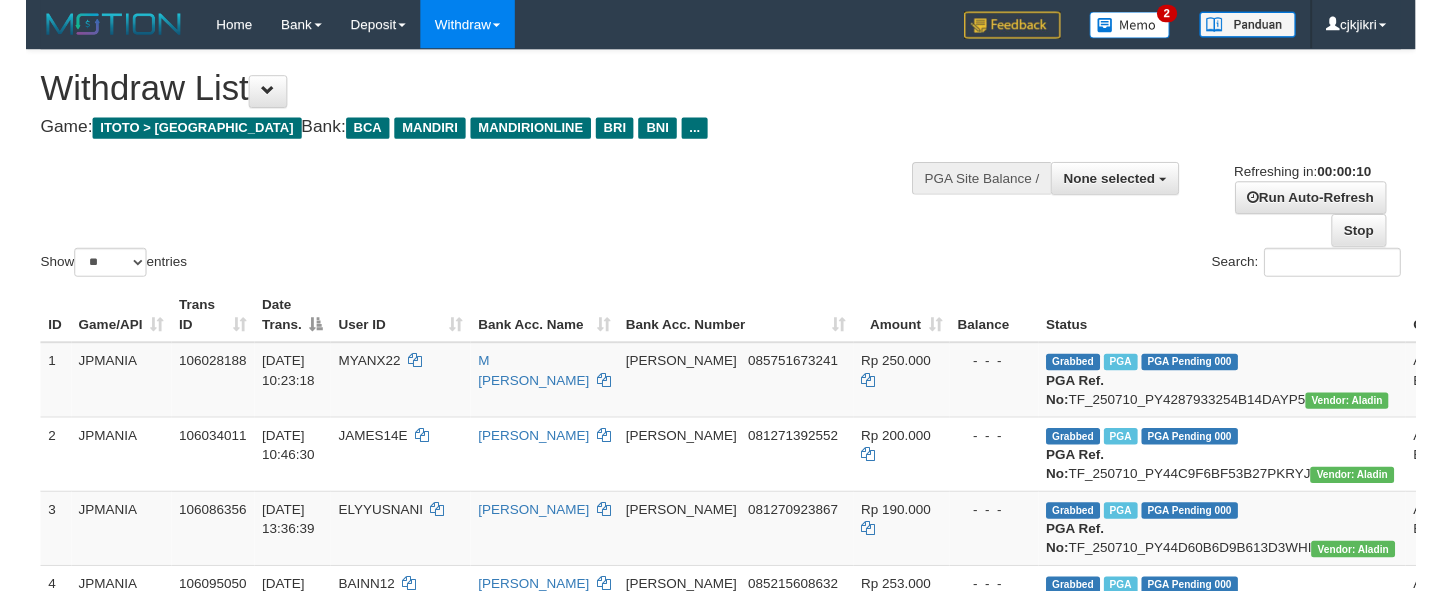 scroll, scrollTop: 0, scrollLeft: 0, axis: both 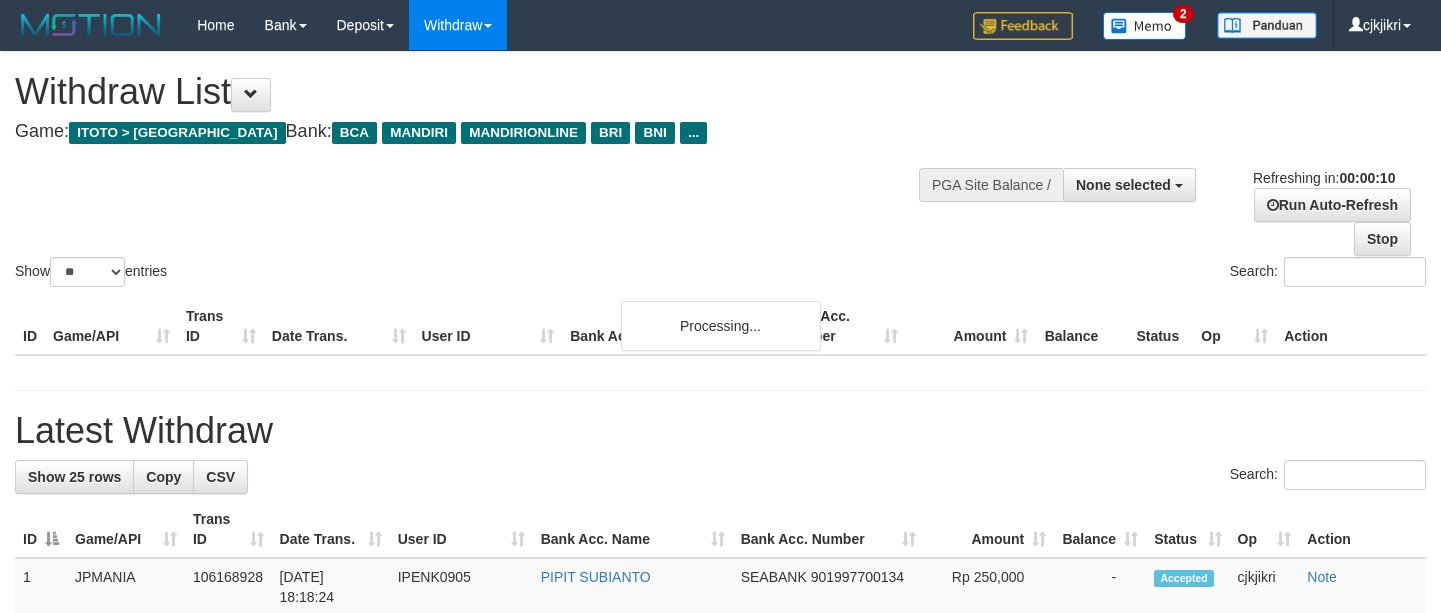 select 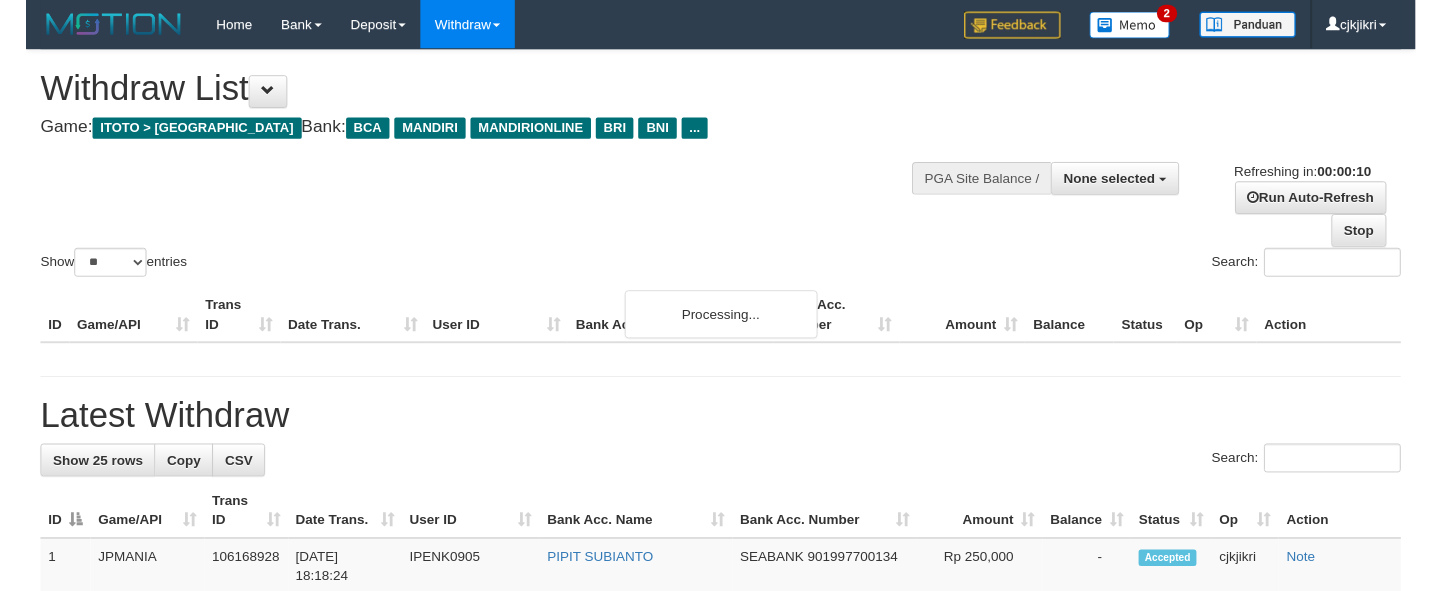 scroll, scrollTop: 0, scrollLeft: 0, axis: both 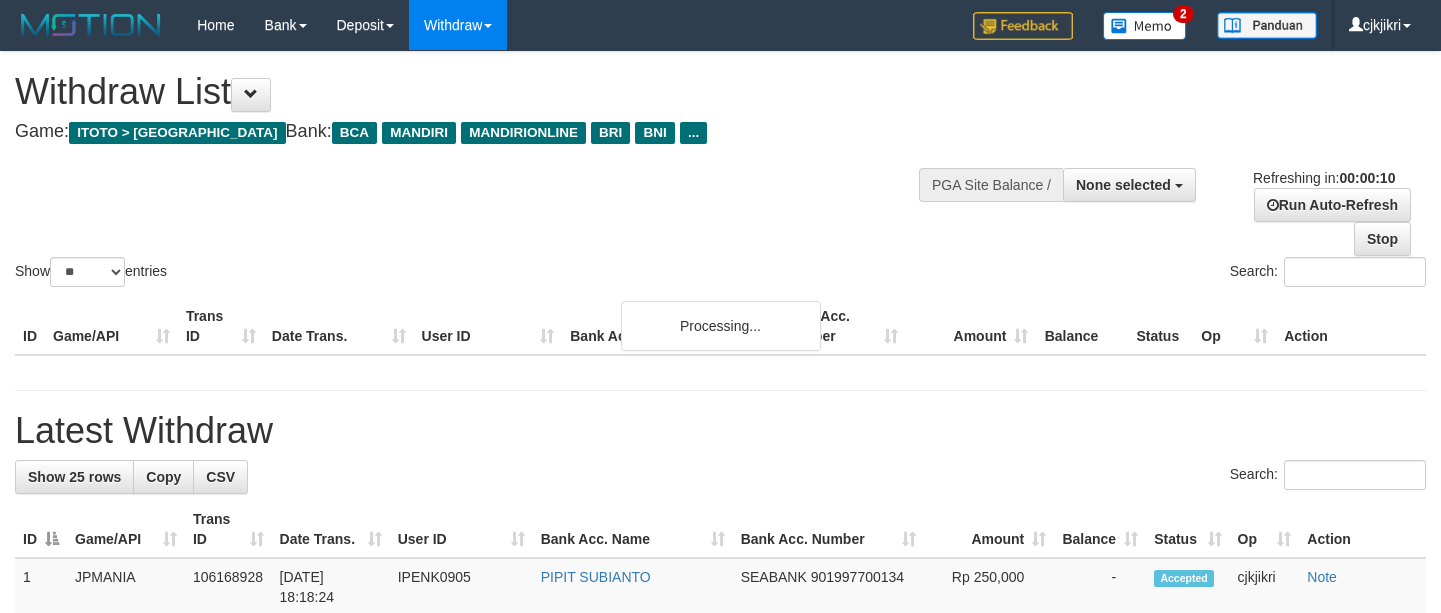 select 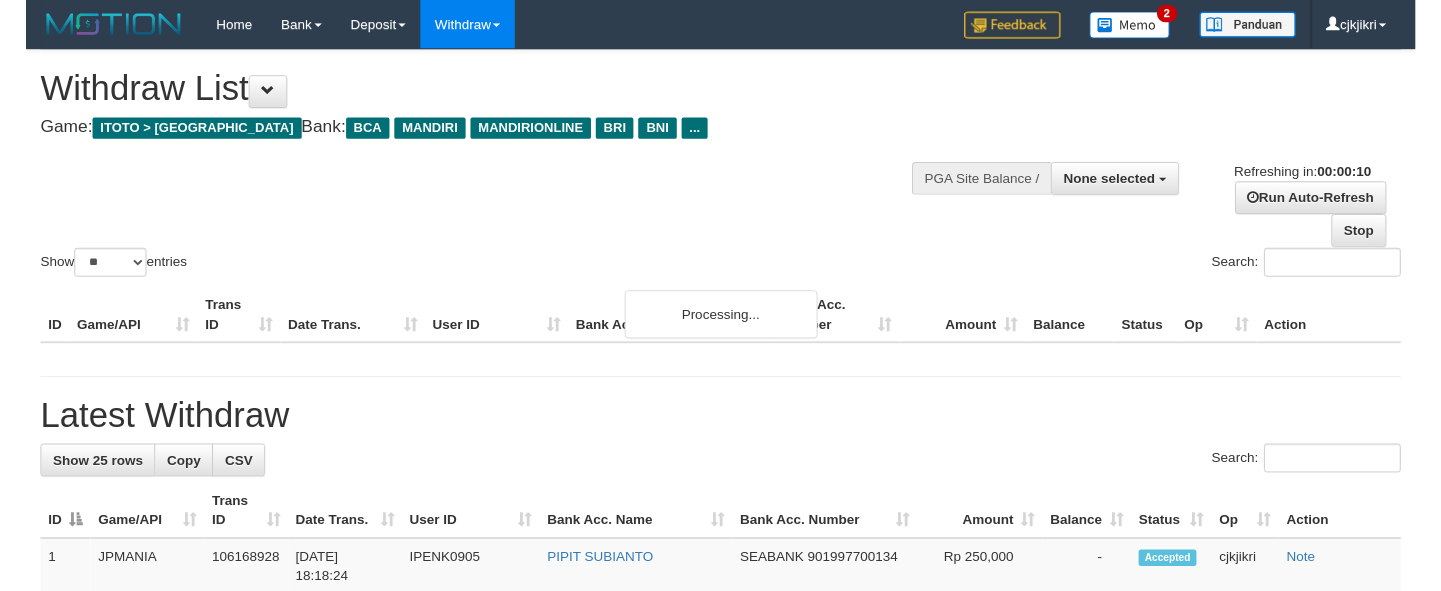 scroll, scrollTop: 0, scrollLeft: 0, axis: both 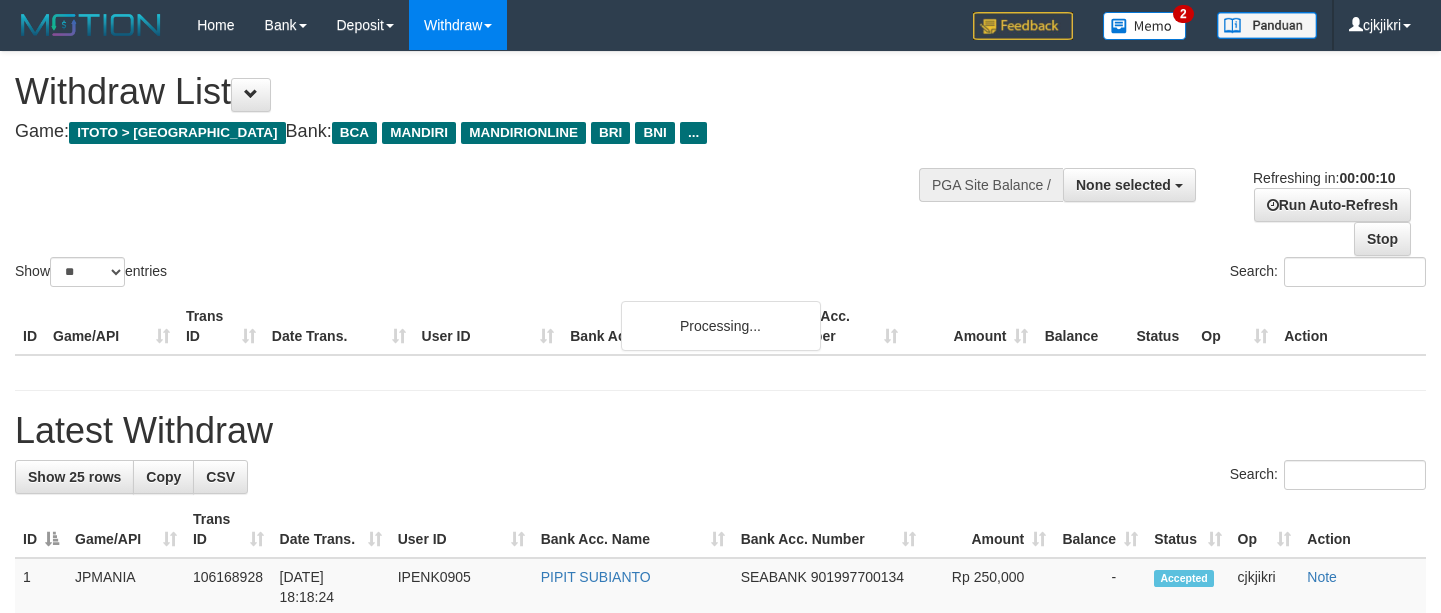 select 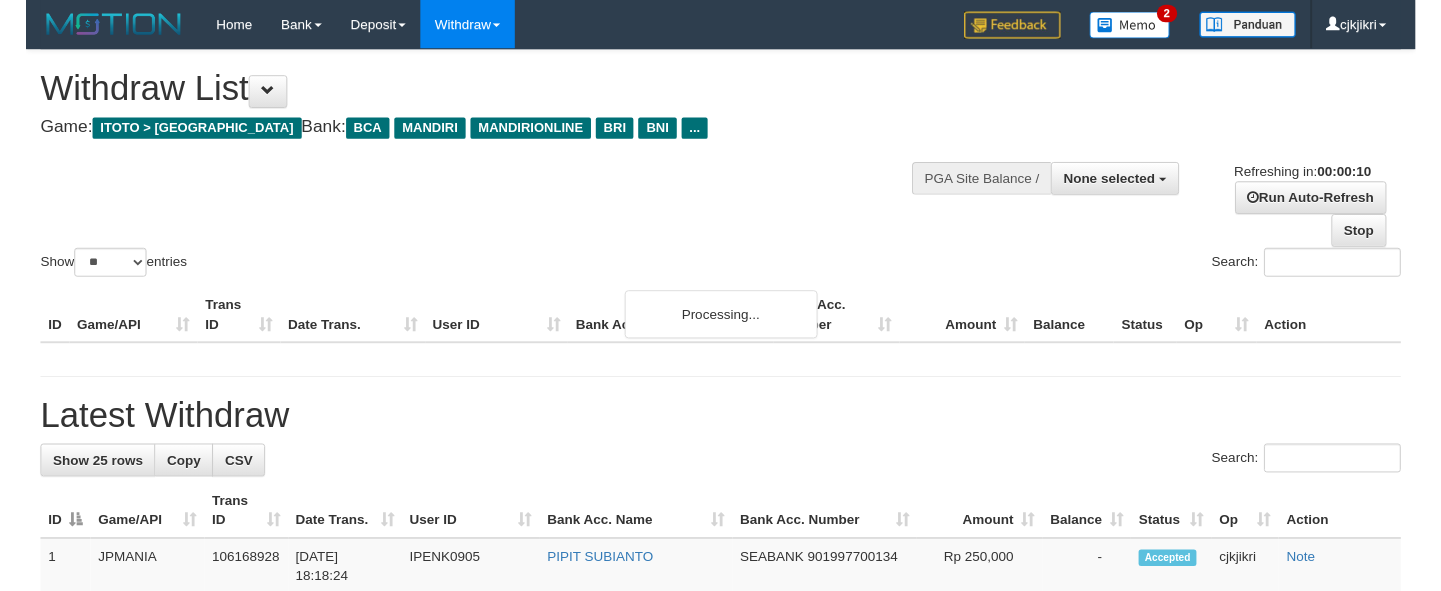 scroll, scrollTop: 0, scrollLeft: 0, axis: both 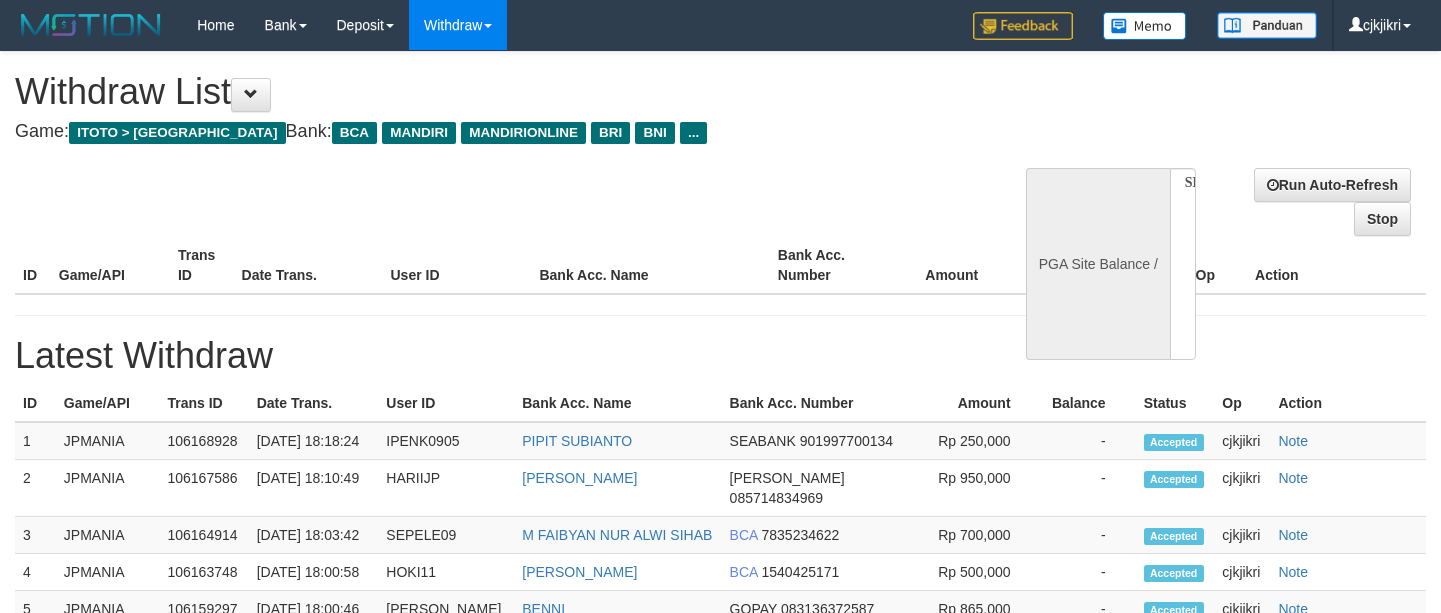 select 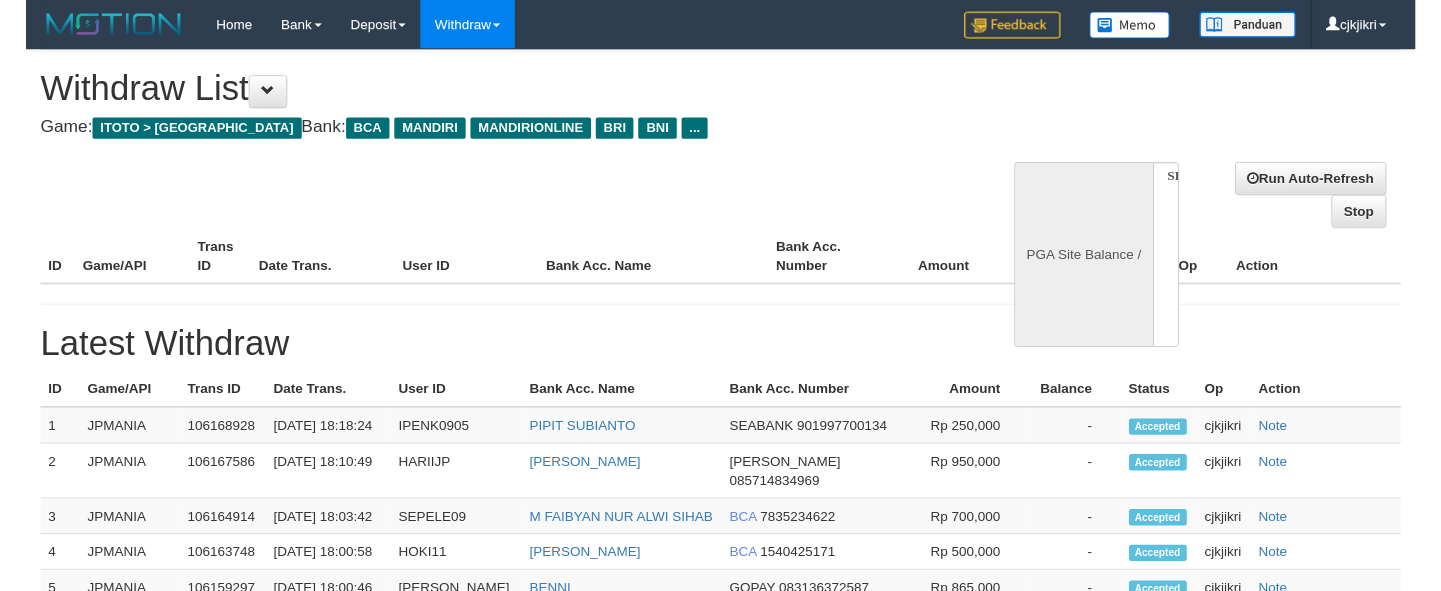 scroll, scrollTop: 0, scrollLeft: 0, axis: both 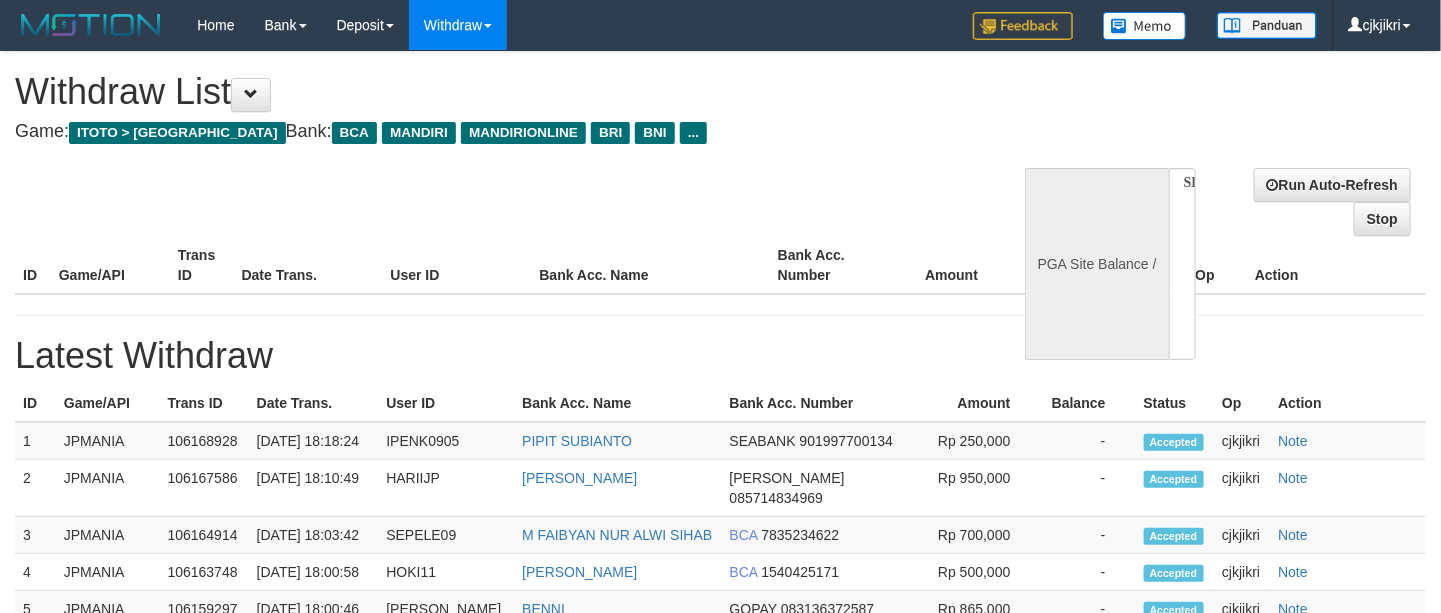 select on "**" 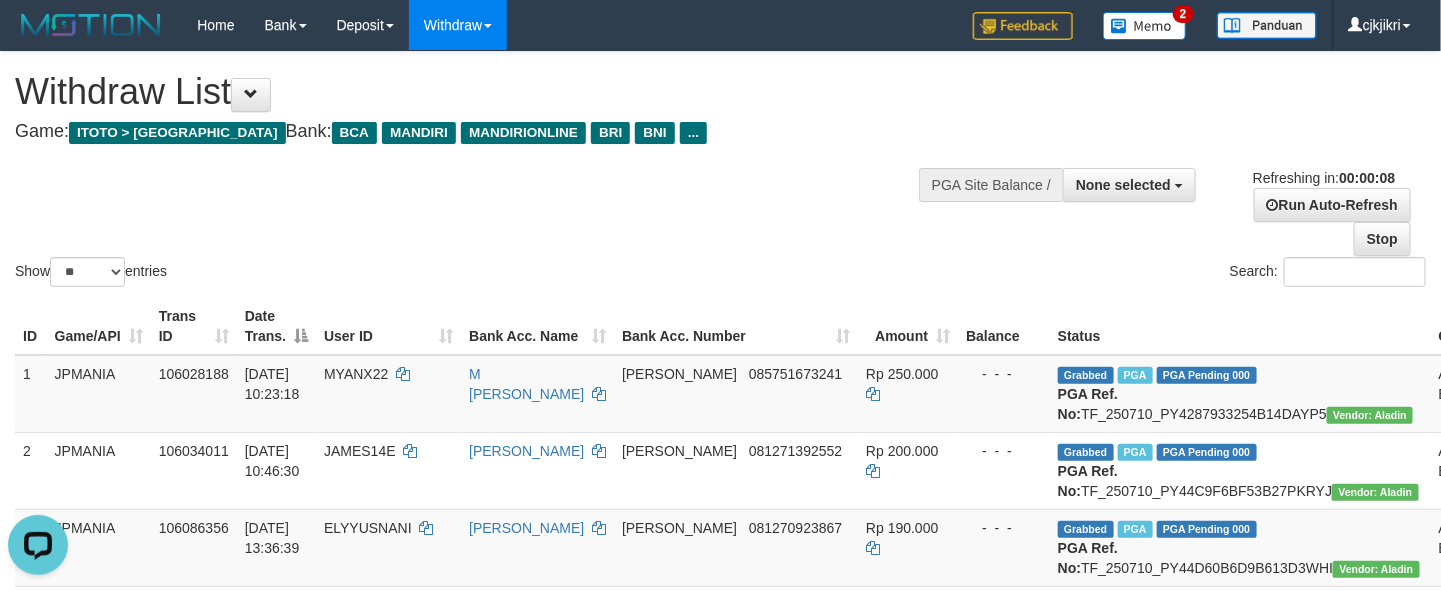 scroll, scrollTop: 0, scrollLeft: 0, axis: both 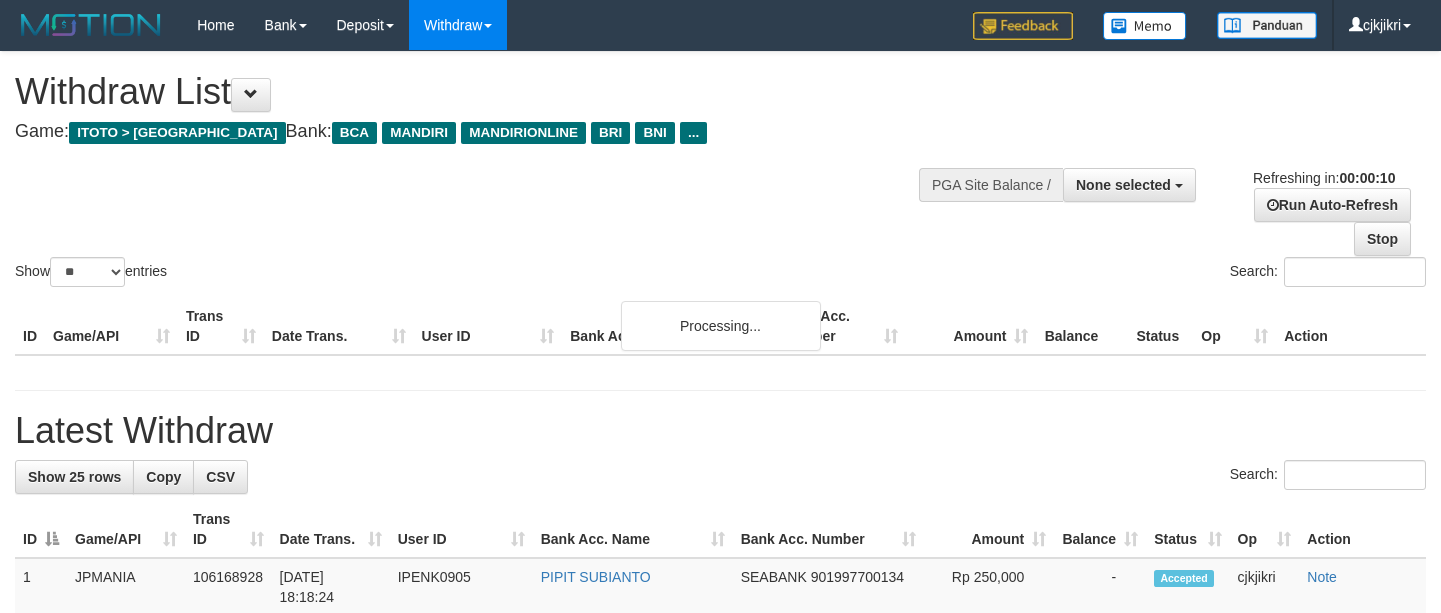 select 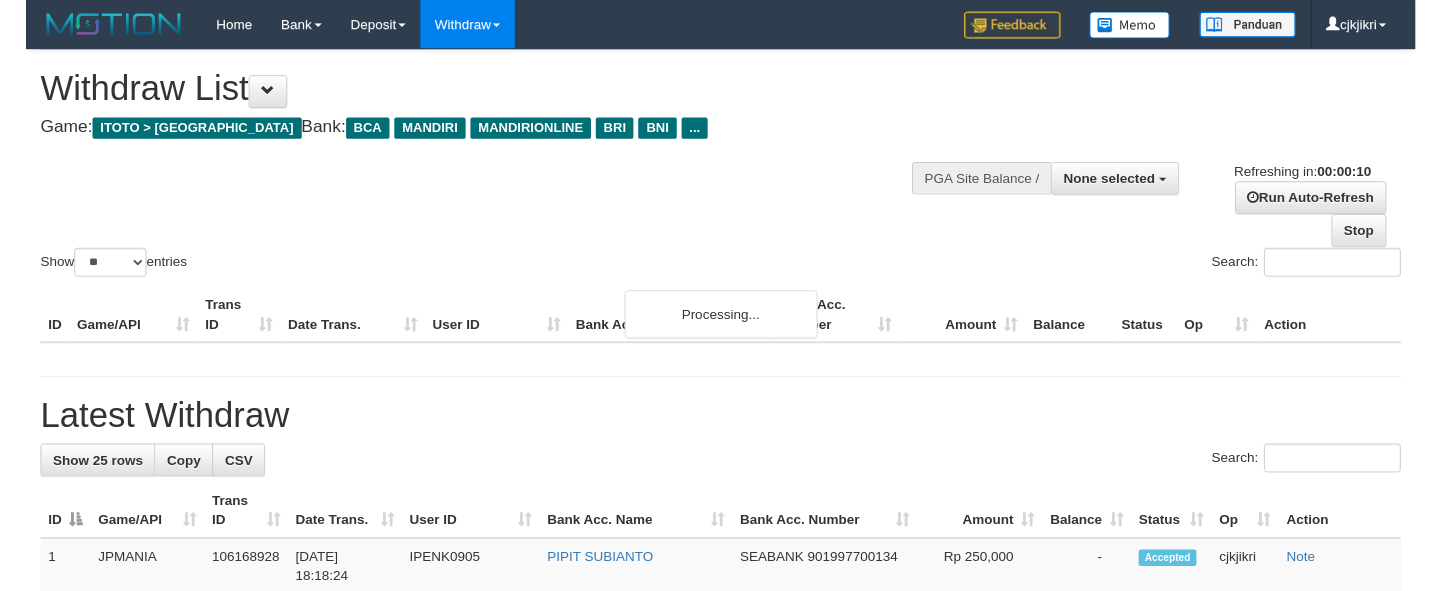 scroll, scrollTop: 0, scrollLeft: 0, axis: both 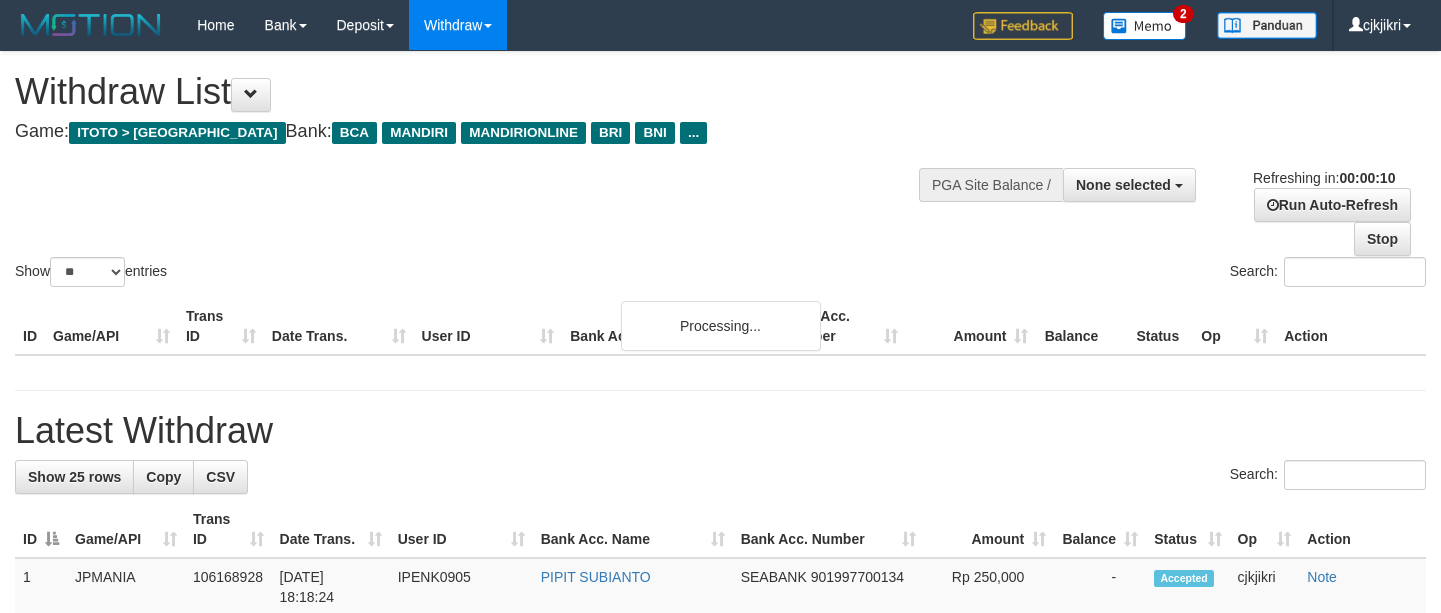 select 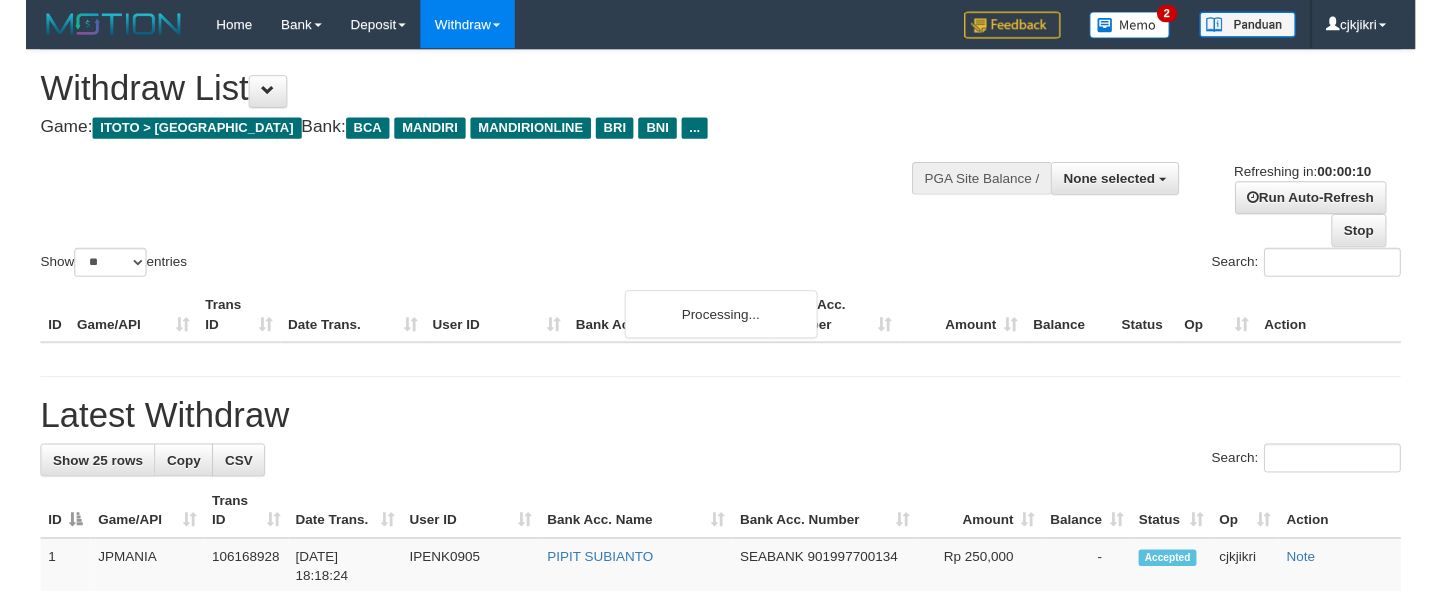 scroll, scrollTop: 0, scrollLeft: 0, axis: both 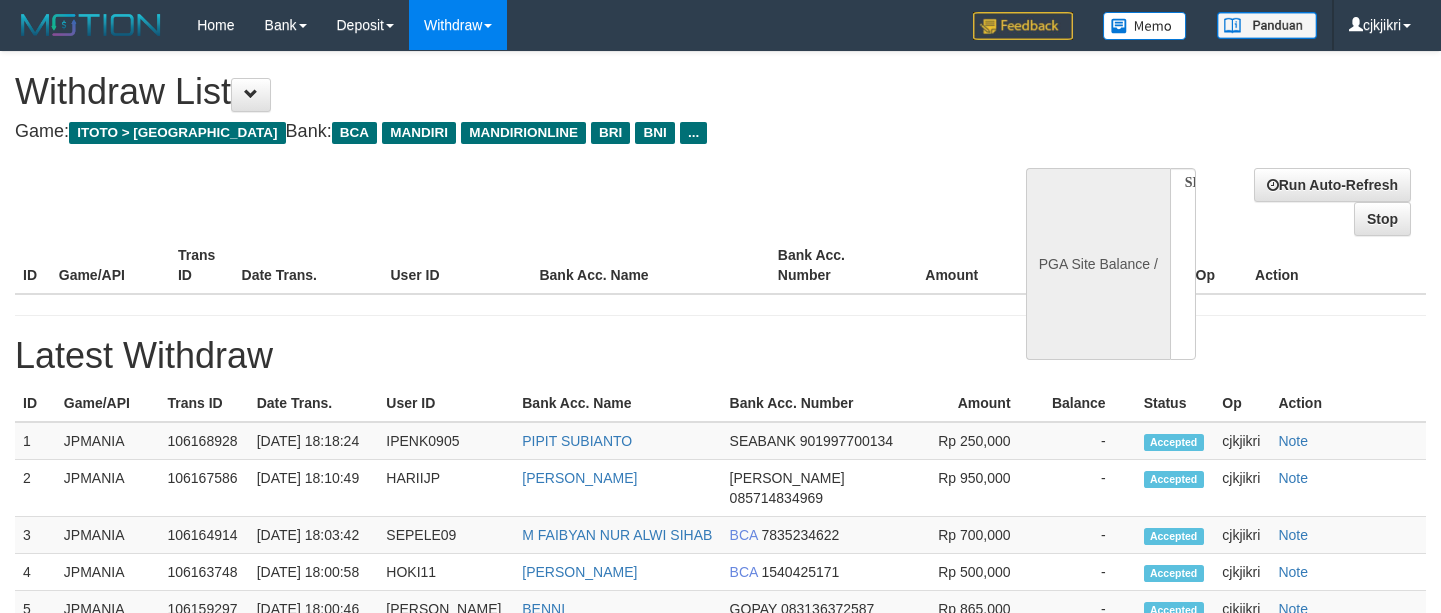 select 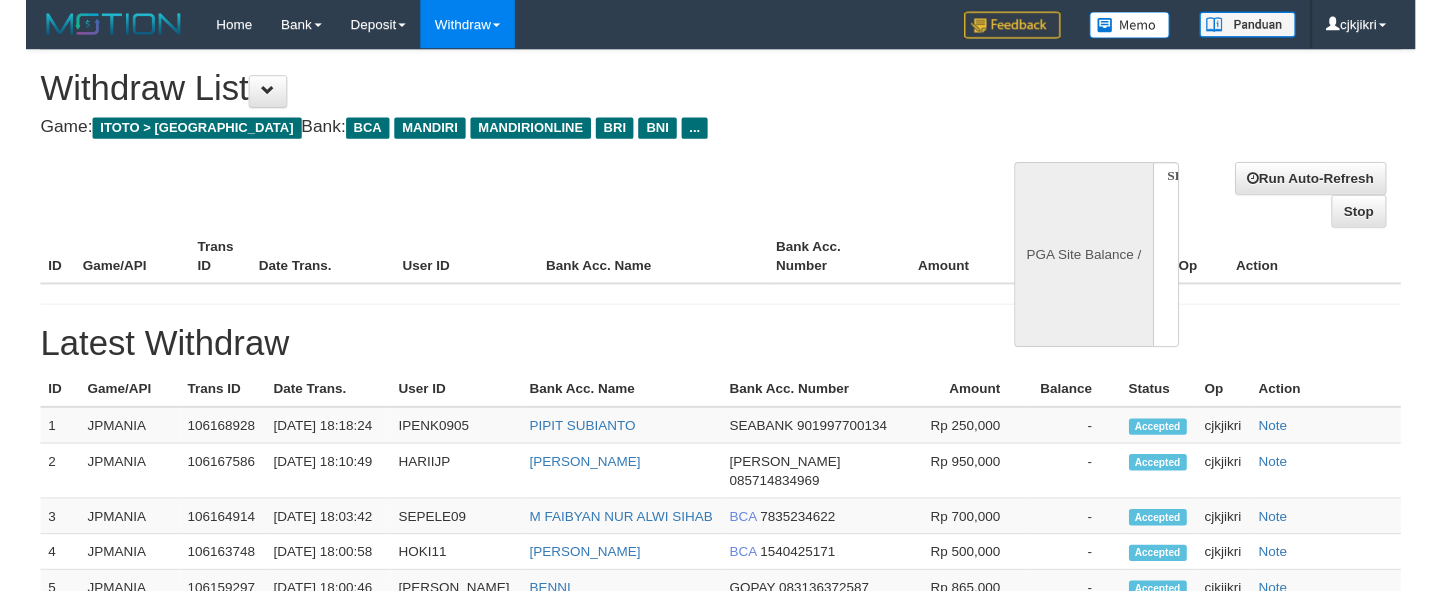 scroll, scrollTop: 0, scrollLeft: 0, axis: both 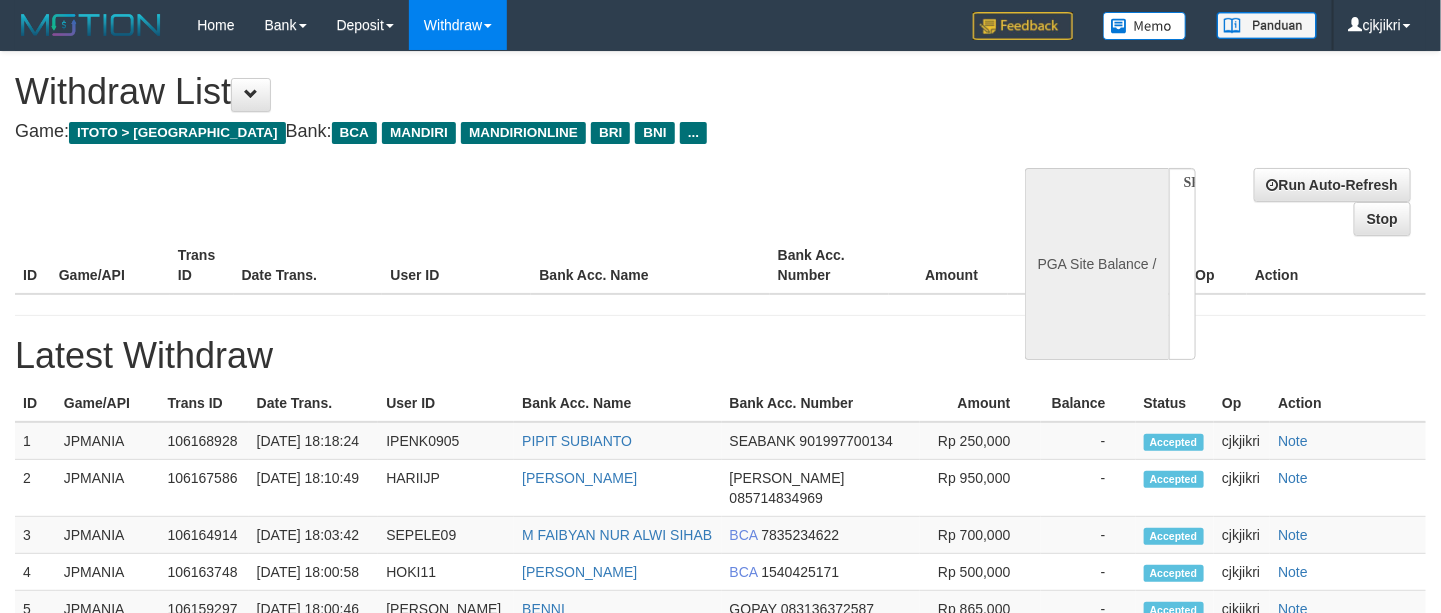 select on "**" 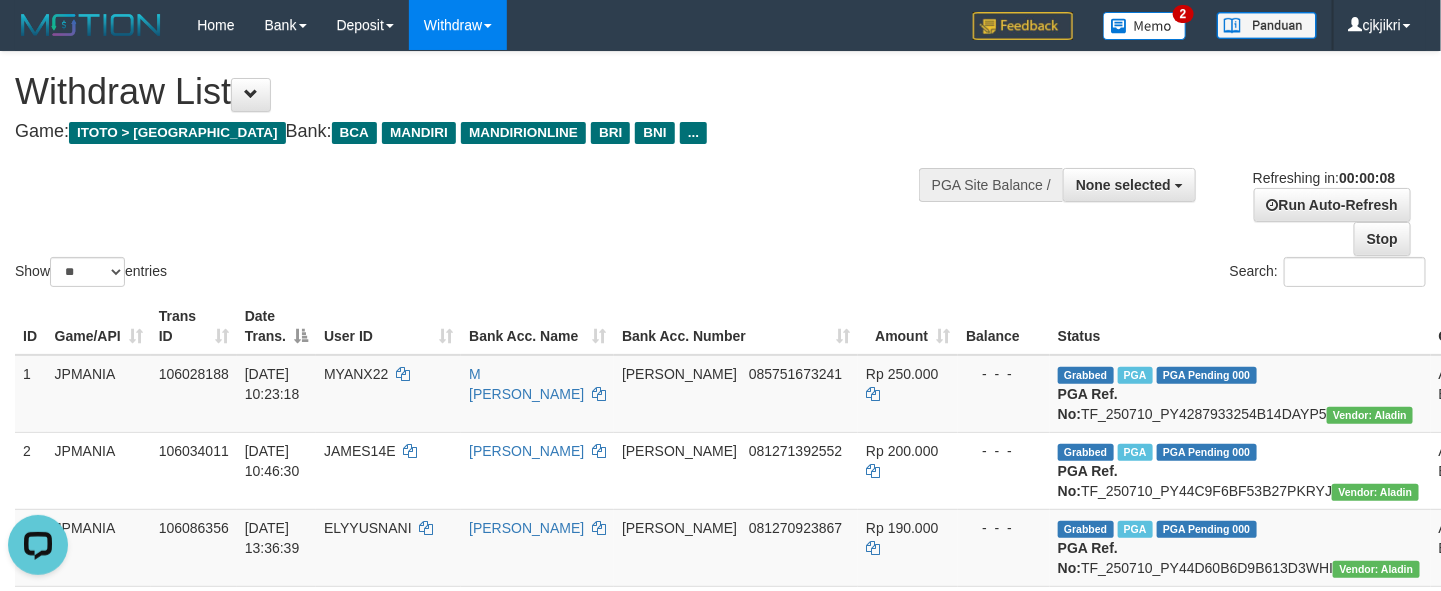 scroll, scrollTop: 0, scrollLeft: 0, axis: both 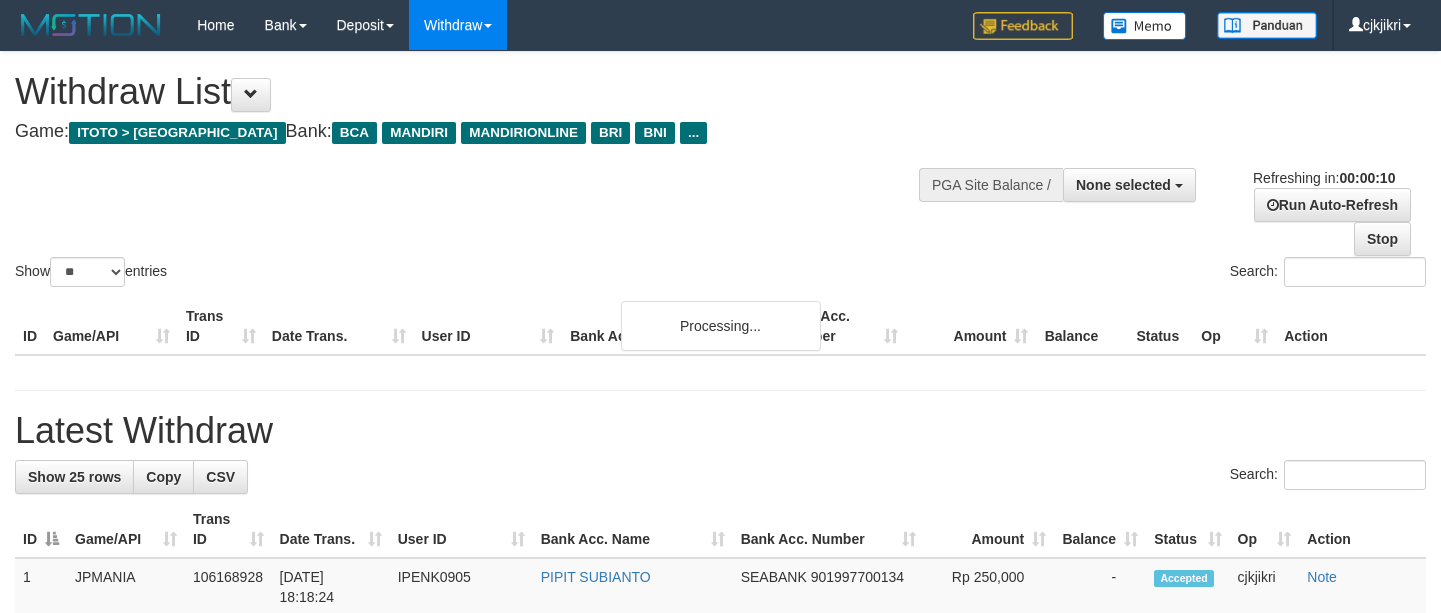 select 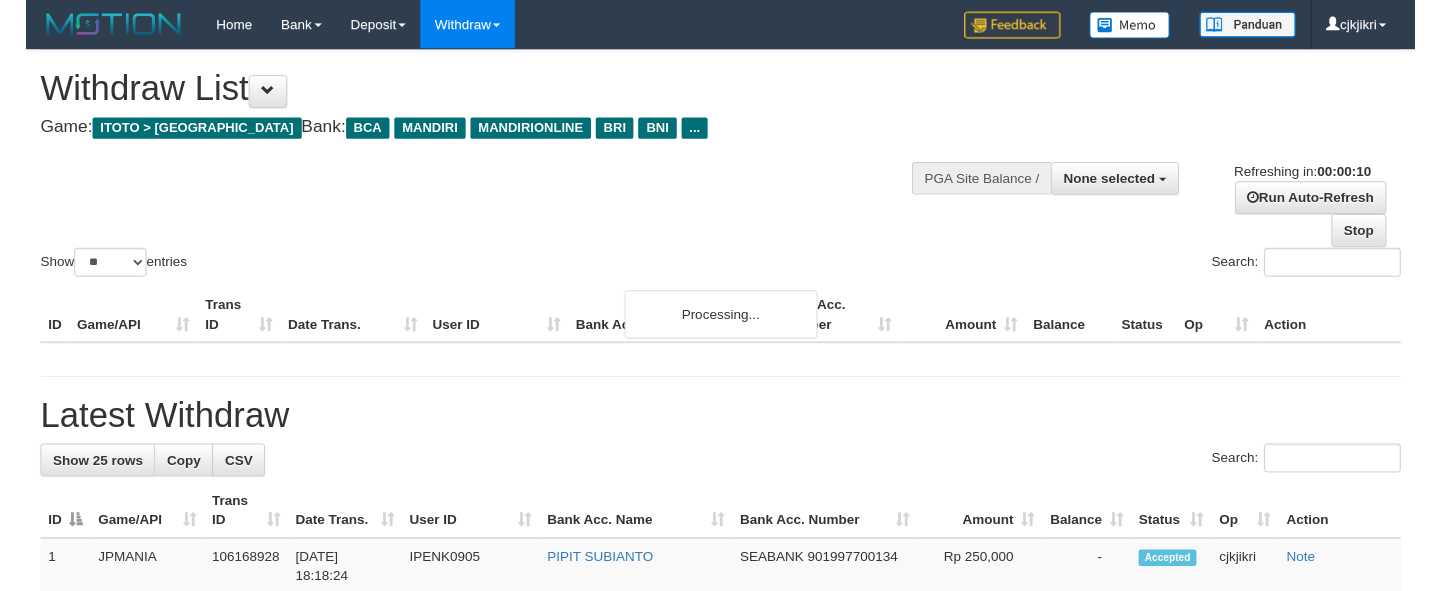 scroll, scrollTop: 0, scrollLeft: 0, axis: both 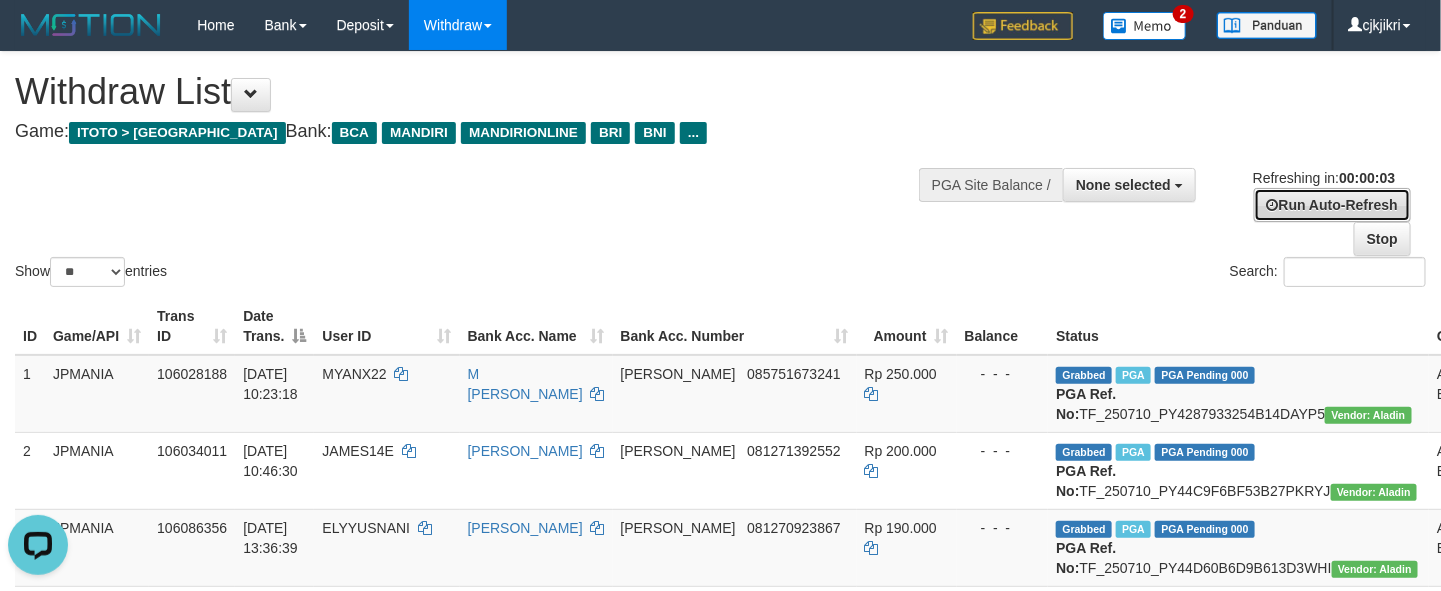 click on "Run Auto-Refresh" at bounding box center [1332, 205] 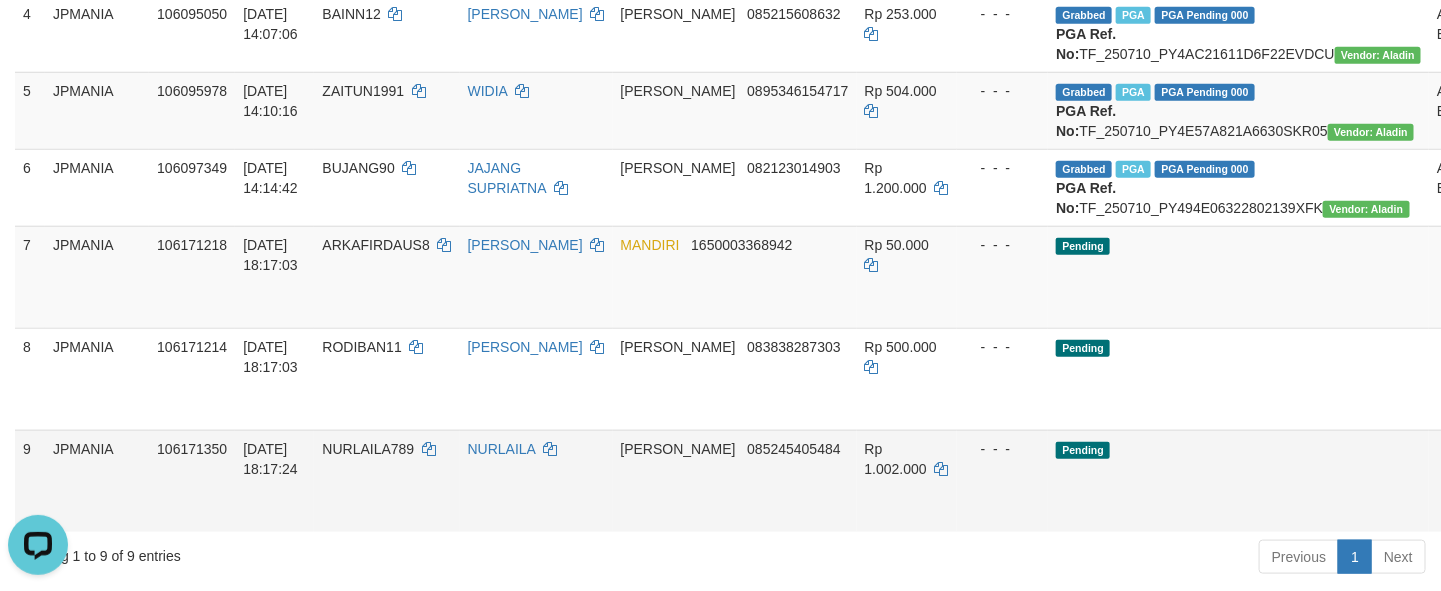 scroll, scrollTop: 750, scrollLeft: 0, axis: vertical 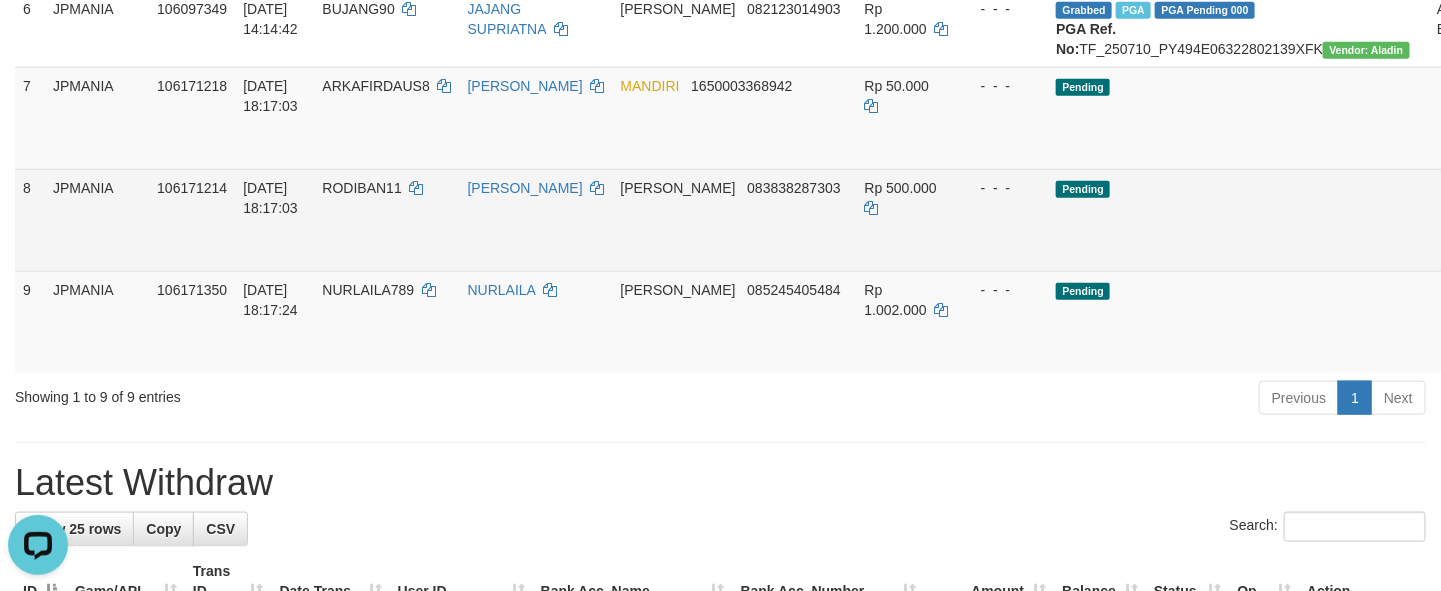 click on "Send PGA" at bounding box center [1536, 243] 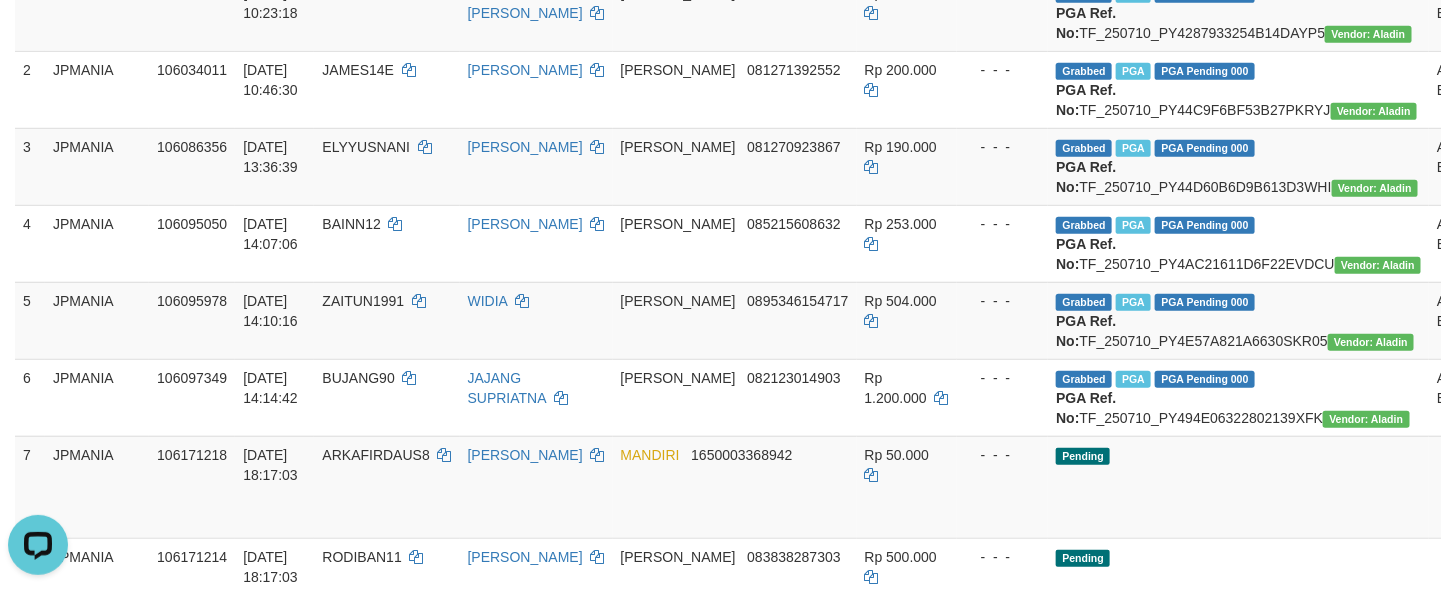 scroll, scrollTop: 0, scrollLeft: 0, axis: both 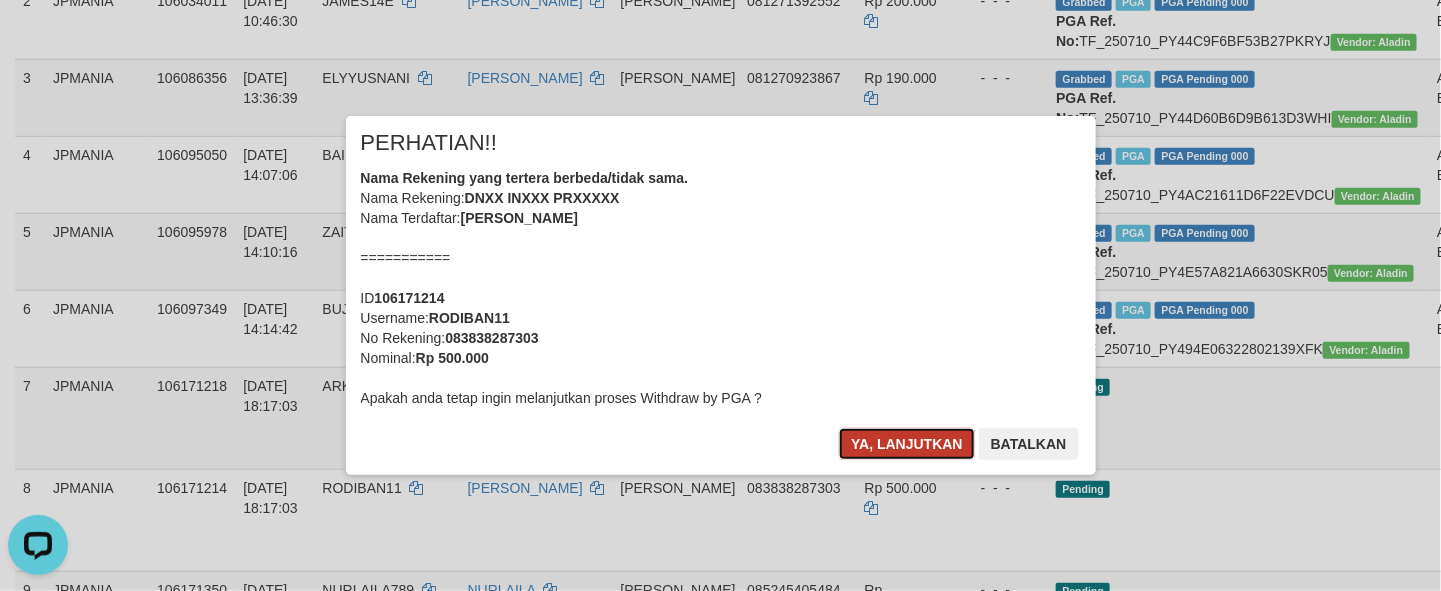 click on "Ya, lanjutkan" at bounding box center [907, 444] 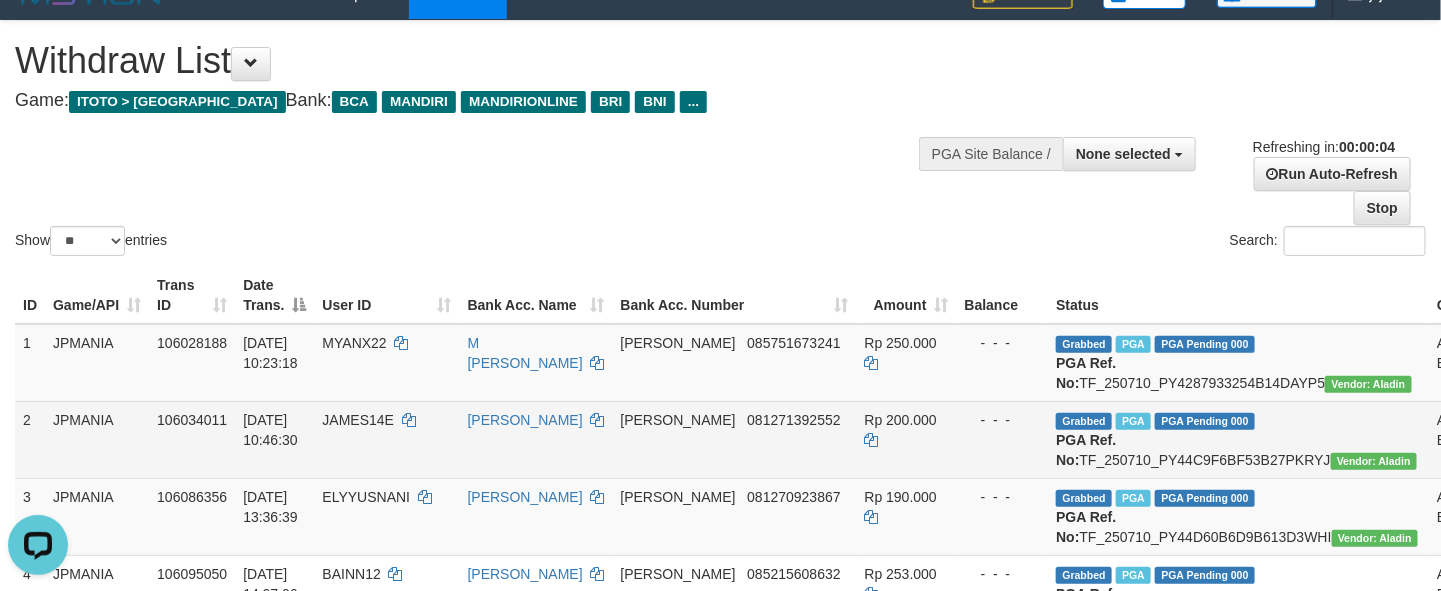 scroll, scrollTop: 0, scrollLeft: 0, axis: both 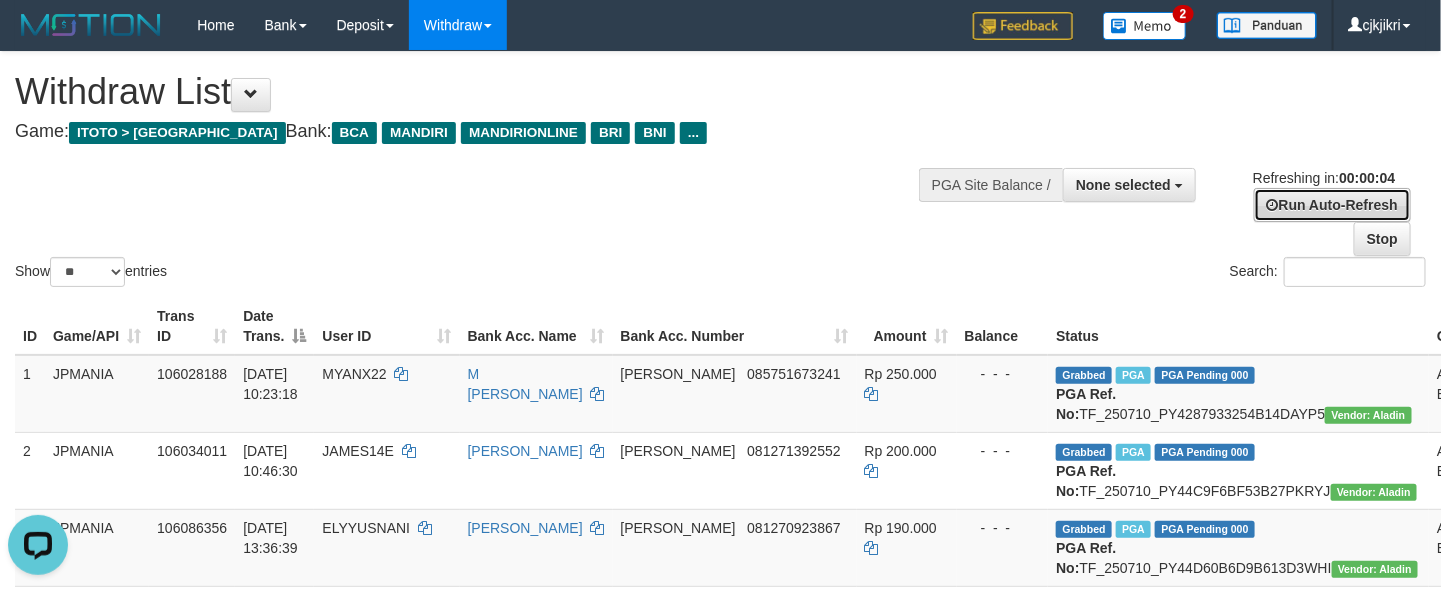 click on "Run Auto-Refresh" at bounding box center [1332, 205] 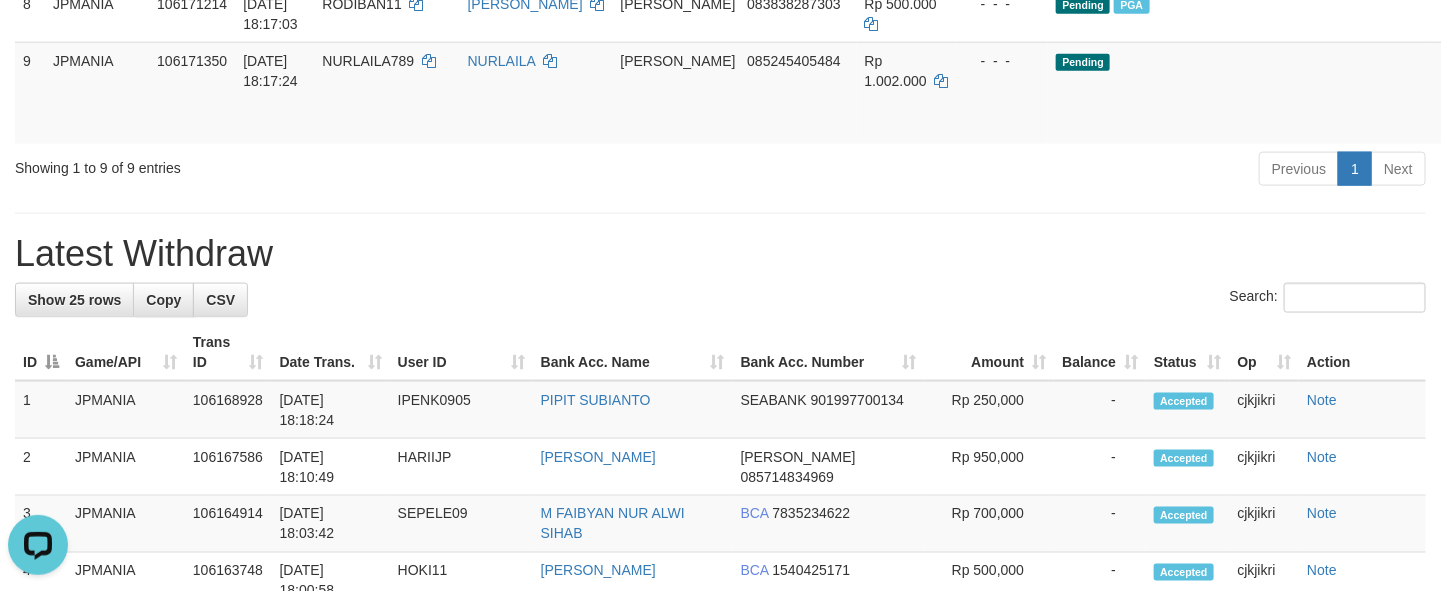 scroll, scrollTop: 900, scrollLeft: 0, axis: vertical 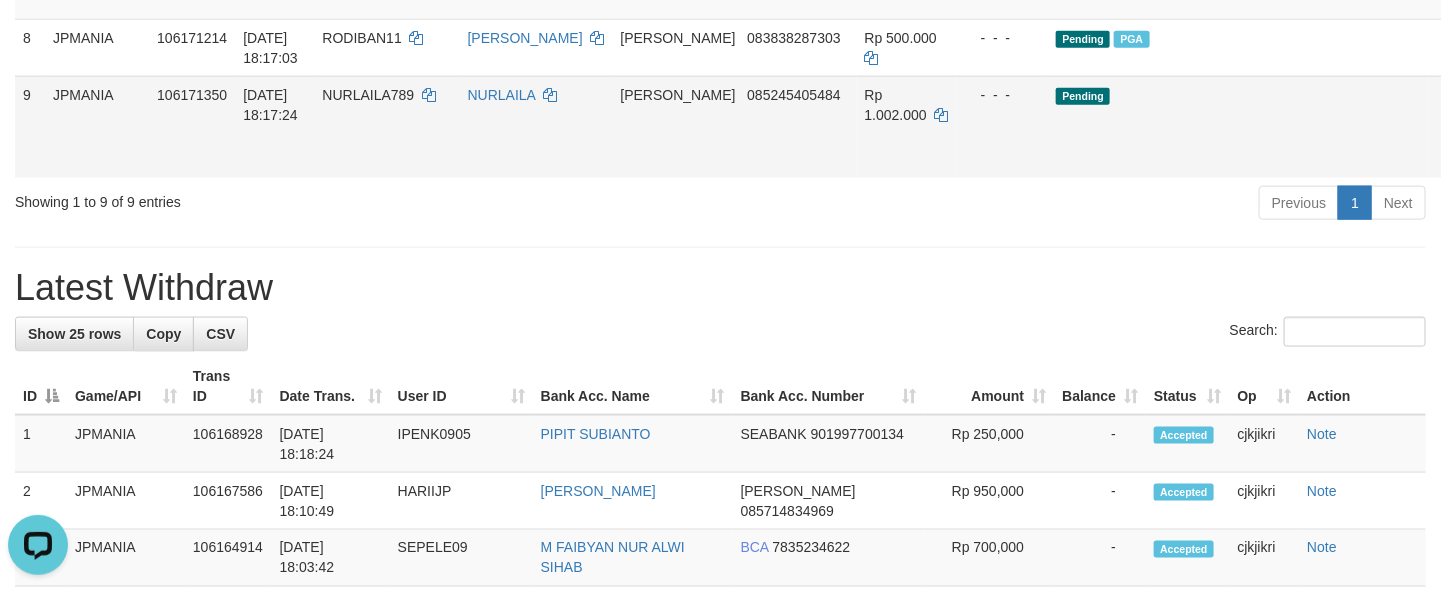 click on "Send PGA" at bounding box center [1536, 150] 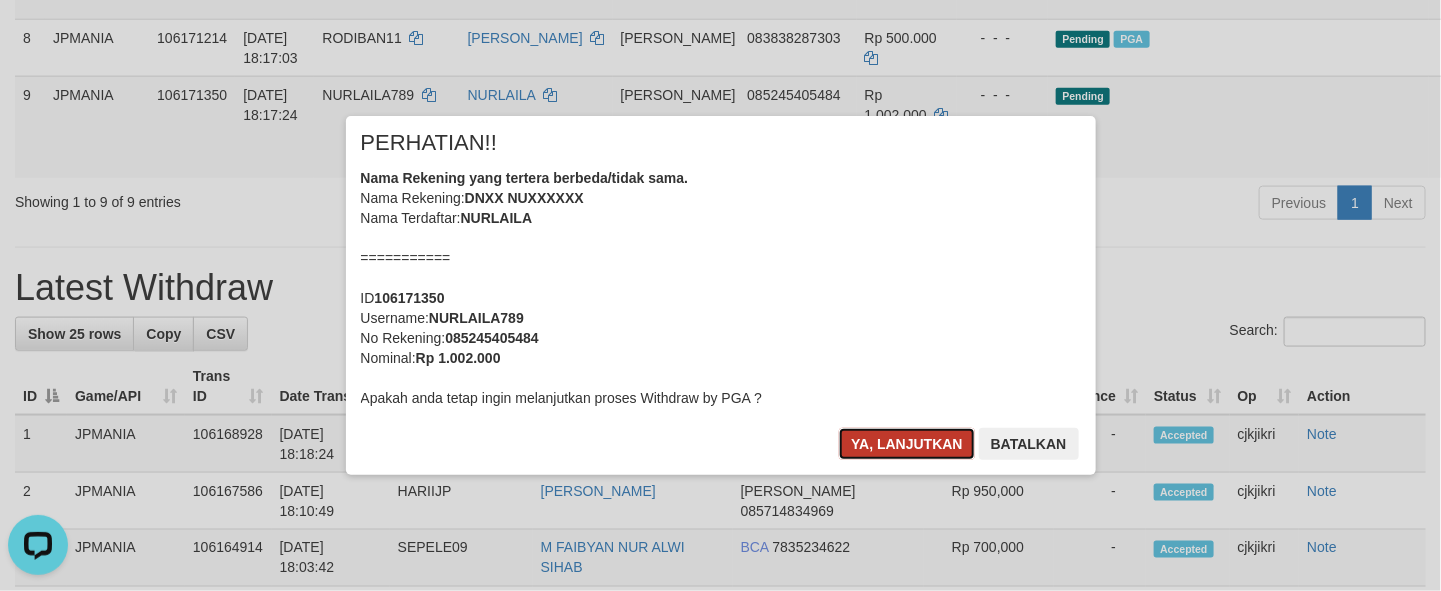 click on "Ya, lanjutkan" at bounding box center [907, 444] 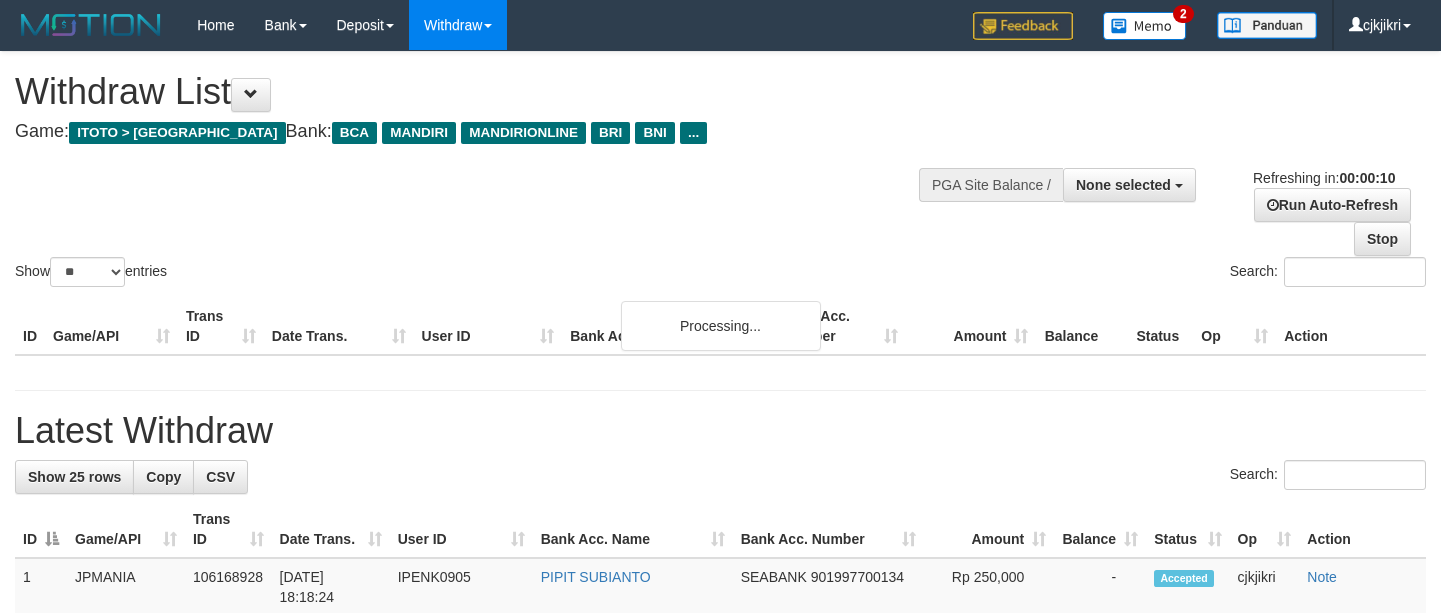 select 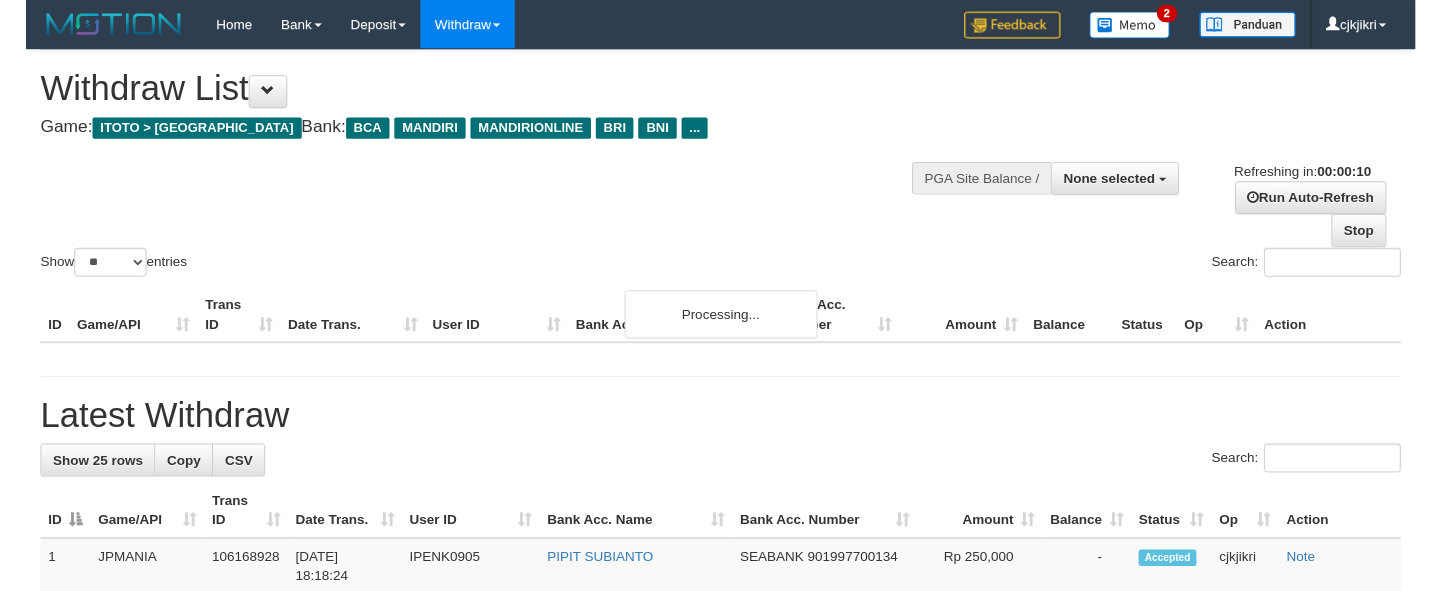 scroll, scrollTop: 0, scrollLeft: 0, axis: both 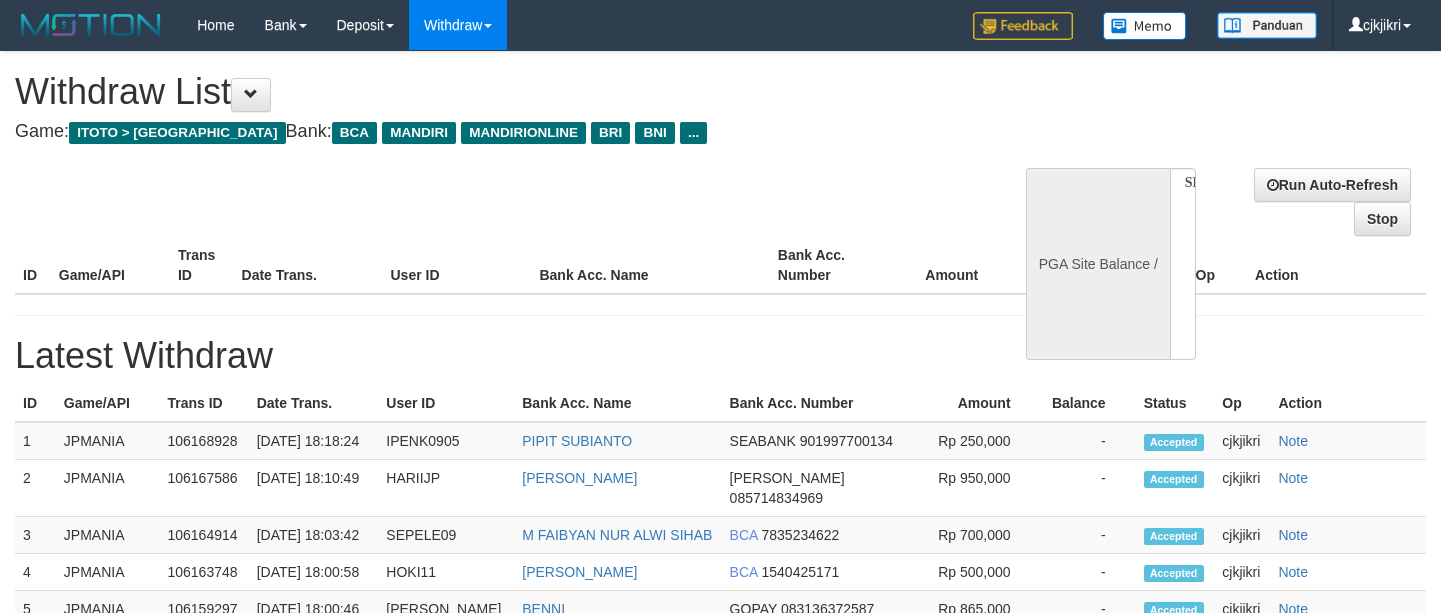 select 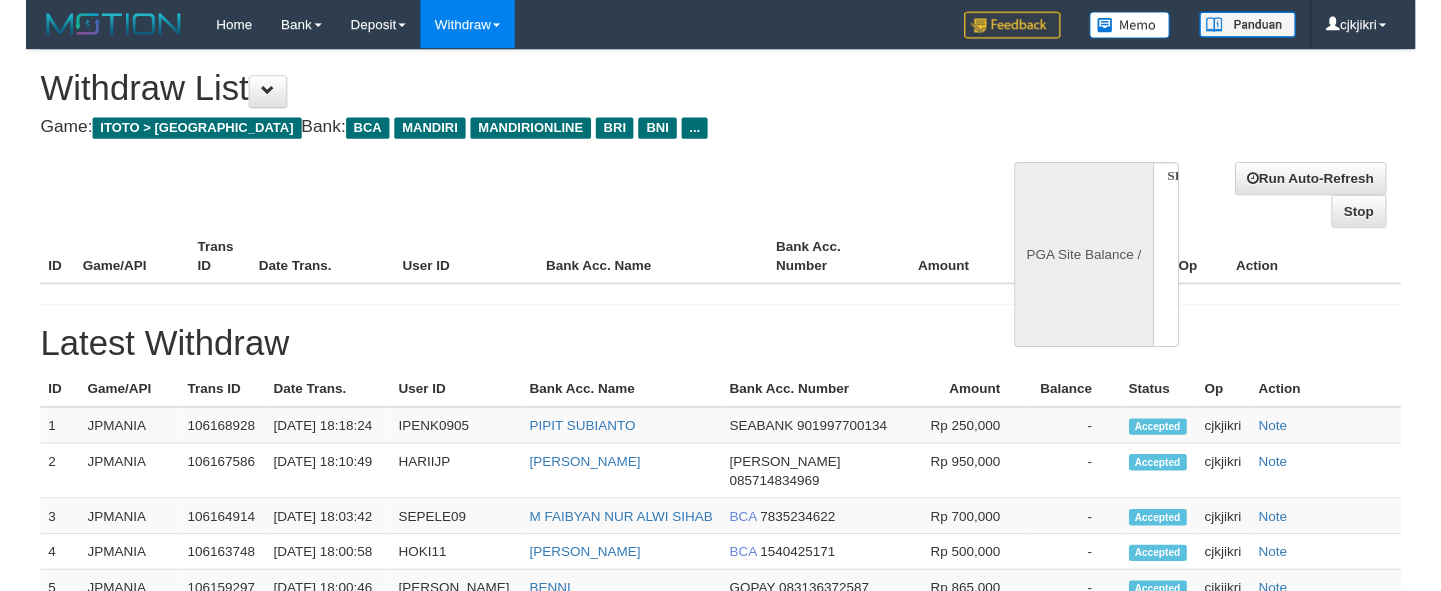 scroll, scrollTop: 0, scrollLeft: 0, axis: both 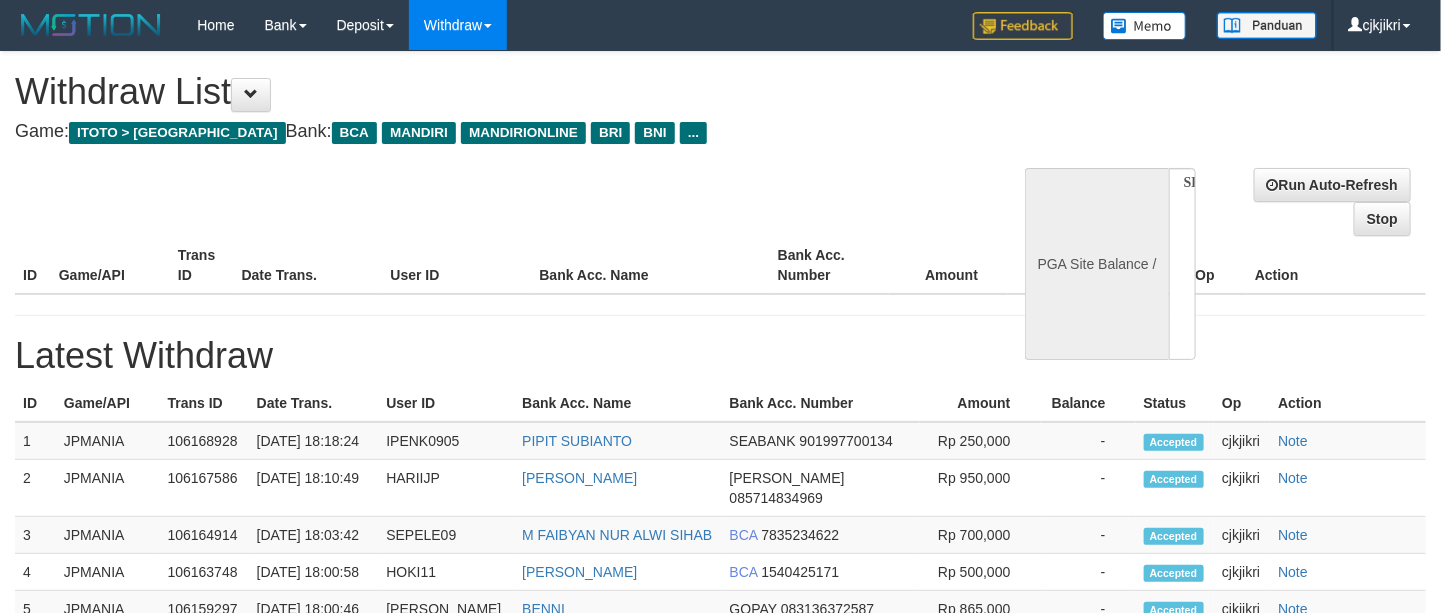select on "**" 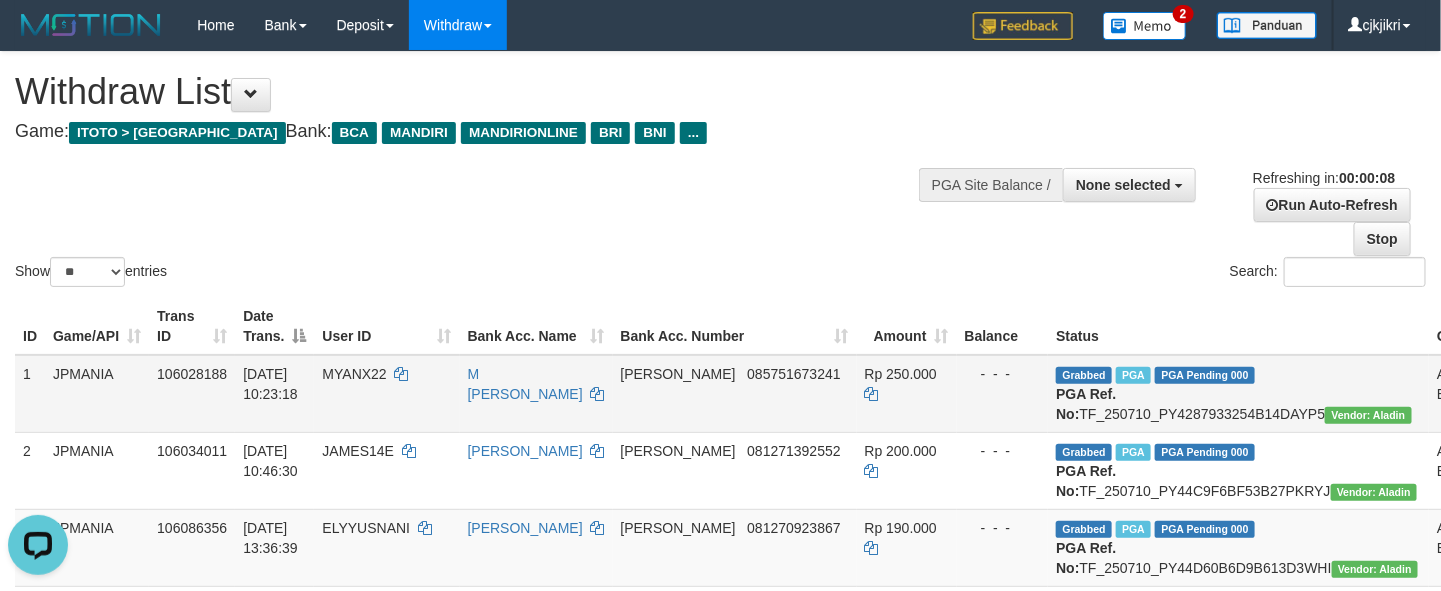scroll, scrollTop: 0, scrollLeft: 0, axis: both 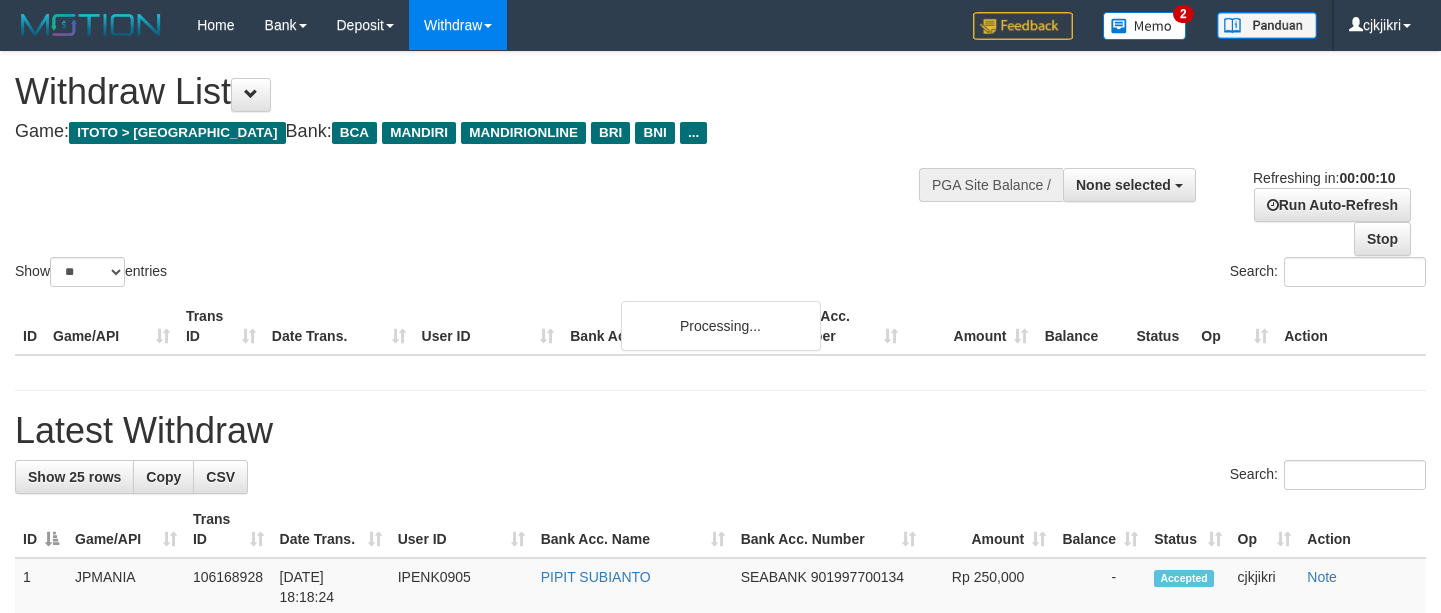 select 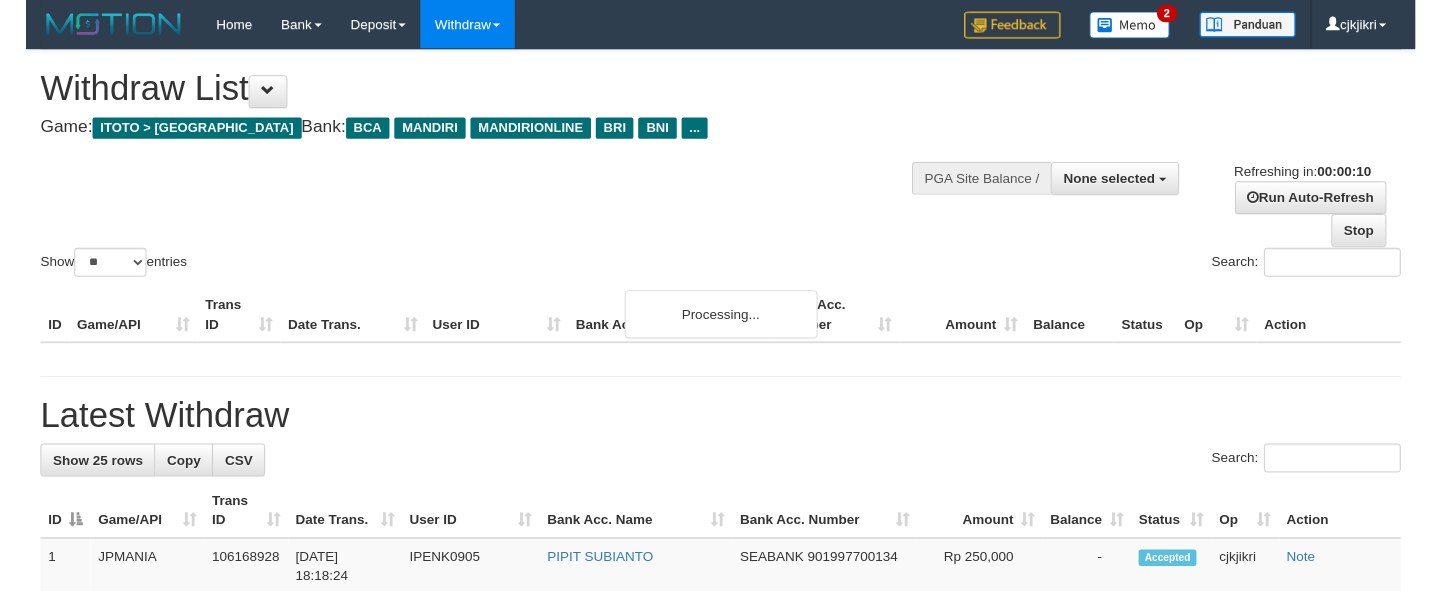 scroll, scrollTop: 0, scrollLeft: 0, axis: both 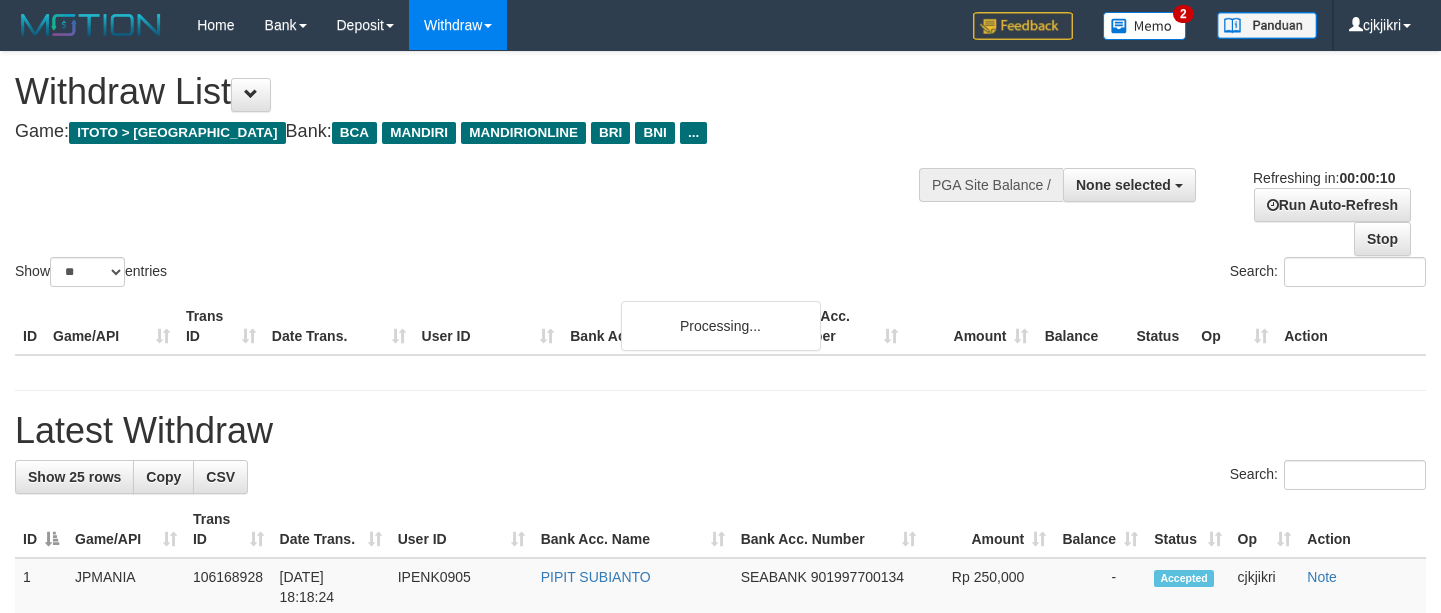 select 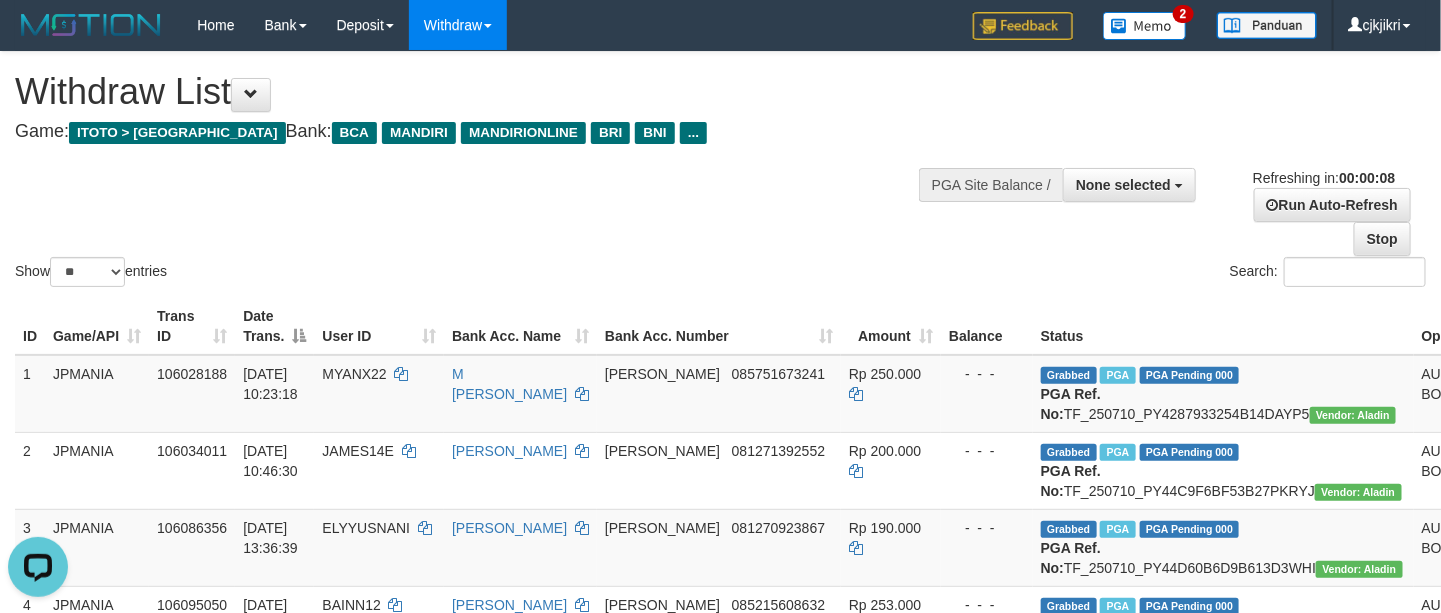 scroll, scrollTop: 0, scrollLeft: 0, axis: both 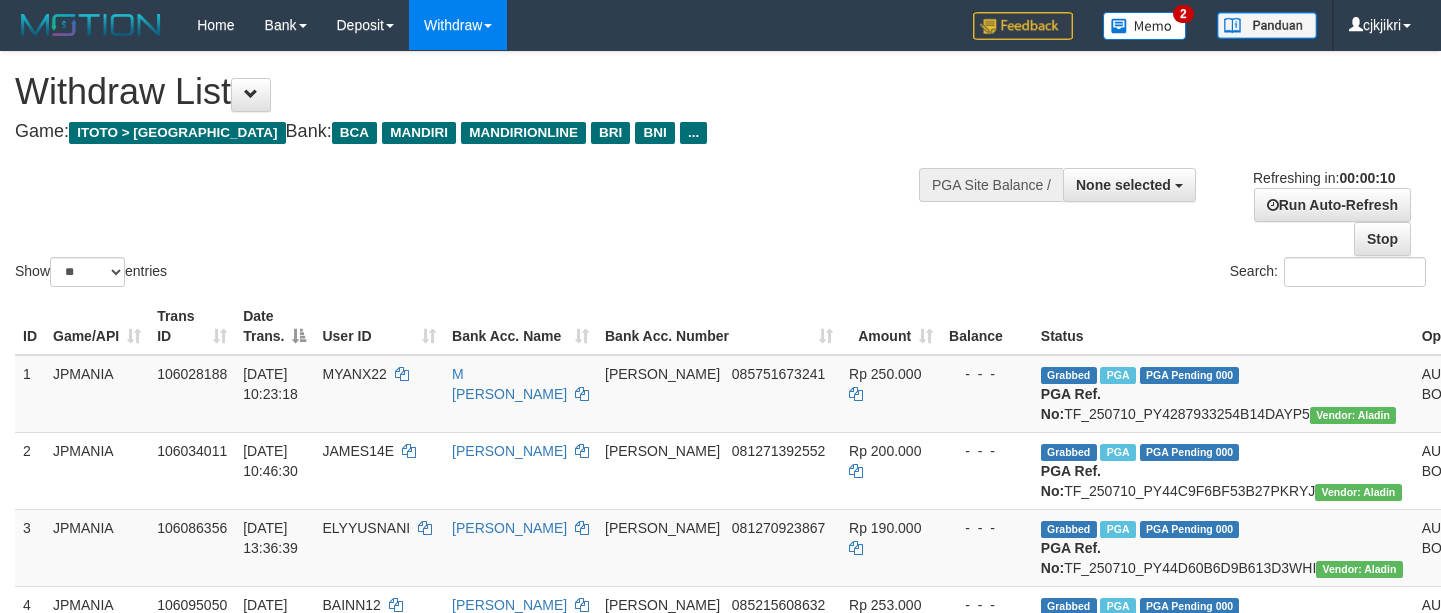 select 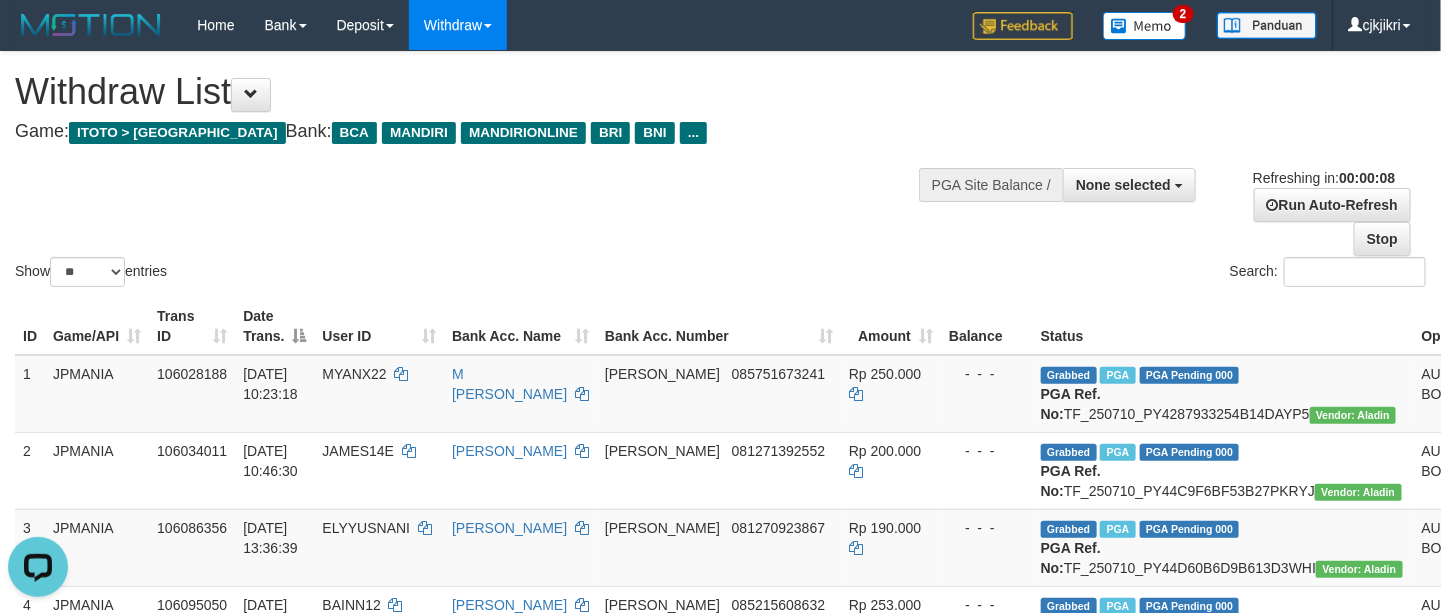 scroll, scrollTop: 0, scrollLeft: 0, axis: both 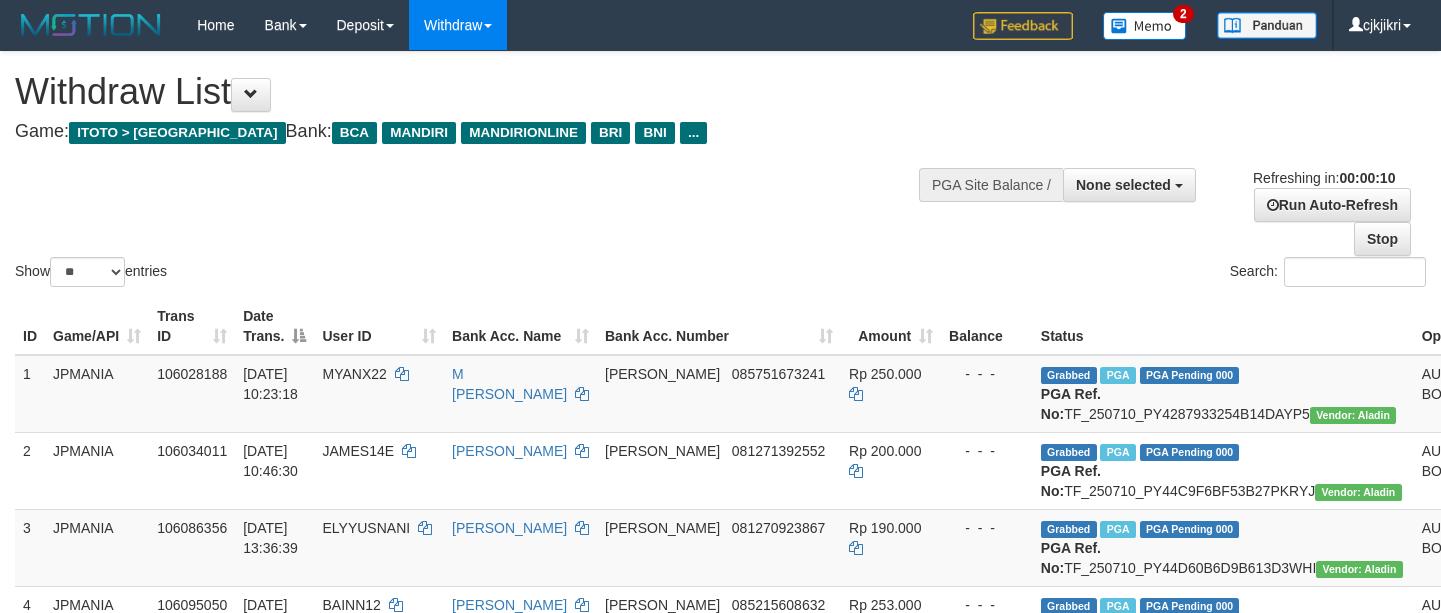select 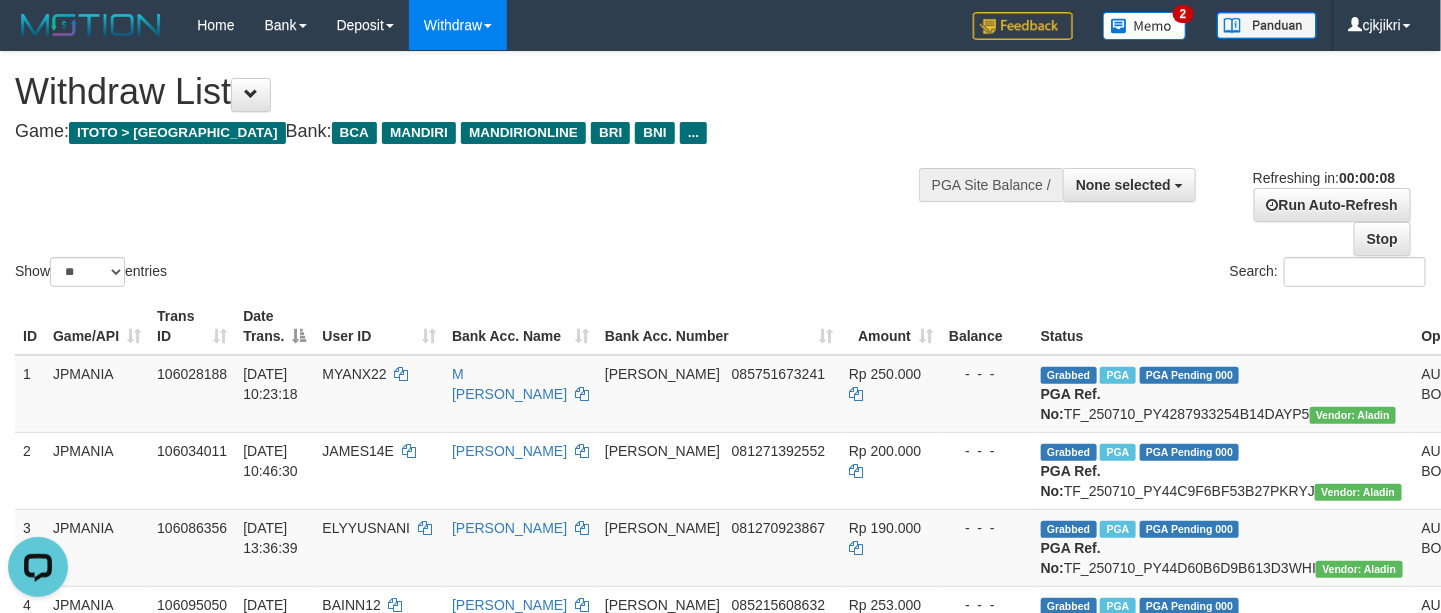 scroll, scrollTop: 0, scrollLeft: 0, axis: both 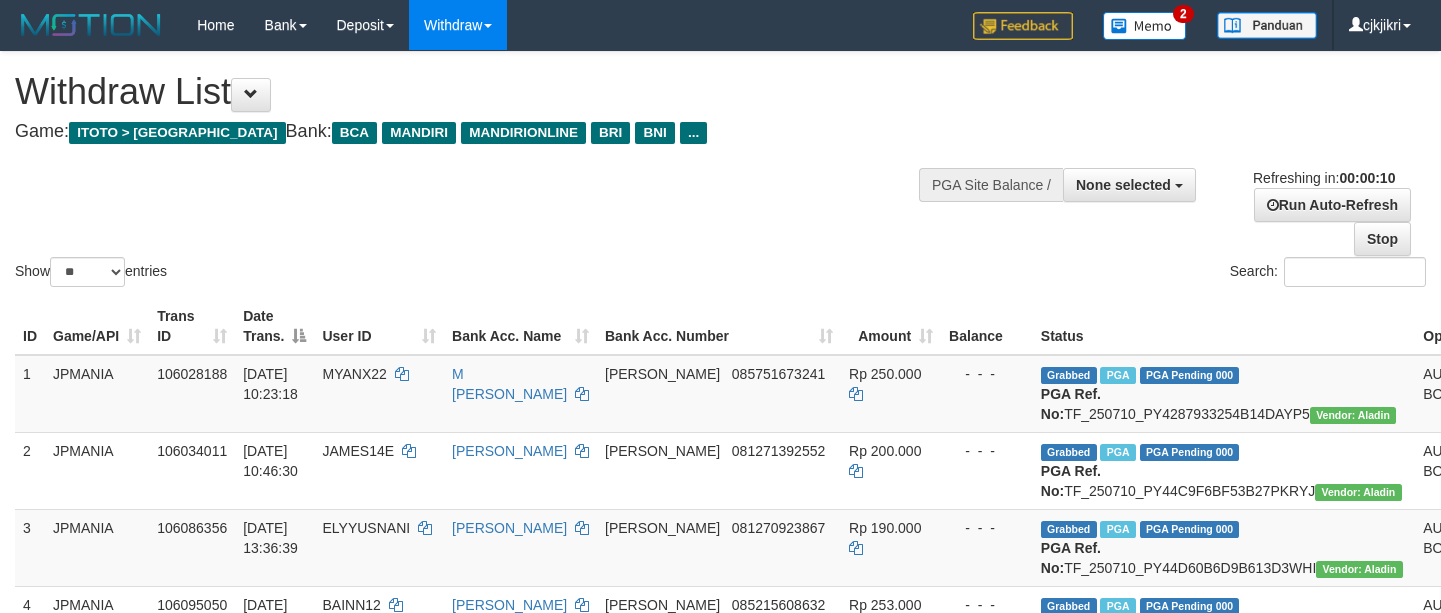 select 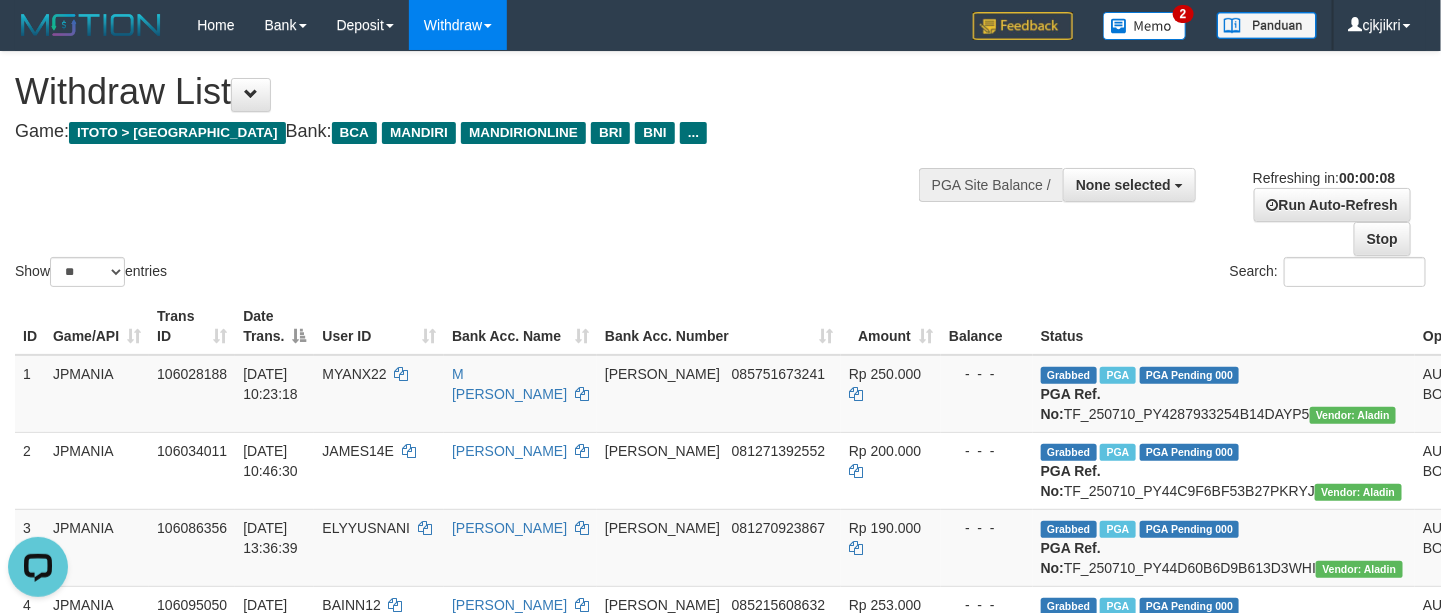 scroll, scrollTop: 0, scrollLeft: 0, axis: both 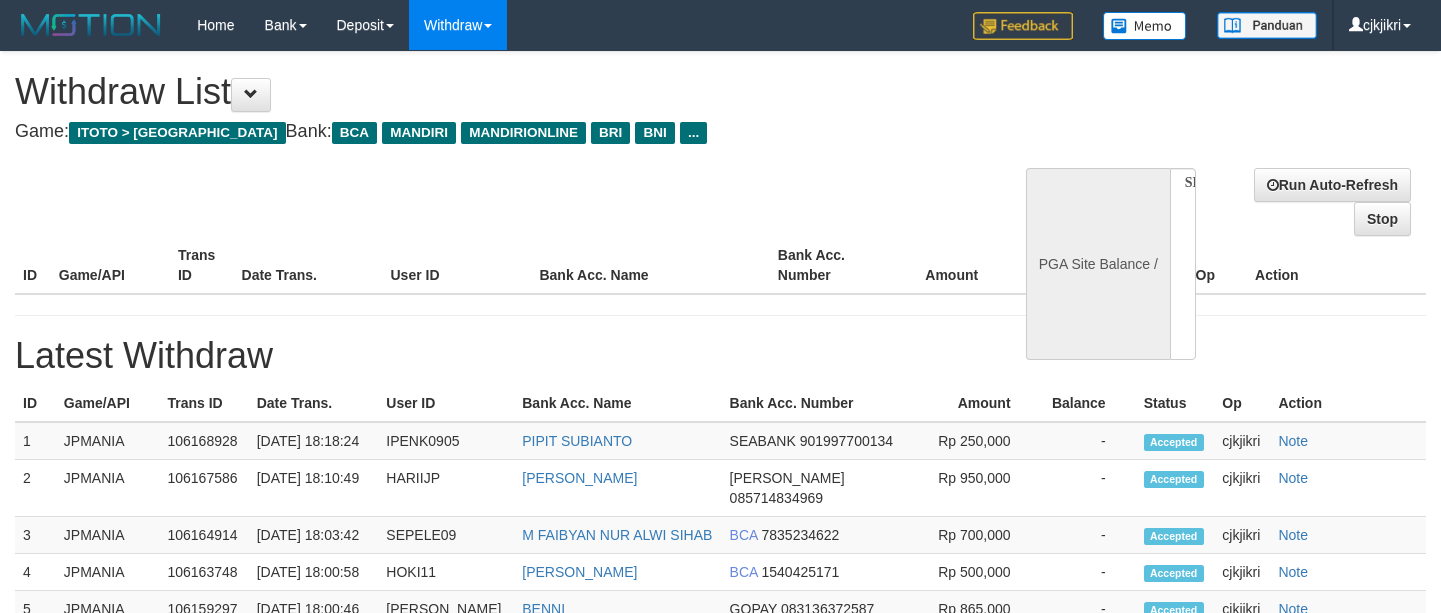 select 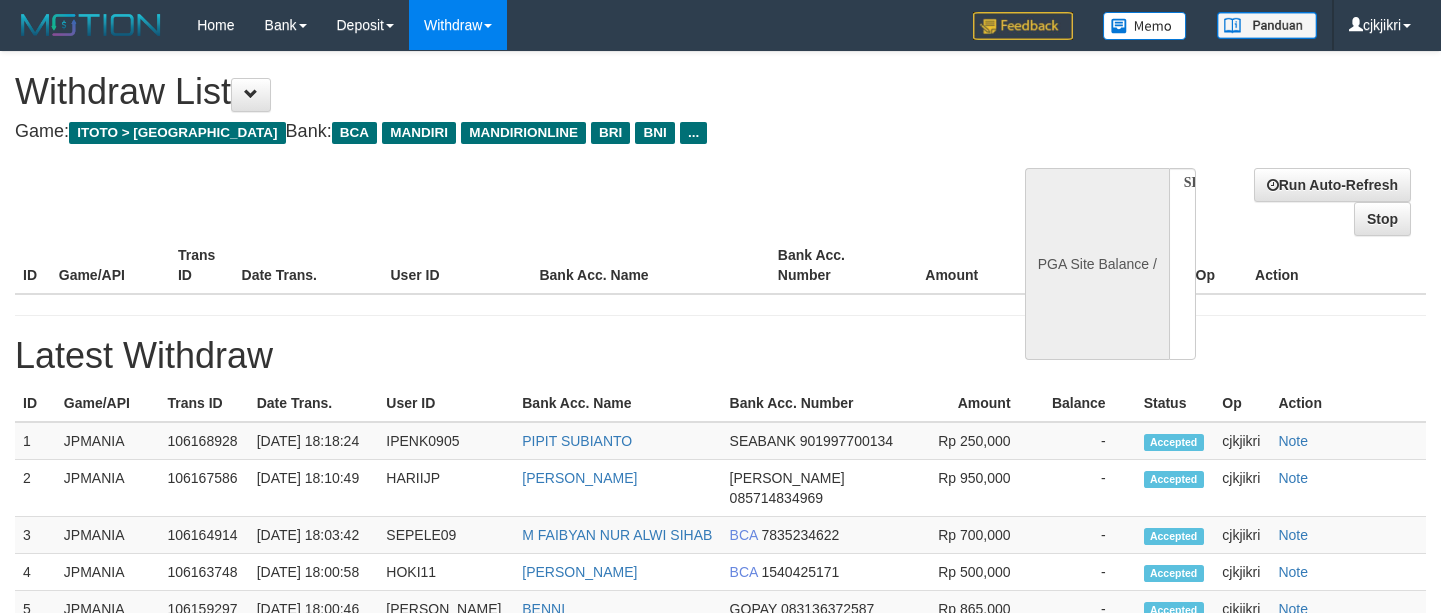 scroll, scrollTop: 0, scrollLeft: 0, axis: both 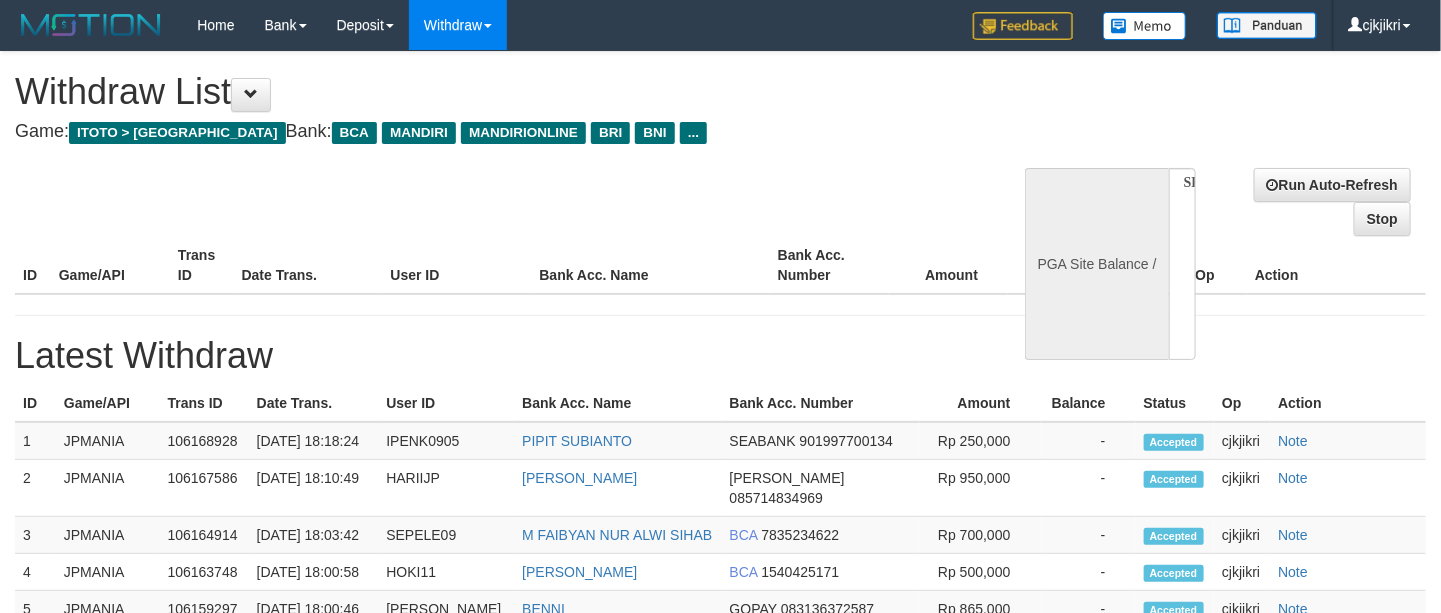 select on "**" 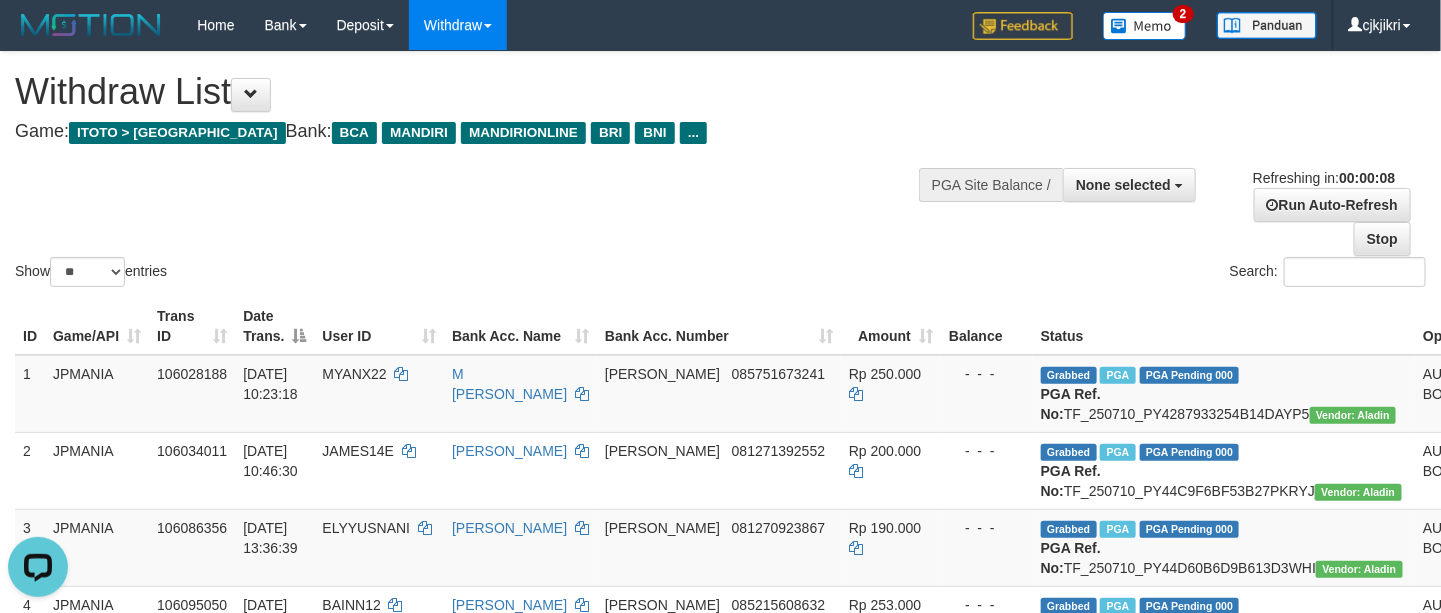 scroll, scrollTop: 0, scrollLeft: 0, axis: both 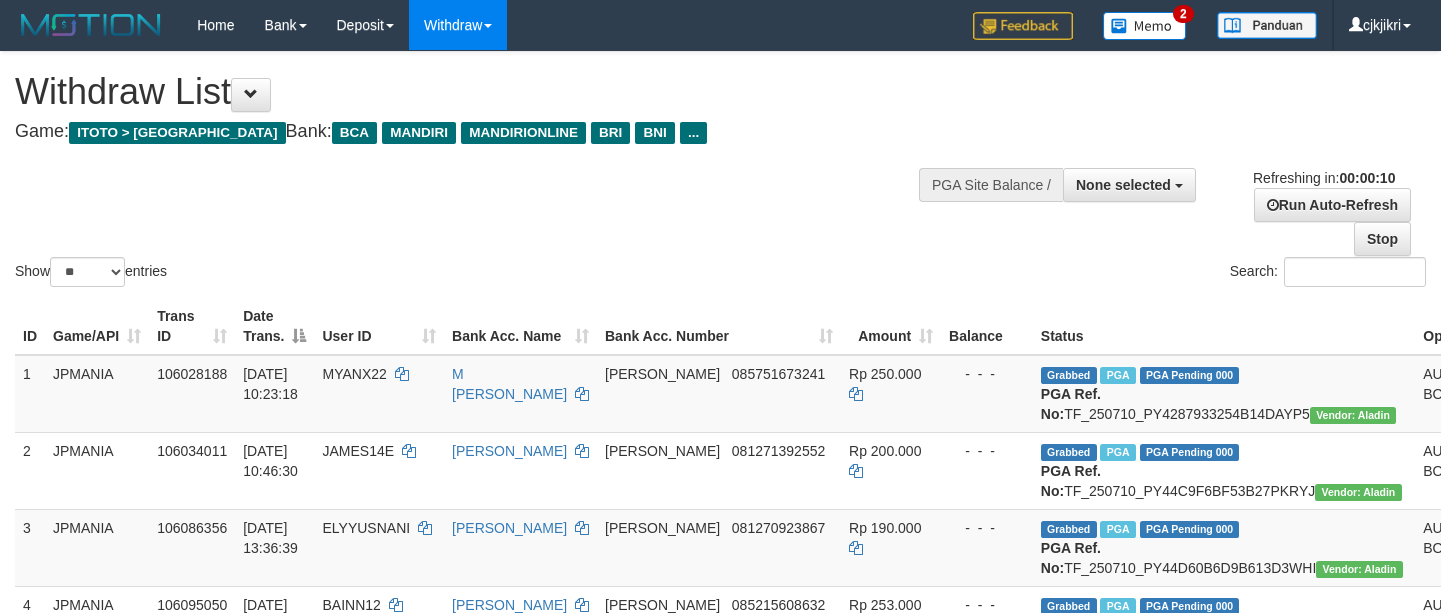 select 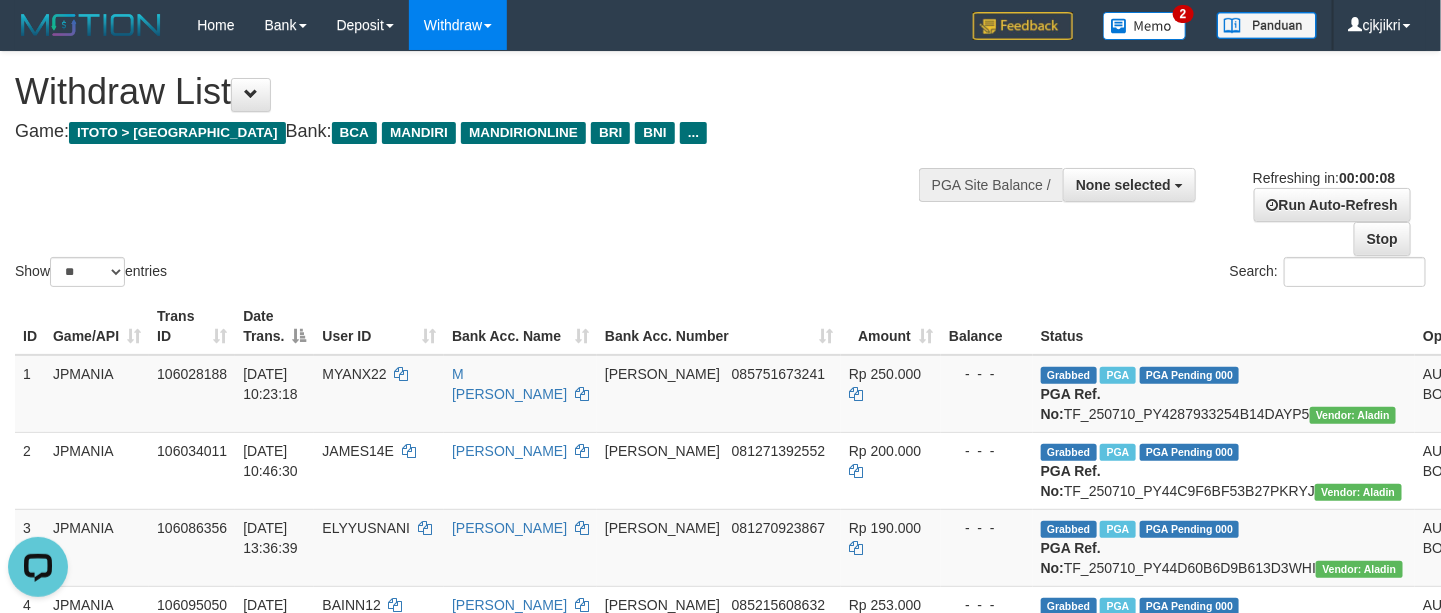 scroll, scrollTop: 0, scrollLeft: 0, axis: both 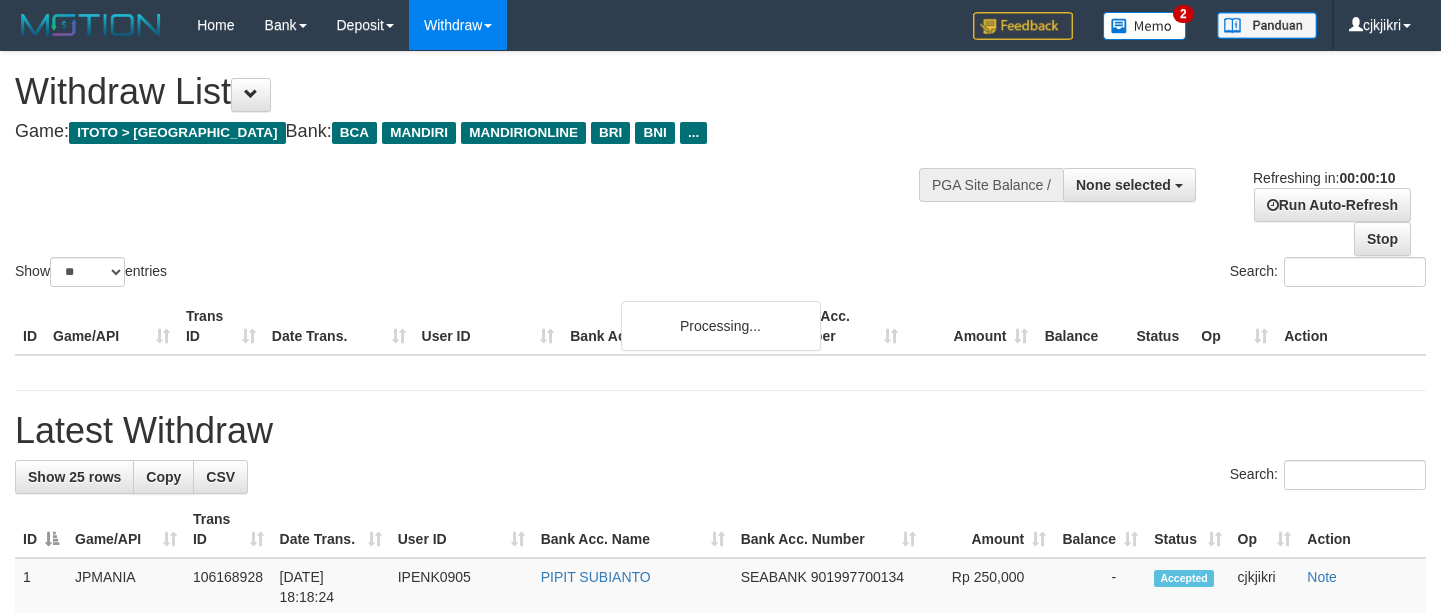 select 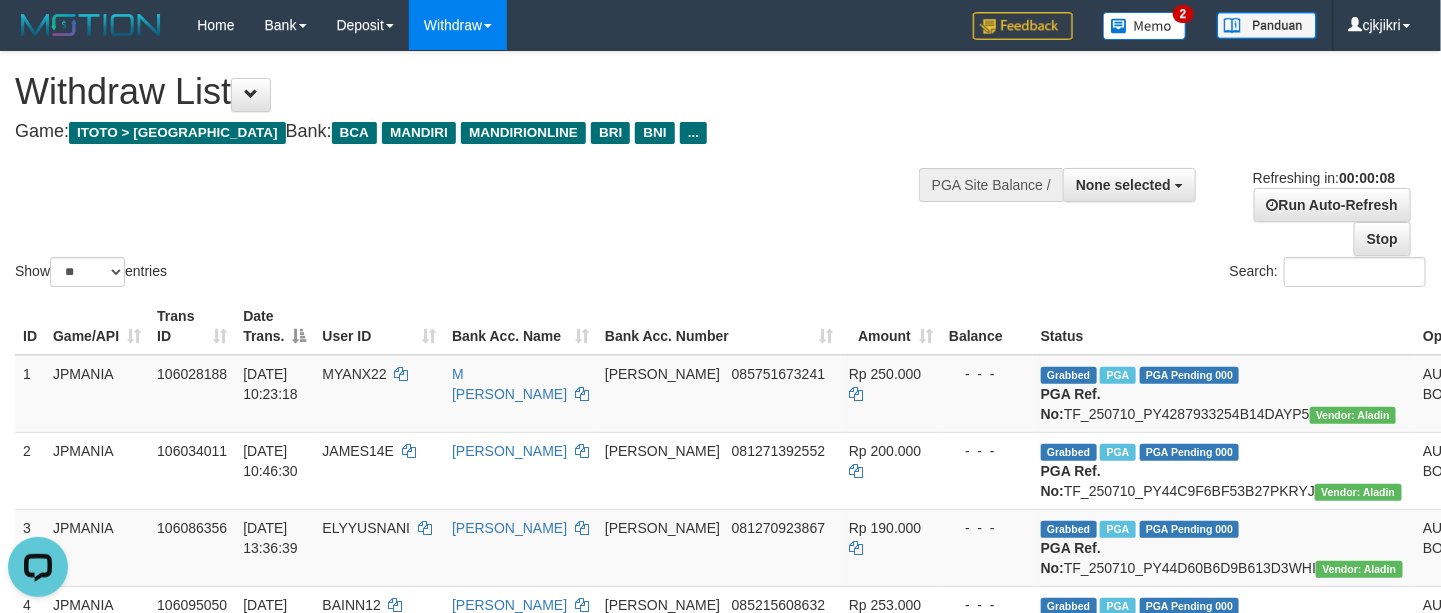 scroll, scrollTop: 0, scrollLeft: 0, axis: both 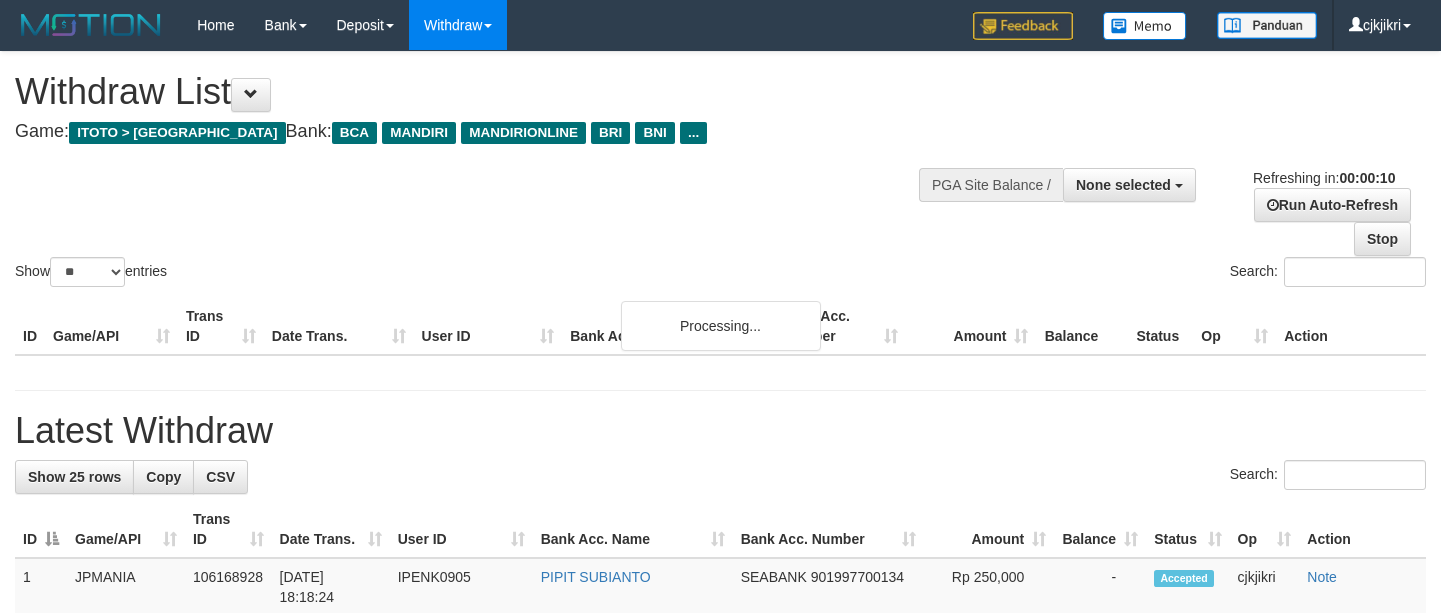 select 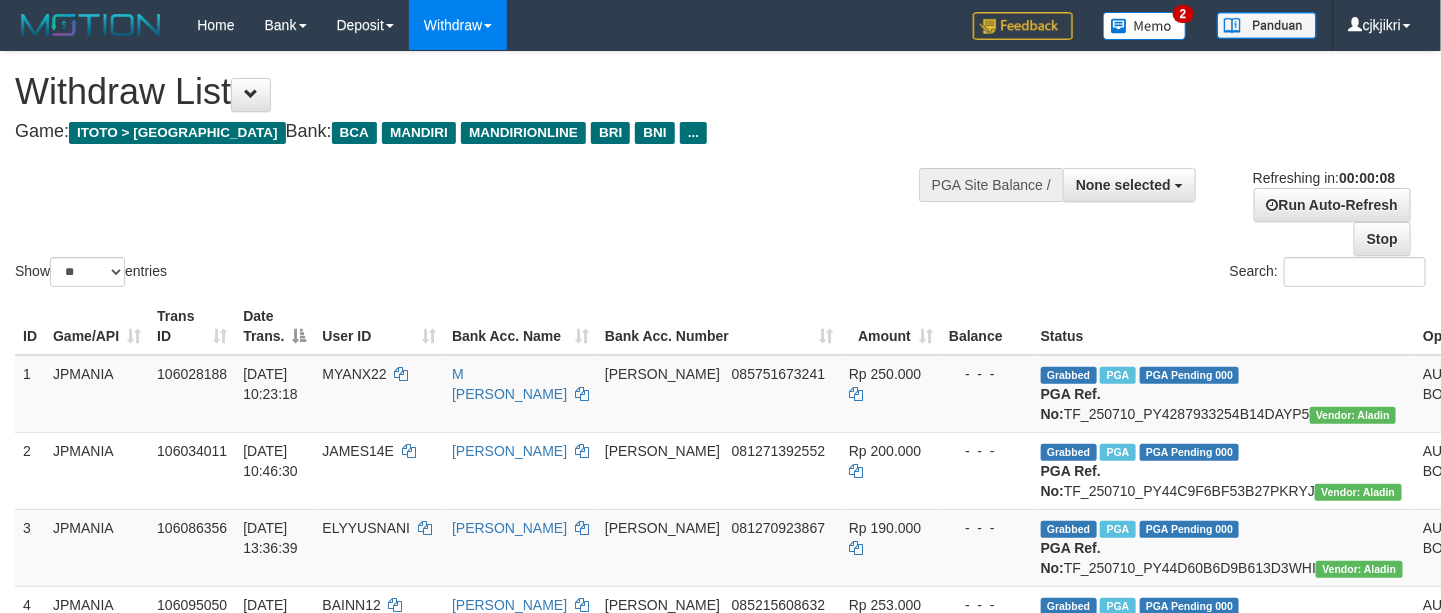 scroll, scrollTop: 0, scrollLeft: 0, axis: both 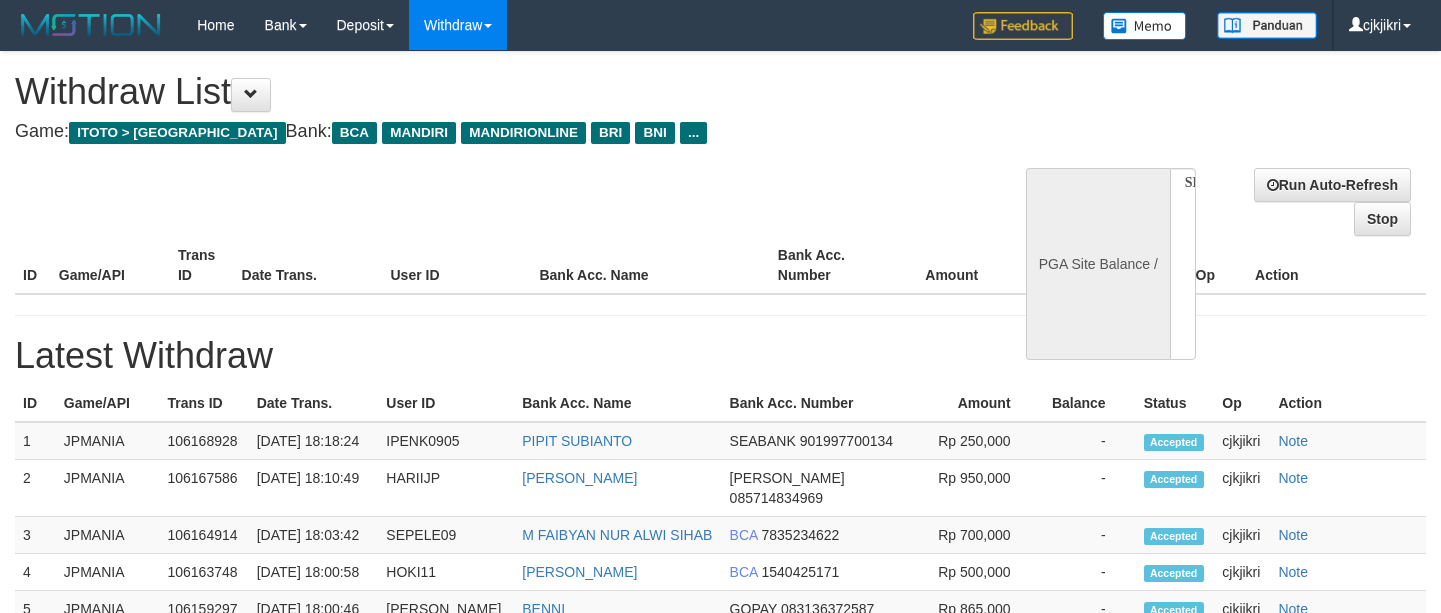 select 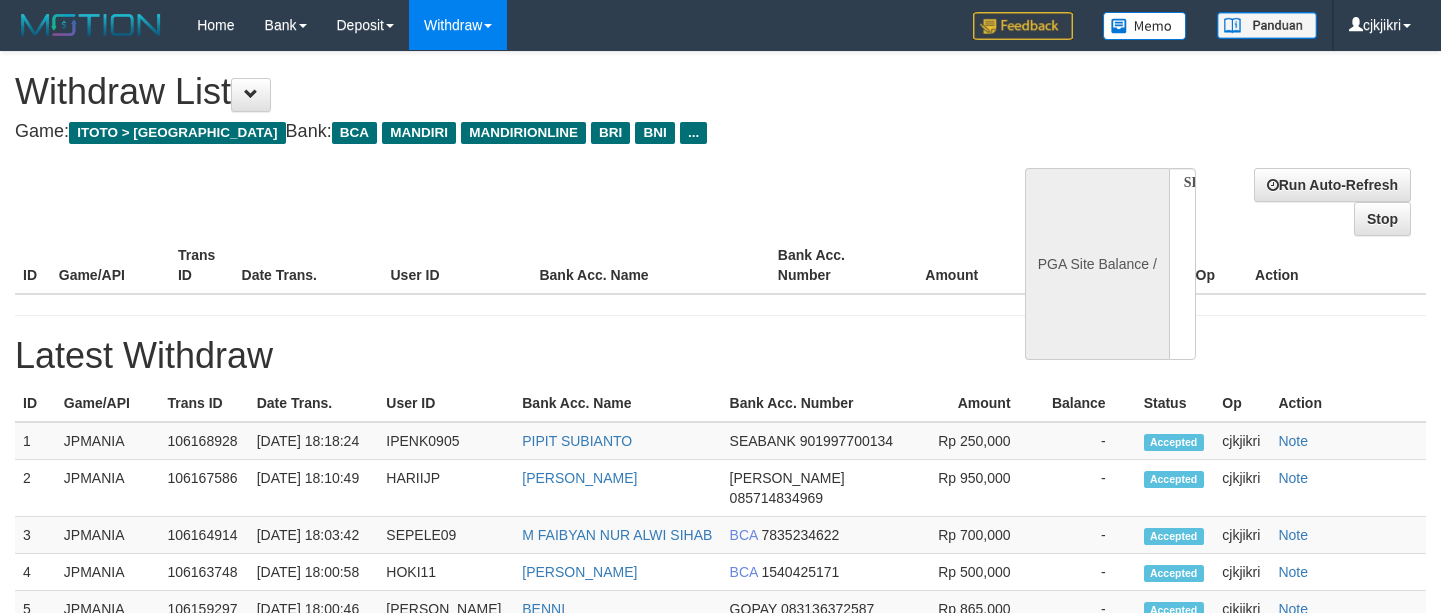 scroll, scrollTop: 0, scrollLeft: 0, axis: both 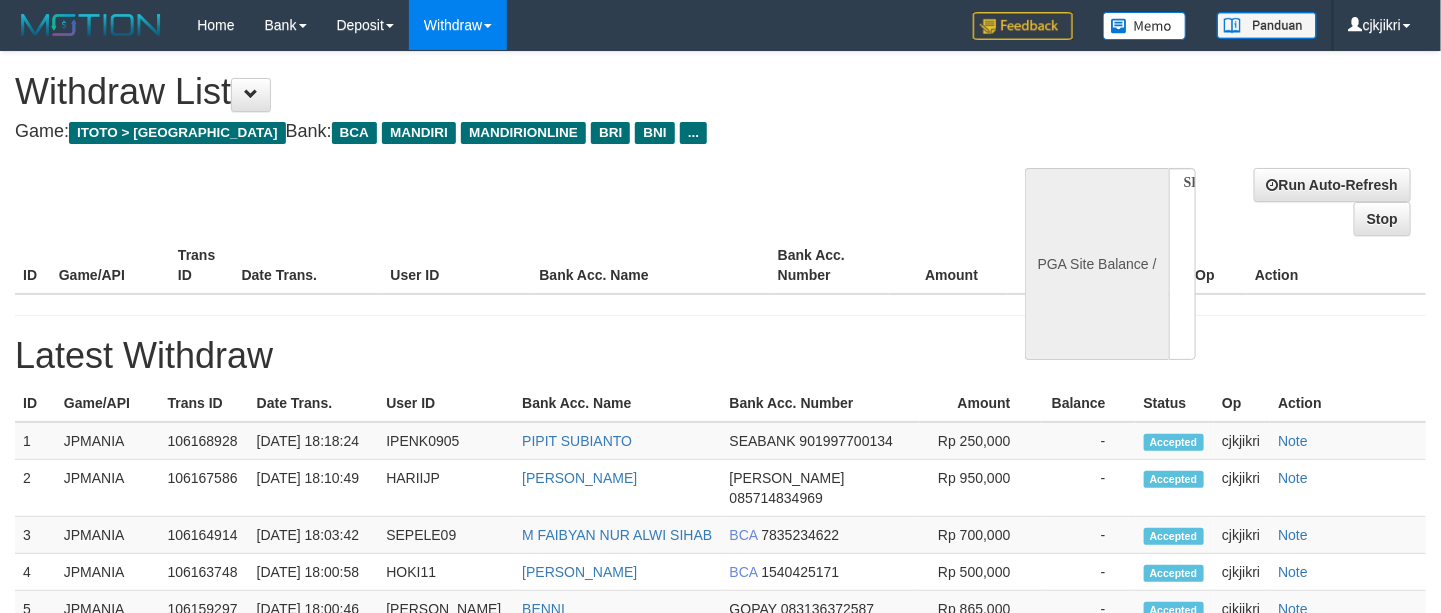 select on "**" 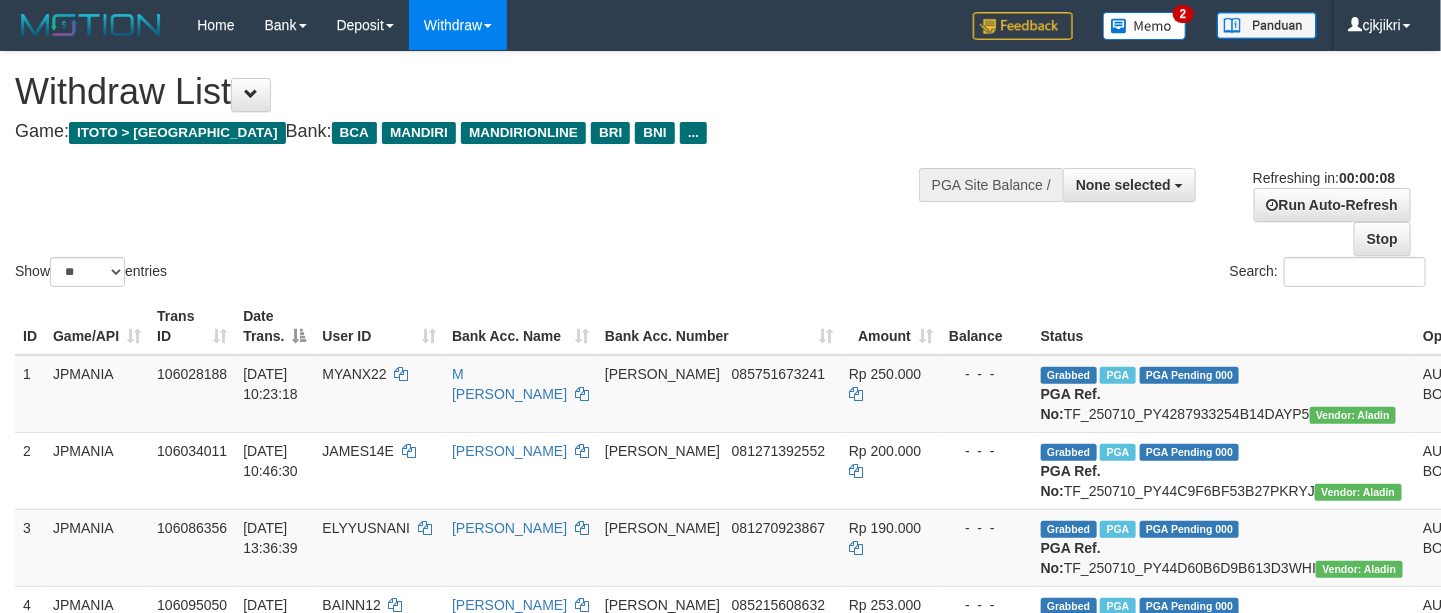 scroll, scrollTop: 0, scrollLeft: 0, axis: both 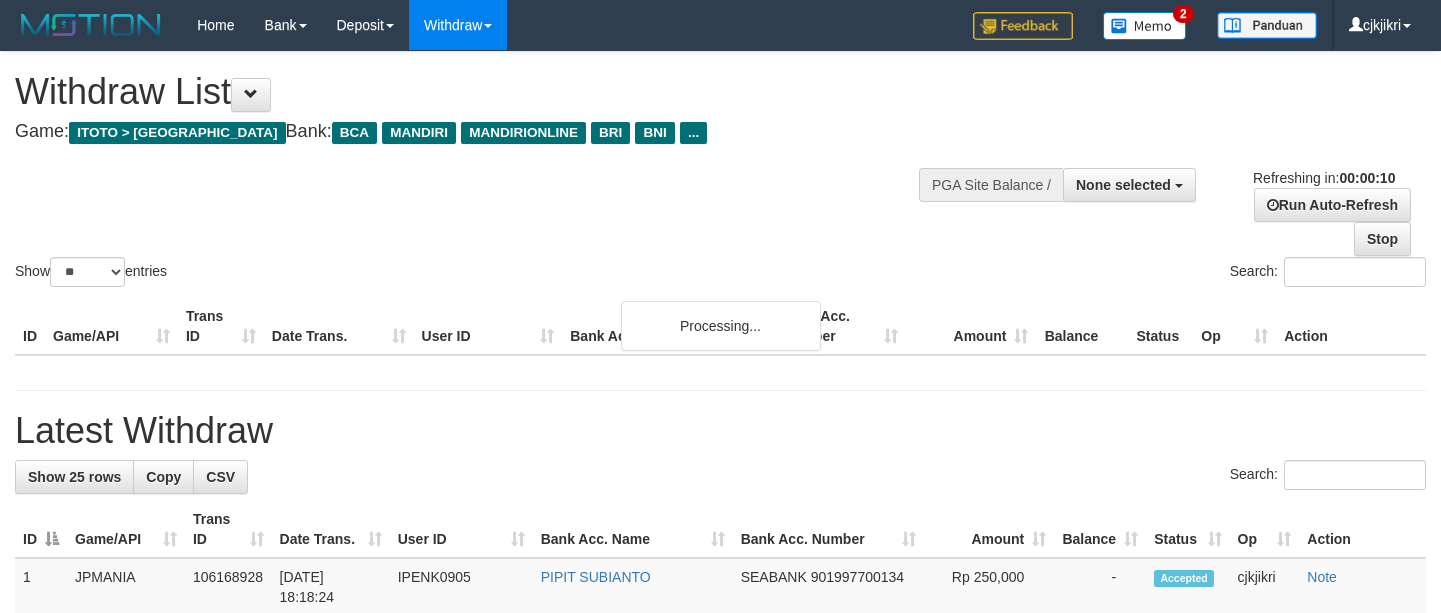 select 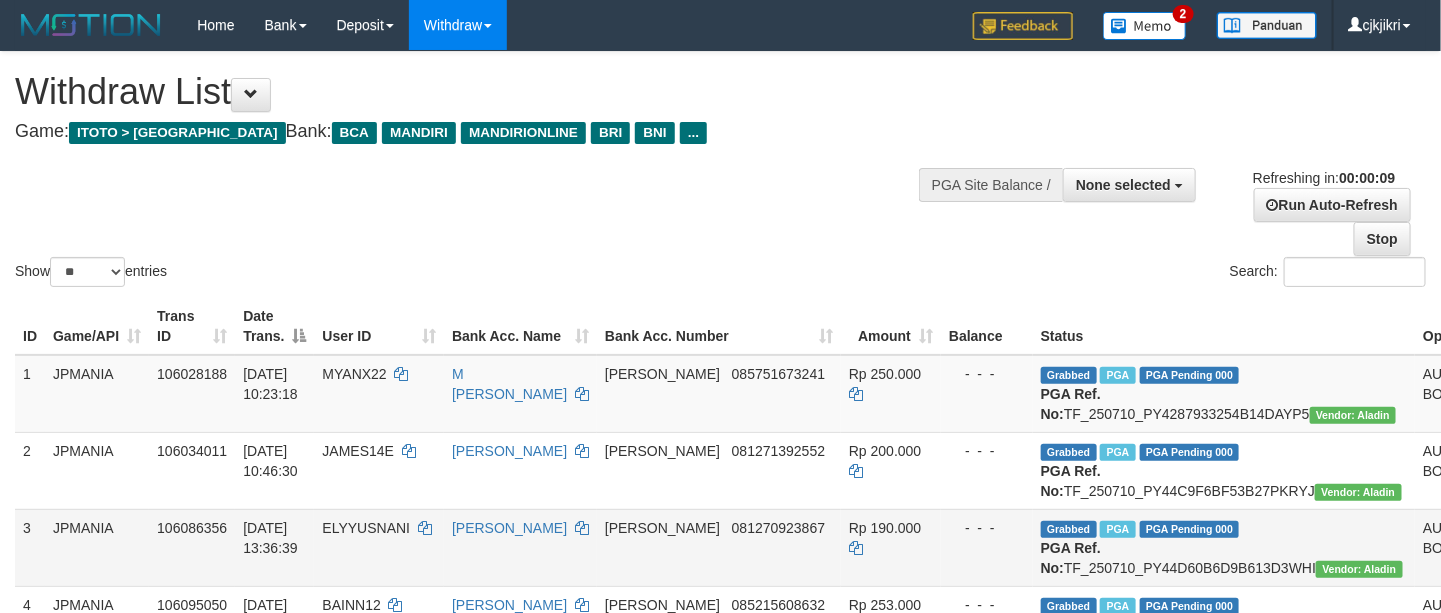 scroll, scrollTop: 0, scrollLeft: 0, axis: both 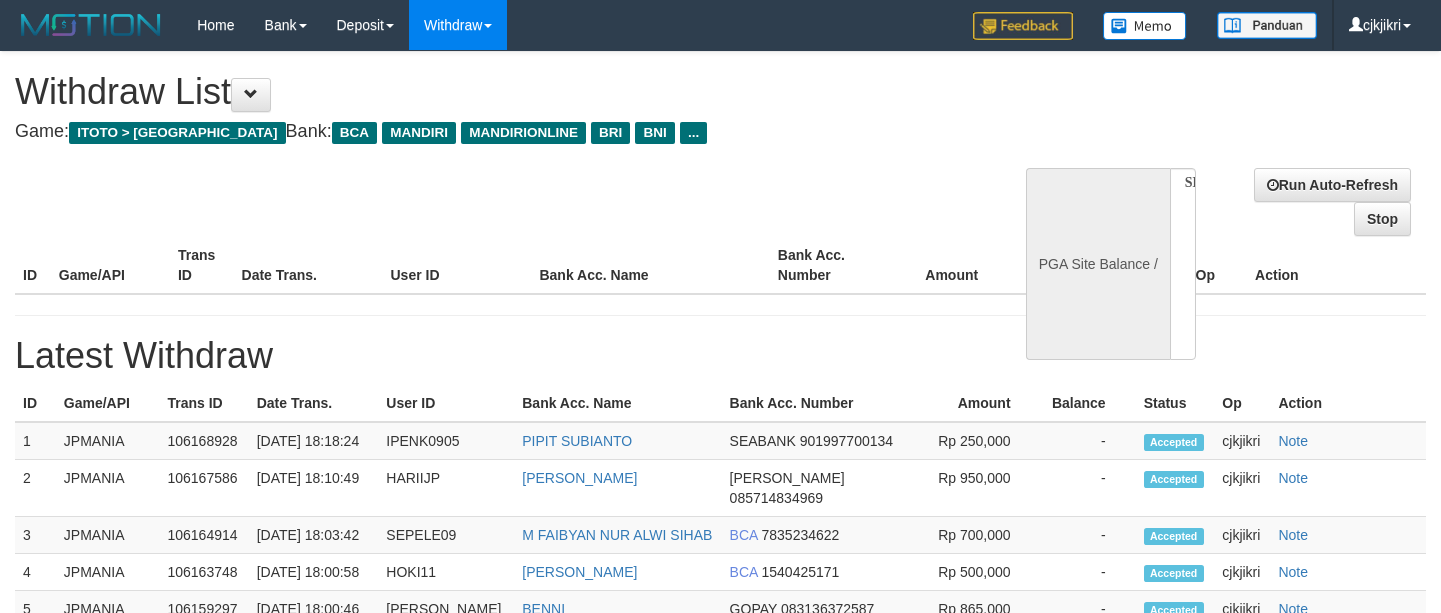 select 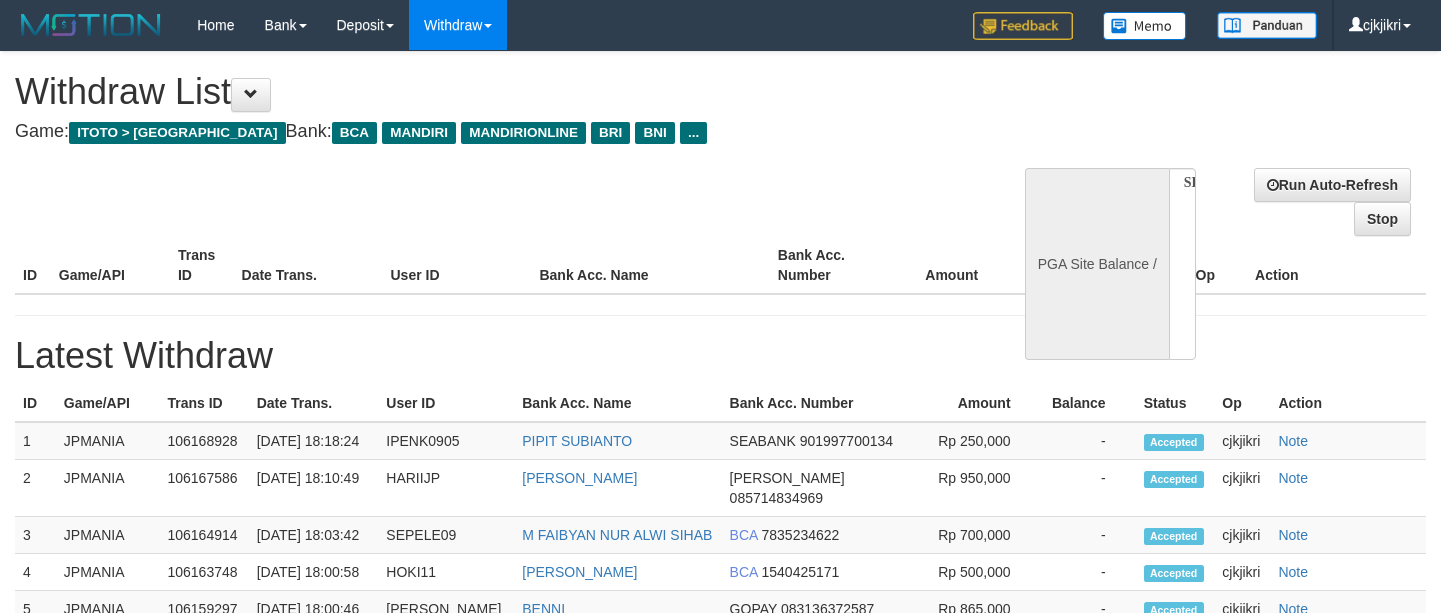 scroll, scrollTop: 0, scrollLeft: 0, axis: both 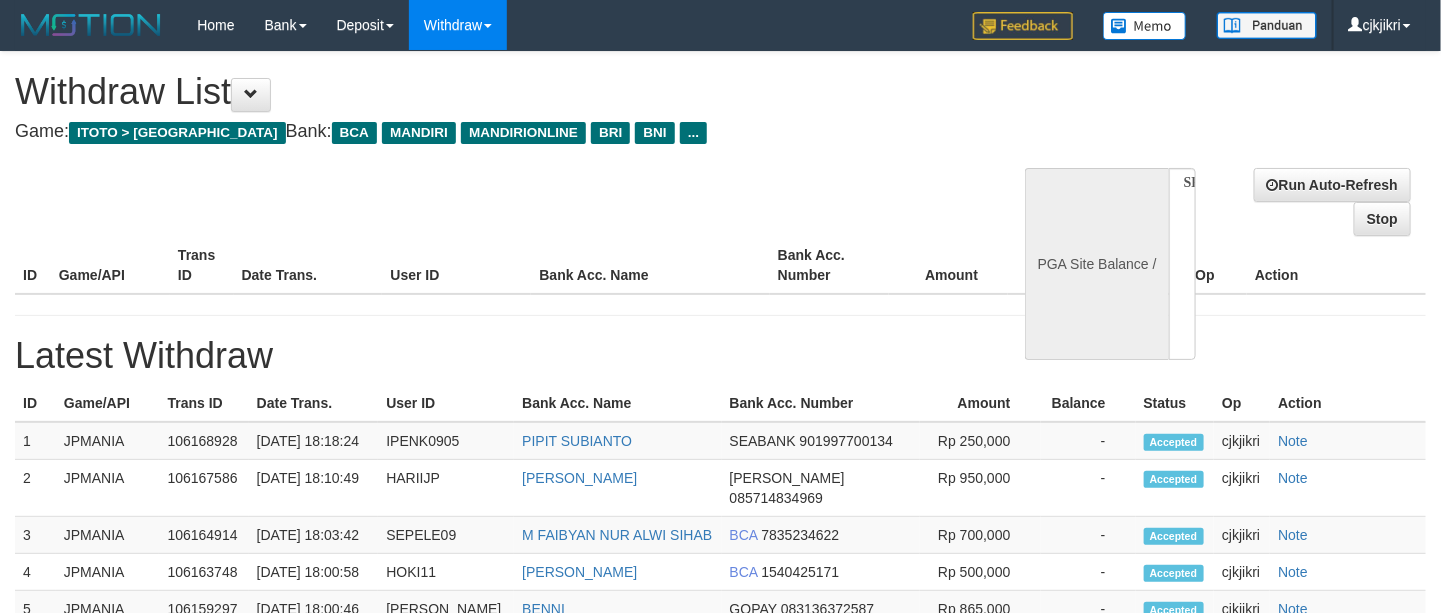 select on "**" 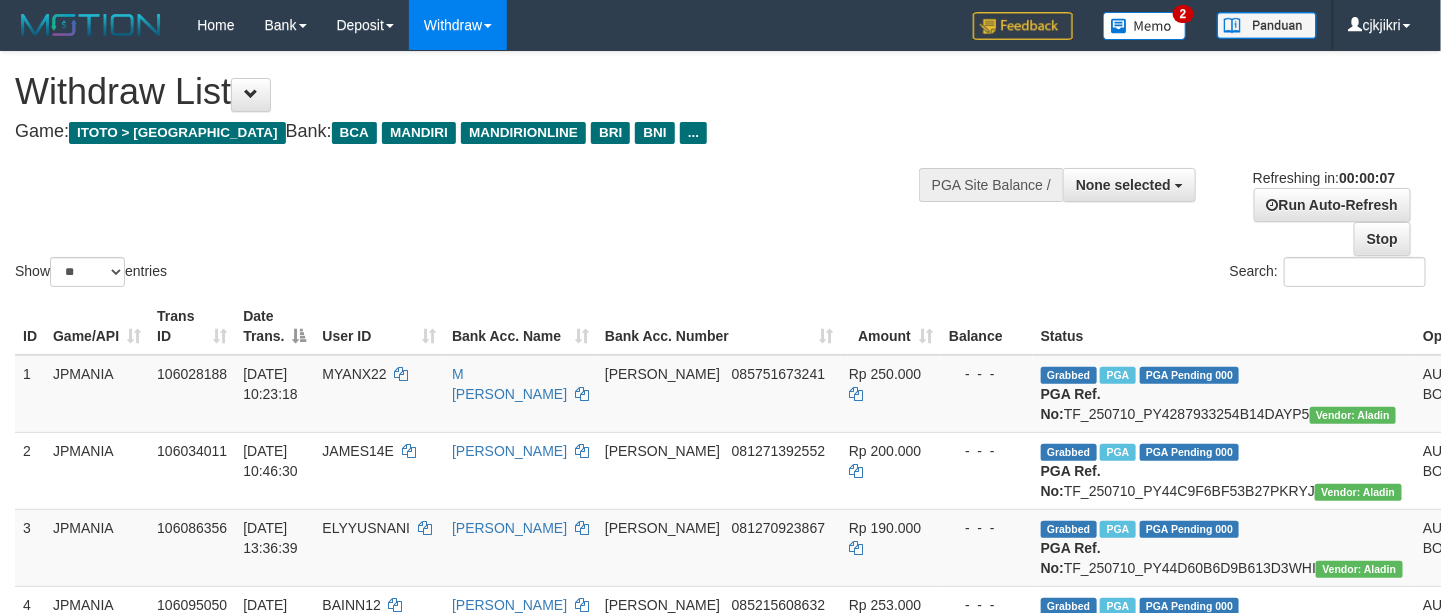 scroll, scrollTop: 0, scrollLeft: 0, axis: both 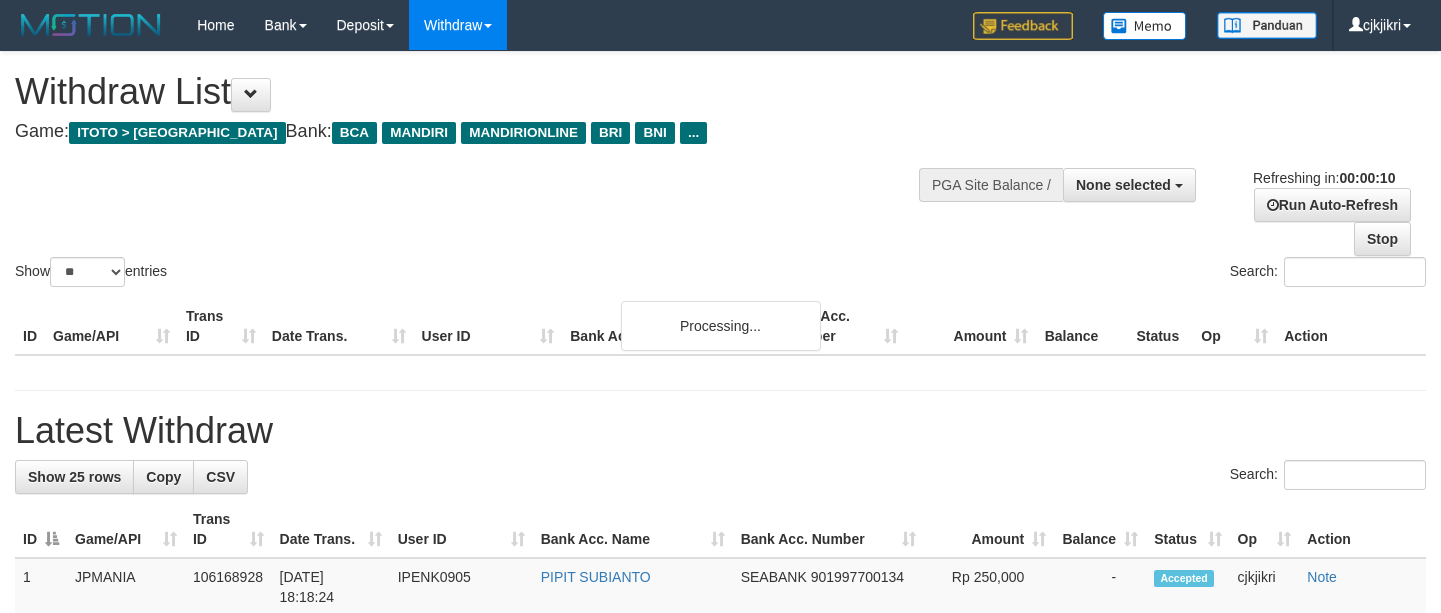 select 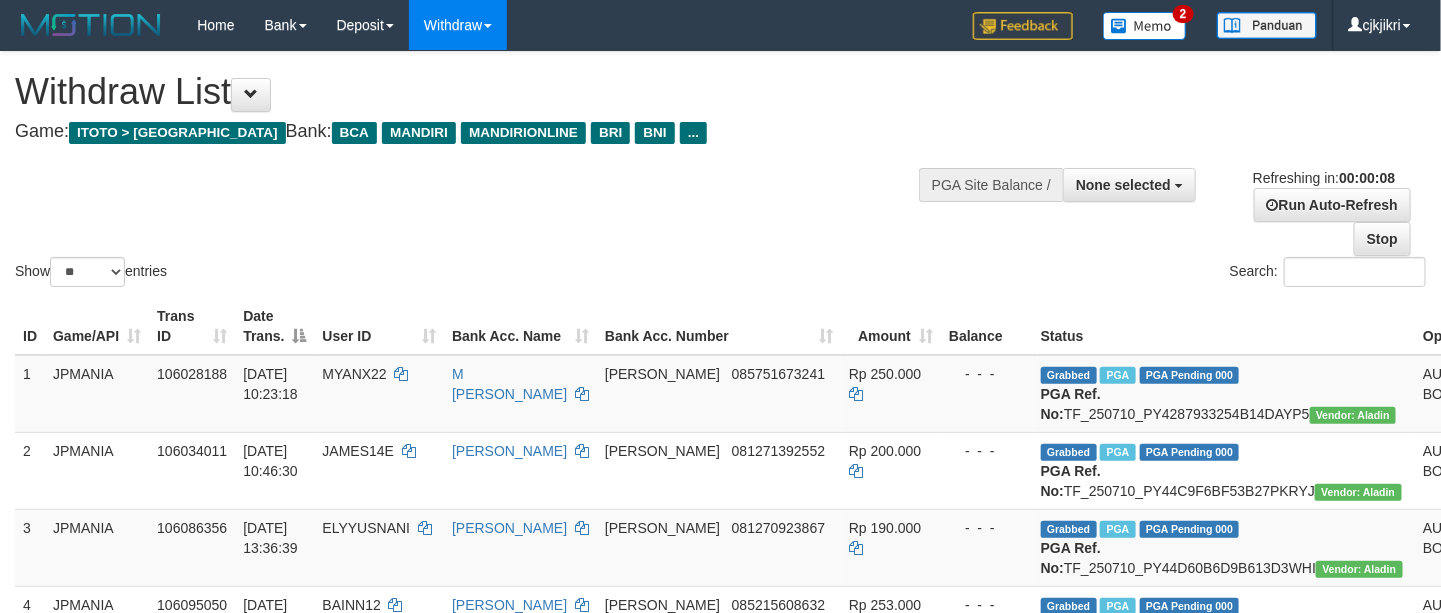scroll, scrollTop: 0, scrollLeft: 0, axis: both 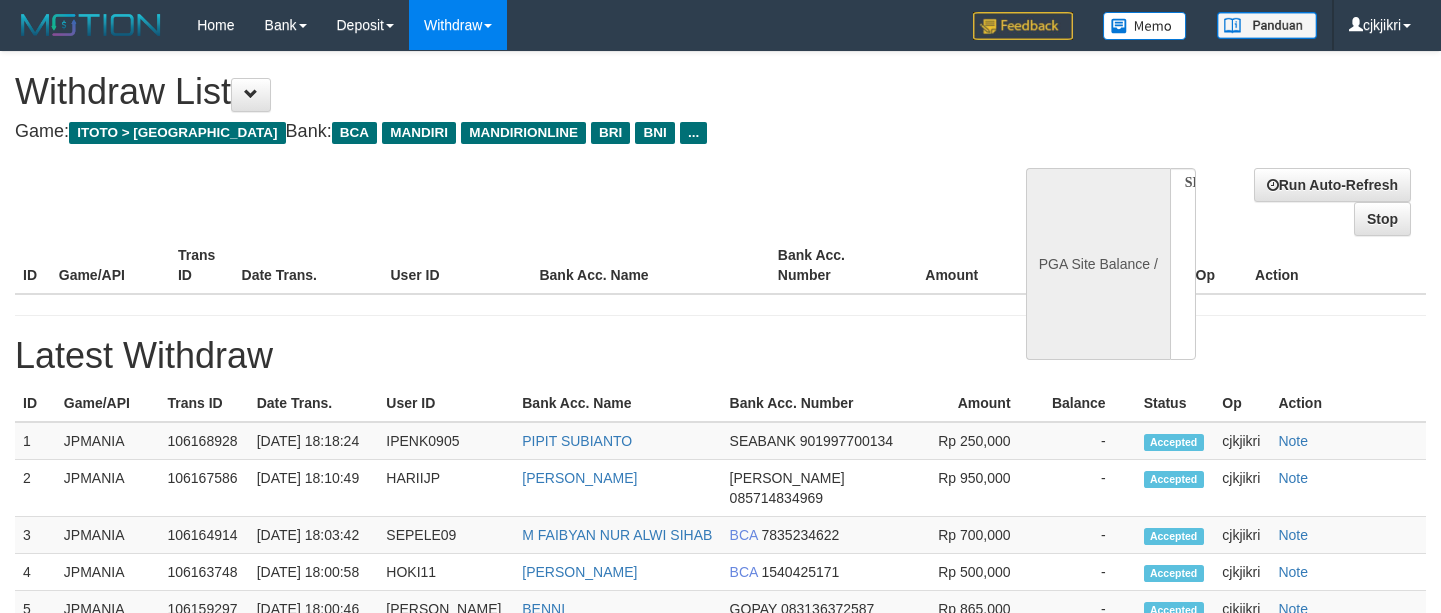 select 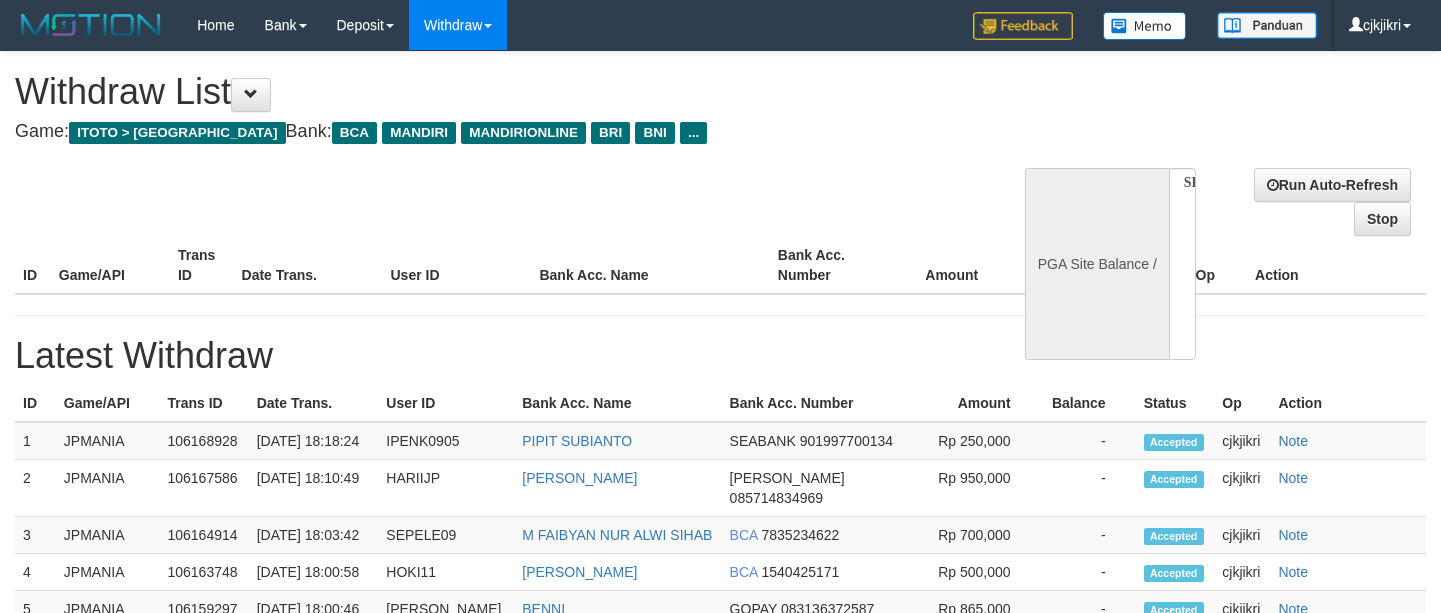 scroll, scrollTop: 0, scrollLeft: 0, axis: both 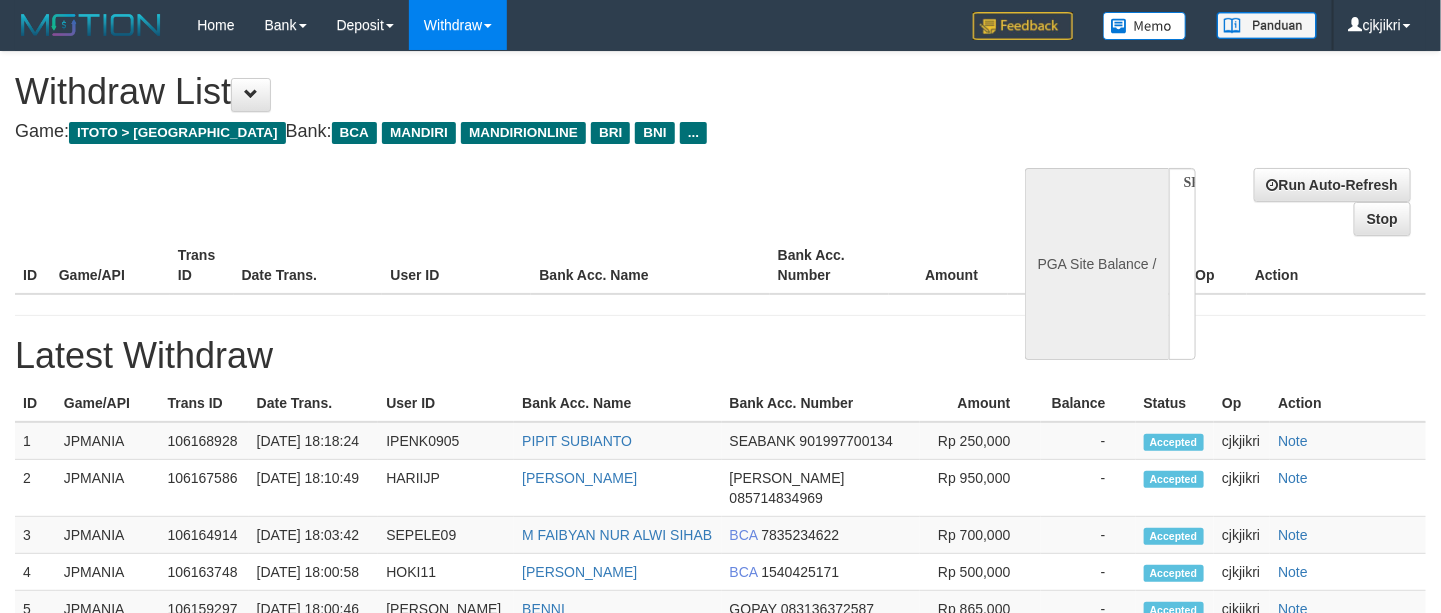 select on "**" 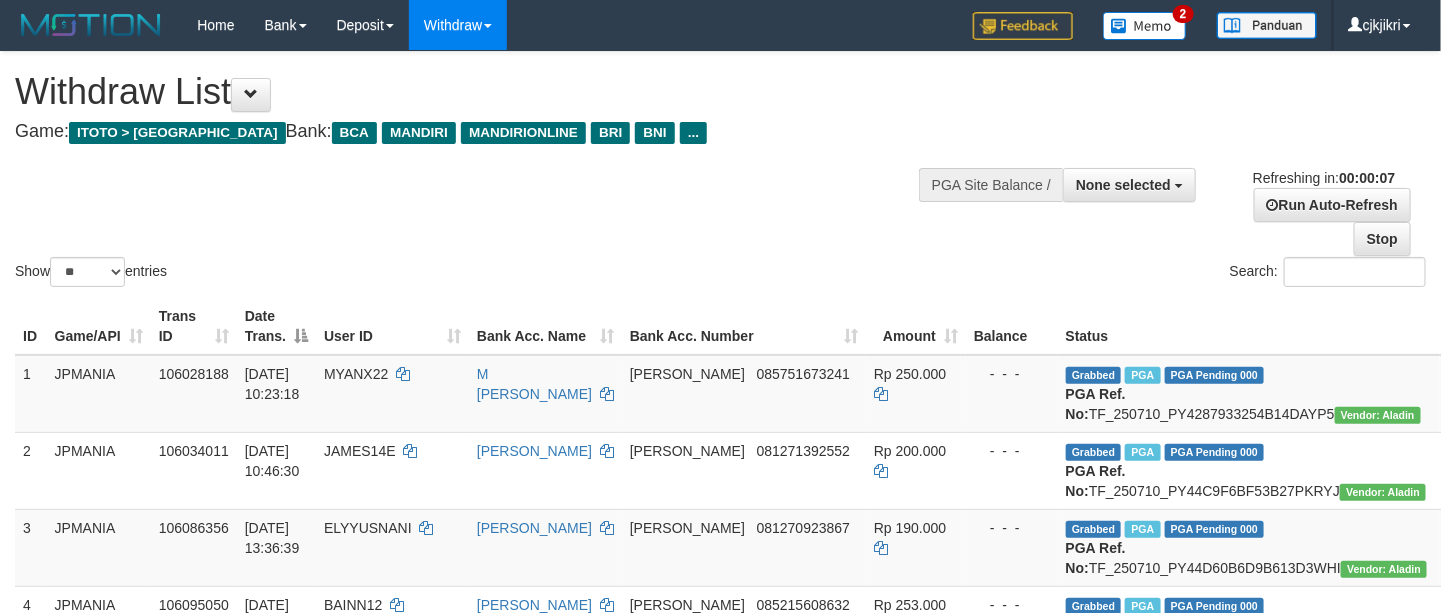 scroll, scrollTop: 0, scrollLeft: 0, axis: both 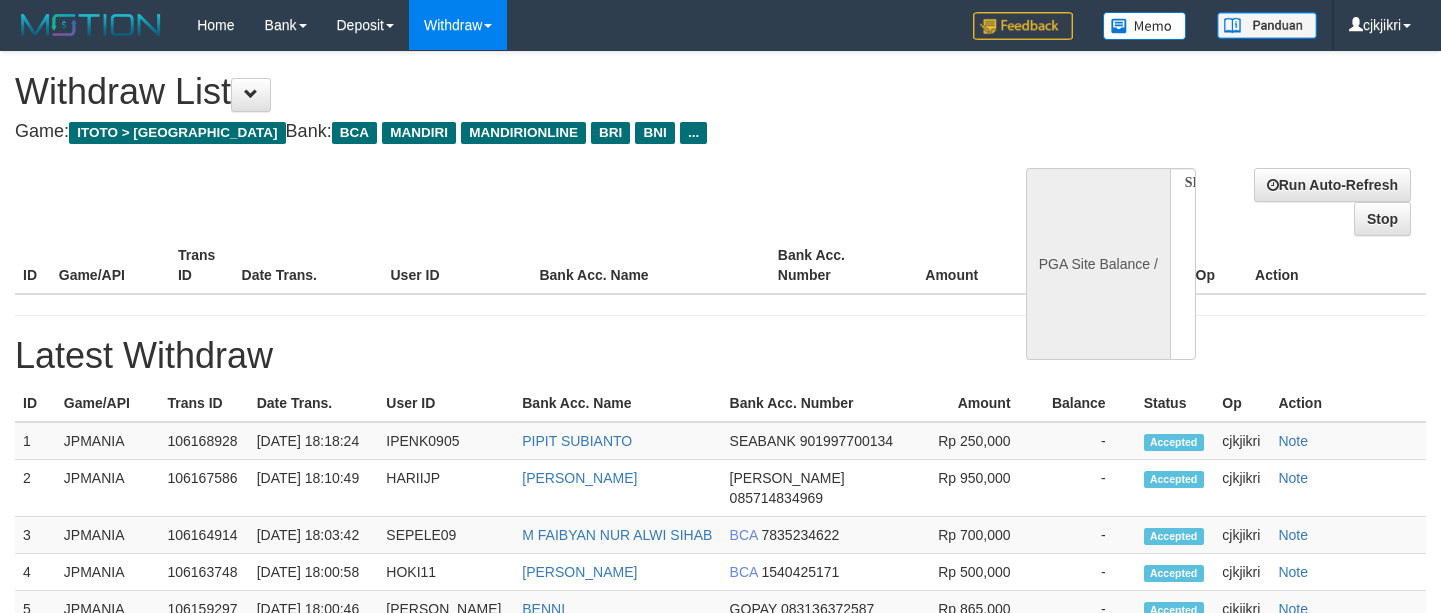 select 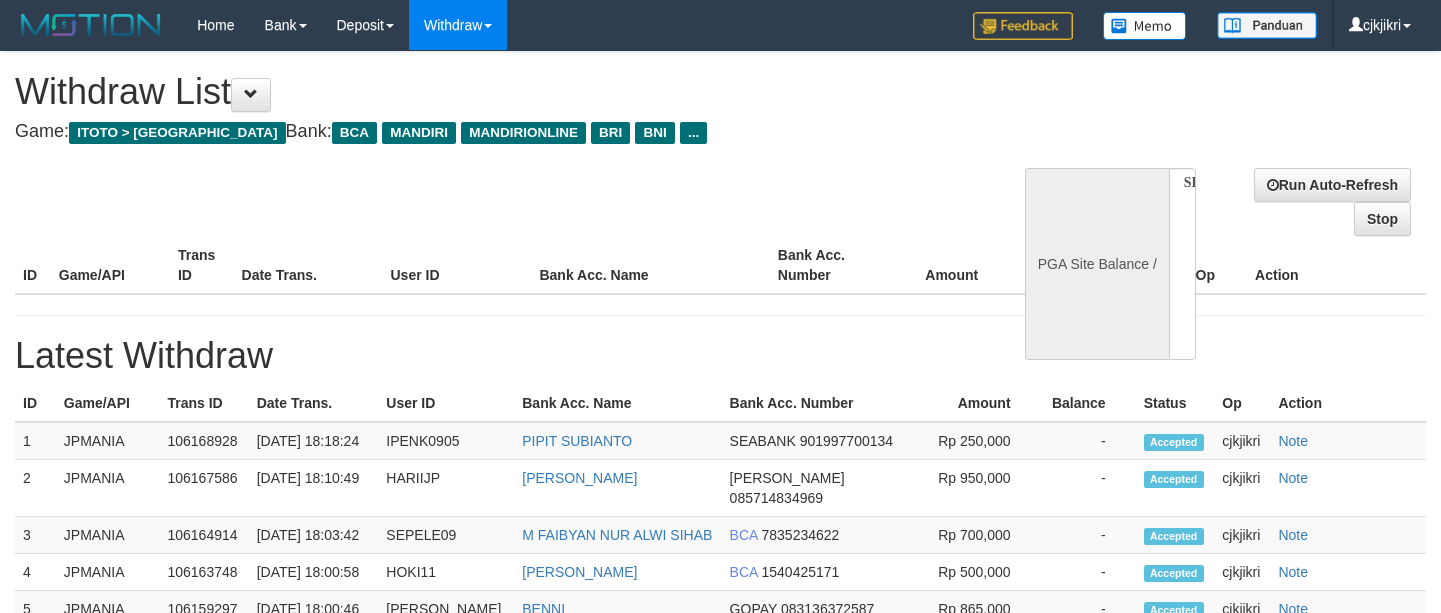 scroll, scrollTop: 0, scrollLeft: 0, axis: both 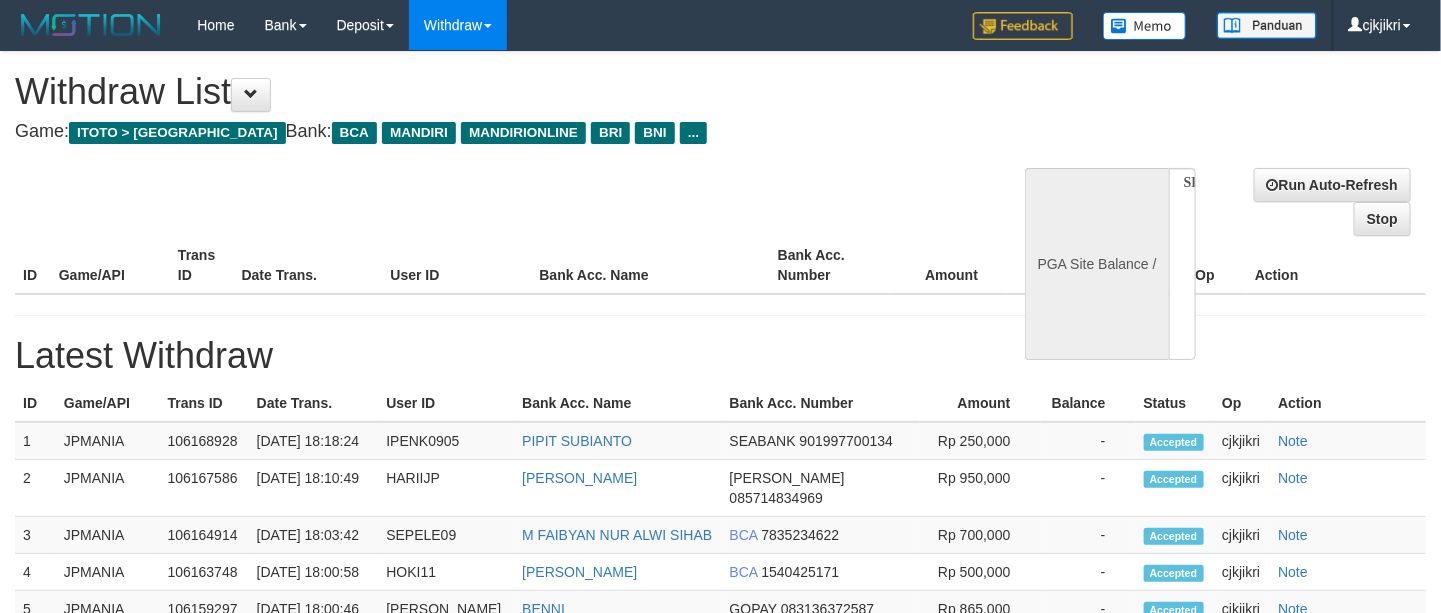 select on "**" 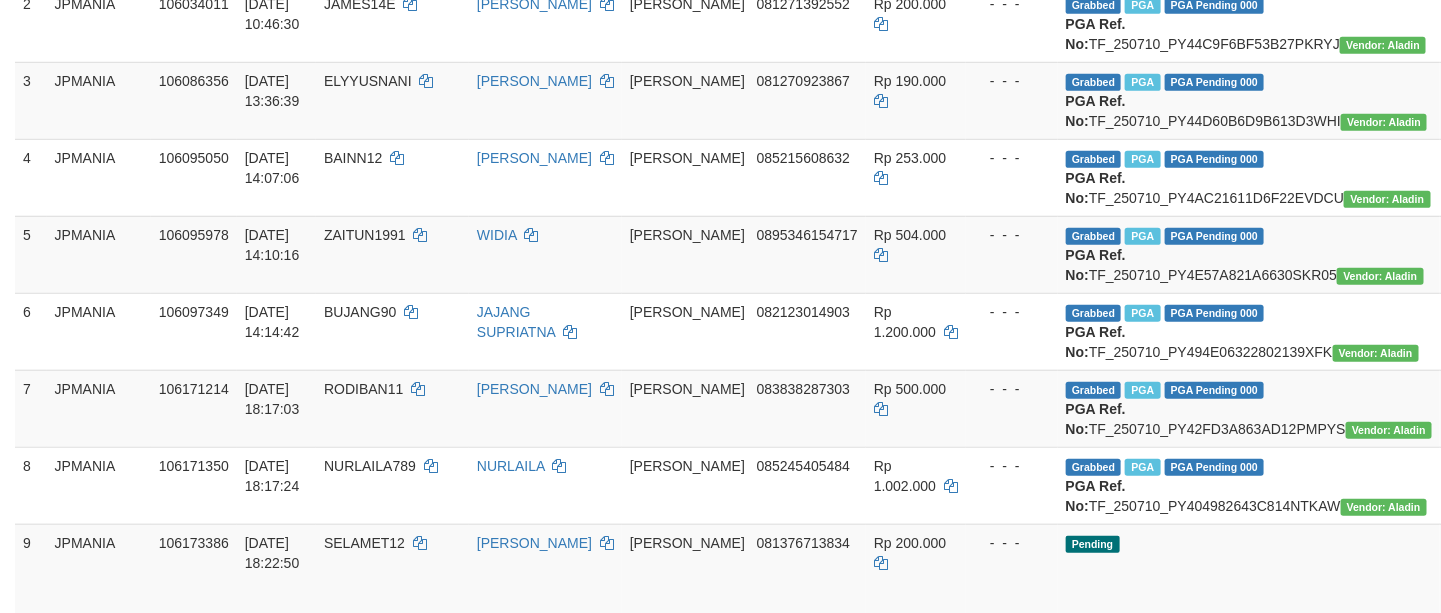 scroll, scrollTop: 450, scrollLeft: 0, axis: vertical 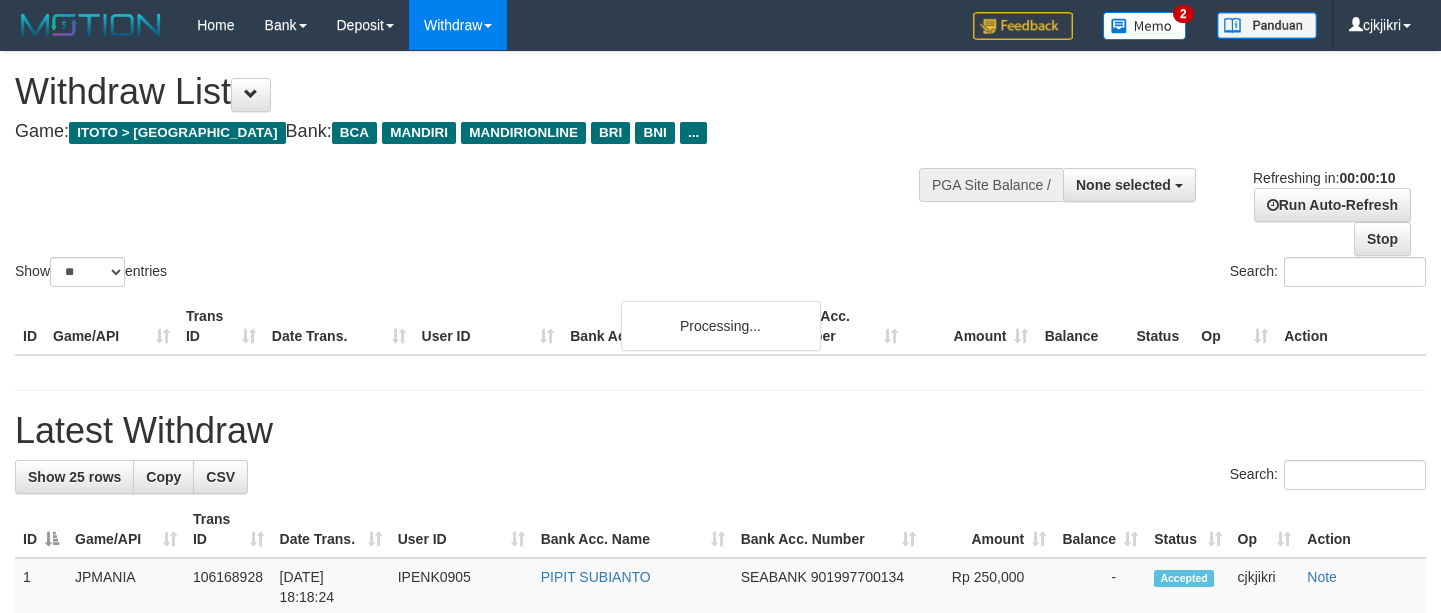 select 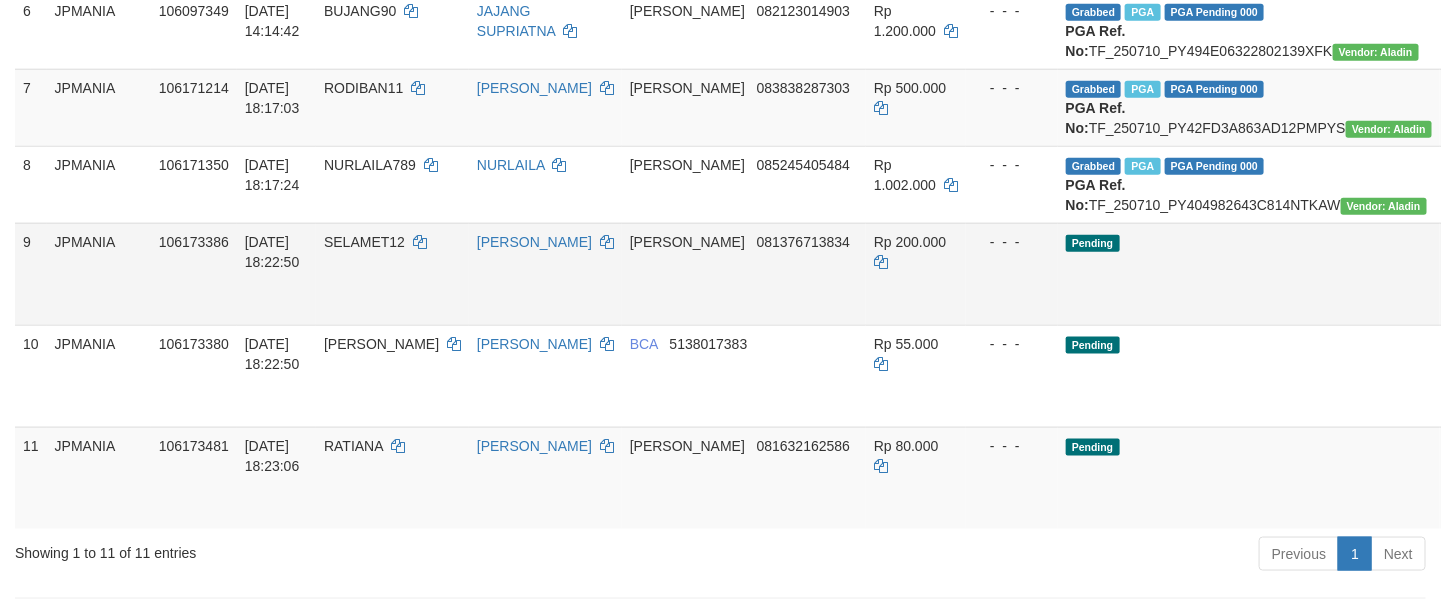 scroll, scrollTop: 750, scrollLeft: 0, axis: vertical 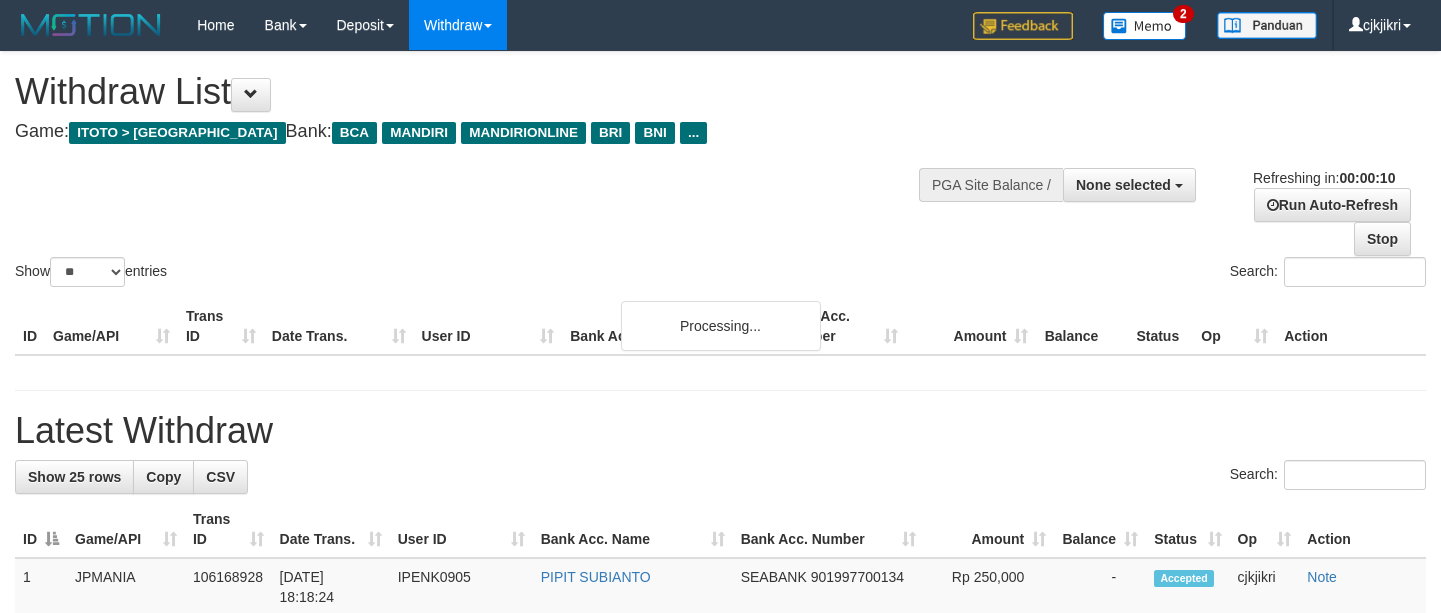 select 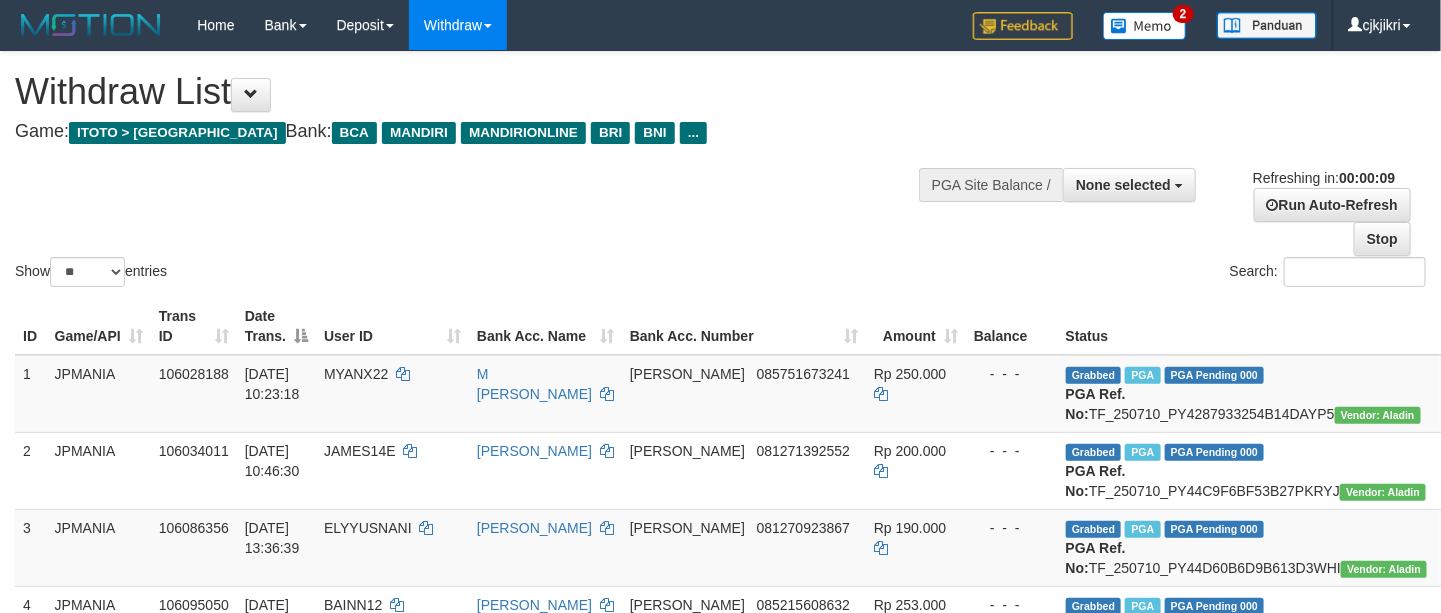 scroll, scrollTop: 0, scrollLeft: 0, axis: both 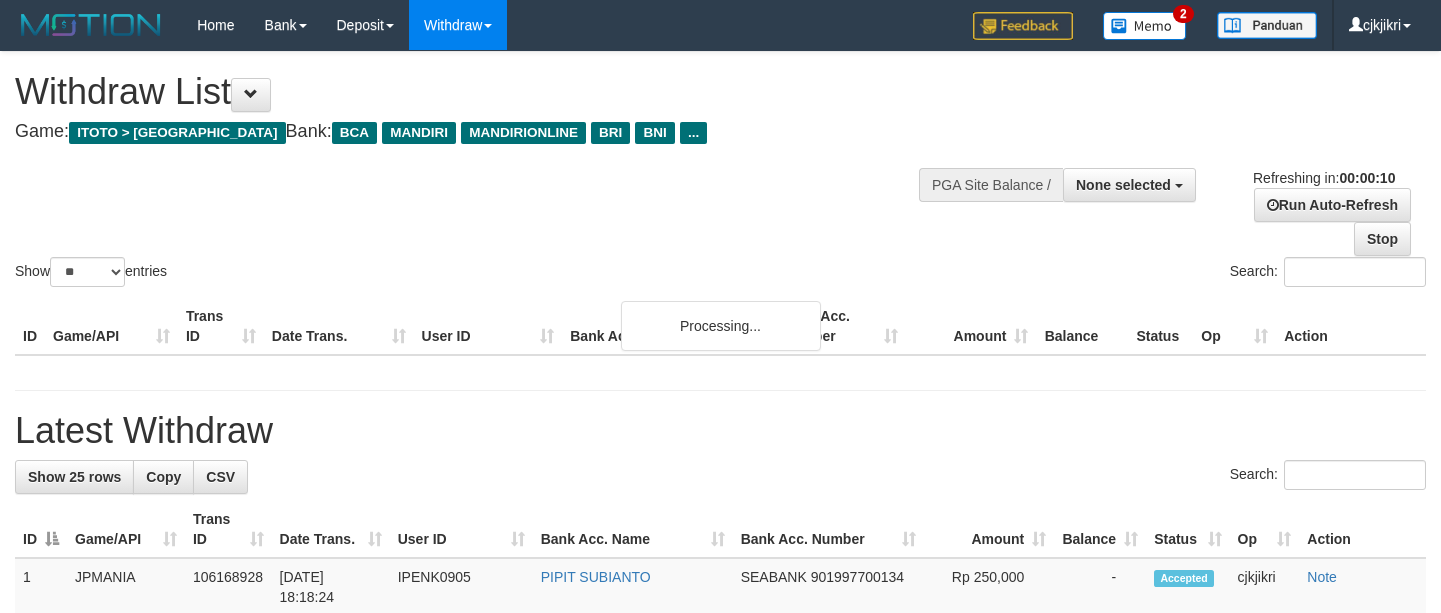 select 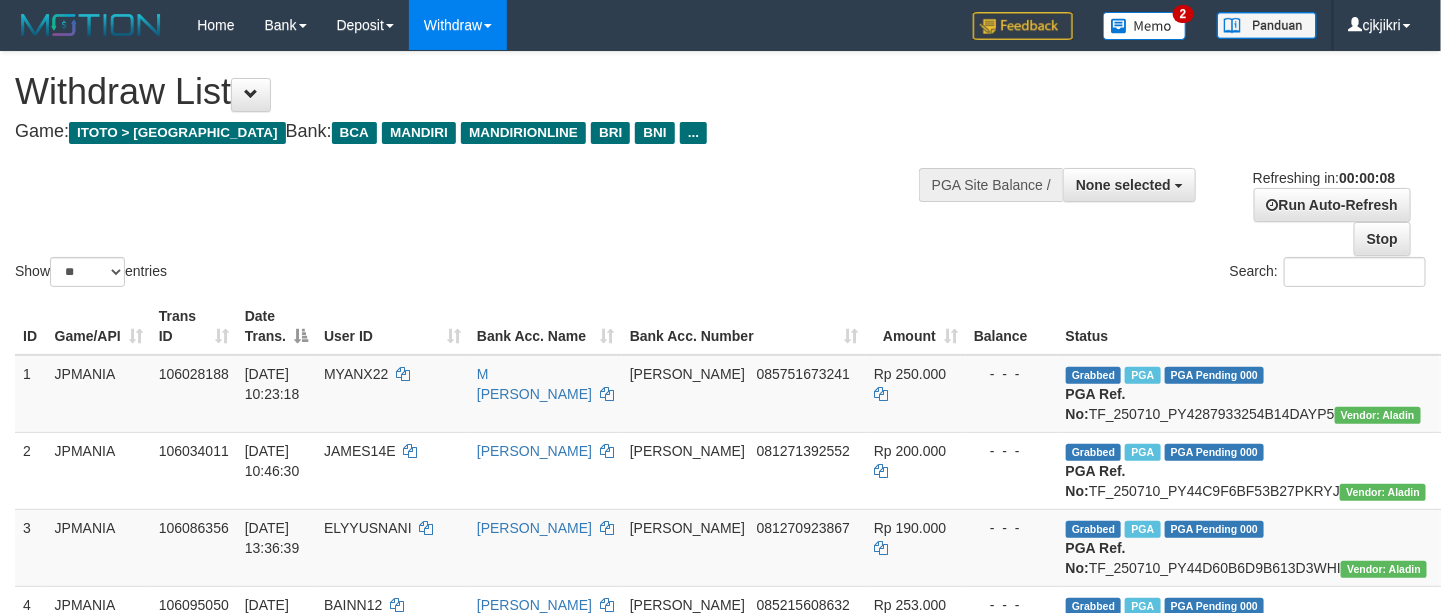 scroll, scrollTop: 0, scrollLeft: 0, axis: both 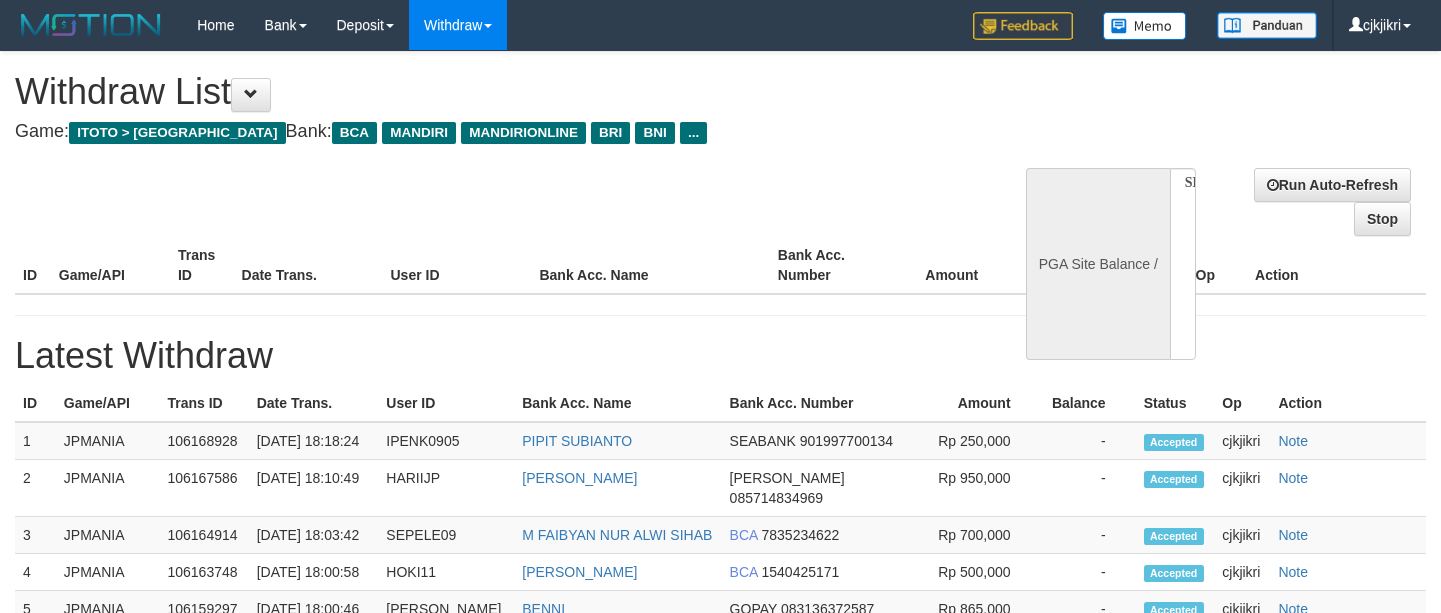 select 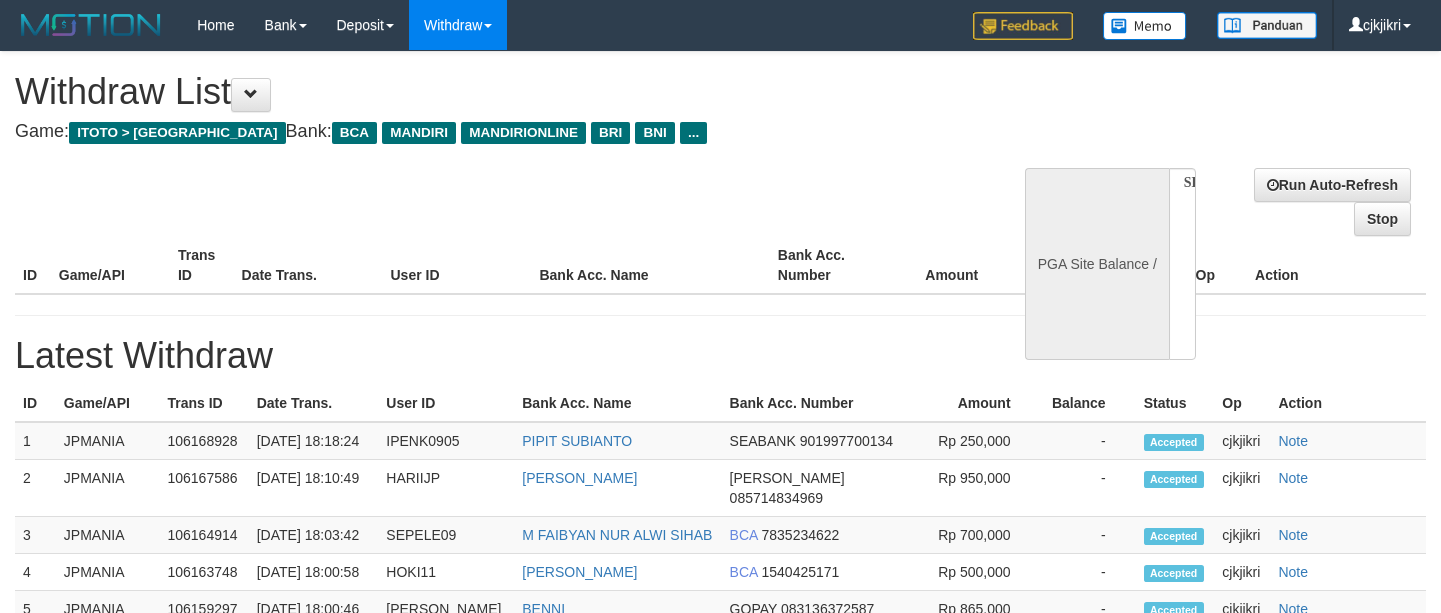 scroll, scrollTop: 0, scrollLeft: 0, axis: both 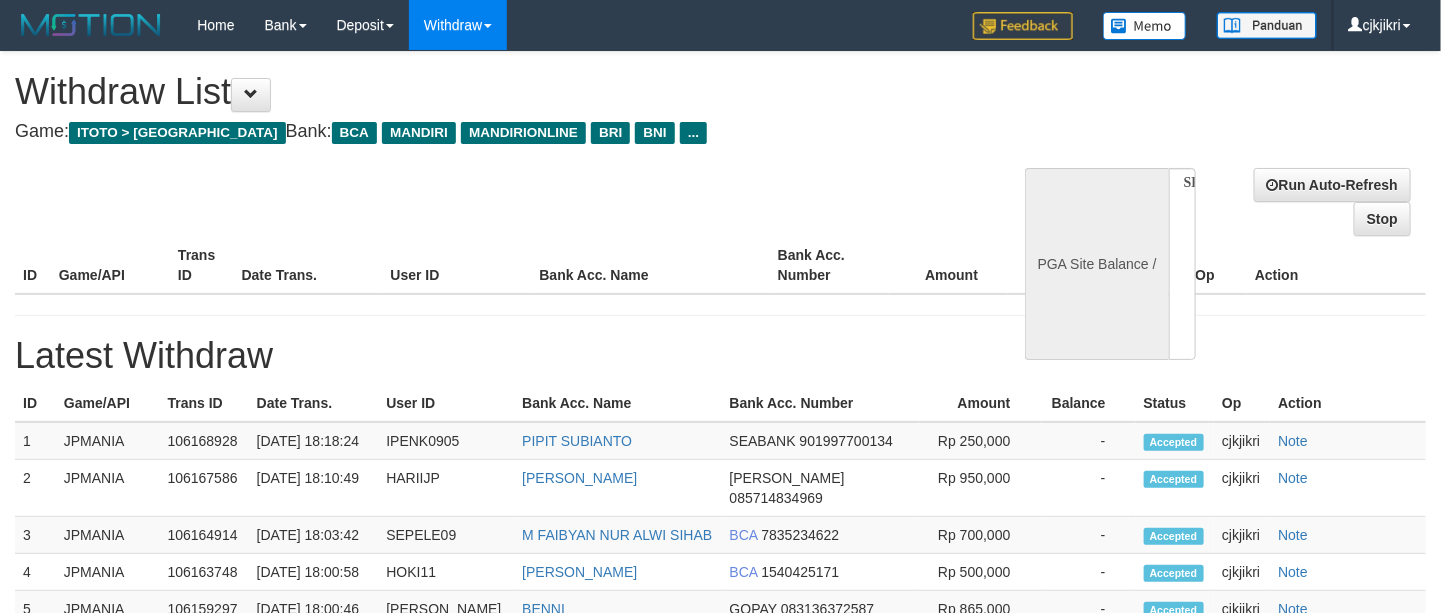 select on "**" 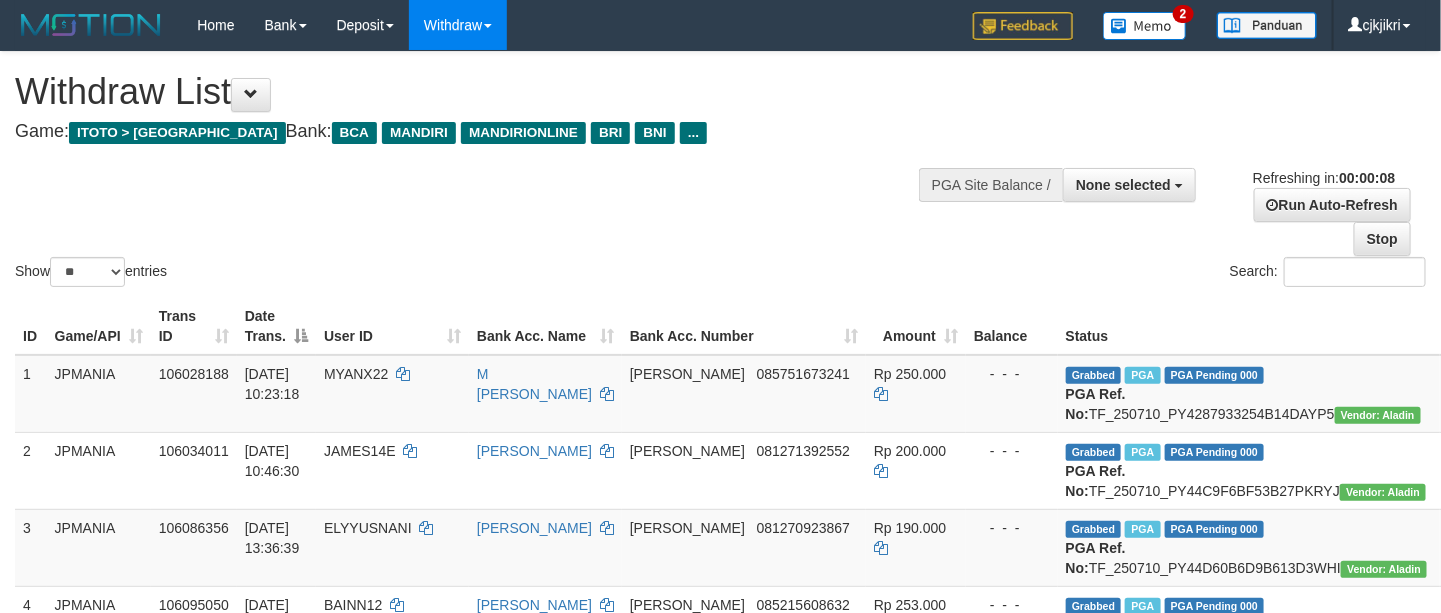 scroll, scrollTop: 0, scrollLeft: 0, axis: both 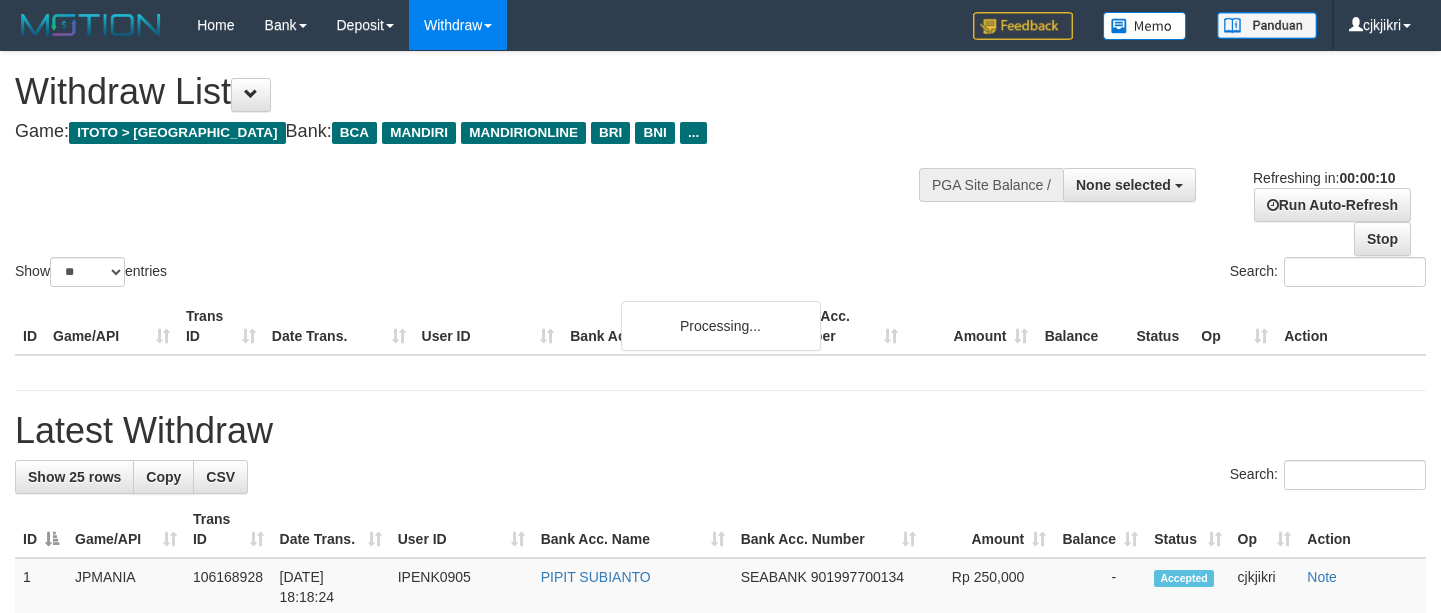 select 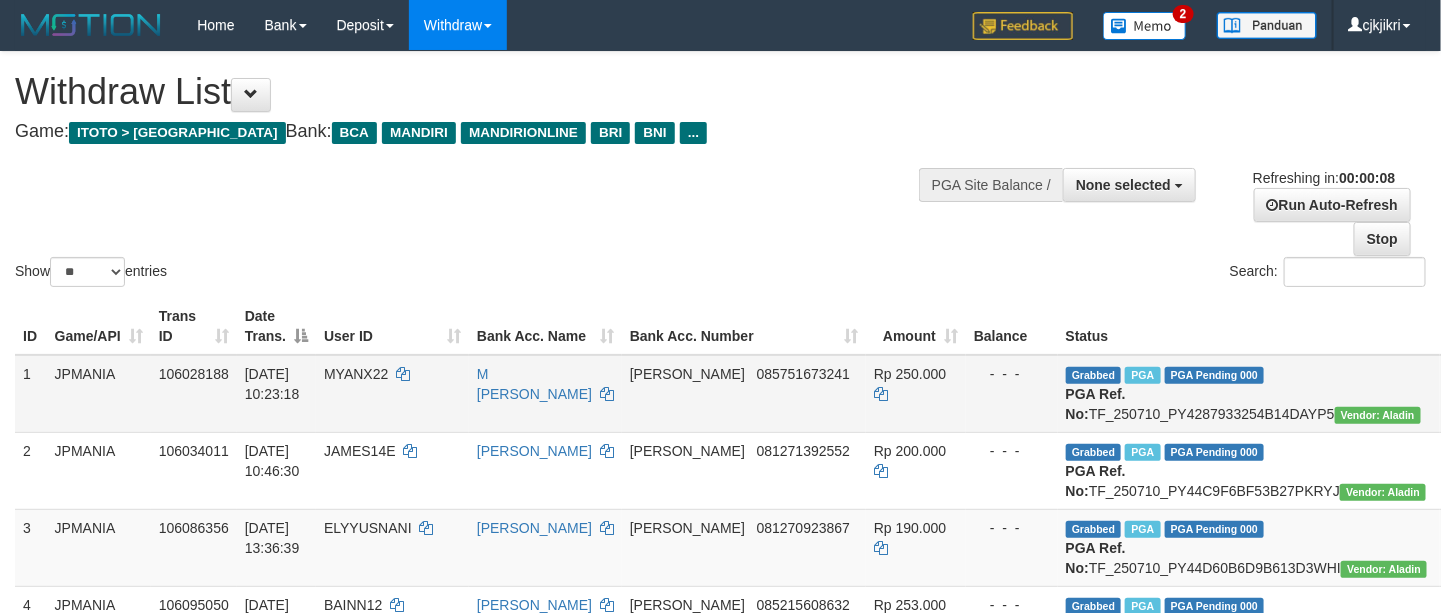 scroll, scrollTop: 0, scrollLeft: 0, axis: both 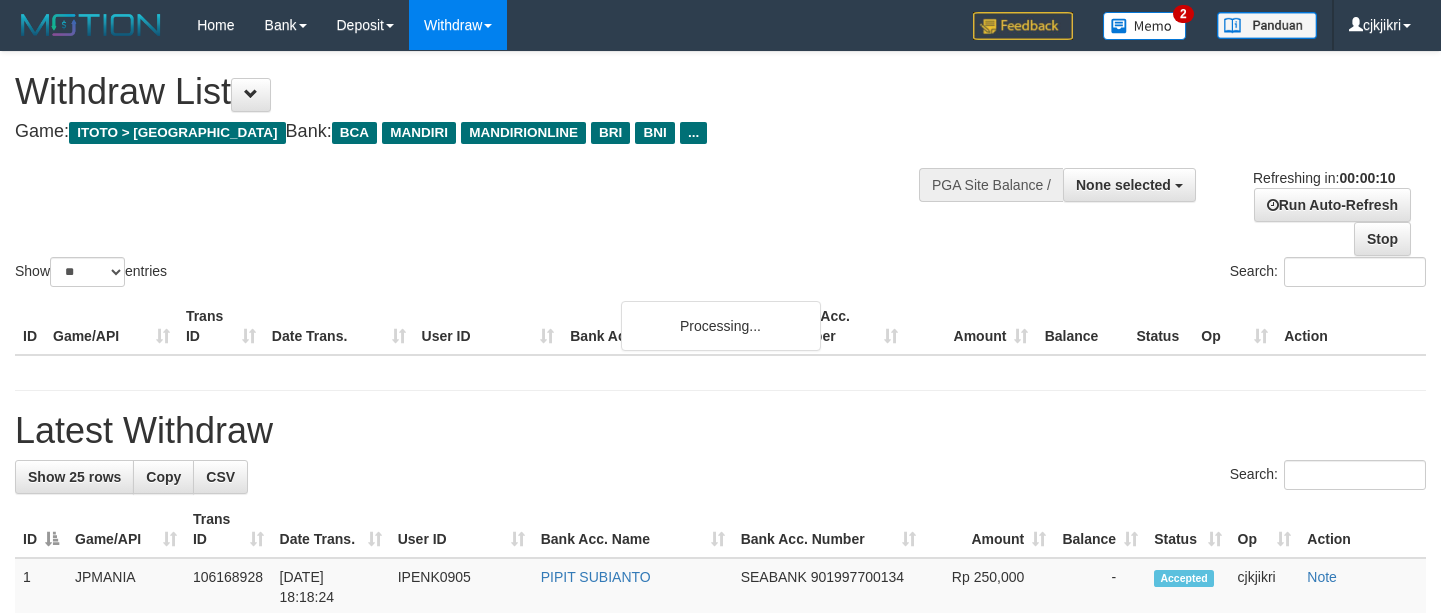 select 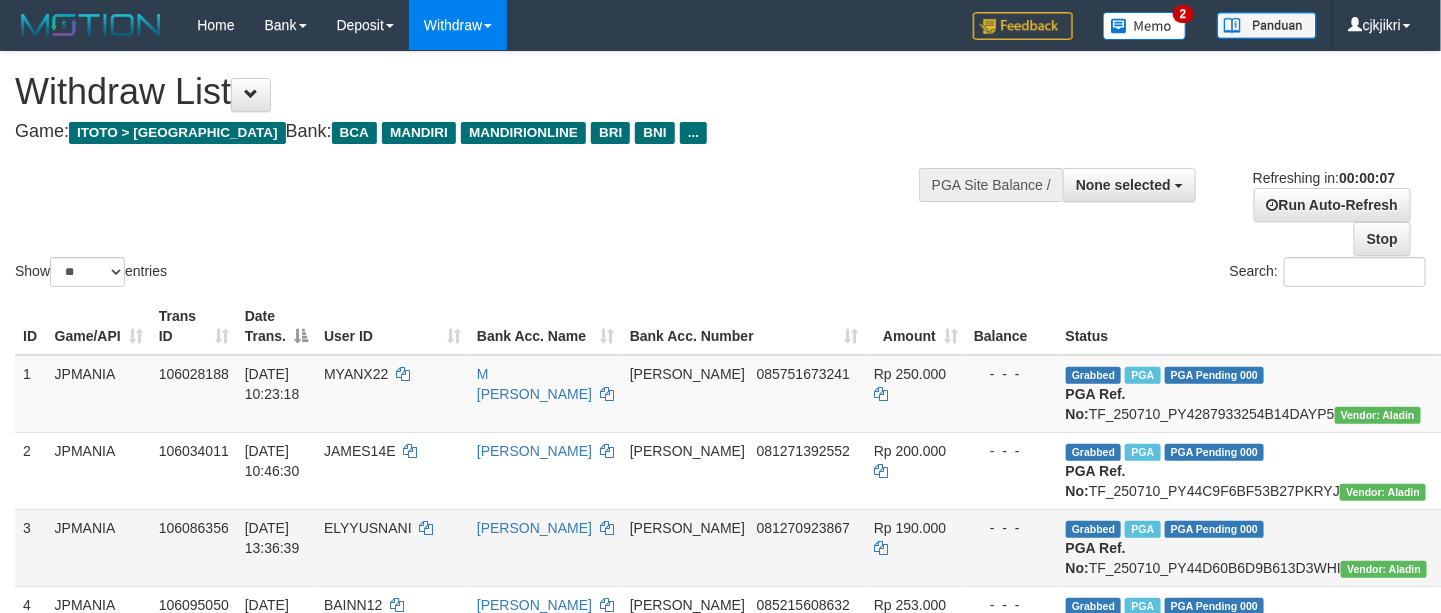 scroll, scrollTop: 0, scrollLeft: 0, axis: both 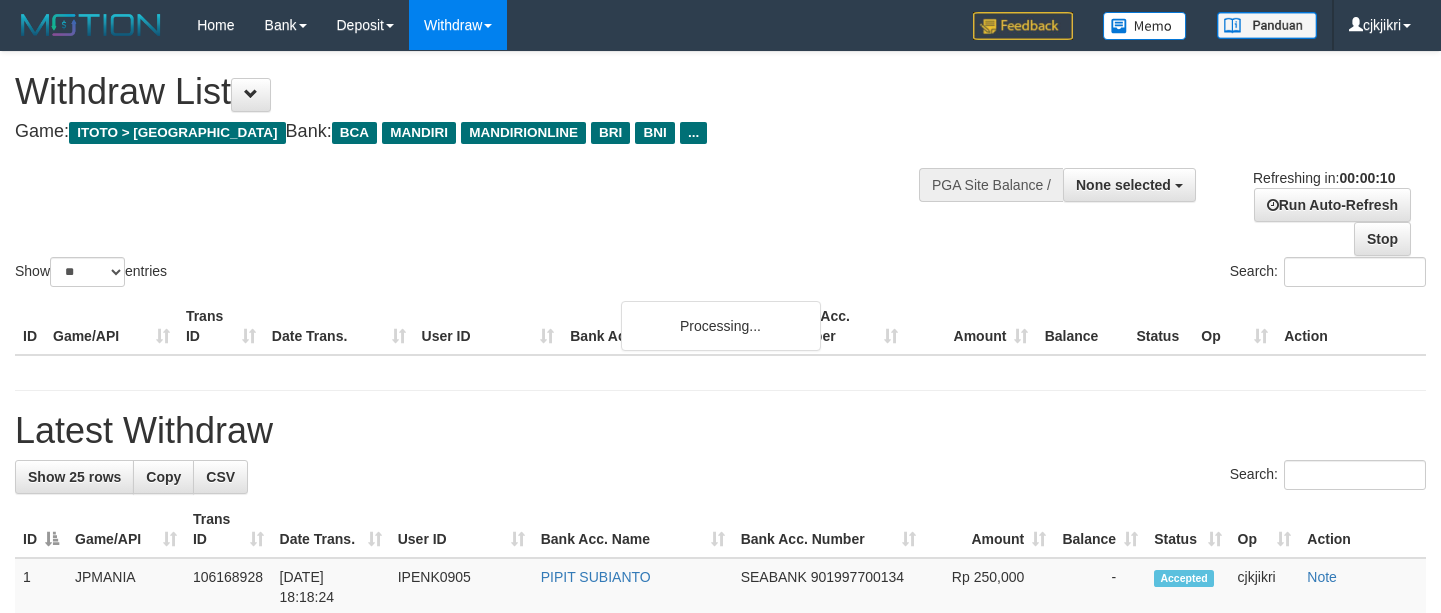 select 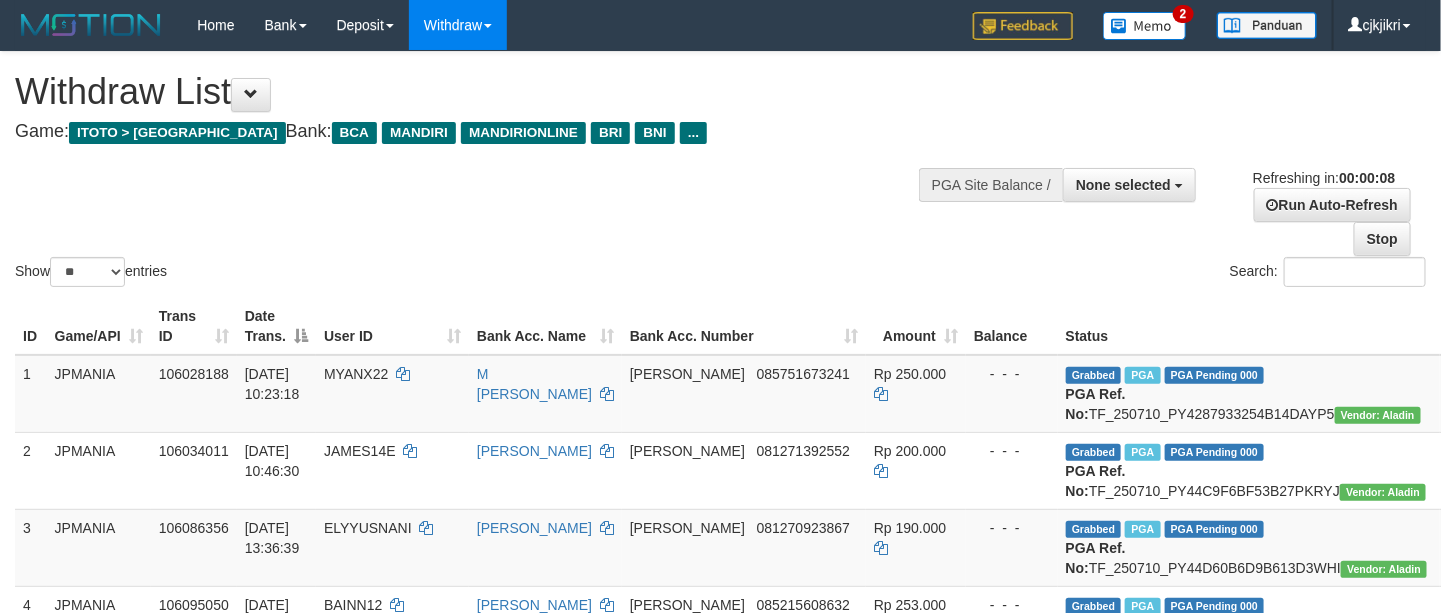 scroll, scrollTop: 0, scrollLeft: 0, axis: both 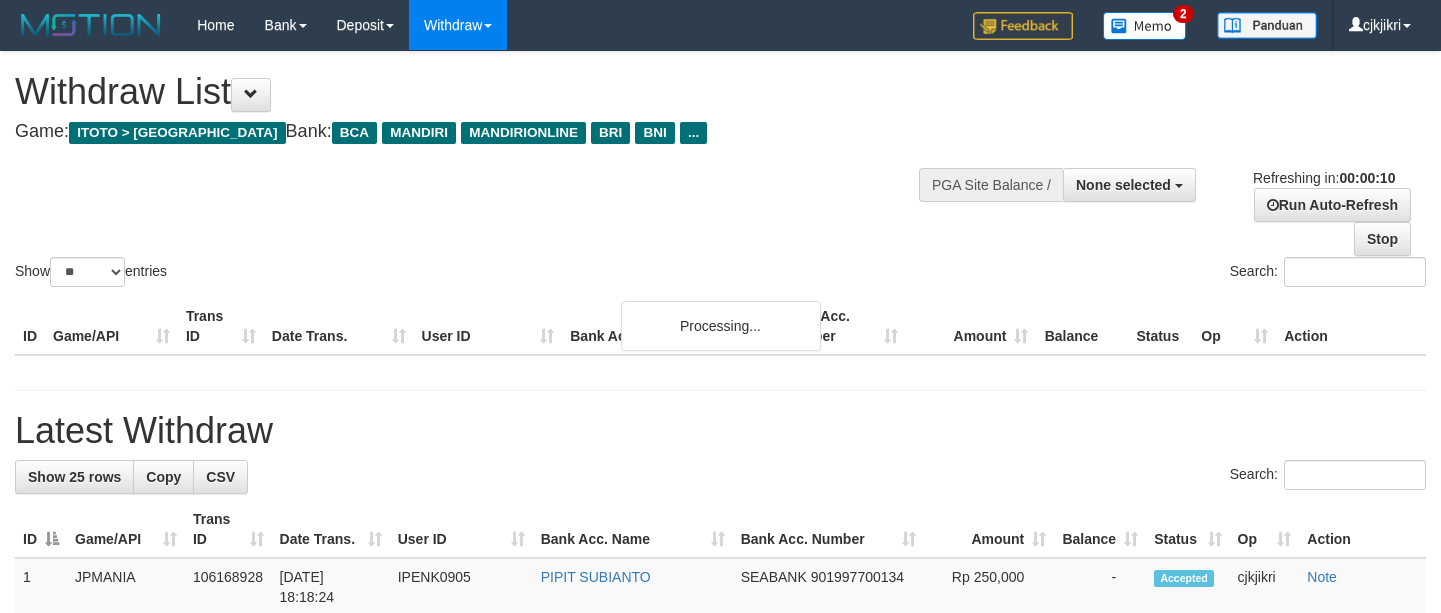 select 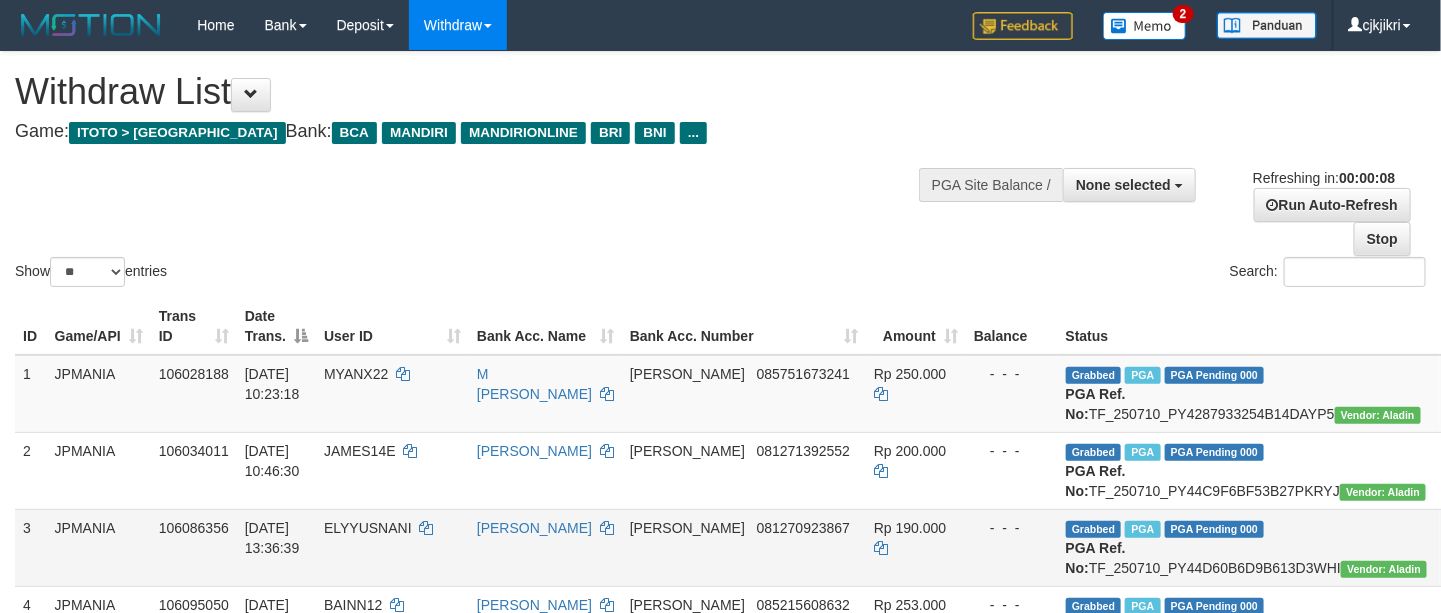 scroll, scrollTop: 0, scrollLeft: 0, axis: both 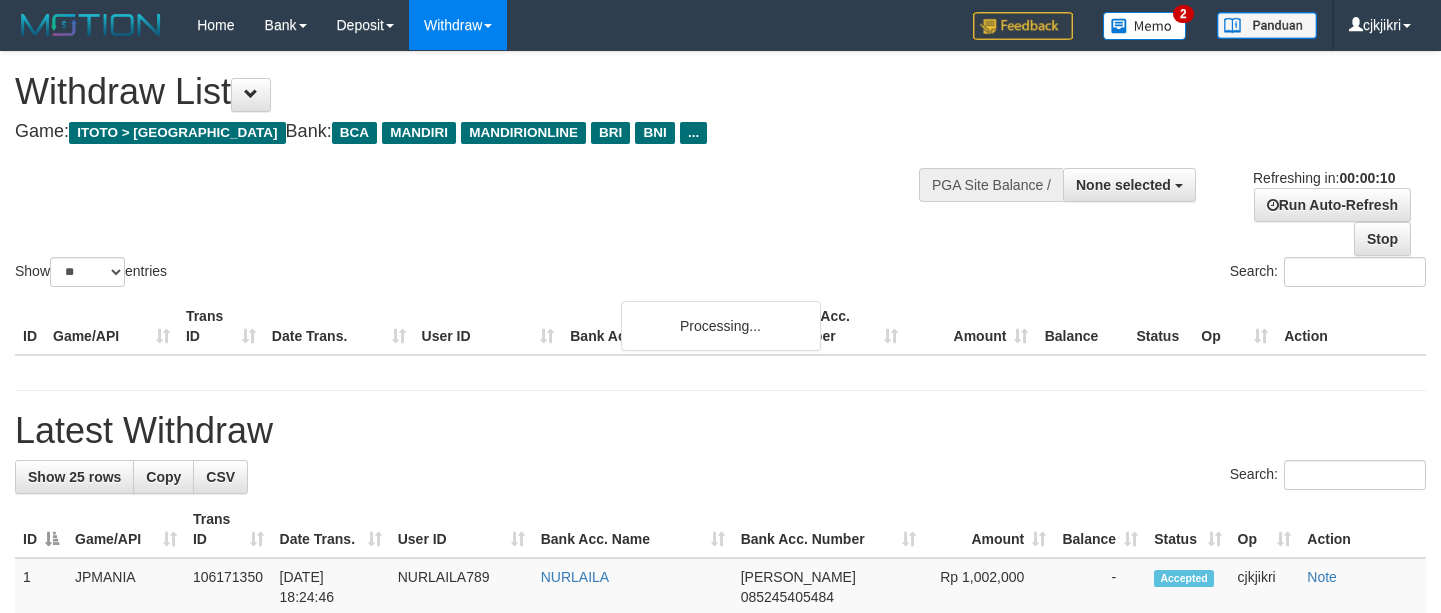 select 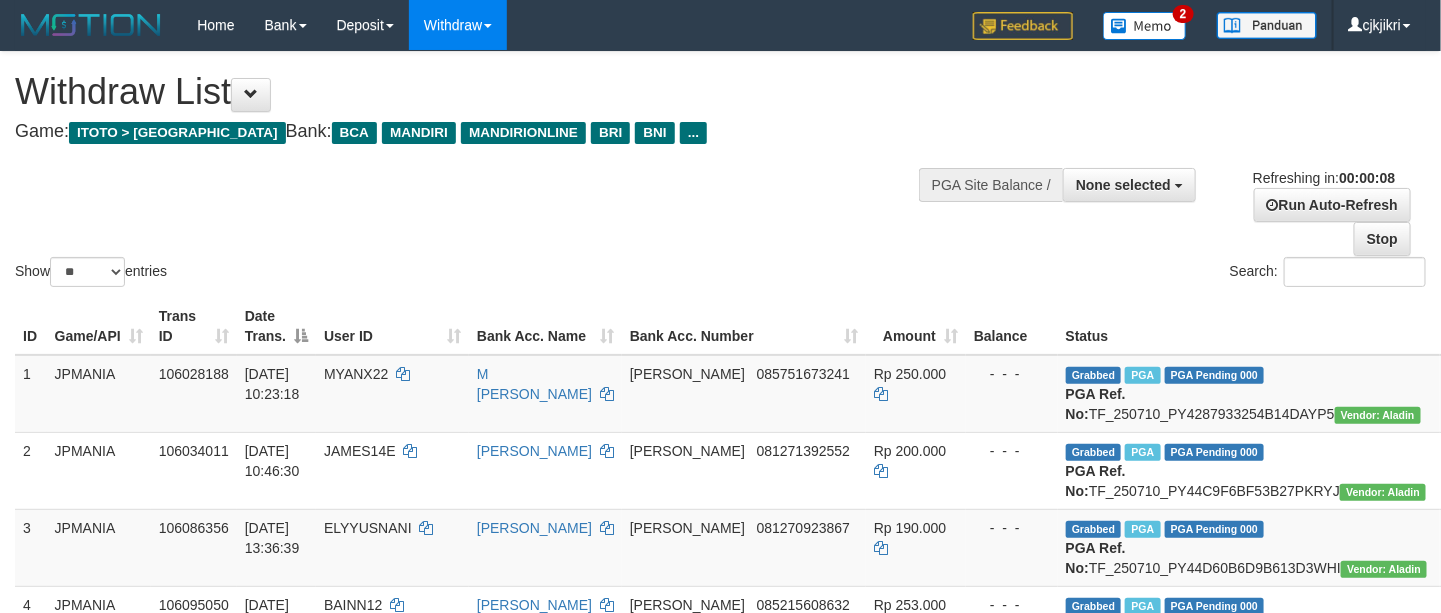 scroll, scrollTop: 0, scrollLeft: 0, axis: both 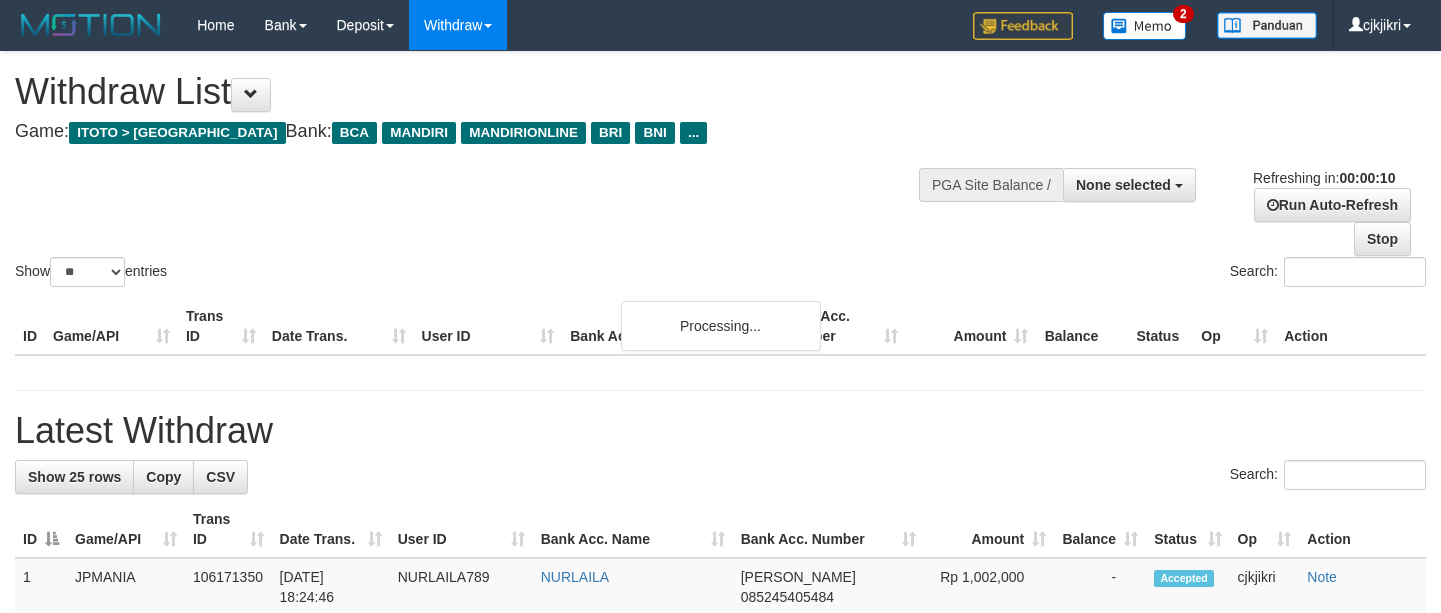 select 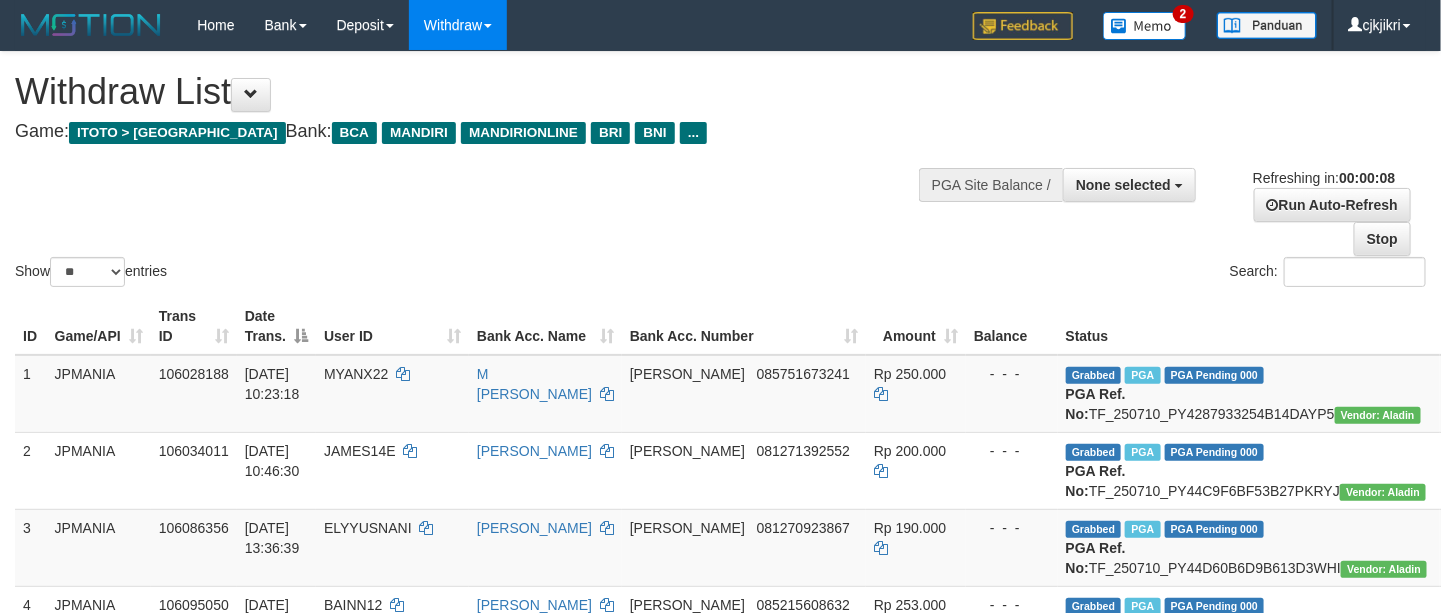 scroll, scrollTop: 0, scrollLeft: 0, axis: both 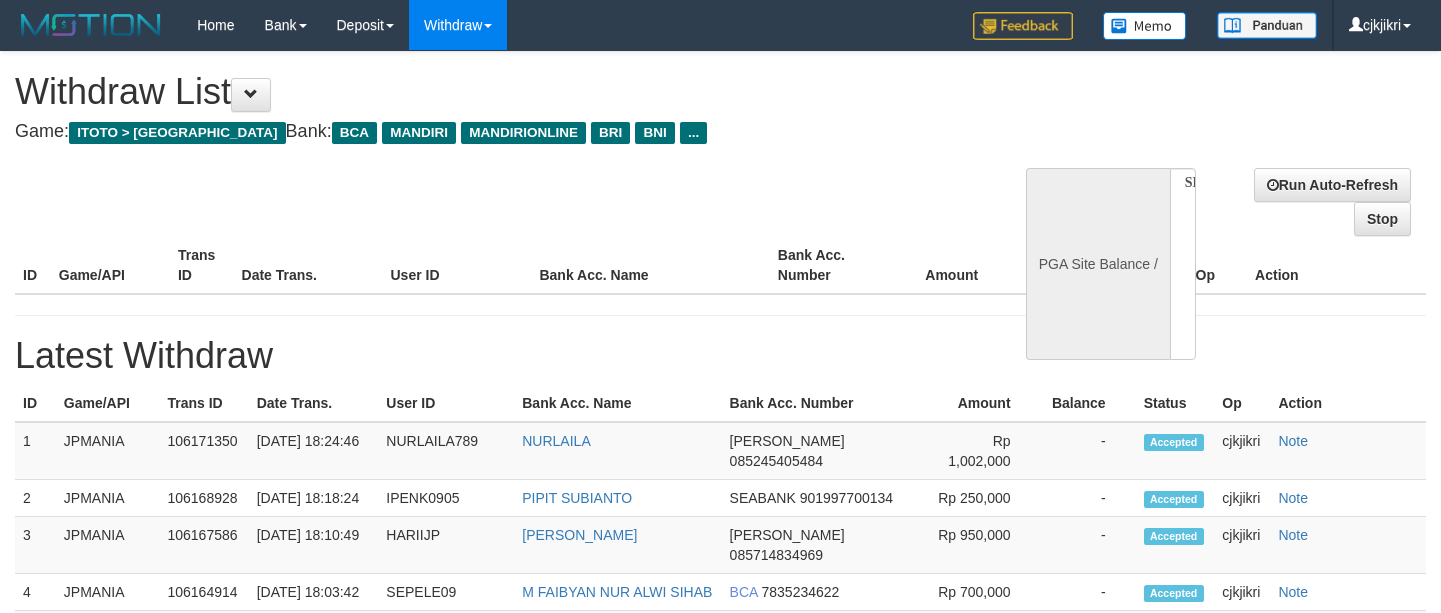 select 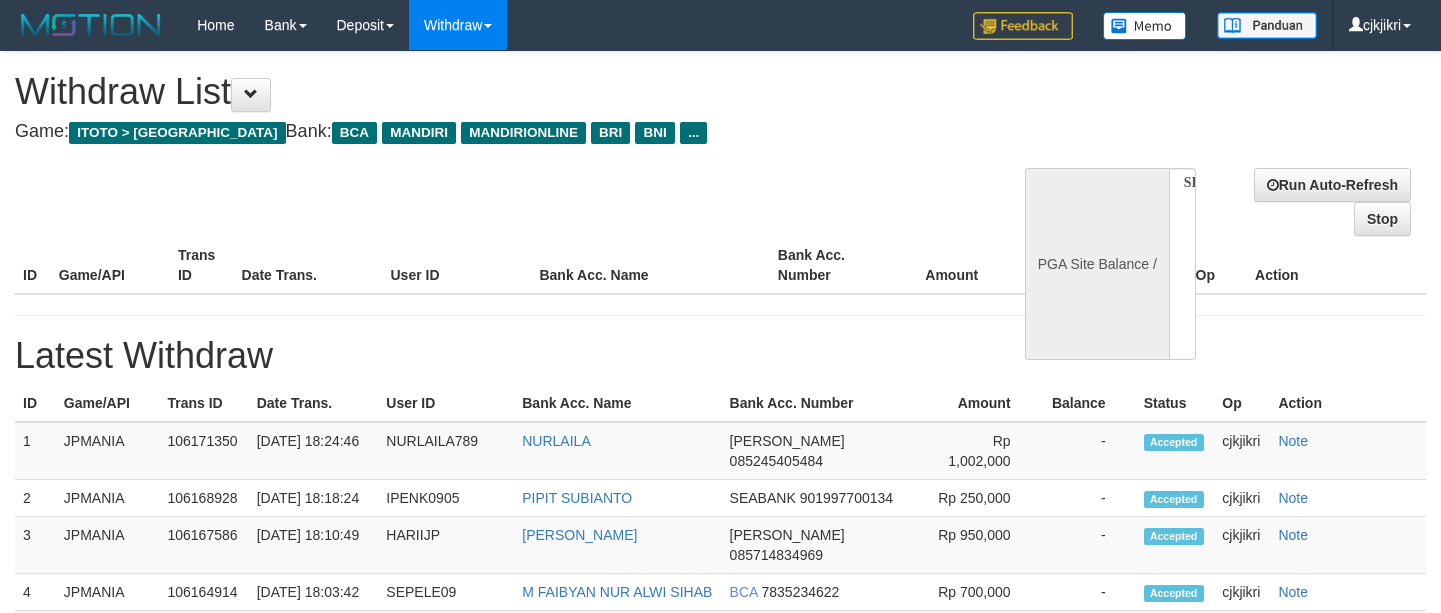 scroll, scrollTop: 0, scrollLeft: 0, axis: both 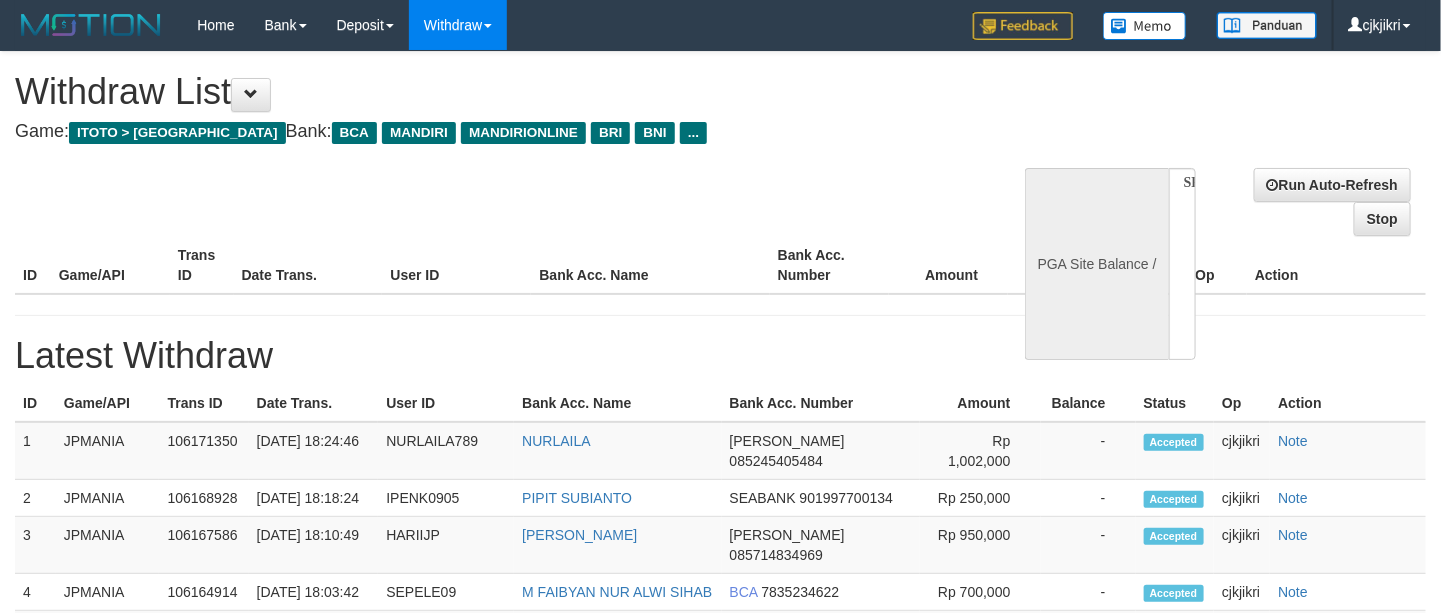 select on "**" 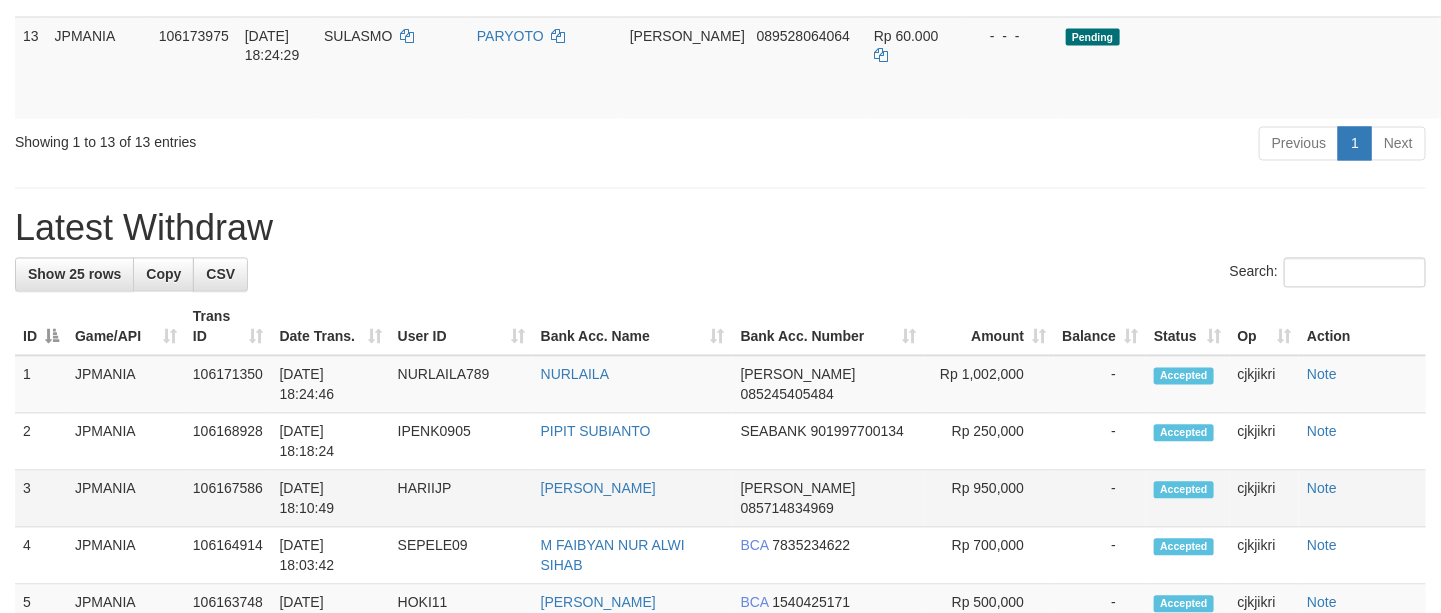 scroll, scrollTop: 1800, scrollLeft: 0, axis: vertical 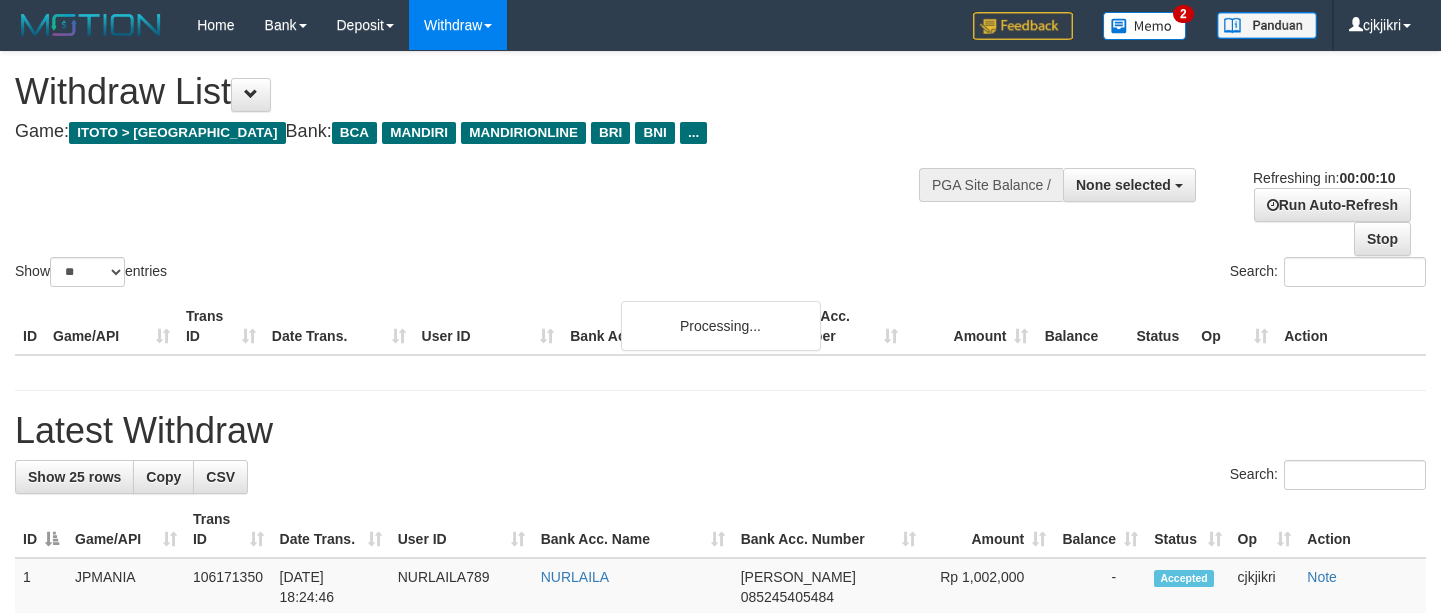 select 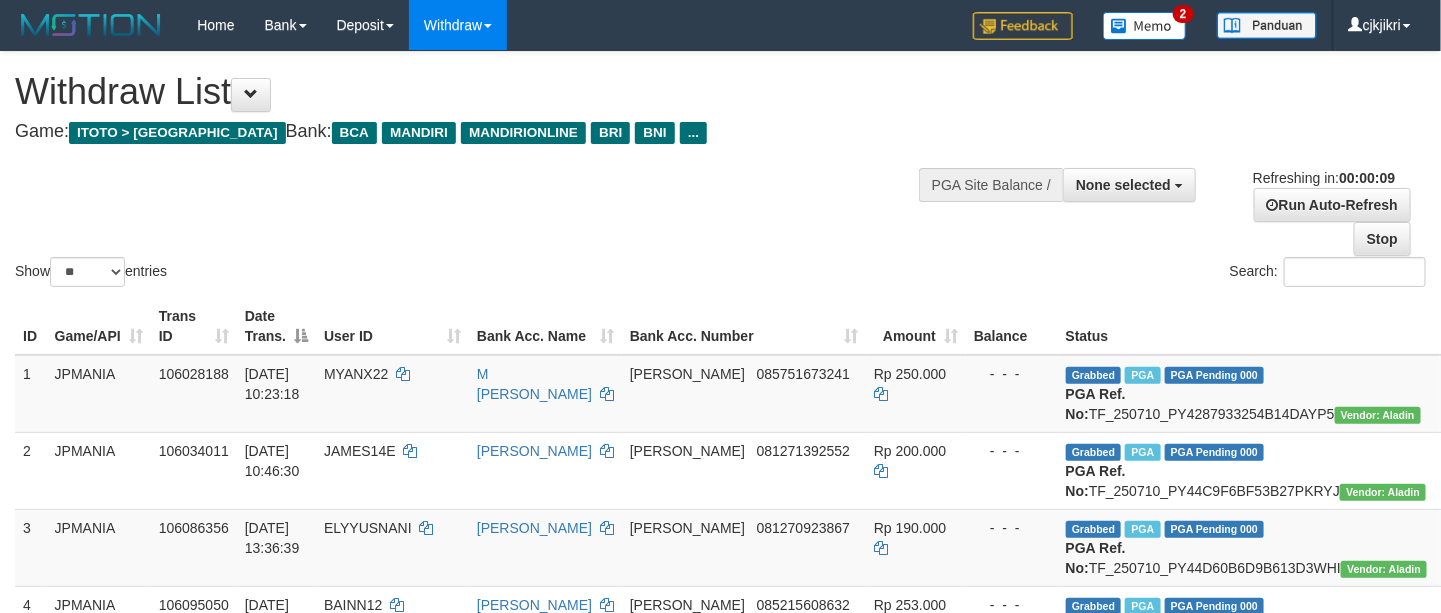 scroll, scrollTop: 0, scrollLeft: 0, axis: both 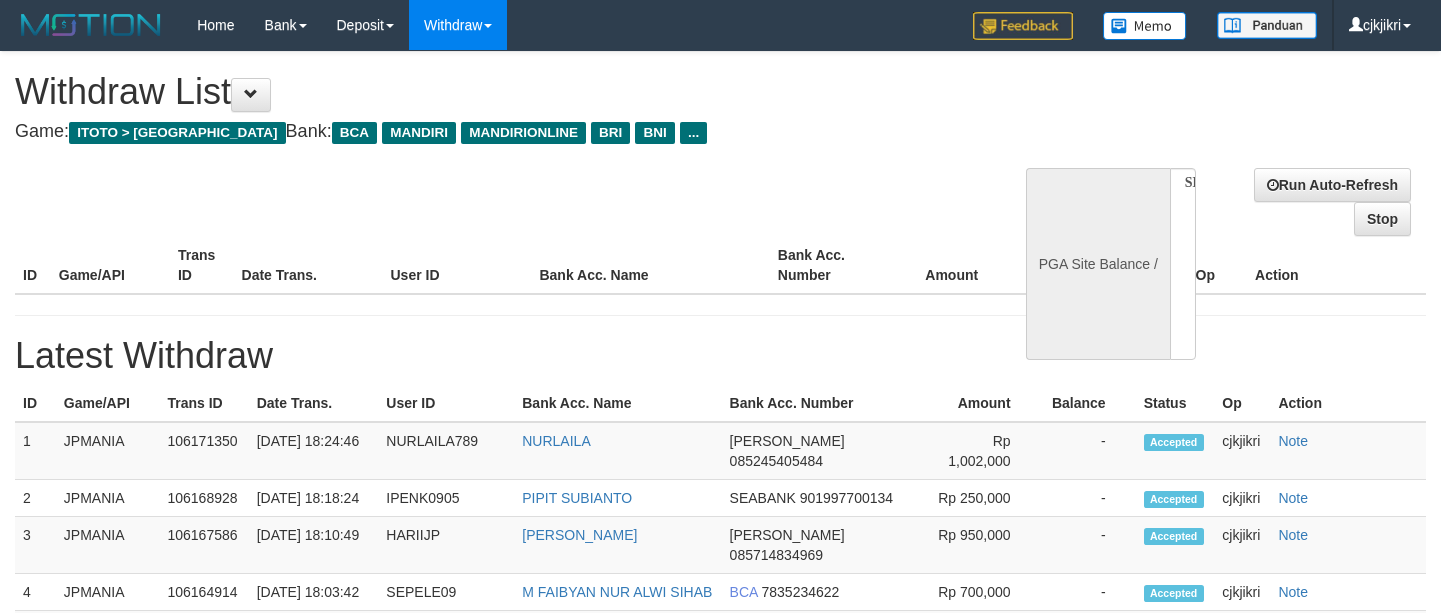 select 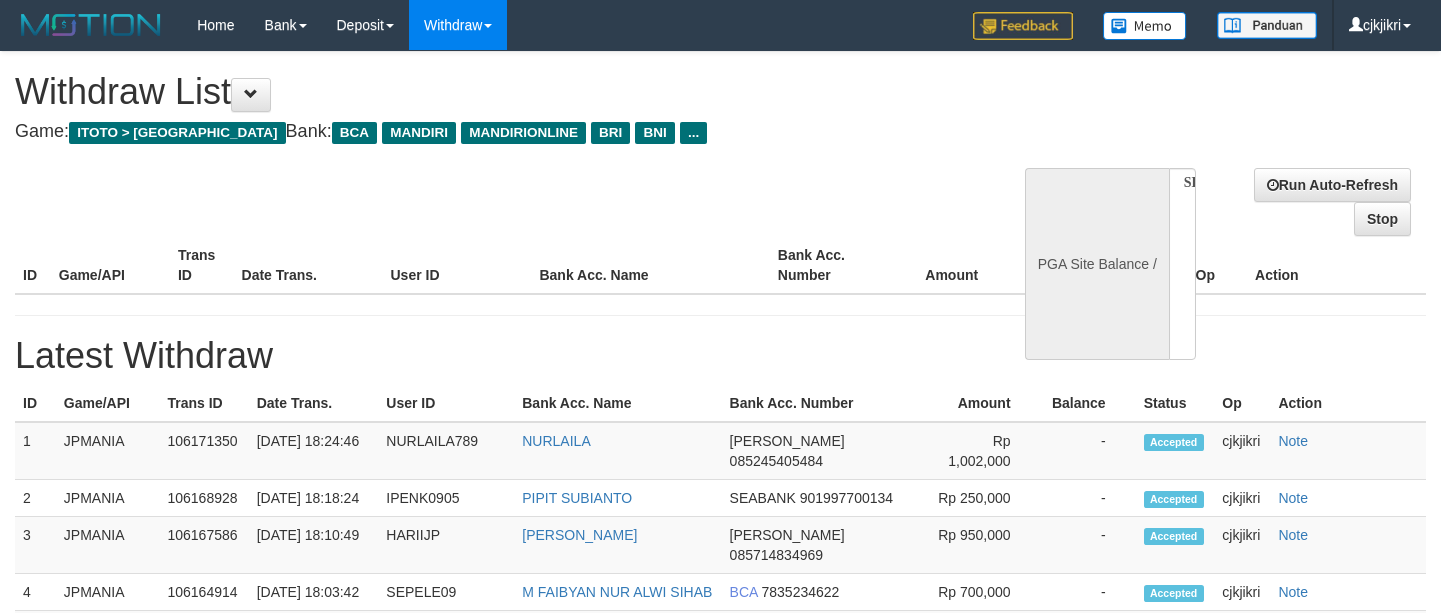 scroll, scrollTop: 0, scrollLeft: 0, axis: both 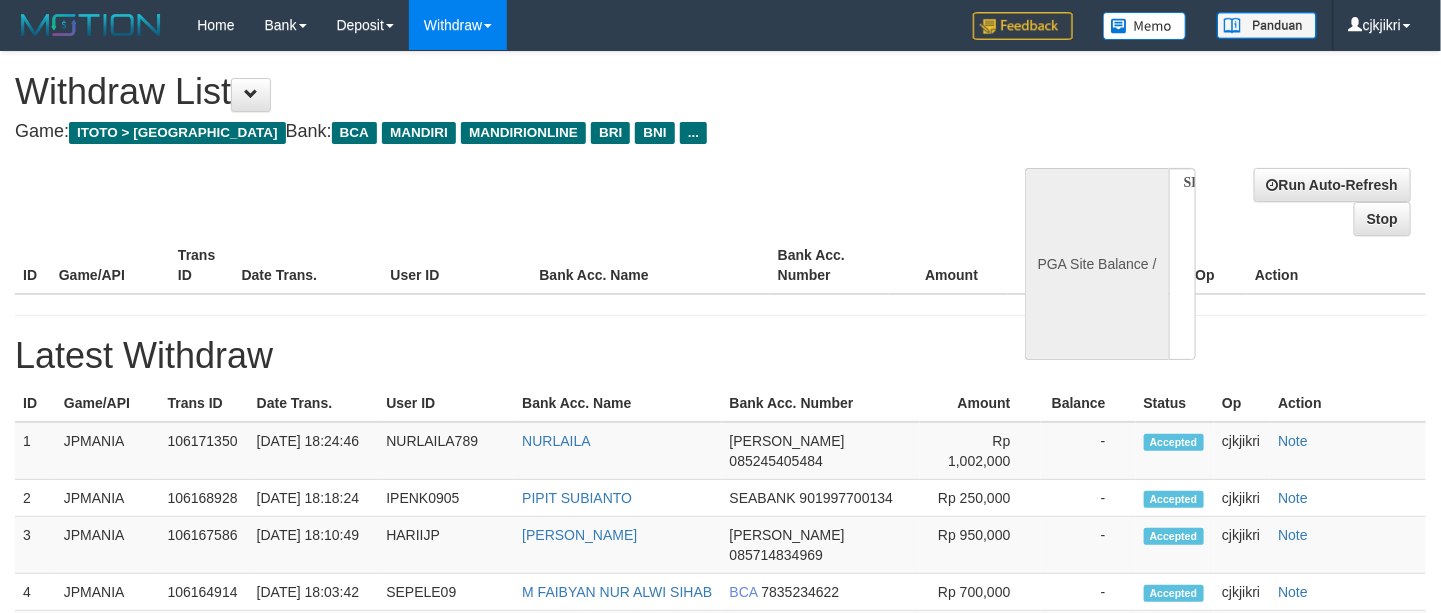 select on "**" 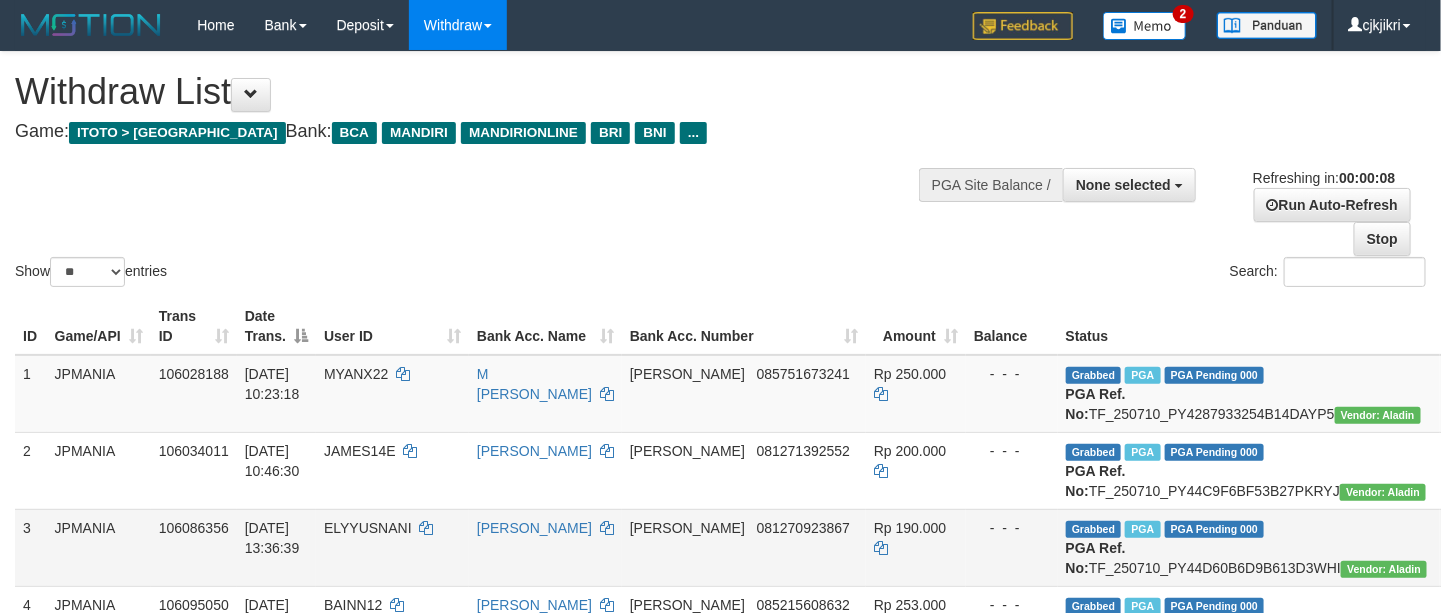 scroll, scrollTop: 0, scrollLeft: 0, axis: both 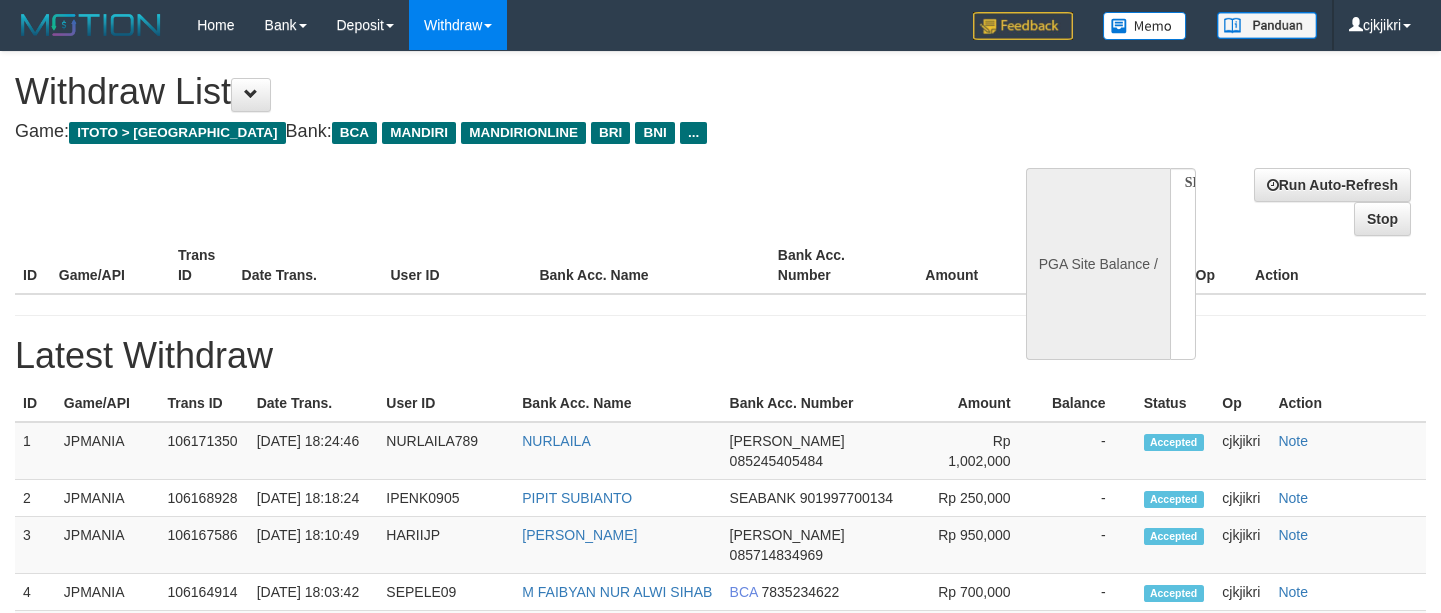 select 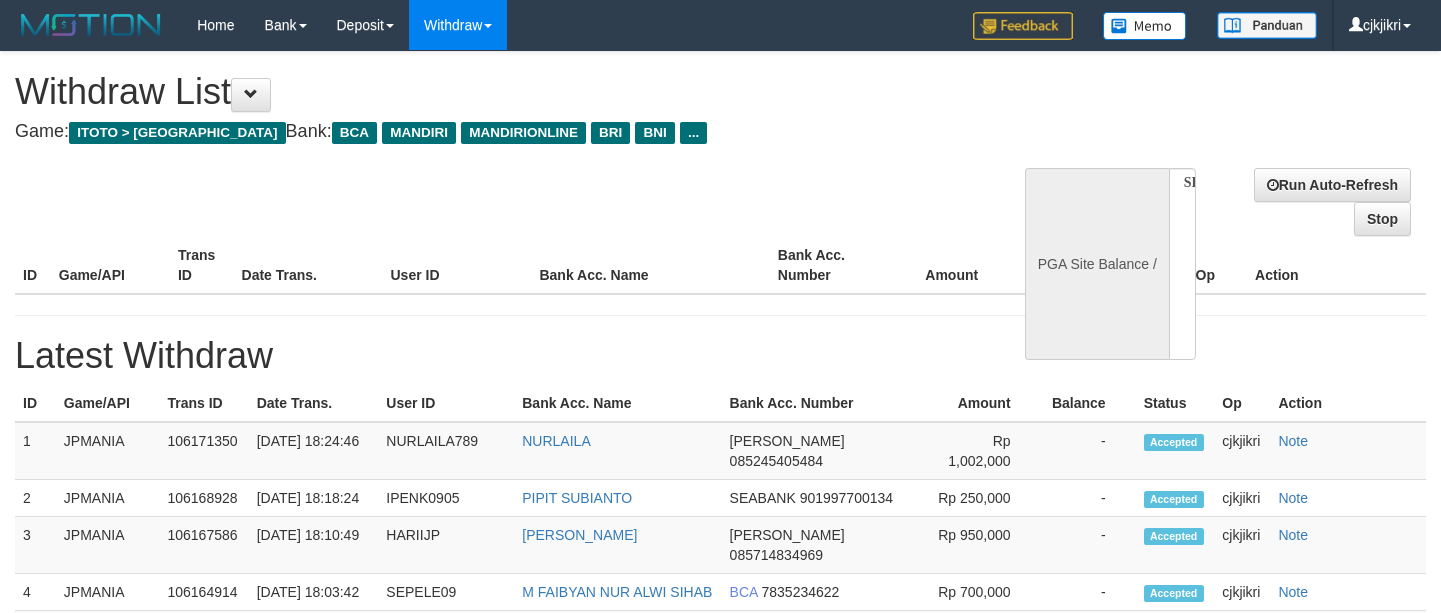 scroll, scrollTop: 0, scrollLeft: 0, axis: both 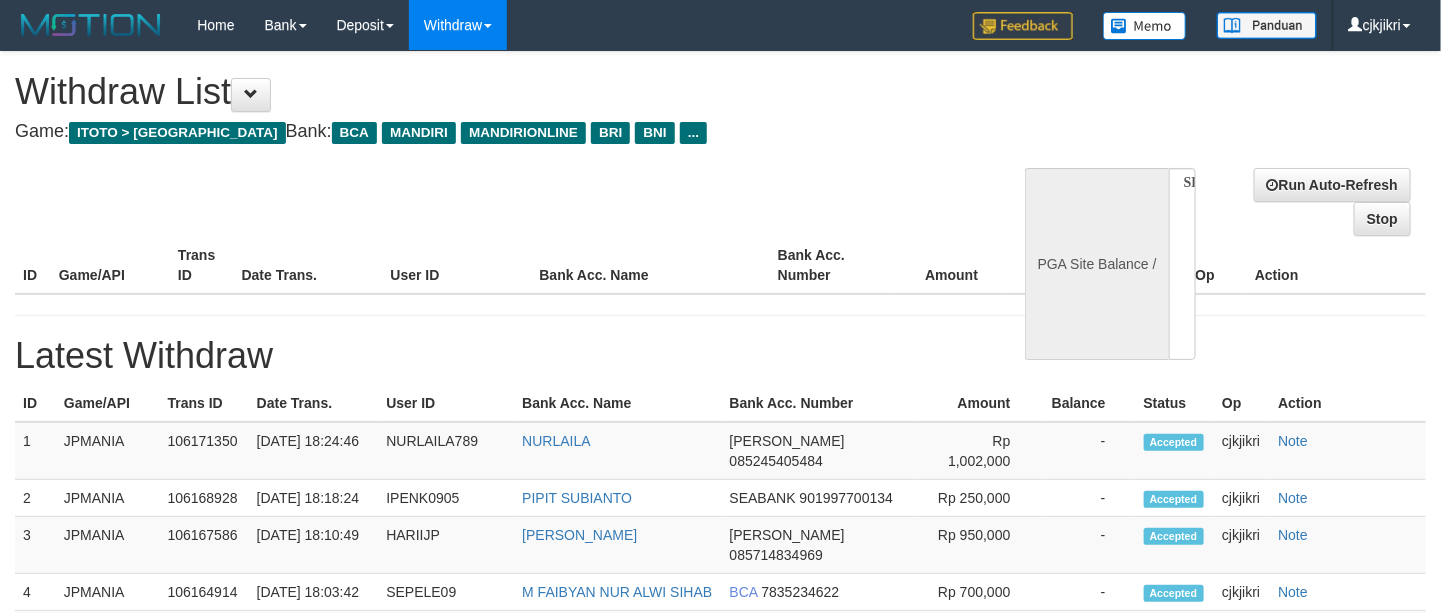select on "**" 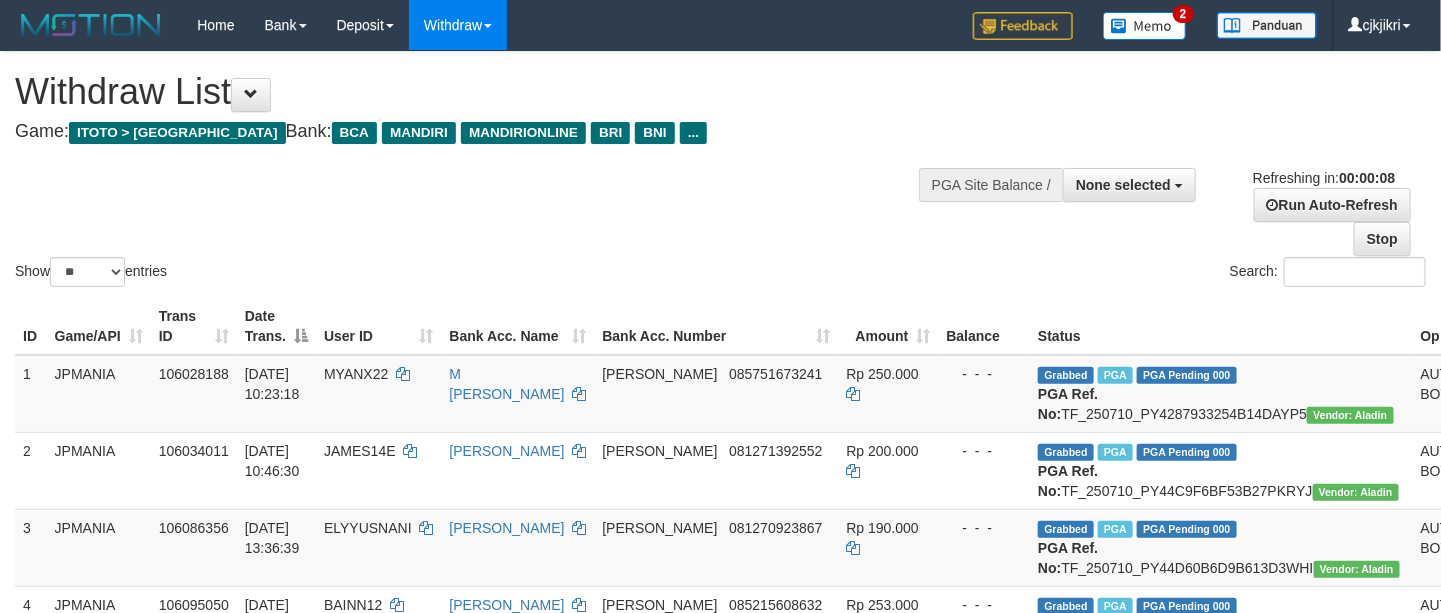scroll, scrollTop: 0, scrollLeft: 0, axis: both 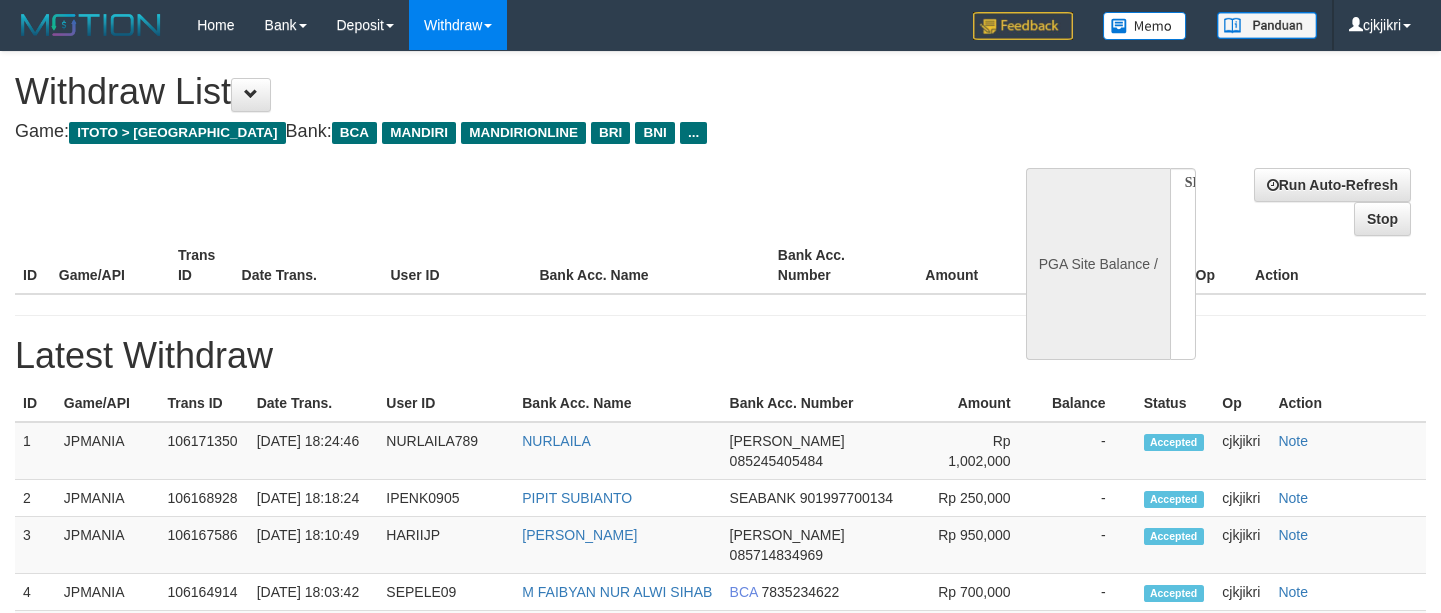 select 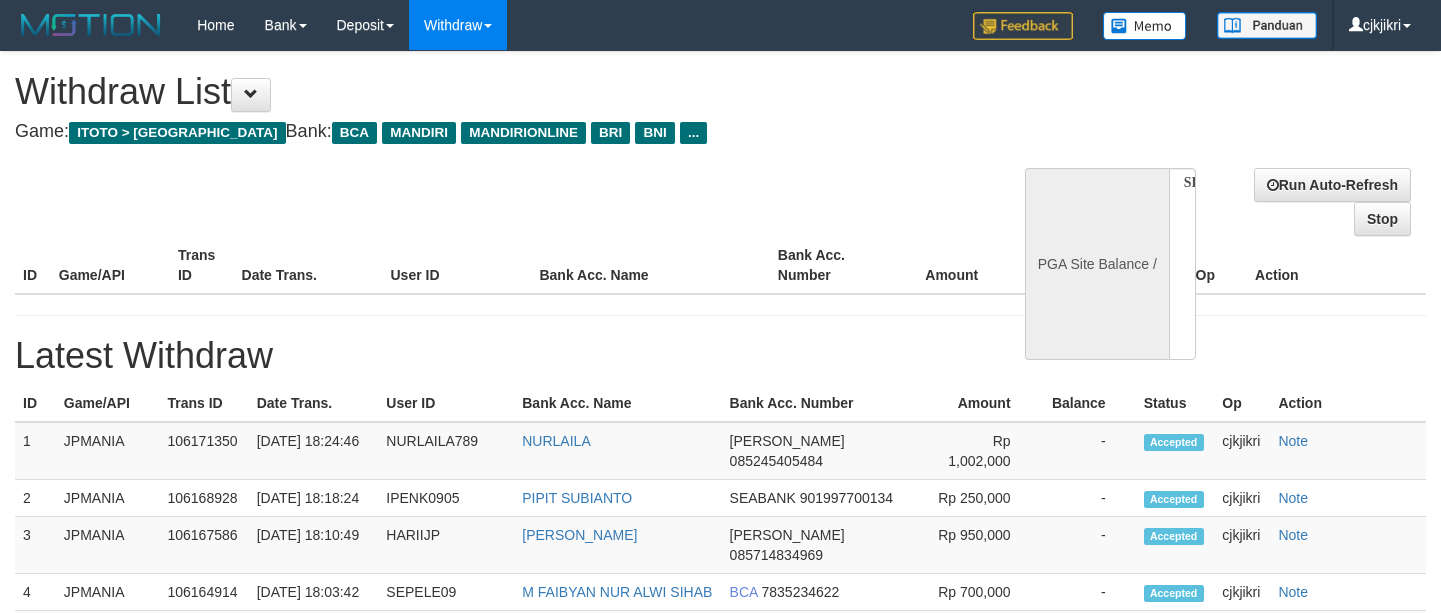 scroll, scrollTop: 0, scrollLeft: 0, axis: both 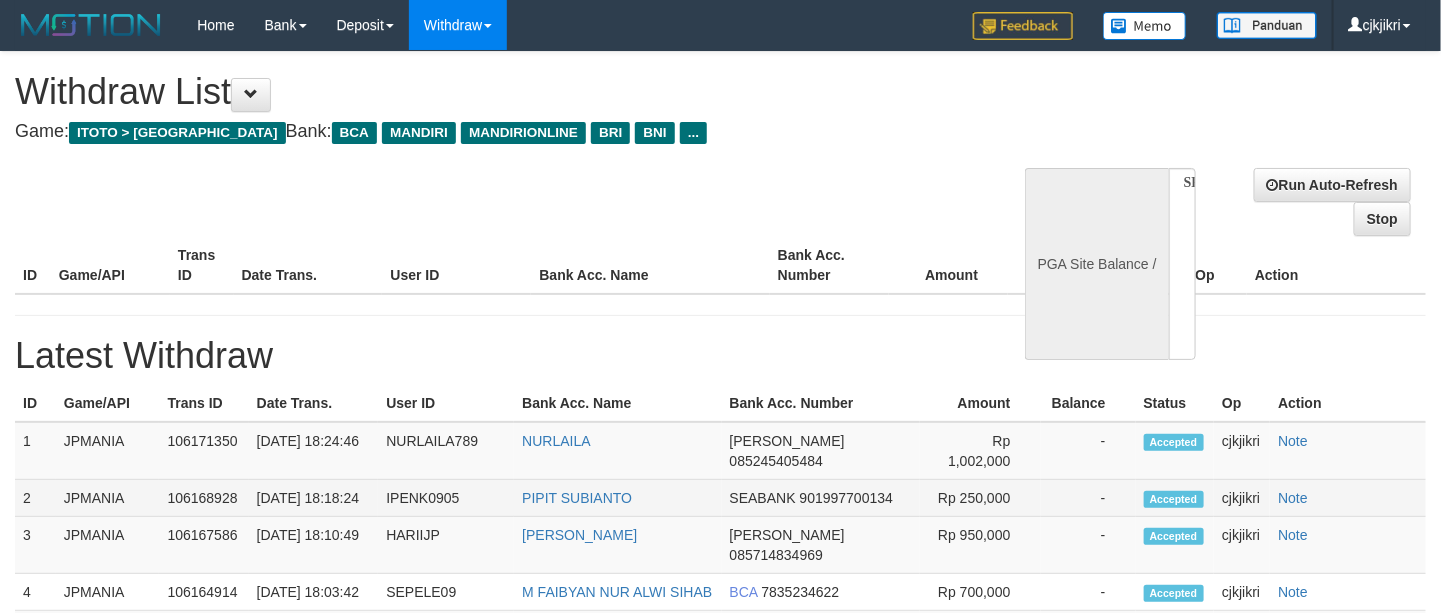 select on "**" 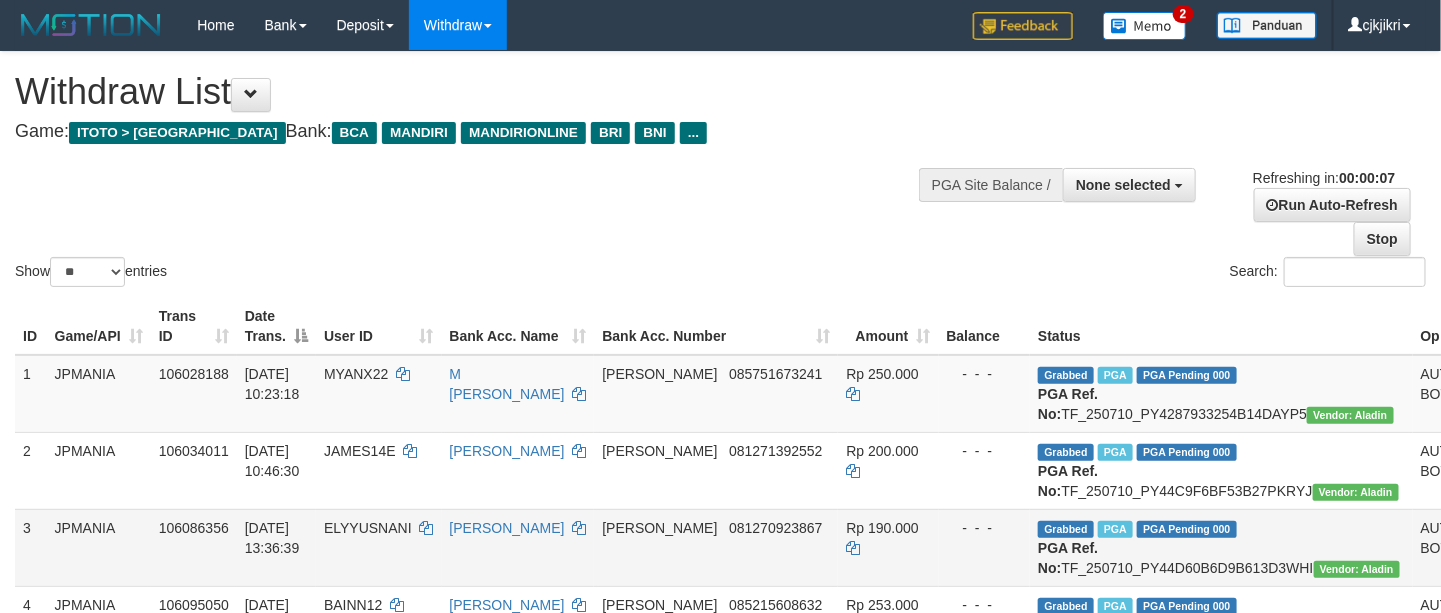 scroll, scrollTop: 0, scrollLeft: 0, axis: both 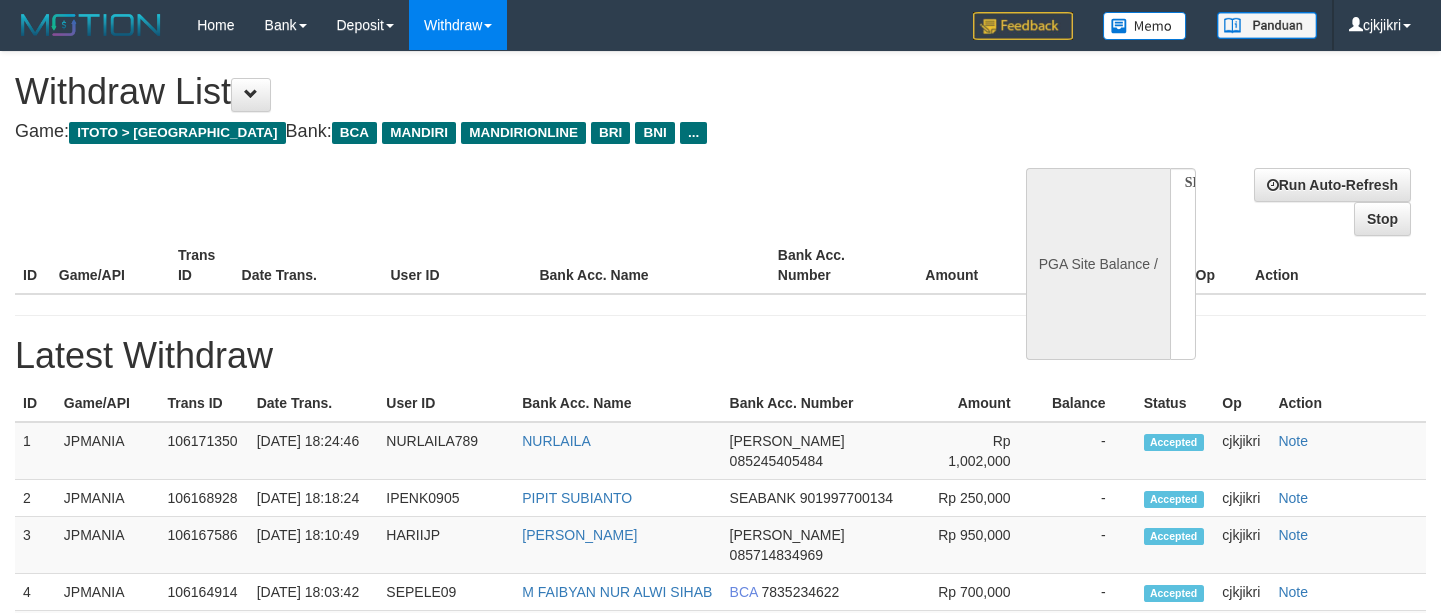 select 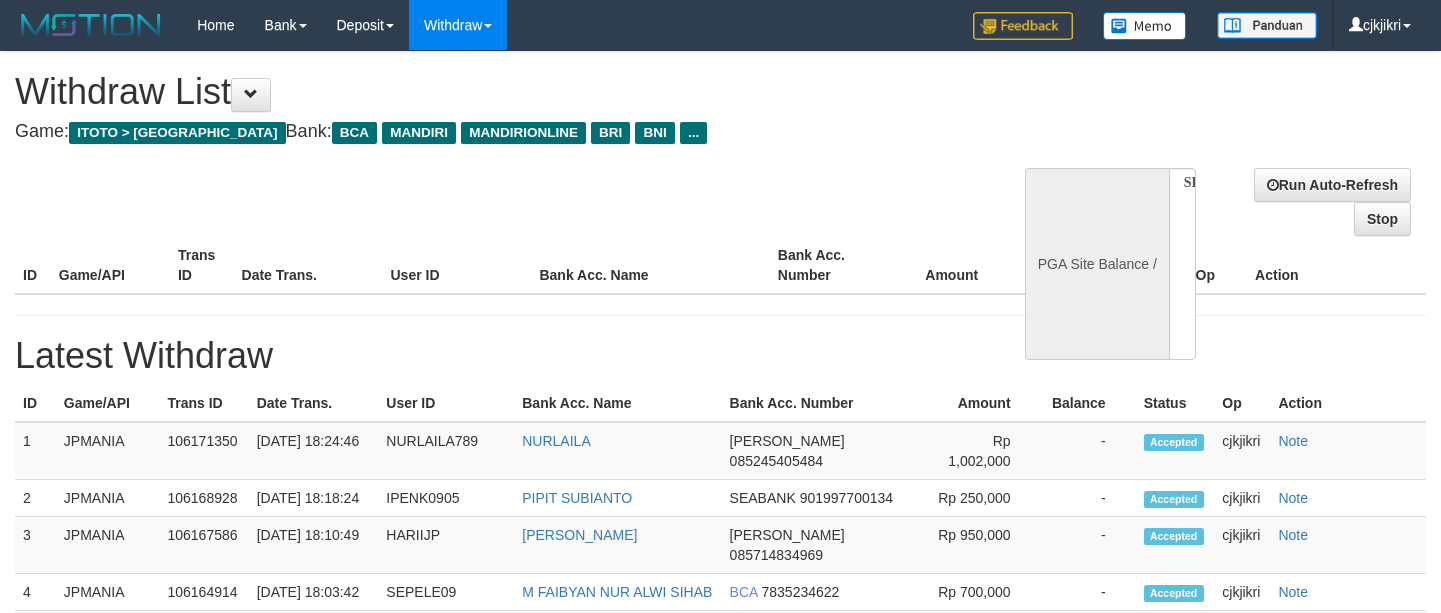 scroll, scrollTop: 0, scrollLeft: 0, axis: both 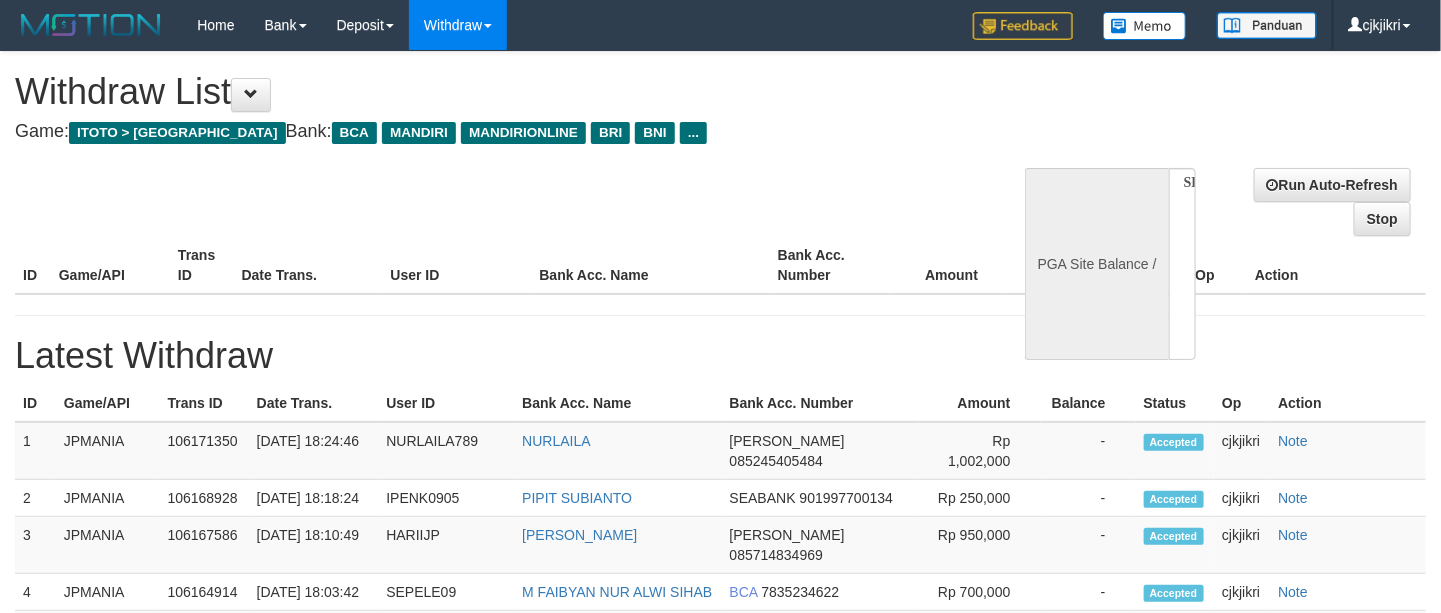 select on "**" 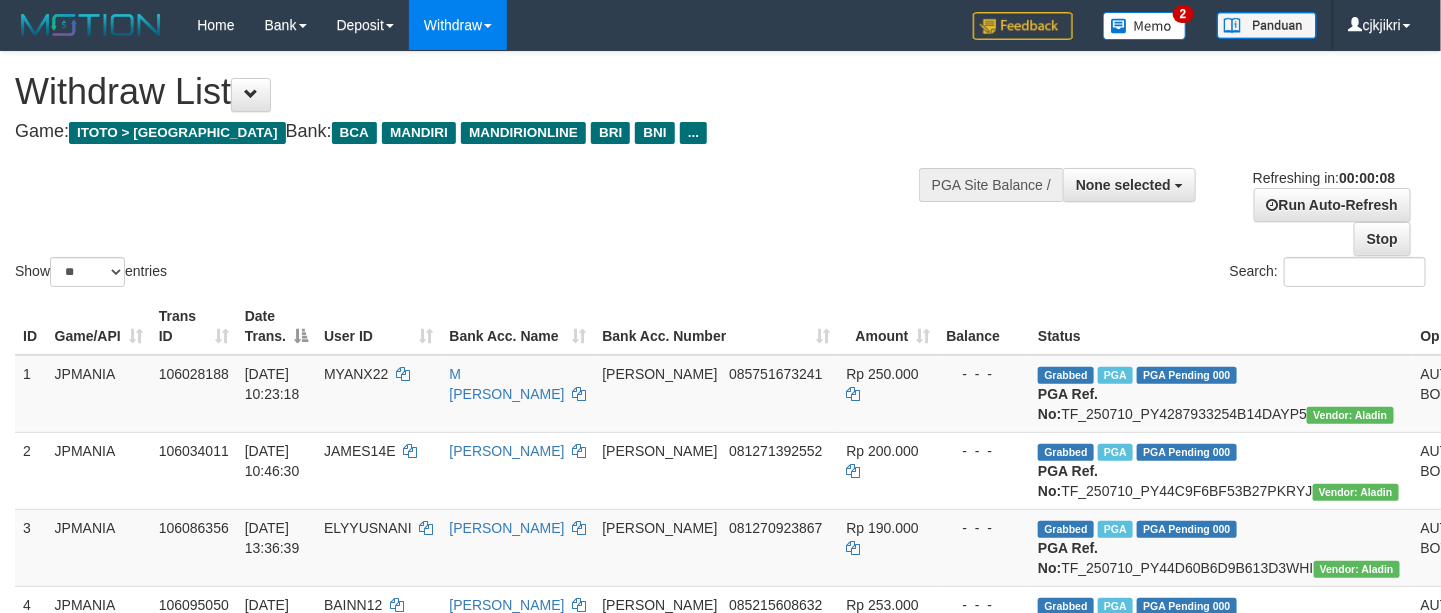 scroll, scrollTop: 0, scrollLeft: 0, axis: both 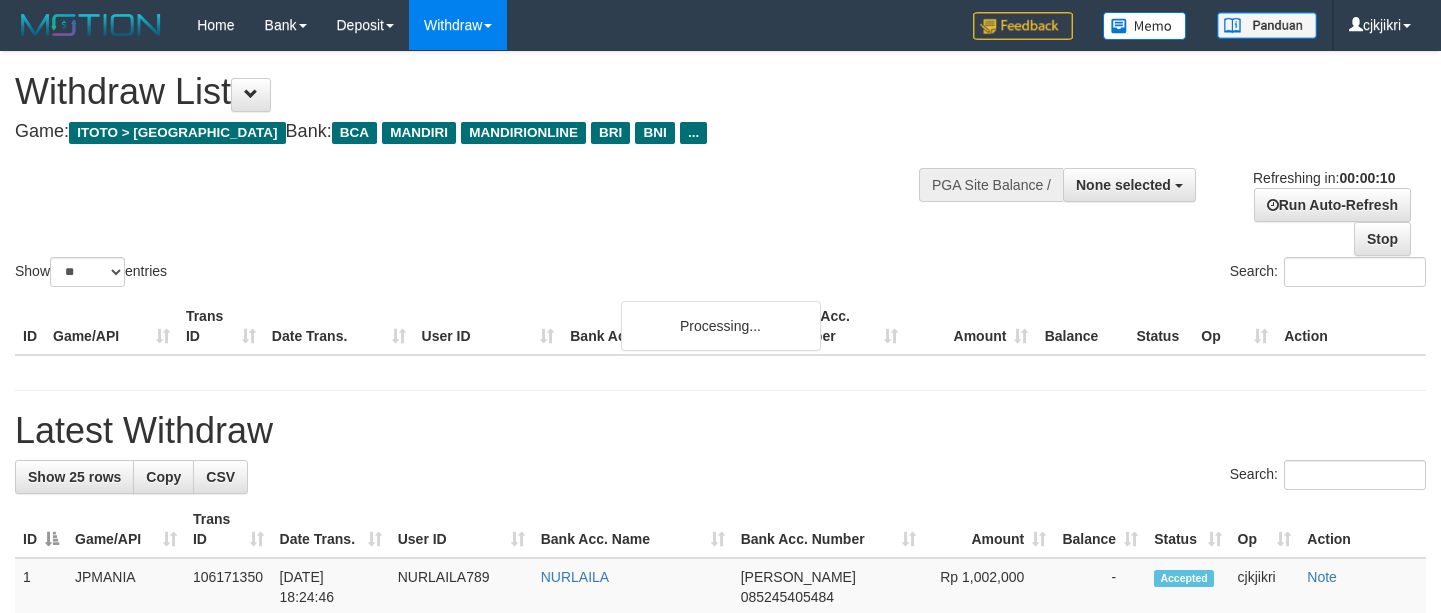 select 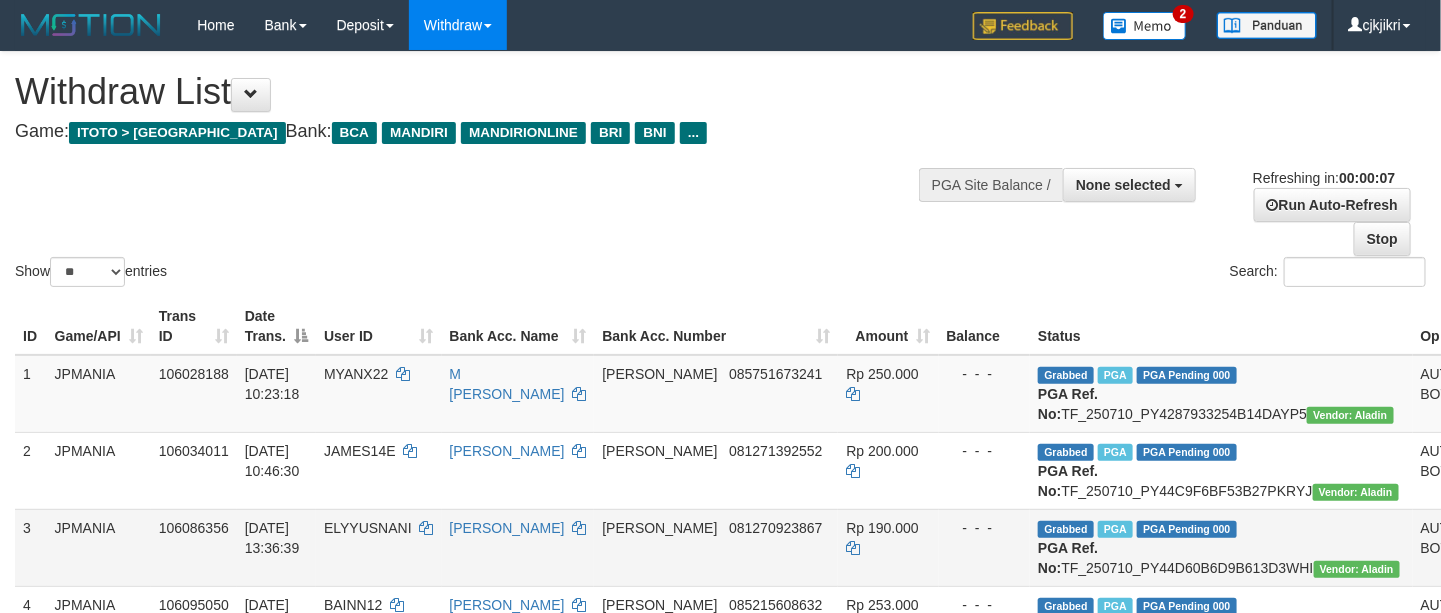 scroll, scrollTop: 0, scrollLeft: 0, axis: both 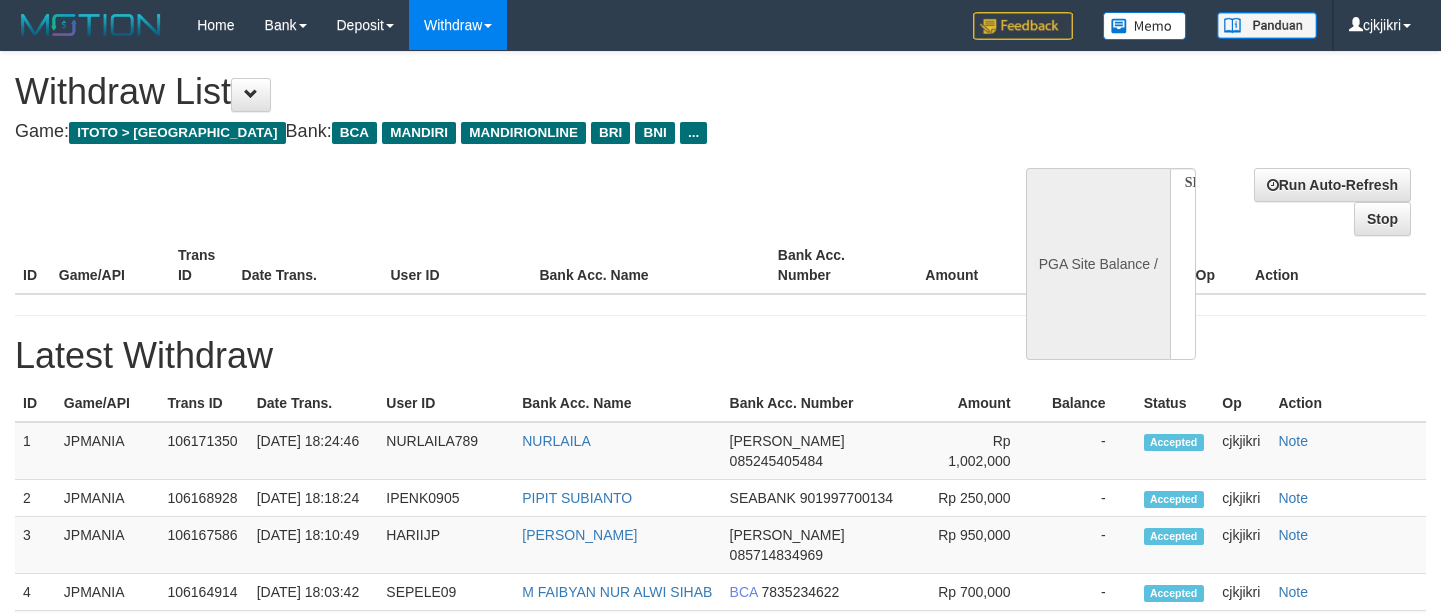 select 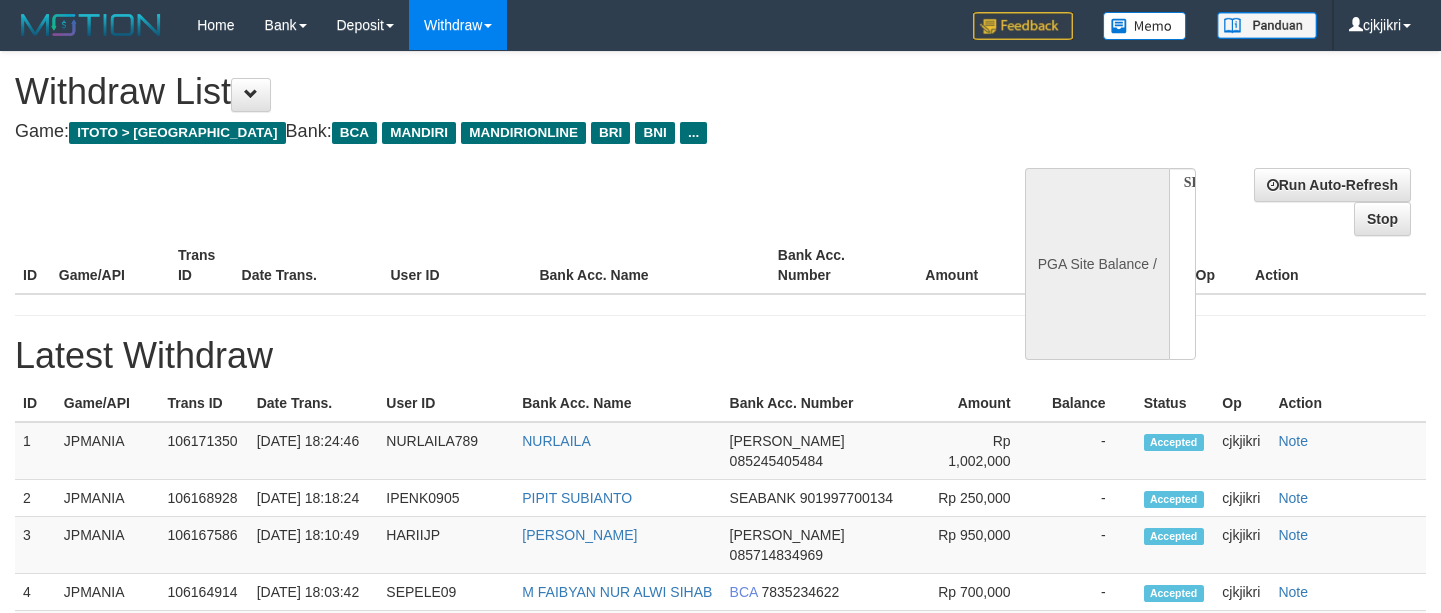 scroll, scrollTop: 0, scrollLeft: 0, axis: both 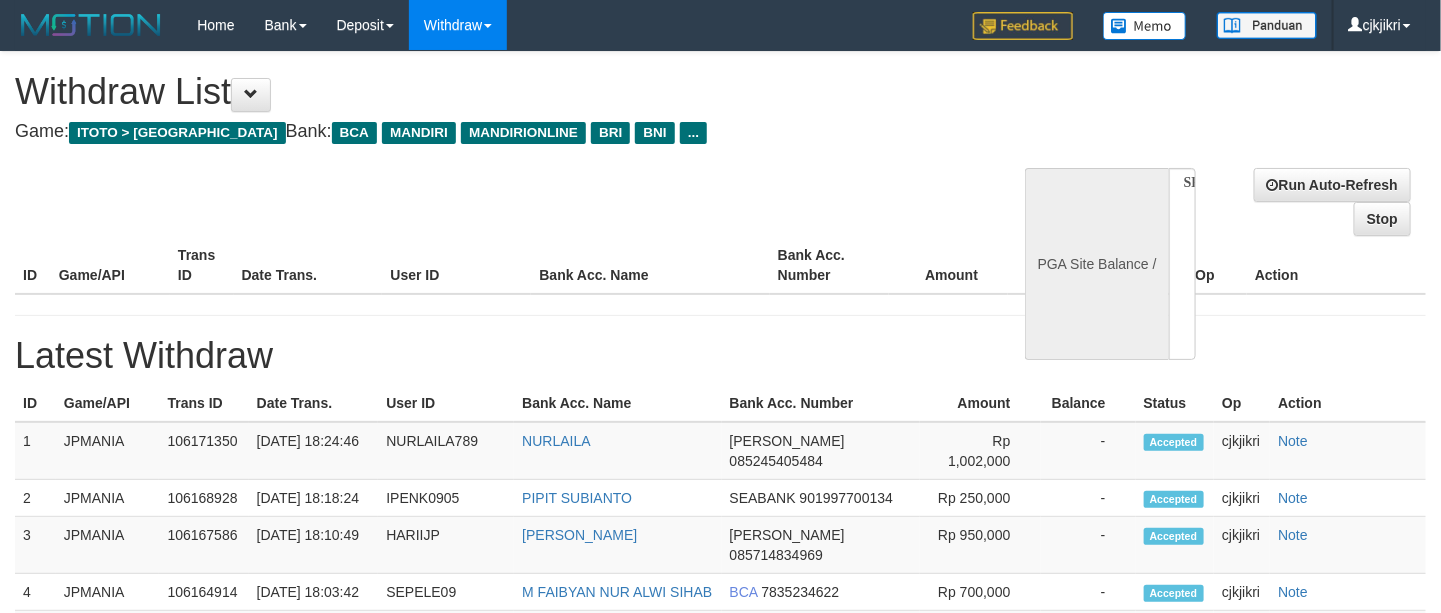 select on "**" 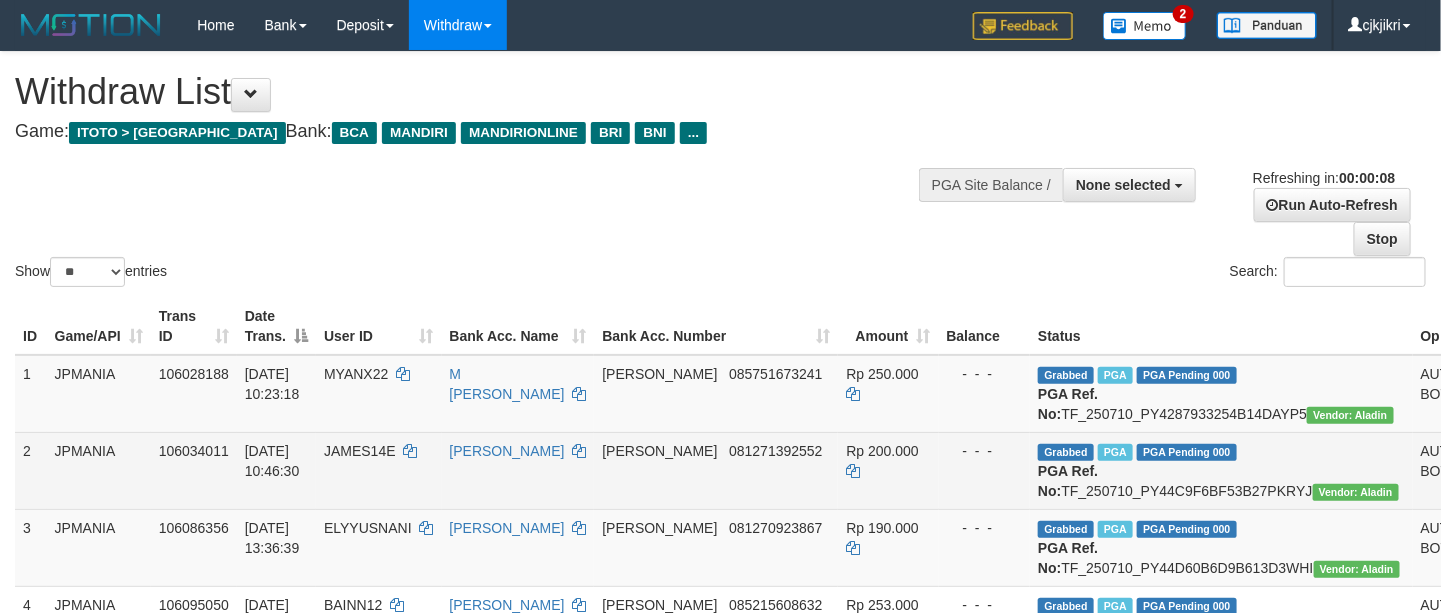 scroll, scrollTop: 0, scrollLeft: 0, axis: both 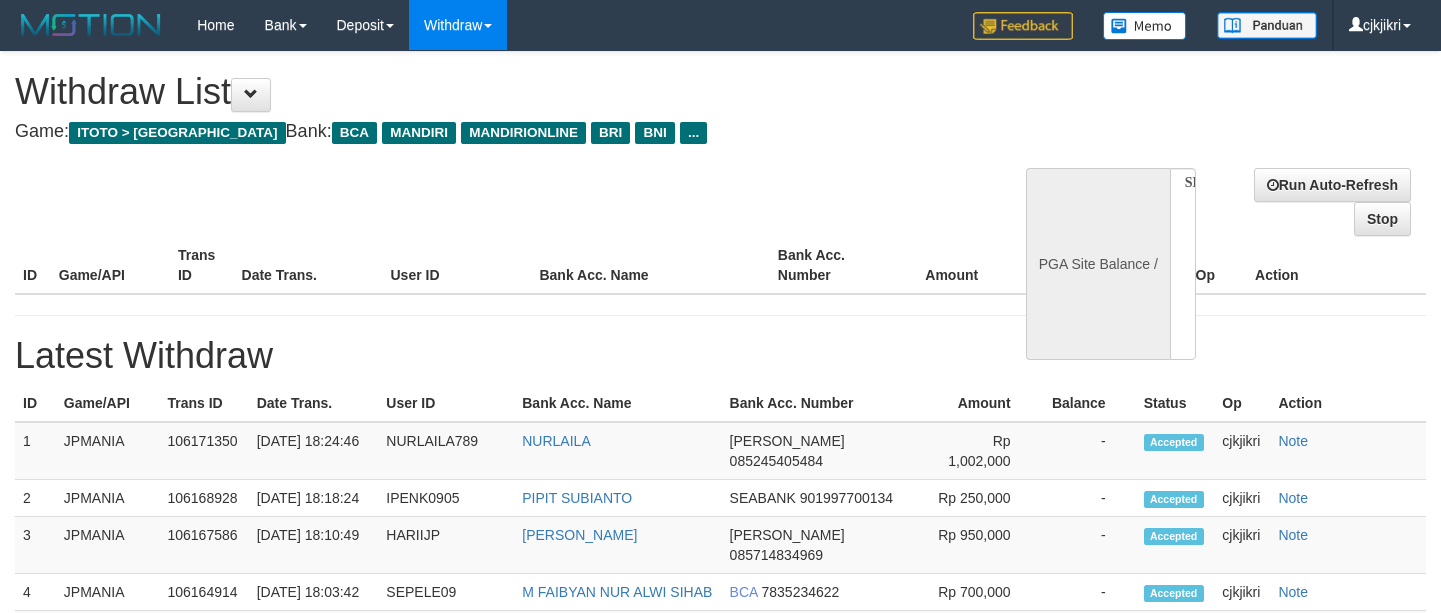 select 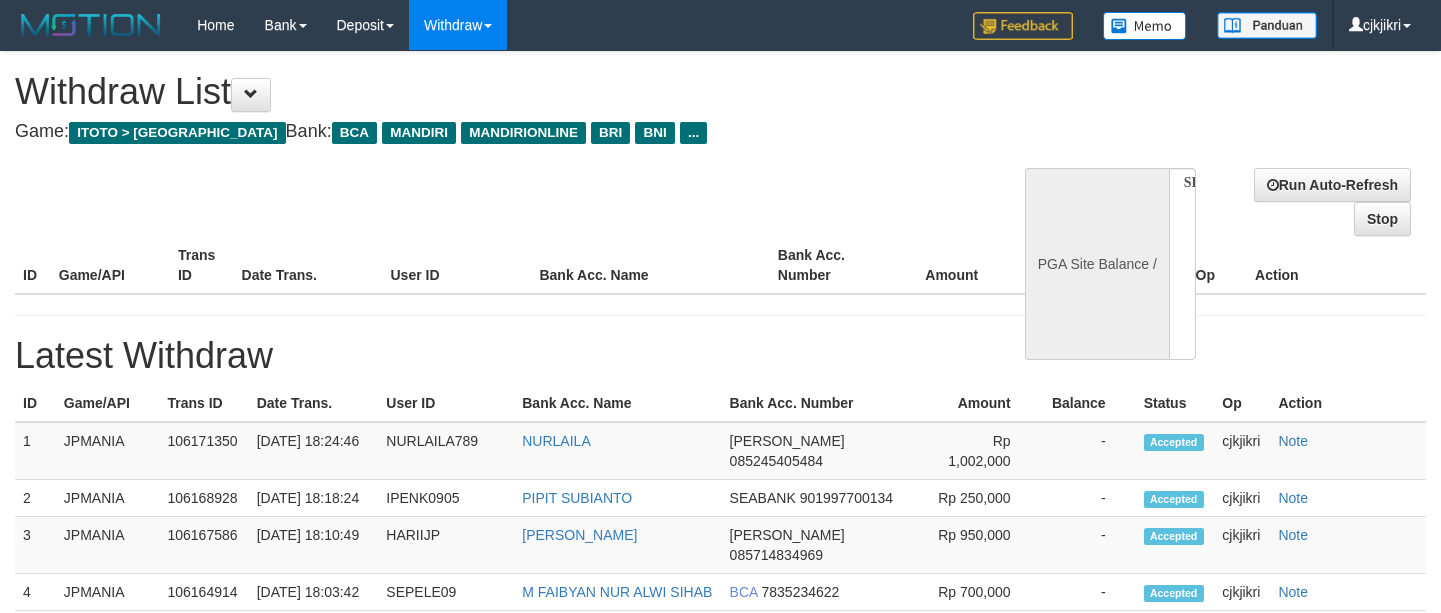 scroll, scrollTop: 0, scrollLeft: 0, axis: both 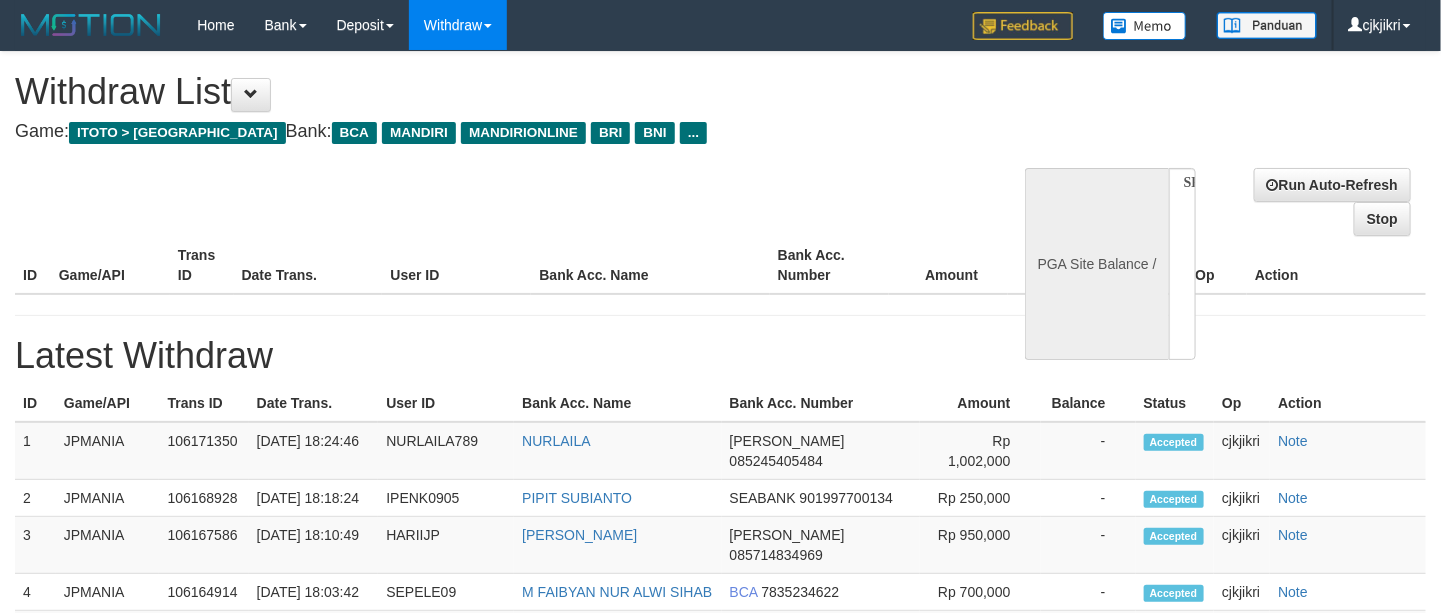 select on "**" 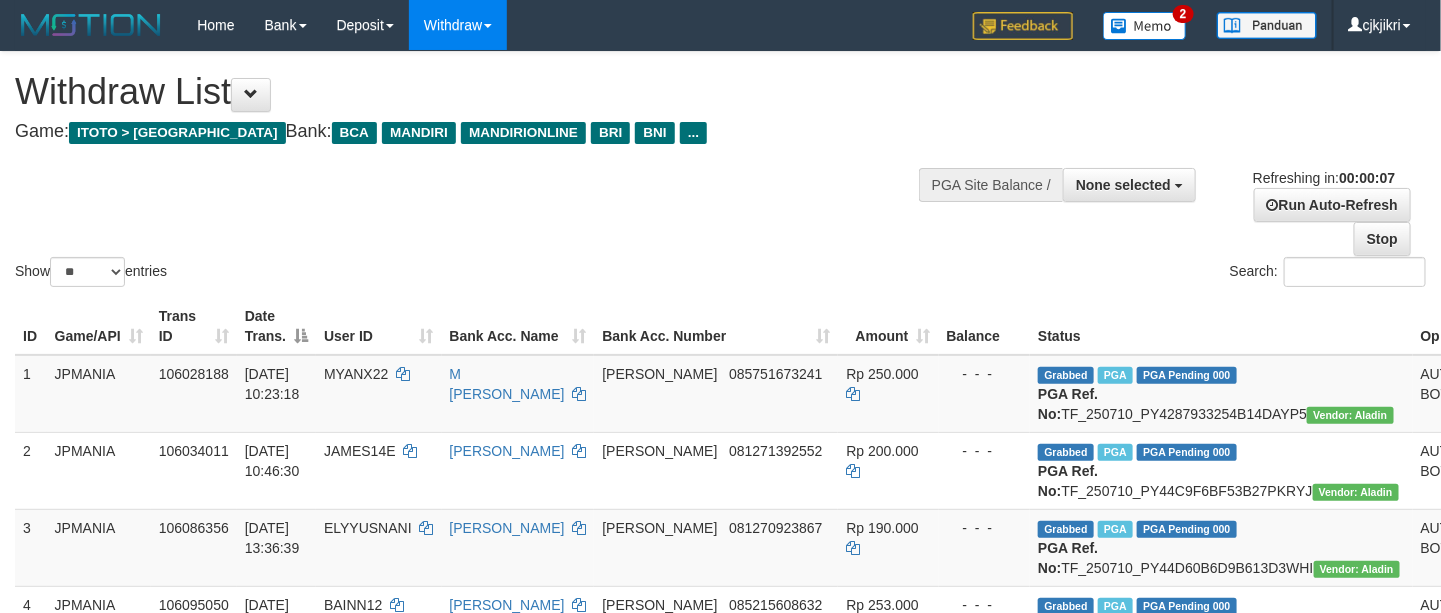 scroll, scrollTop: 0, scrollLeft: 0, axis: both 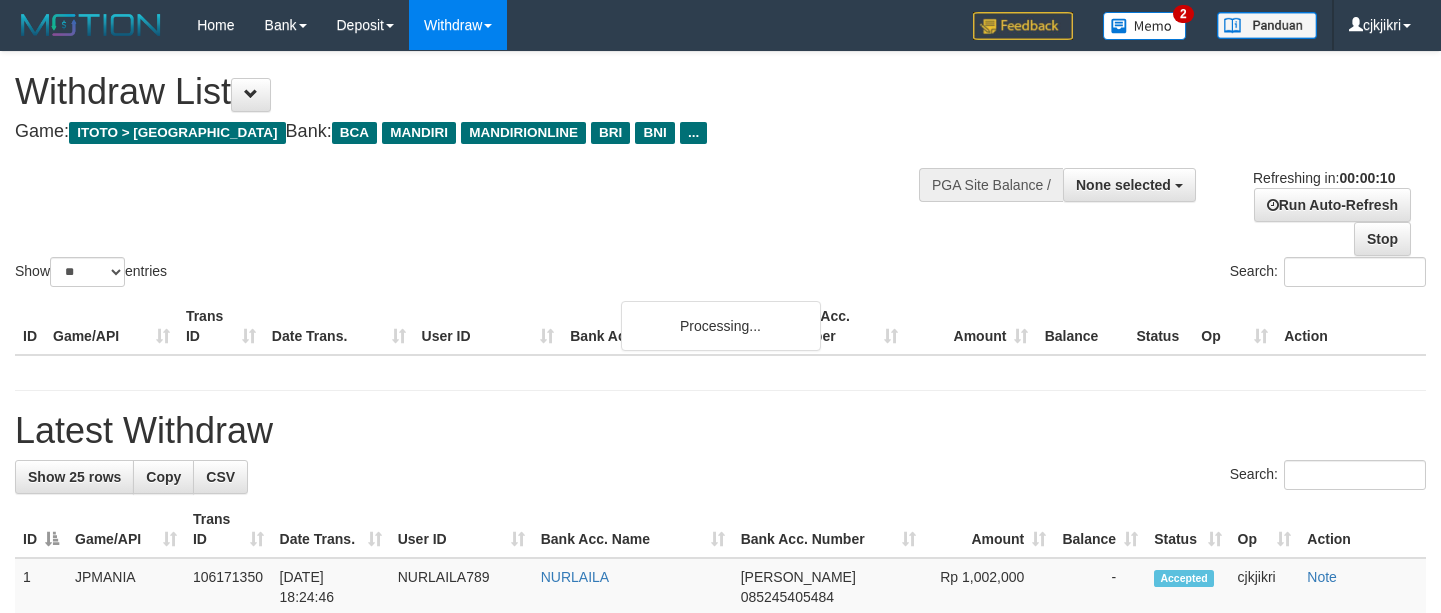 select 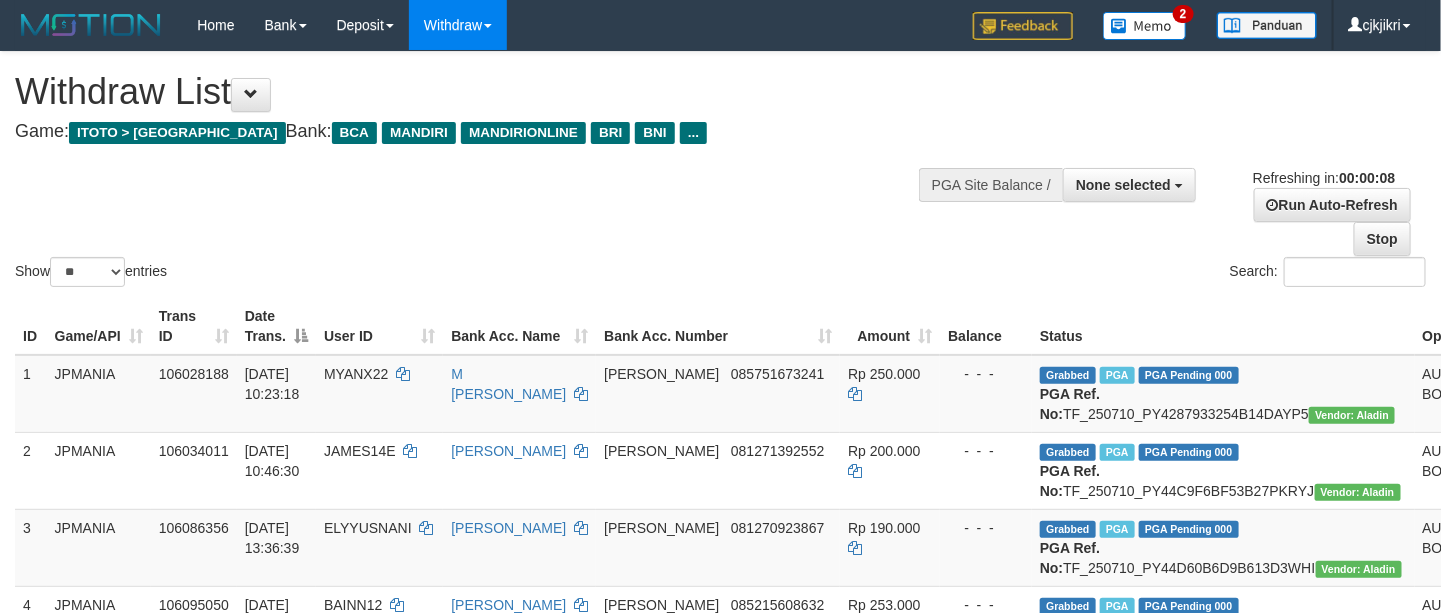 scroll, scrollTop: 0, scrollLeft: 0, axis: both 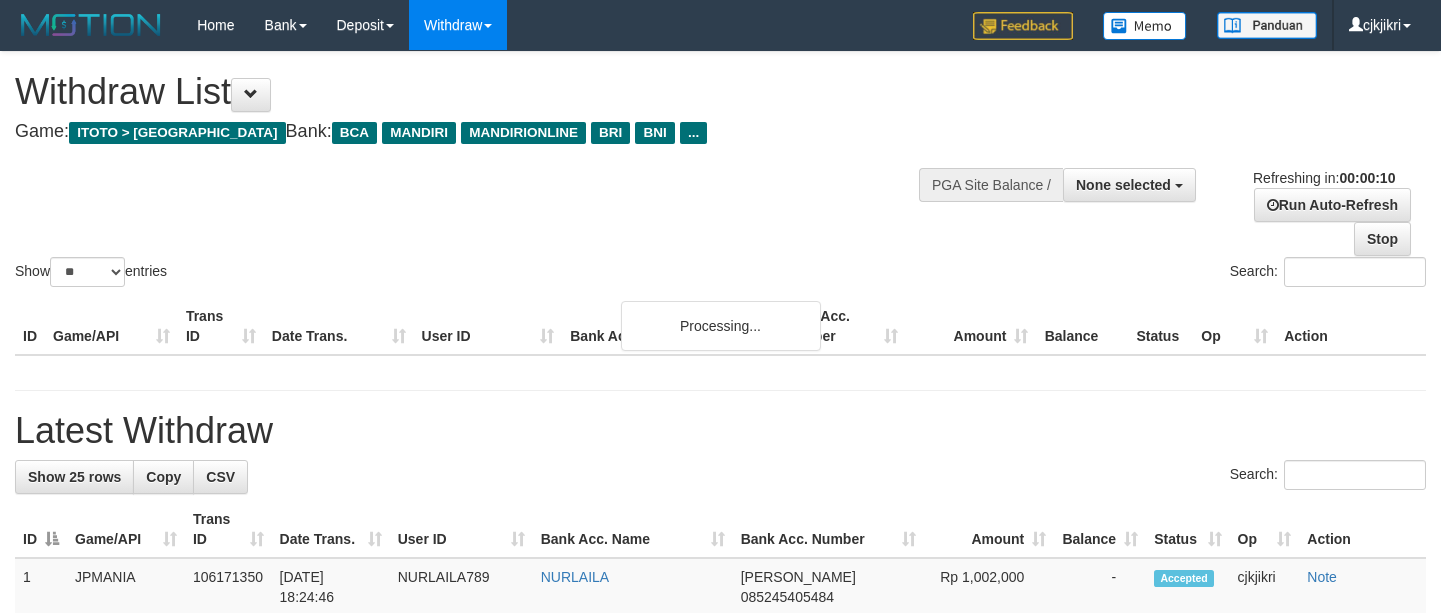 select 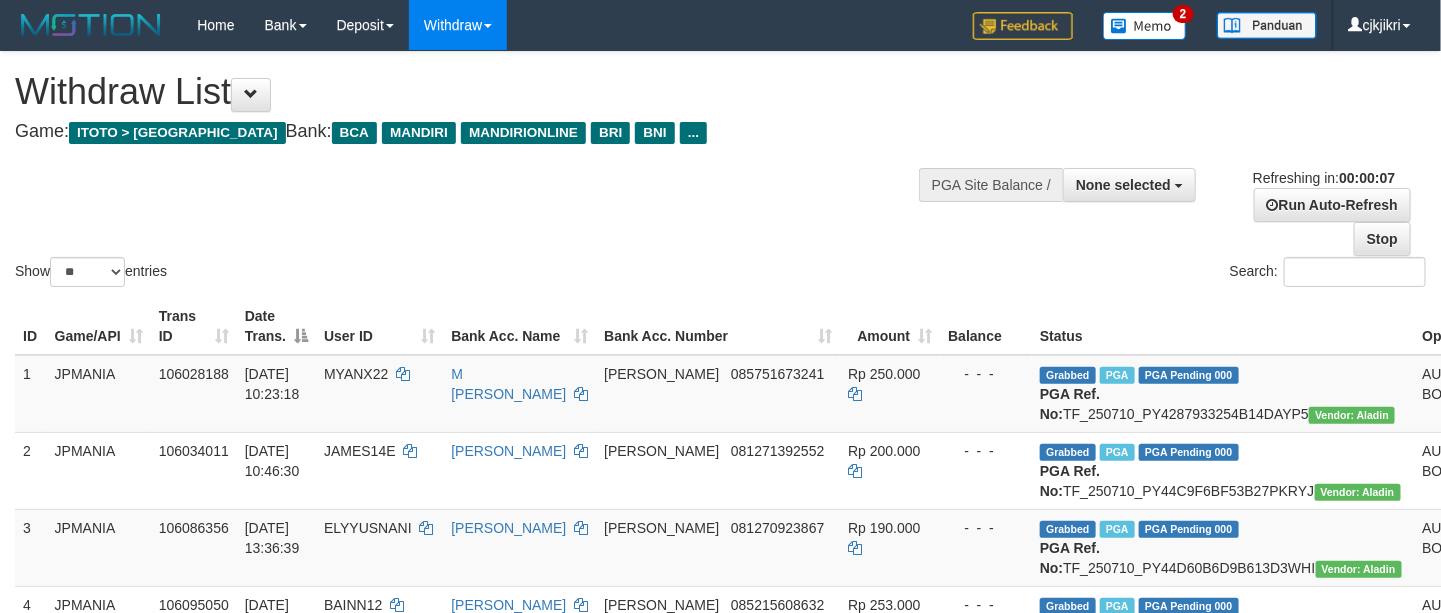 scroll, scrollTop: 0, scrollLeft: 0, axis: both 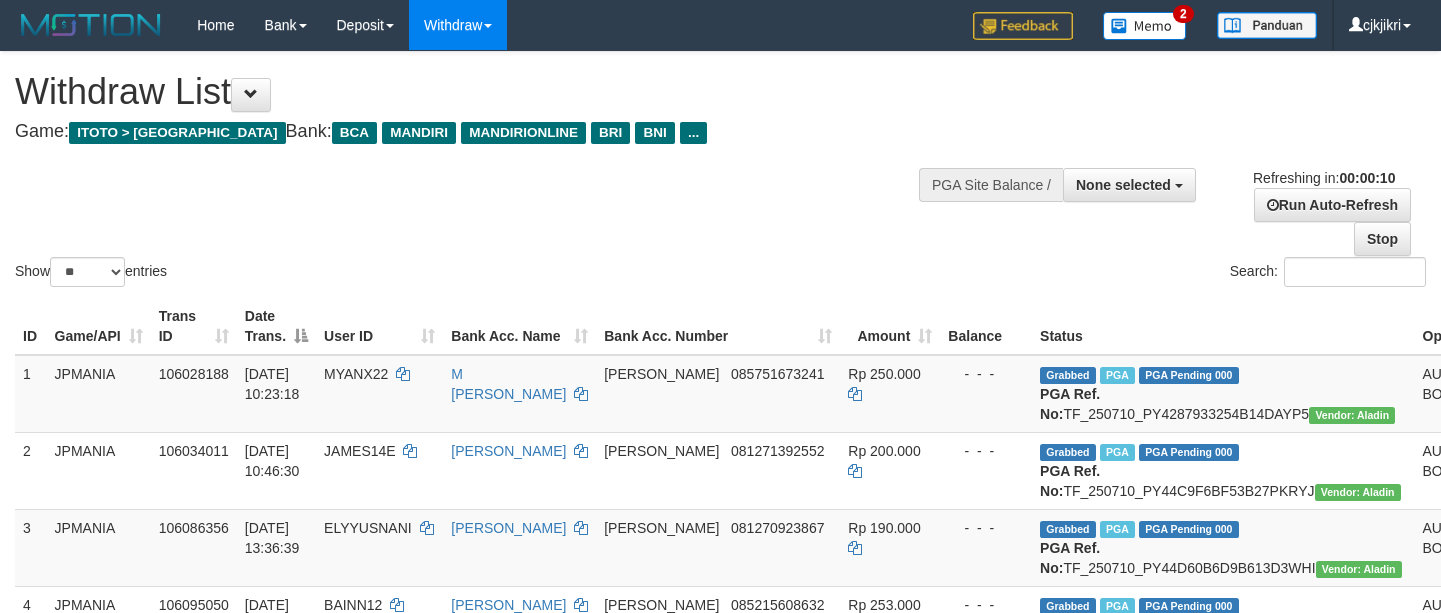 select 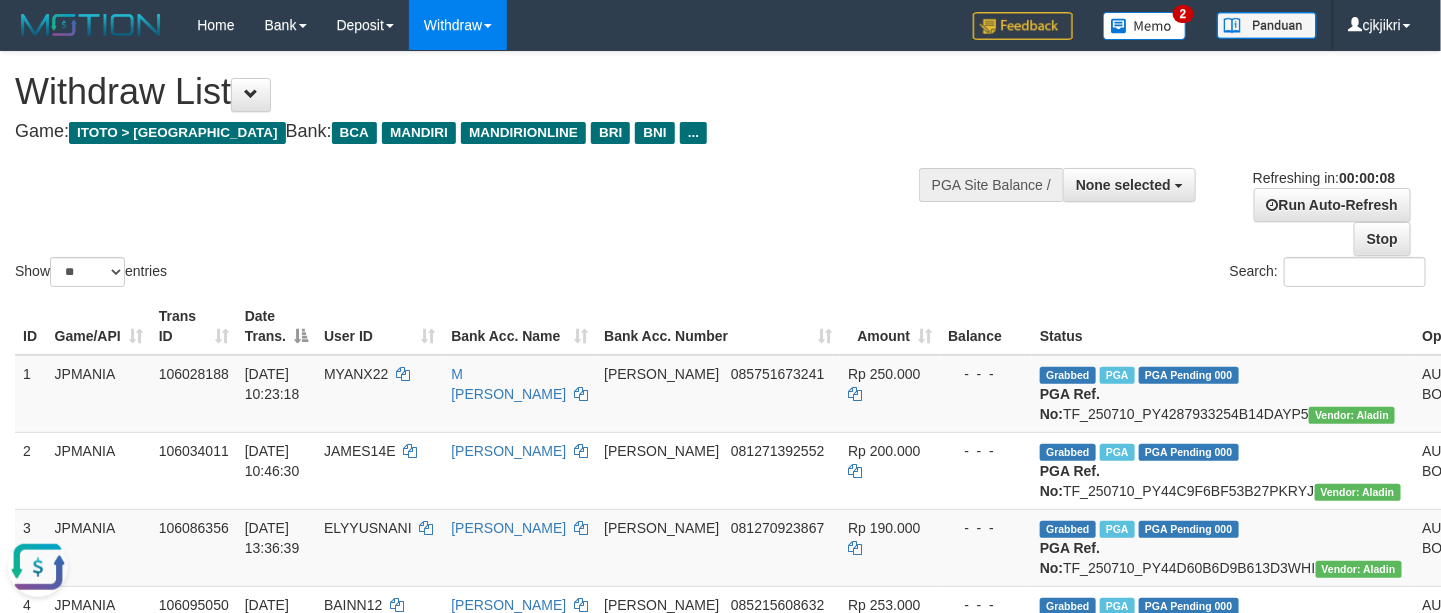 scroll, scrollTop: 0, scrollLeft: 0, axis: both 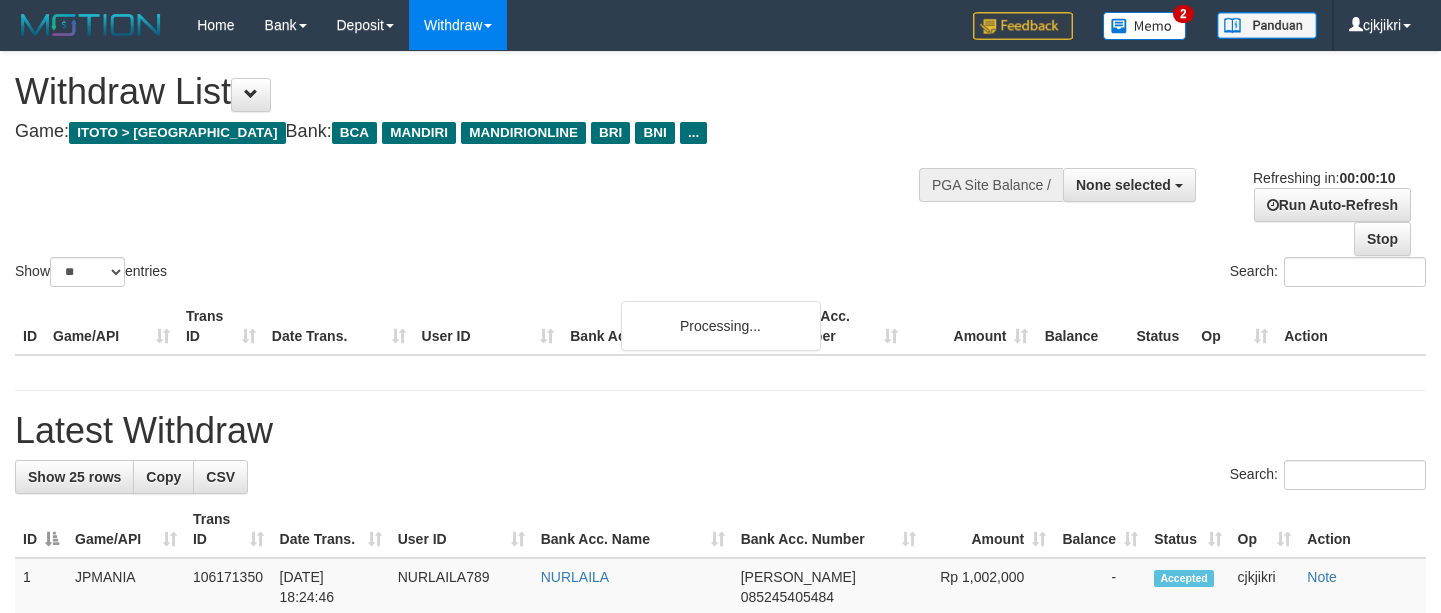 select 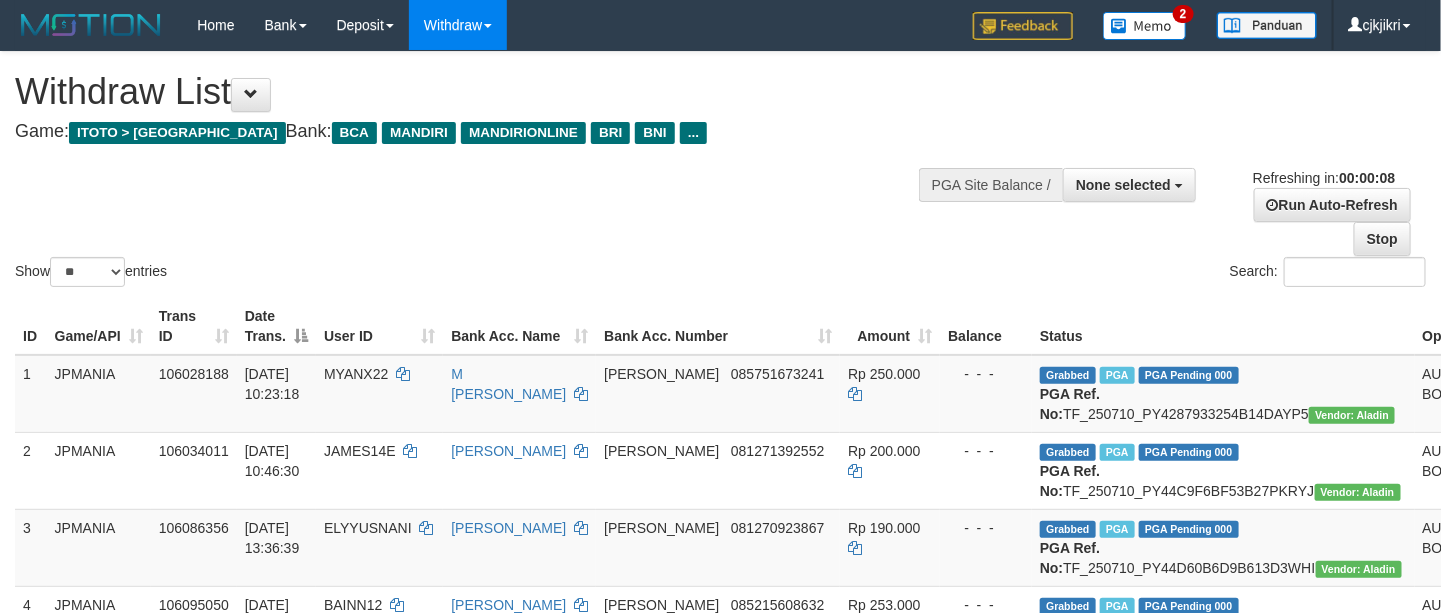 scroll, scrollTop: 0, scrollLeft: 0, axis: both 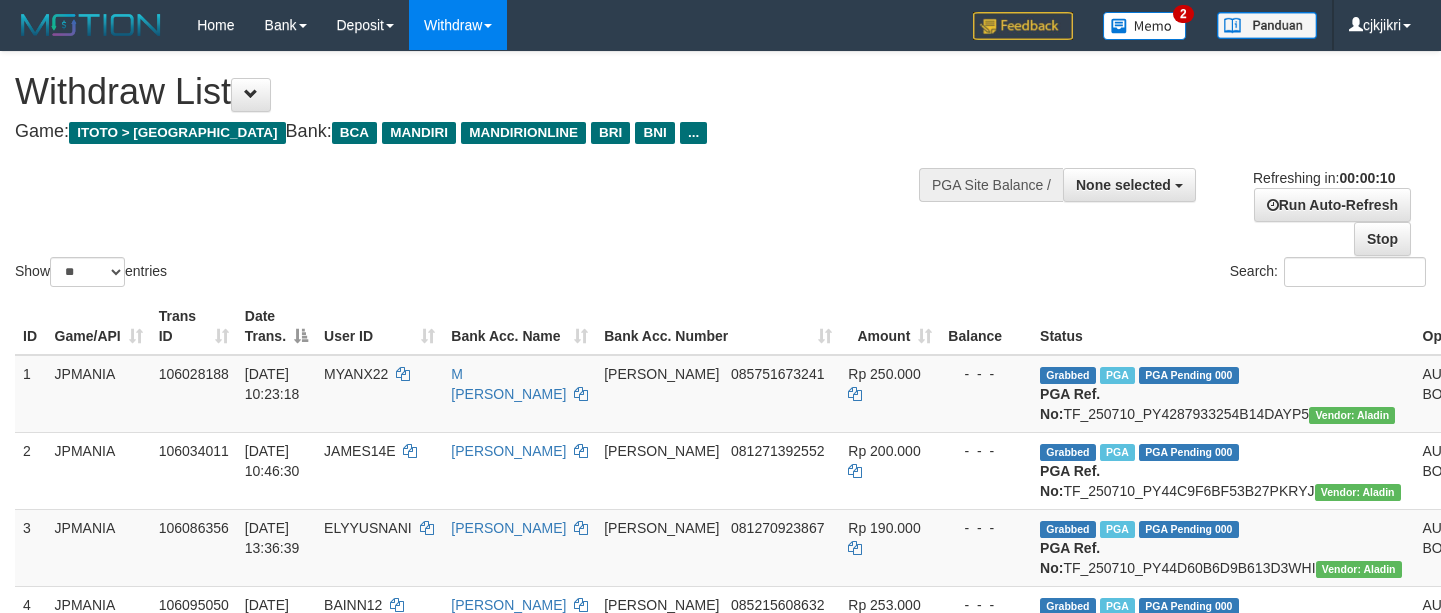 select 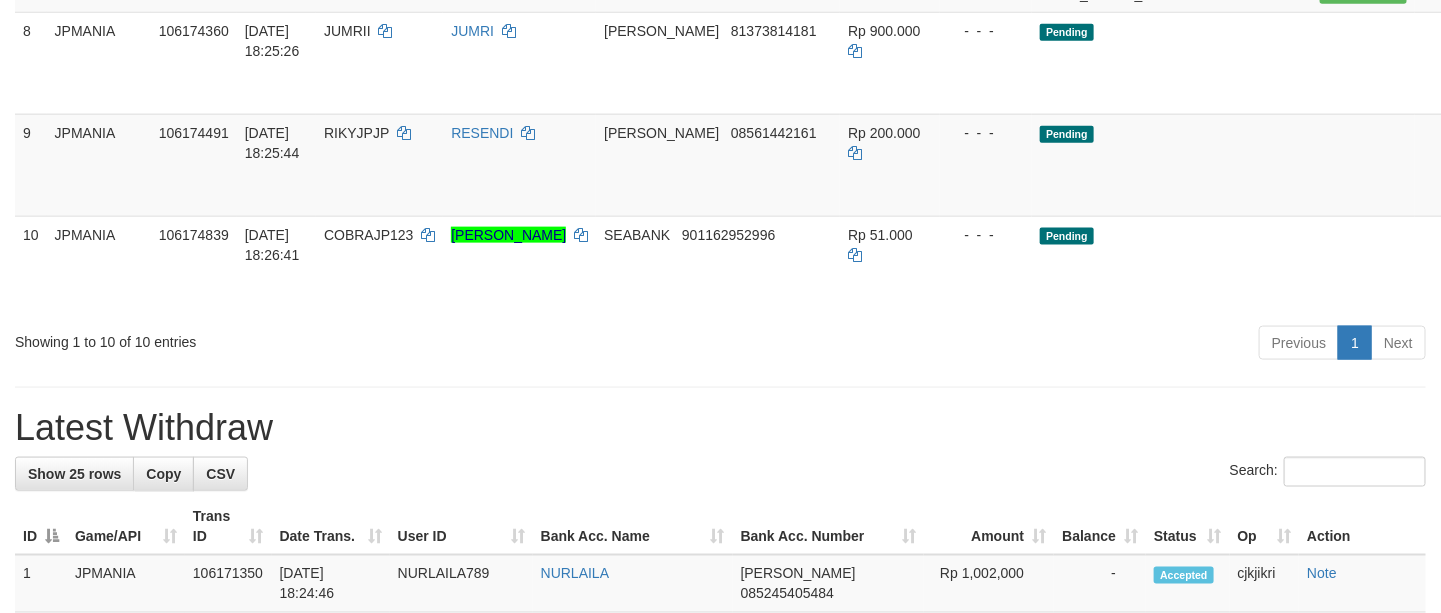 scroll, scrollTop: 900, scrollLeft: 0, axis: vertical 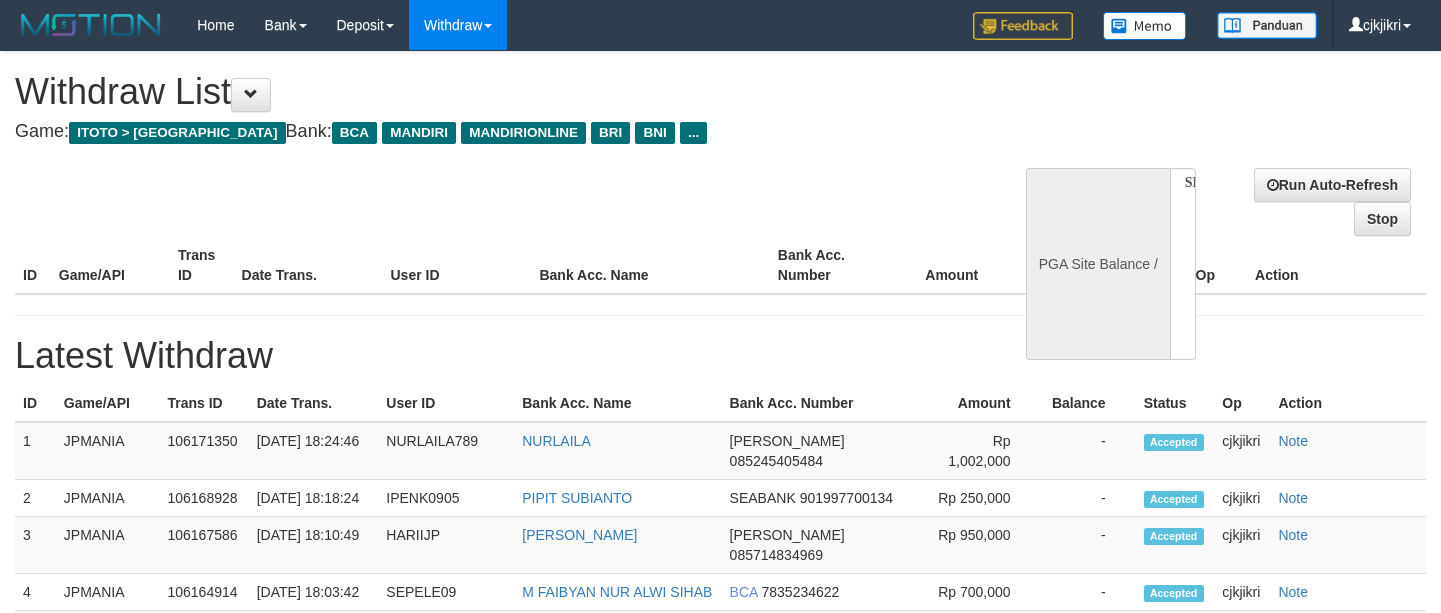 select 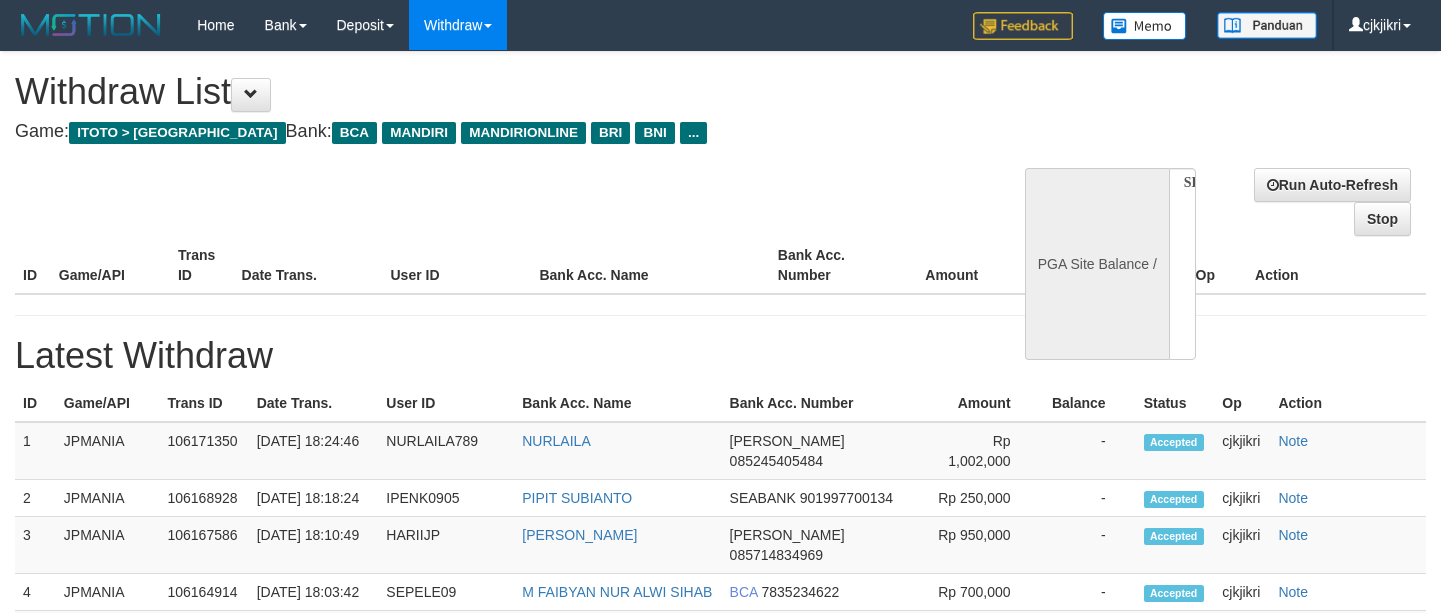 scroll, scrollTop: 0, scrollLeft: 0, axis: both 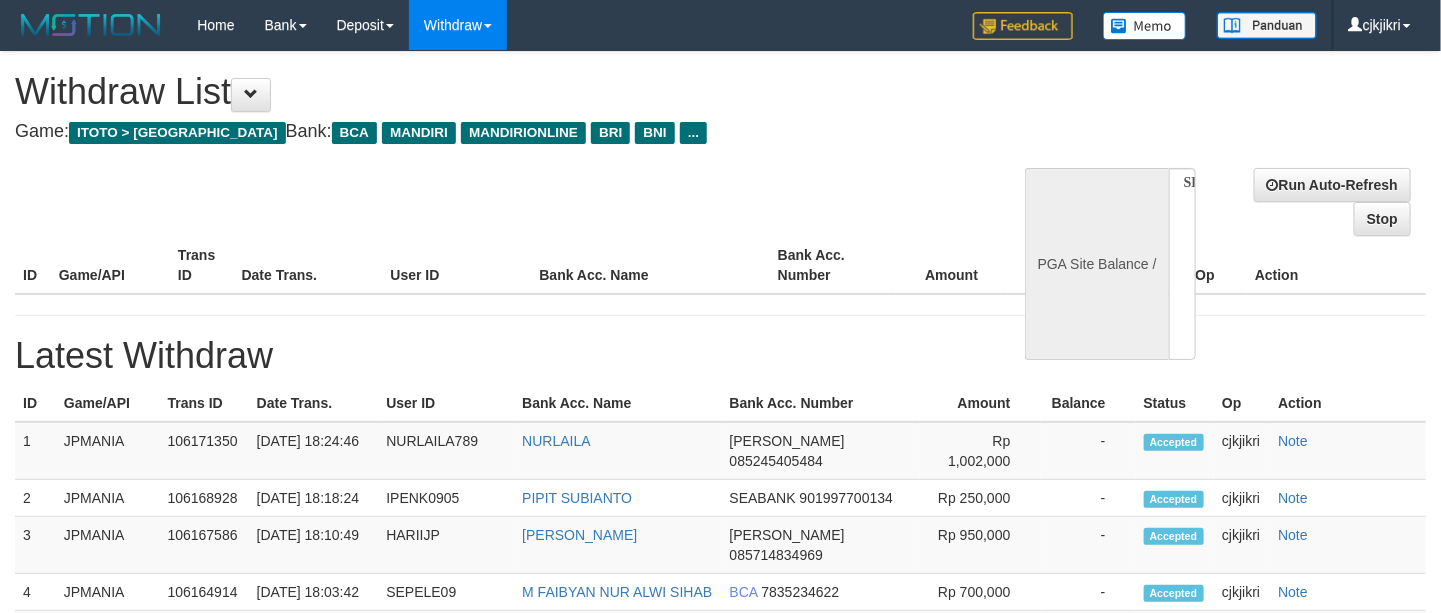 select on "**" 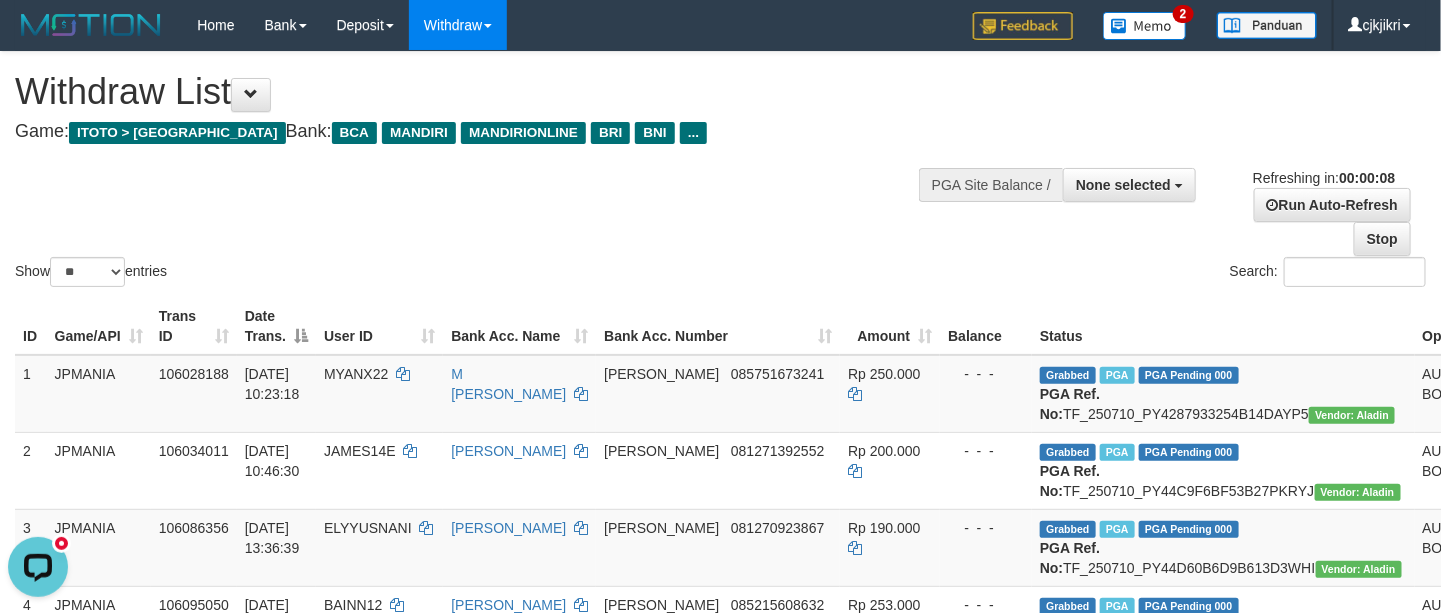 scroll, scrollTop: 0, scrollLeft: 0, axis: both 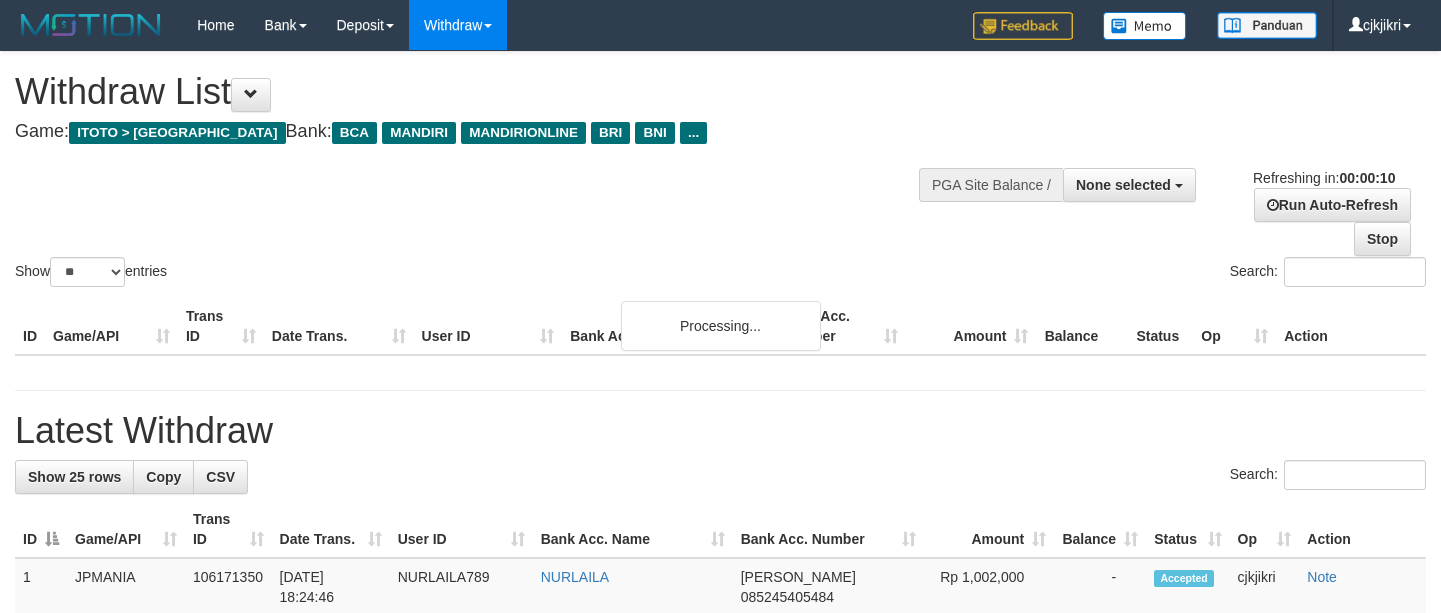 select 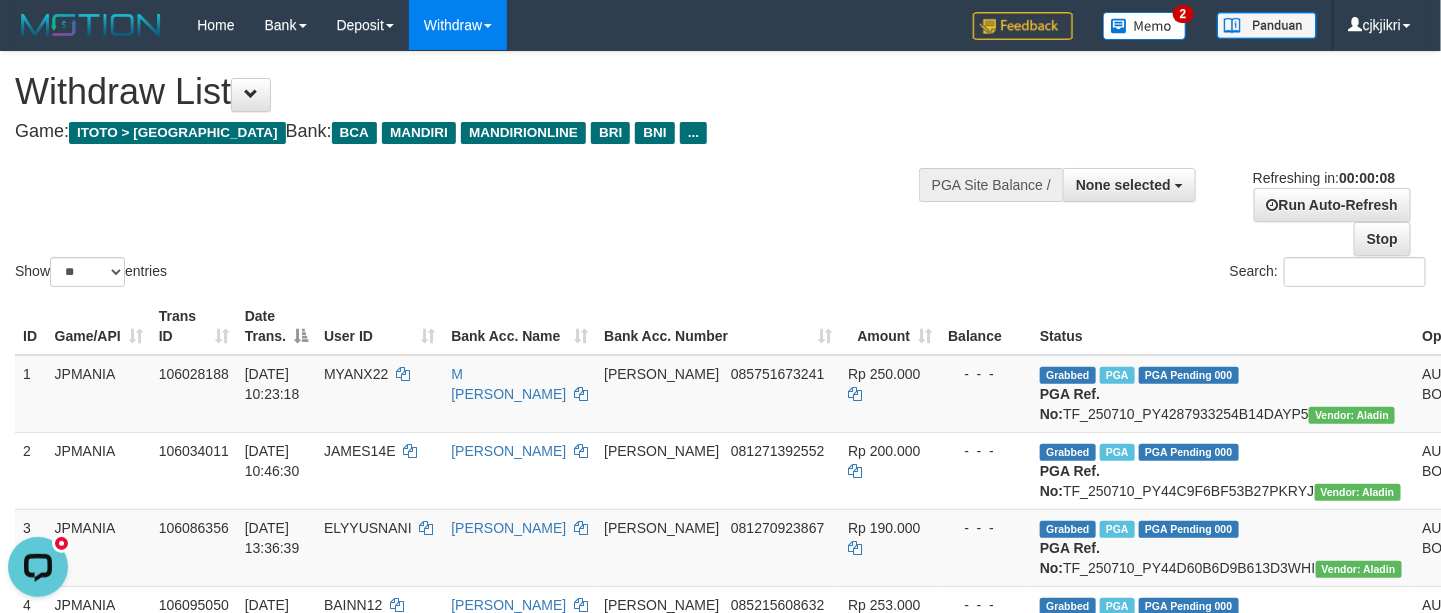 scroll, scrollTop: 0, scrollLeft: 0, axis: both 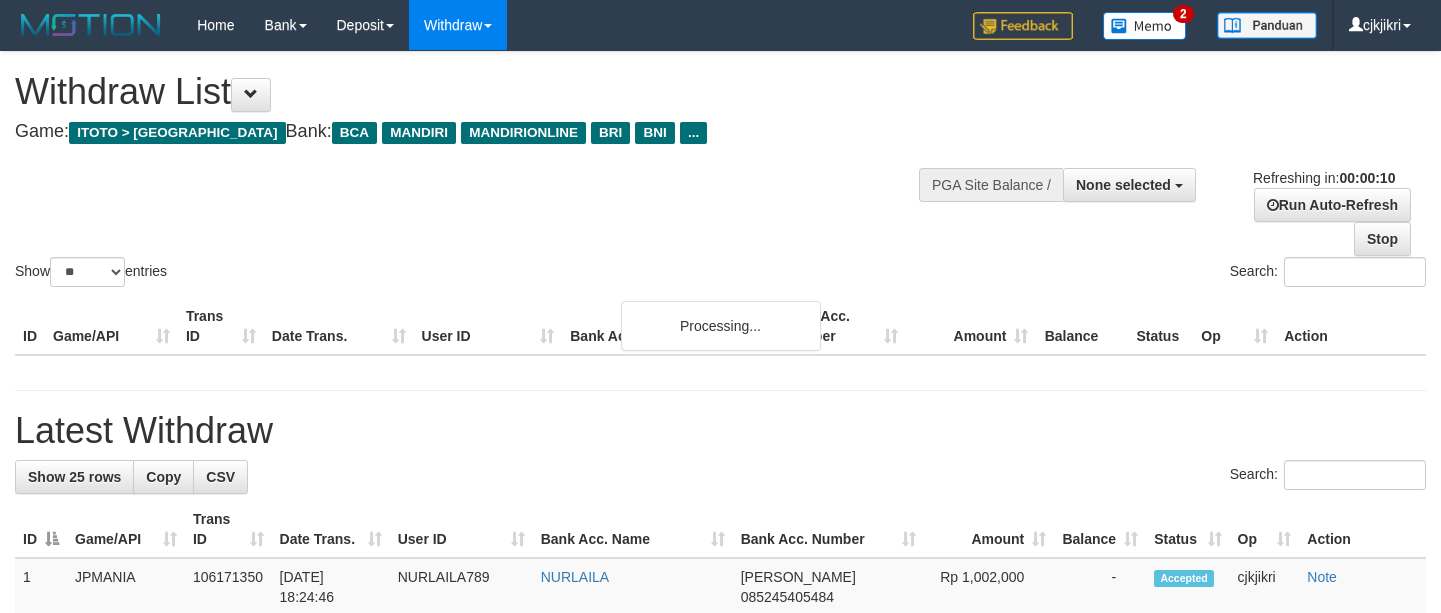 select 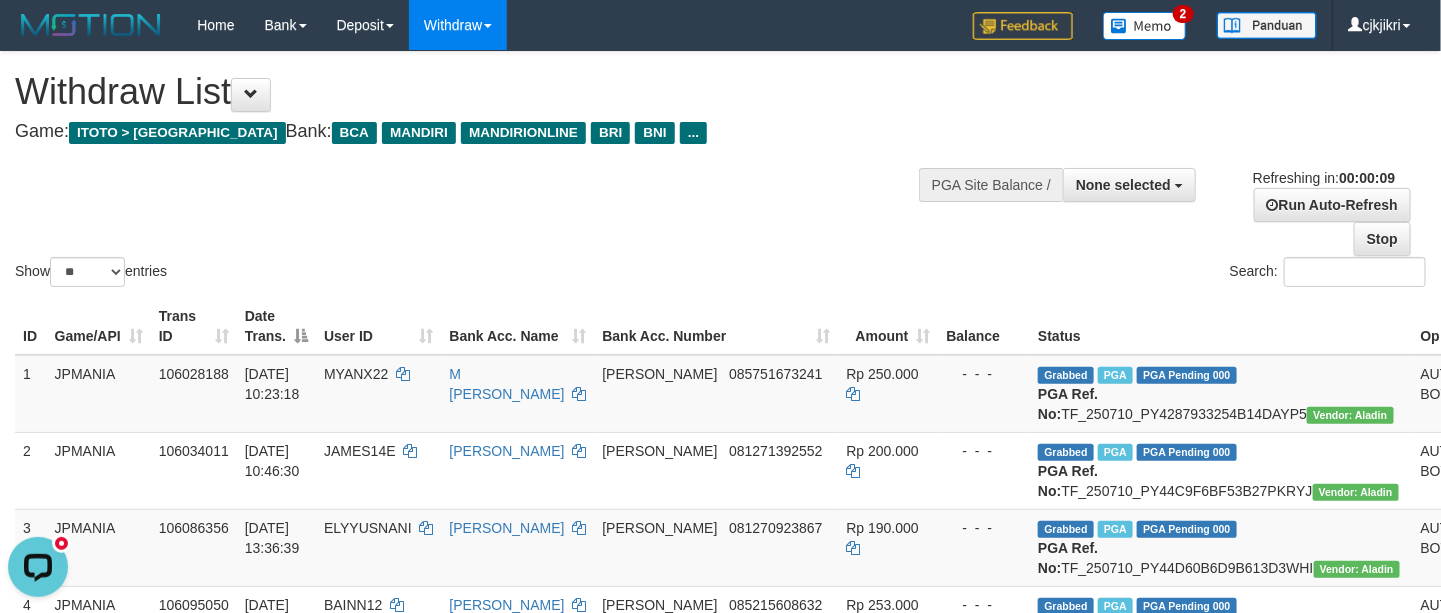 scroll, scrollTop: 0, scrollLeft: 0, axis: both 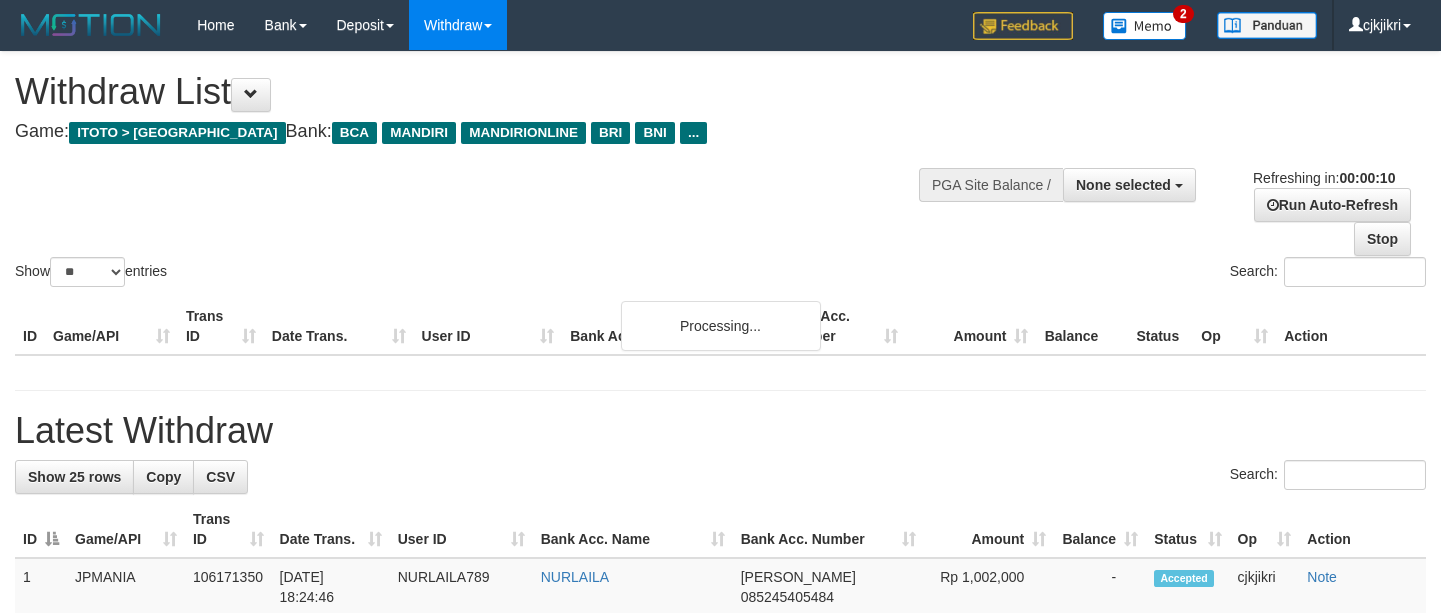 select 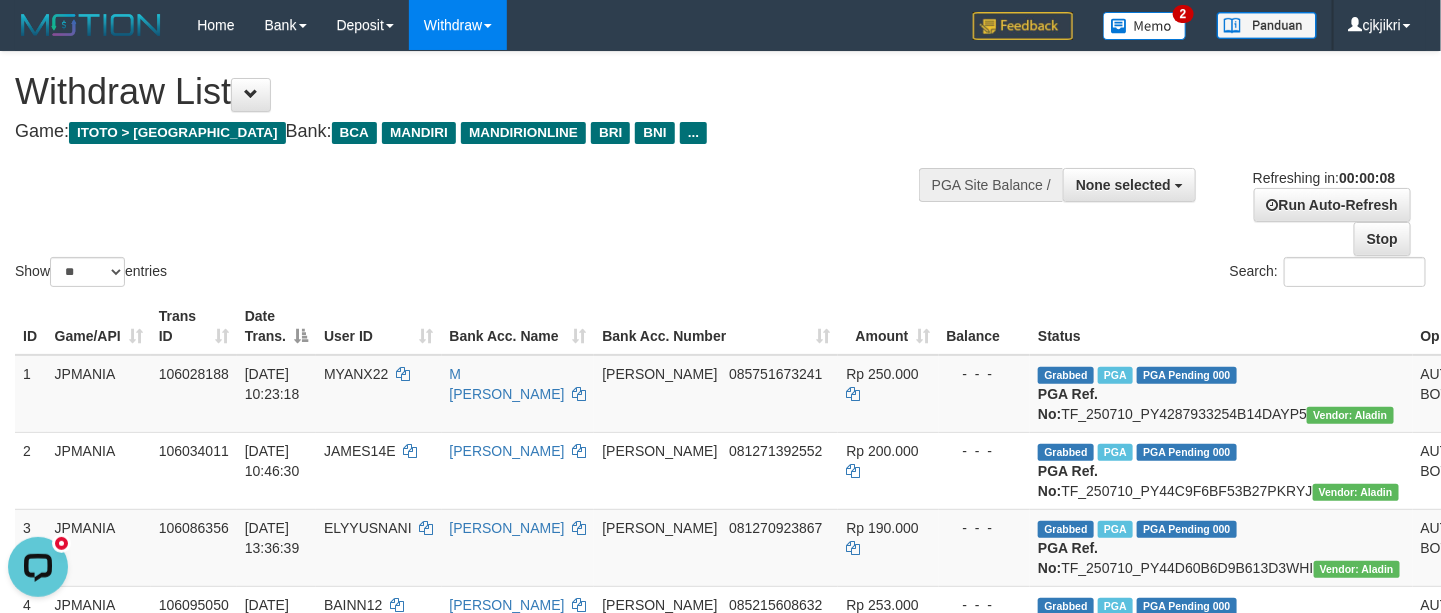 scroll, scrollTop: 0, scrollLeft: 0, axis: both 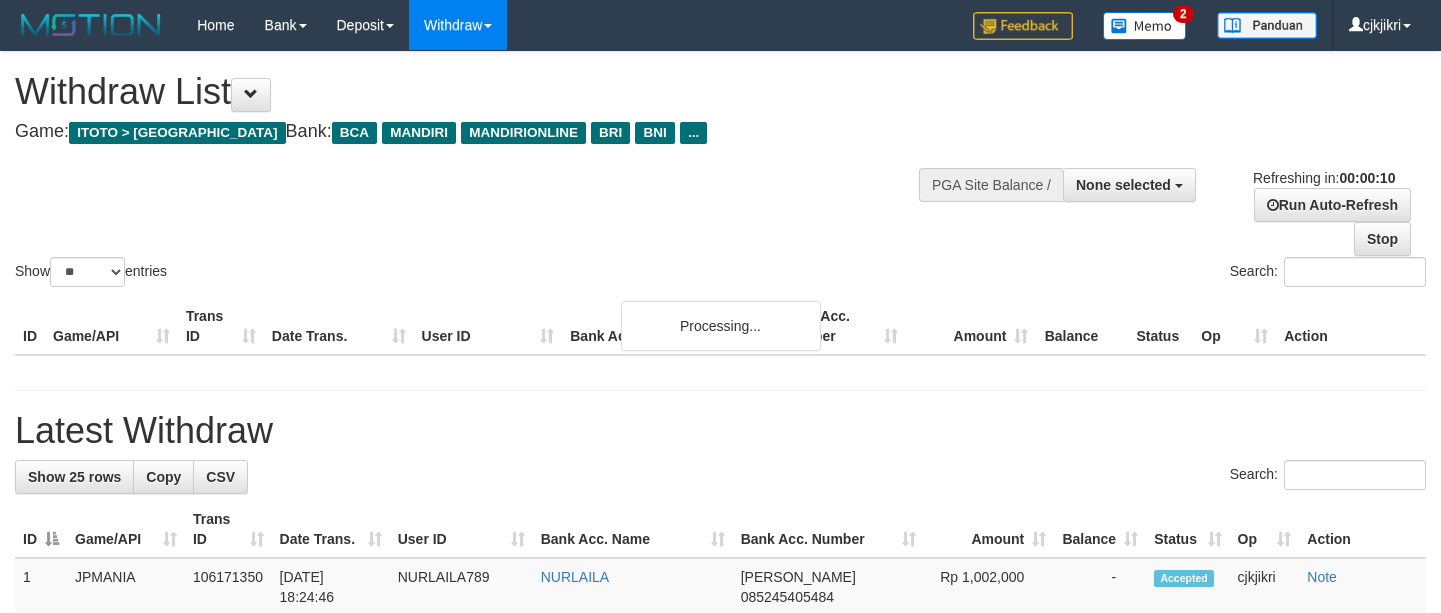 select 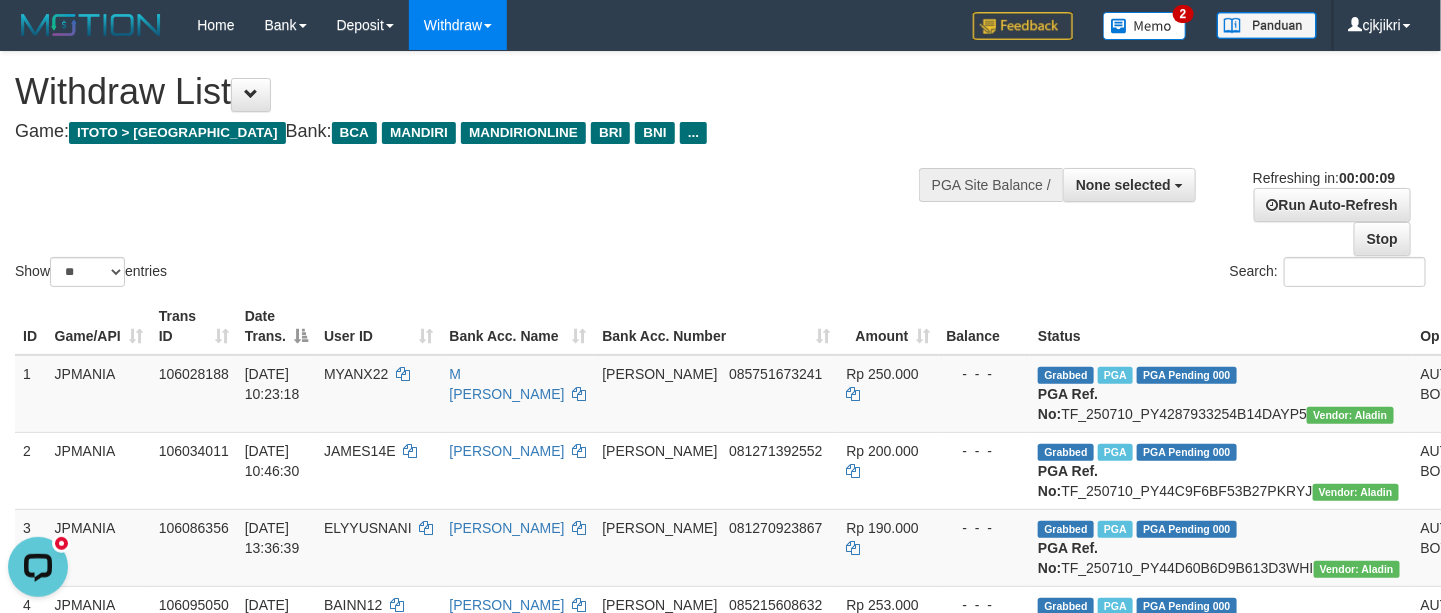 scroll, scrollTop: 0, scrollLeft: 0, axis: both 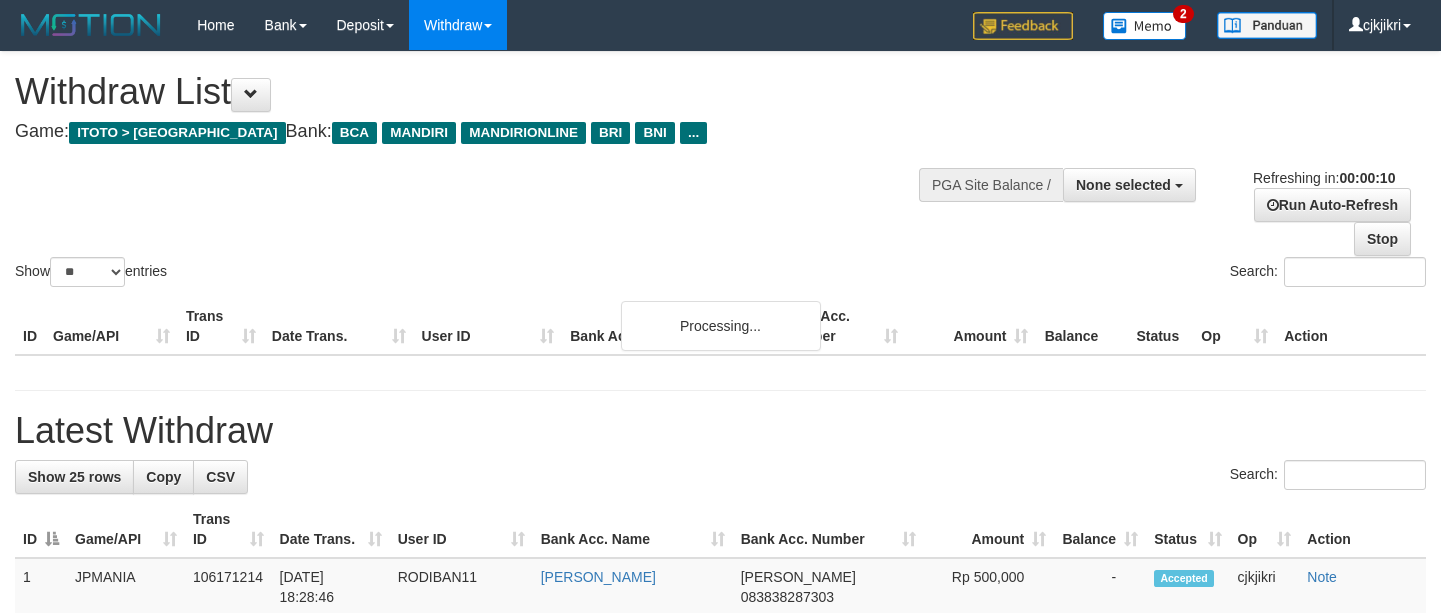 select 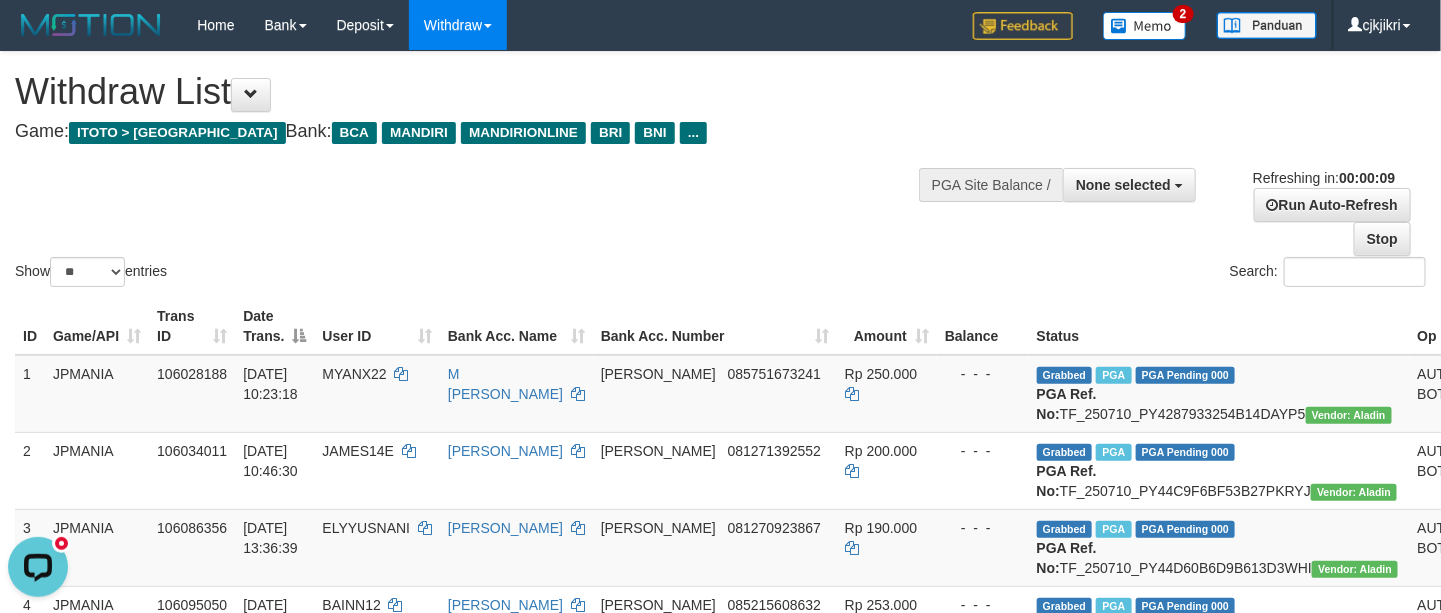 scroll, scrollTop: 0, scrollLeft: 0, axis: both 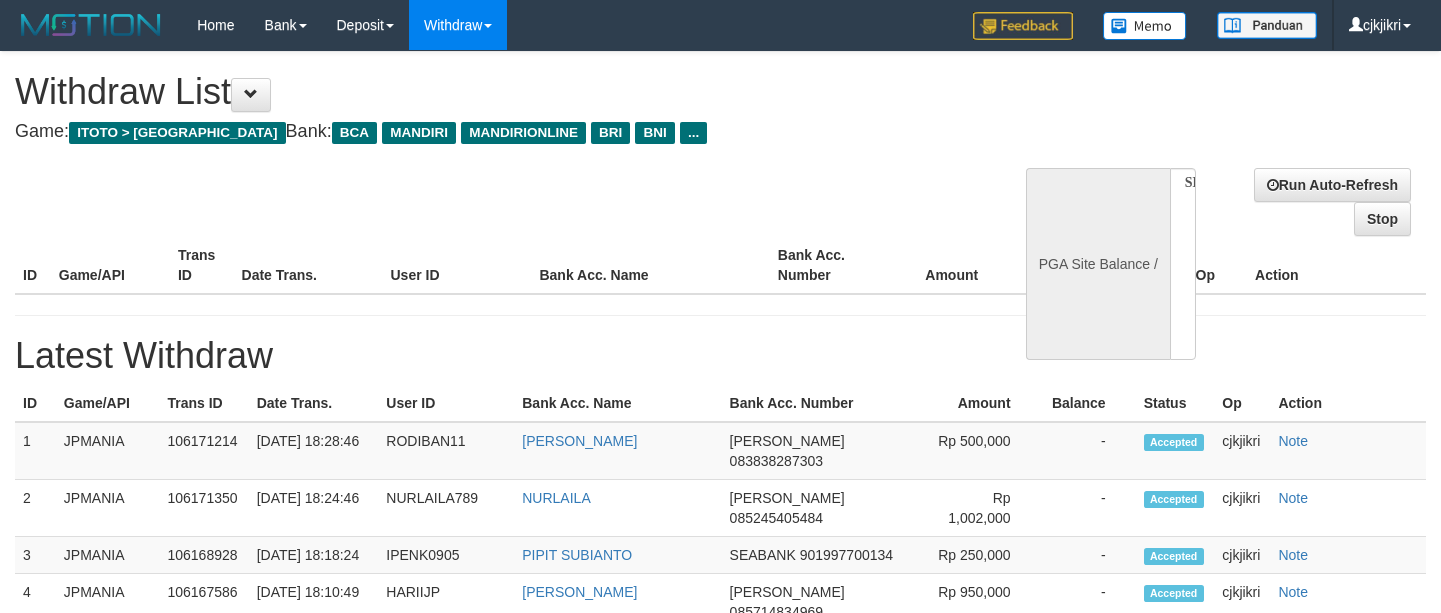 select 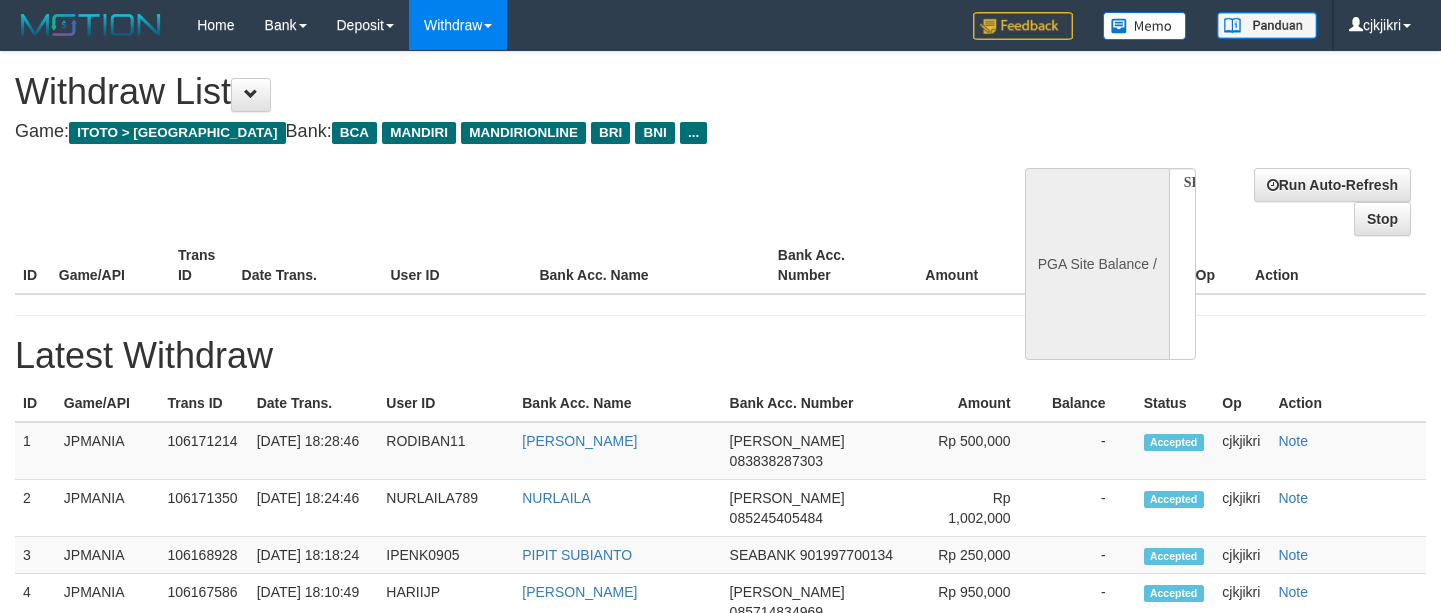 scroll, scrollTop: 0, scrollLeft: 0, axis: both 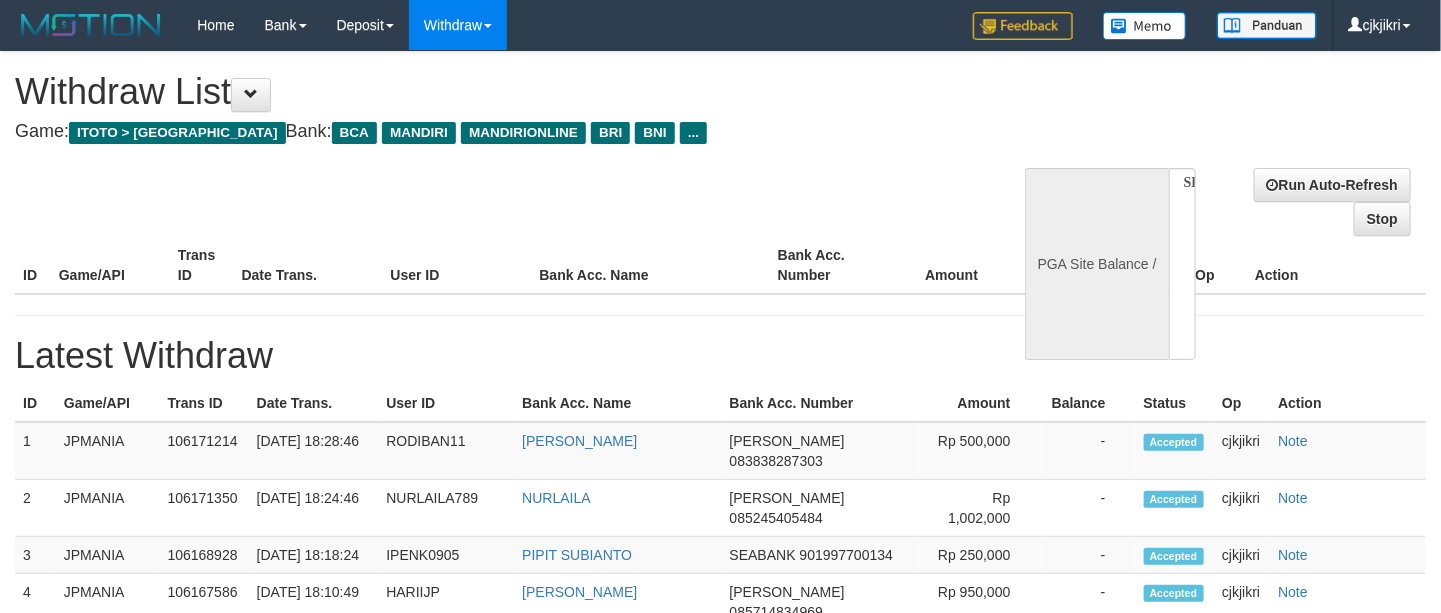 select on "**" 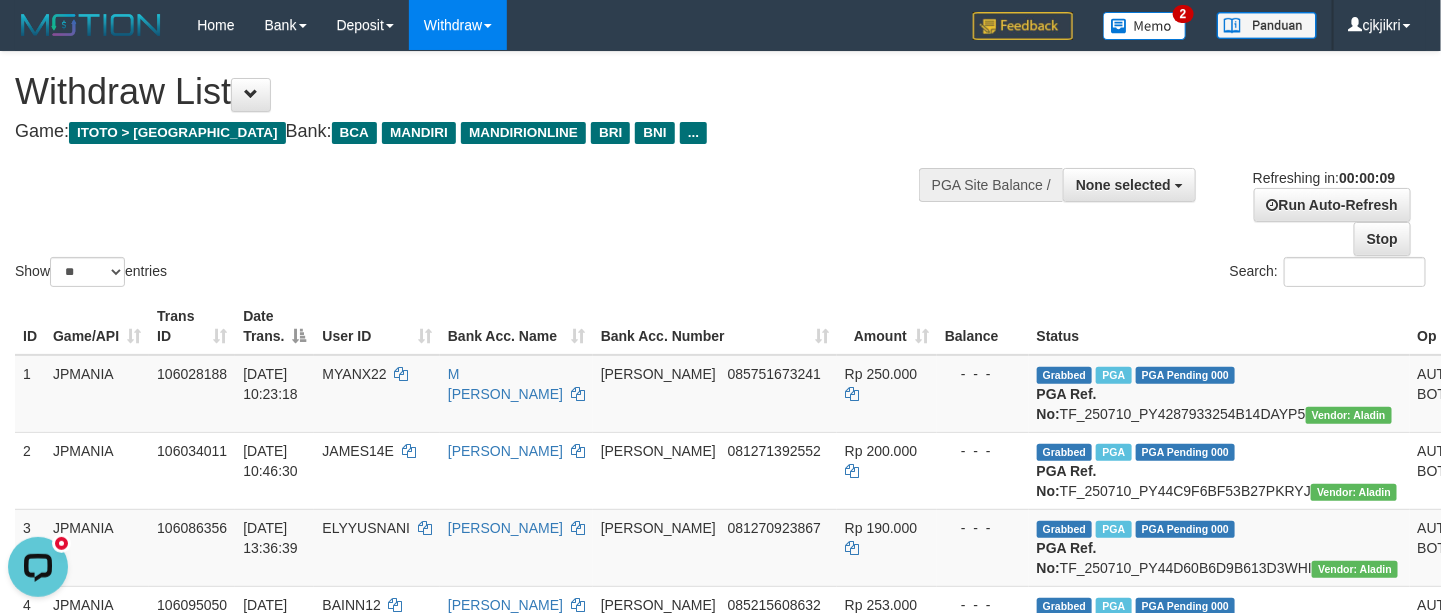 scroll, scrollTop: 0, scrollLeft: 0, axis: both 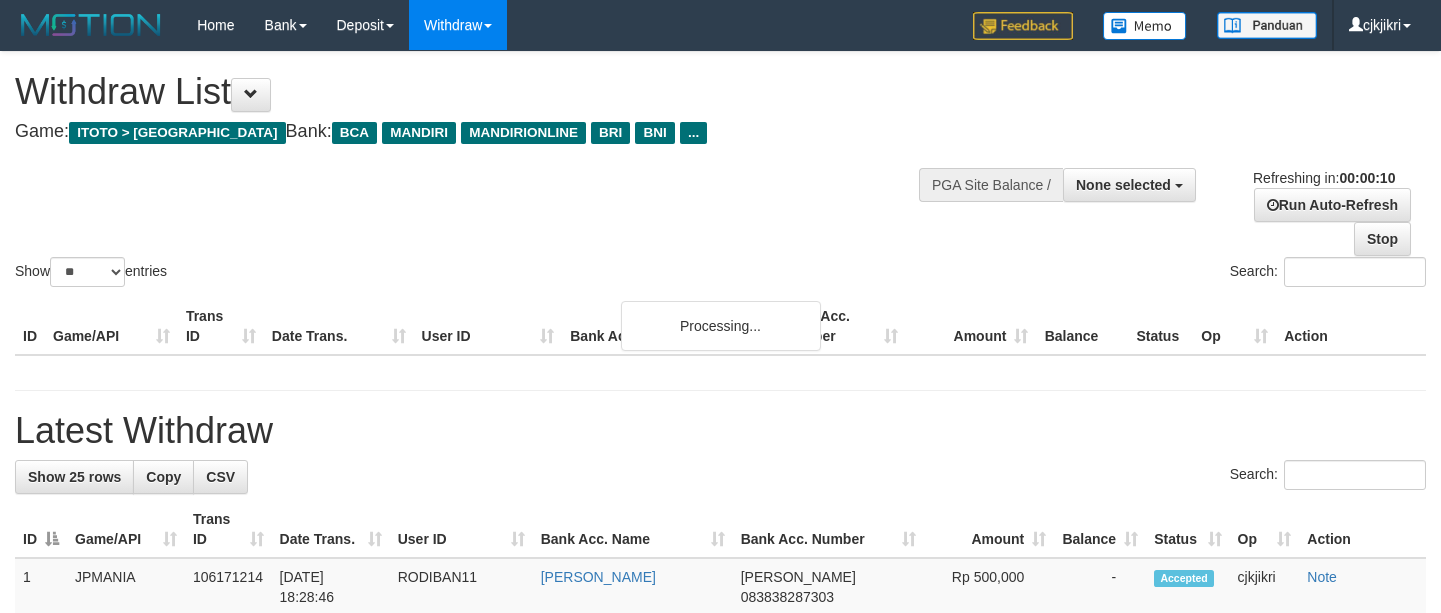 select 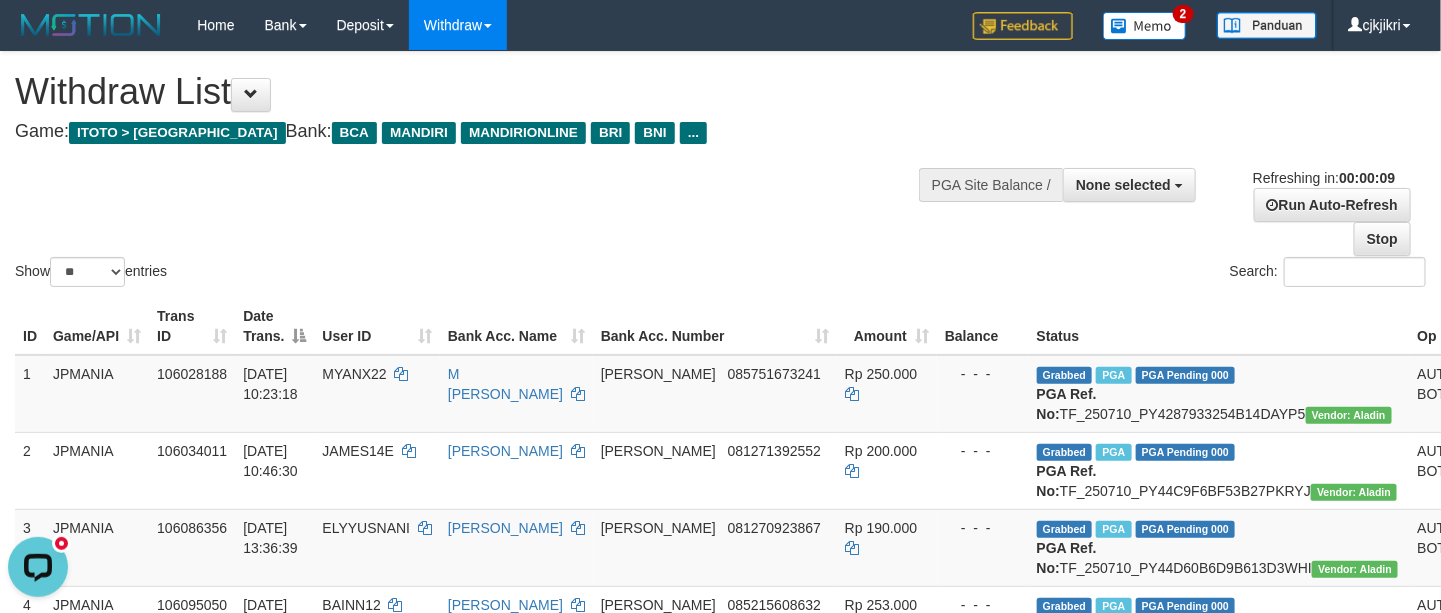 scroll, scrollTop: 0, scrollLeft: 0, axis: both 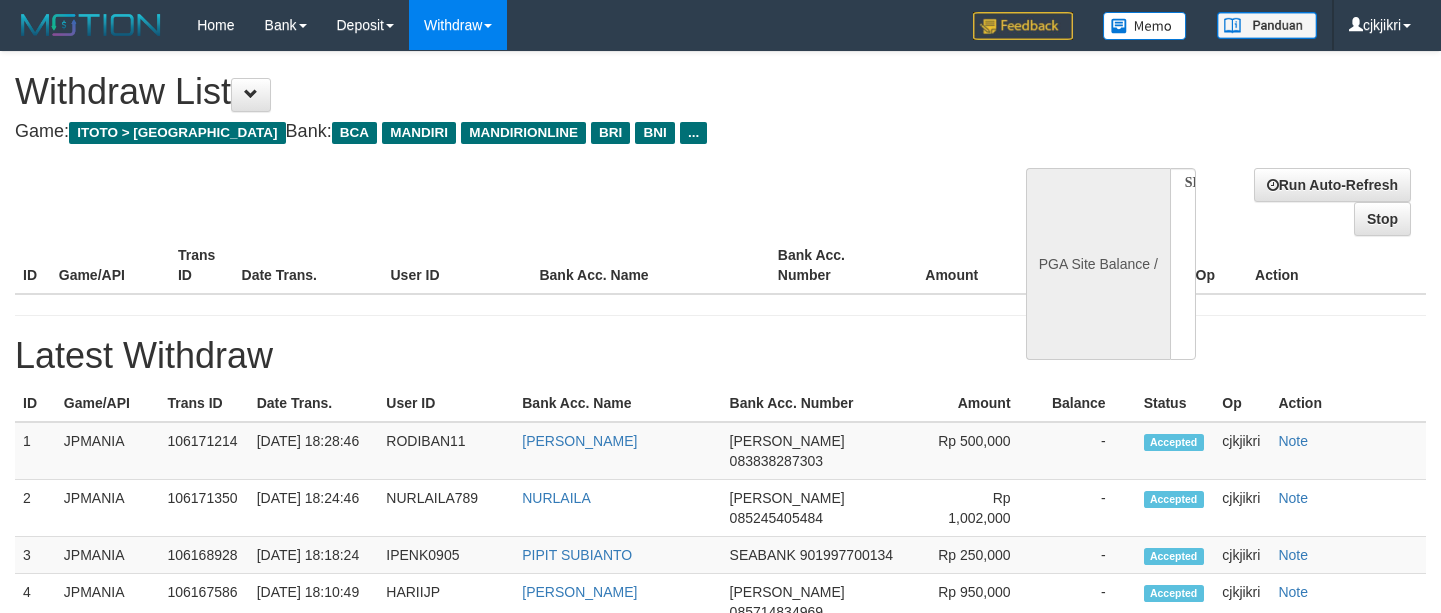 select 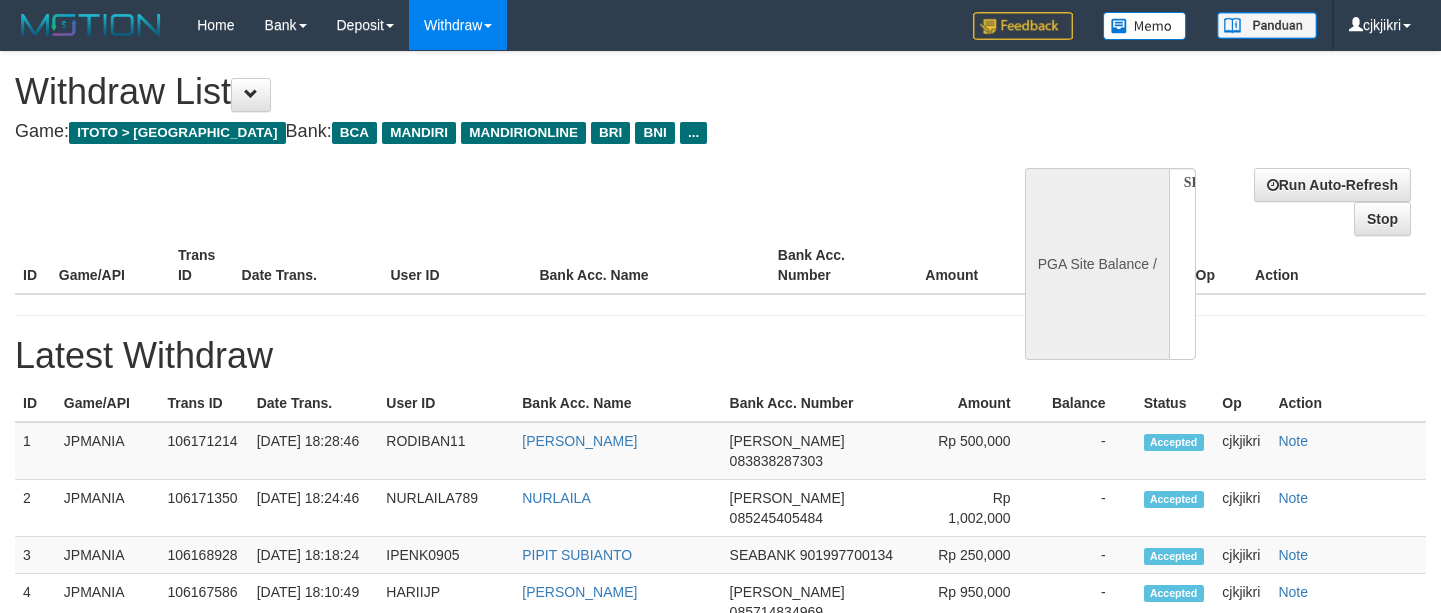 scroll, scrollTop: 0, scrollLeft: 0, axis: both 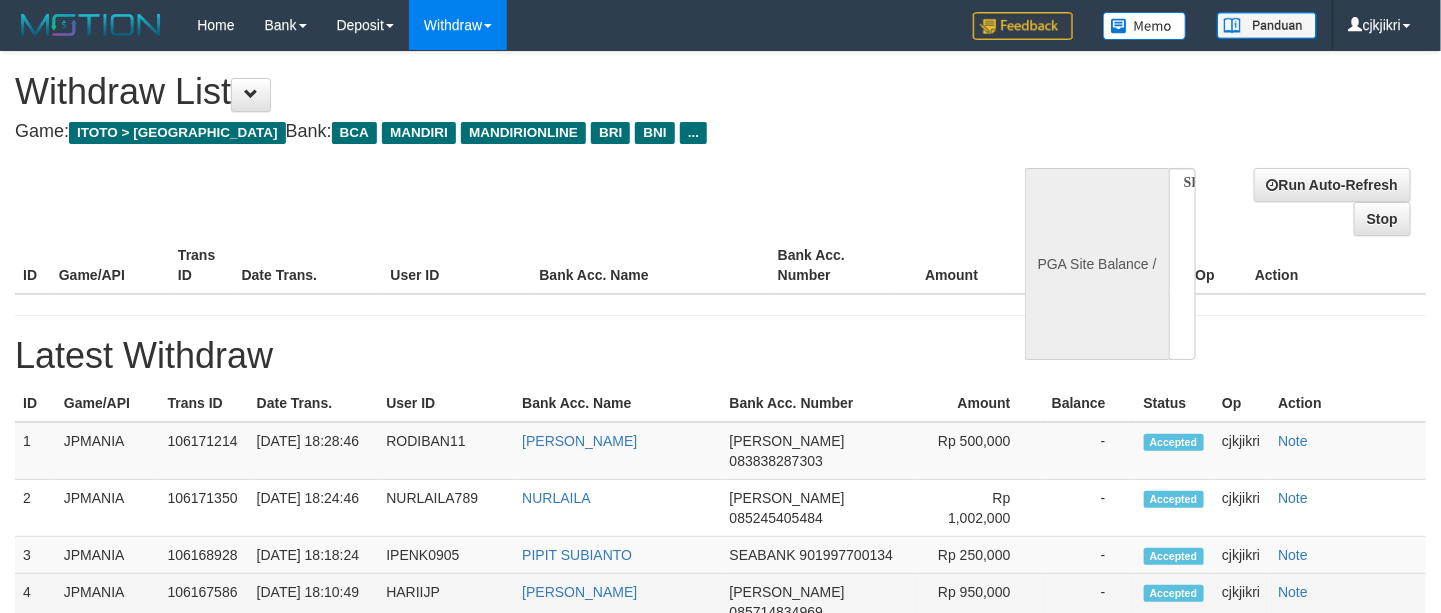 select on "**" 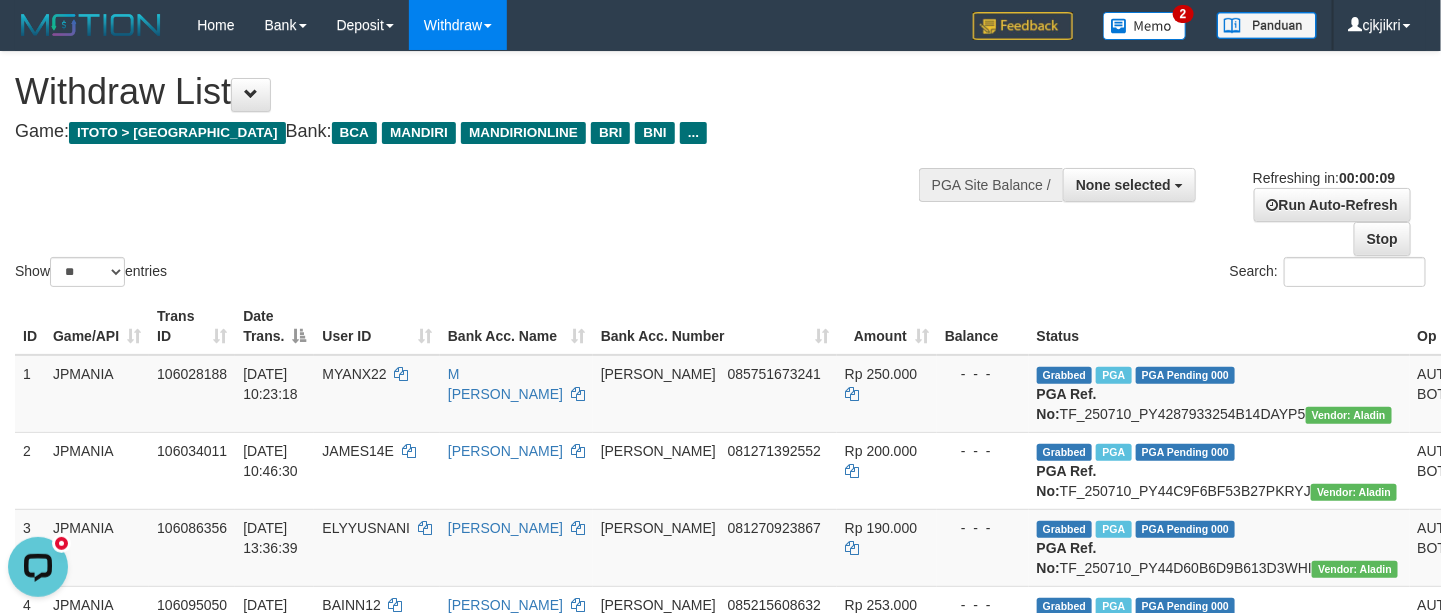 scroll, scrollTop: 0, scrollLeft: 0, axis: both 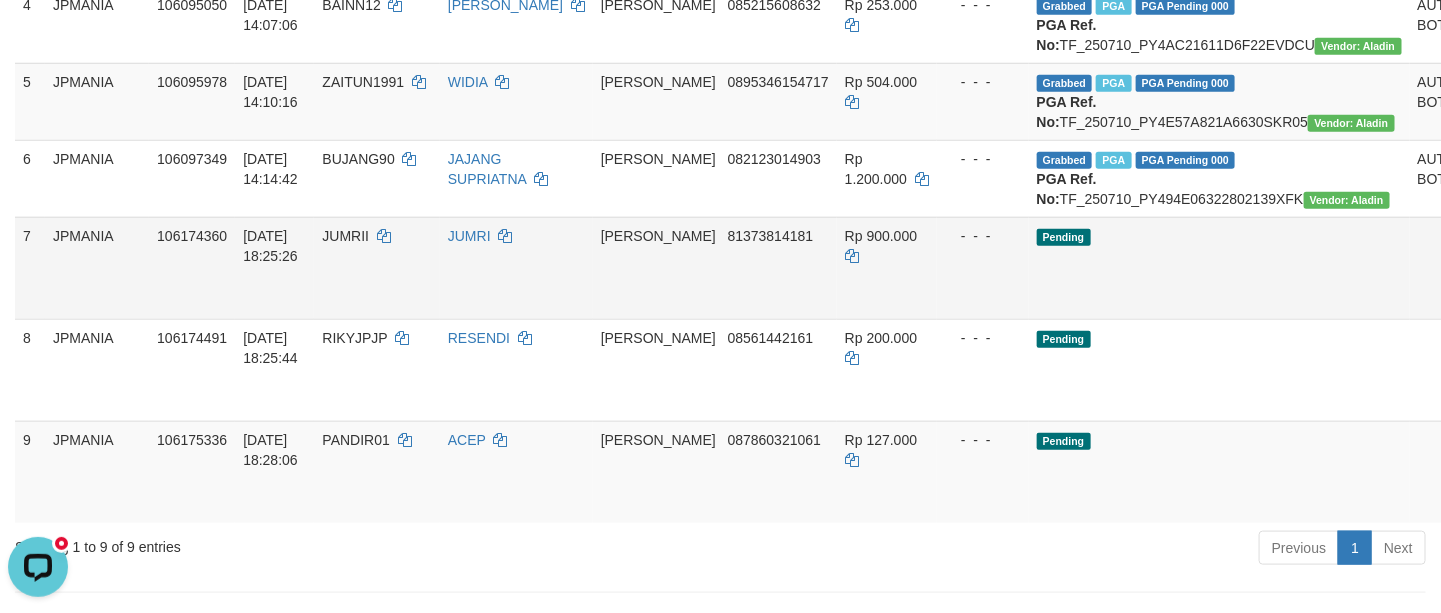 click on "Send PGA" at bounding box center [1516, 291] 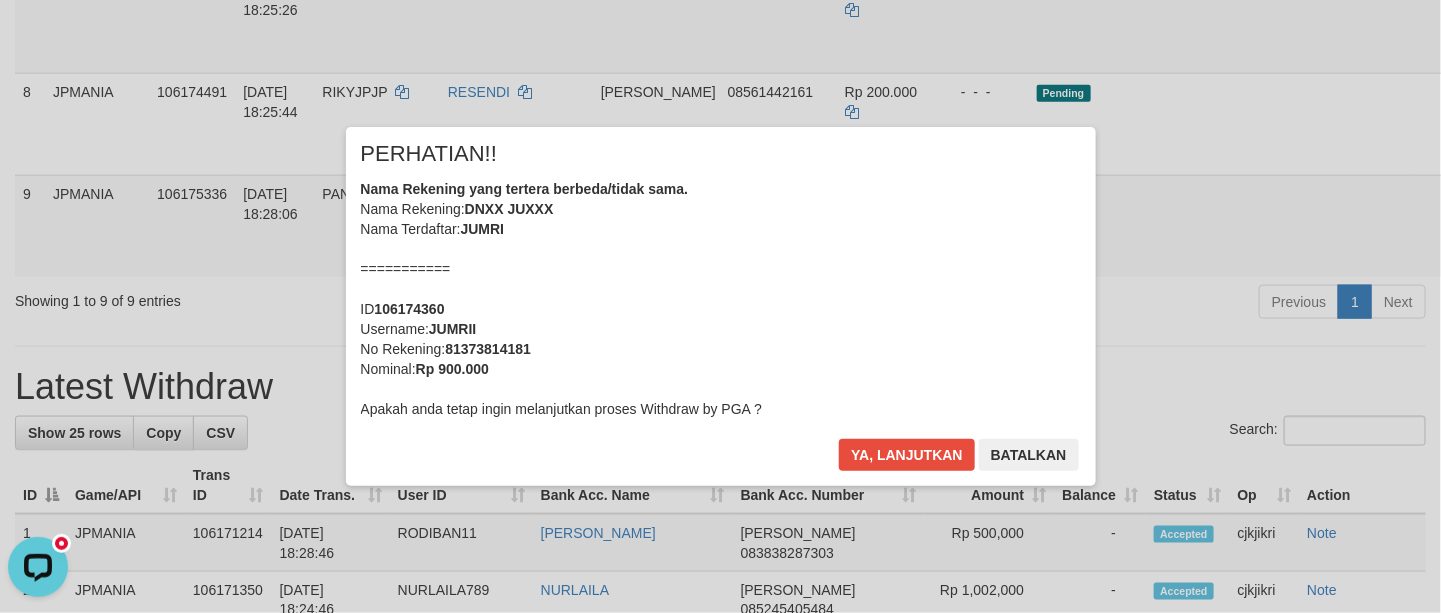 scroll, scrollTop: 750, scrollLeft: 0, axis: vertical 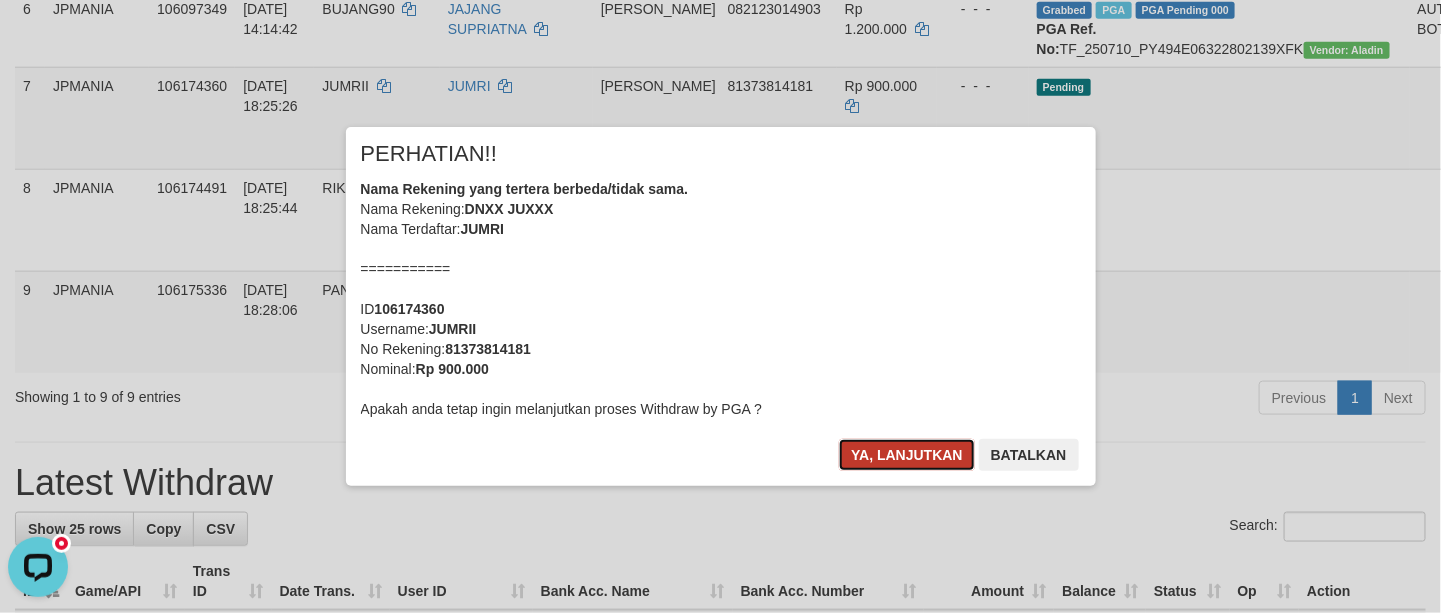 click on "Ya, lanjutkan" at bounding box center (907, 455) 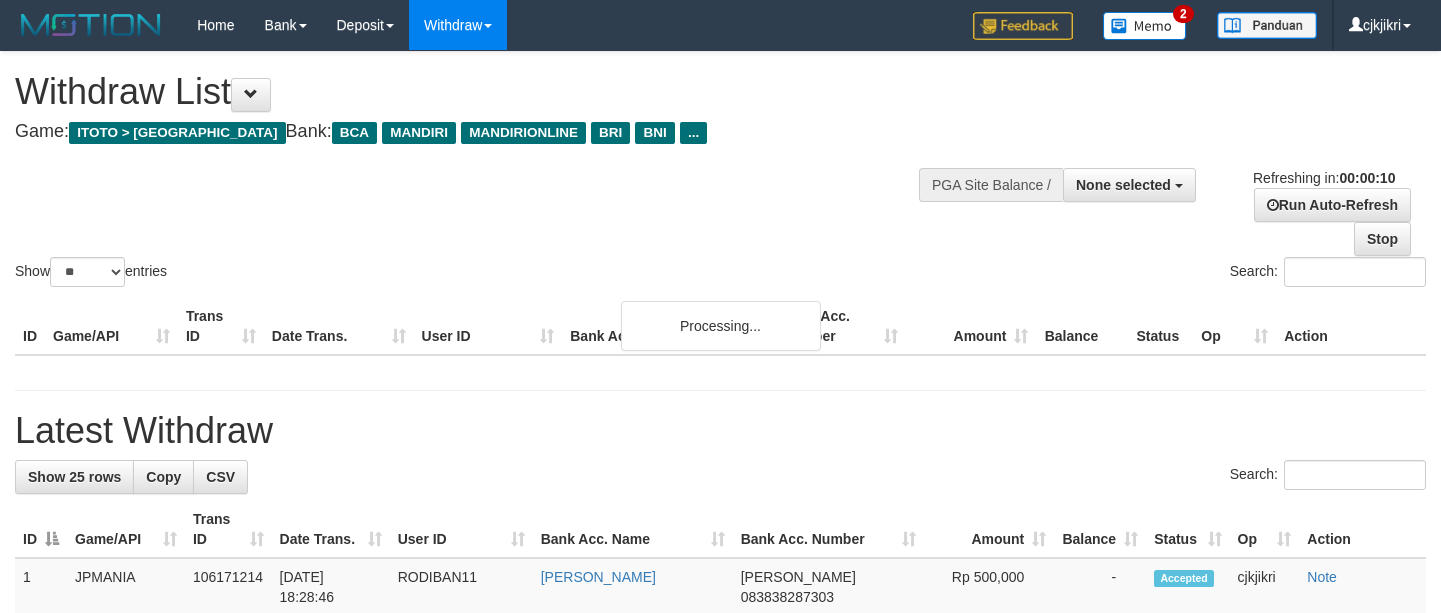 select 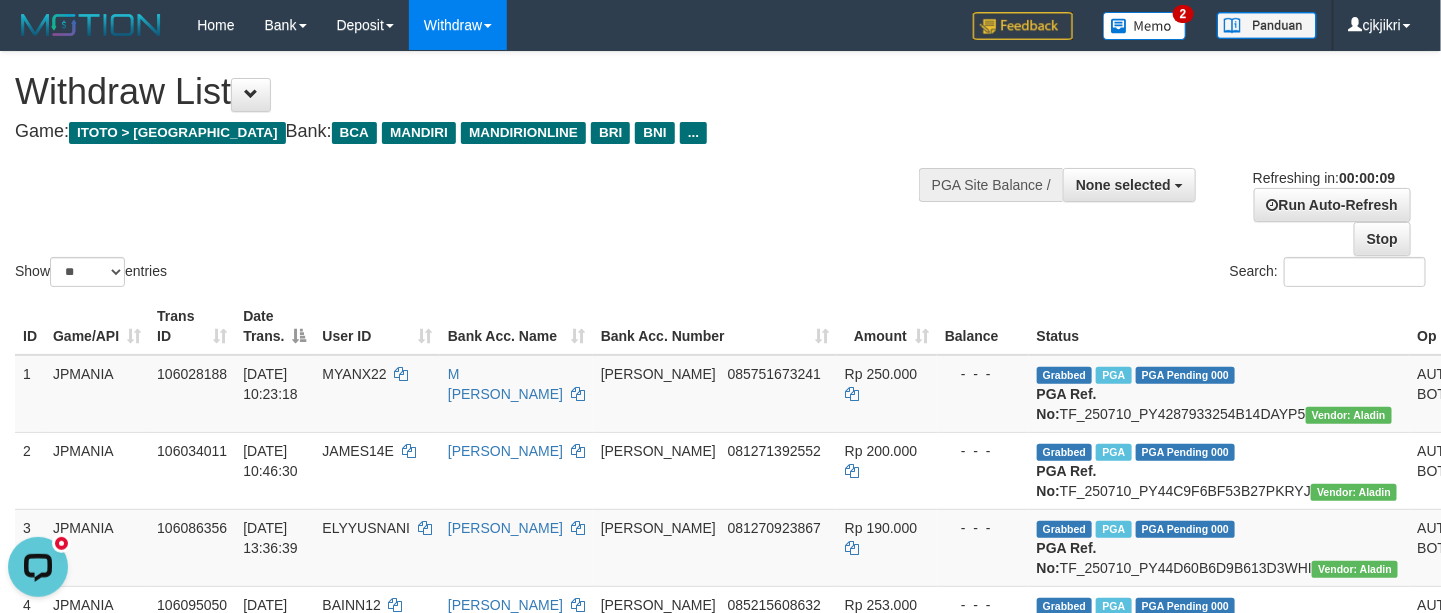 scroll, scrollTop: 0, scrollLeft: 0, axis: both 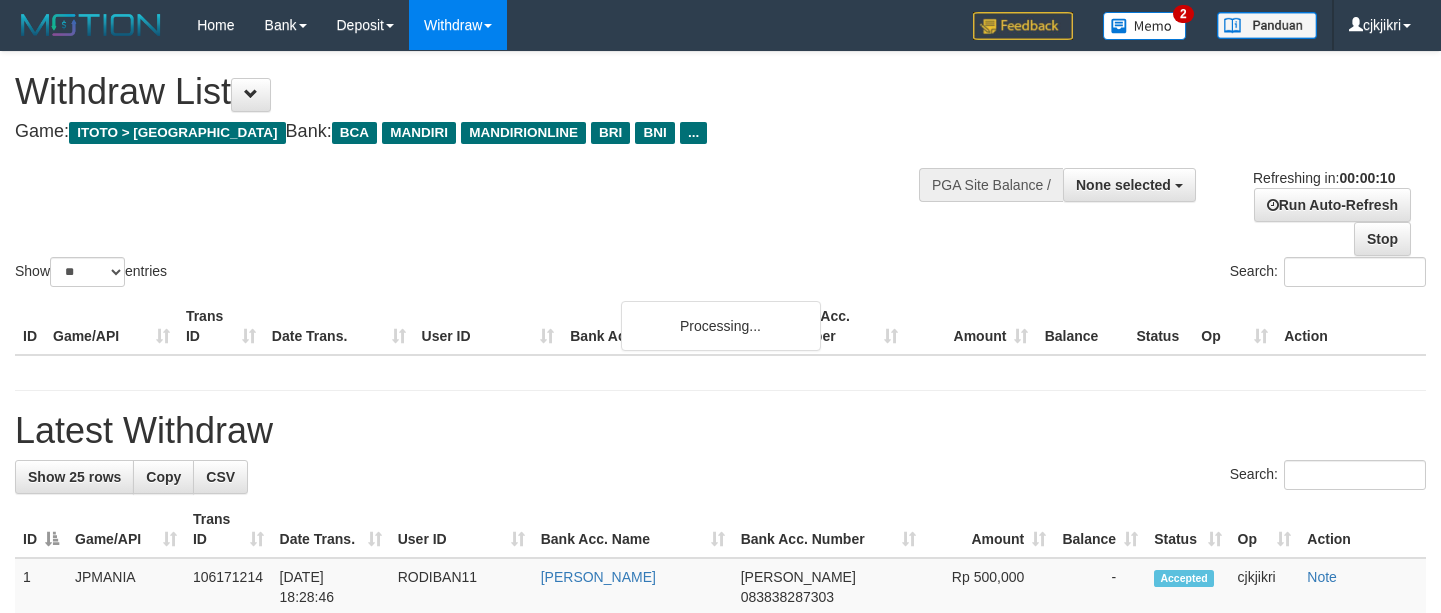 select 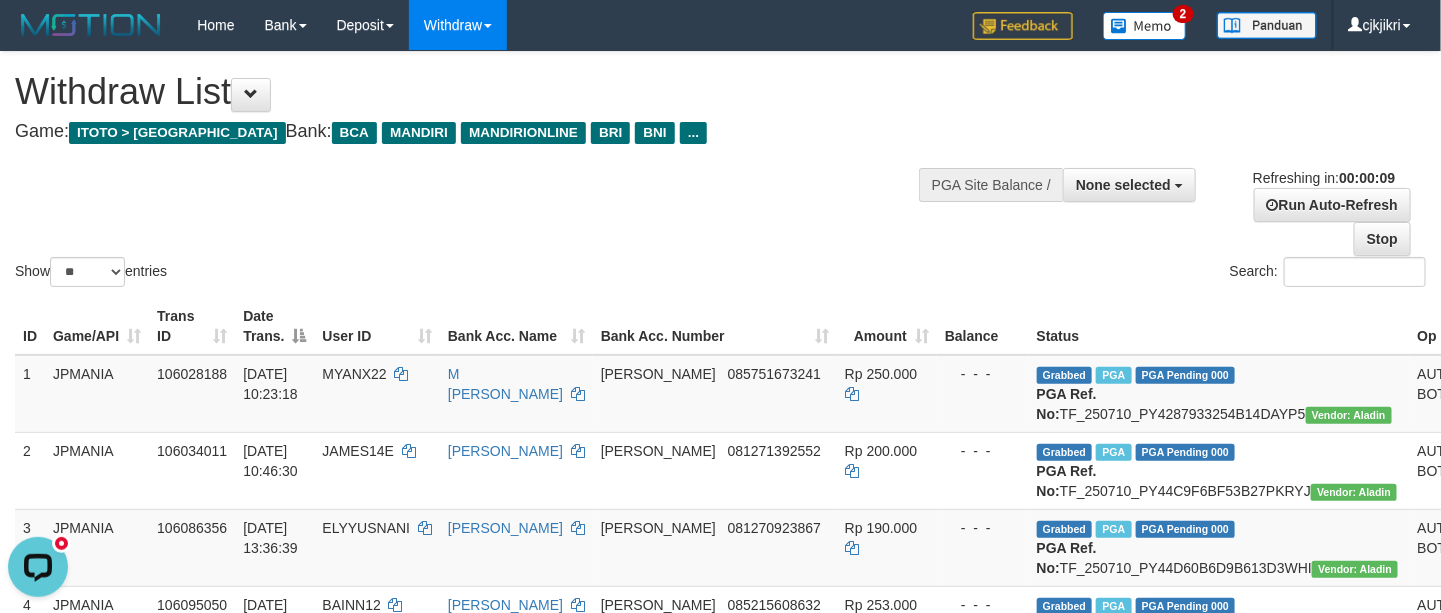 scroll, scrollTop: 0, scrollLeft: 0, axis: both 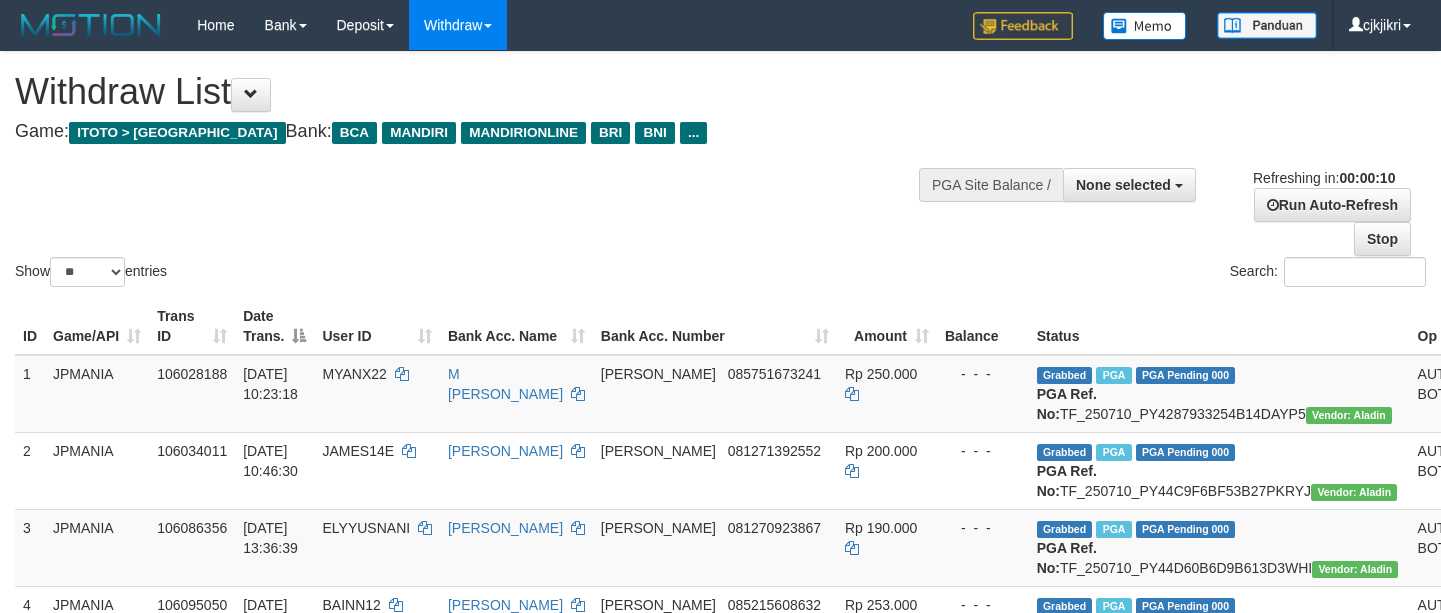 select 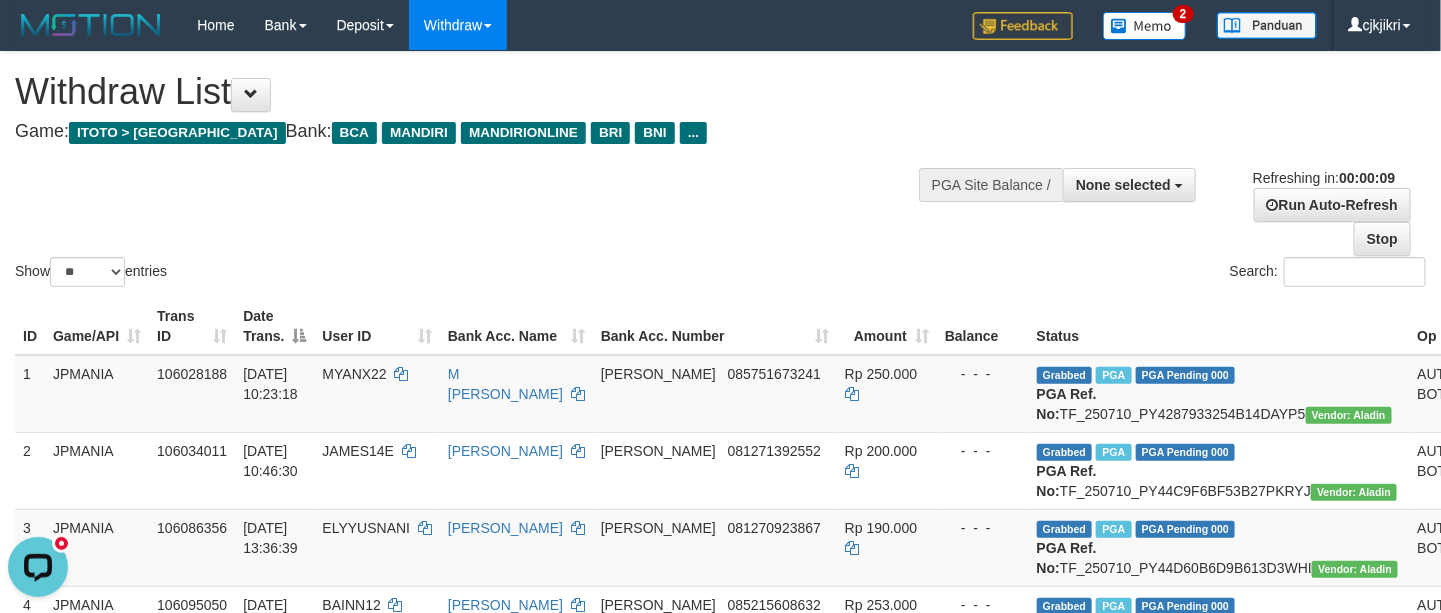 scroll, scrollTop: 0, scrollLeft: 0, axis: both 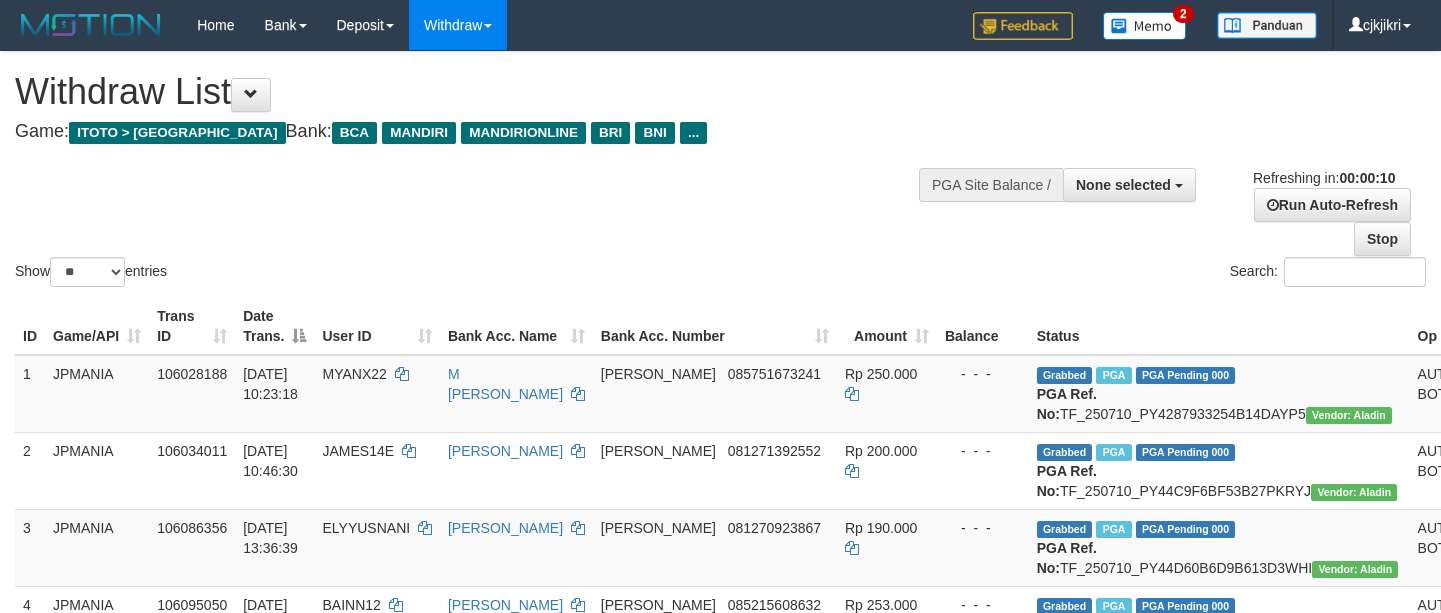 select 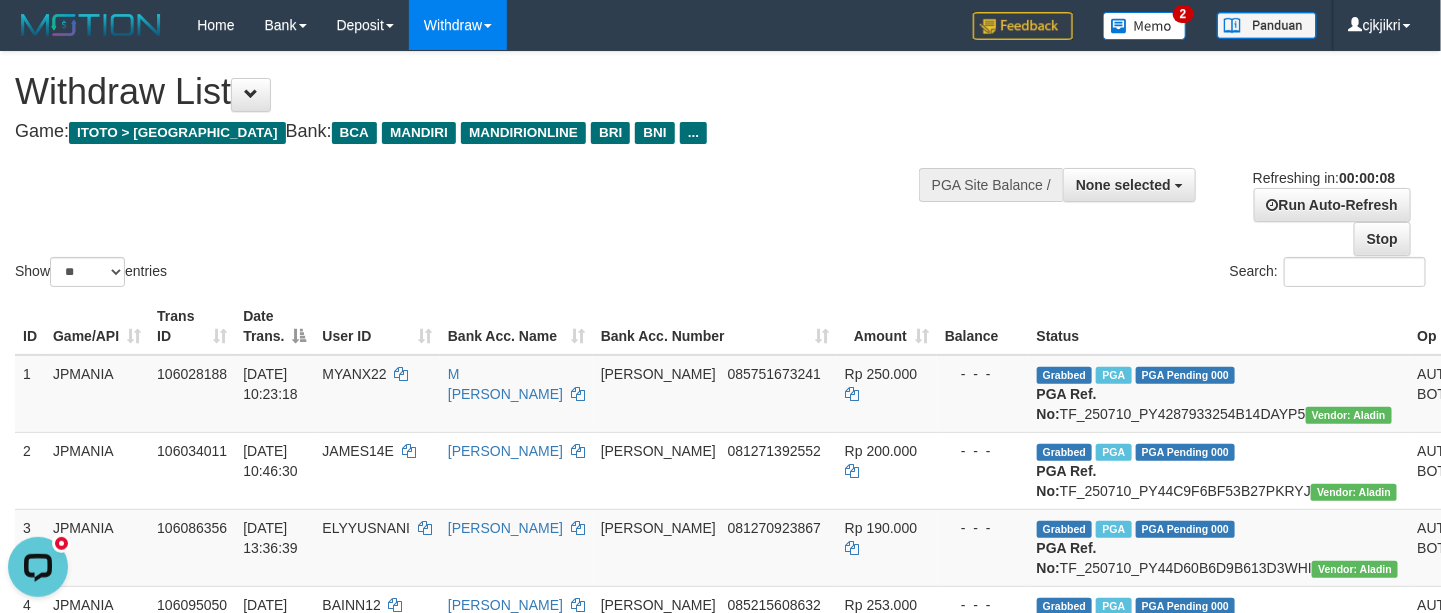 scroll, scrollTop: 0, scrollLeft: 0, axis: both 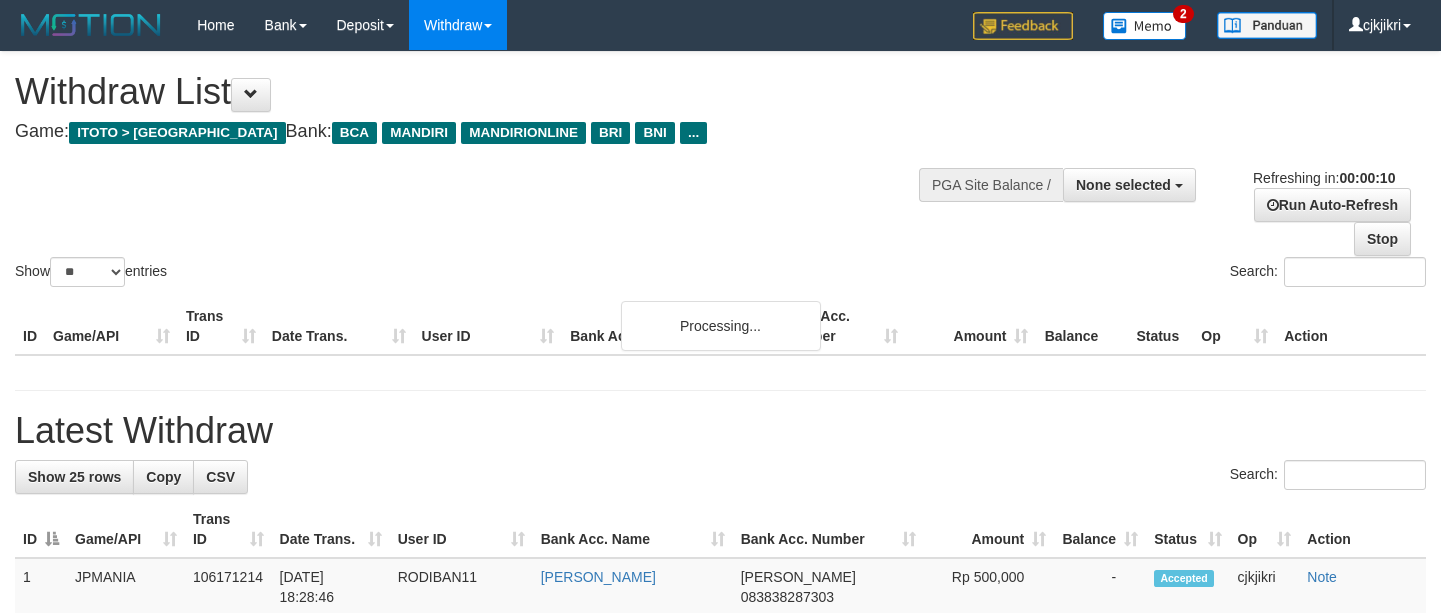 select 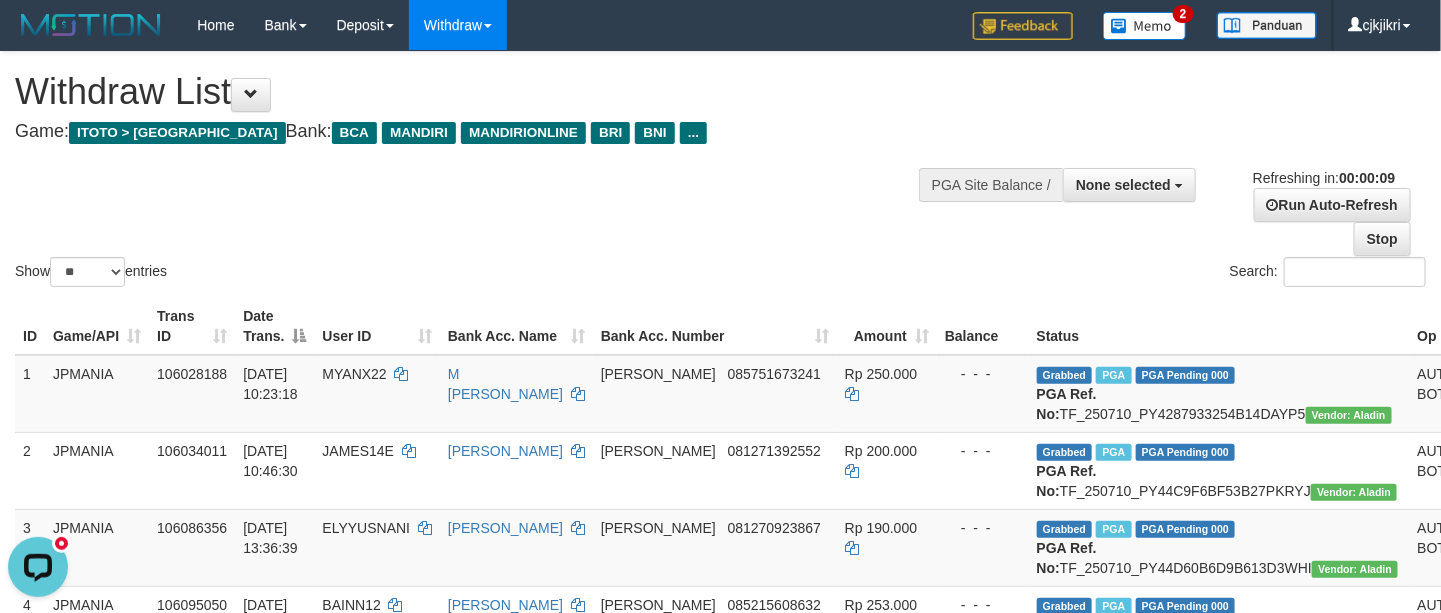 scroll, scrollTop: 0, scrollLeft: 0, axis: both 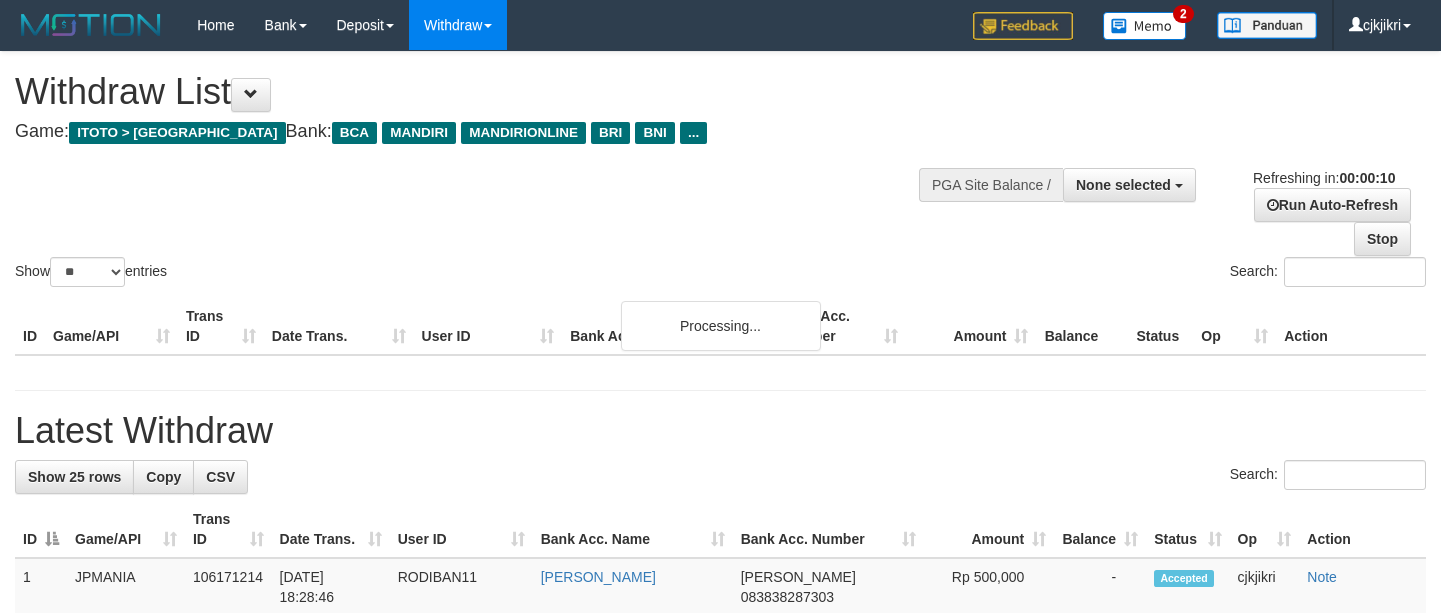 select 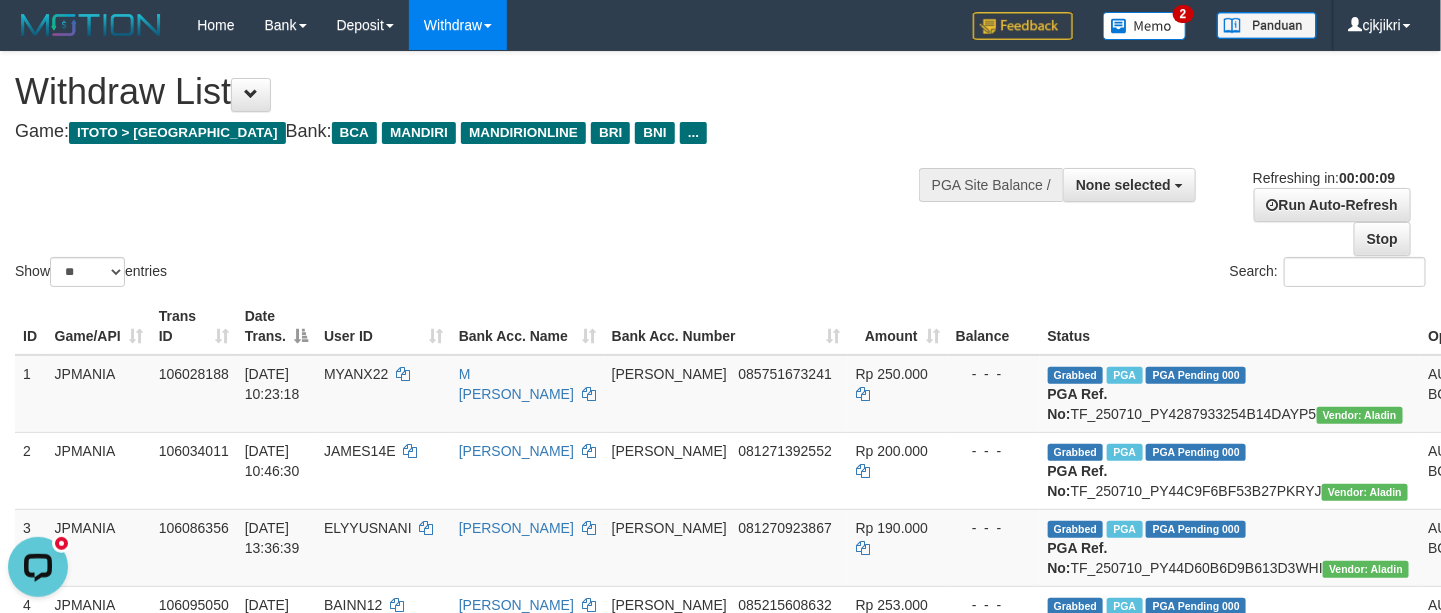 scroll, scrollTop: 0, scrollLeft: 0, axis: both 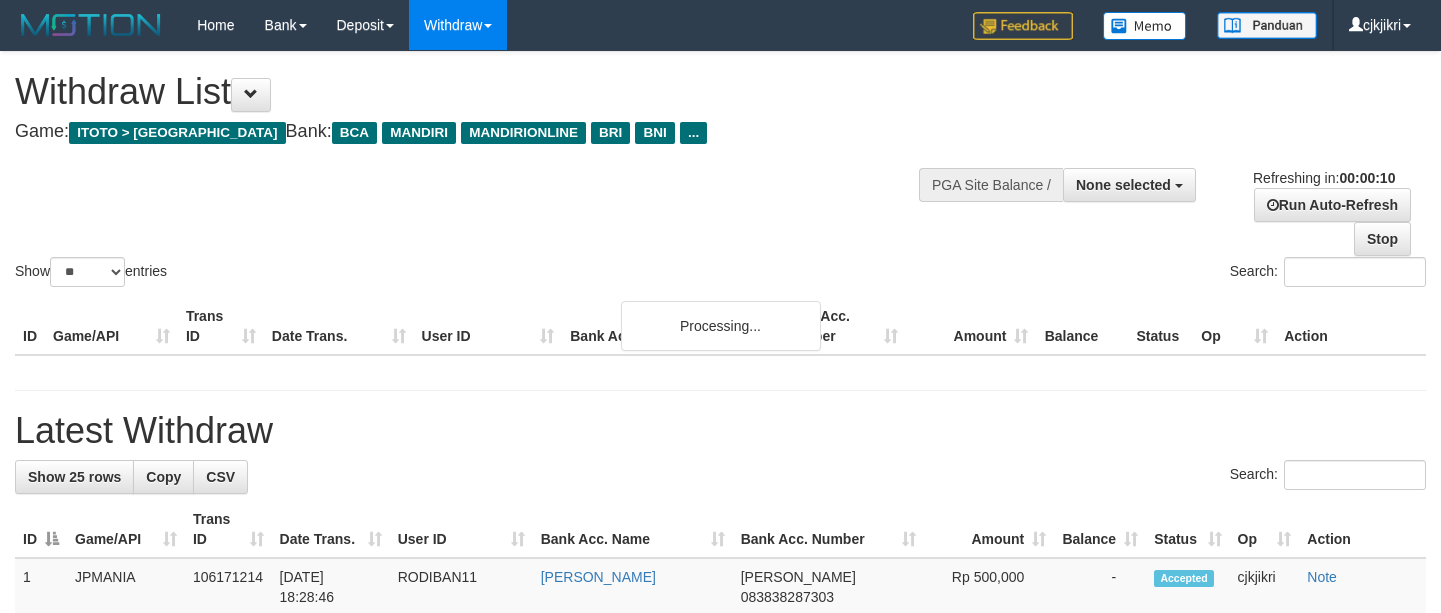 select 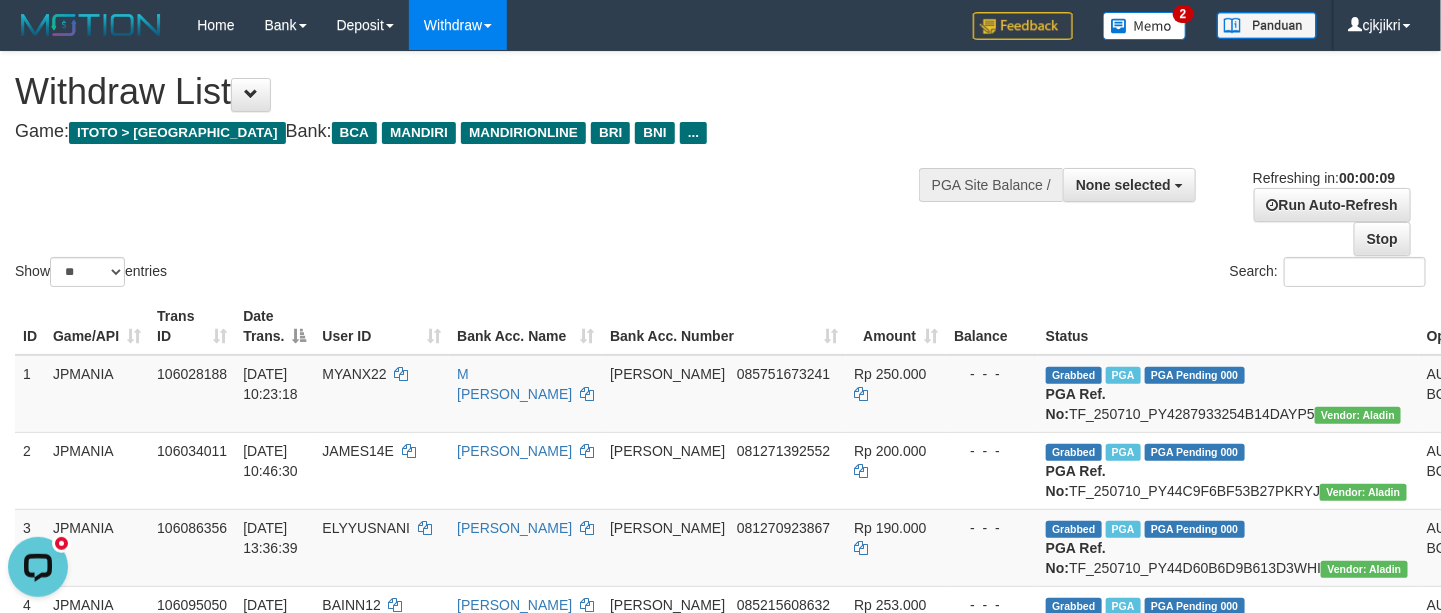 scroll, scrollTop: 0, scrollLeft: 0, axis: both 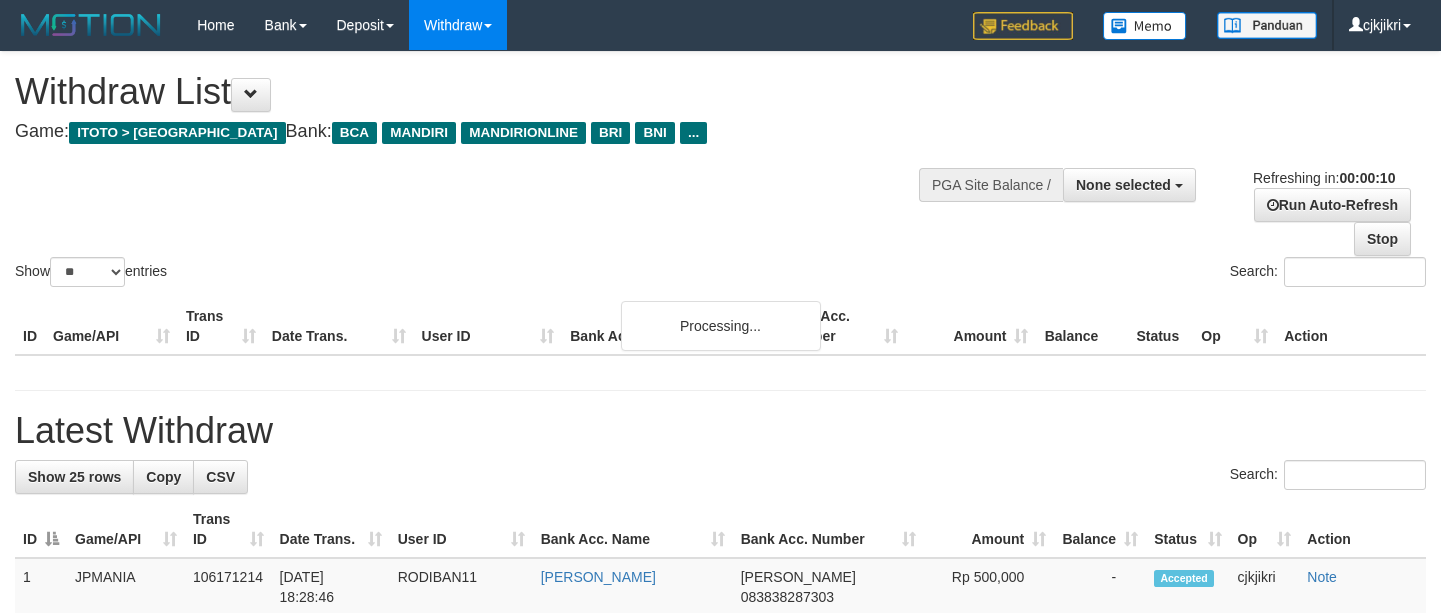 select 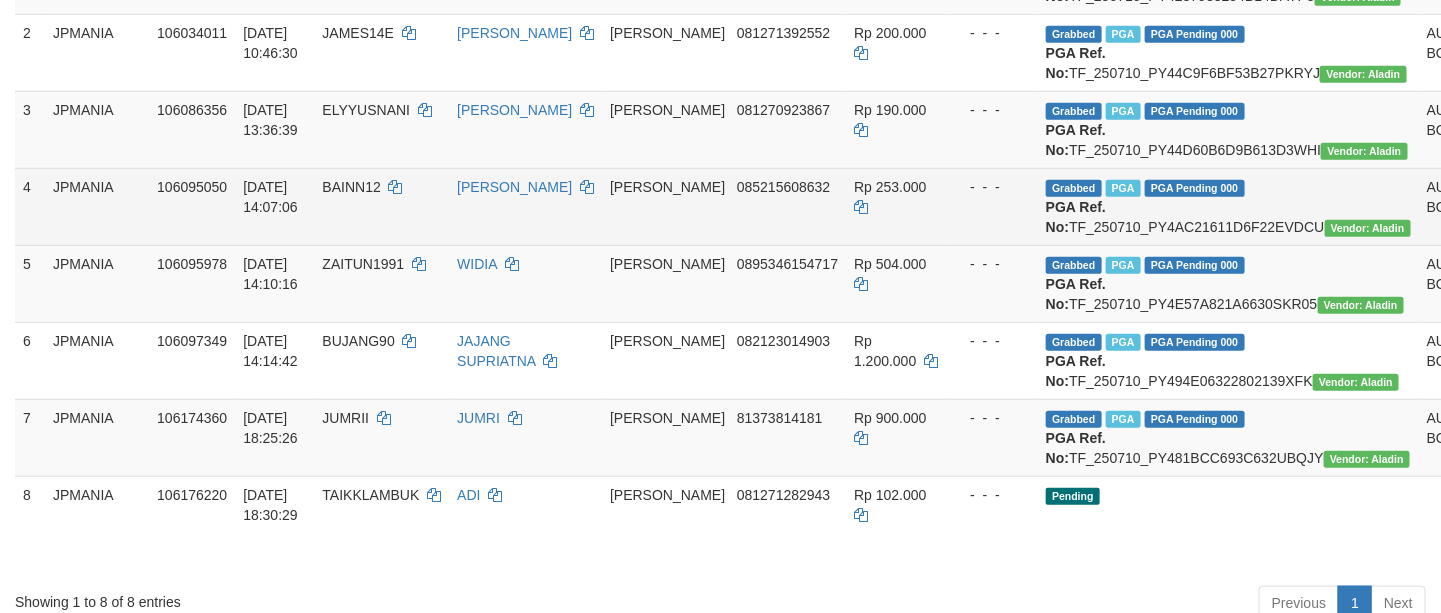 scroll, scrollTop: 600, scrollLeft: 0, axis: vertical 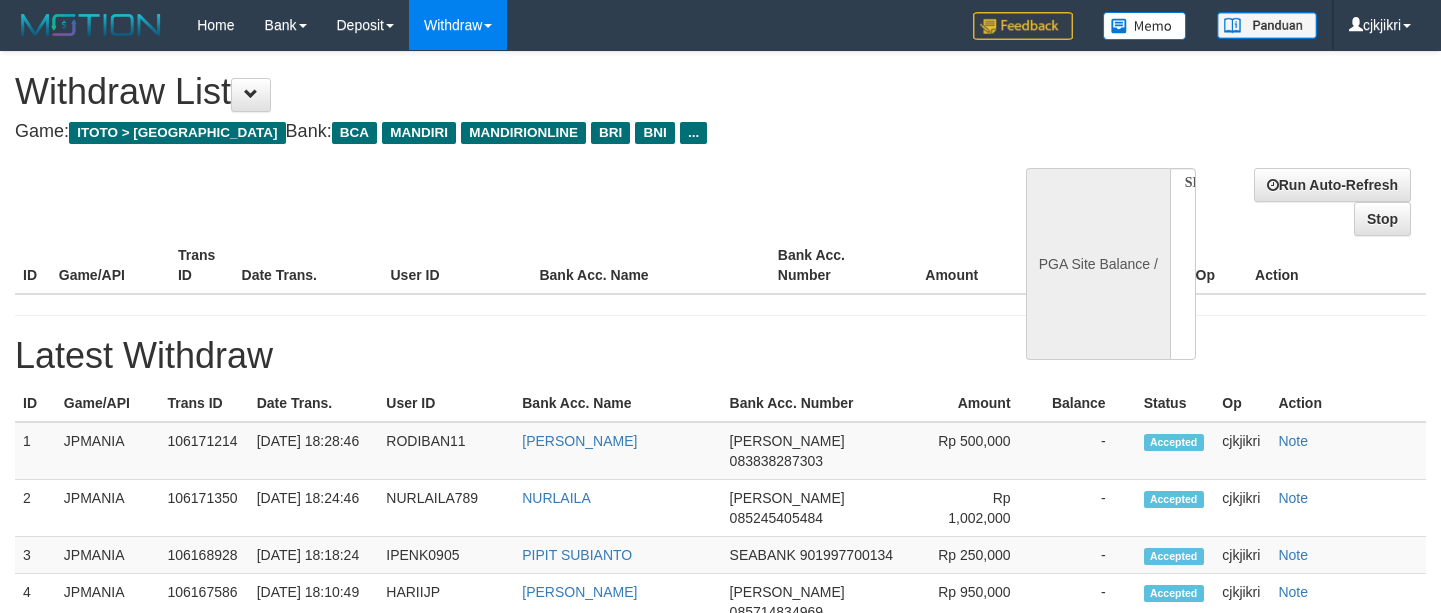 select 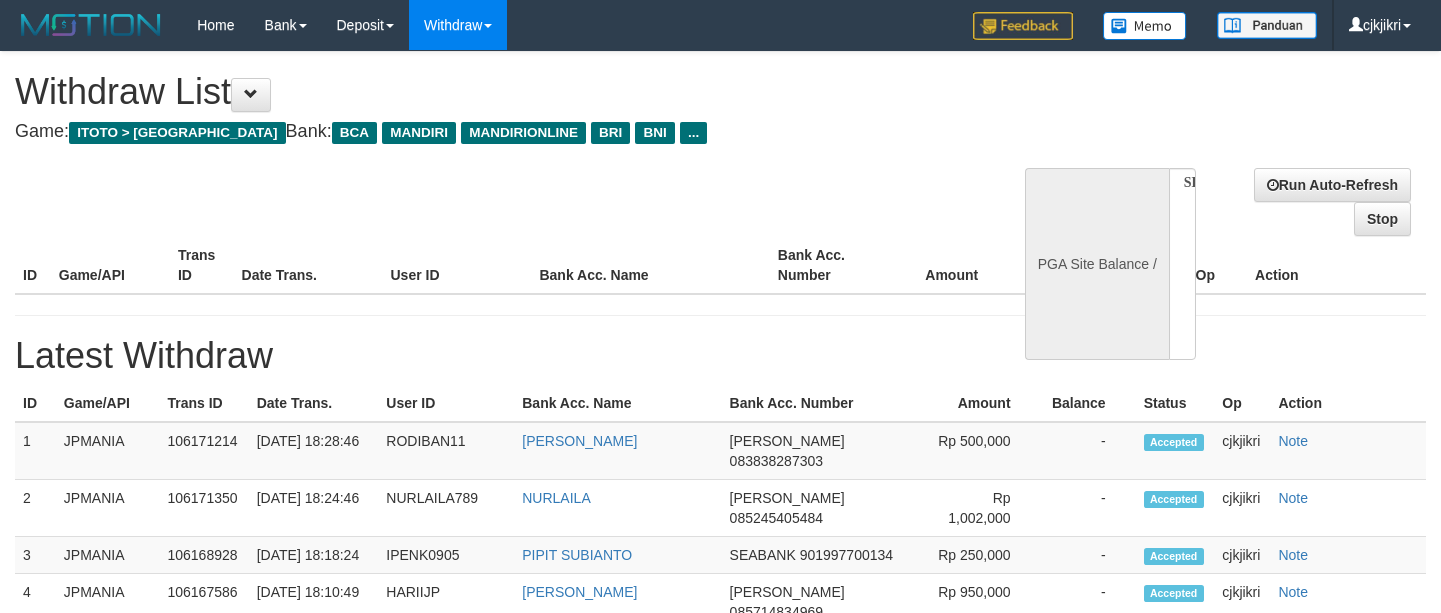 scroll, scrollTop: 0, scrollLeft: 0, axis: both 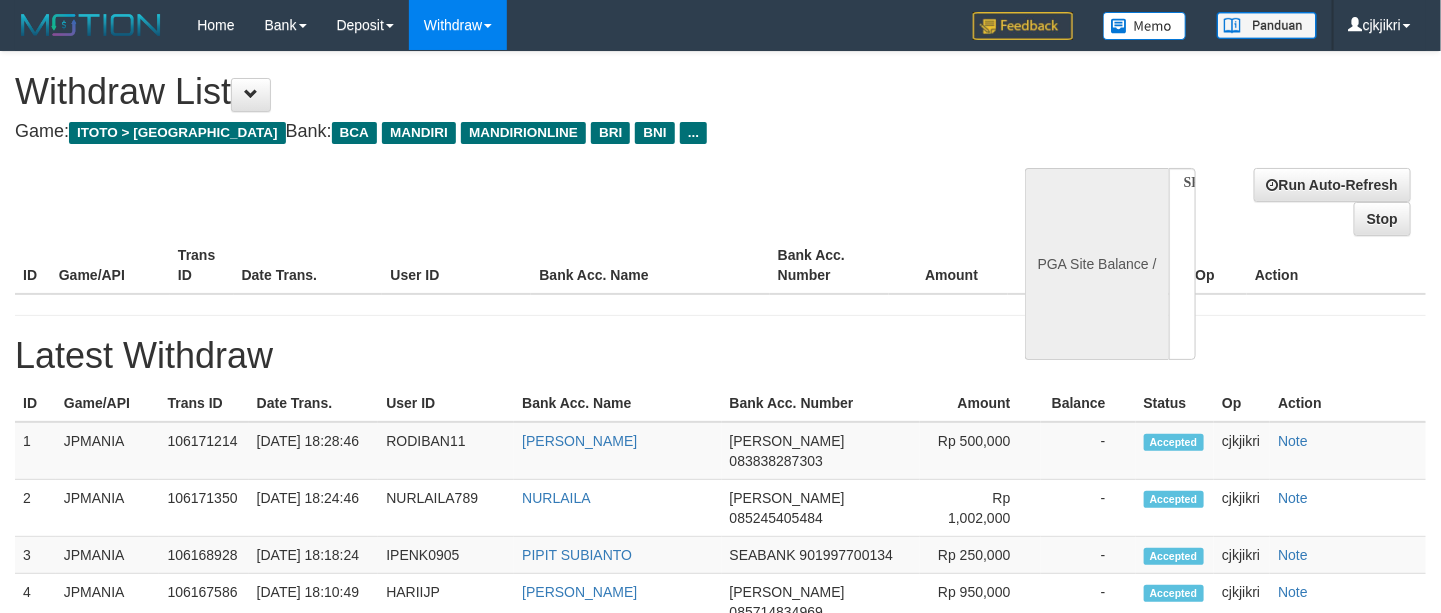 select on "**" 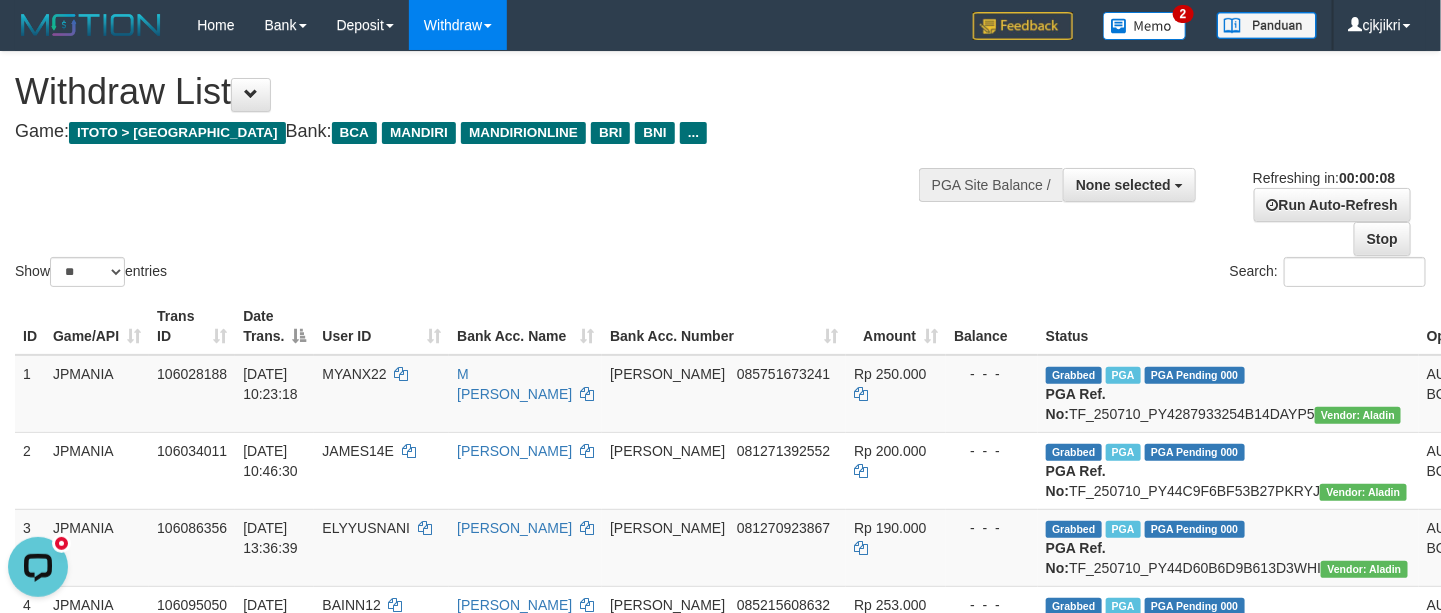 scroll, scrollTop: 0, scrollLeft: 0, axis: both 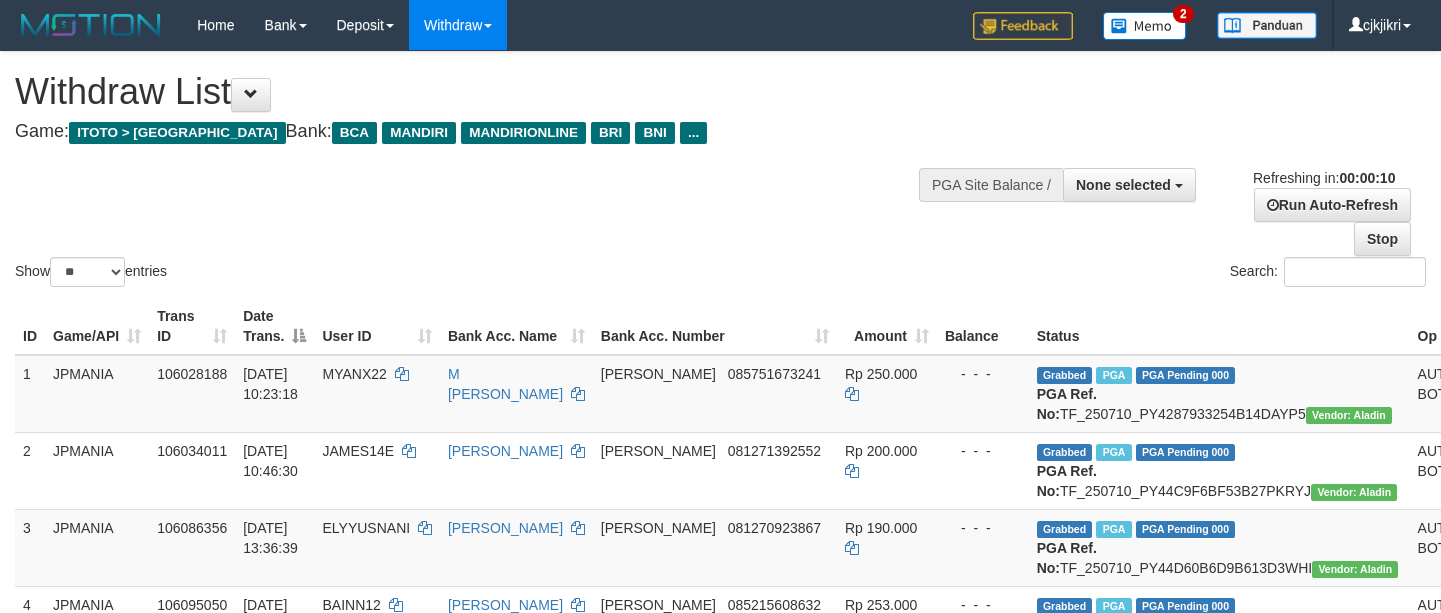 select 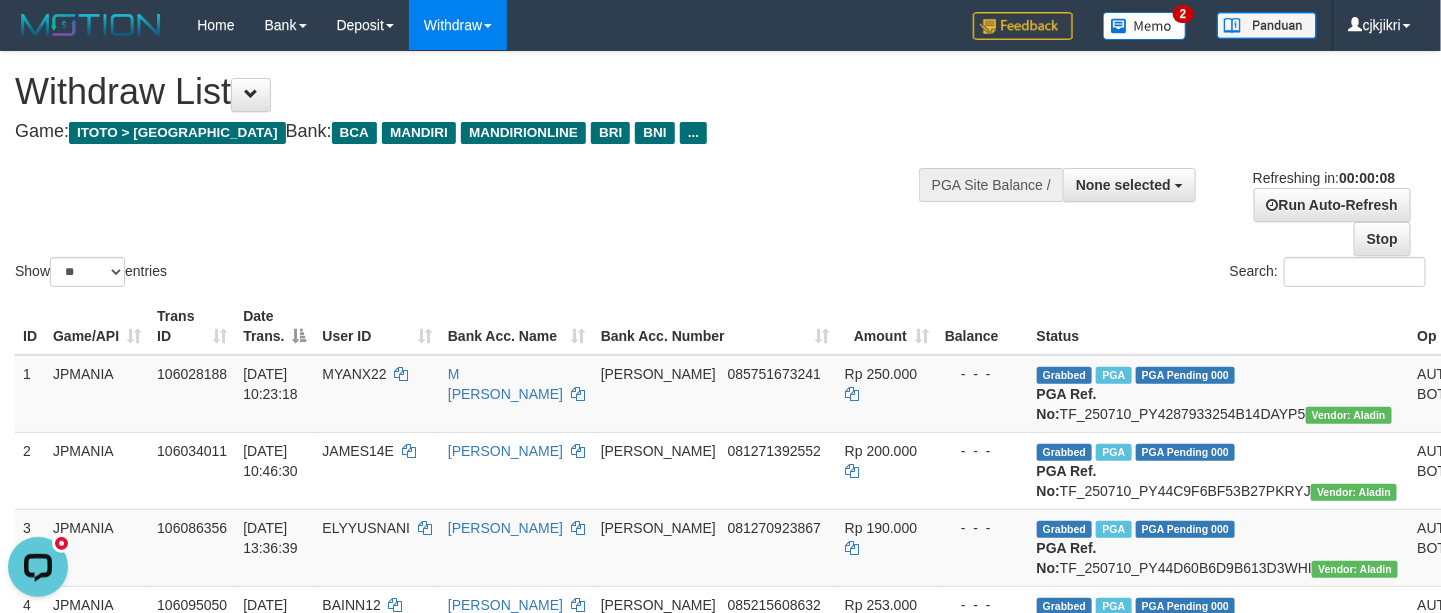 scroll, scrollTop: 0, scrollLeft: 0, axis: both 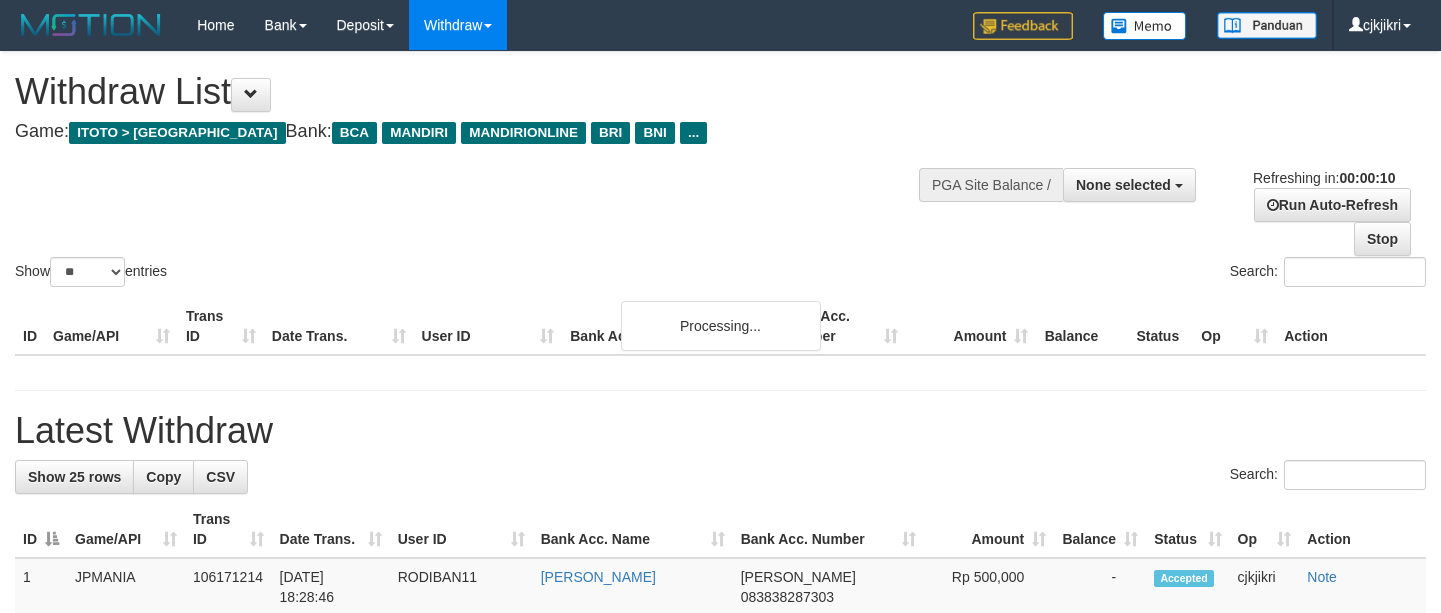 select 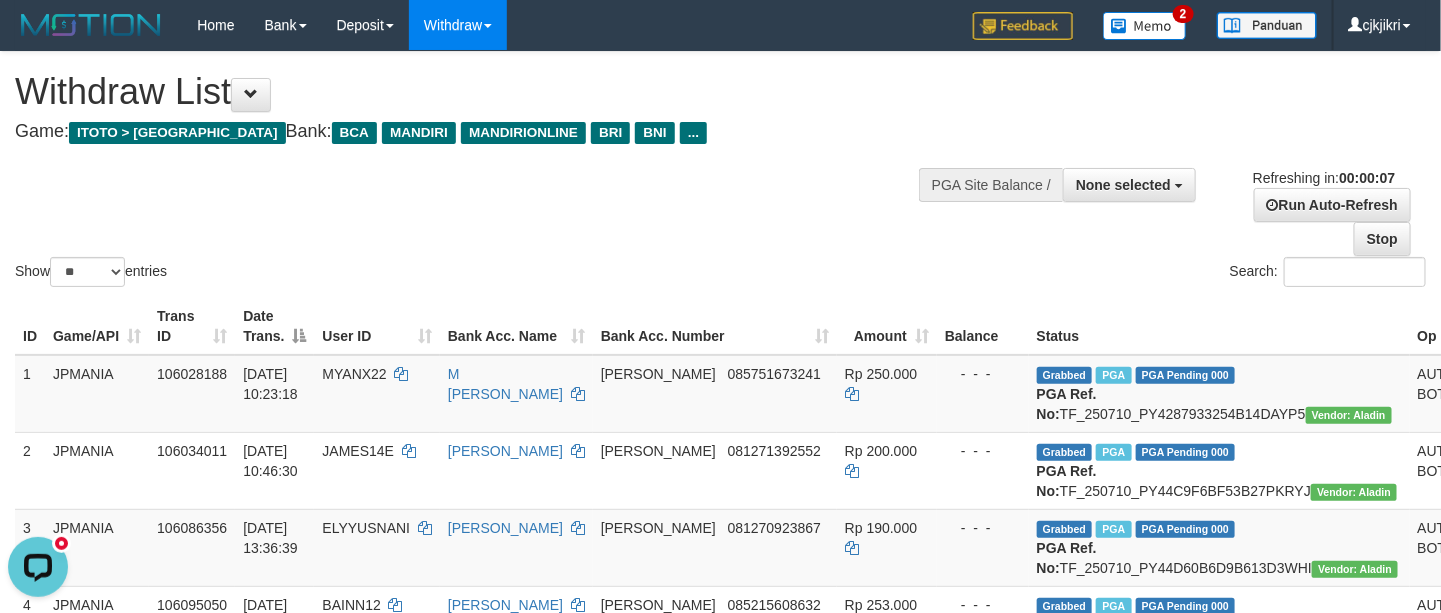 scroll, scrollTop: 0, scrollLeft: 0, axis: both 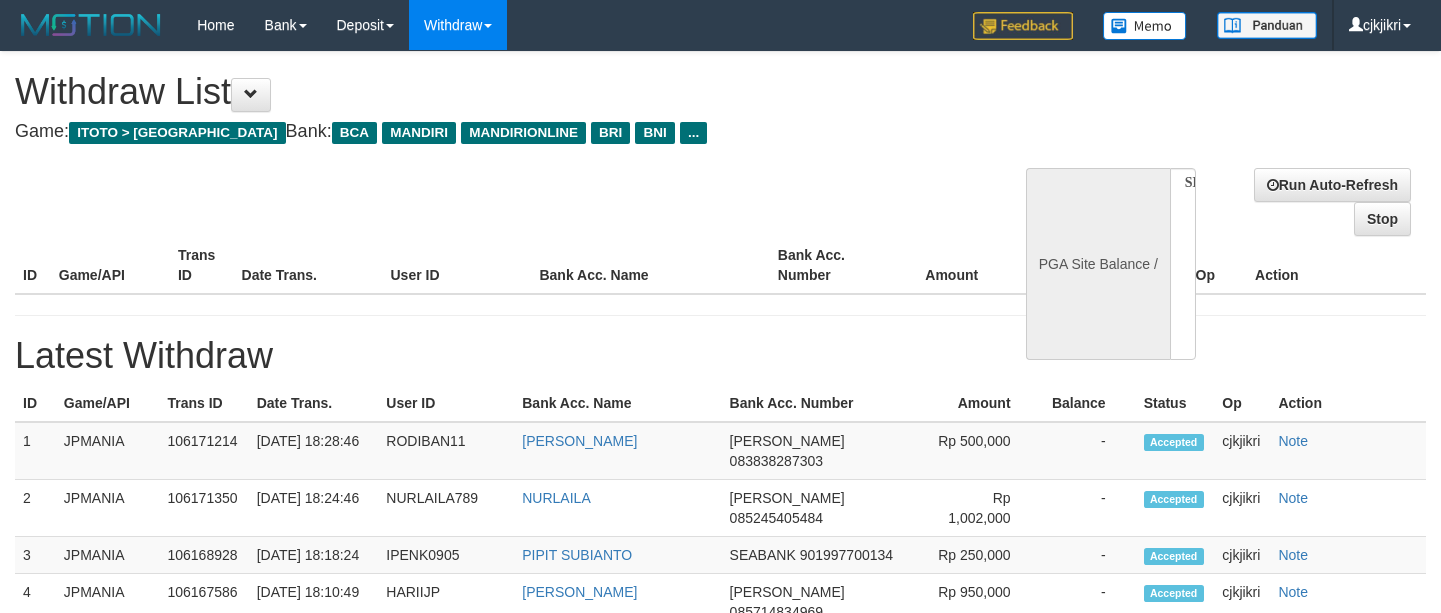select 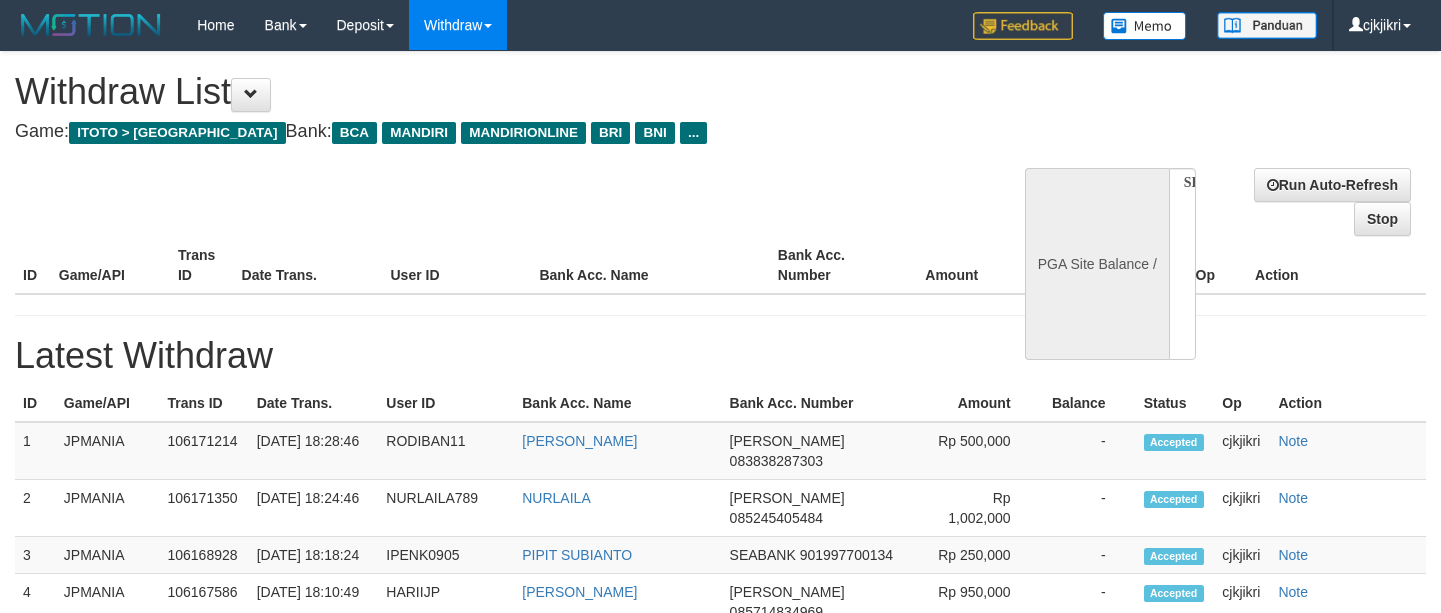 scroll, scrollTop: 0, scrollLeft: 0, axis: both 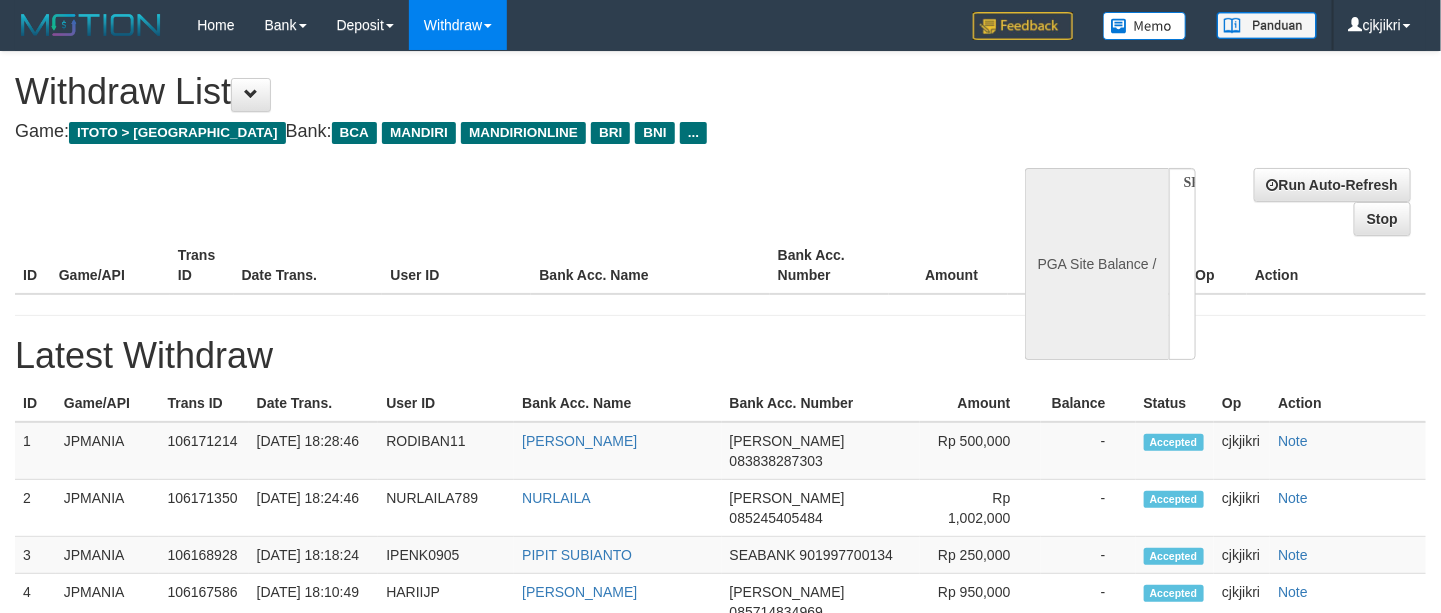 select on "**" 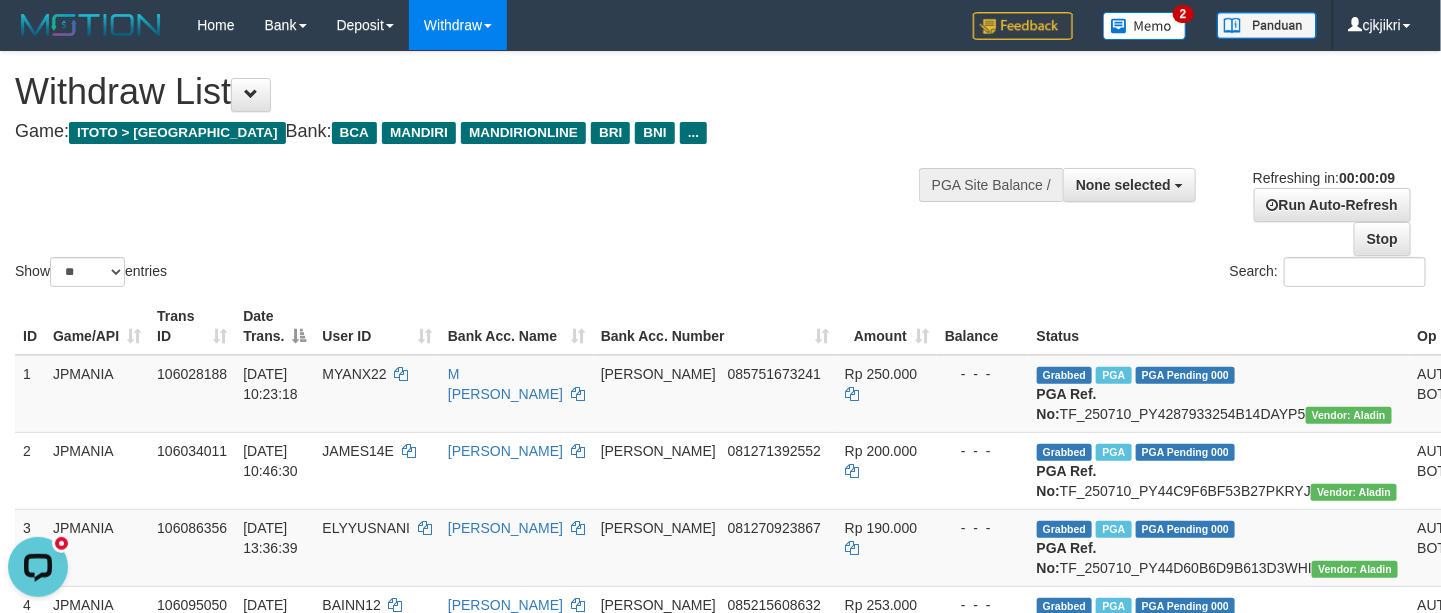 scroll, scrollTop: 0, scrollLeft: 0, axis: both 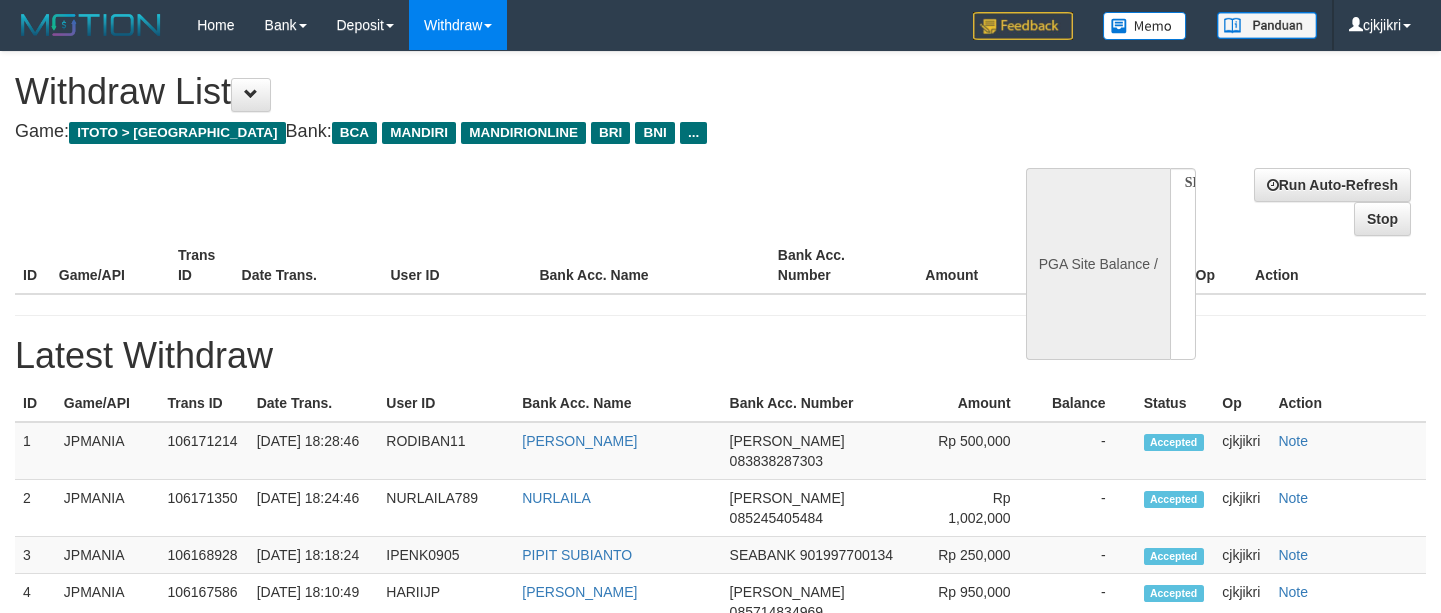 select 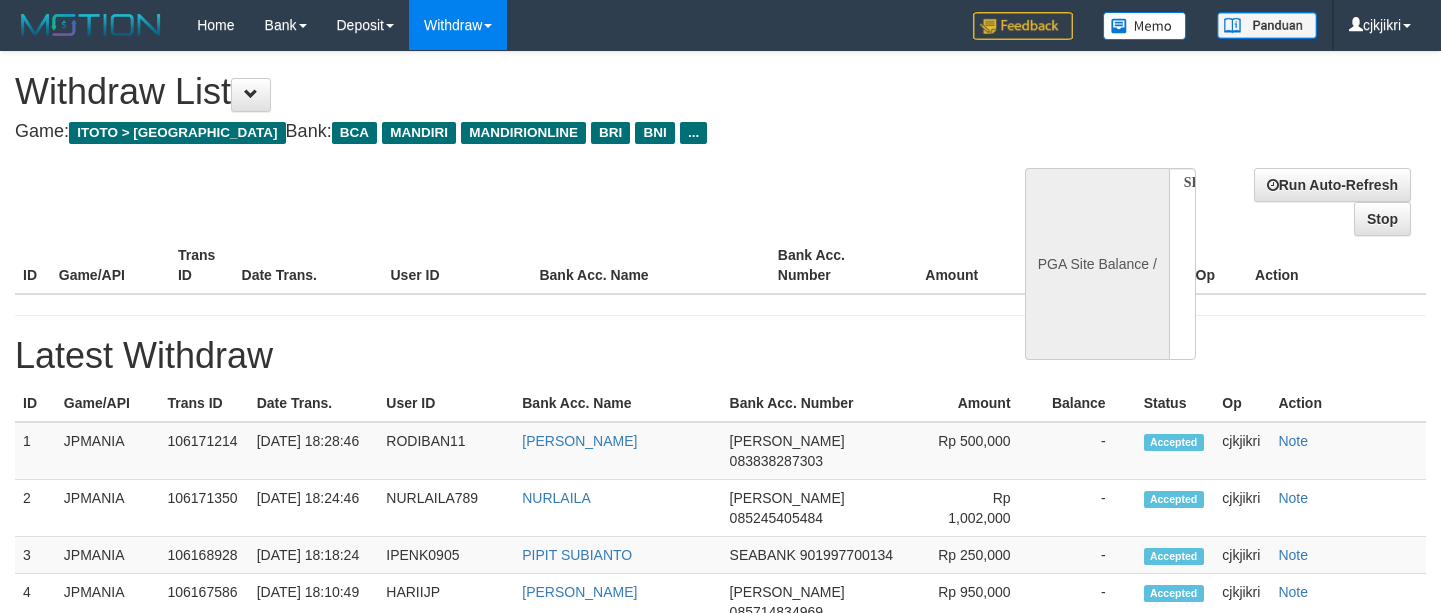 scroll, scrollTop: 0, scrollLeft: 0, axis: both 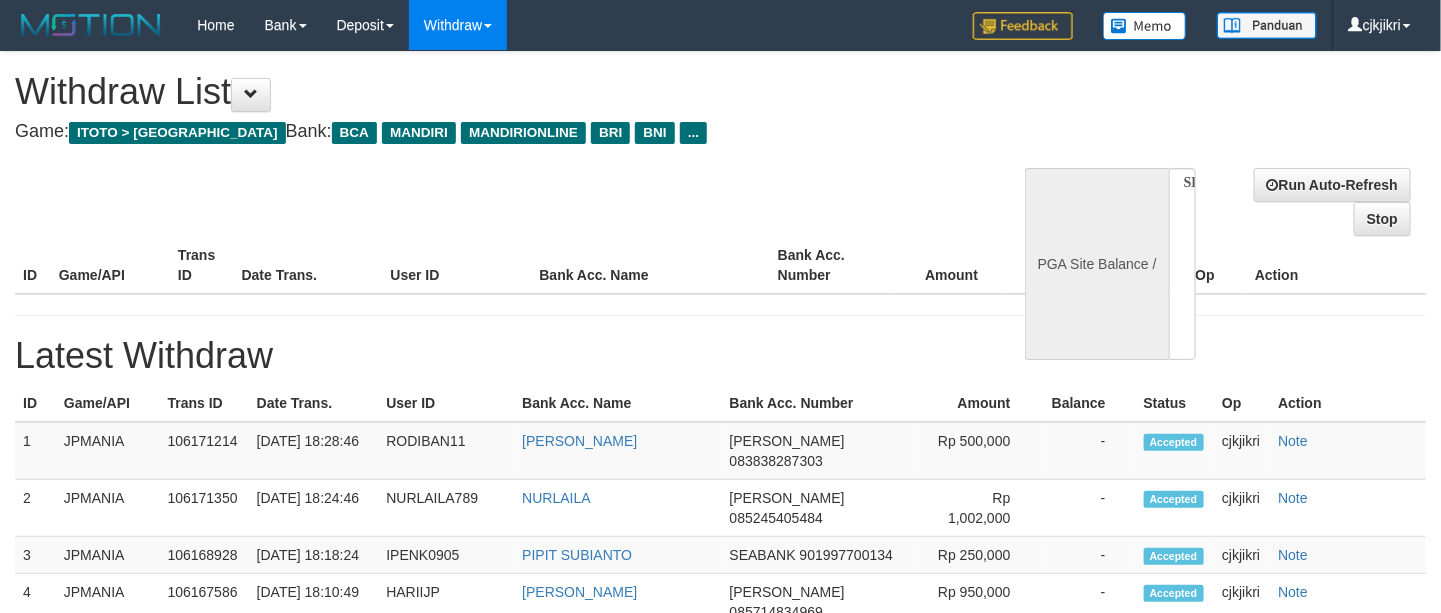 select on "**" 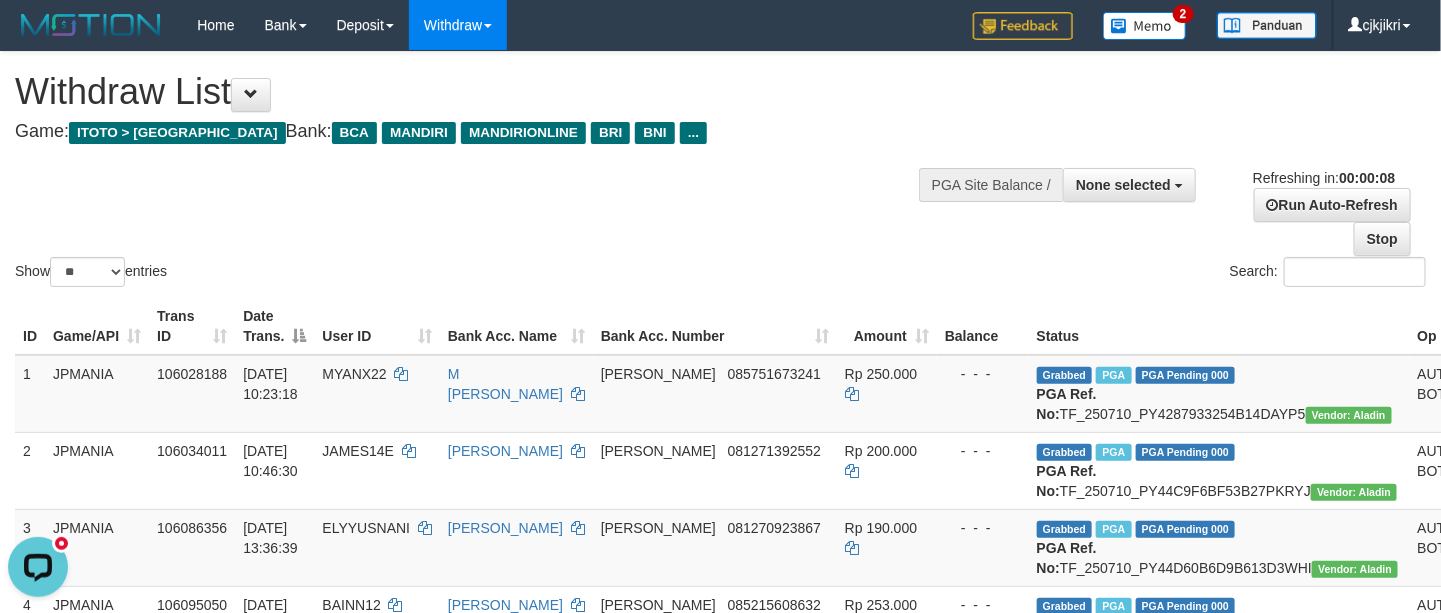 scroll, scrollTop: 0, scrollLeft: 0, axis: both 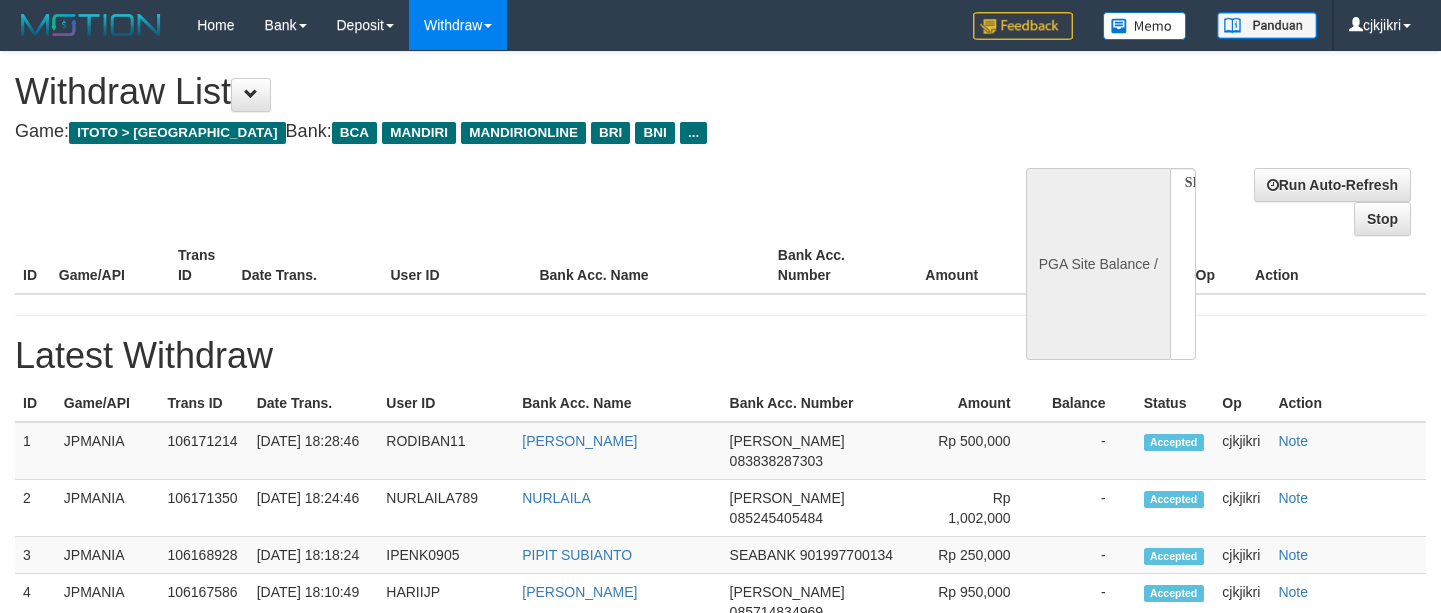 select 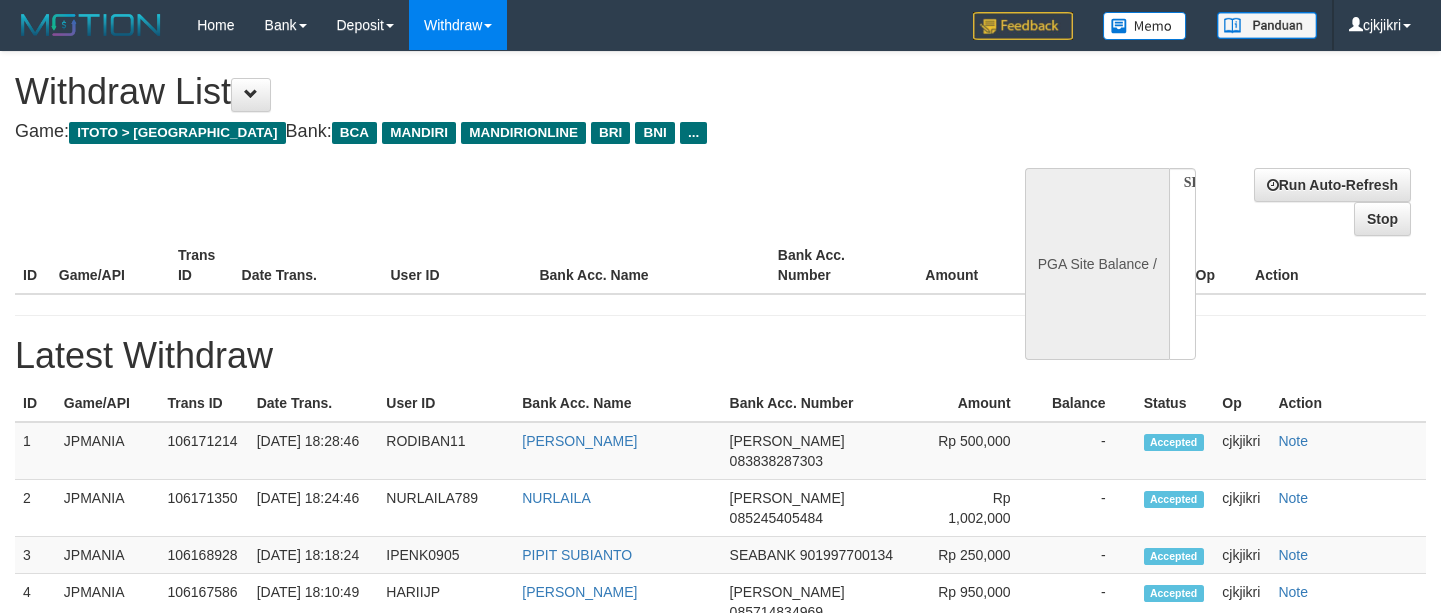 scroll, scrollTop: 0, scrollLeft: 0, axis: both 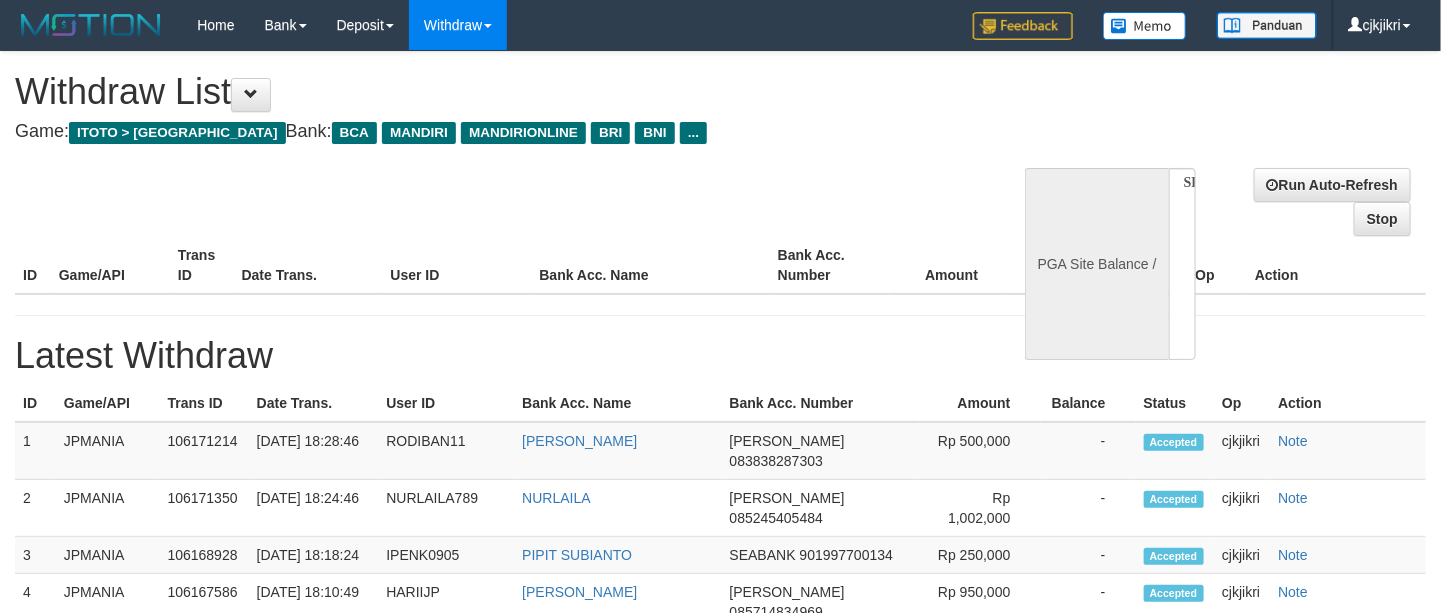 select on "**" 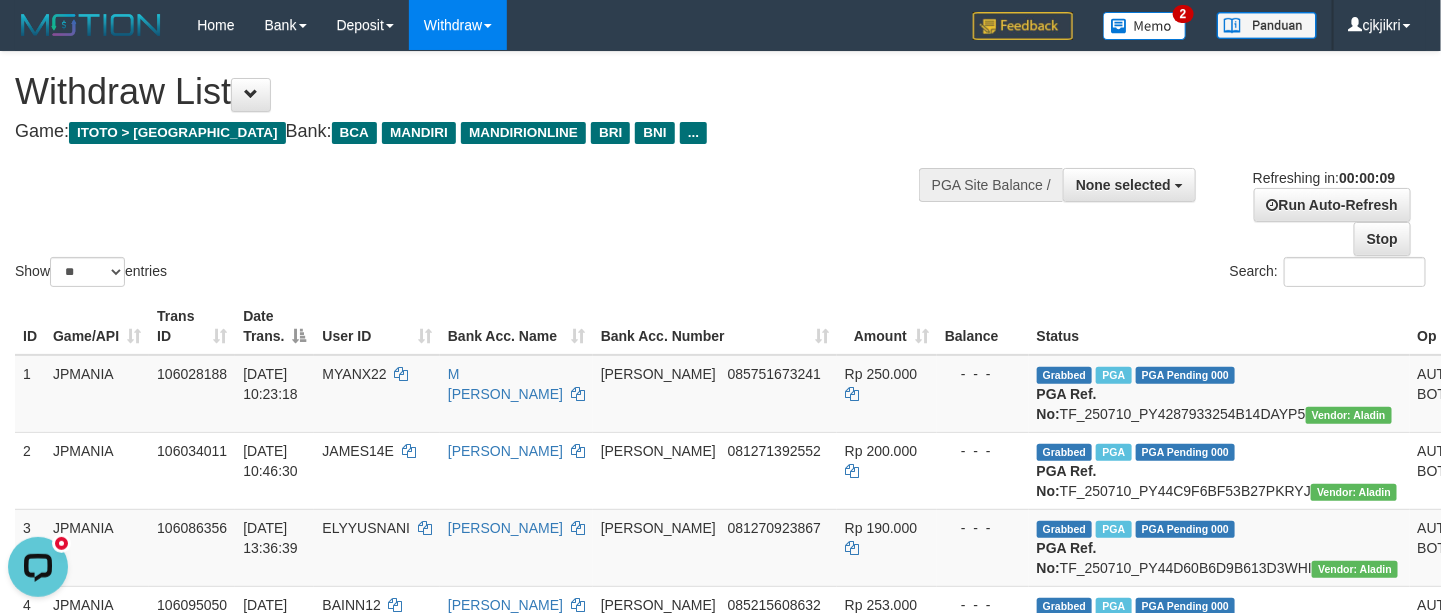 scroll, scrollTop: 0, scrollLeft: 0, axis: both 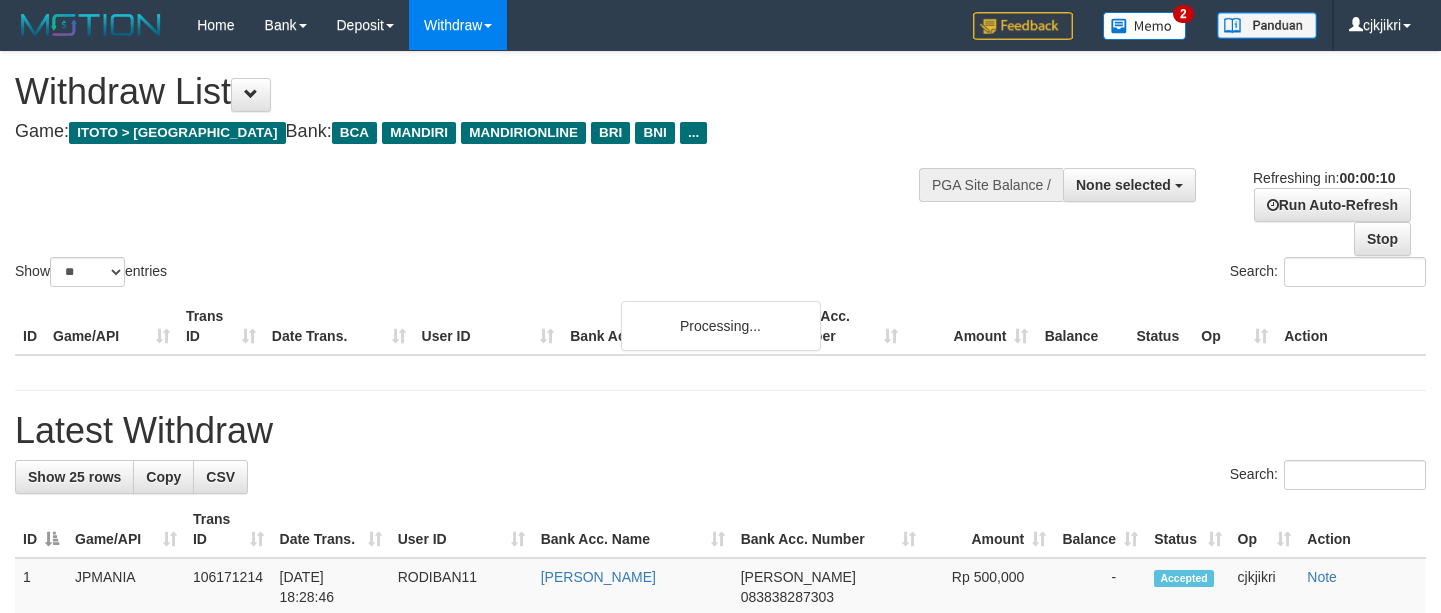 select 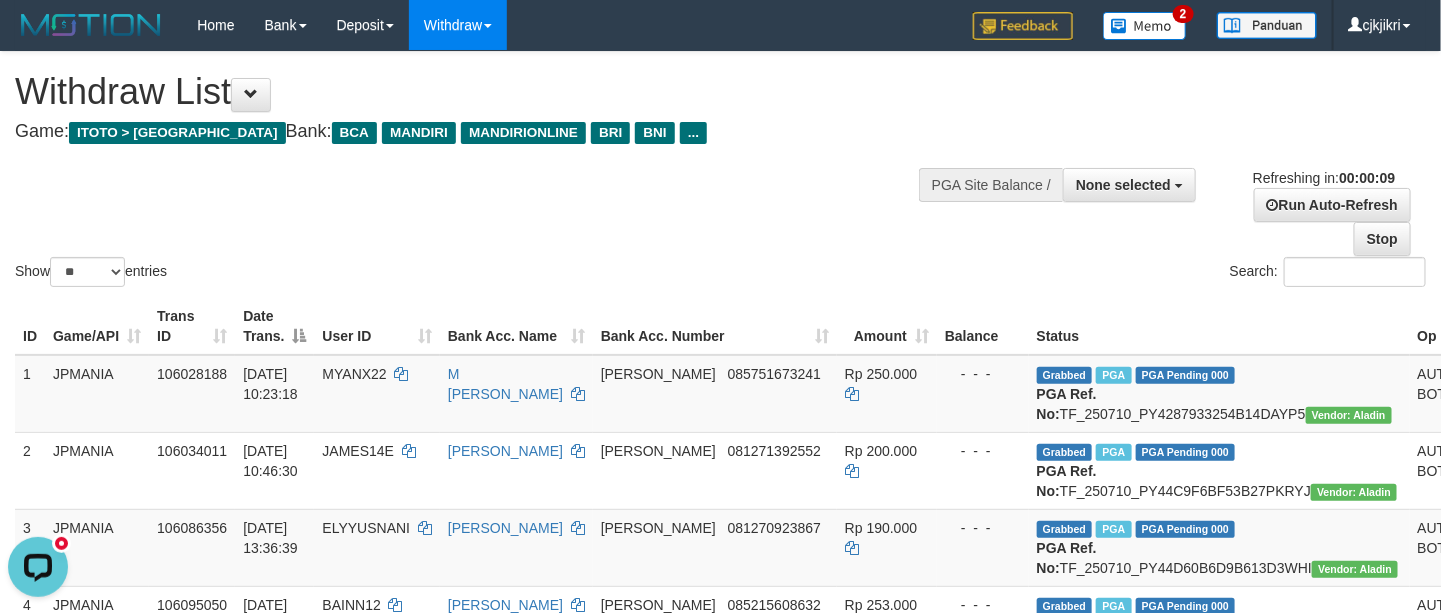 scroll, scrollTop: 0, scrollLeft: 0, axis: both 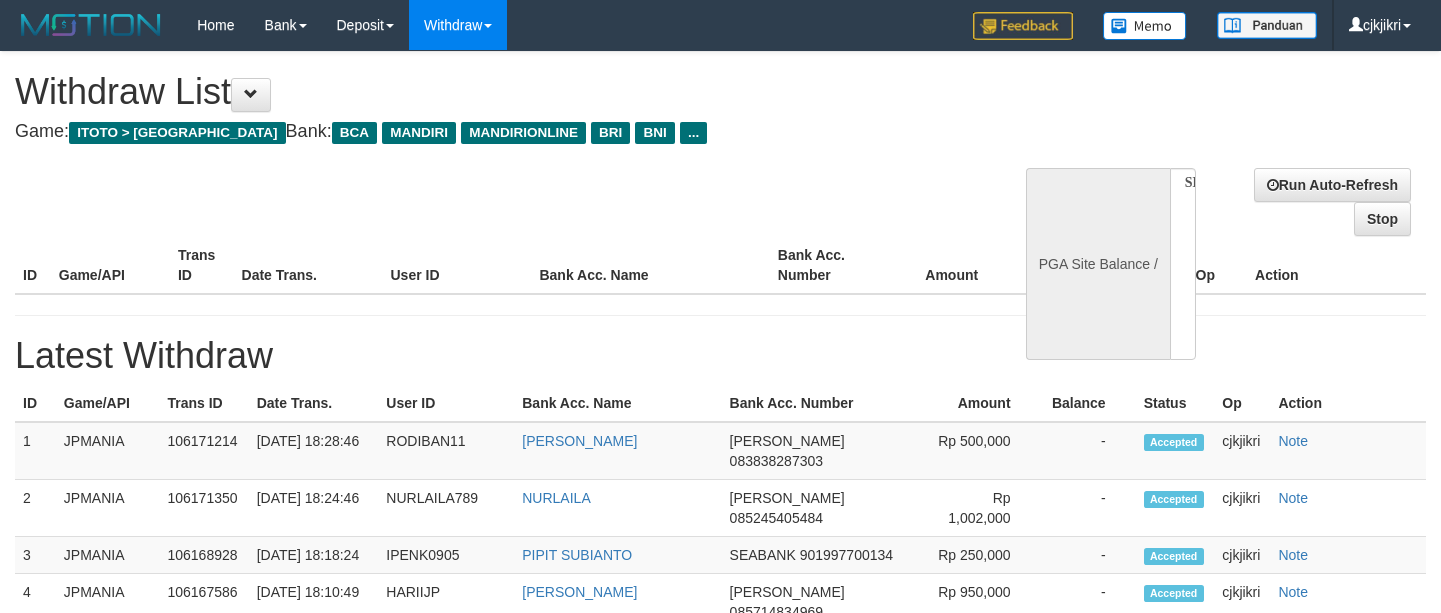 select 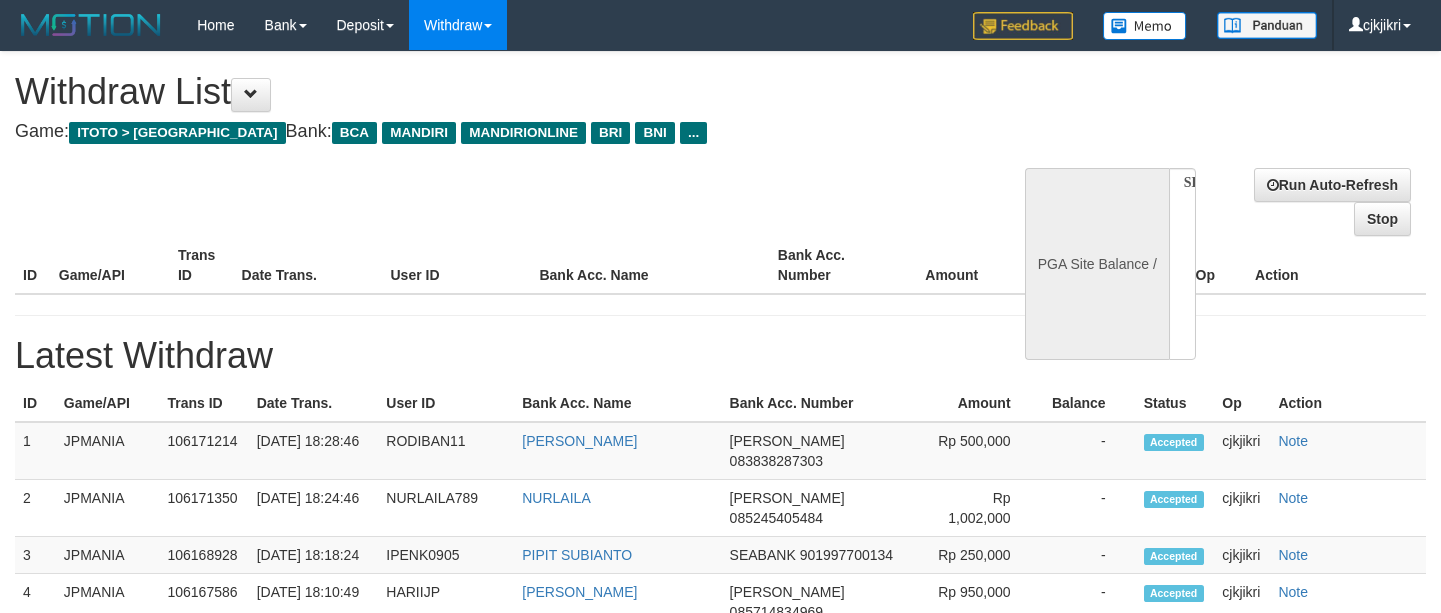 scroll, scrollTop: 0, scrollLeft: 0, axis: both 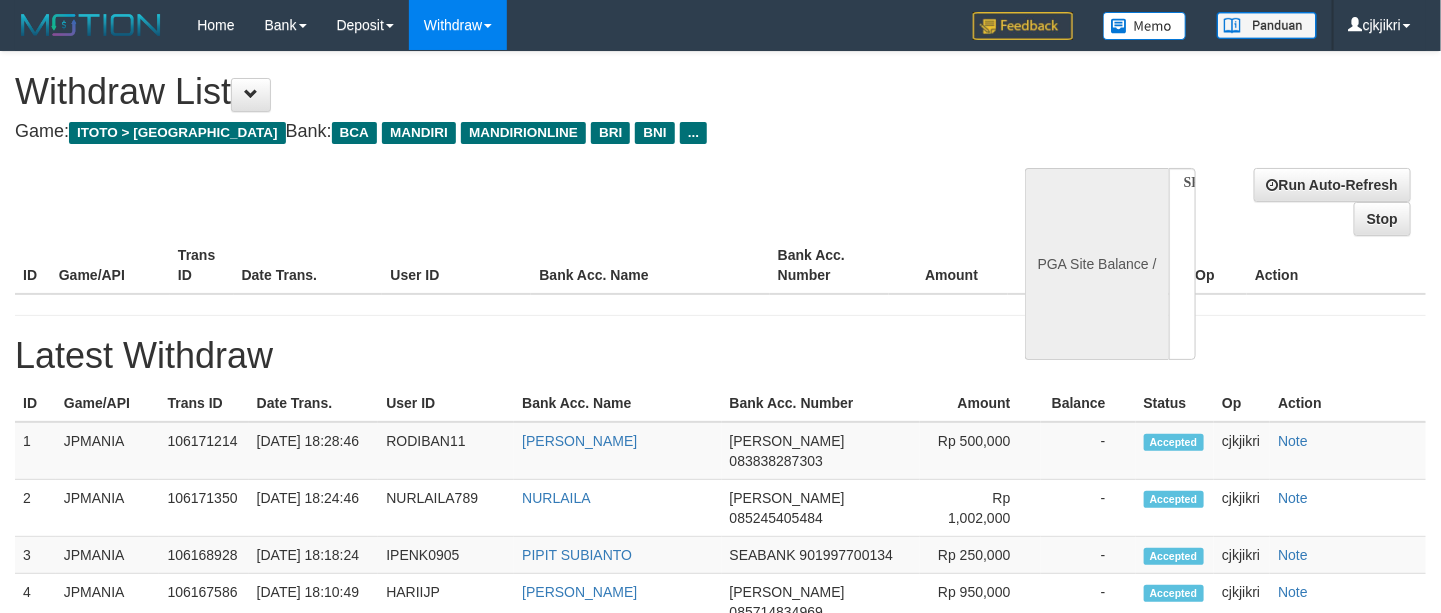 select on "**" 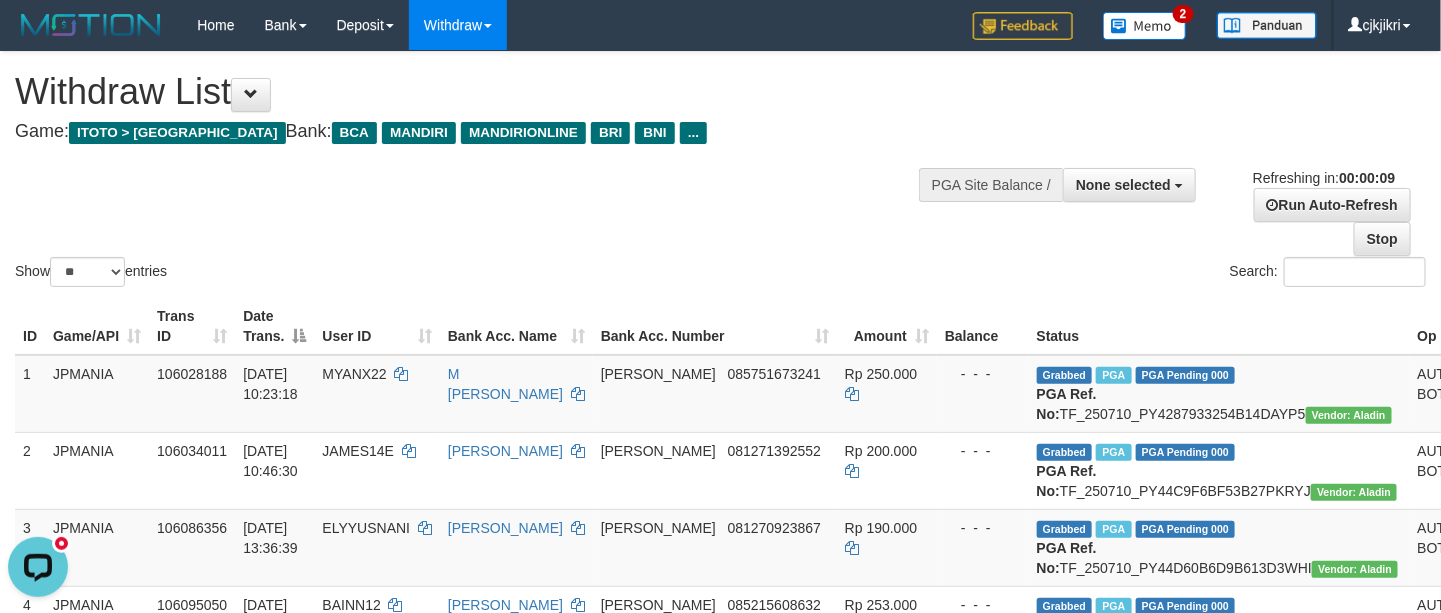 scroll, scrollTop: 0, scrollLeft: 0, axis: both 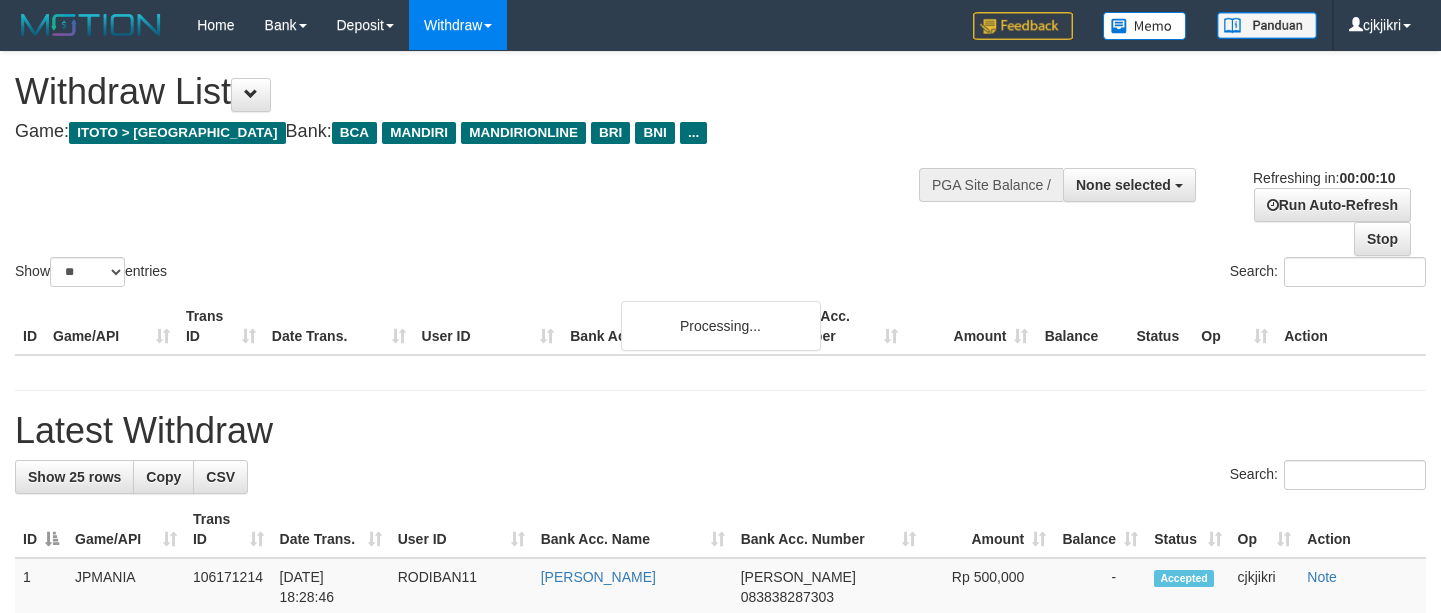 select 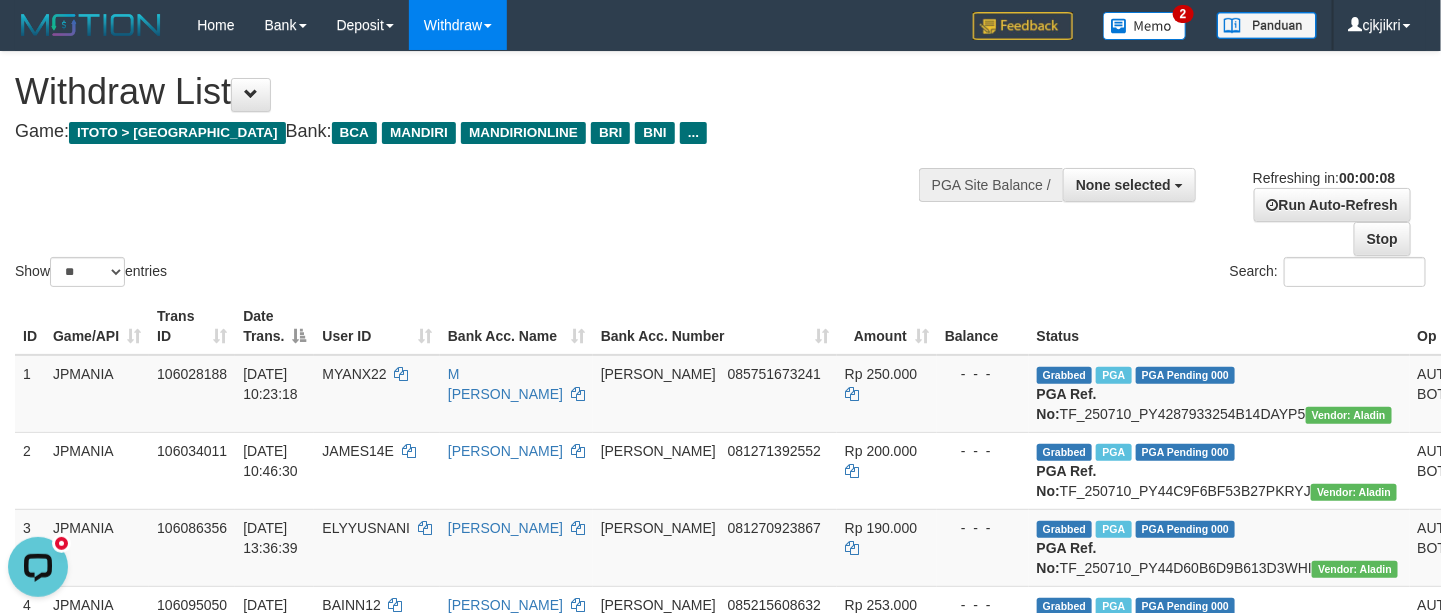 scroll, scrollTop: 0, scrollLeft: 0, axis: both 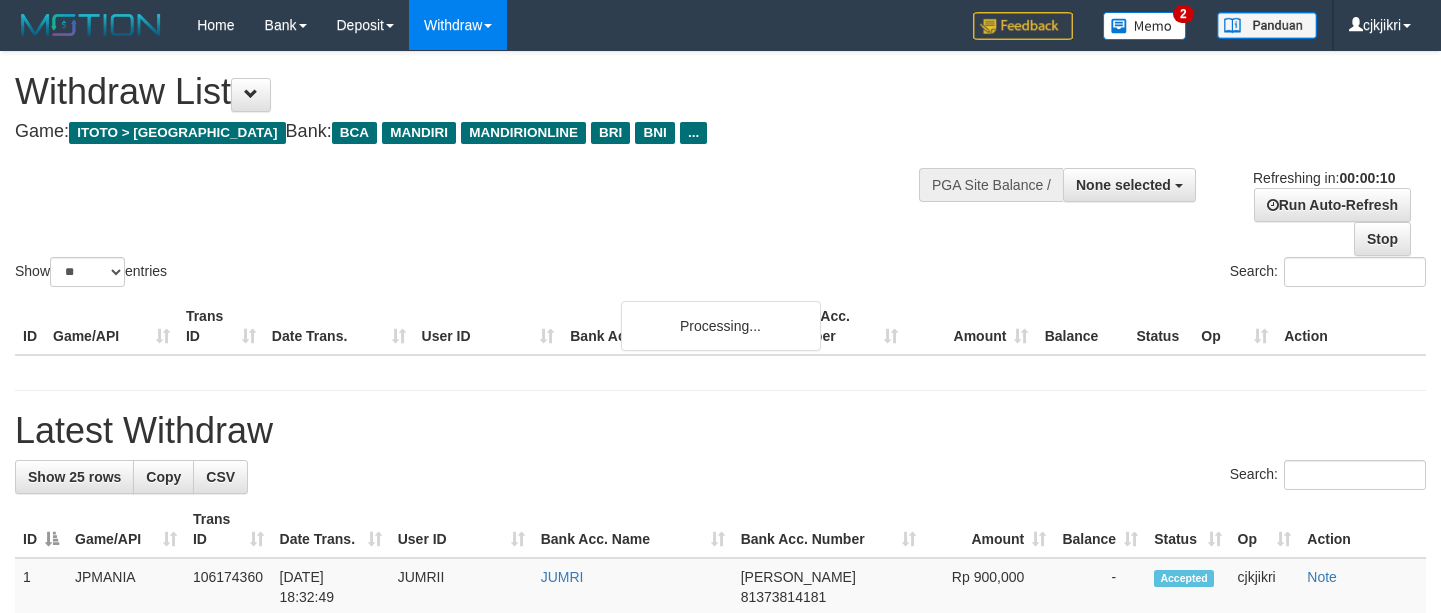 select 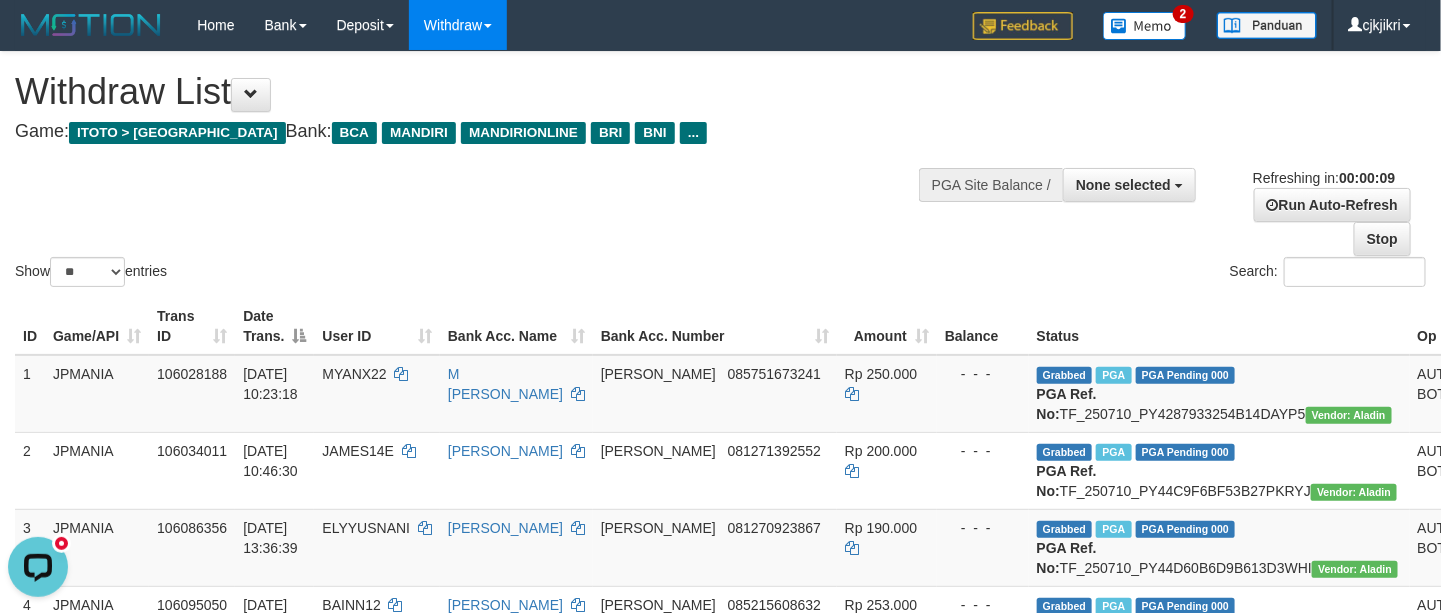 scroll, scrollTop: 0, scrollLeft: 0, axis: both 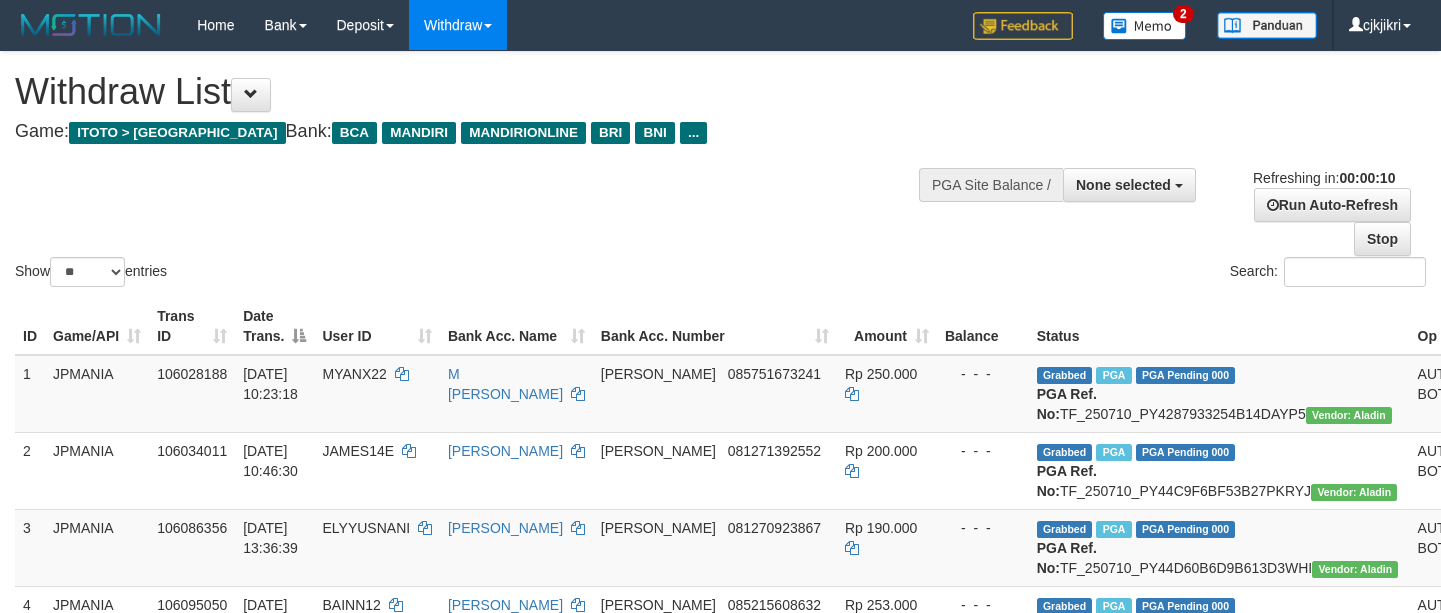 select 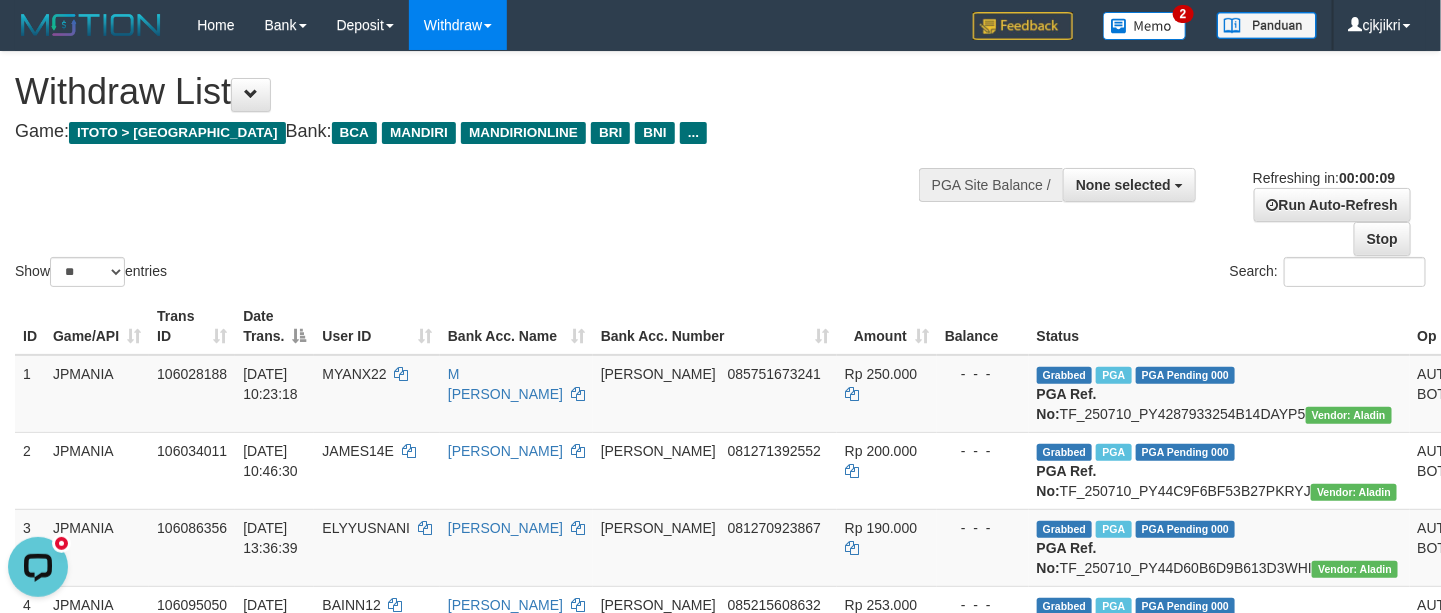 scroll, scrollTop: 0, scrollLeft: 0, axis: both 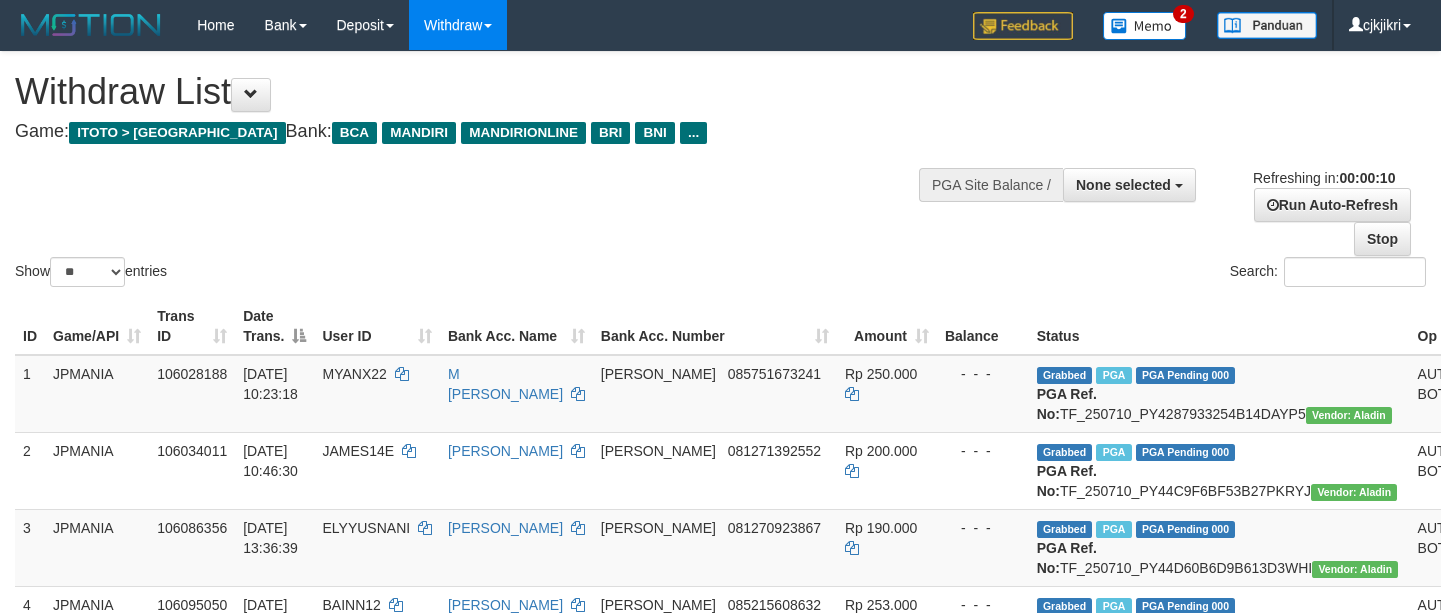 select 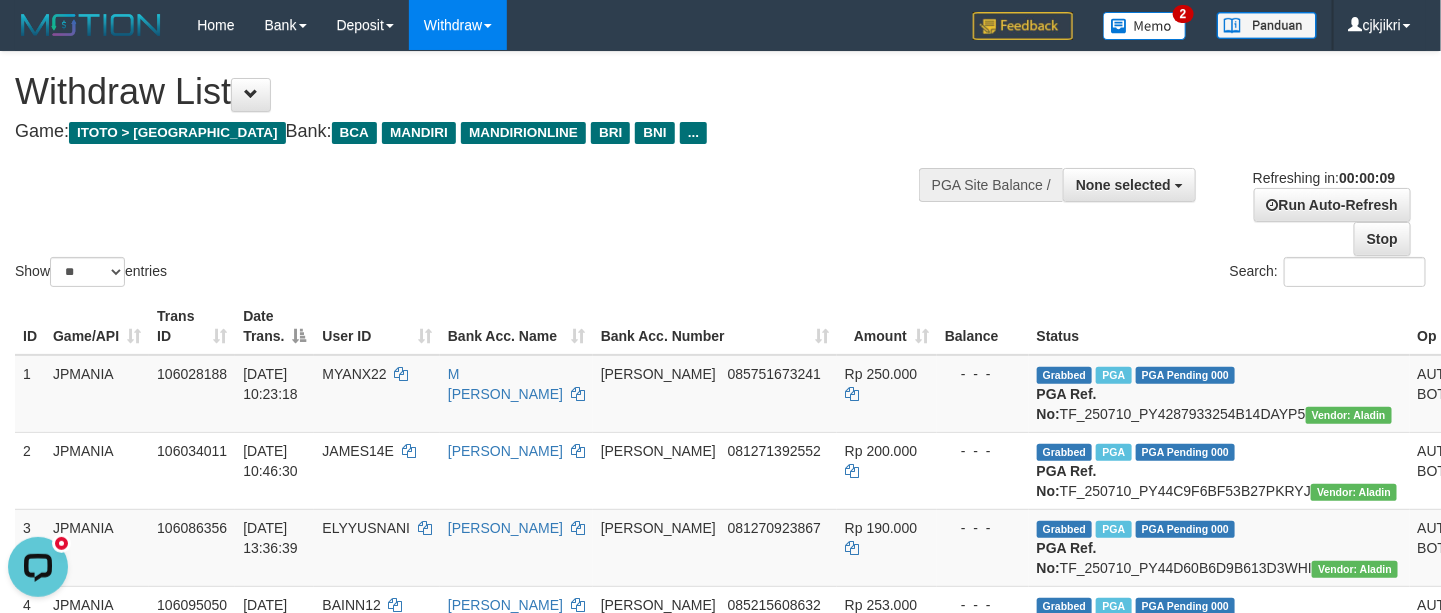 scroll, scrollTop: 0, scrollLeft: 0, axis: both 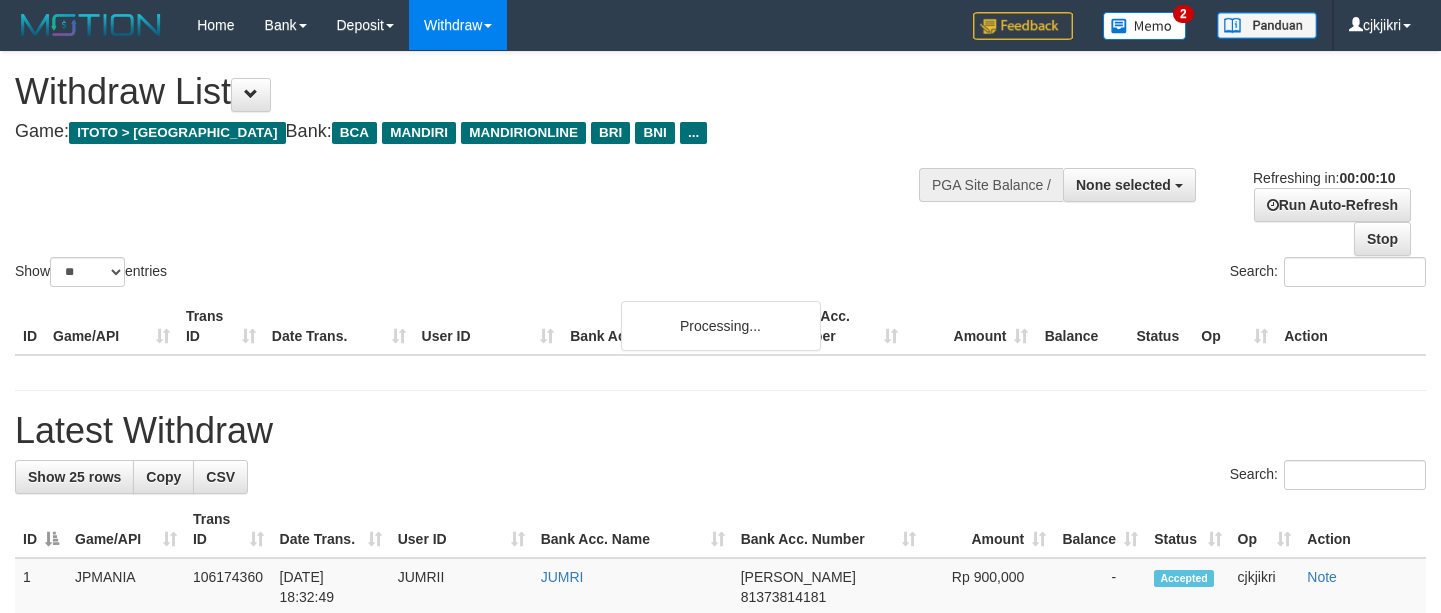 select 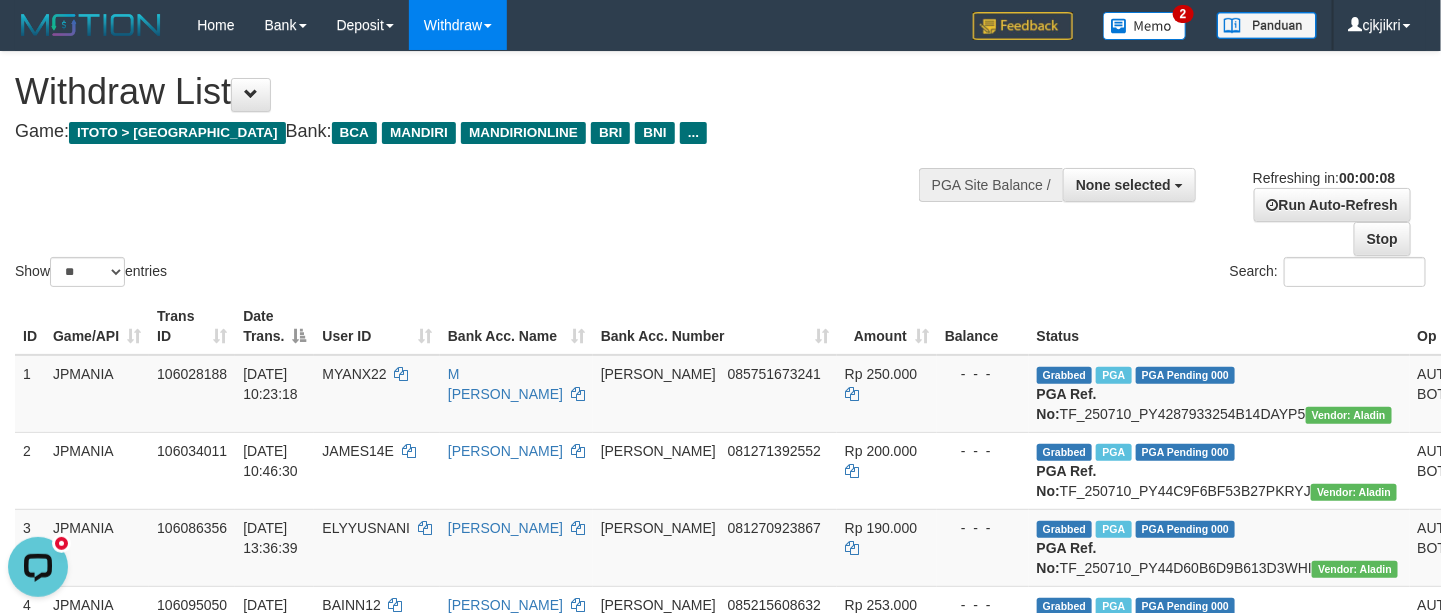 scroll, scrollTop: 0, scrollLeft: 0, axis: both 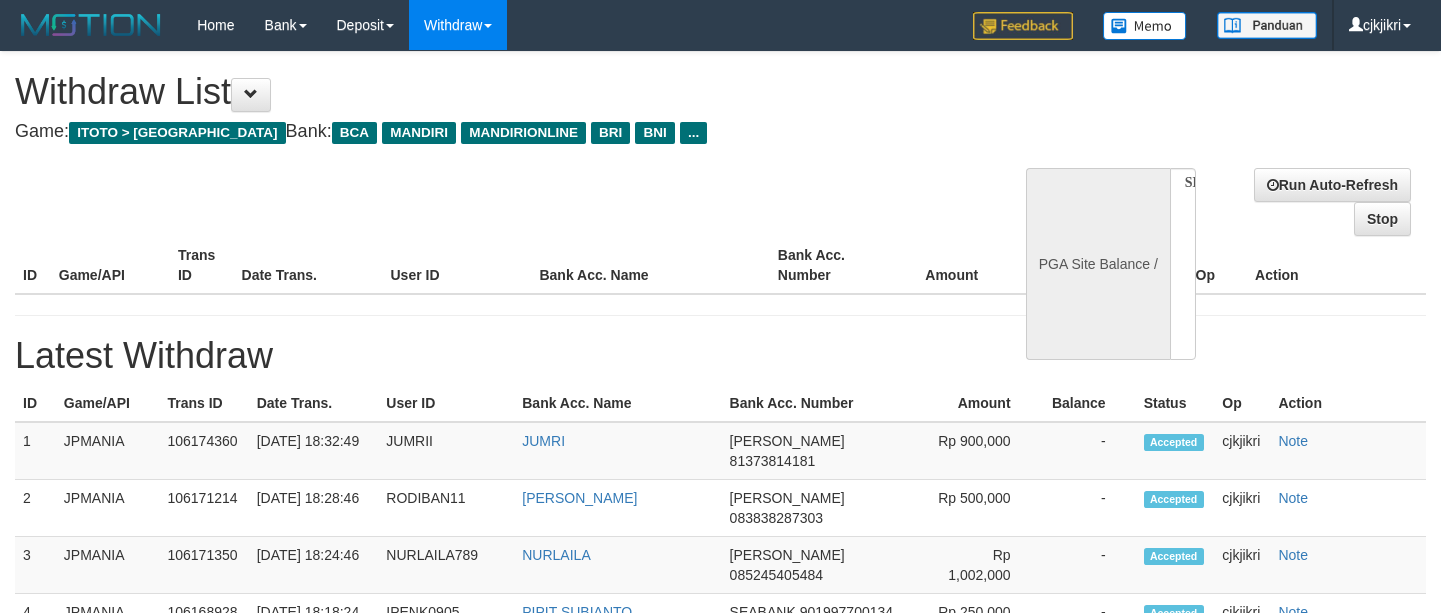 select 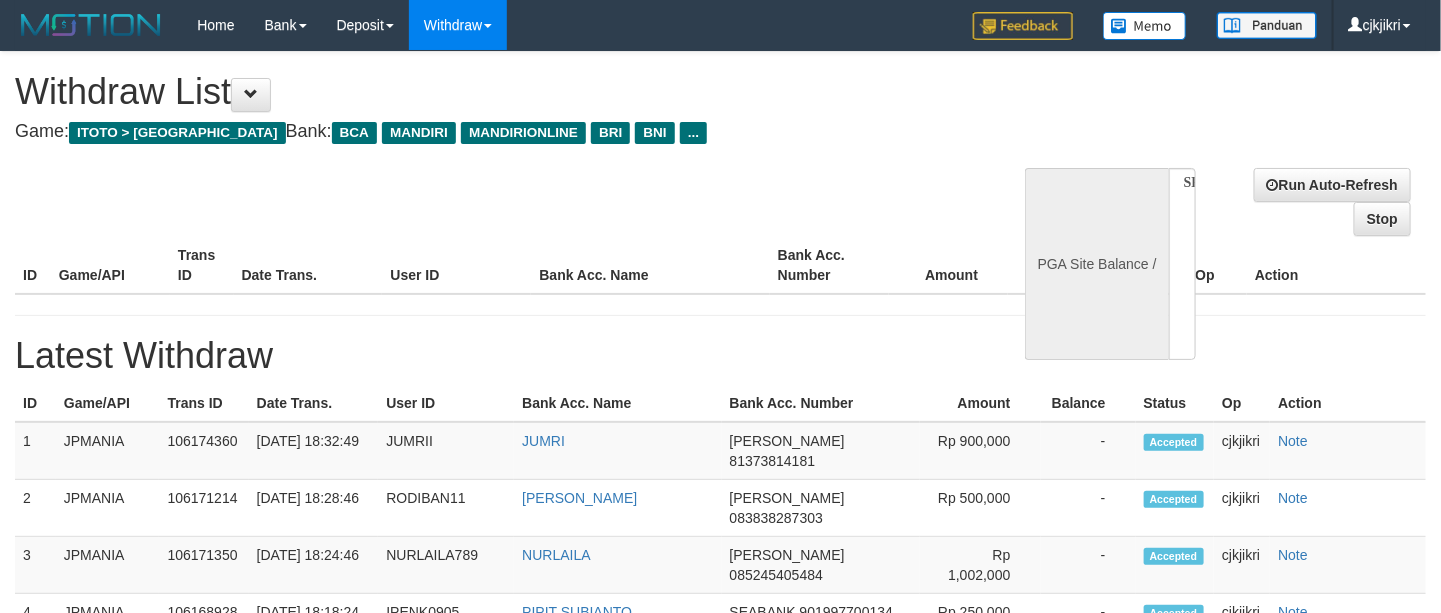 select on "**" 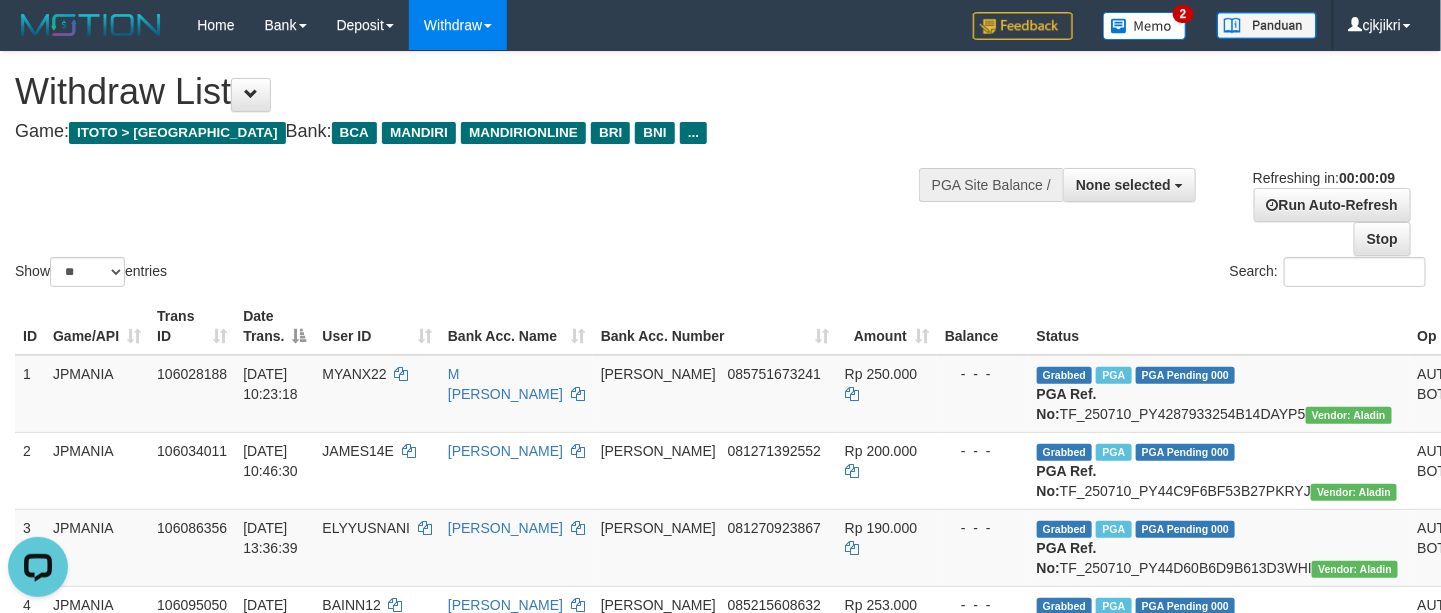 scroll, scrollTop: 0, scrollLeft: 0, axis: both 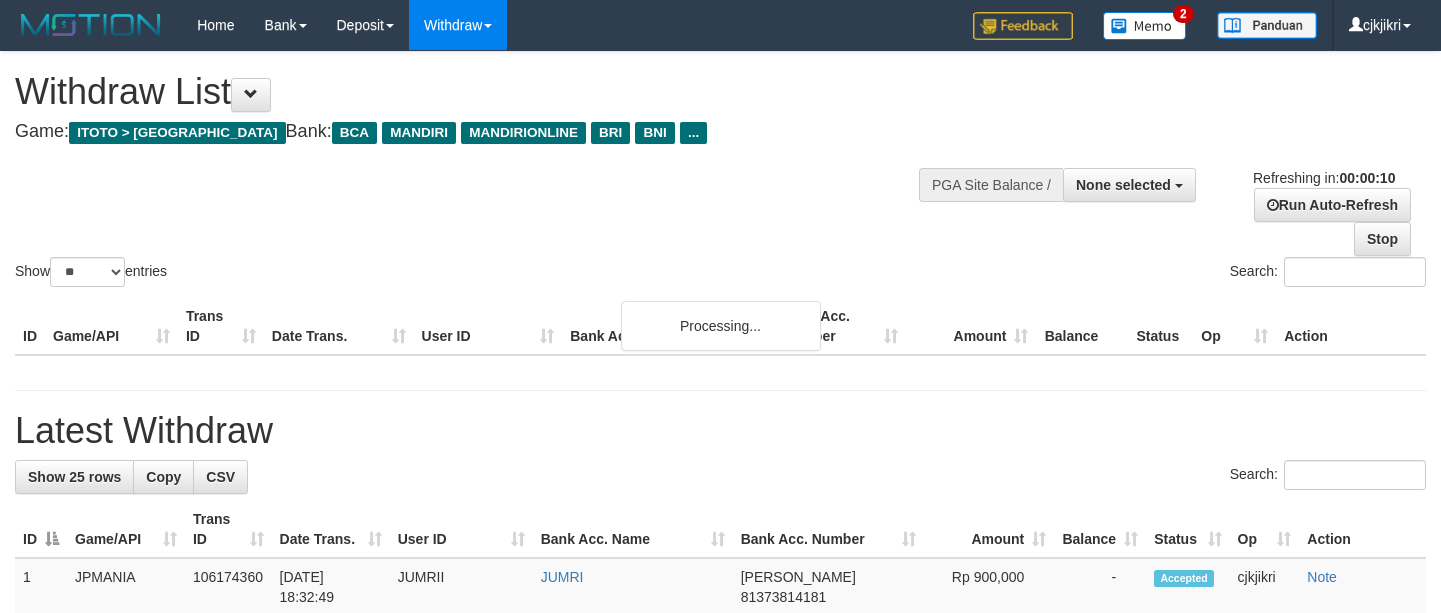 select 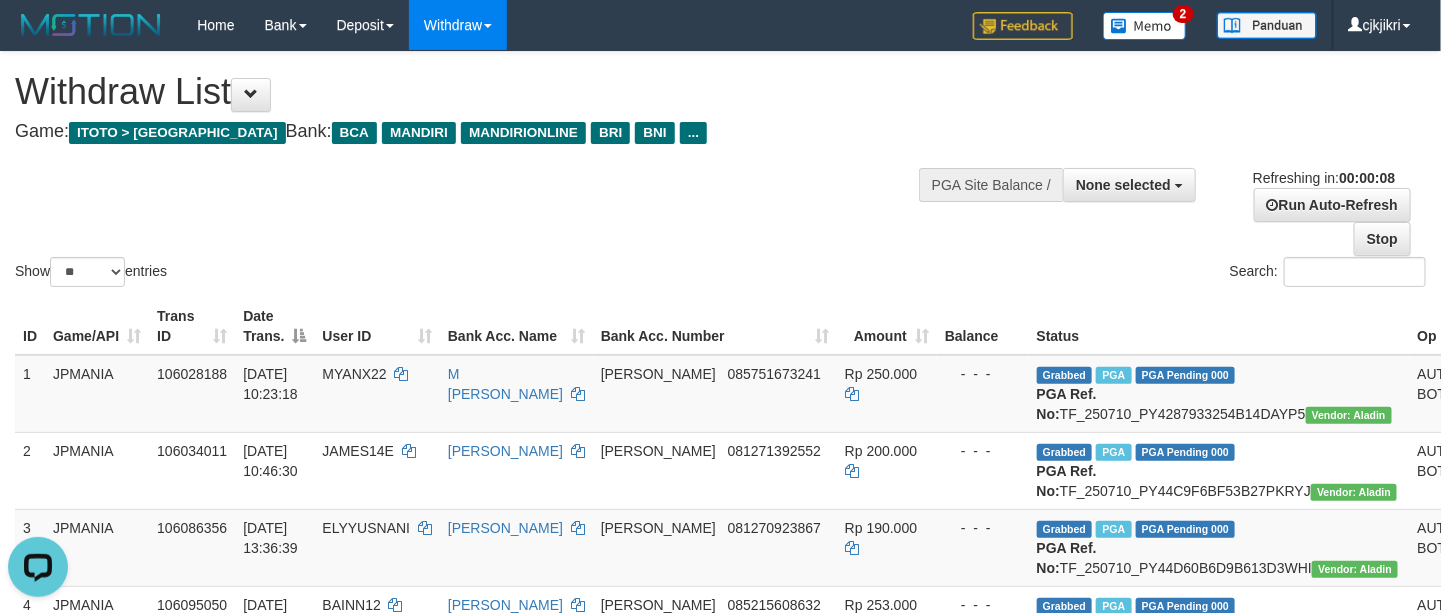 scroll, scrollTop: 0, scrollLeft: 0, axis: both 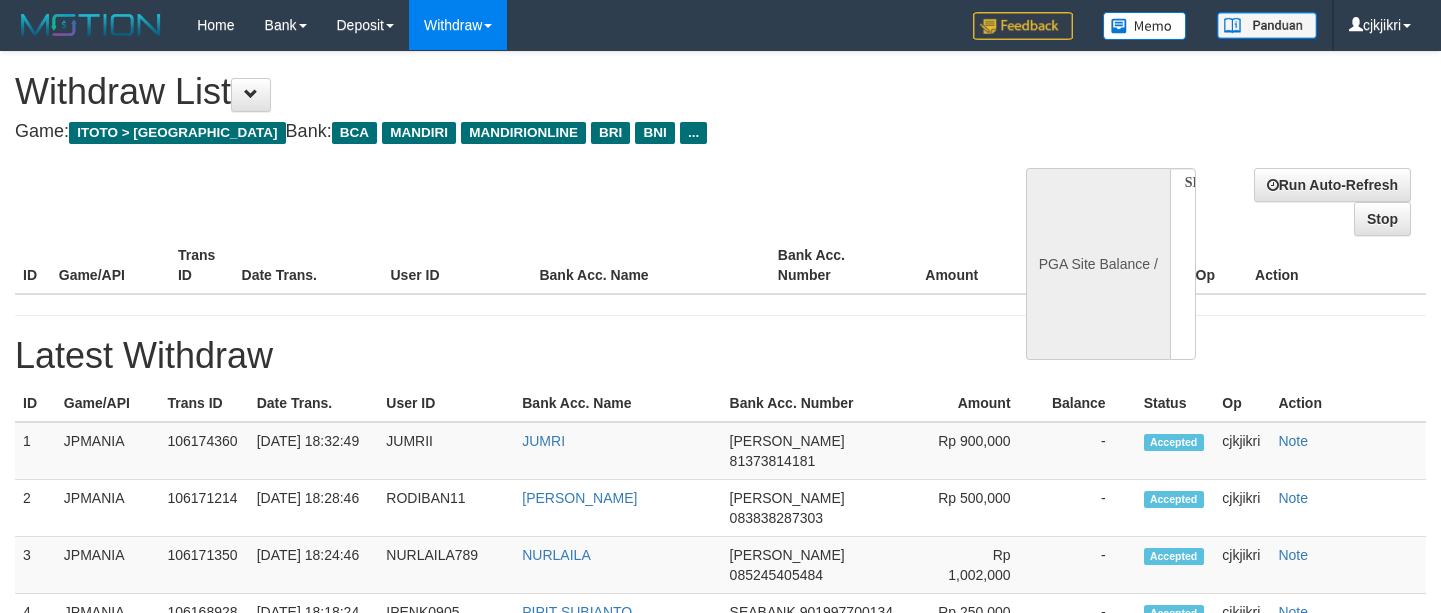 select 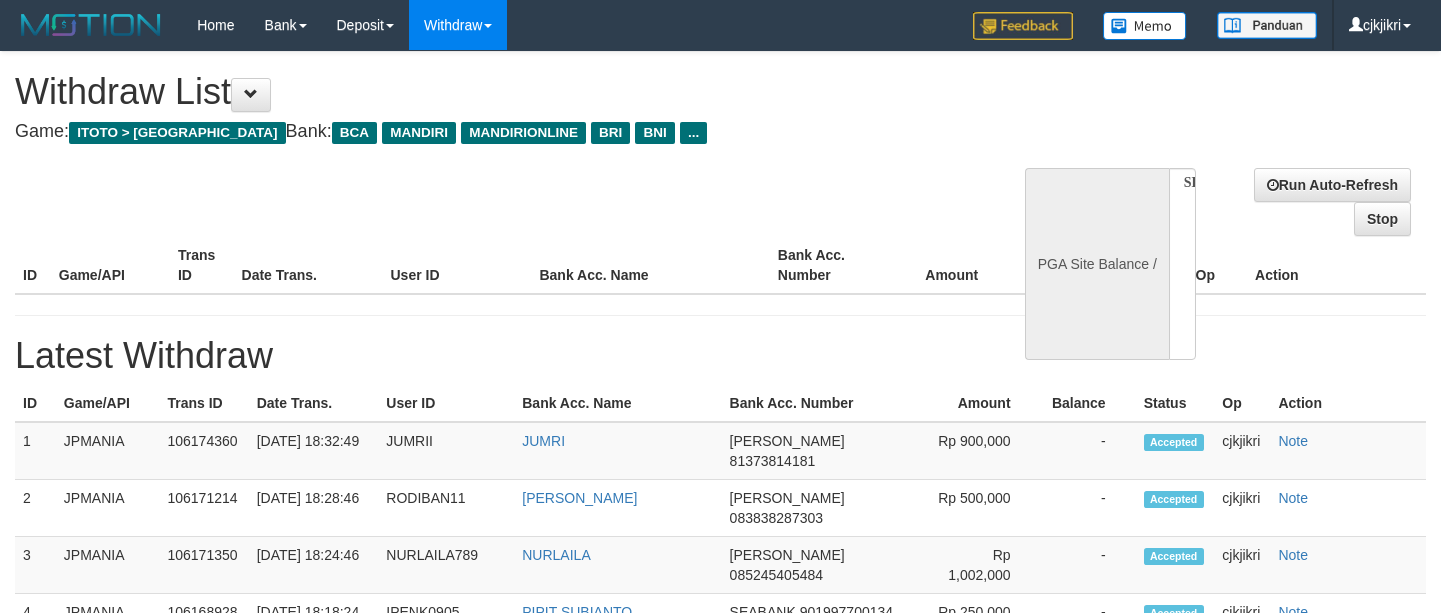 scroll, scrollTop: 0, scrollLeft: 0, axis: both 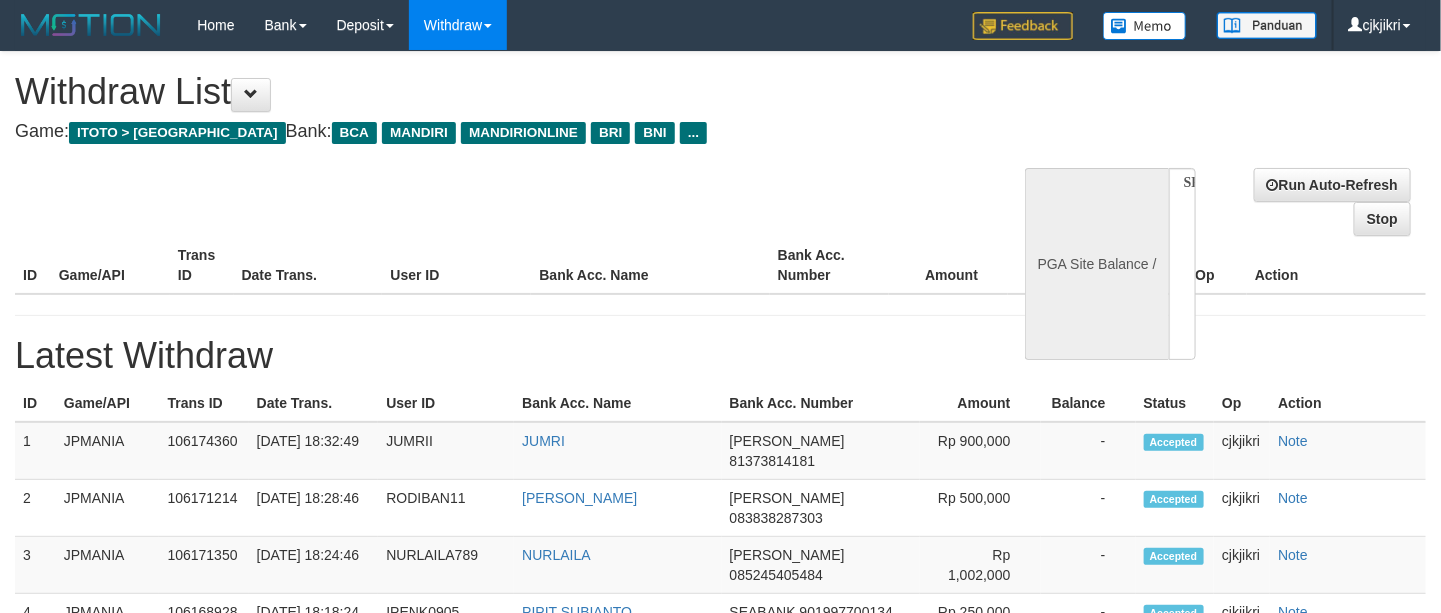 select on "**" 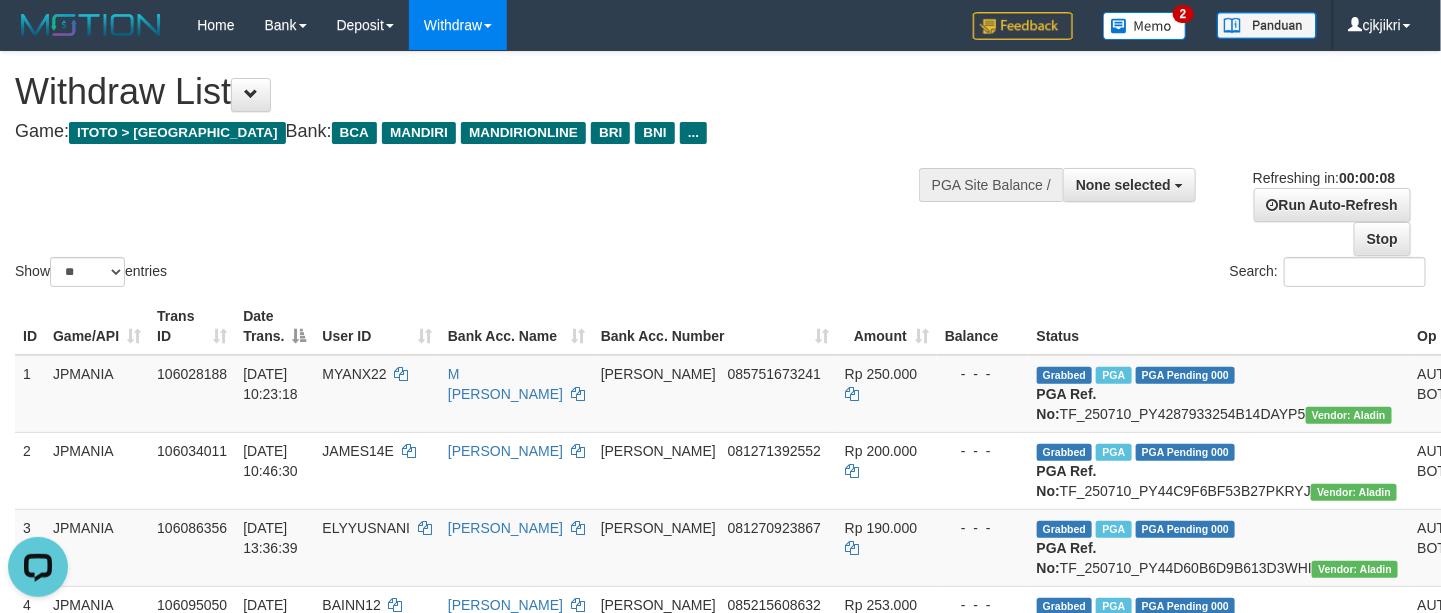 scroll, scrollTop: 0, scrollLeft: 0, axis: both 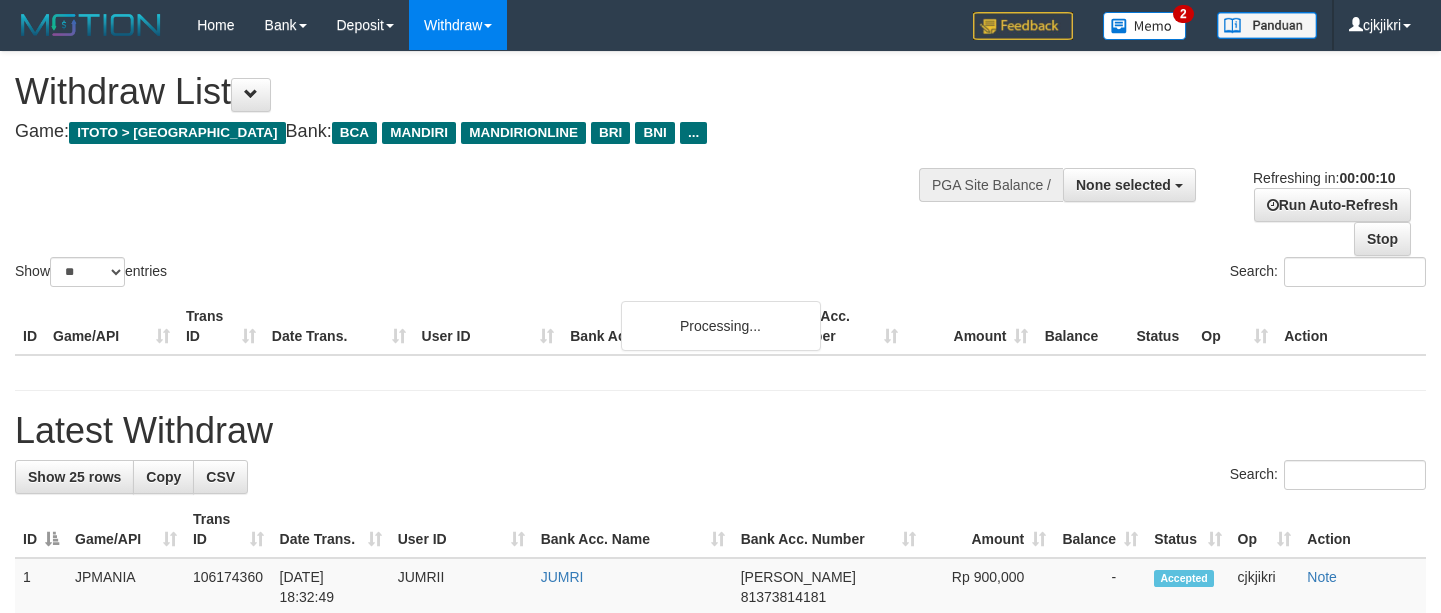 select 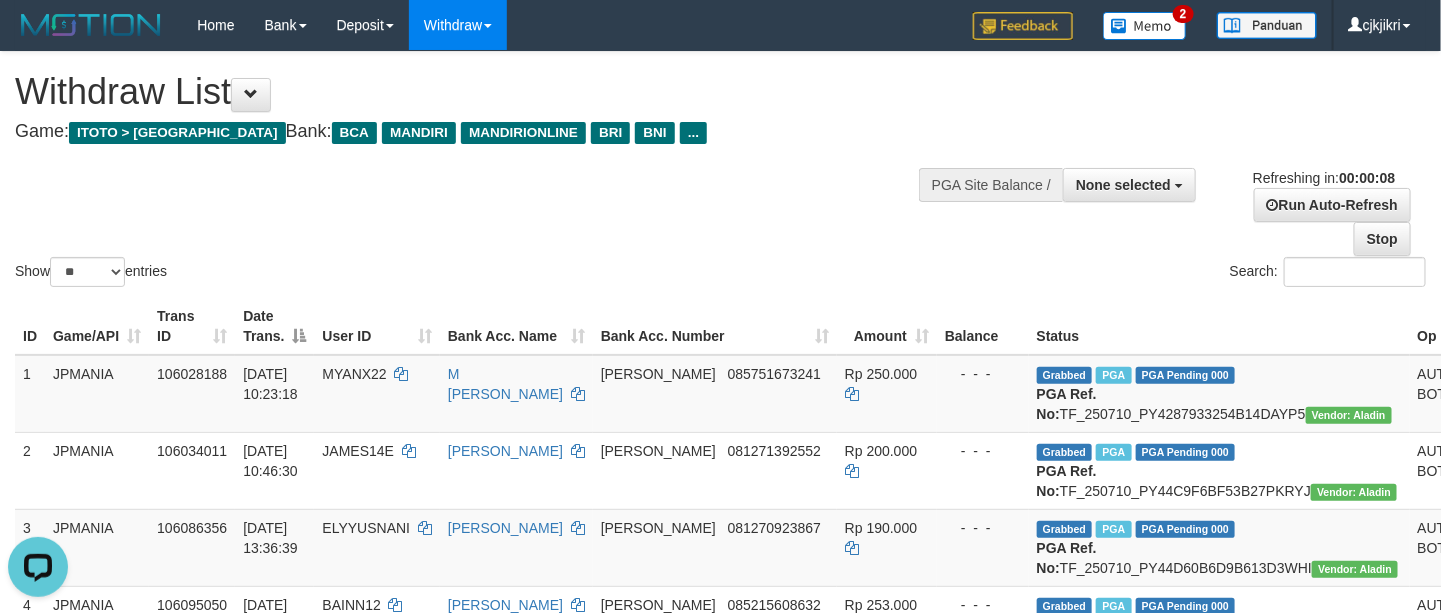 scroll, scrollTop: 0, scrollLeft: 0, axis: both 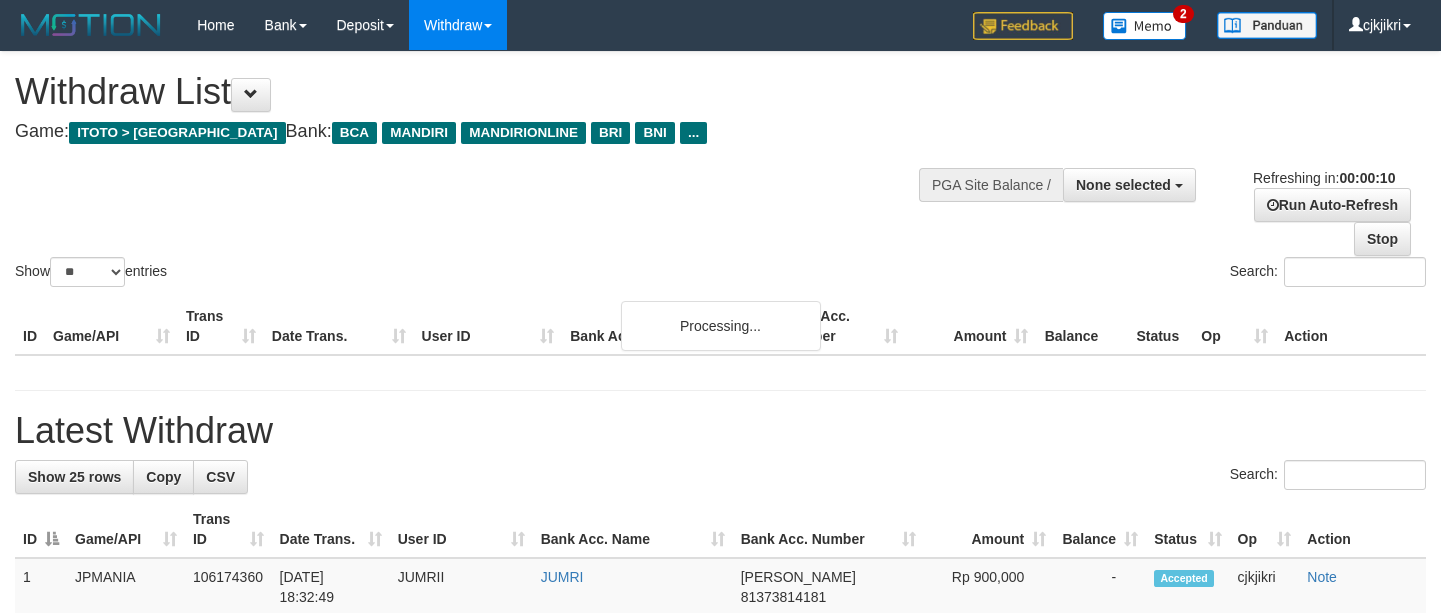 select 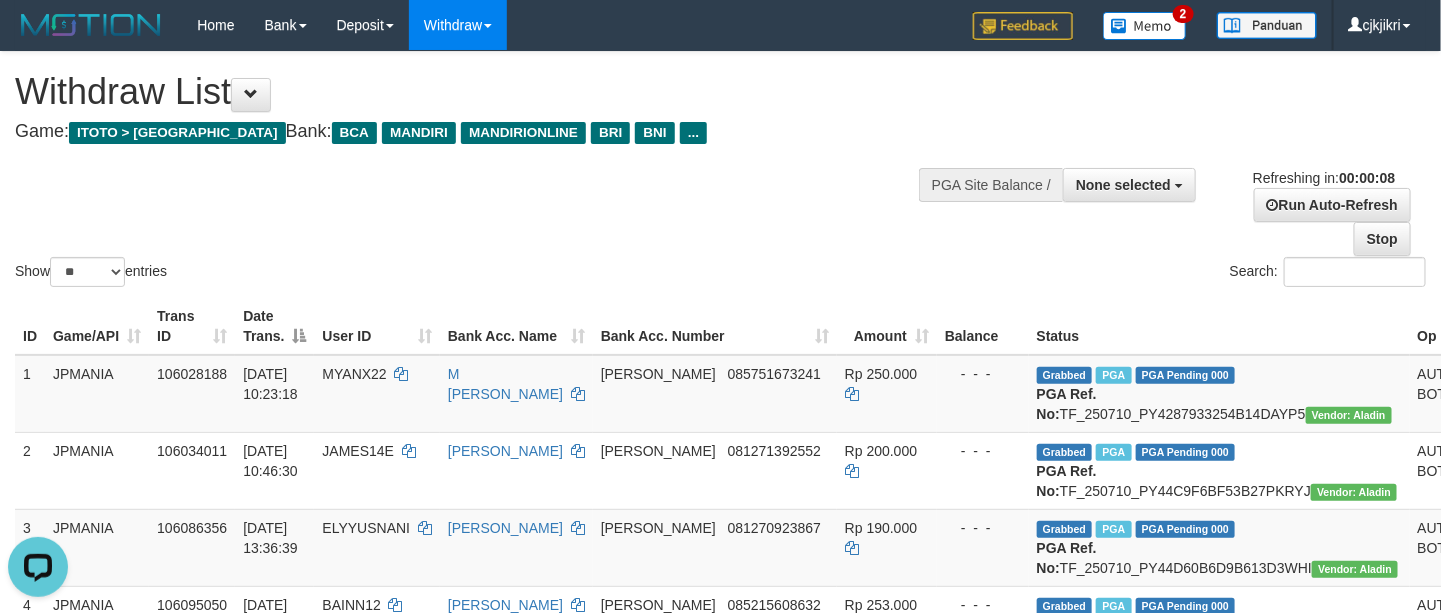 scroll, scrollTop: 0, scrollLeft: 0, axis: both 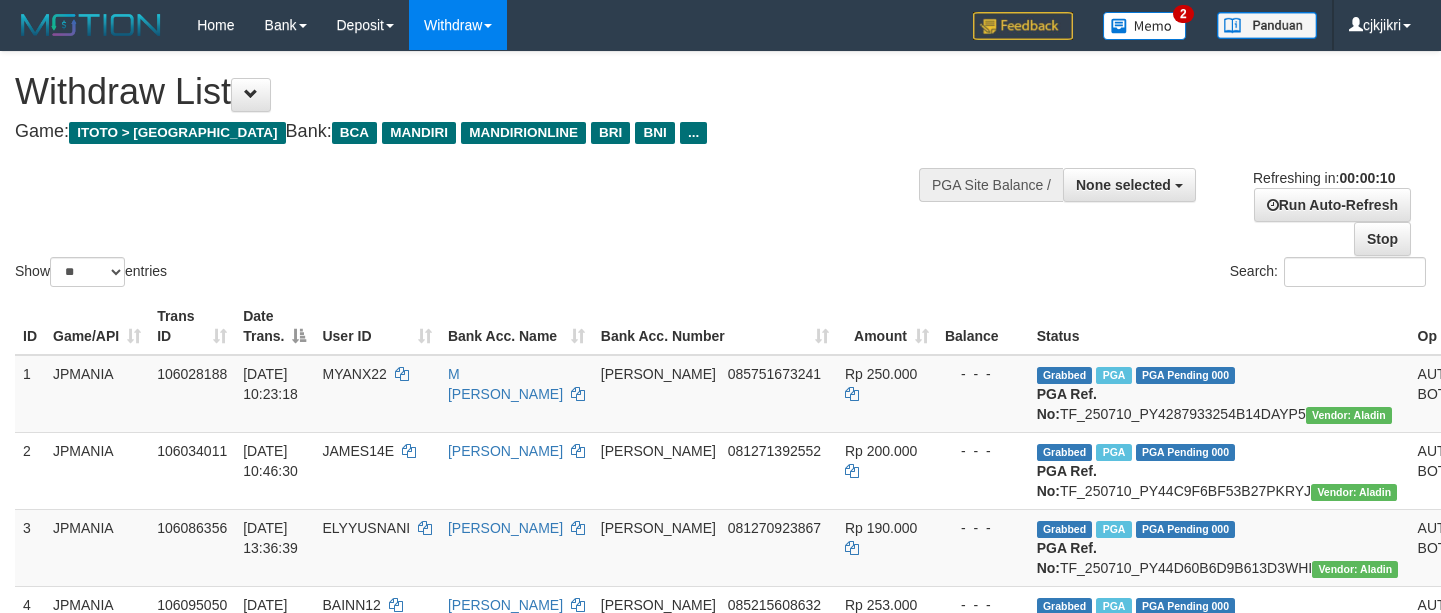 select 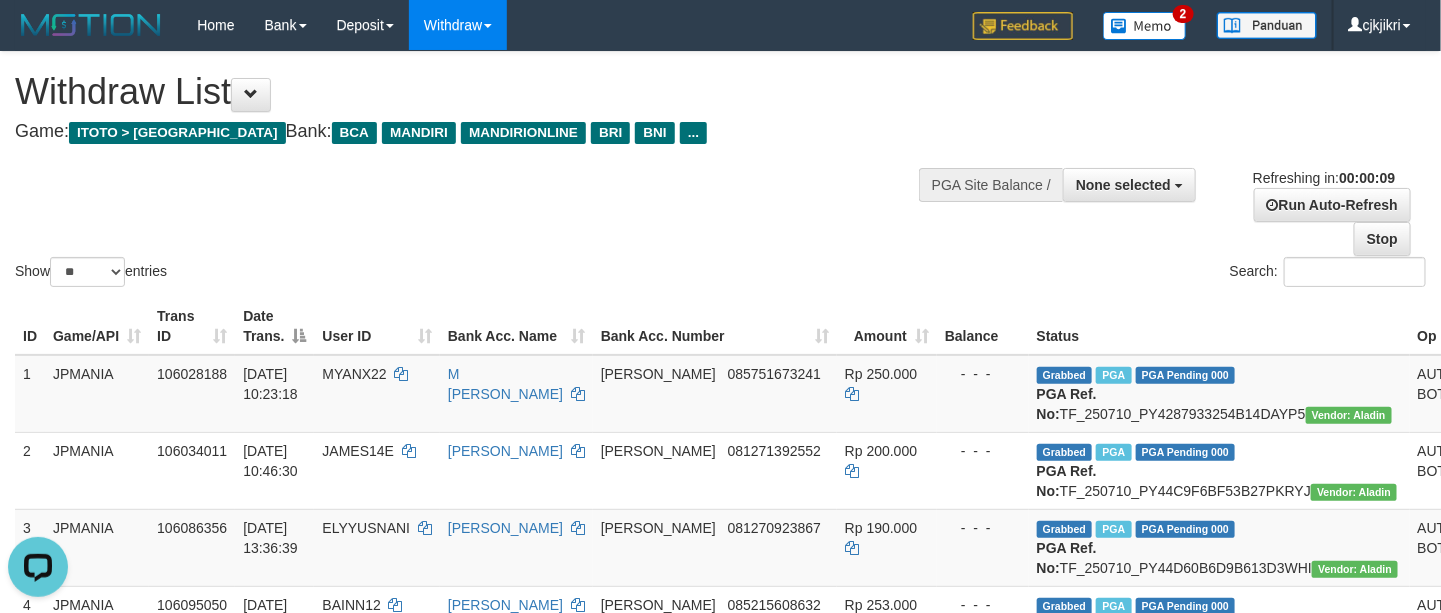 scroll, scrollTop: 0, scrollLeft: 0, axis: both 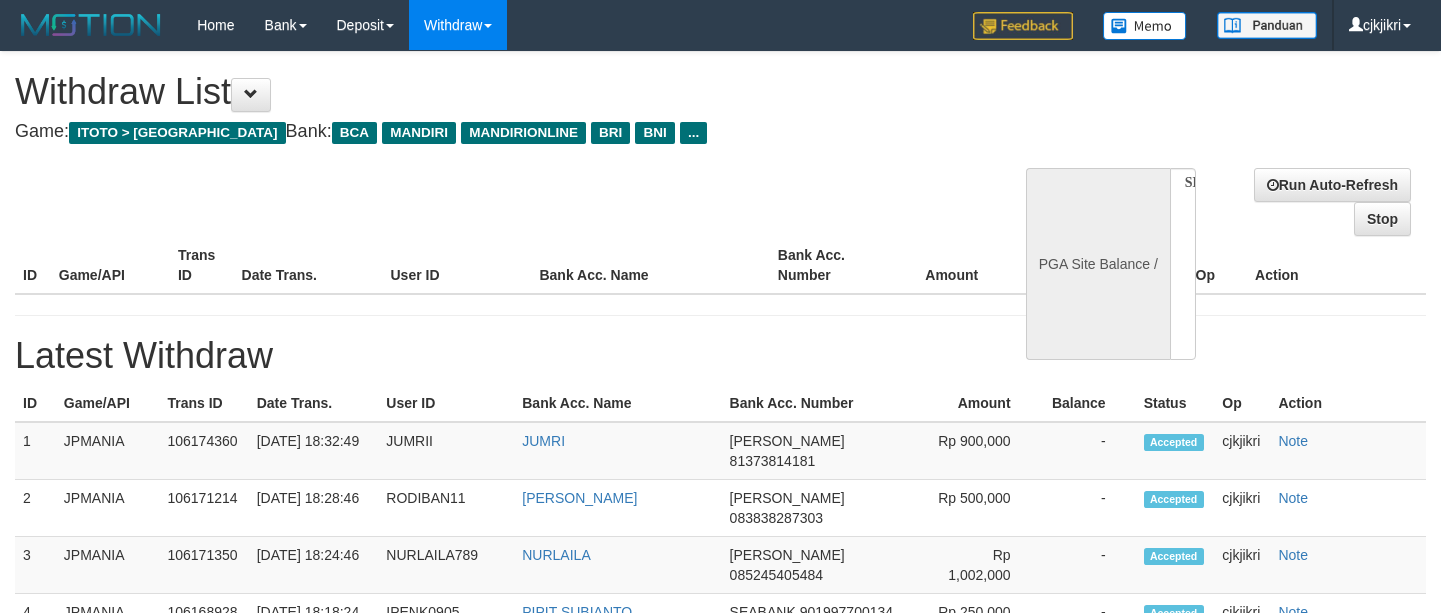 select 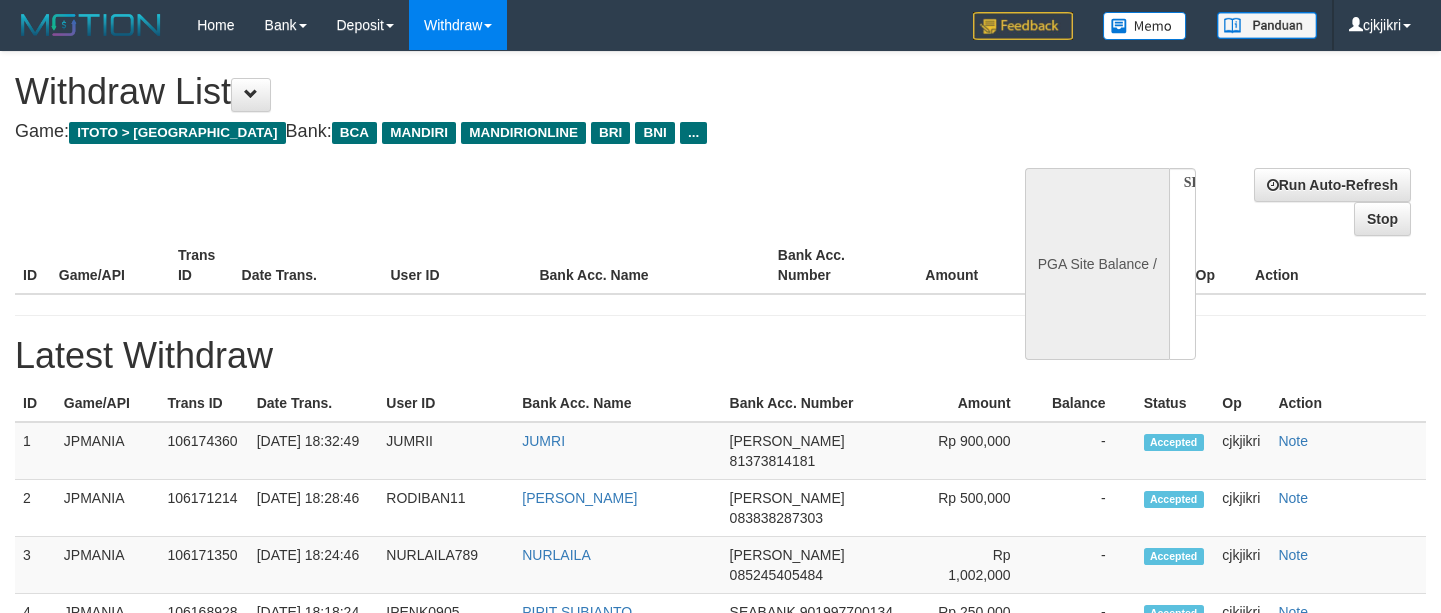 scroll, scrollTop: 0, scrollLeft: 0, axis: both 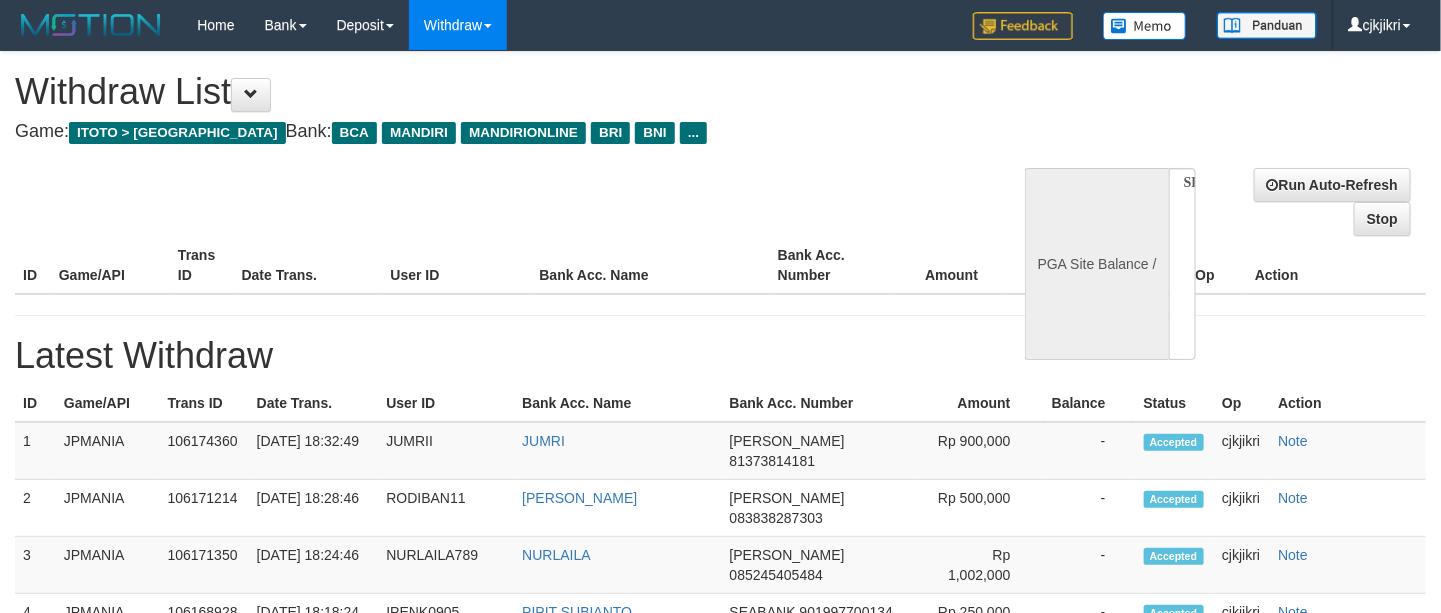 select on "**" 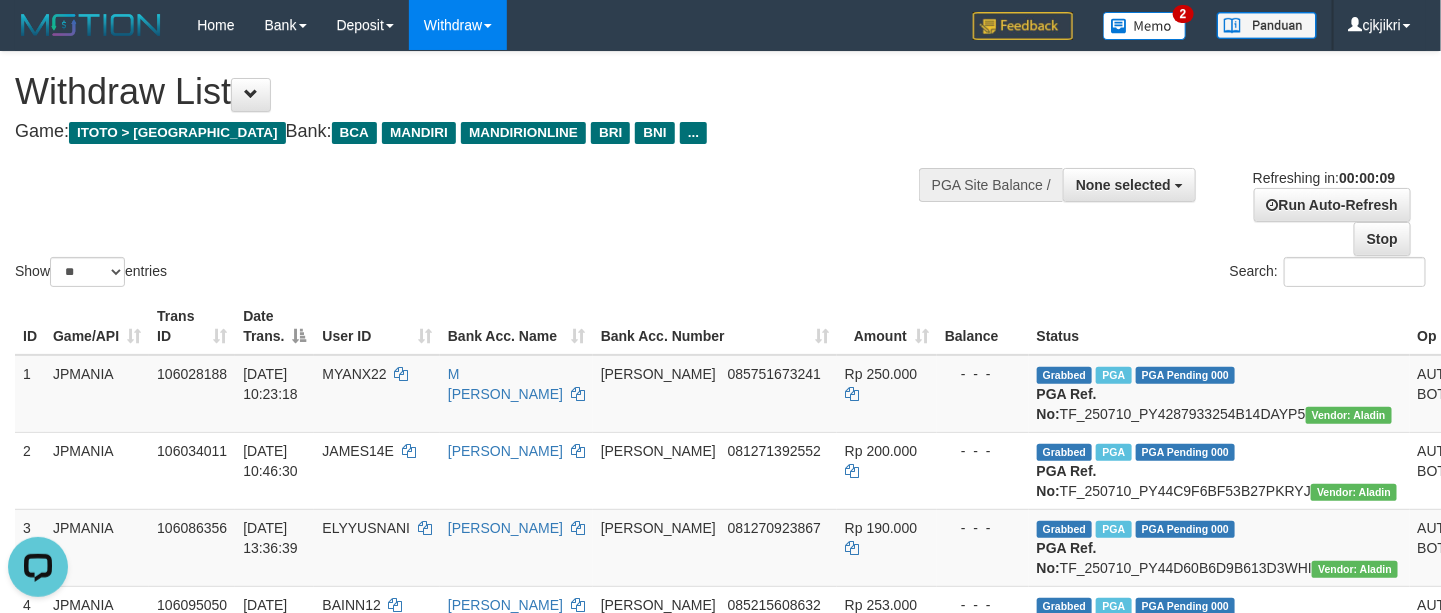 scroll, scrollTop: 0, scrollLeft: 0, axis: both 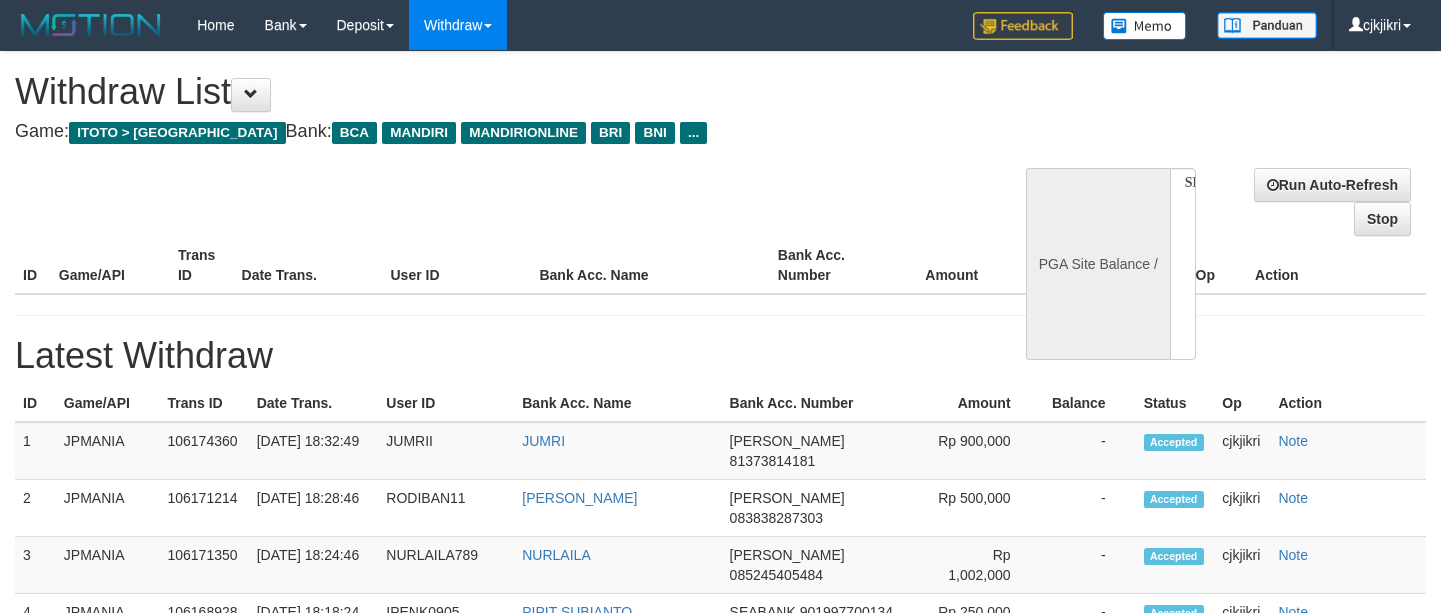select 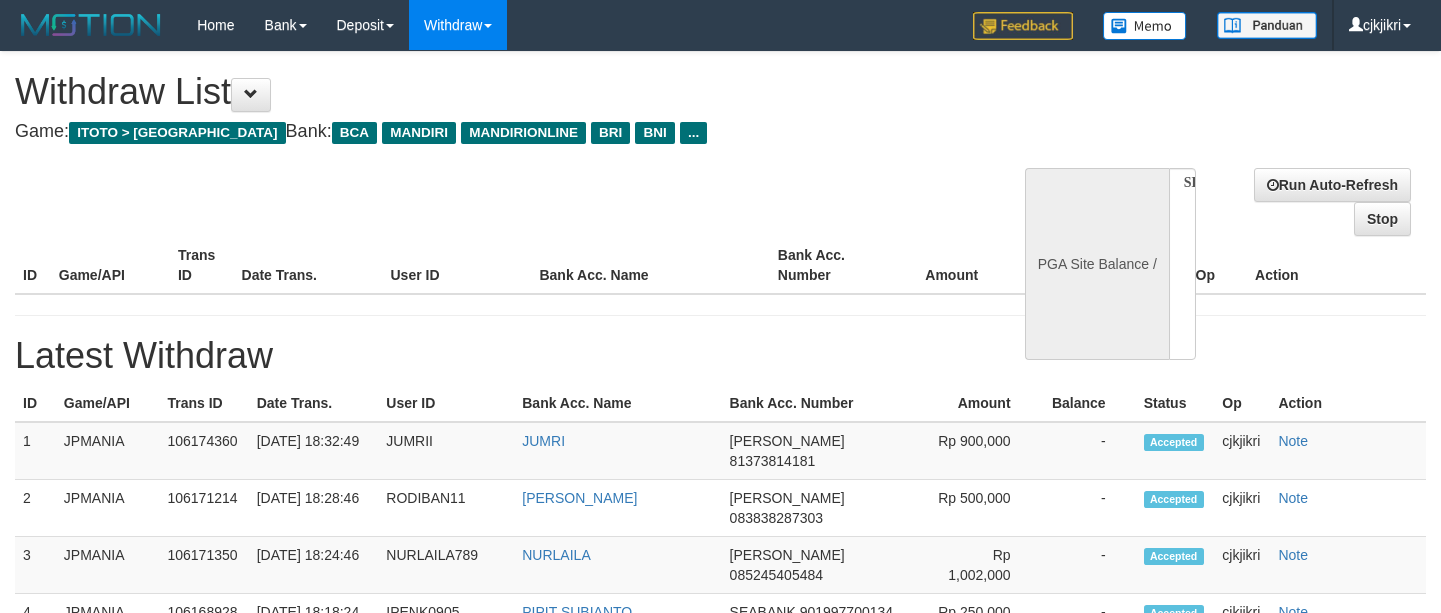 scroll, scrollTop: 0, scrollLeft: 0, axis: both 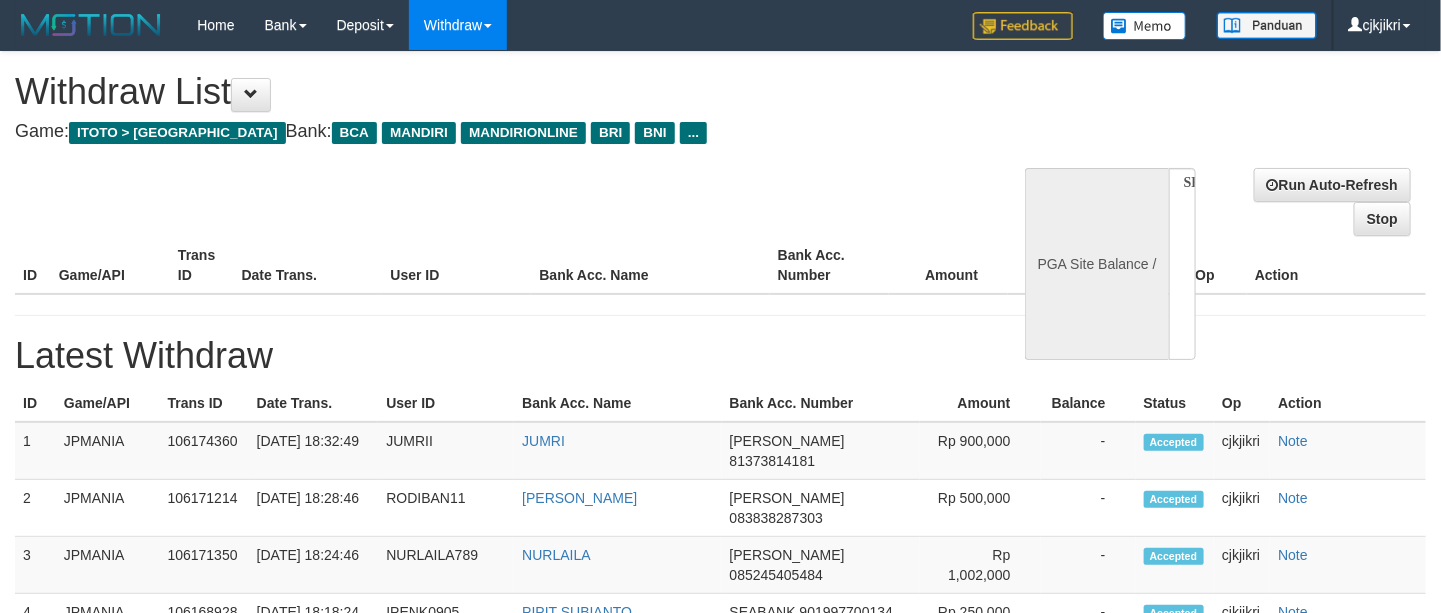 select on "**" 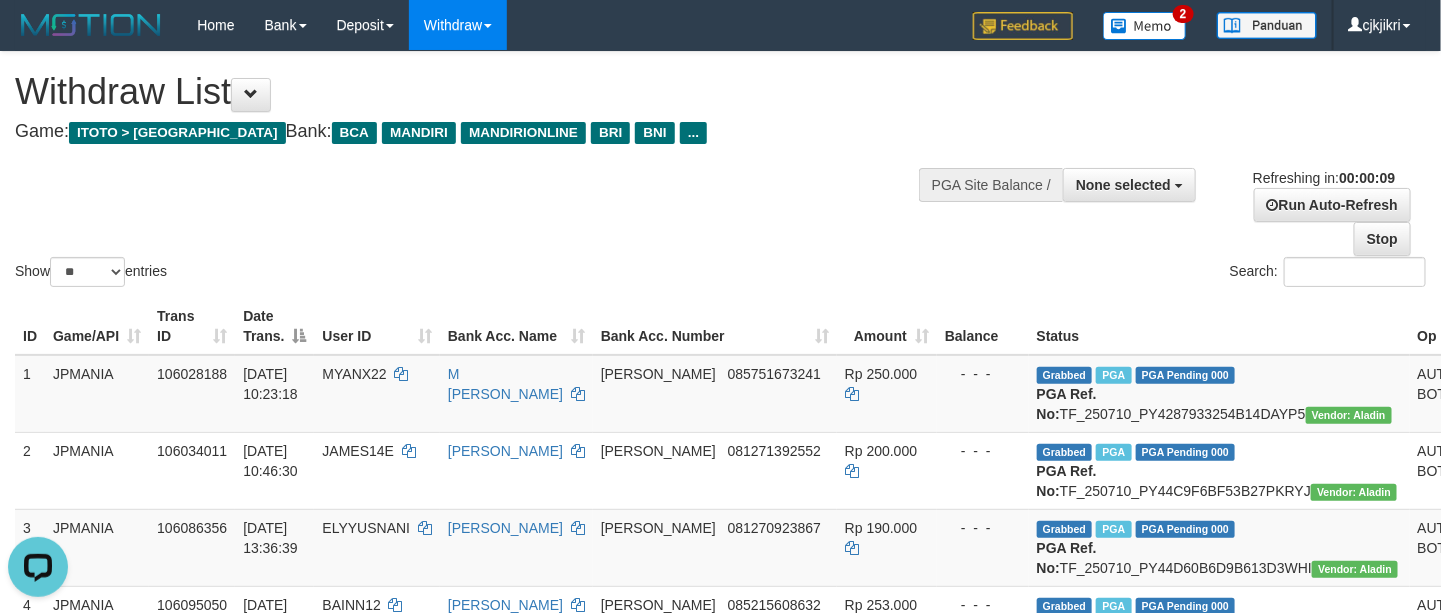 scroll, scrollTop: 0, scrollLeft: 0, axis: both 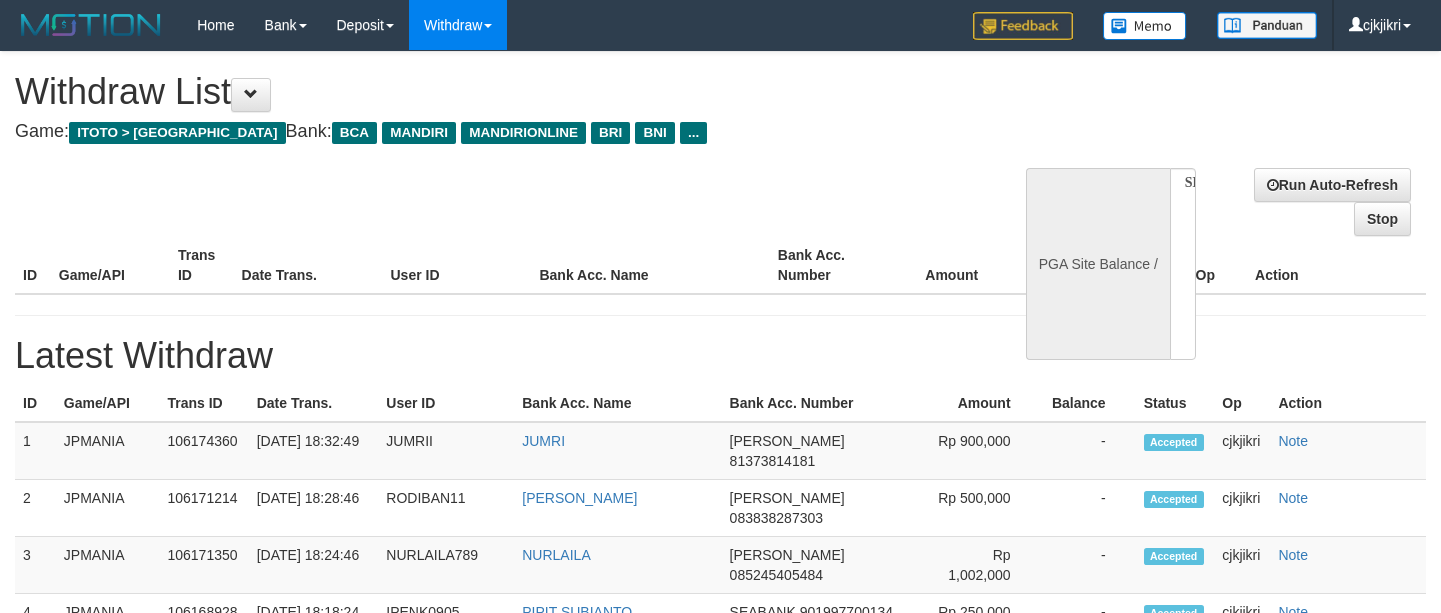 select 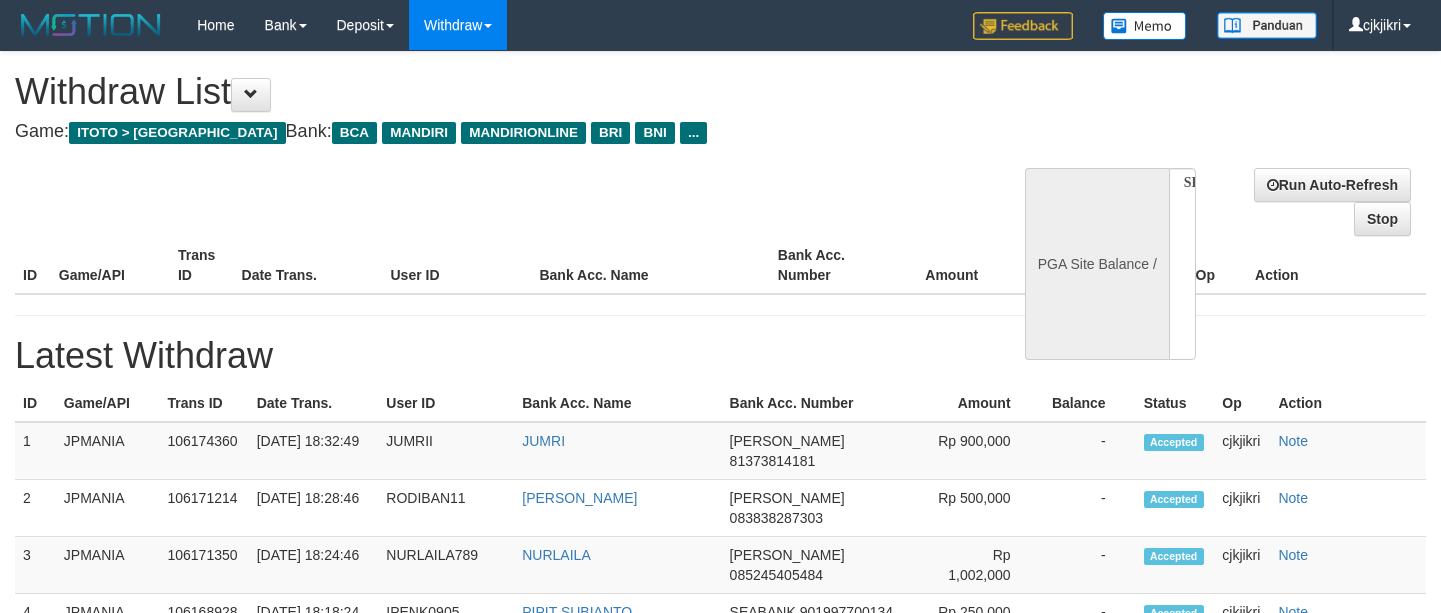 scroll, scrollTop: 0, scrollLeft: 0, axis: both 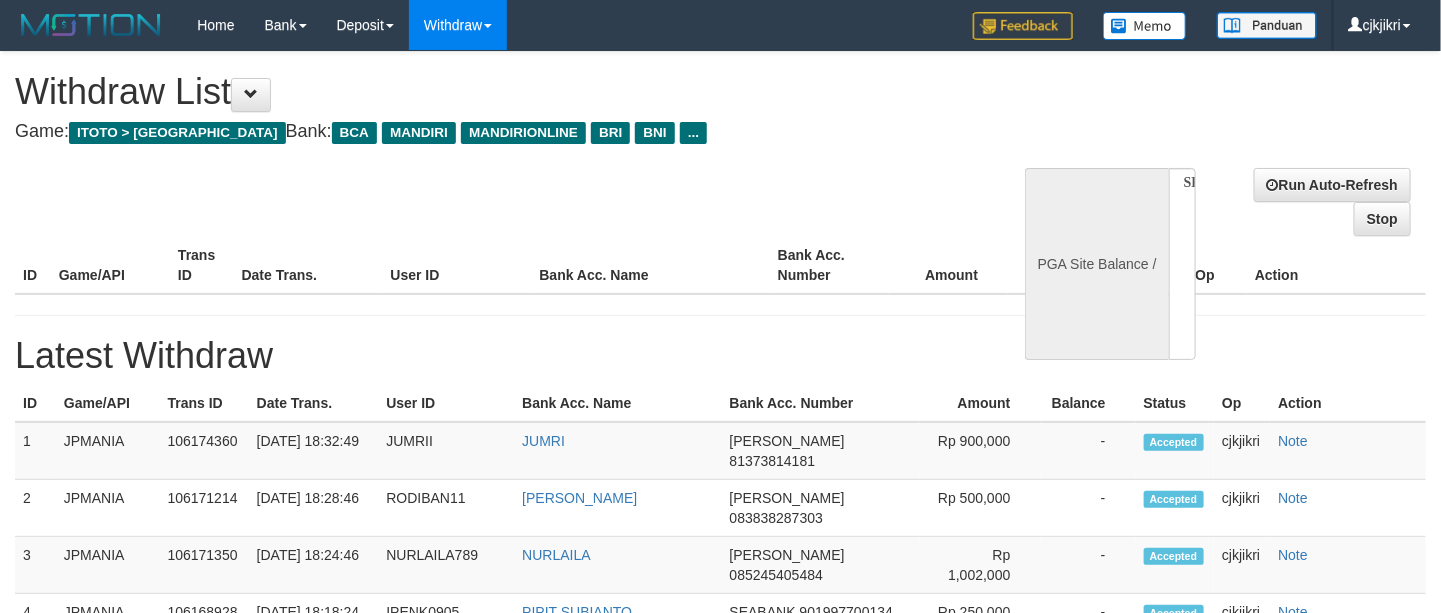 select on "**" 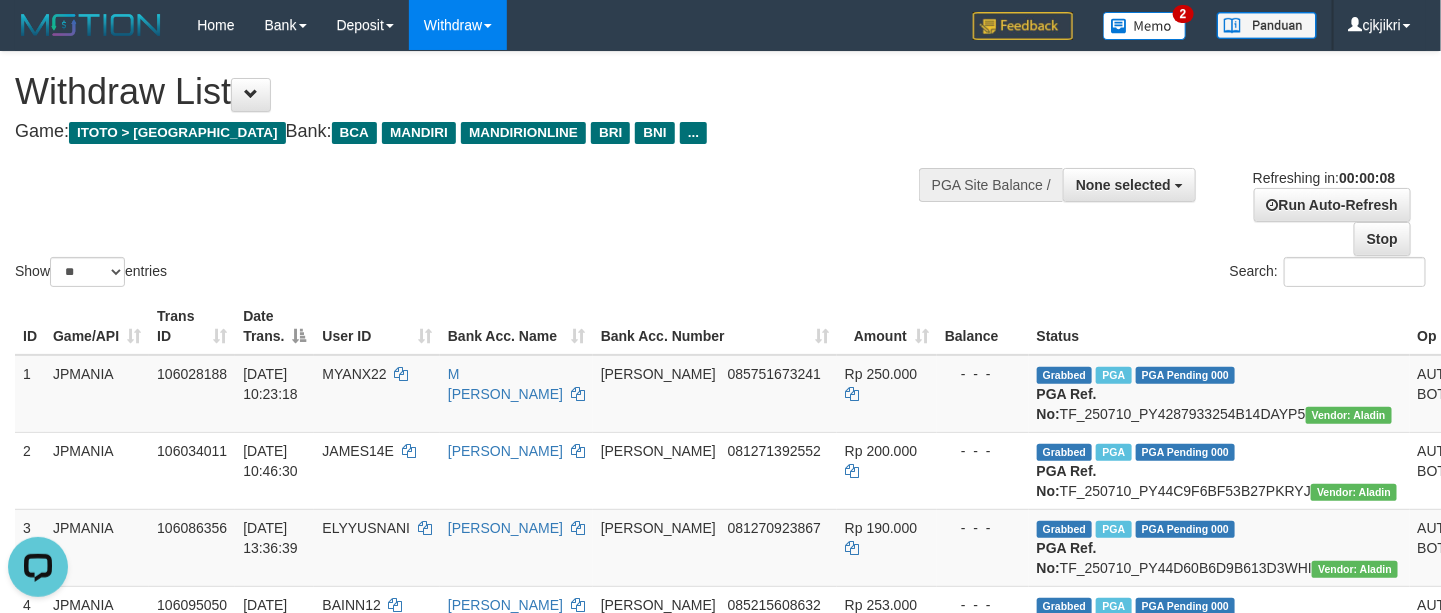 scroll, scrollTop: 0, scrollLeft: 0, axis: both 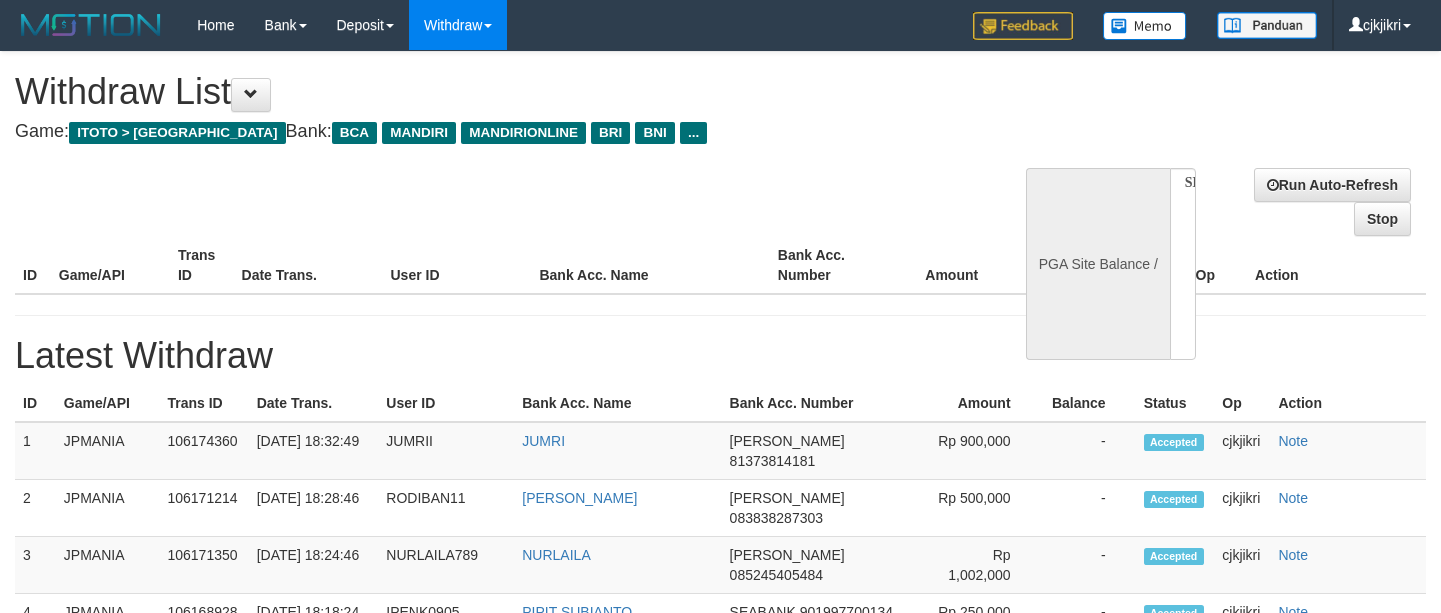 select 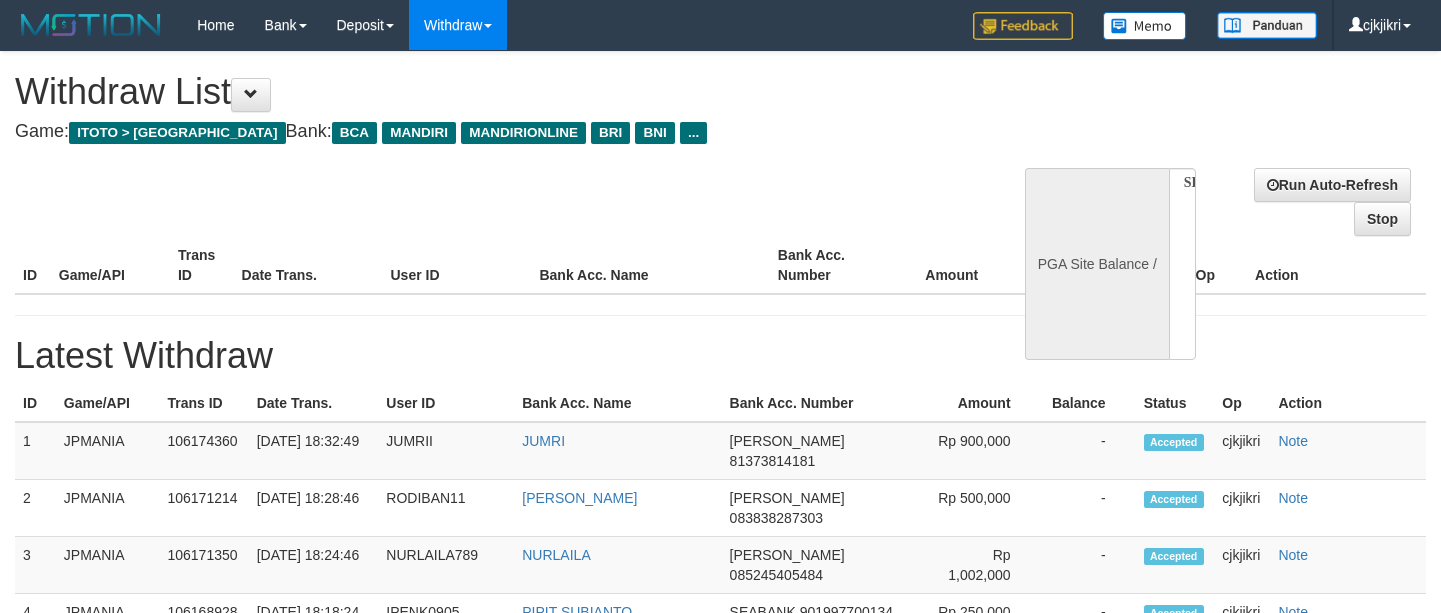 scroll, scrollTop: 0, scrollLeft: 0, axis: both 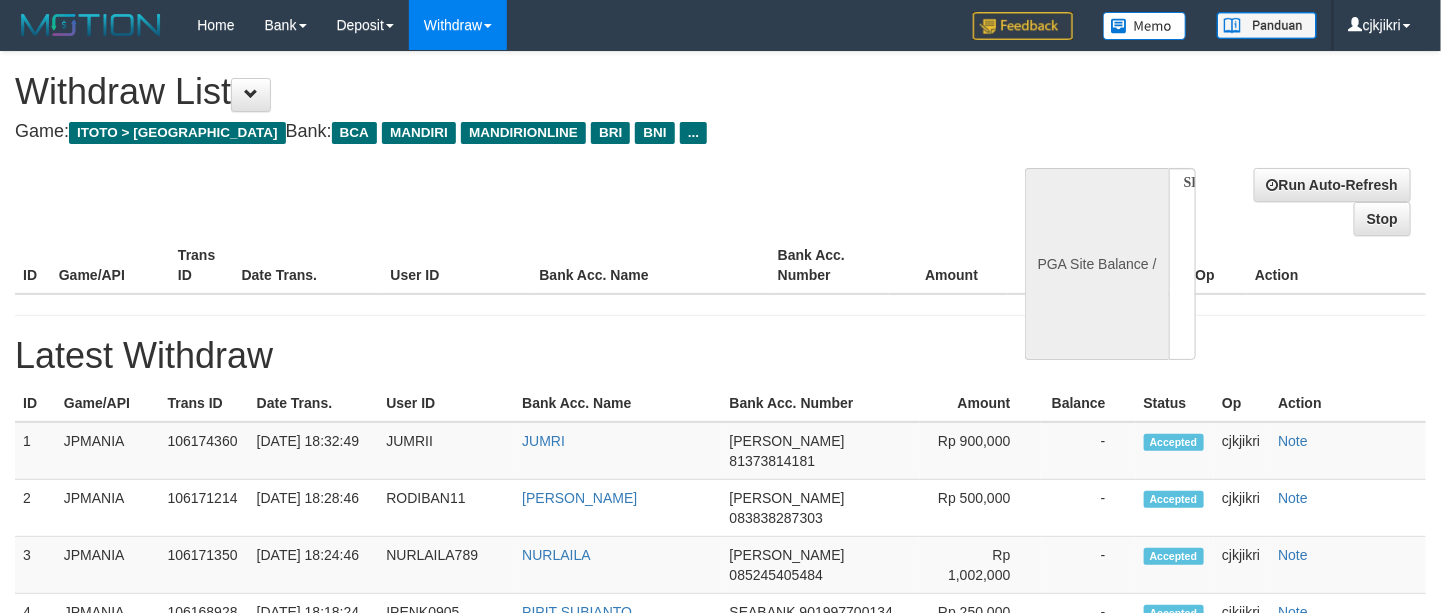 select on "**" 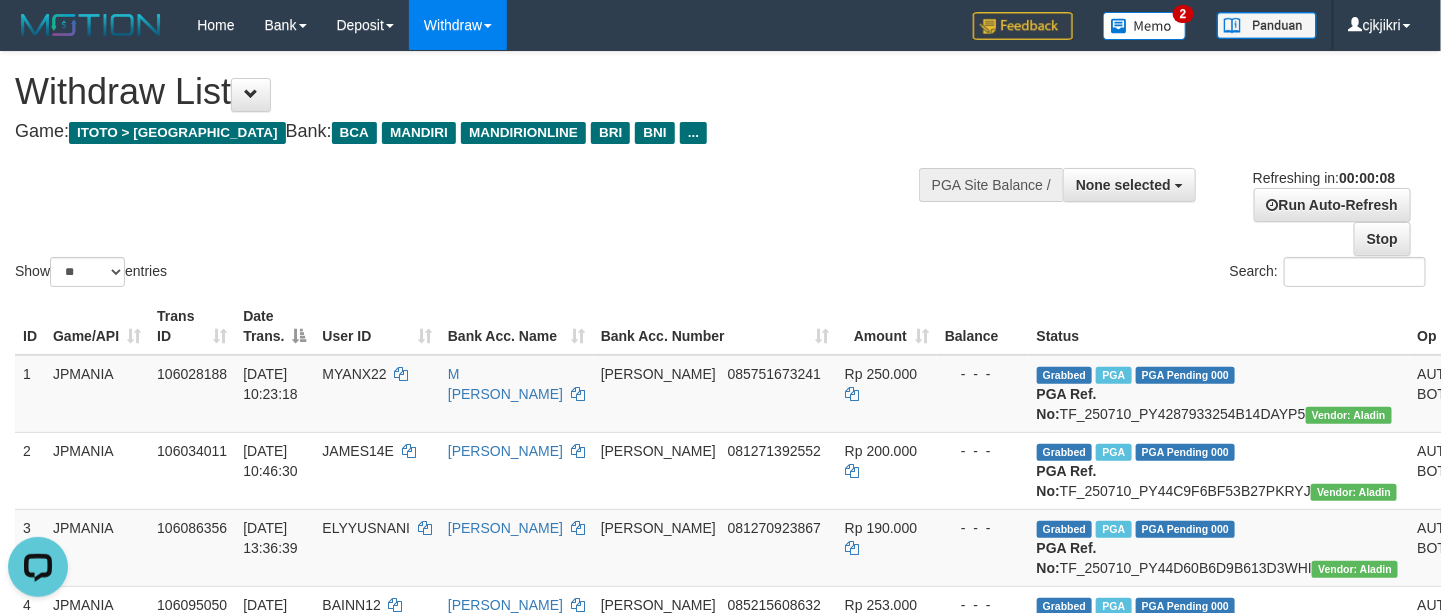 scroll, scrollTop: 0, scrollLeft: 0, axis: both 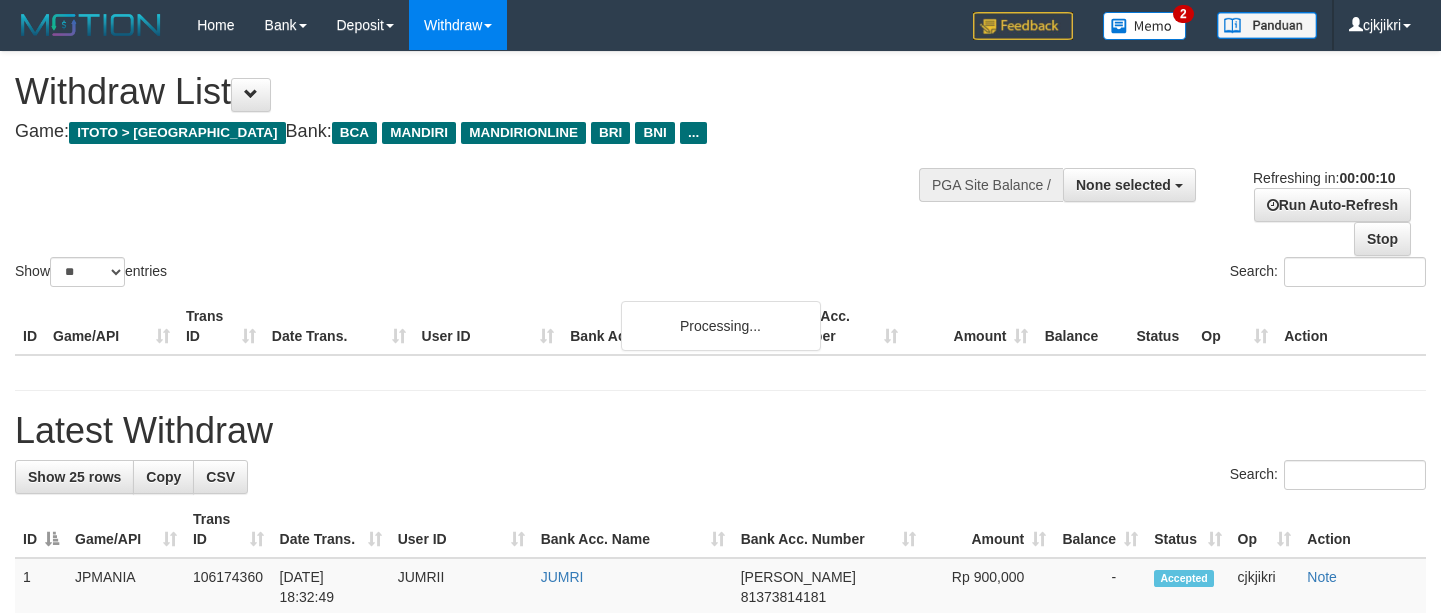 select 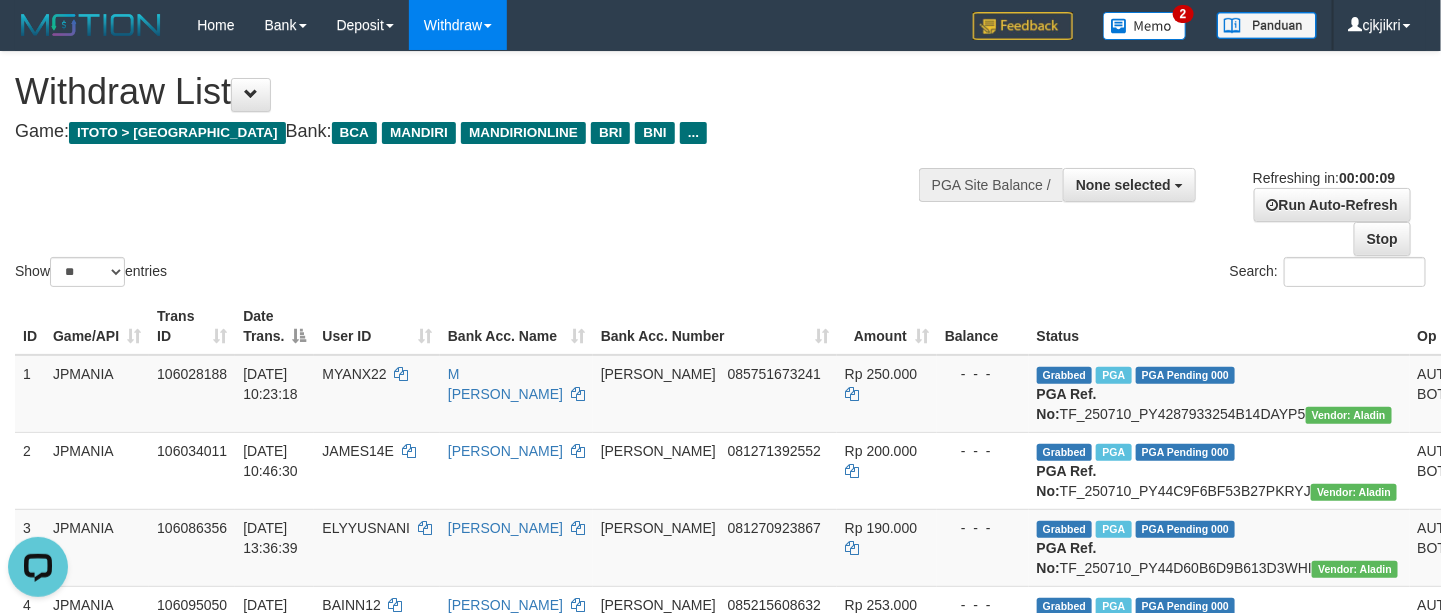scroll, scrollTop: 0, scrollLeft: 0, axis: both 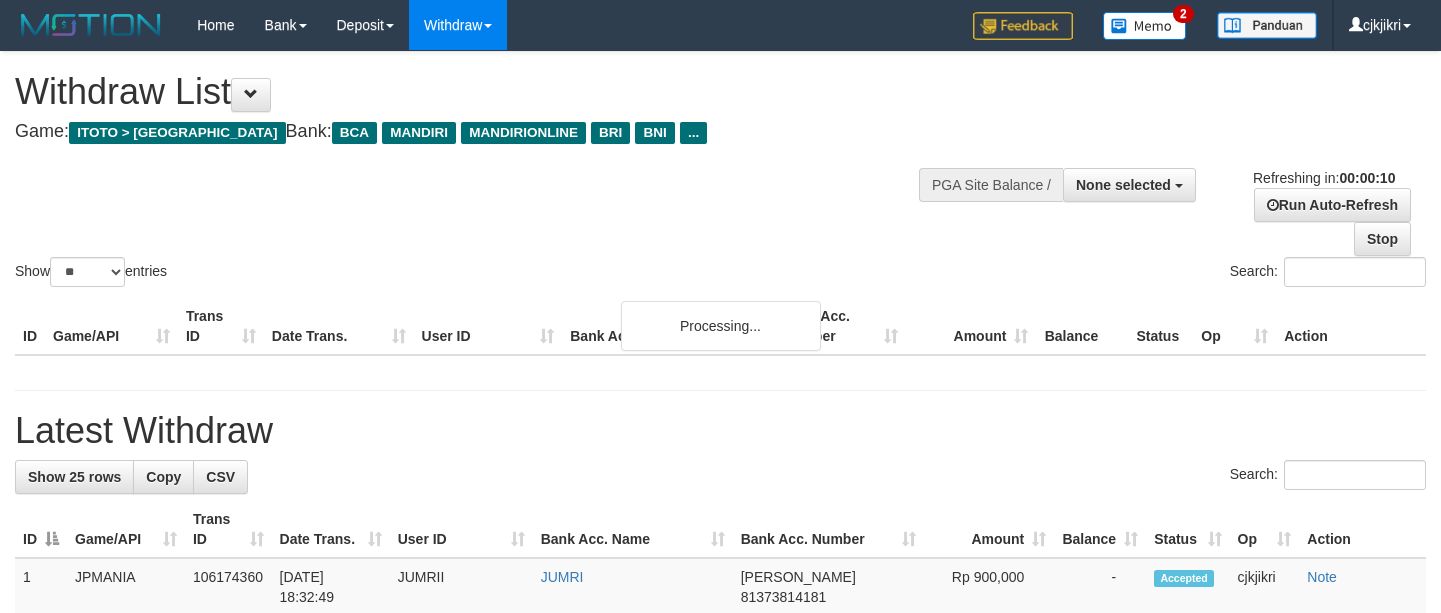select 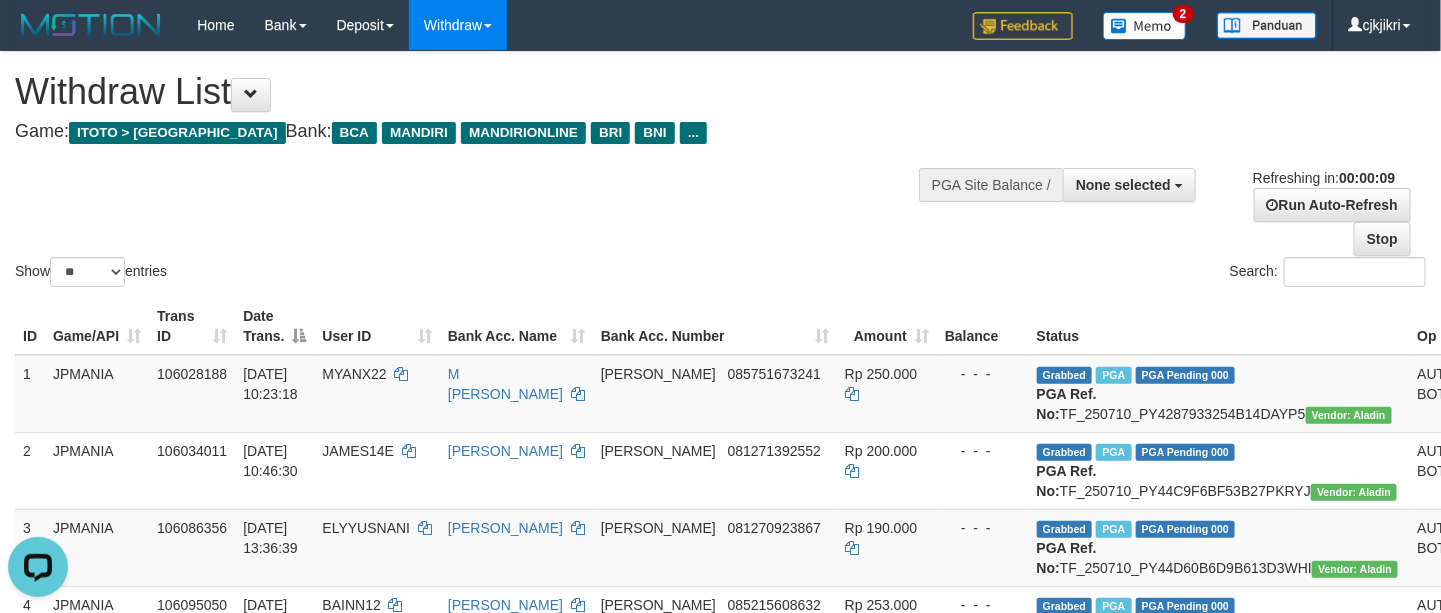 scroll, scrollTop: 0, scrollLeft: 0, axis: both 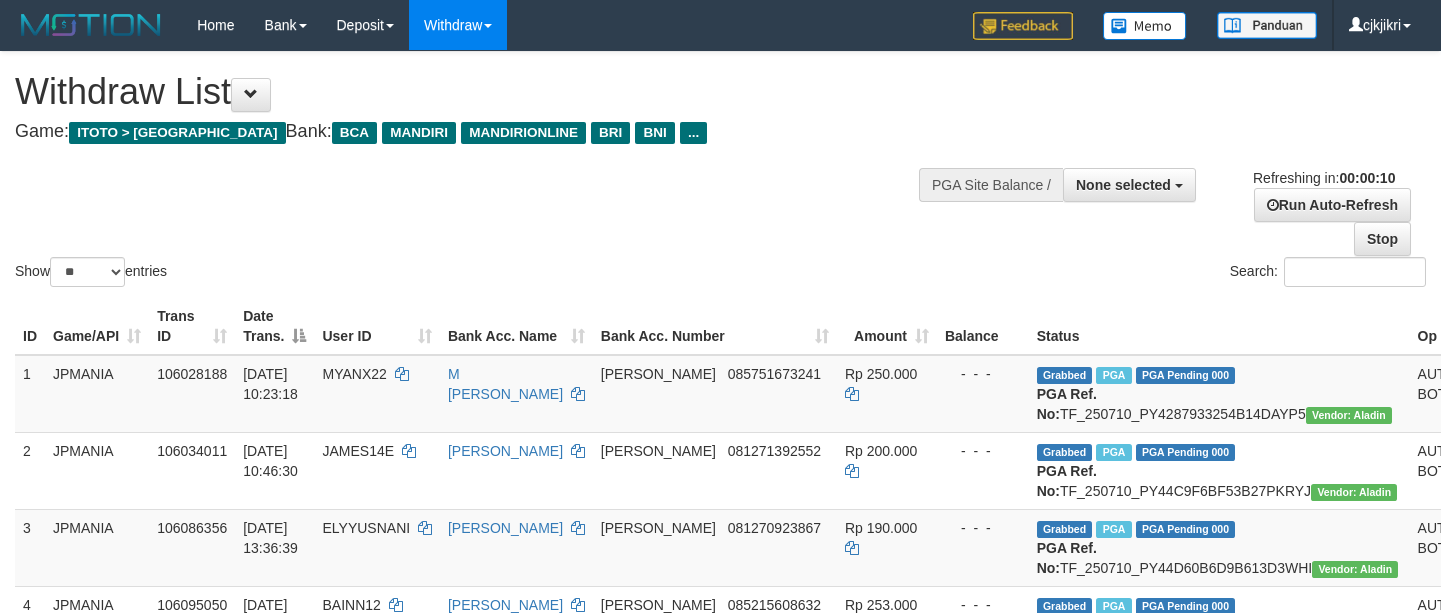 select 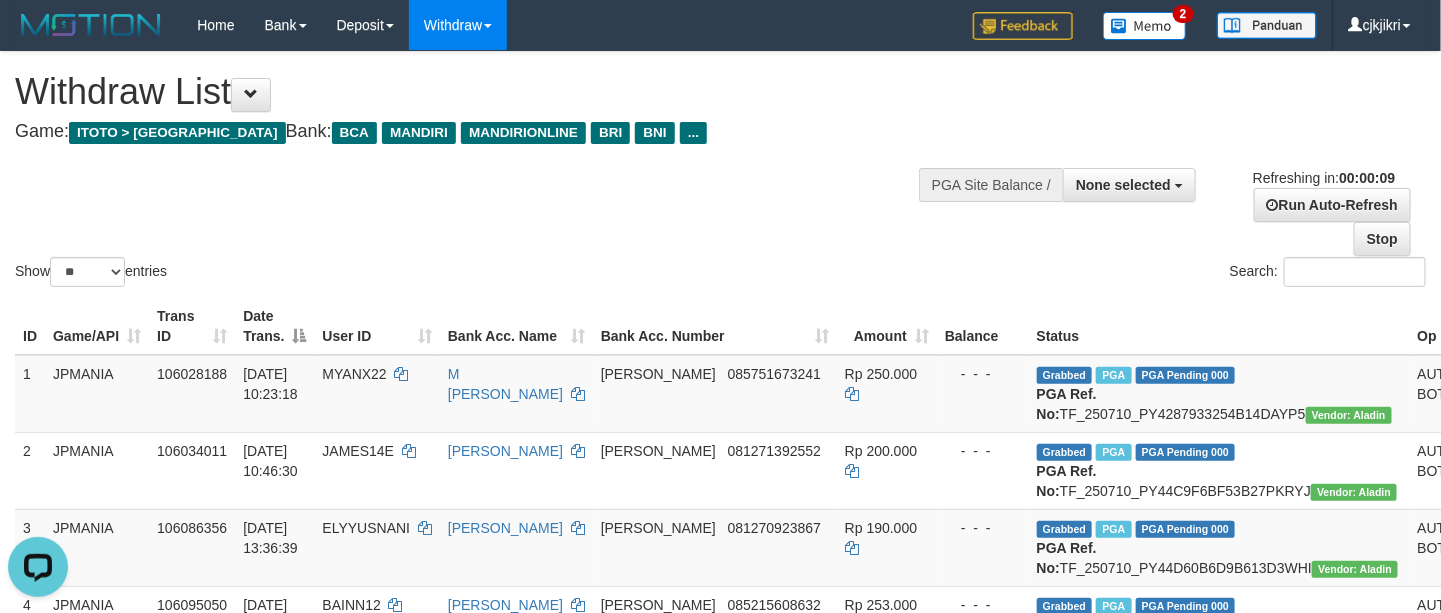 scroll, scrollTop: 0, scrollLeft: 0, axis: both 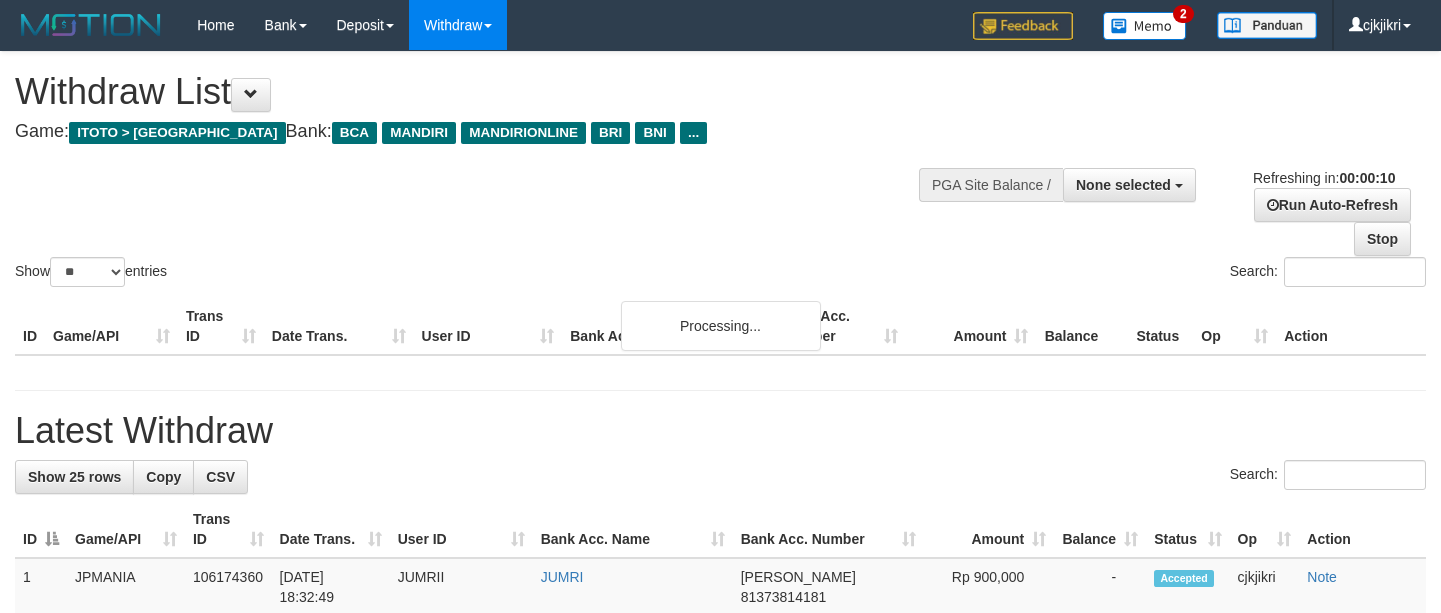 select 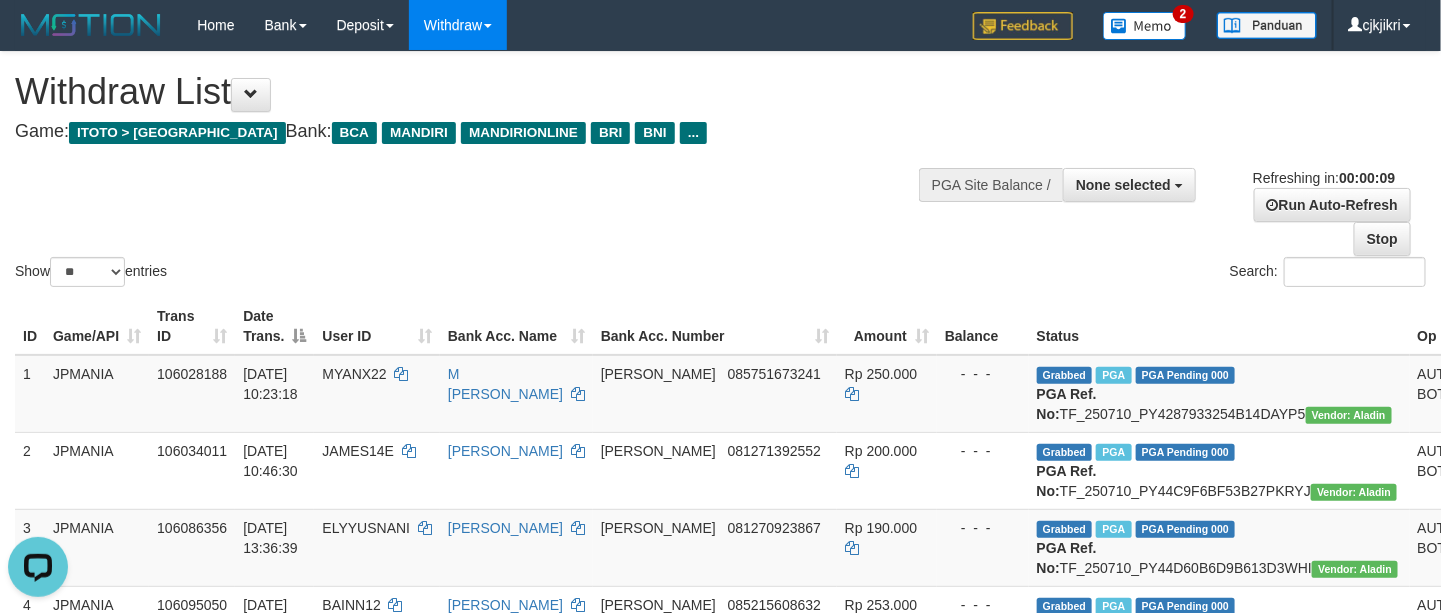 scroll, scrollTop: 0, scrollLeft: 0, axis: both 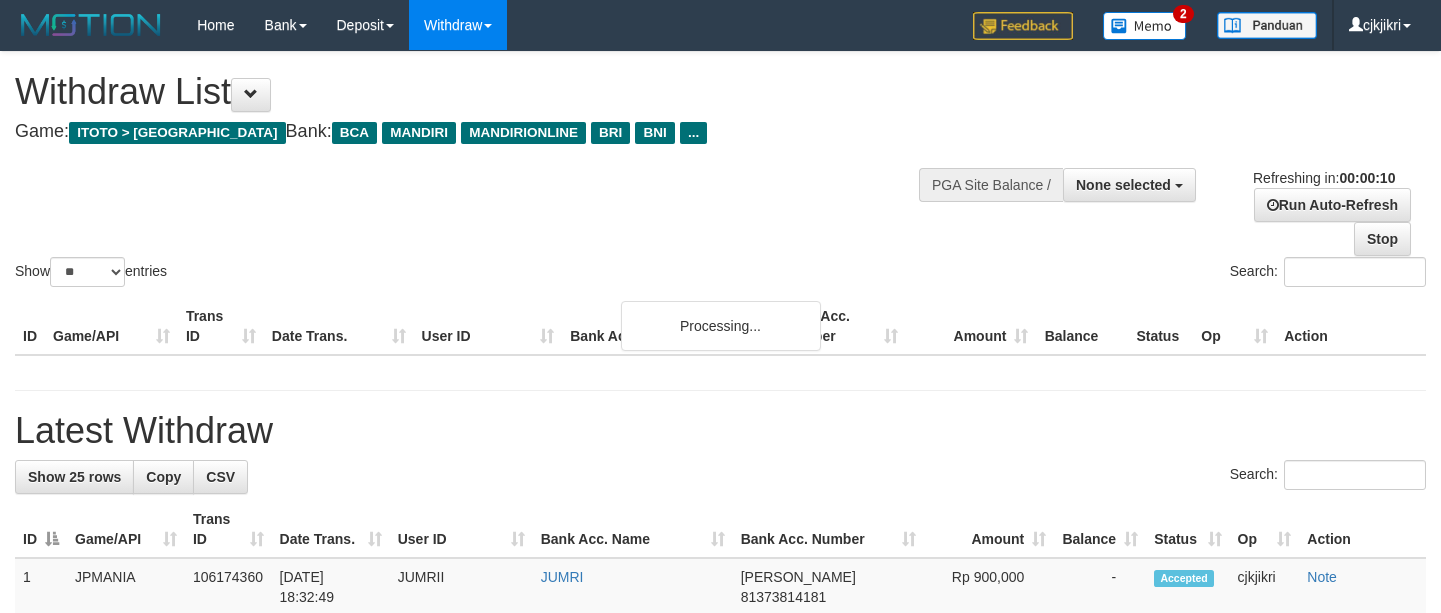 select 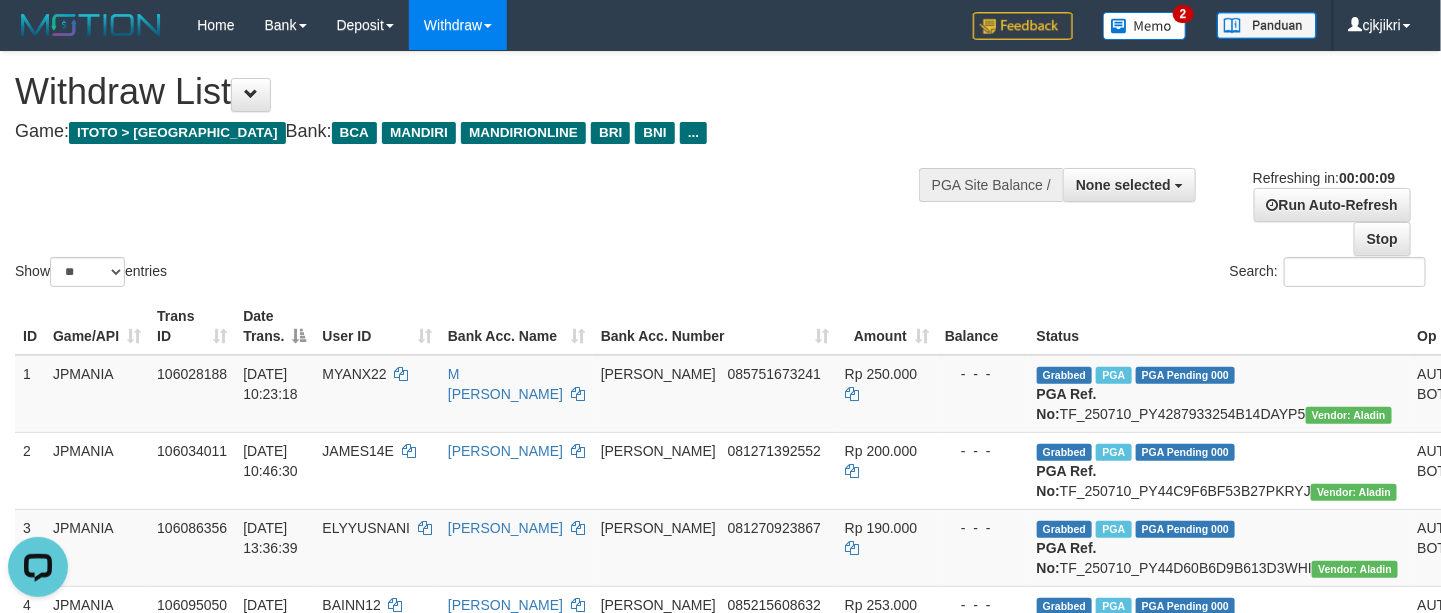 scroll, scrollTop: 0, scrollLeft: 0, axis: both 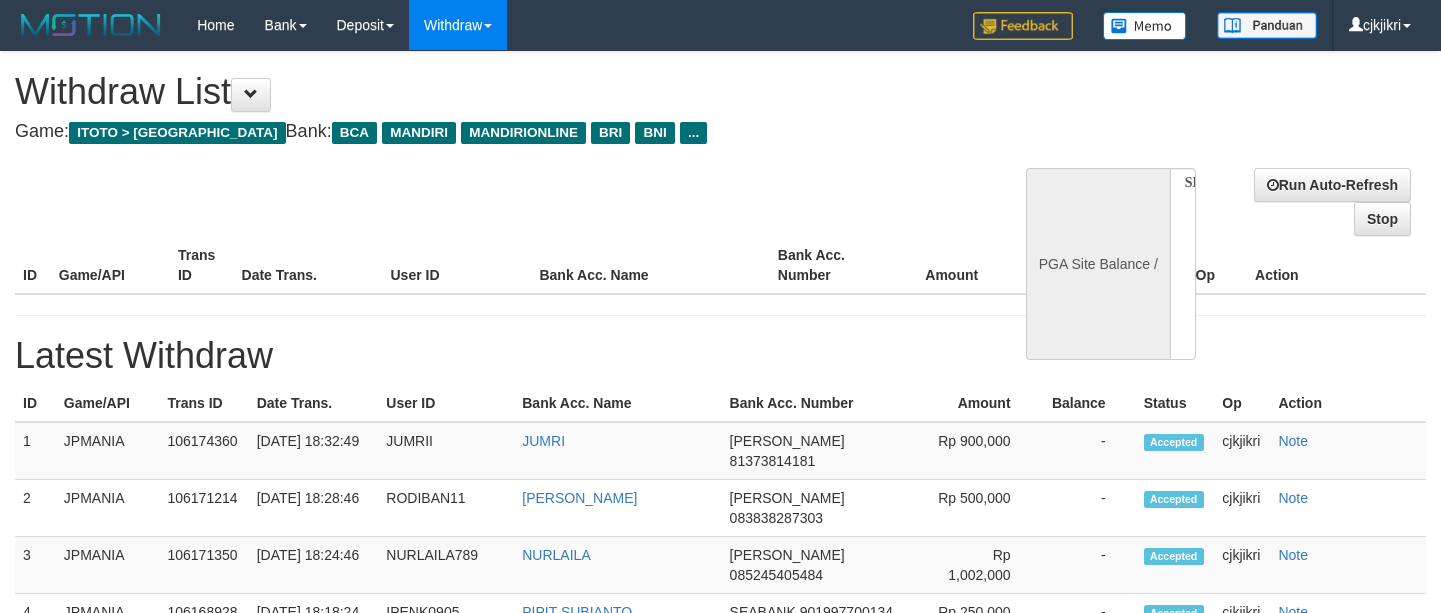 select 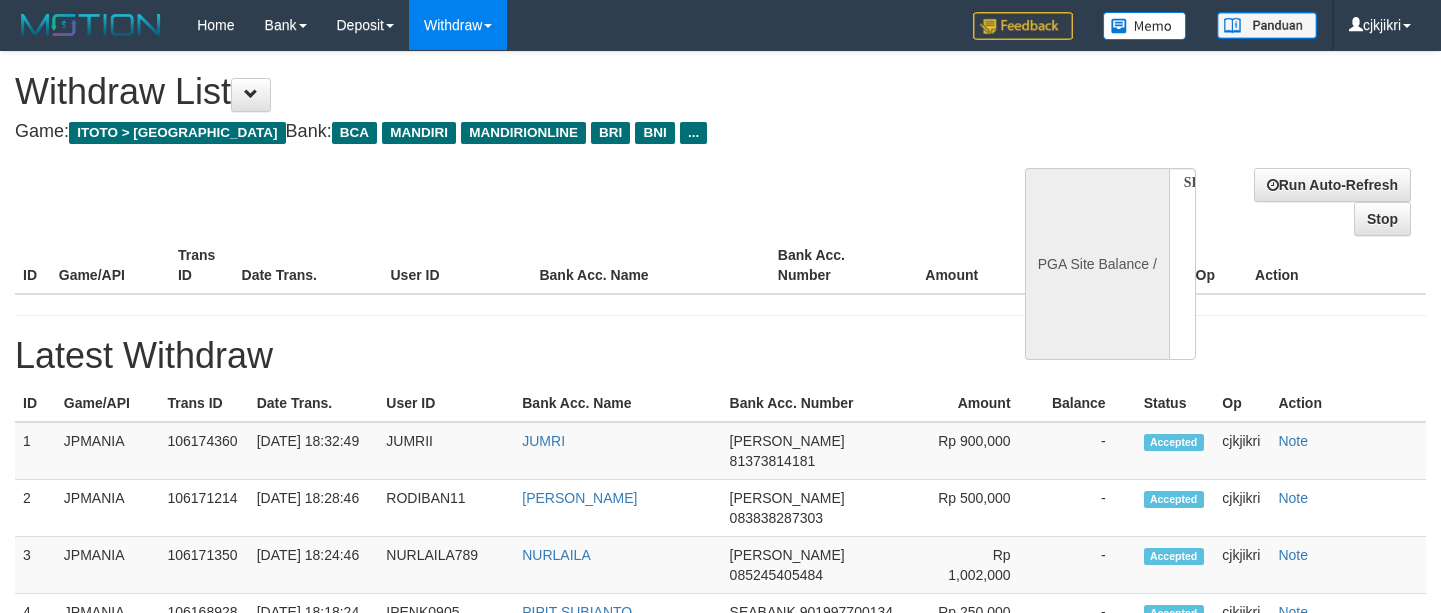 scroll, scrollTop: 0, scrollLeft: 0, axis: both 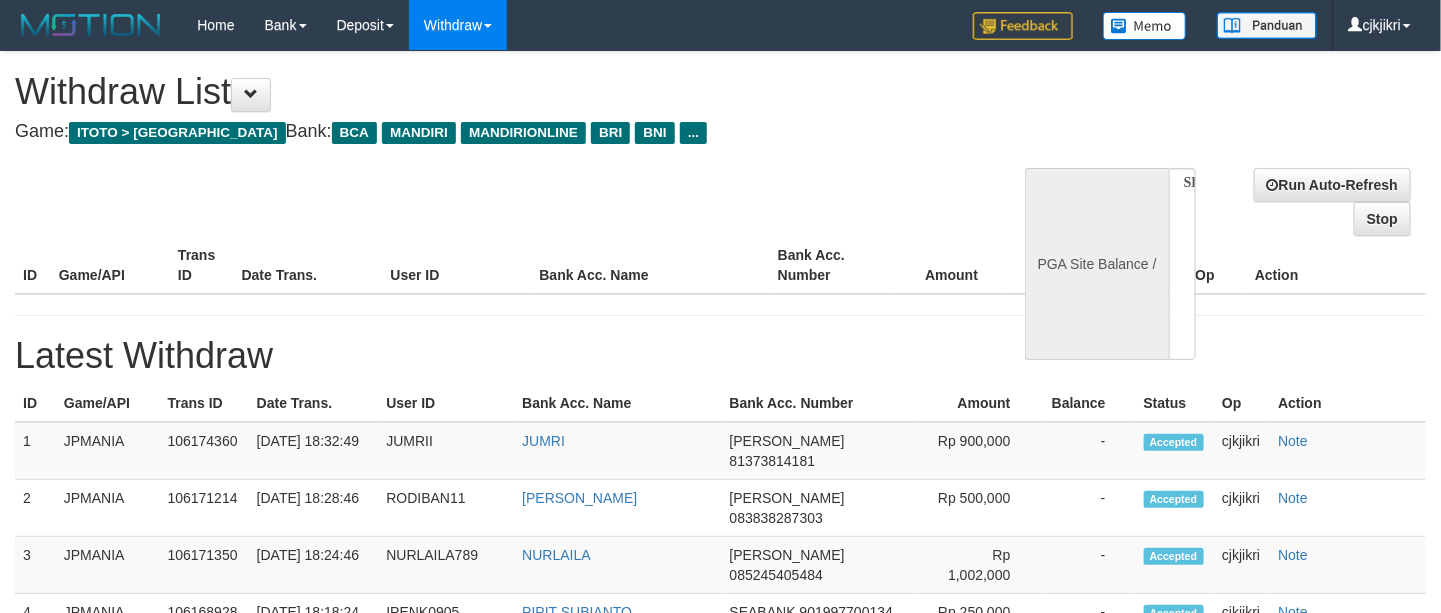 select on "**" 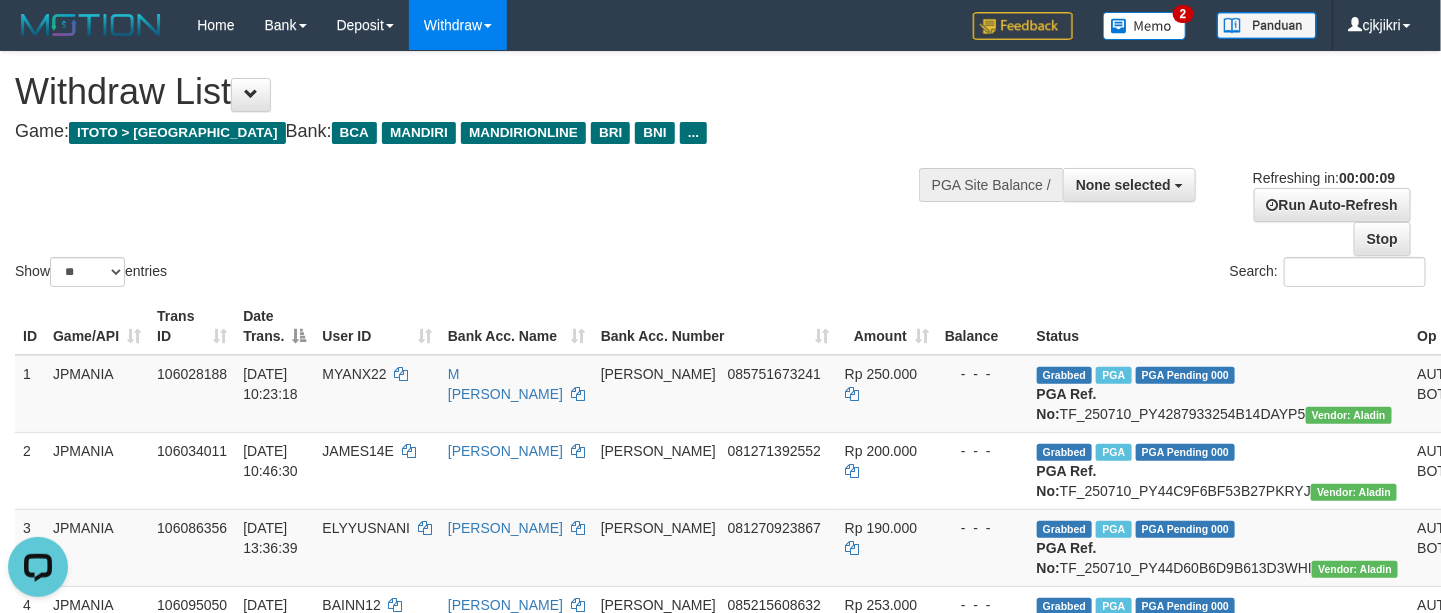 scroll, scrollTop: 0, scrollLeft: 0, axis: both 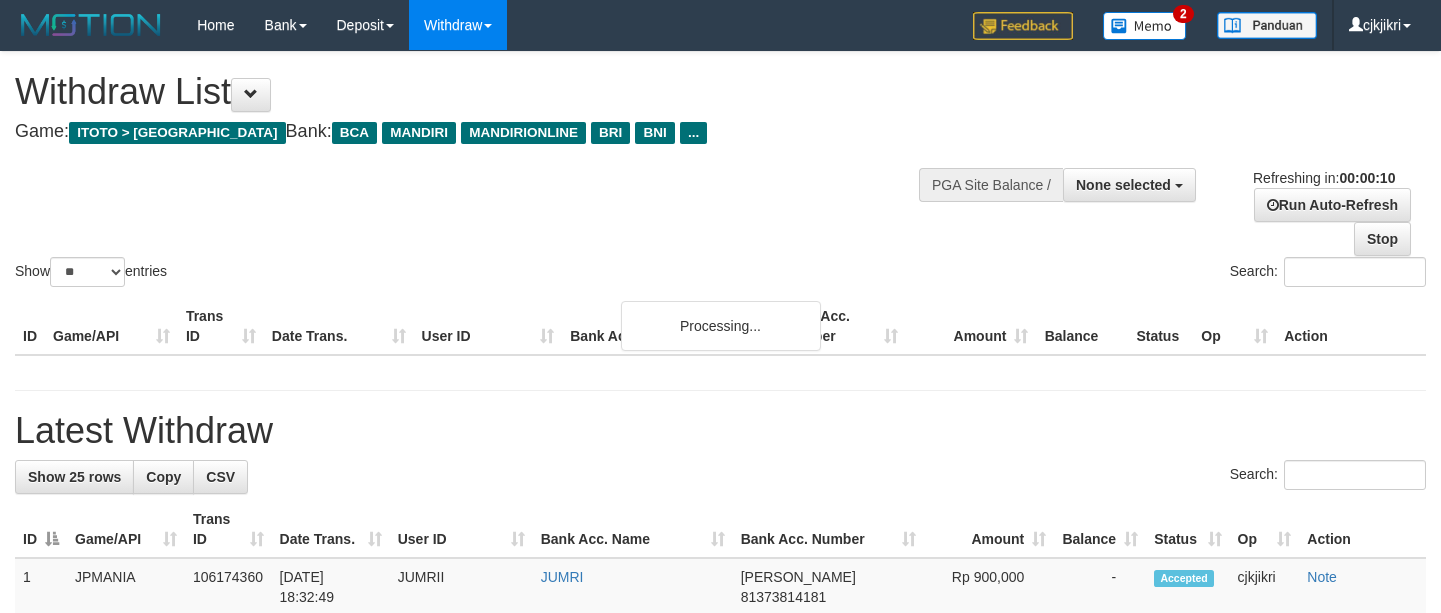 select 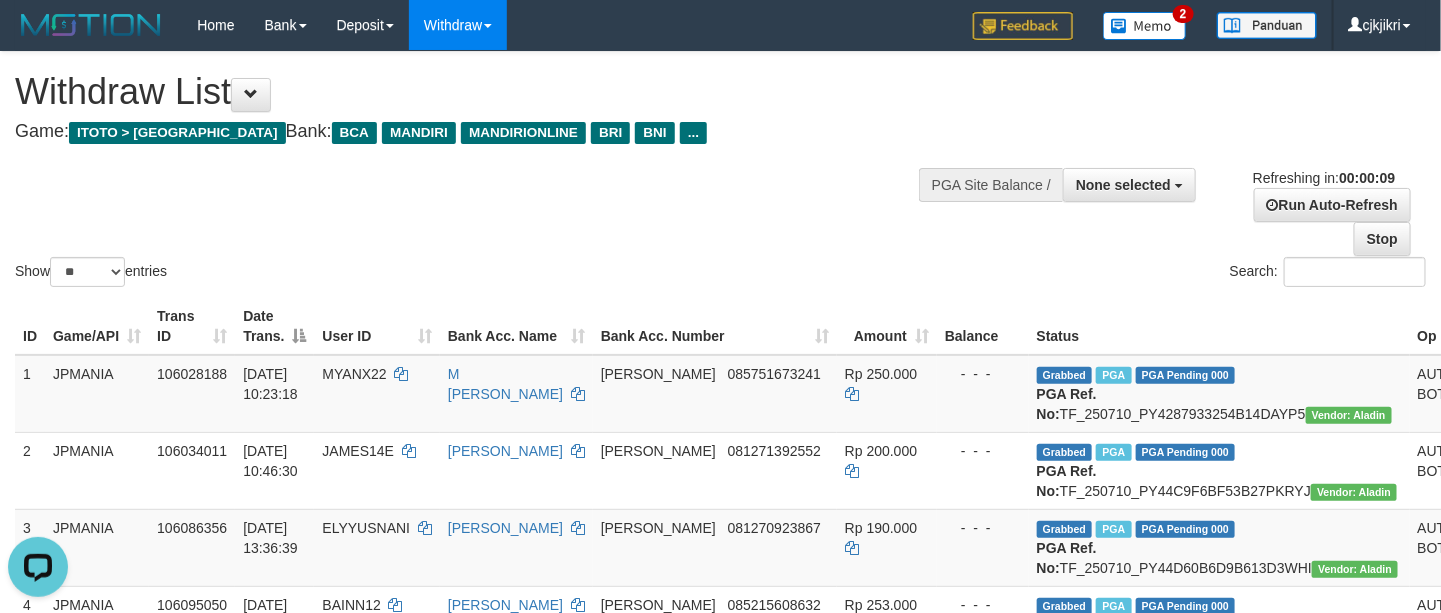 scroll, scrollTop: 0, scrollLeft: 0, axis: both 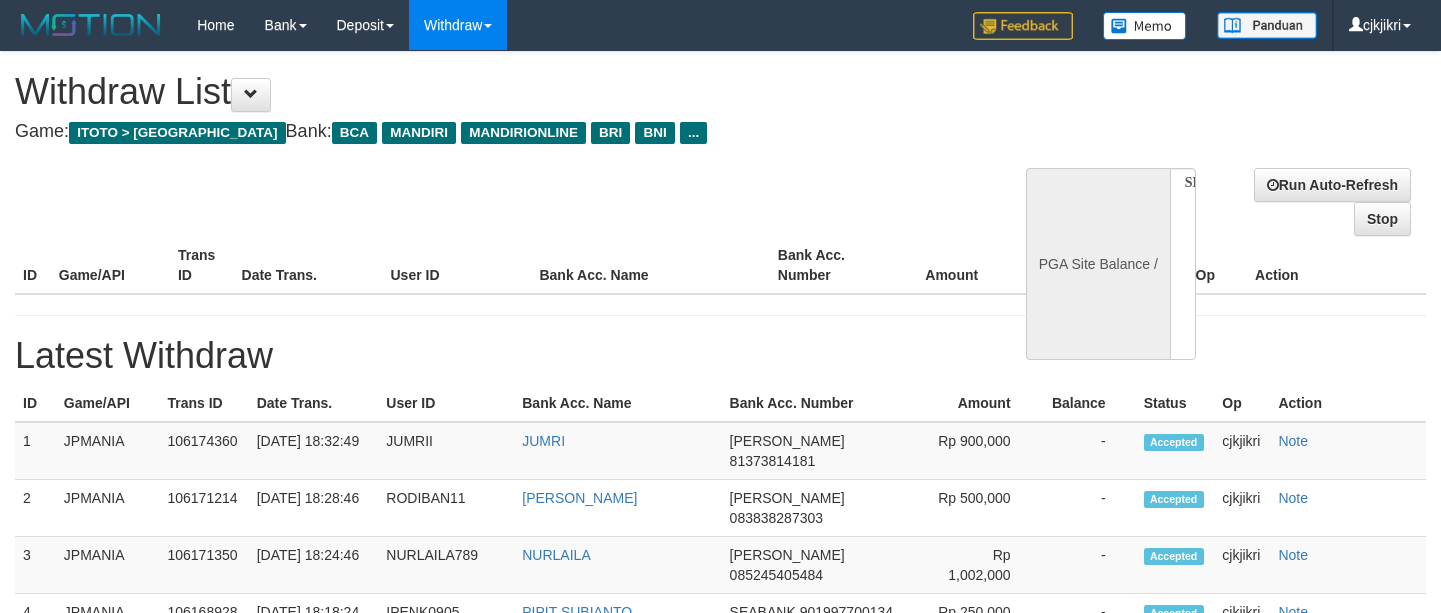 select 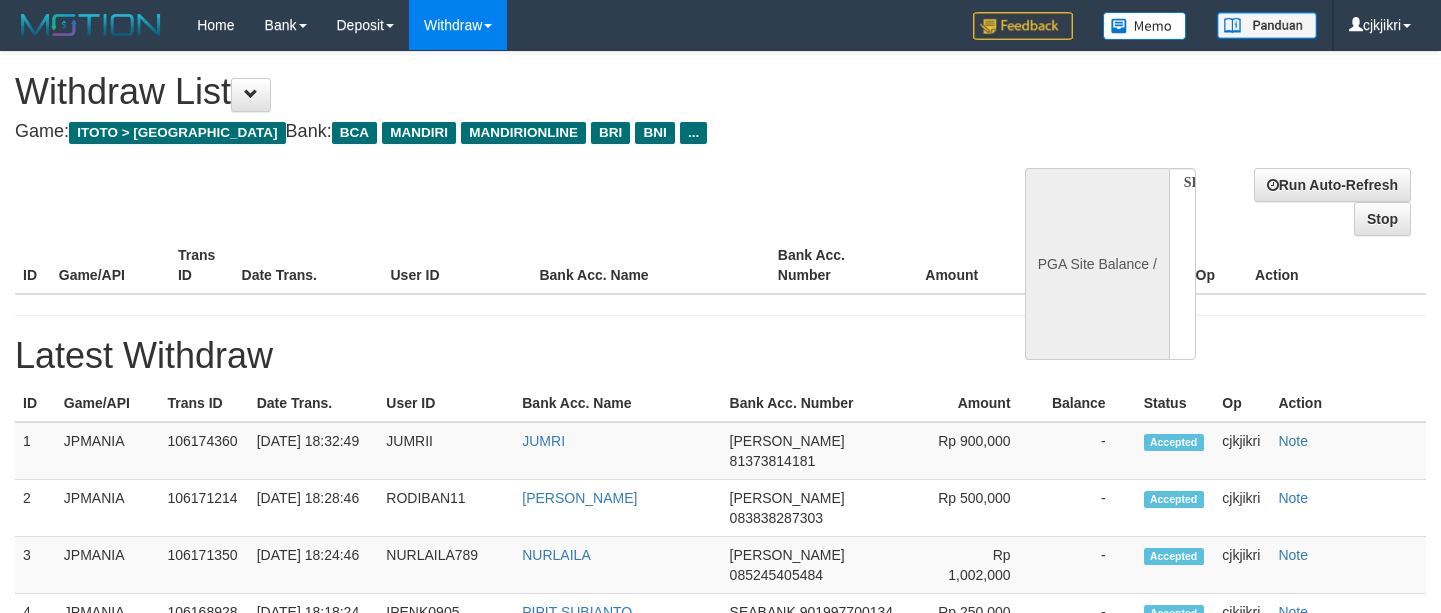 scroll, scrollTop: 0, scrollLeft: 0, axis: both 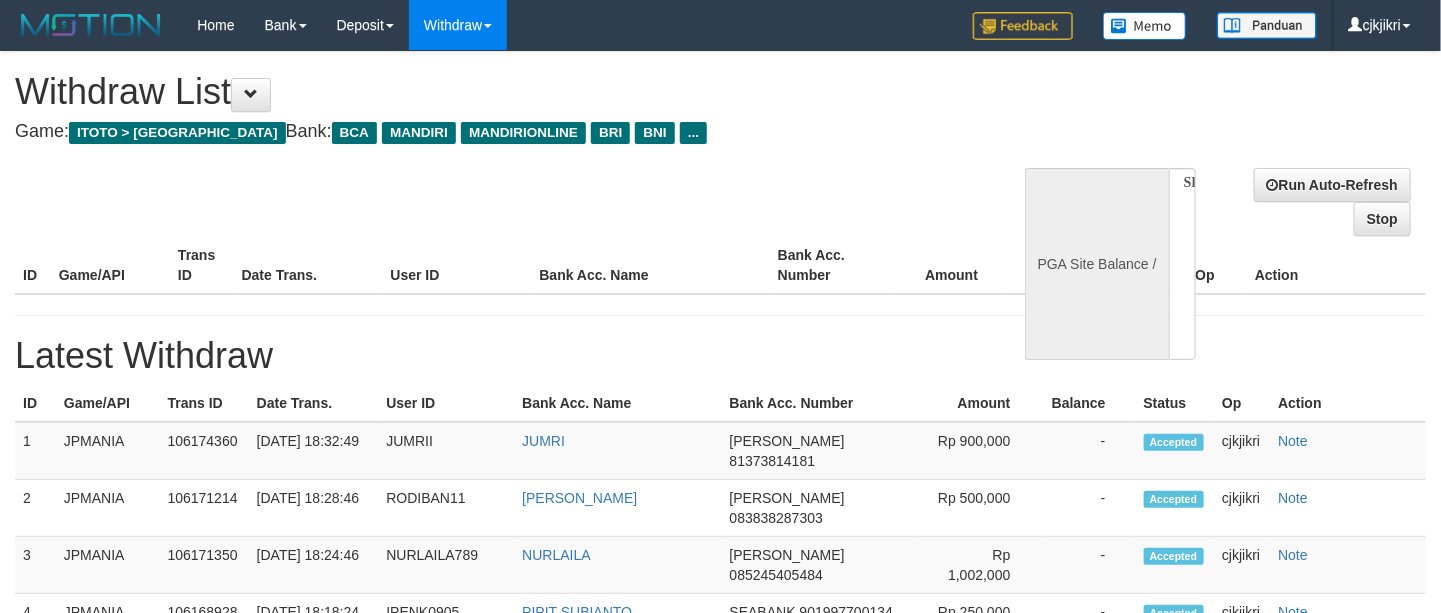 select on "**" 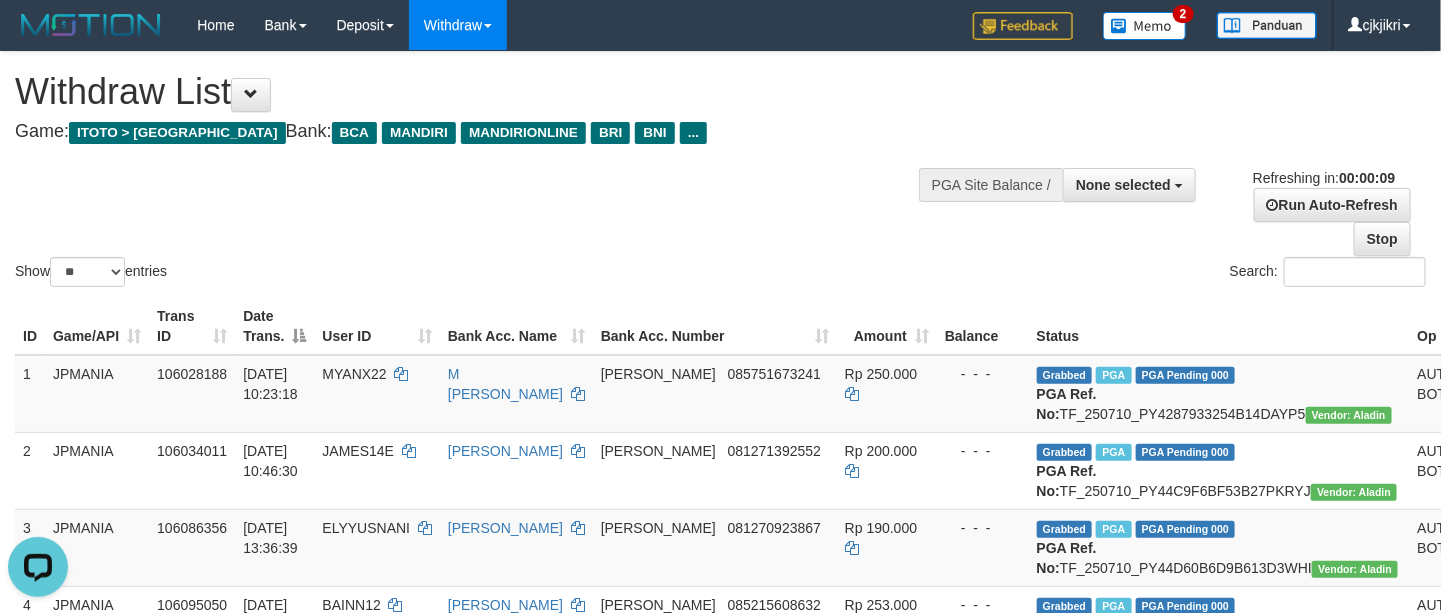 scroll, scrollTop: 0, scrollLeft: 0, axis: both 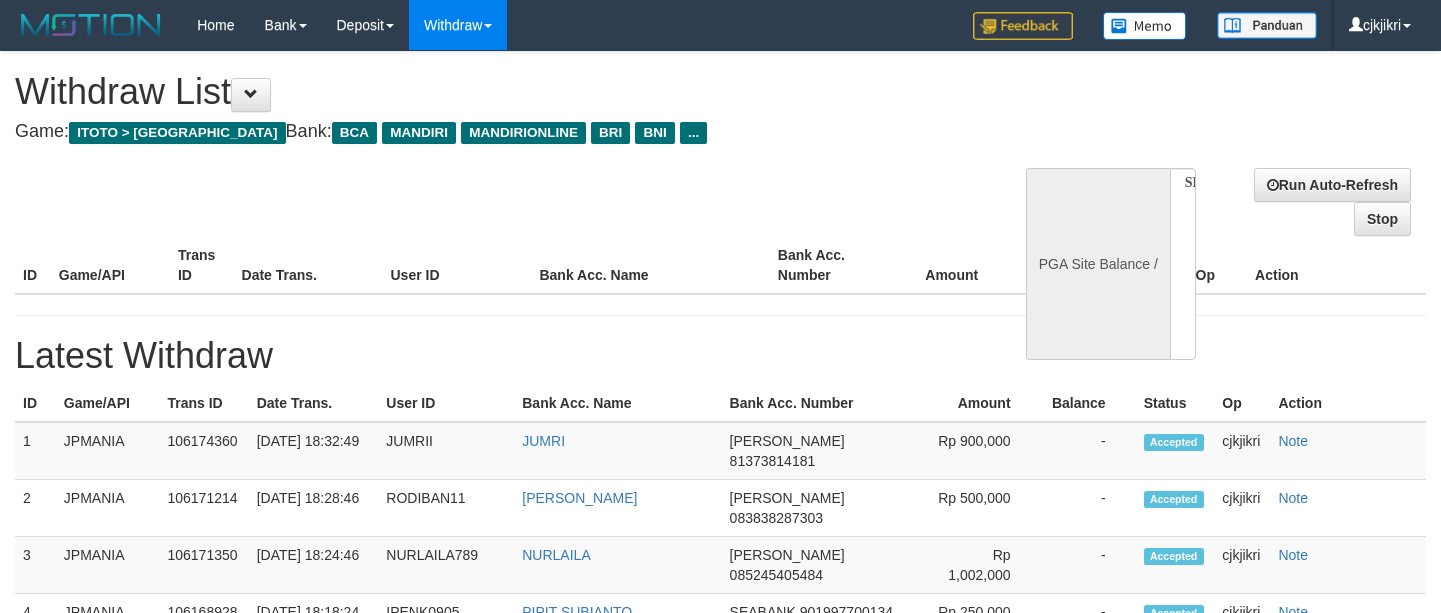 select 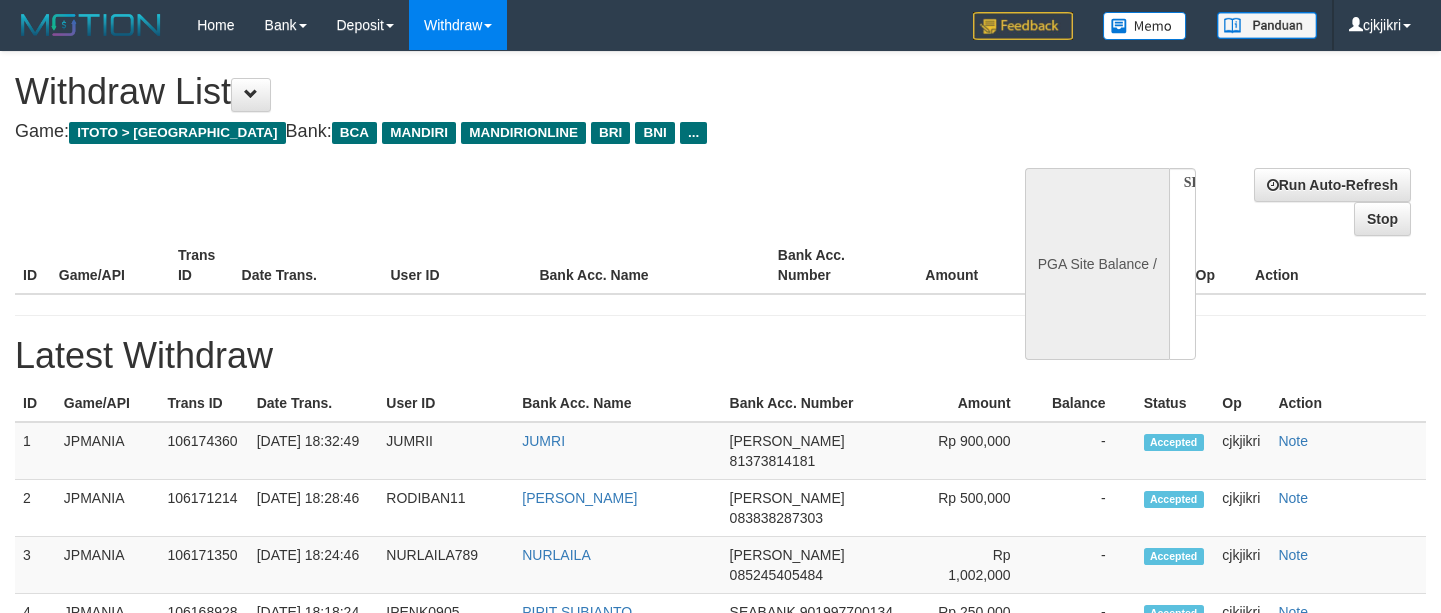 scroll, scrollTop: 0, scrollLeft: 0, axis: both 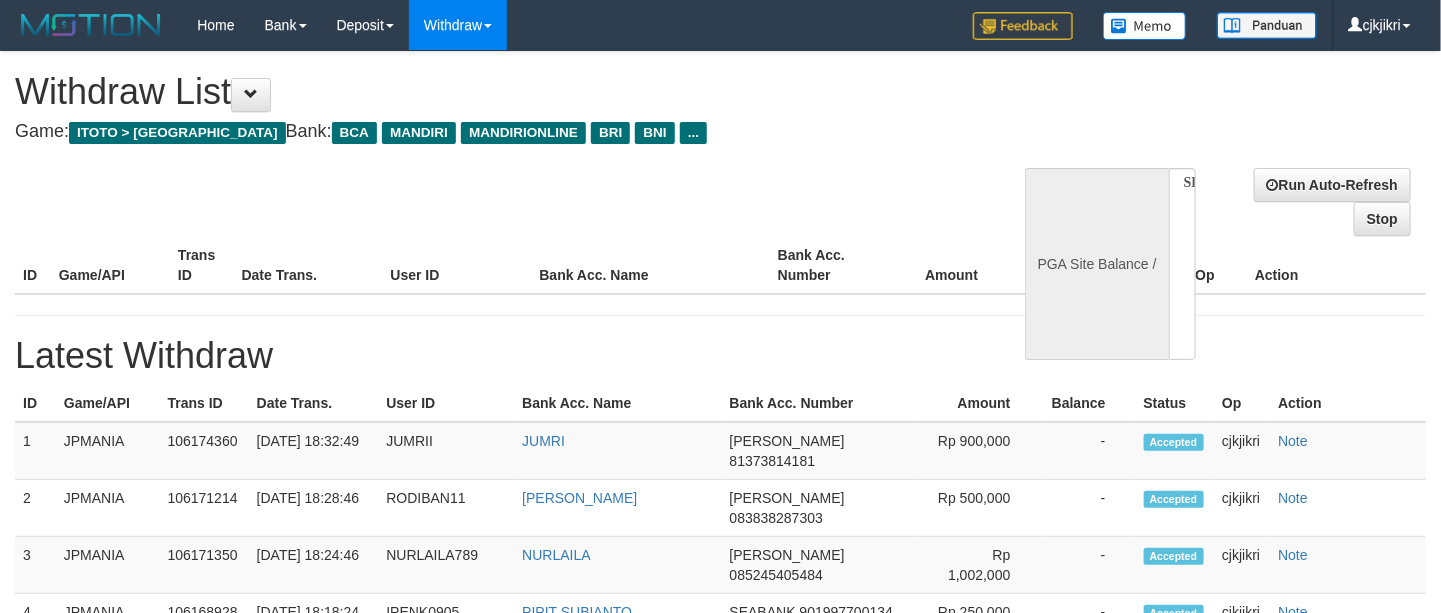 select on "**" 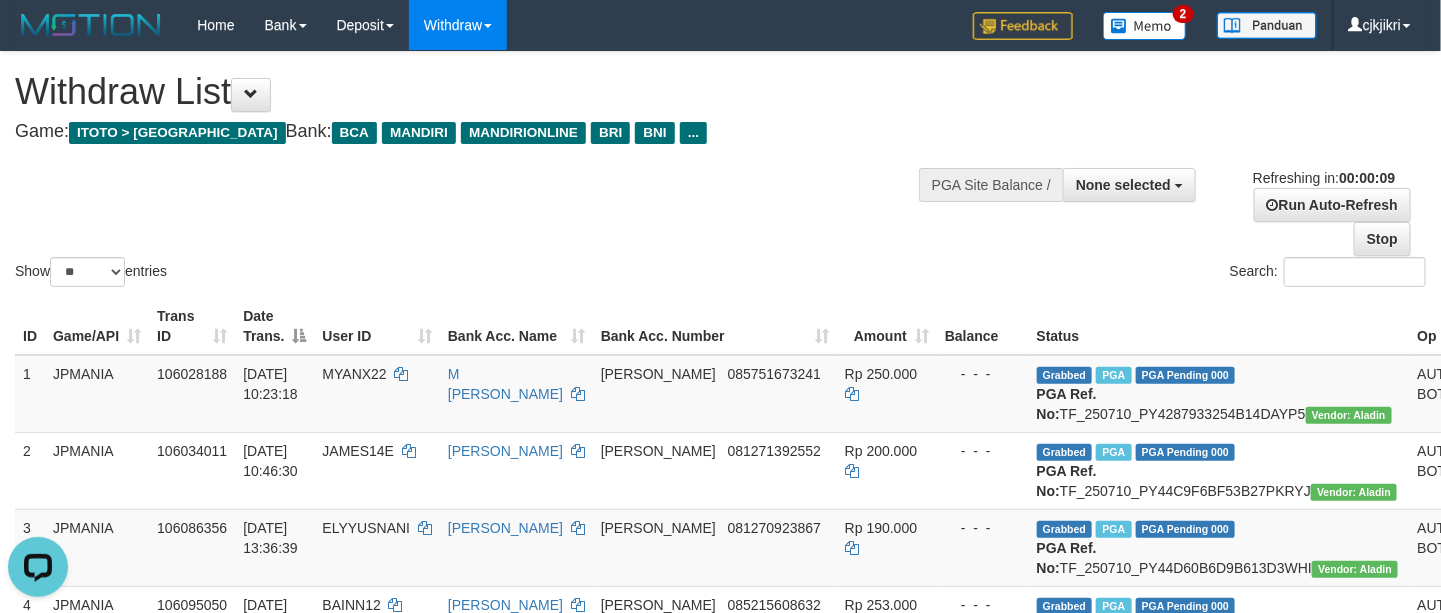 scroll, scrollTop: 0, scrollLeft: 0, axis: both 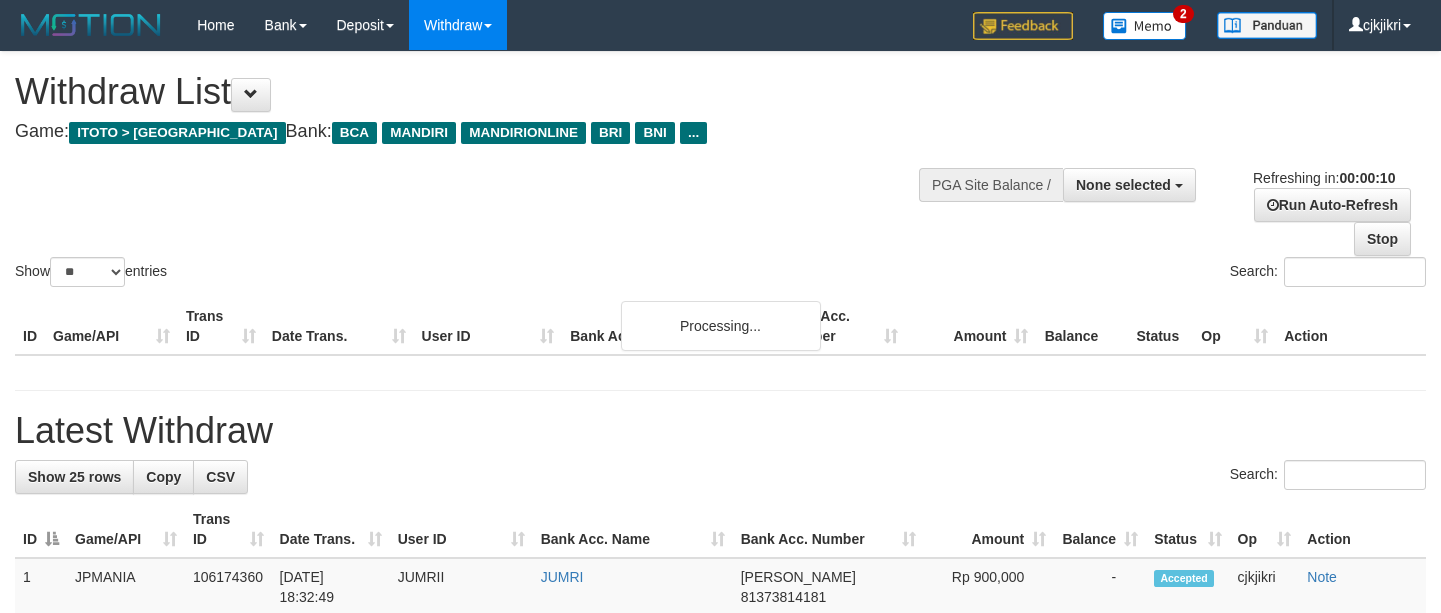 select 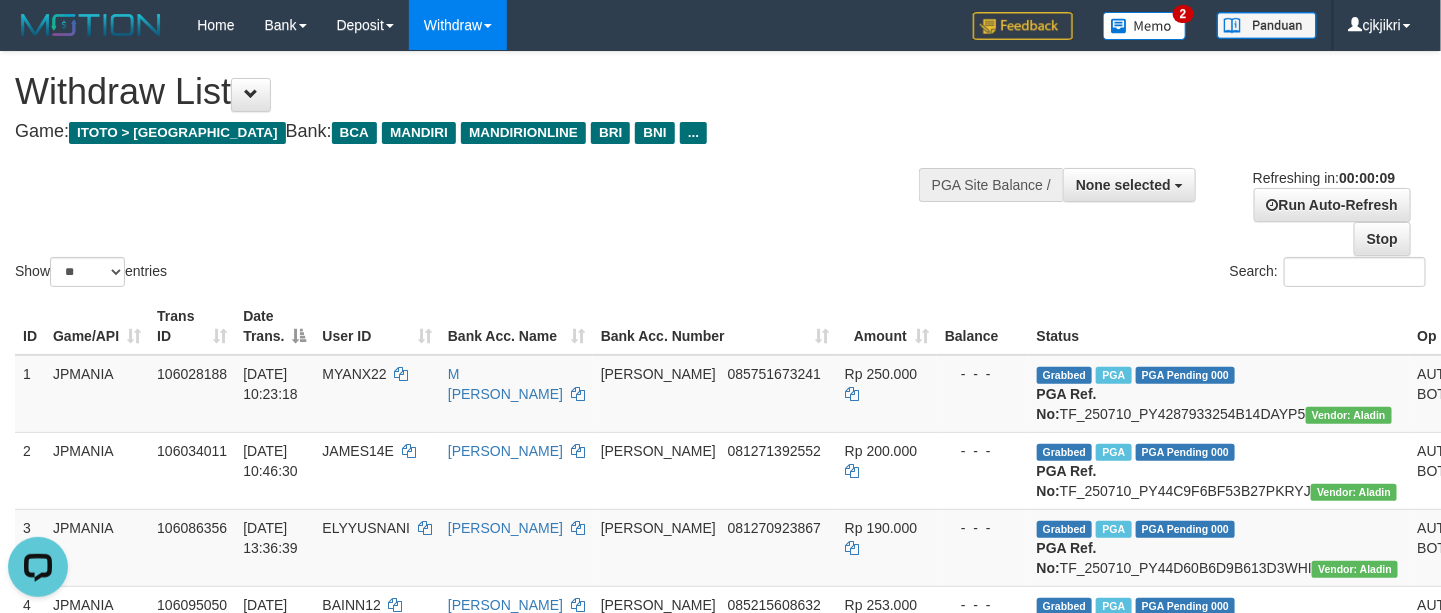 scroll, scrollTop: 0, scrollLeft: 0, axis: both 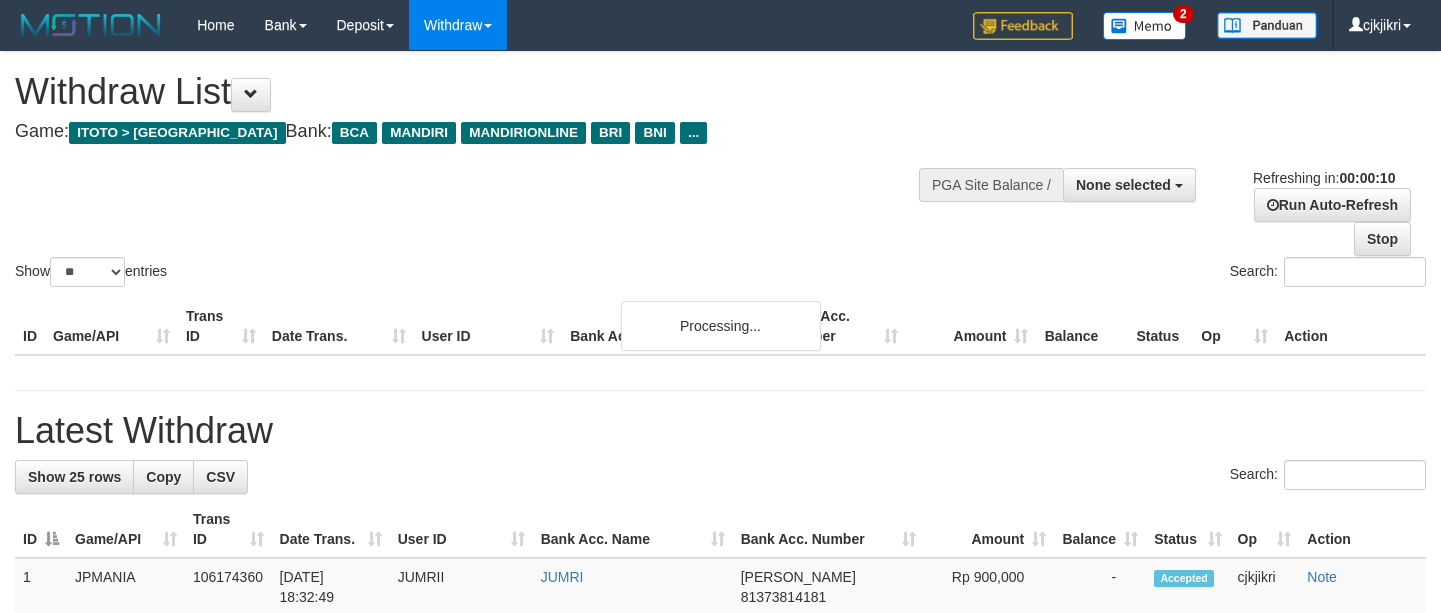 select 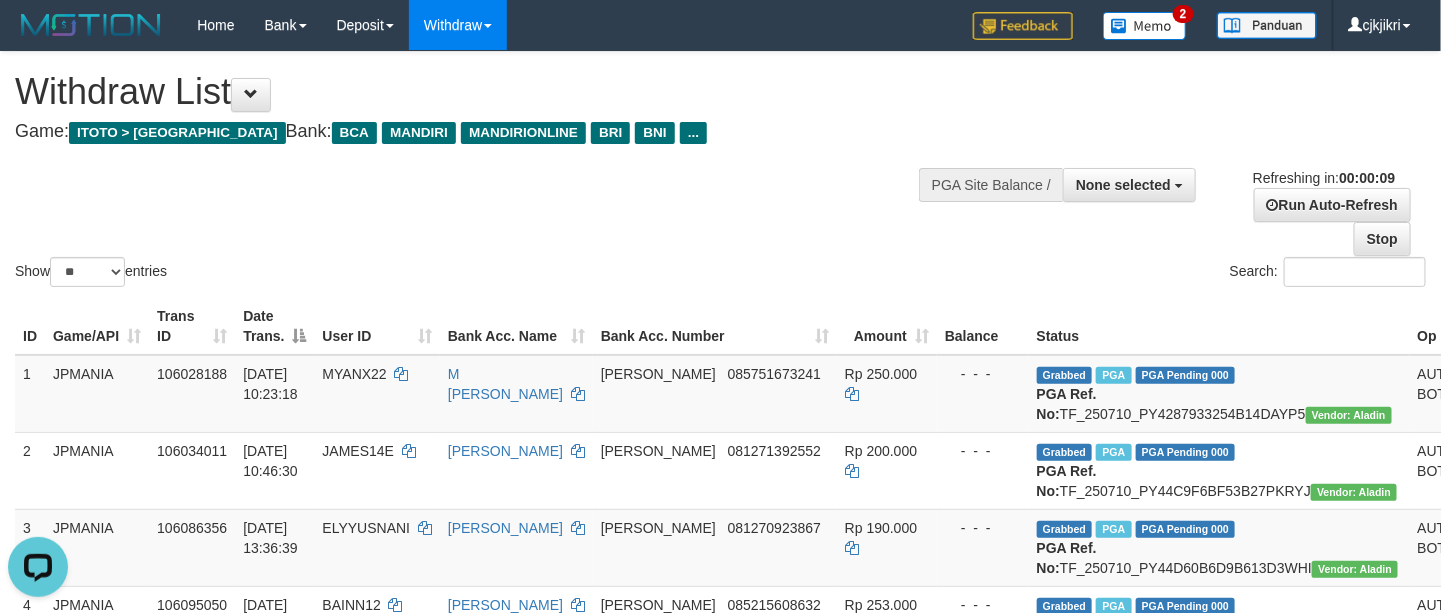 scroll, scrollTop: 0, scrollLeft: 0, axis: both 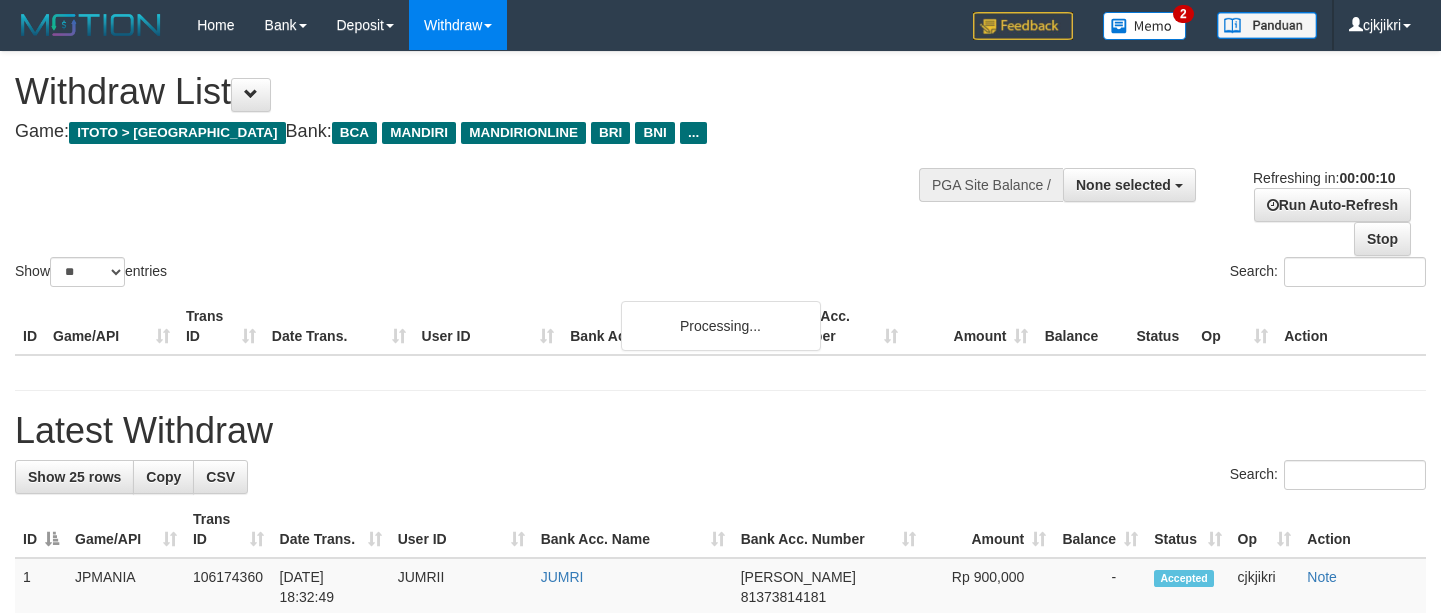 select 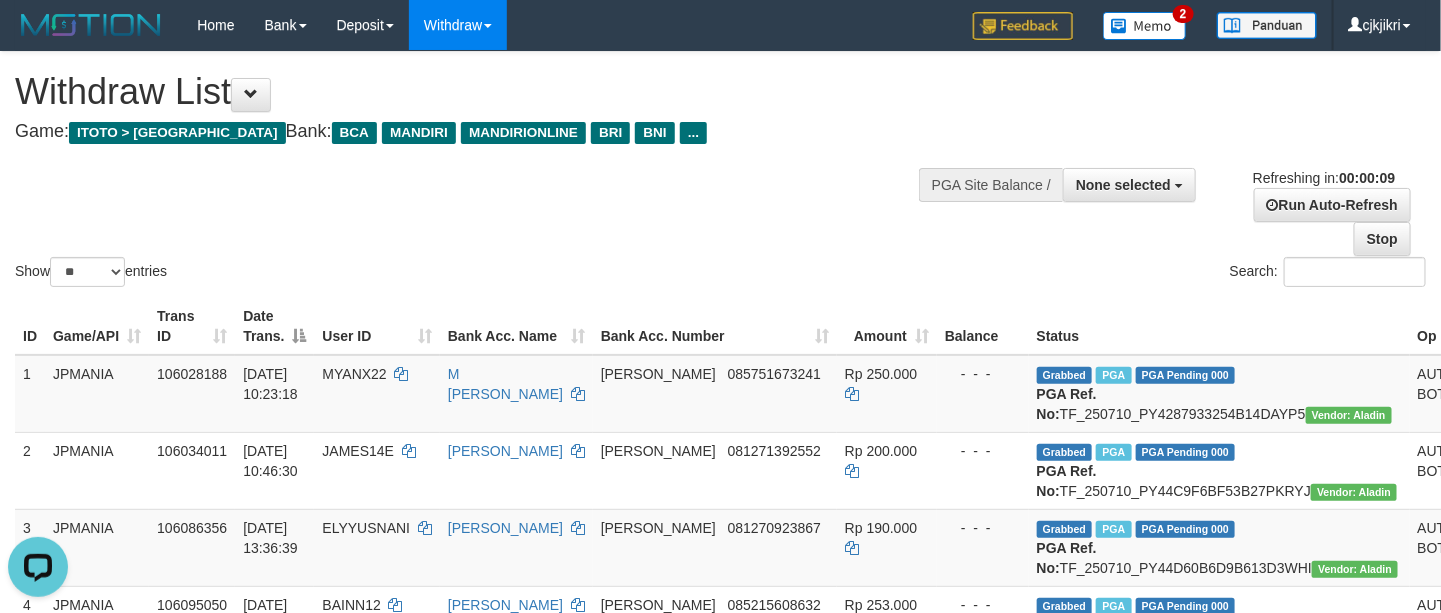 scroll, scrollTop: 0, scrollLeft: 0, axis: both 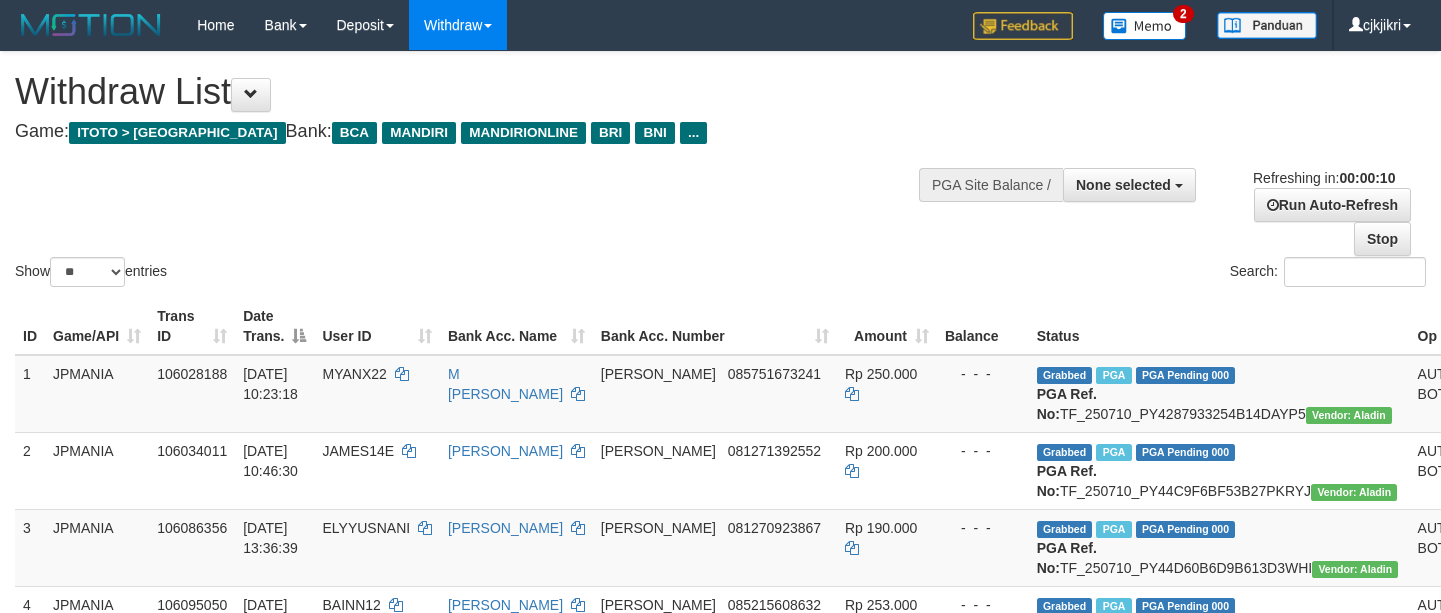 select 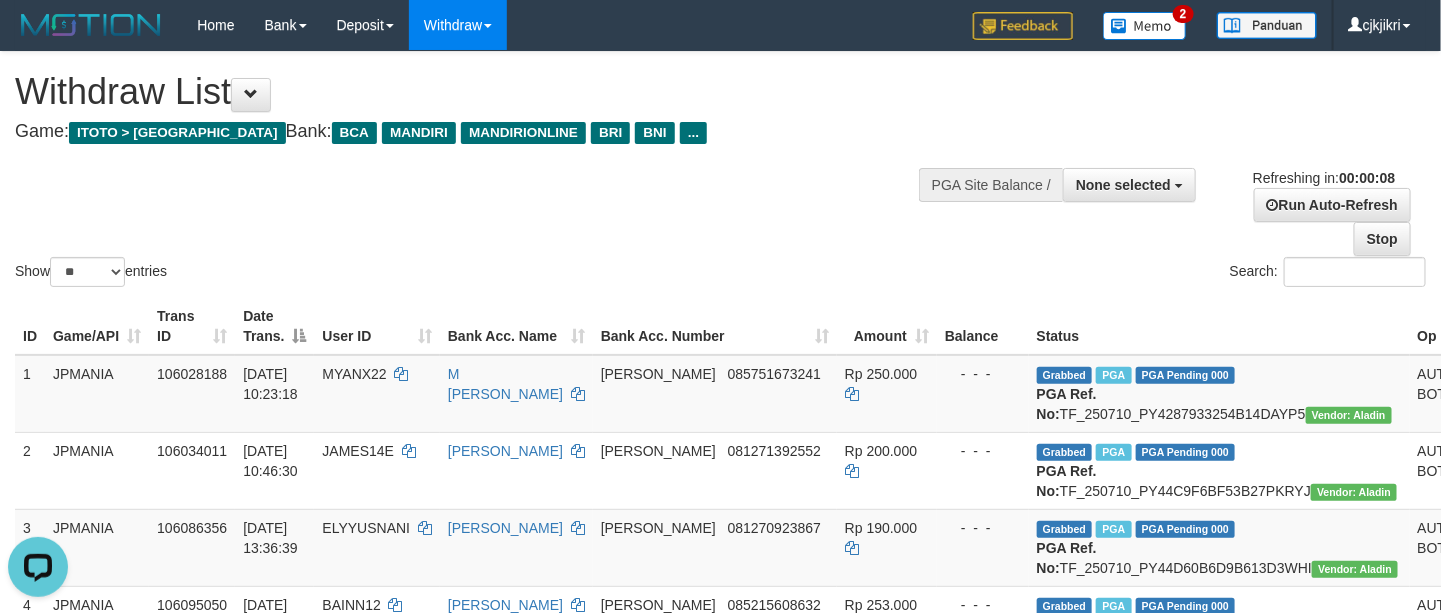 scroll, scrollTop: 0, scrollLeft: 0, axis: both 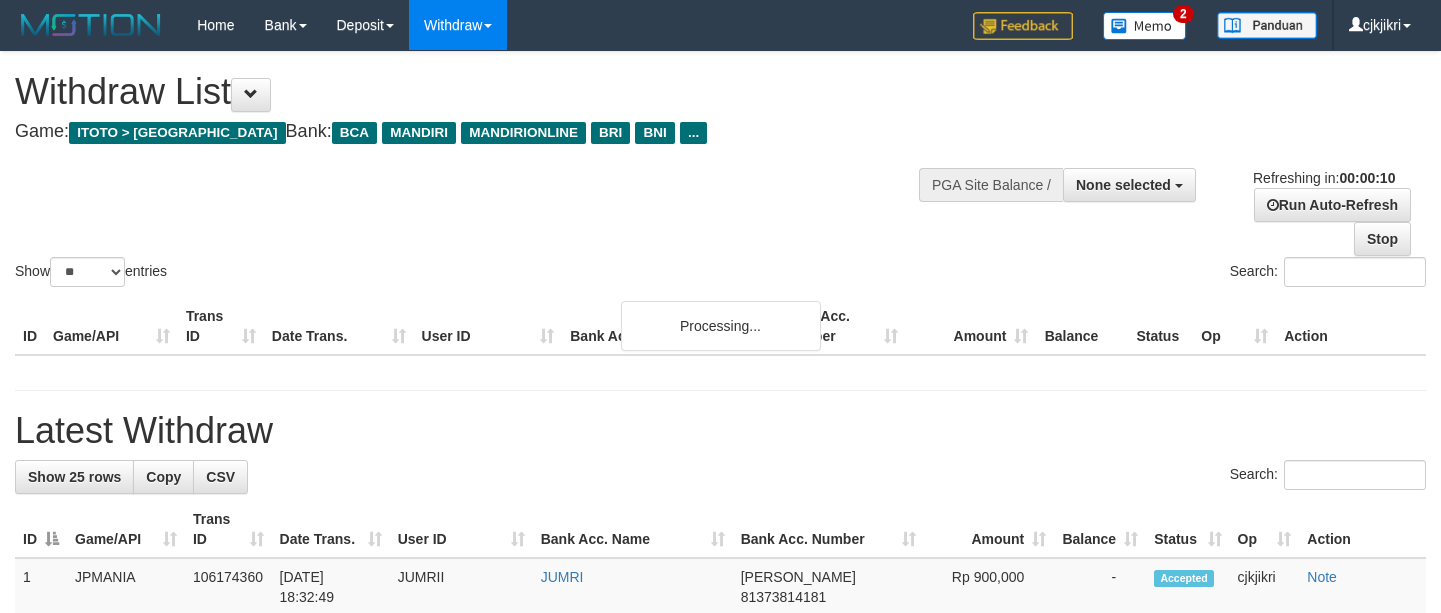 select 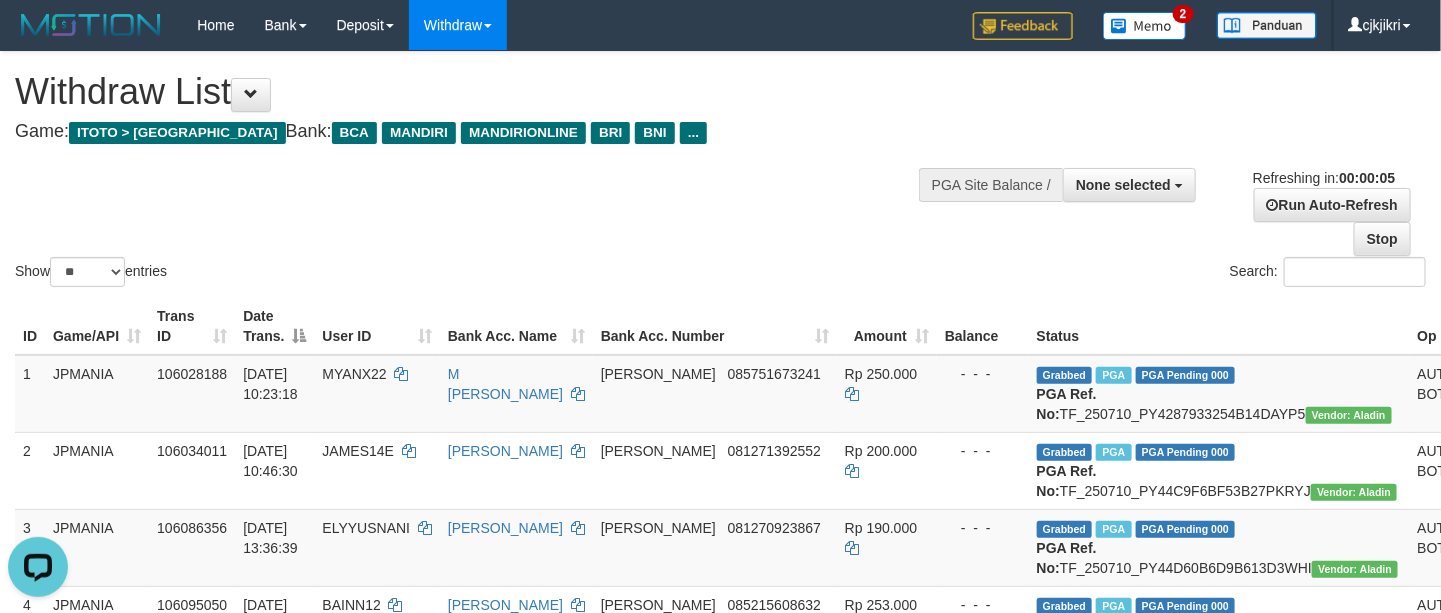 scroll, scrollTop: 0, scrollLeft: 0, axis: both 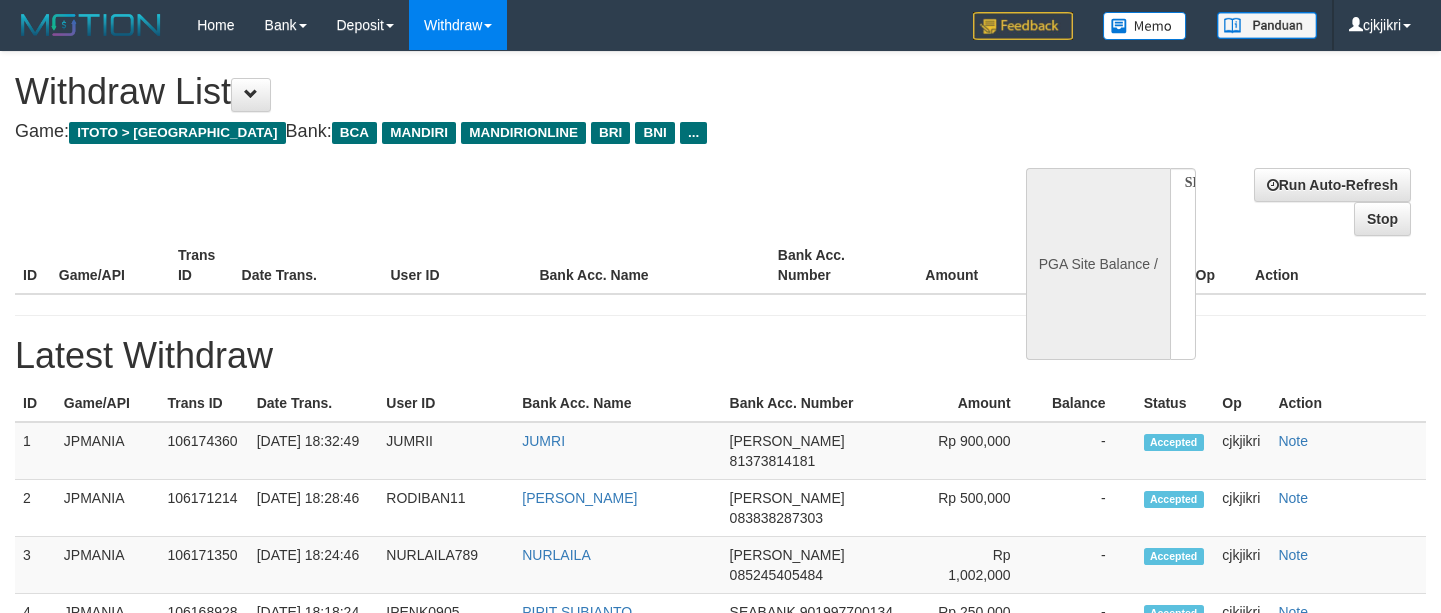 select 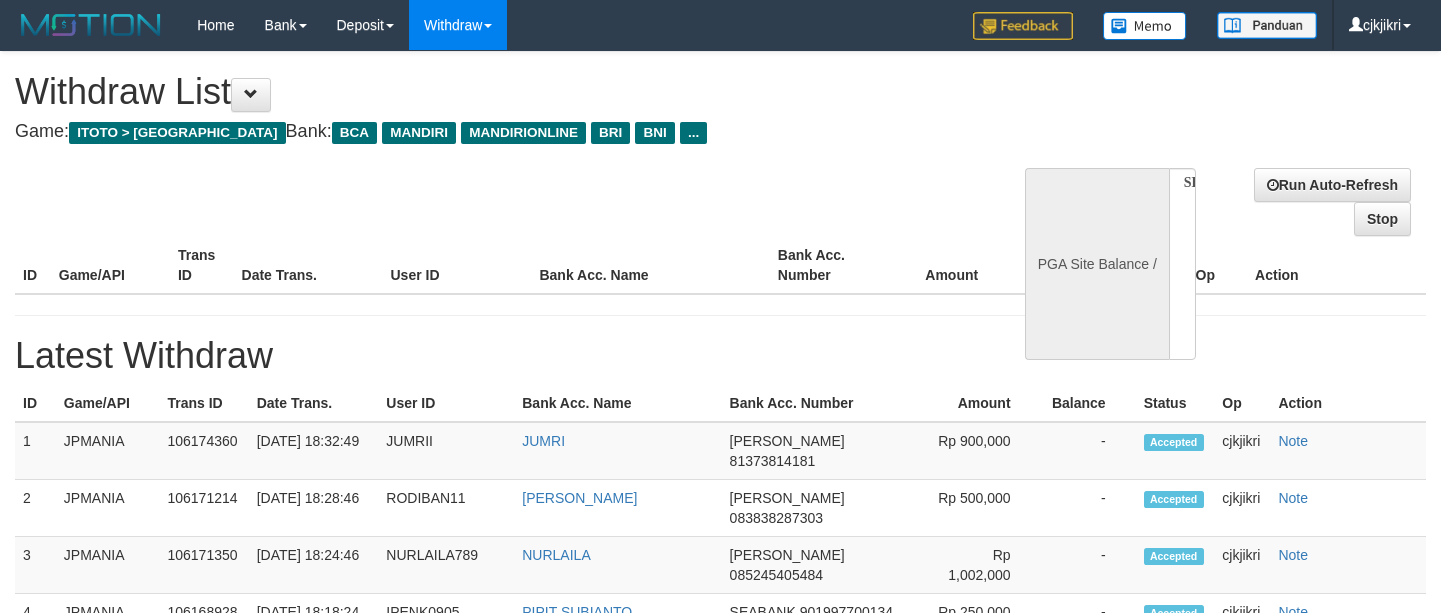 scroll, scrollTop: 0, scrollLeft: 0, axis: both 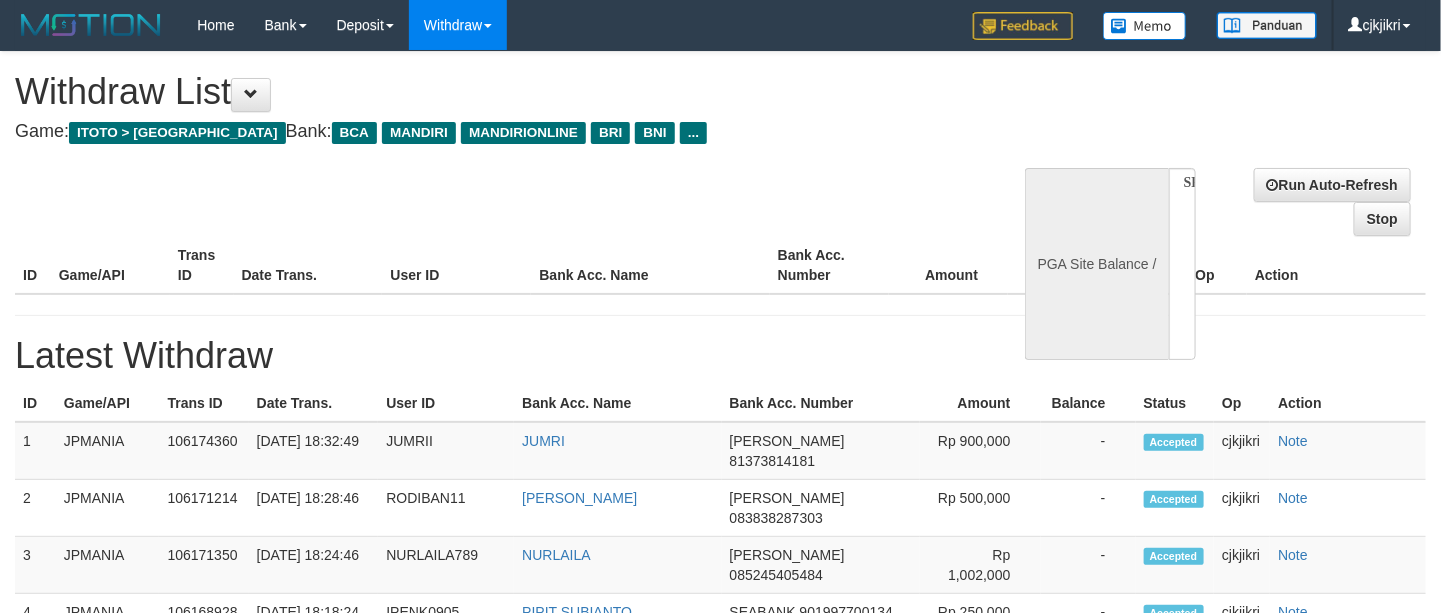 select on "**" 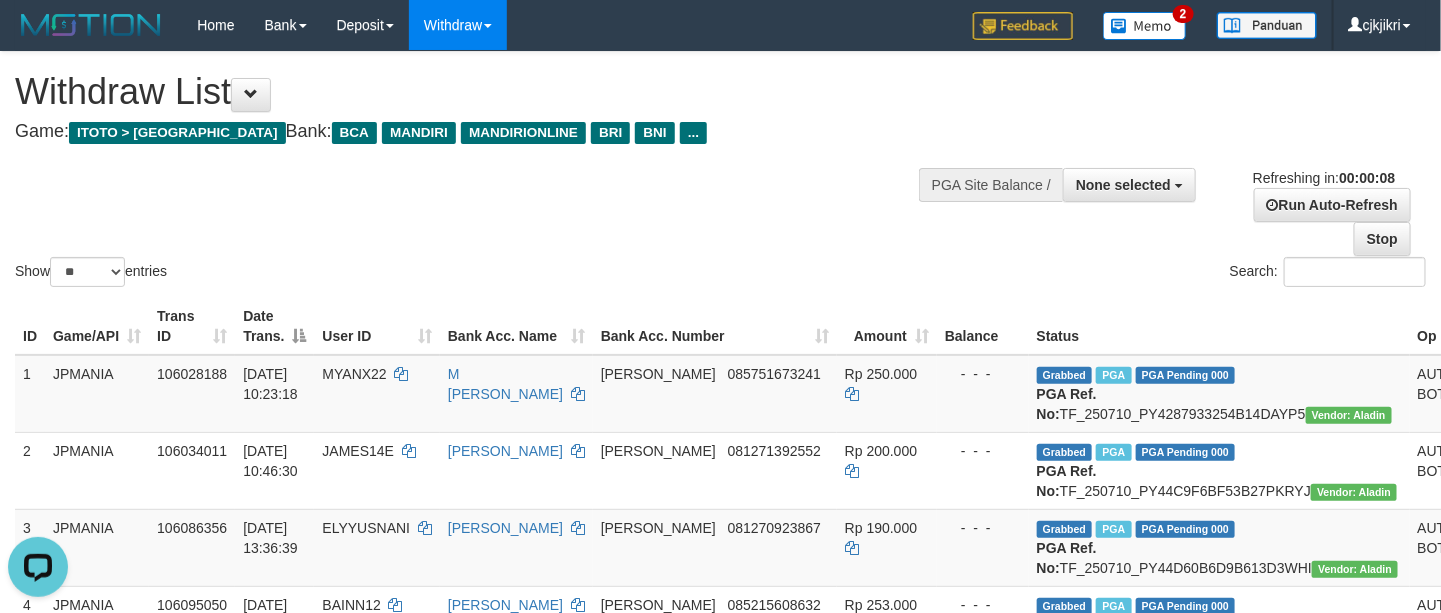 scroll, scrollTop: 0, scrollLeft: 0, axis: both 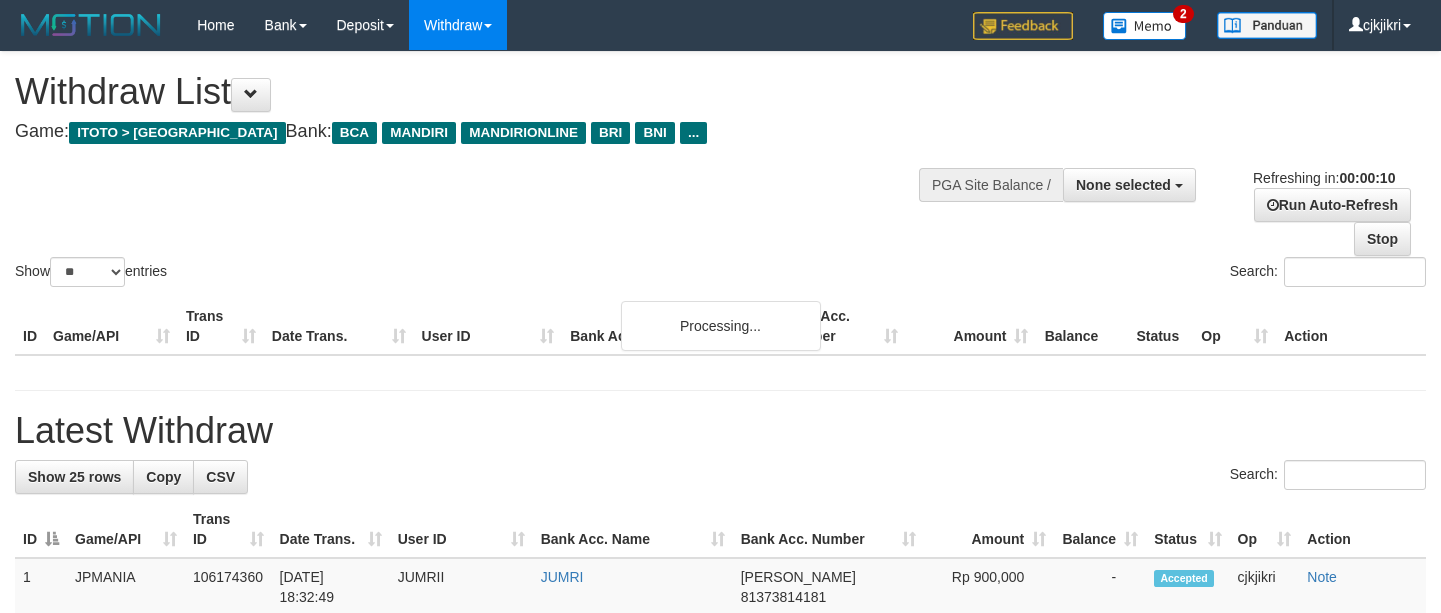 select 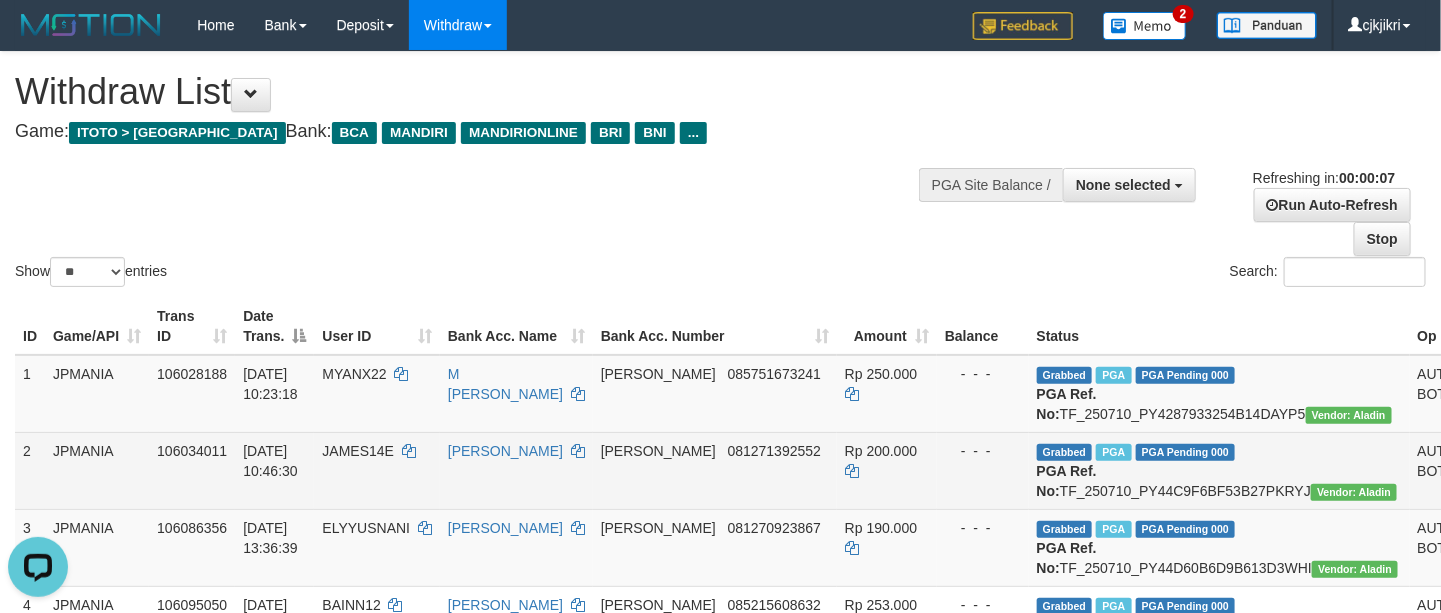 scroll, scrollTop: 0, scrollLeft: 0, axis: both 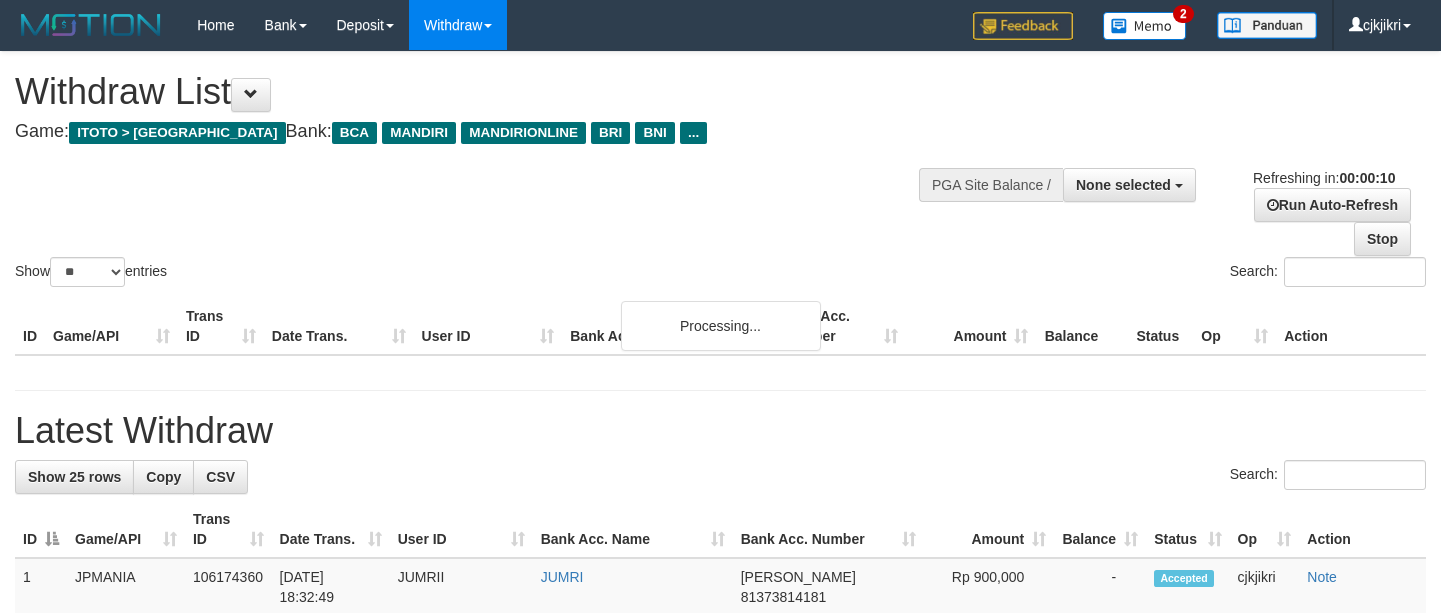 select 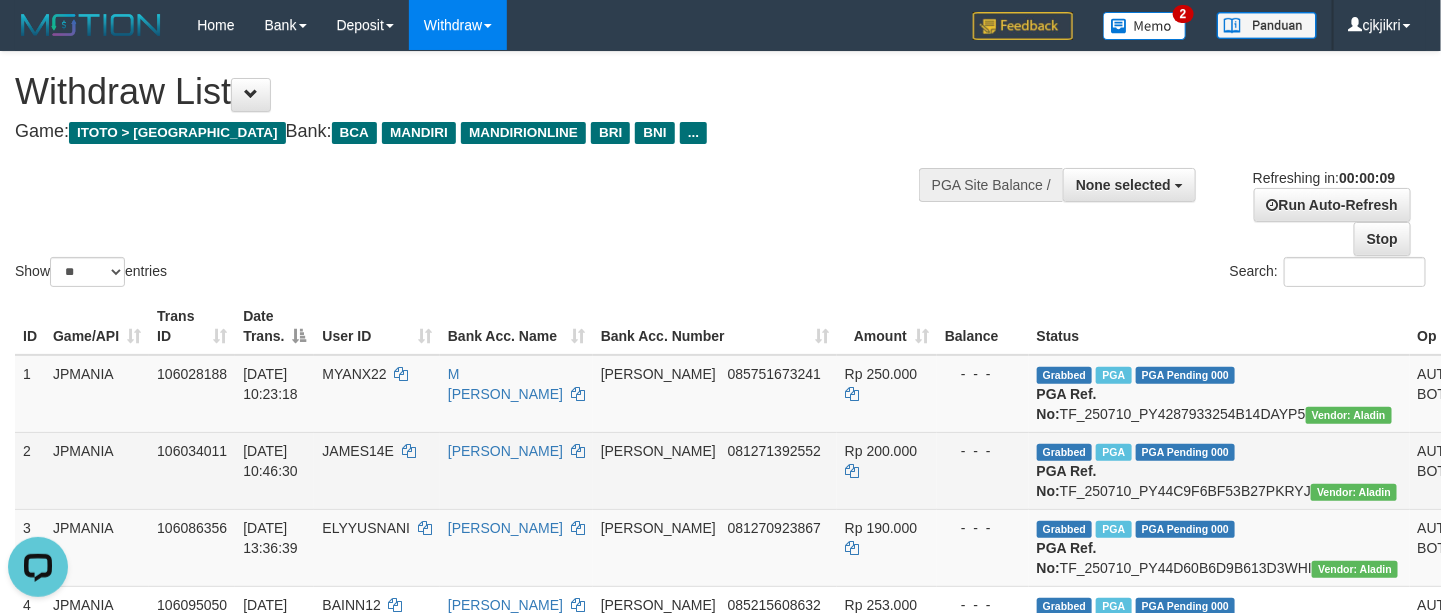 scroll, scrollTop: 0, scrollLeft: 0, axis: both 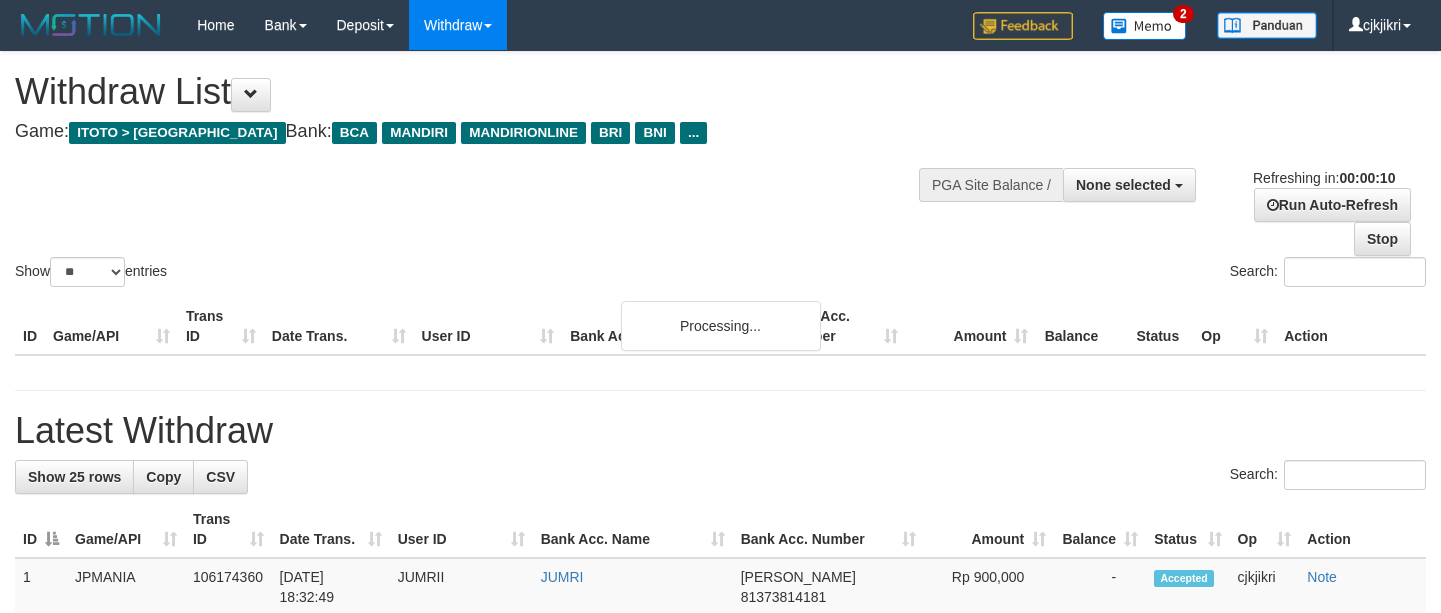select 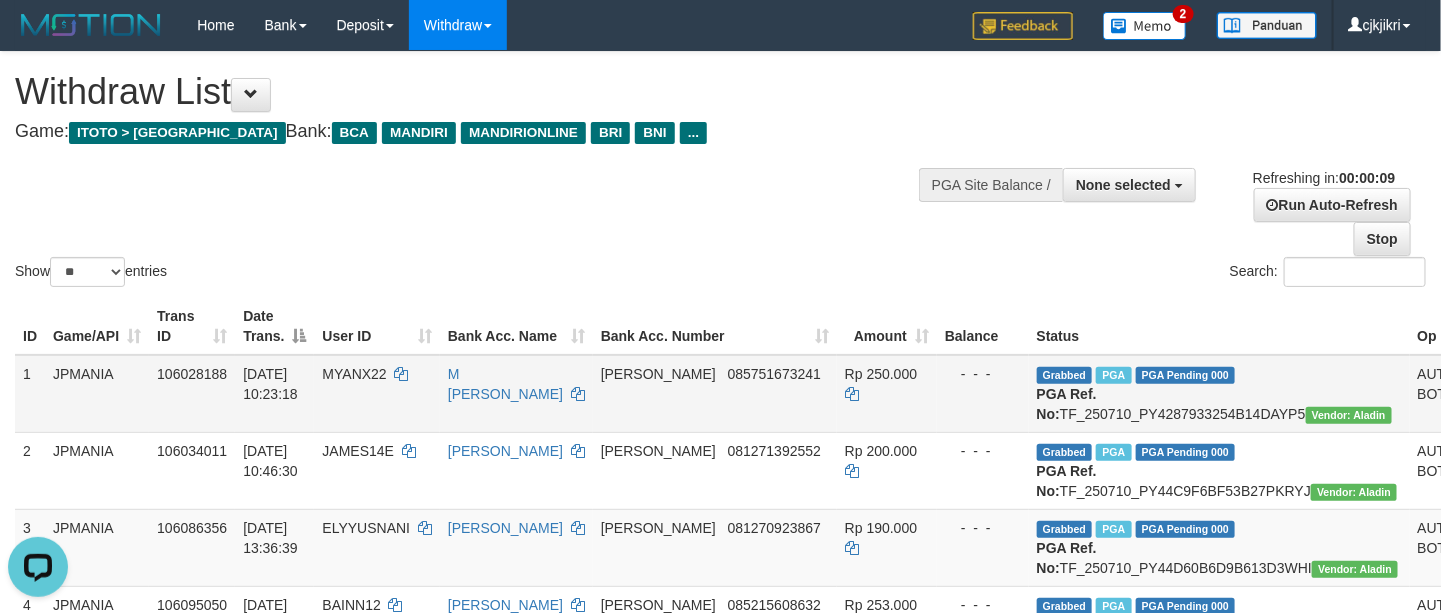 scroll, scrollTop: 0, scrollLeft: 0, axis: both 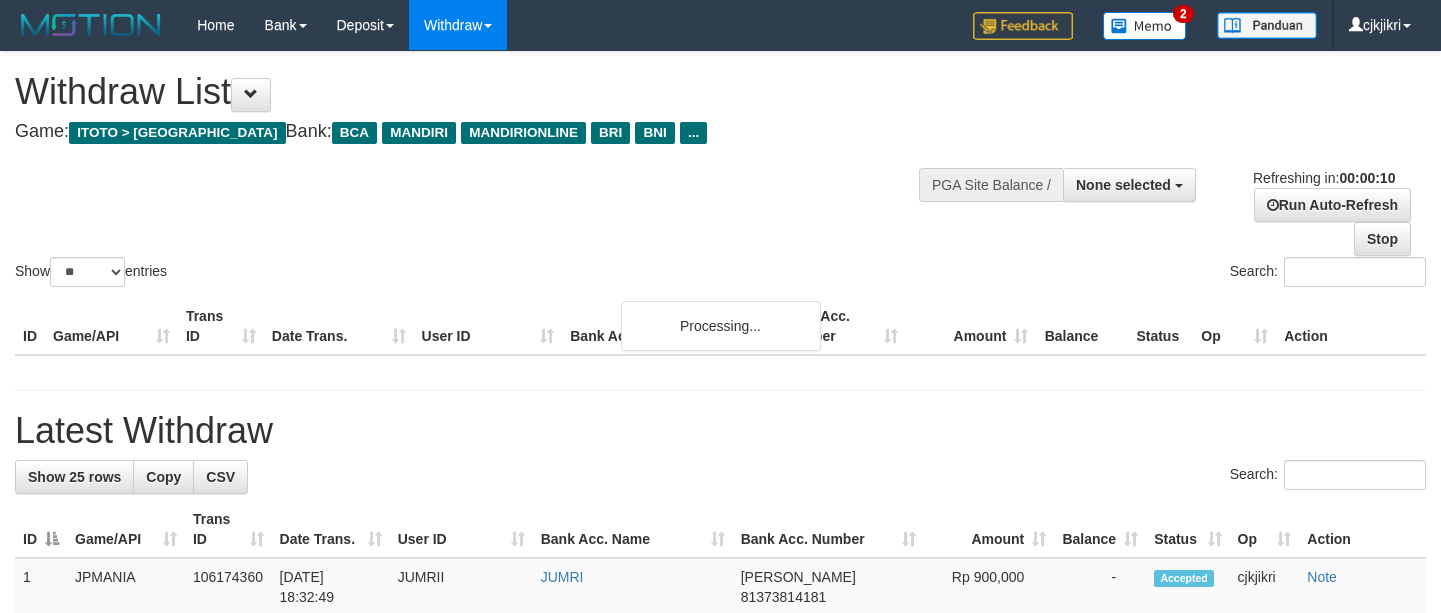 select 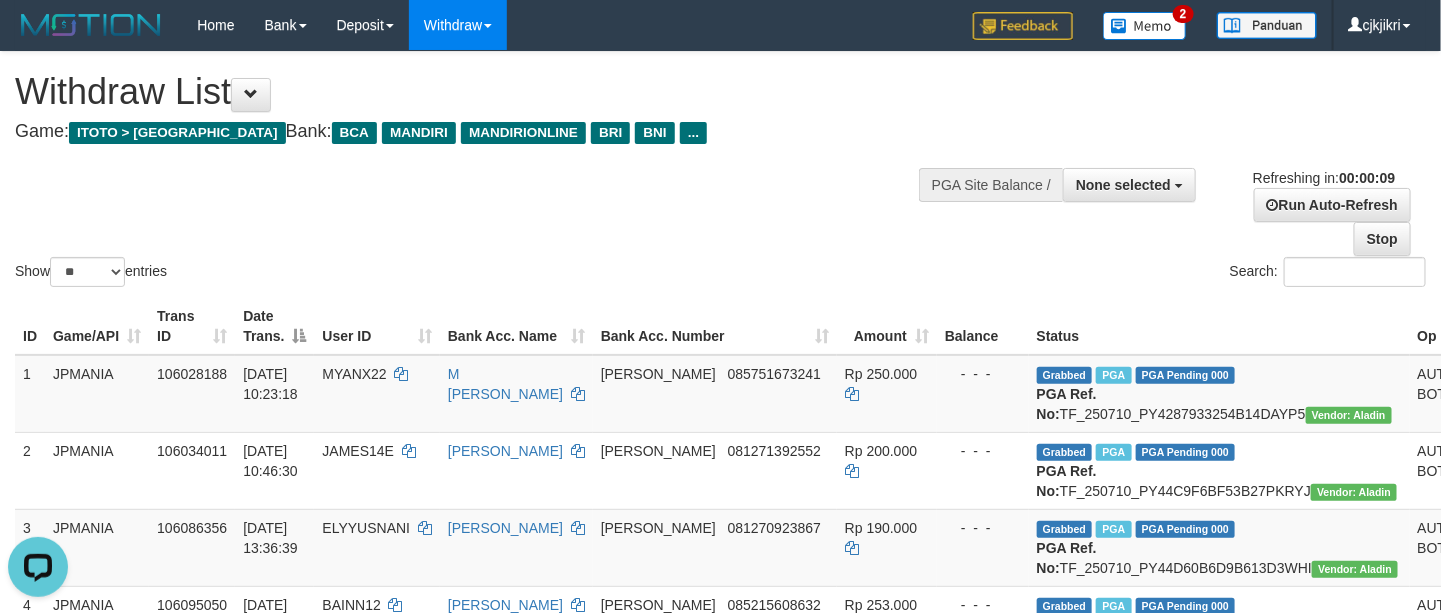 scroll, scrollTop: 0, scrollLeft: 0, axis: both 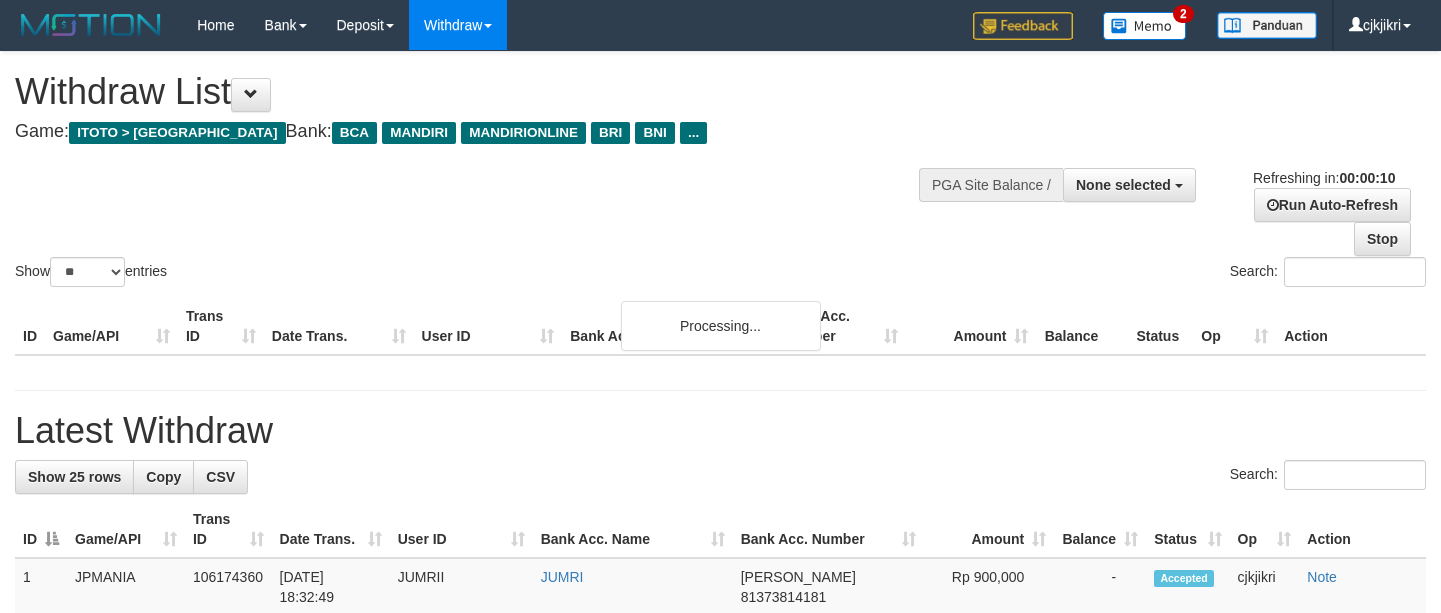 select 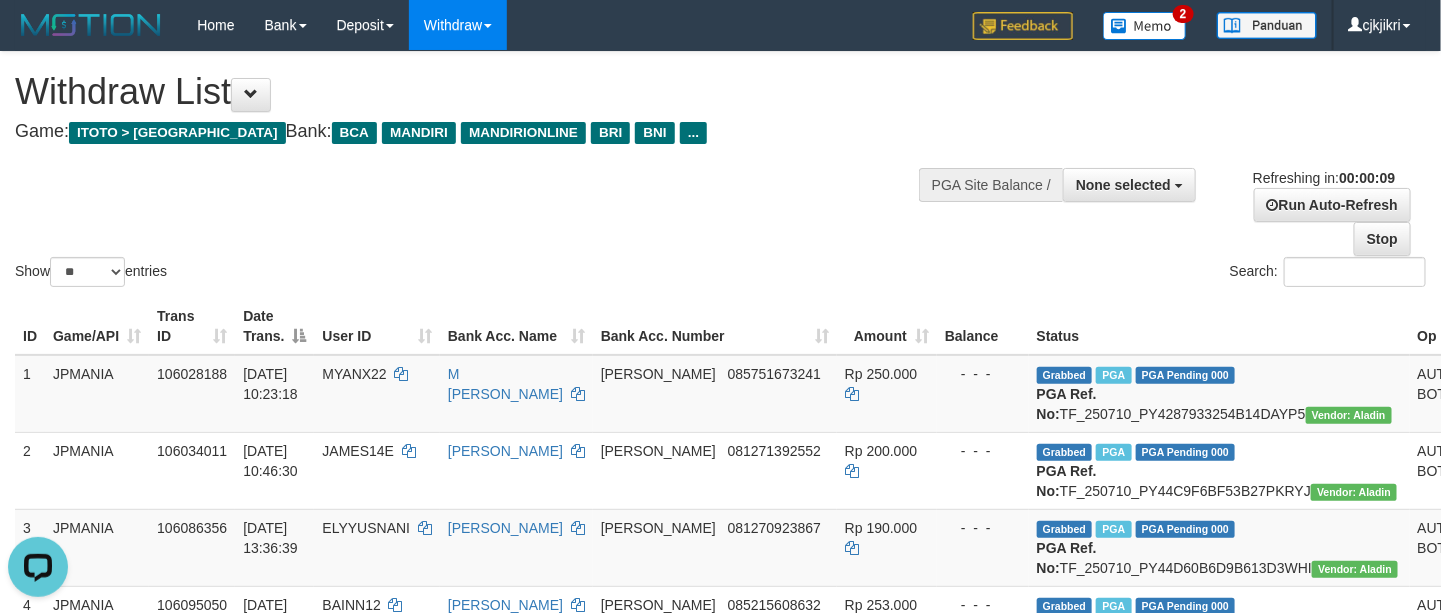 scroll, scrollTop: 0, scrollLeft: 0, axis: both 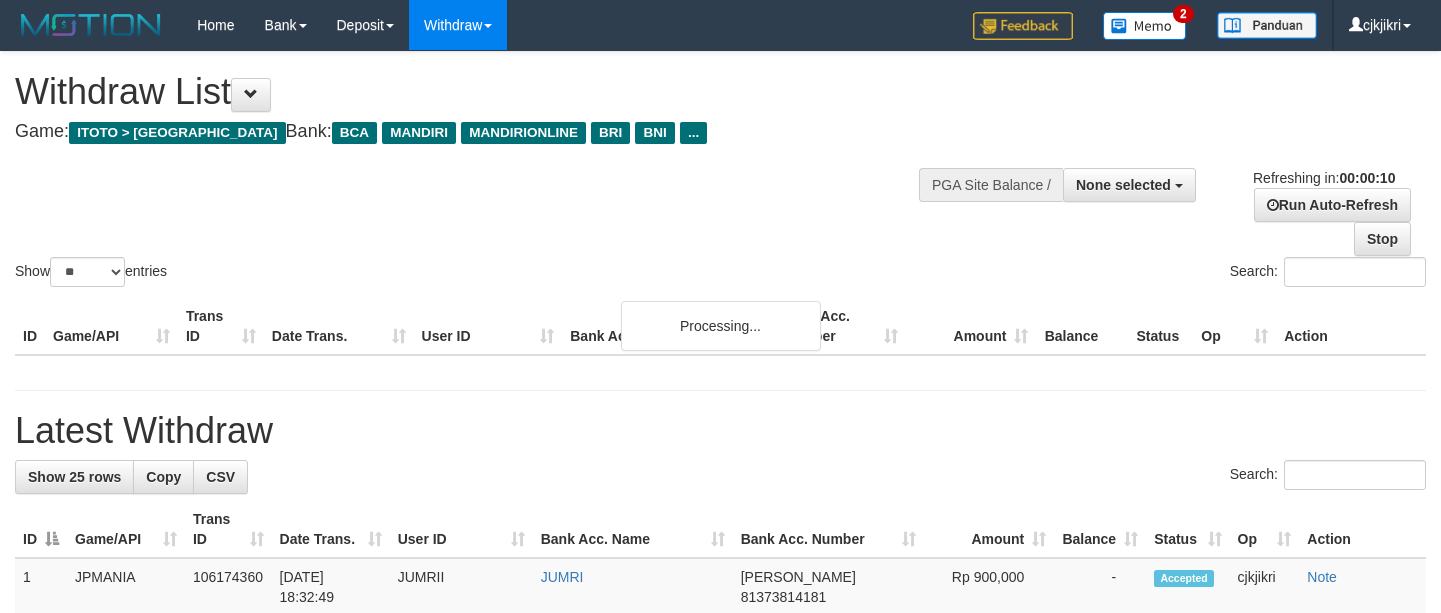 select 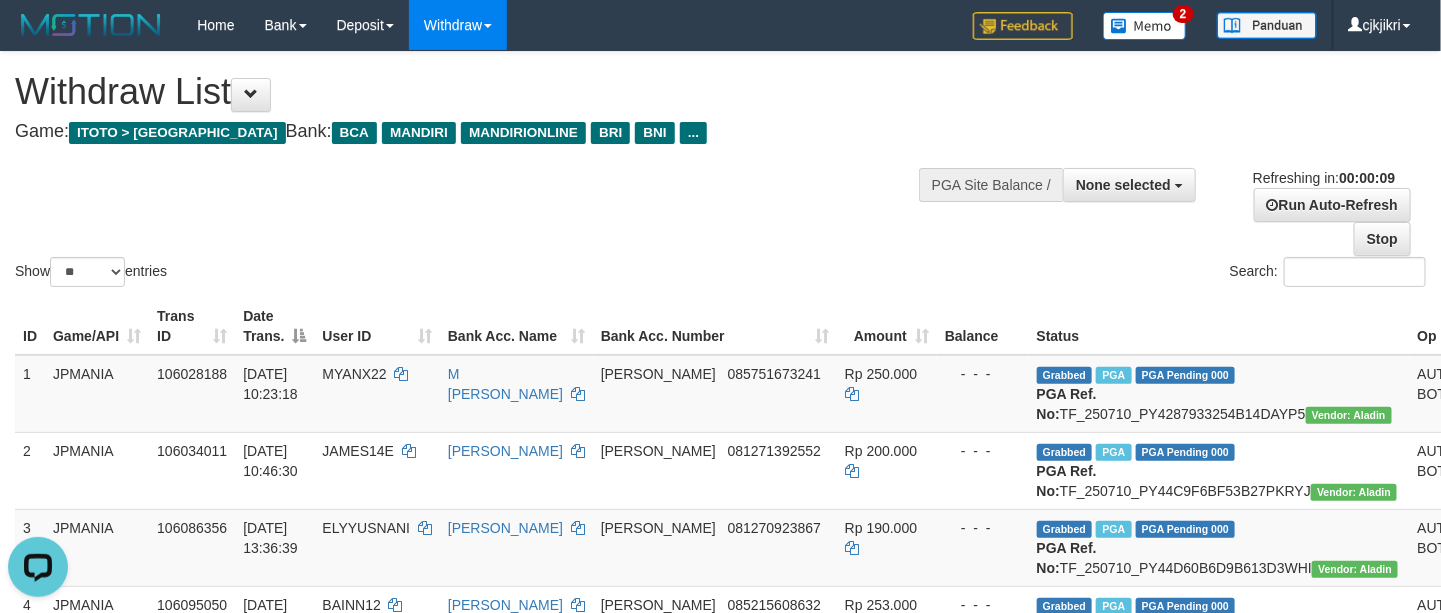 scroll, scrollTop: 0, scrollLeft: 0, axis: both 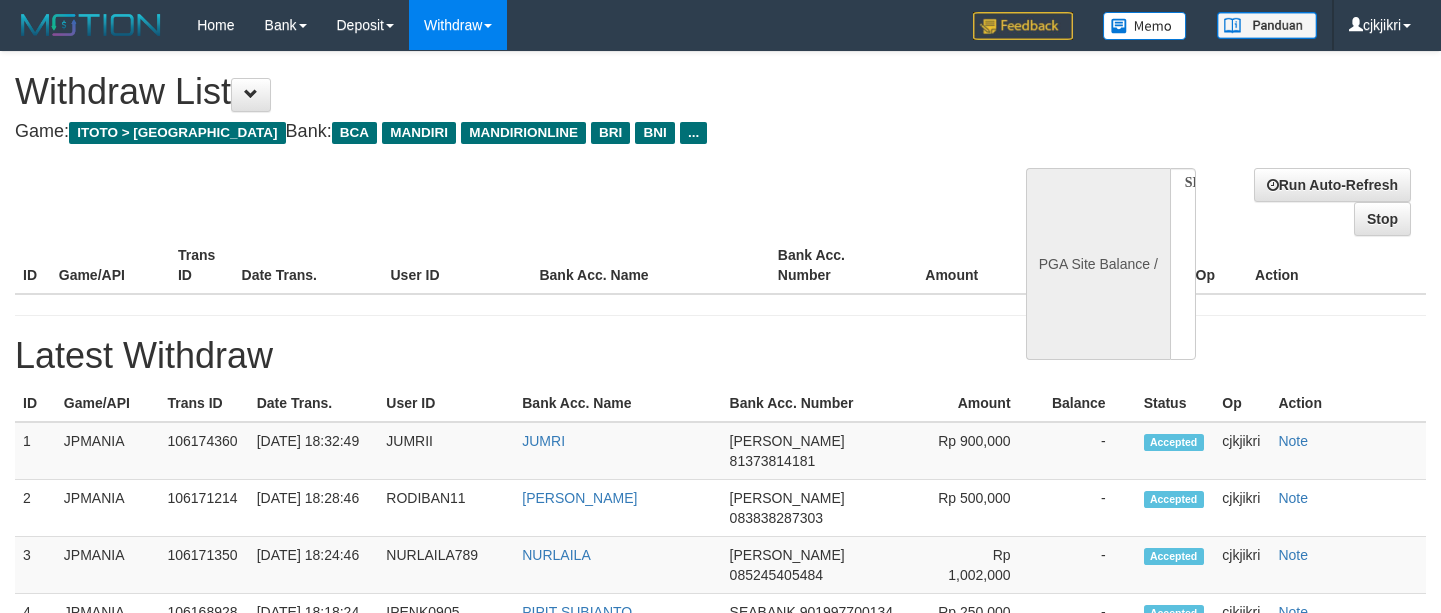 select 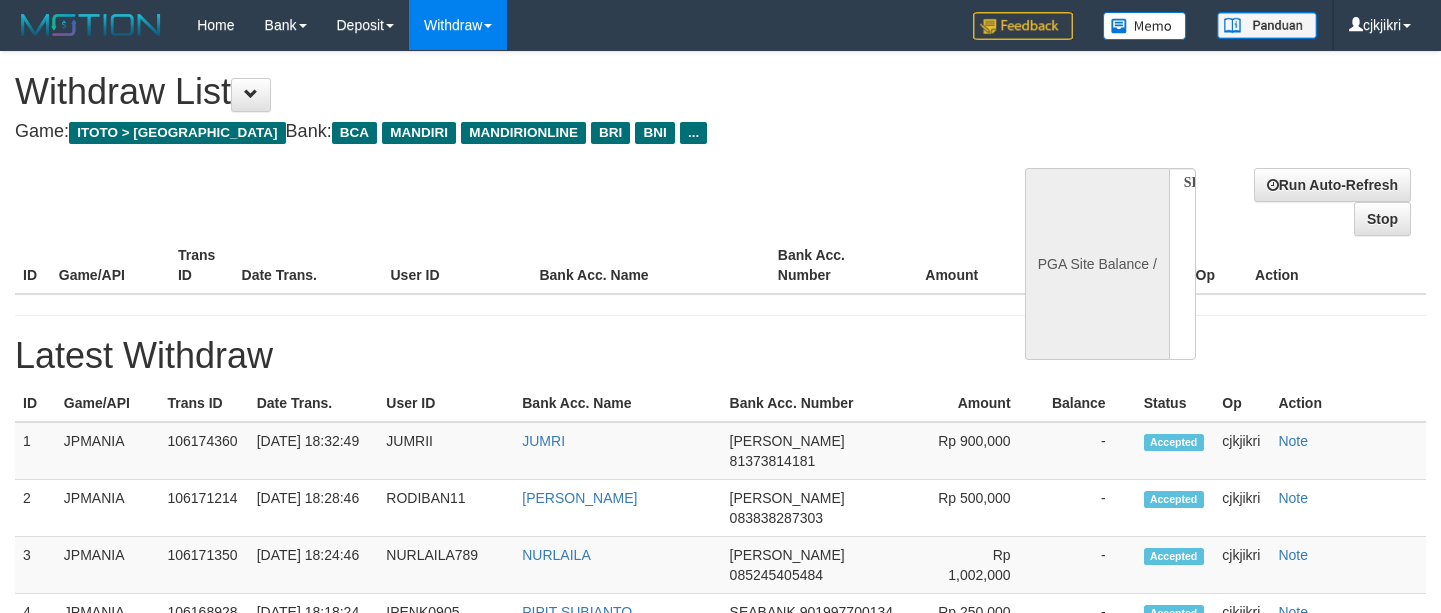 scroll, scrollTop: 0, scrollLeft: 0, axis: both 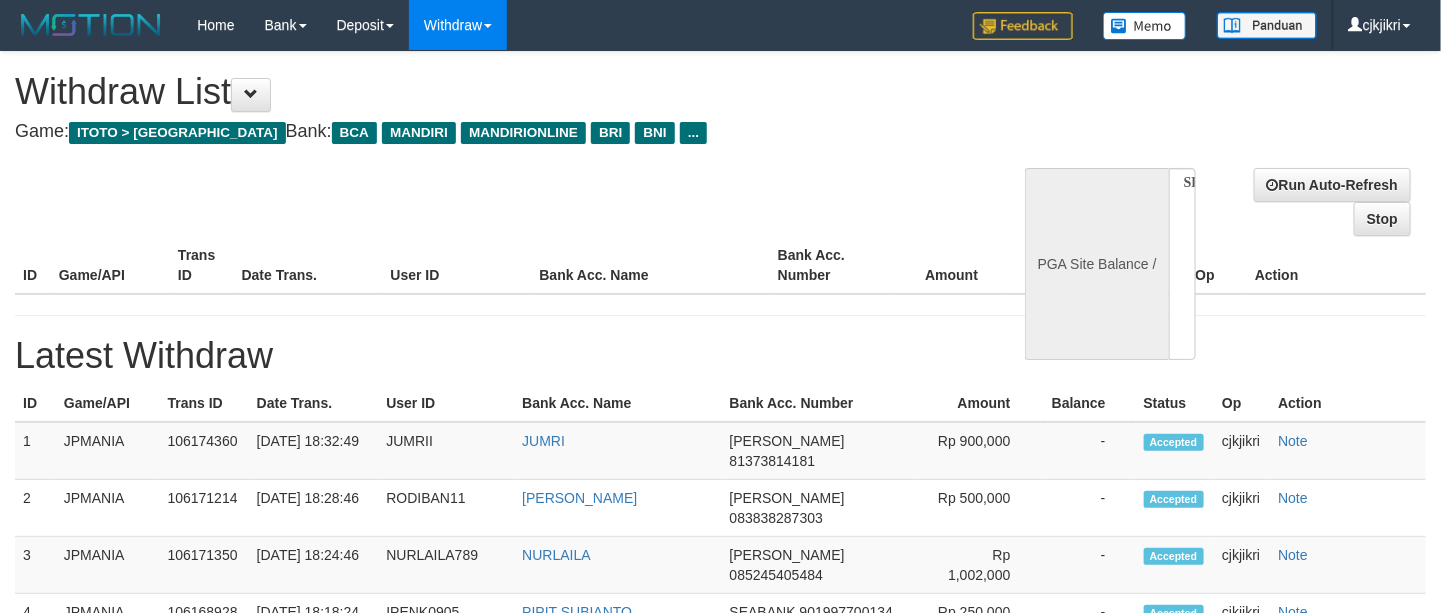 select on "**" 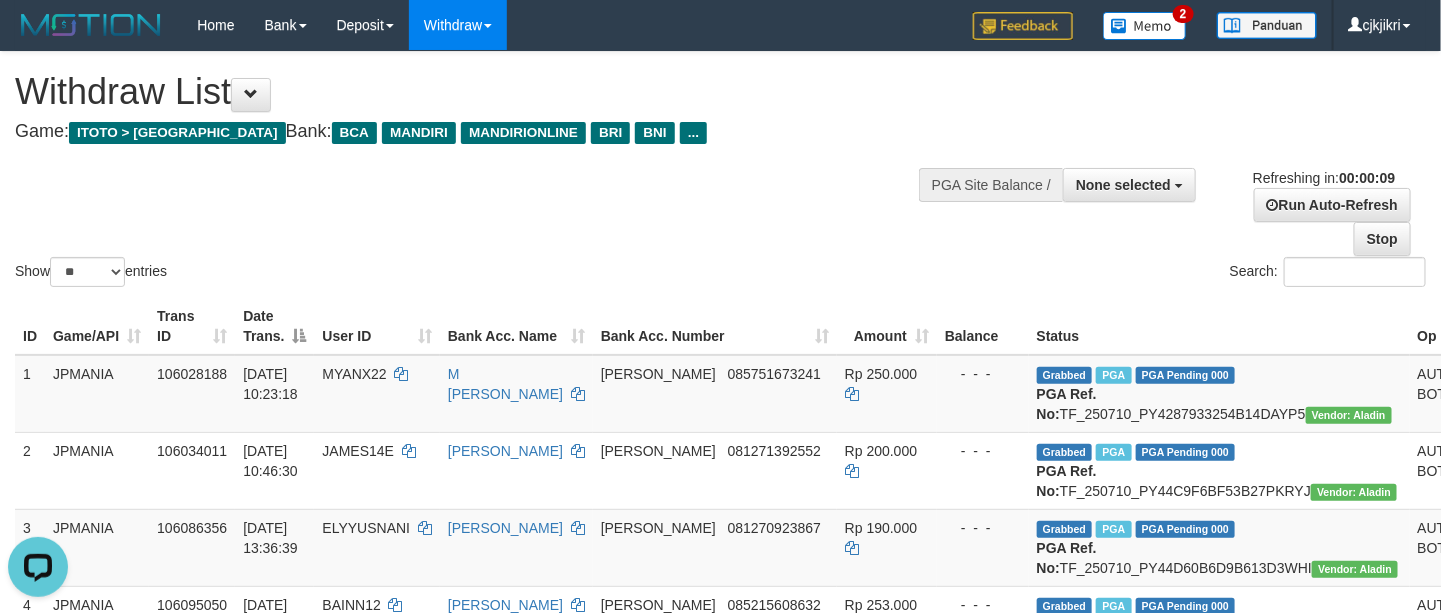 scroll, scrollTop: 0, scrollLeft: 0, axis: both 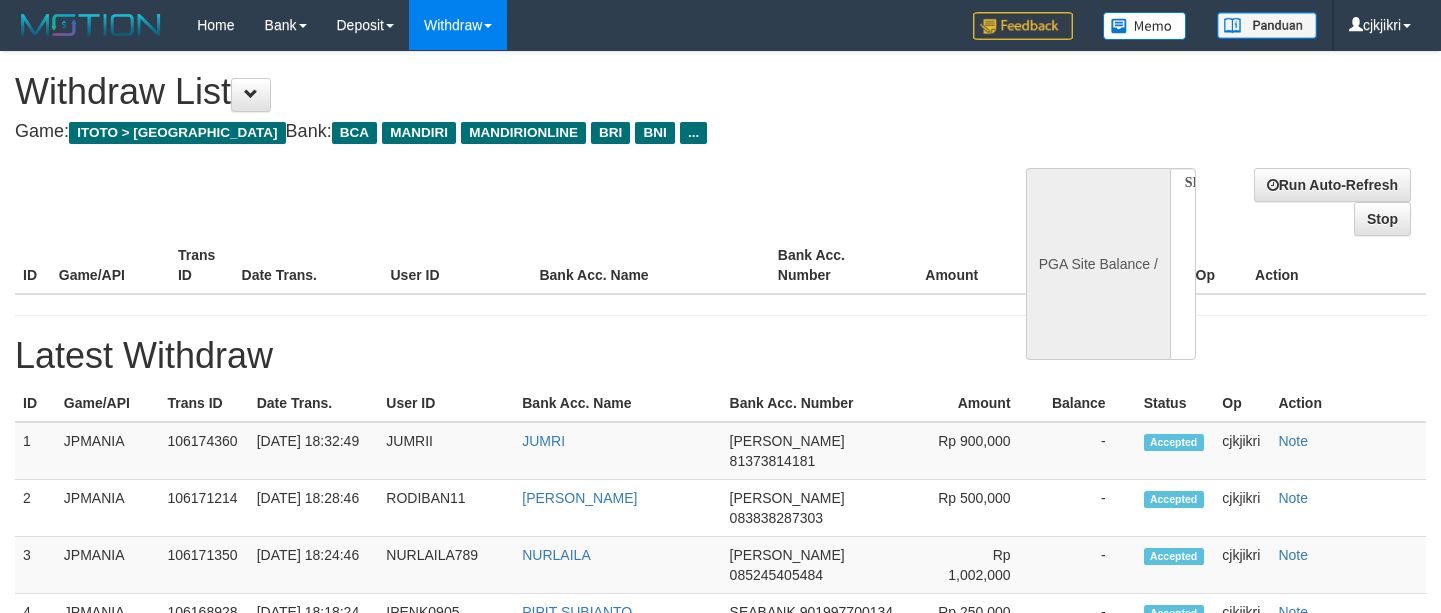 select 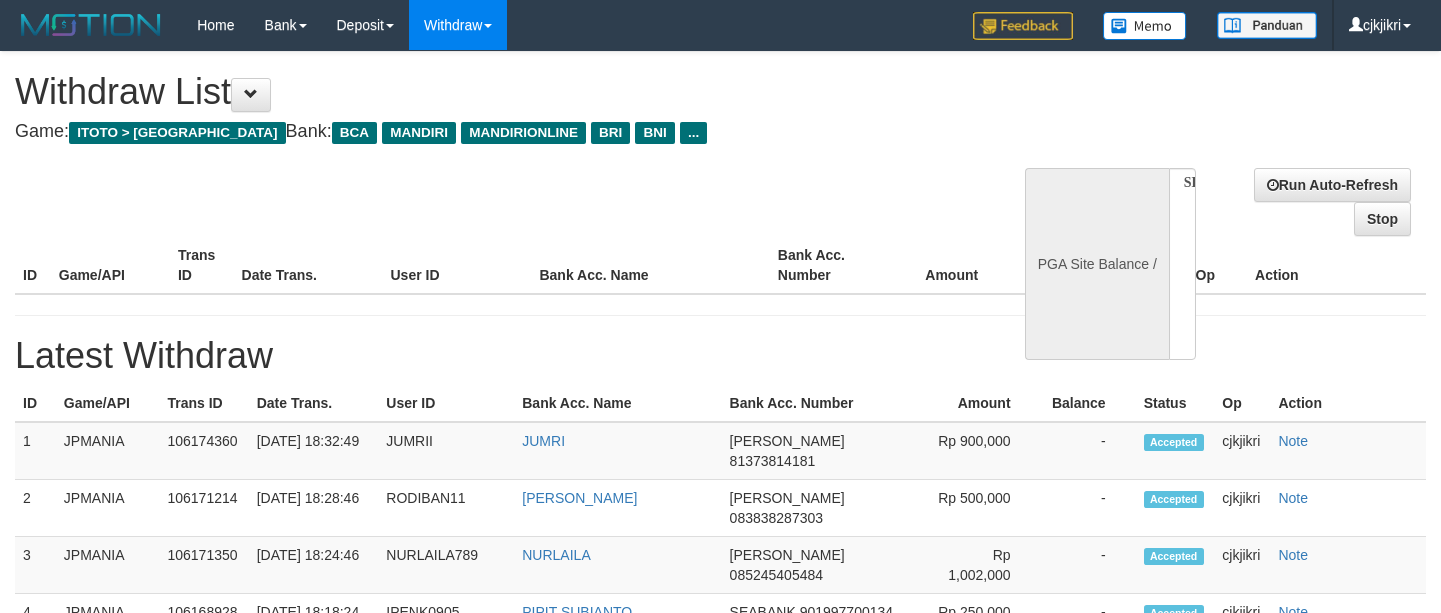 scroll, scrollTop: 0, scrollLeft: 0, axis: both 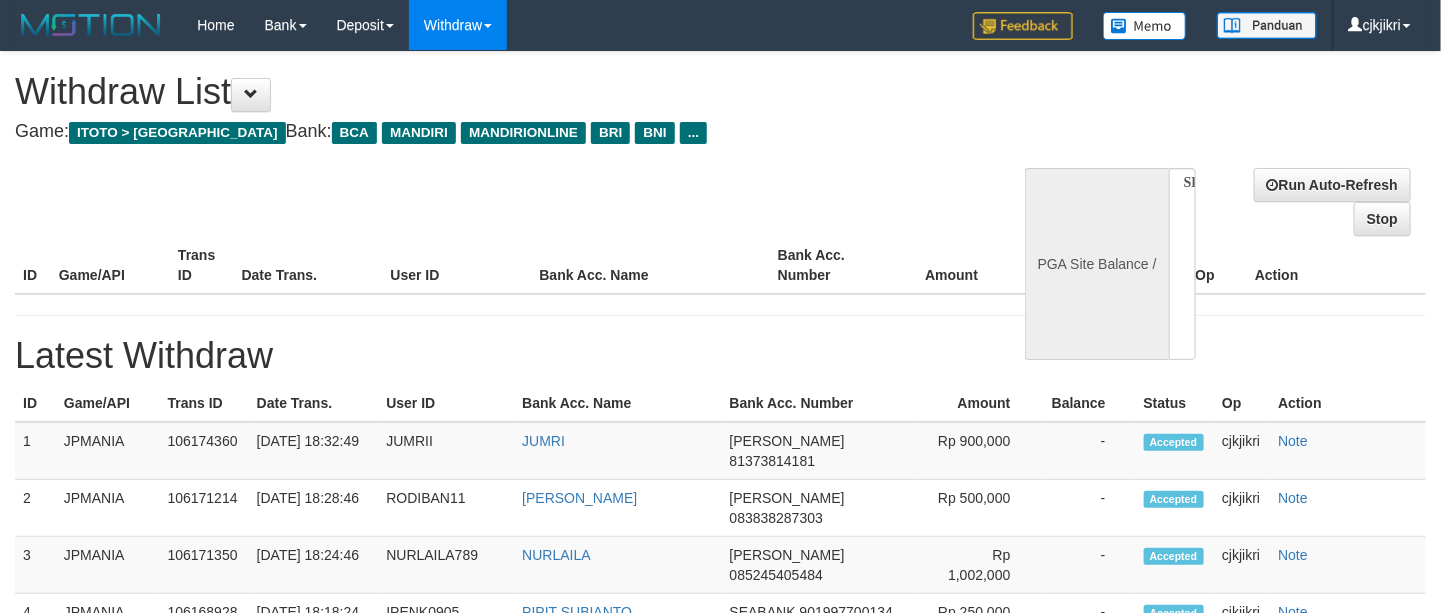 select on "**" 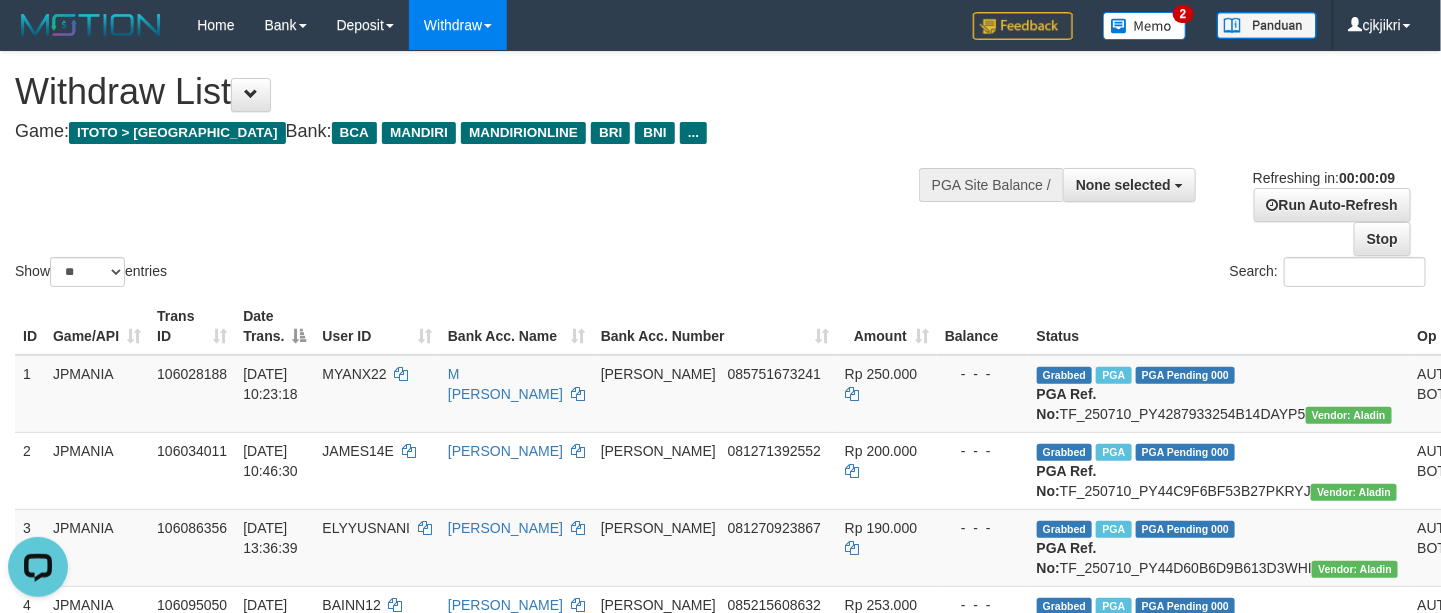 scroll, scrollTop: 0, scrollLeft: 0, axis: both 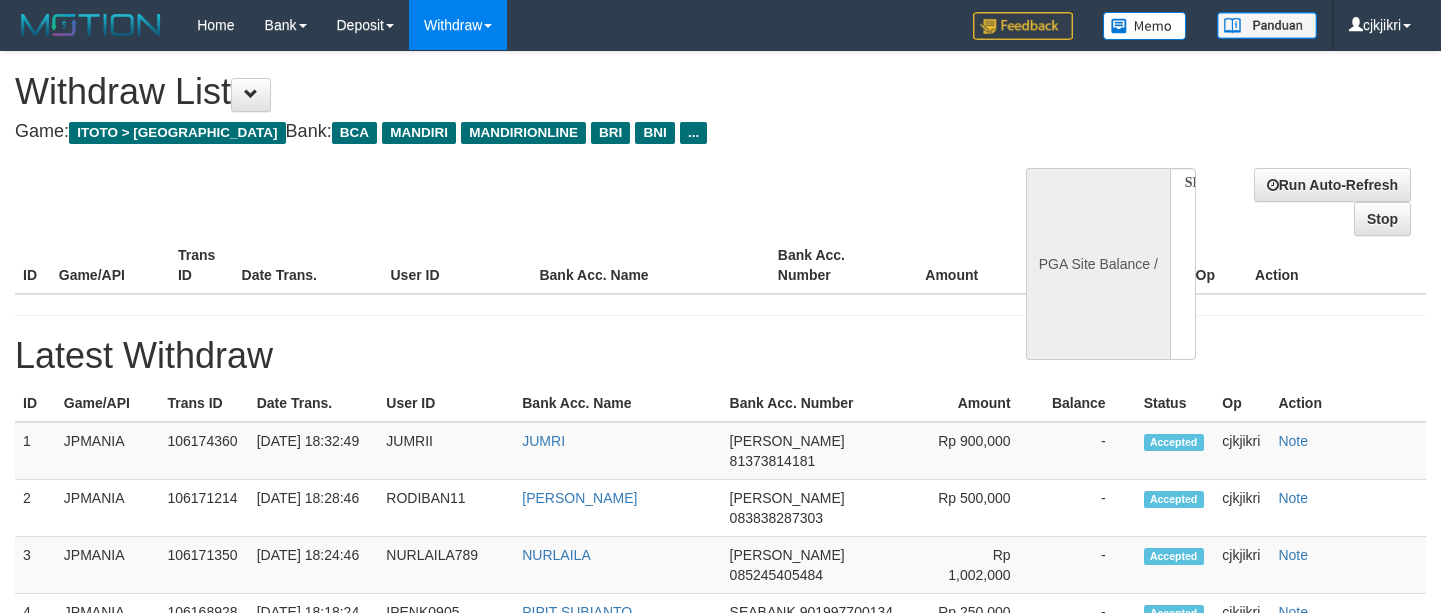 select 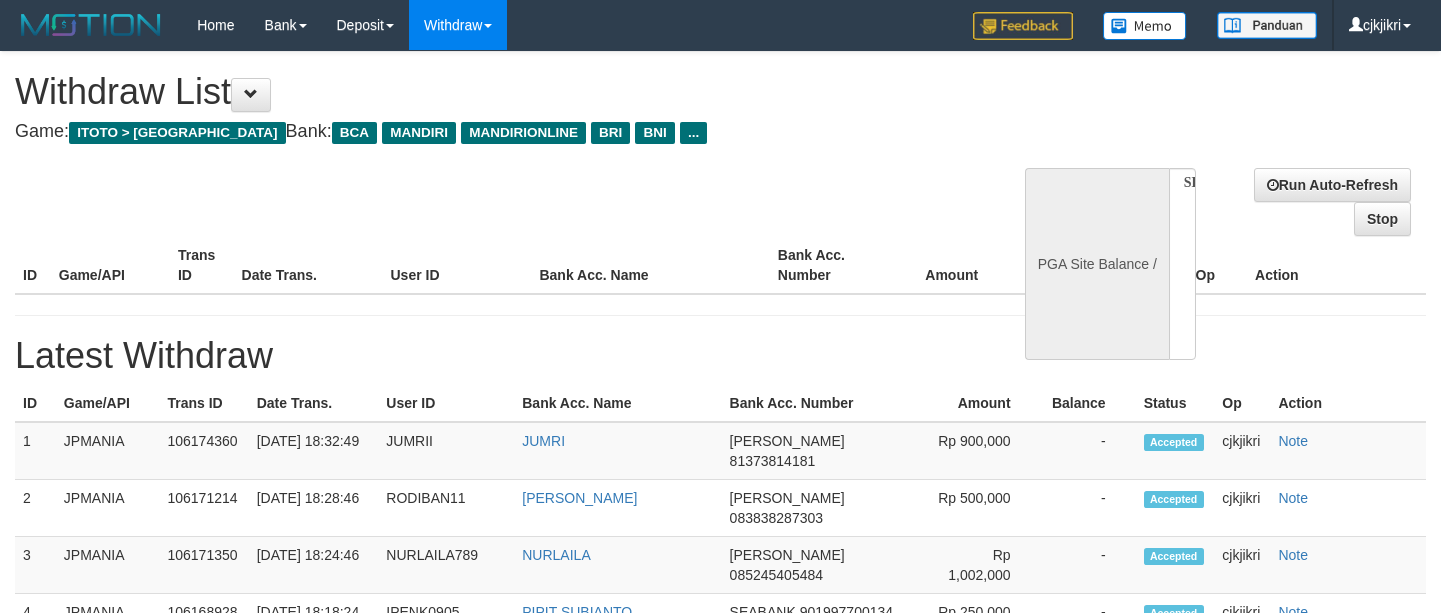scroll, scrollTop: 0, scrollLeft: 0, axis: both 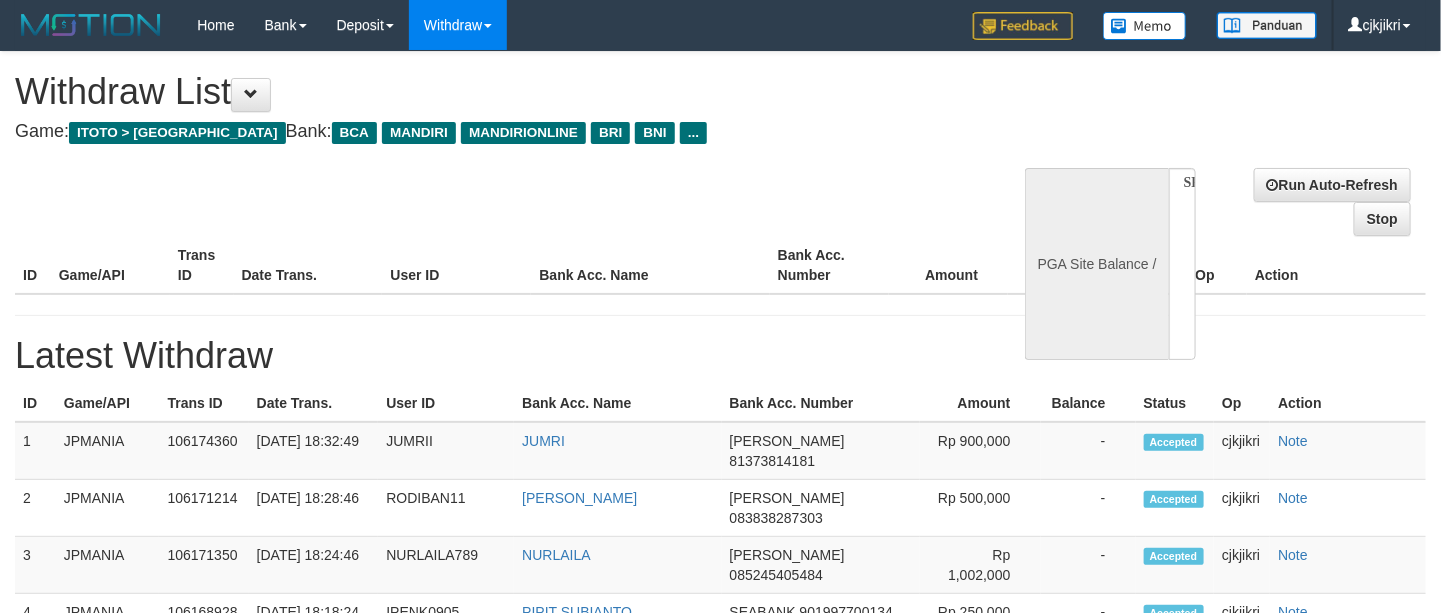select on "**" 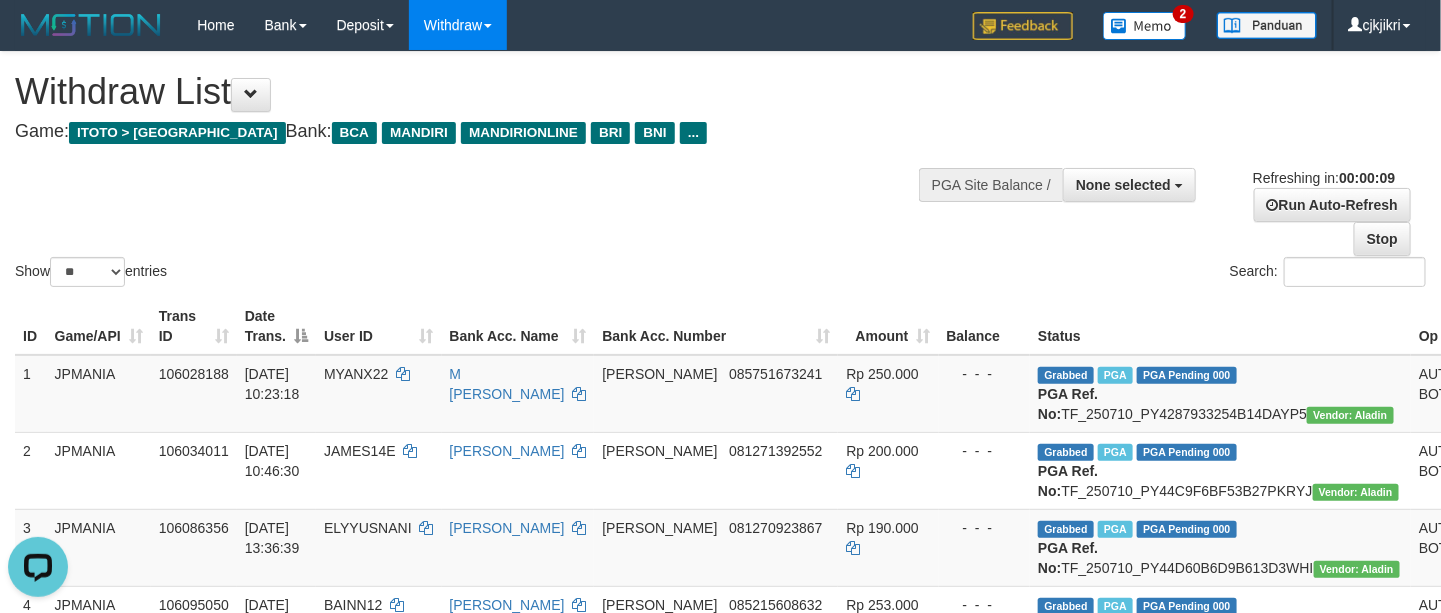 scroll, scrollTop: 0, scrollLeft: 0, axis: both 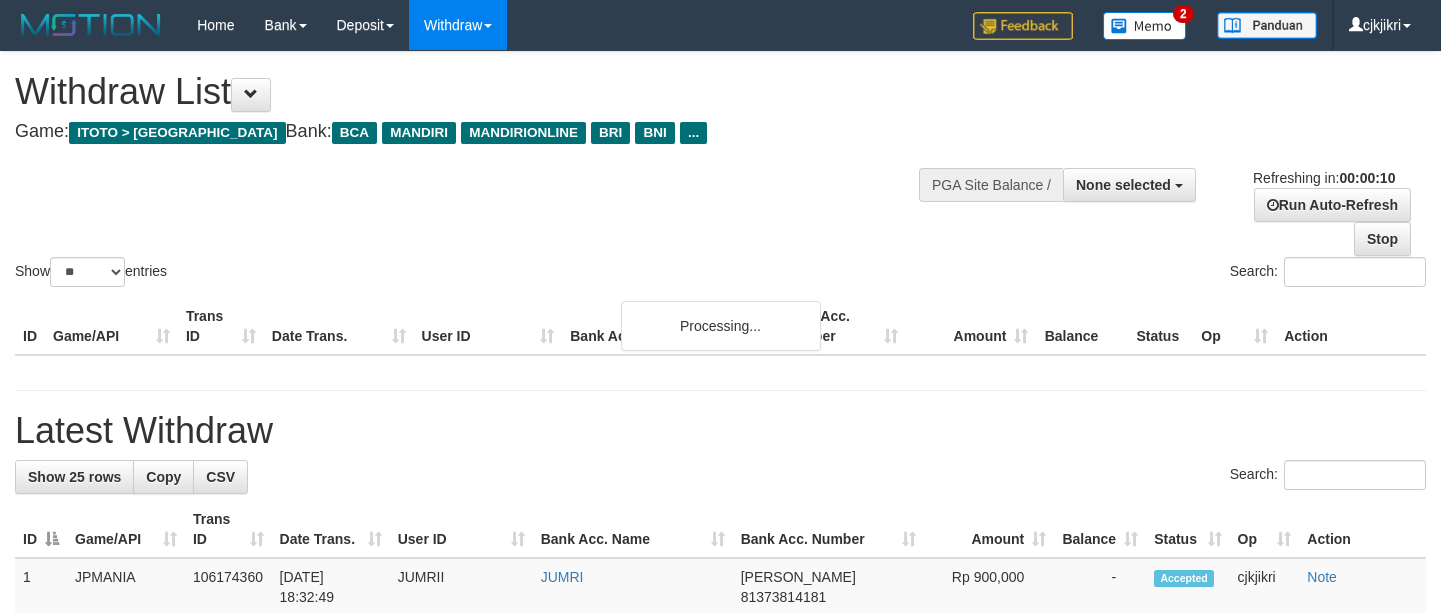select 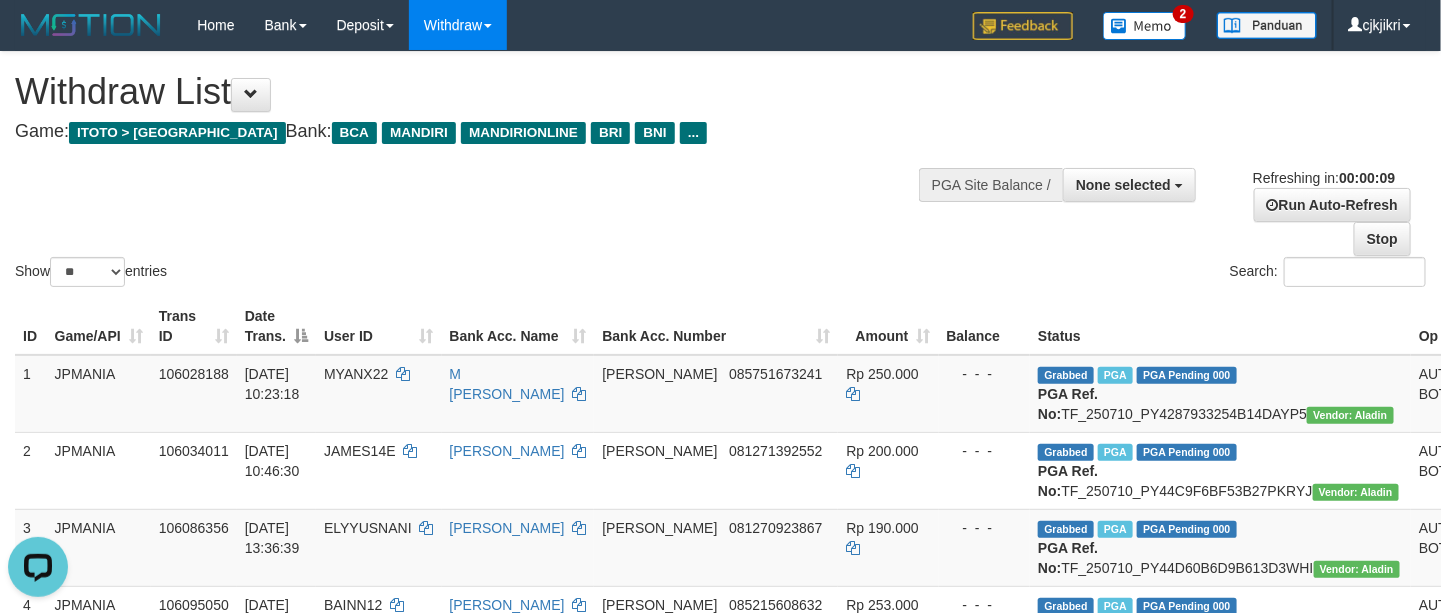 scroll, scrollTop: 0, scrollLeft: 0, axis: both 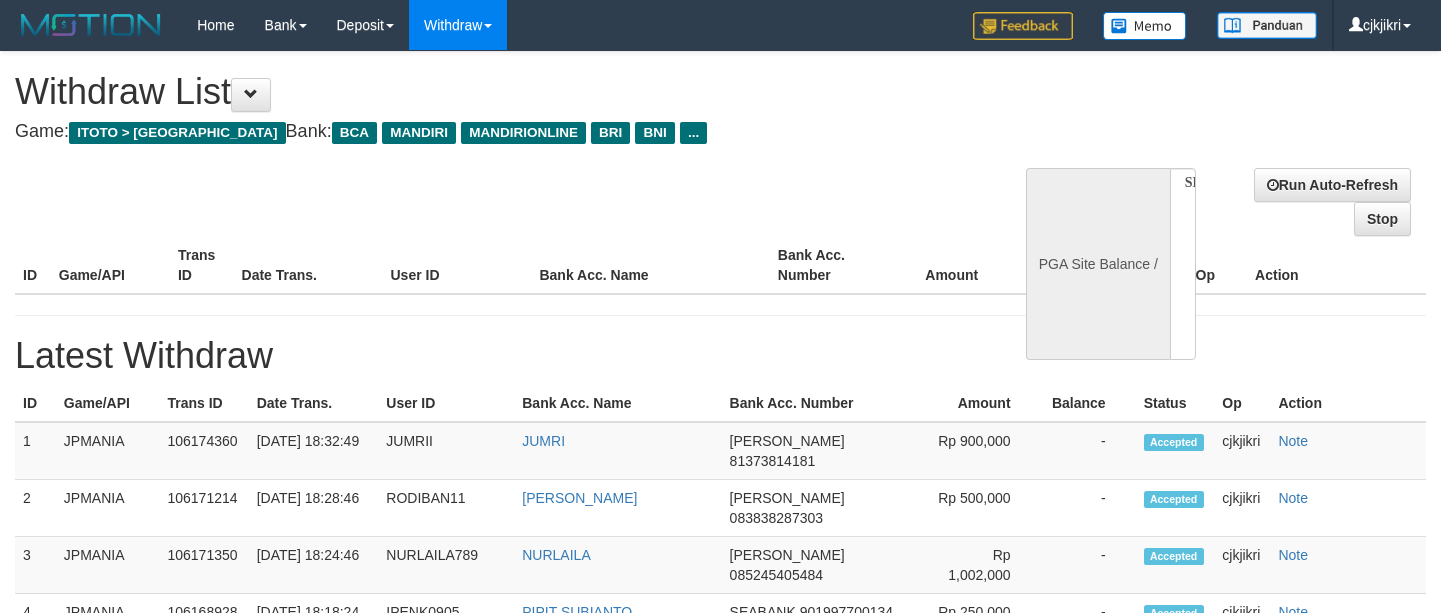 select 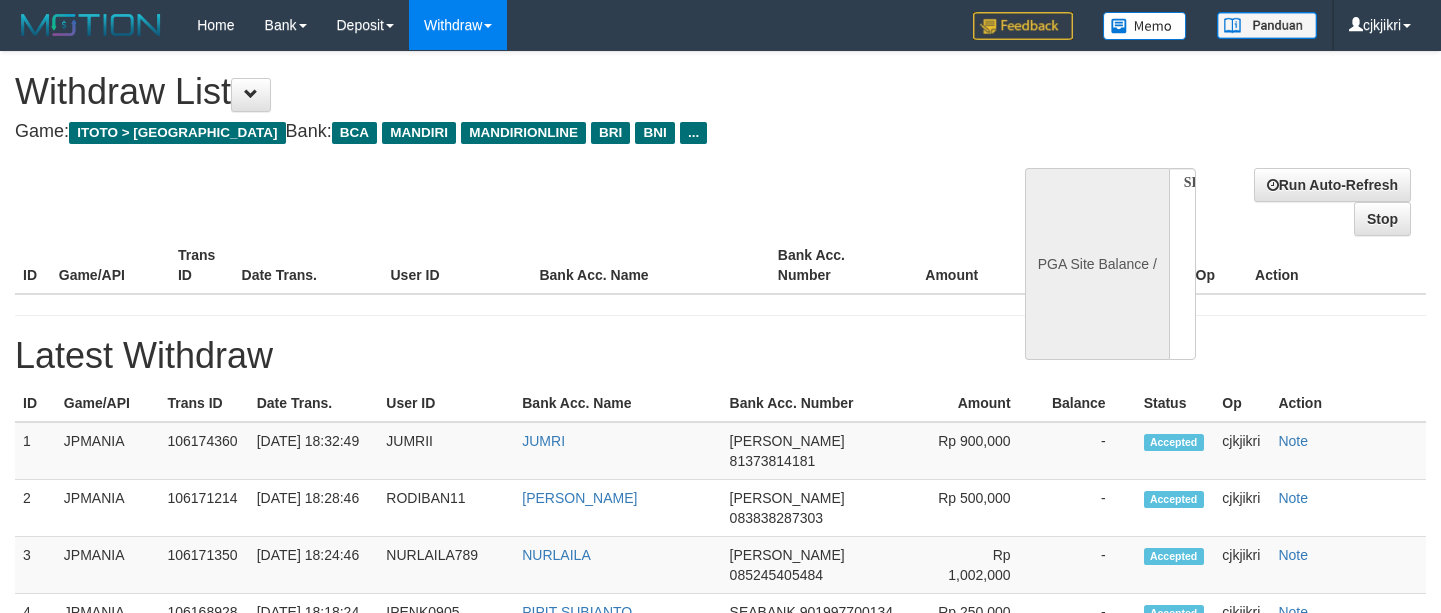 scroll, scrollTop: 0, scrollLeft: 0, axis: both 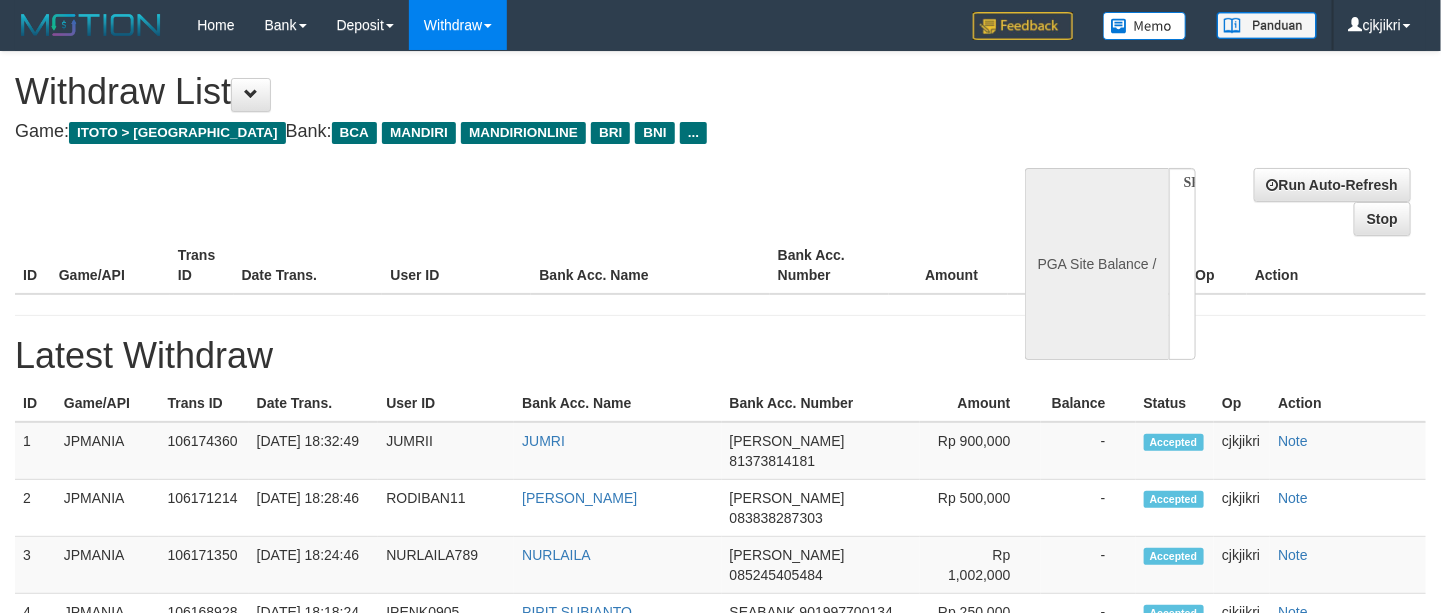 select on "**" 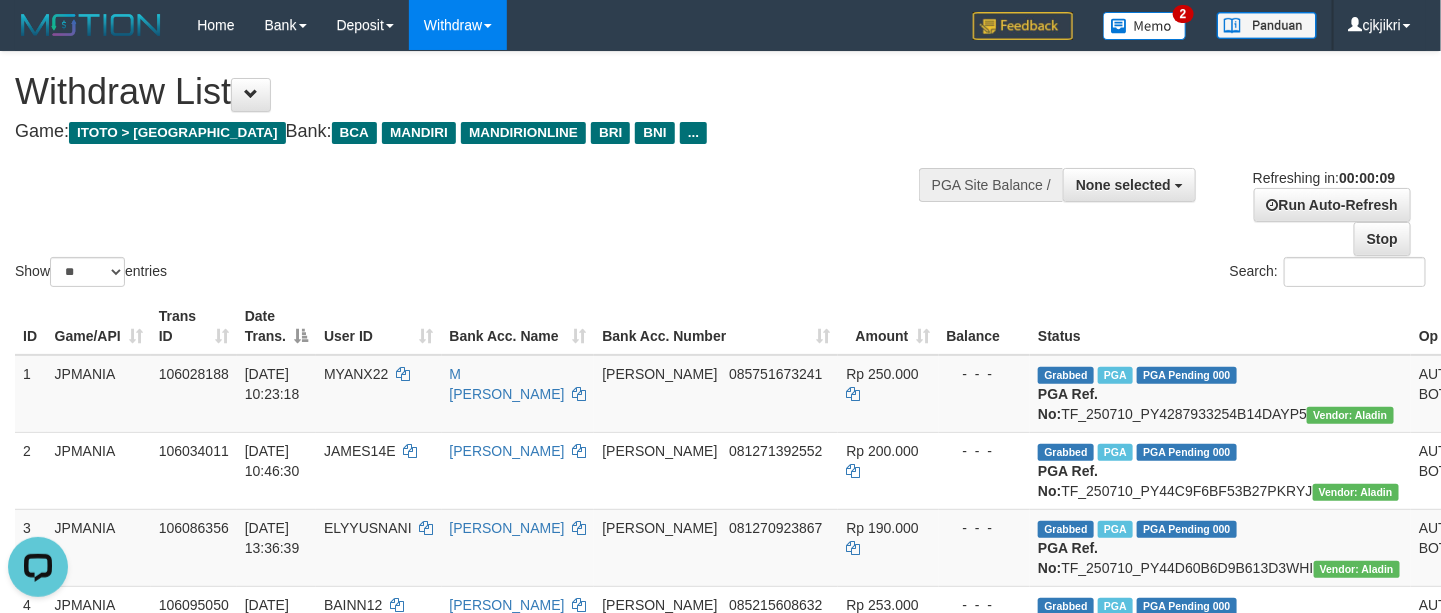 scroll, scrollTop: 0, scrollLeft: 0, axis: both 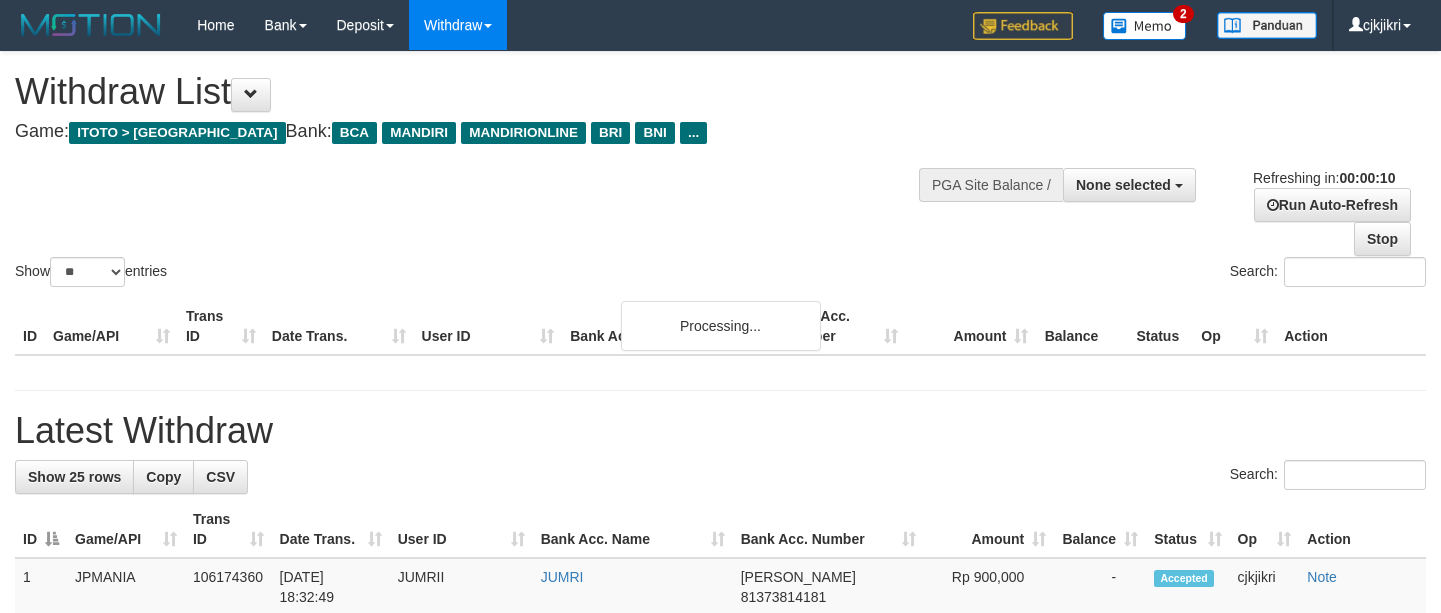select 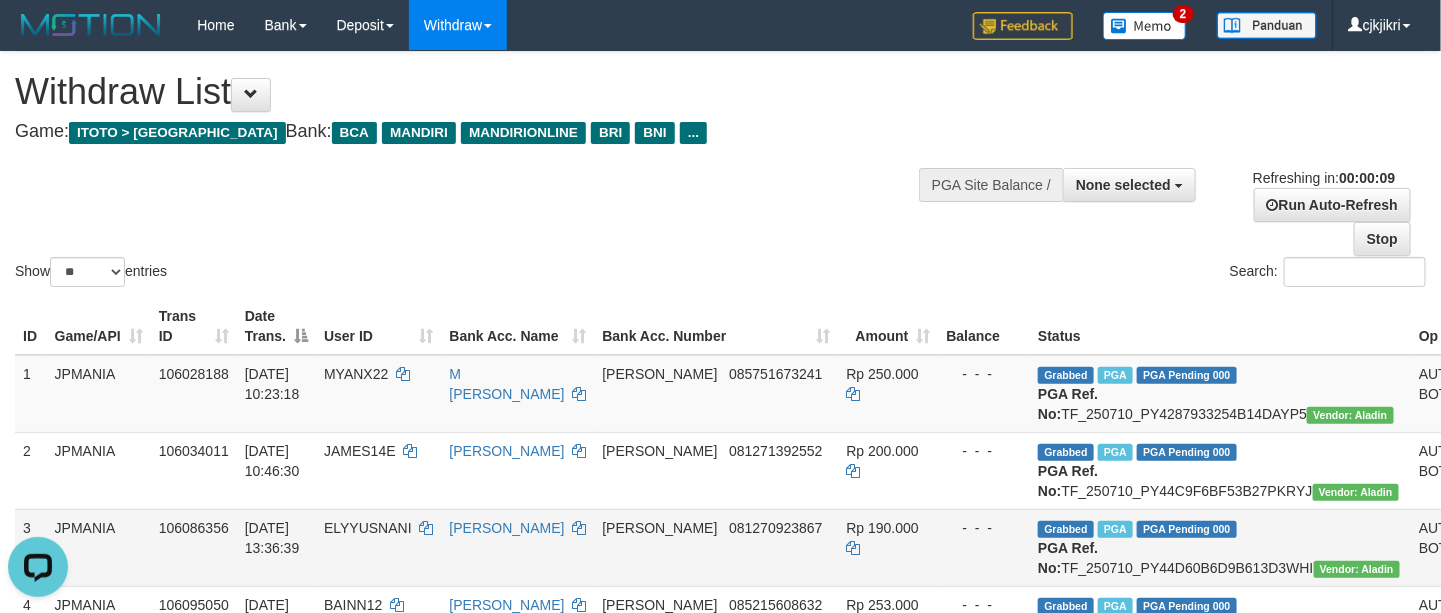 scroll, scrollTop: 0, scrollLeft: 0, axis: both 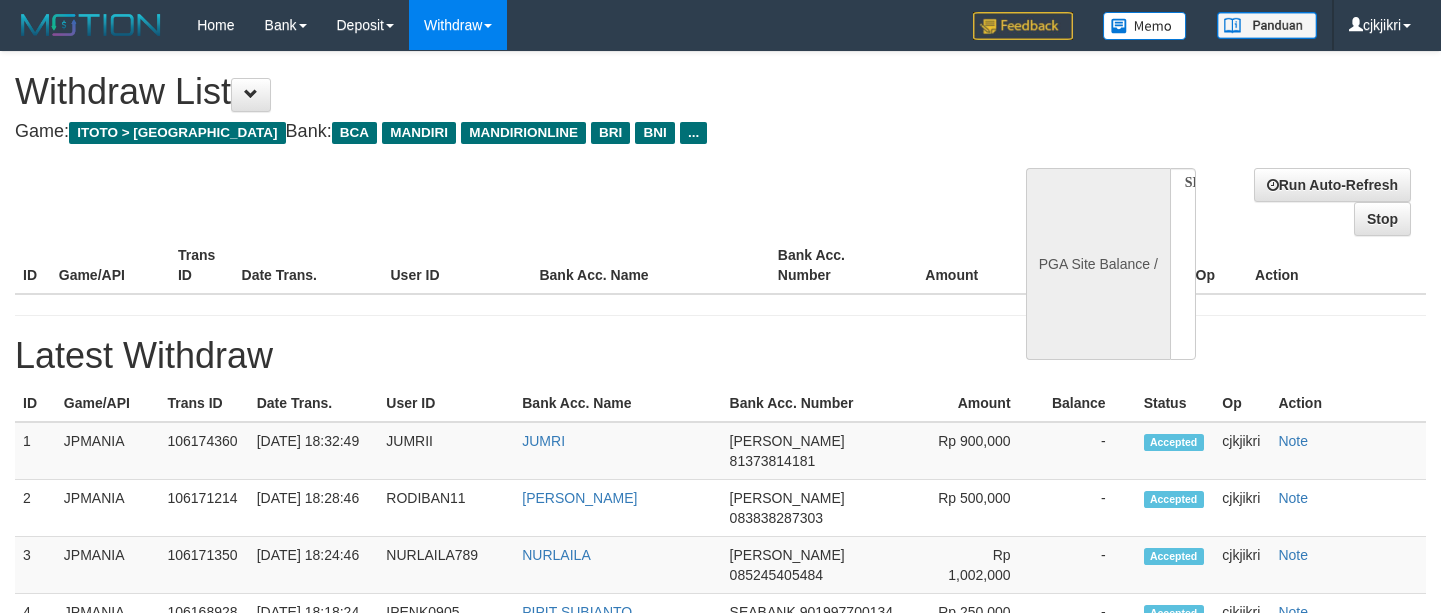 select 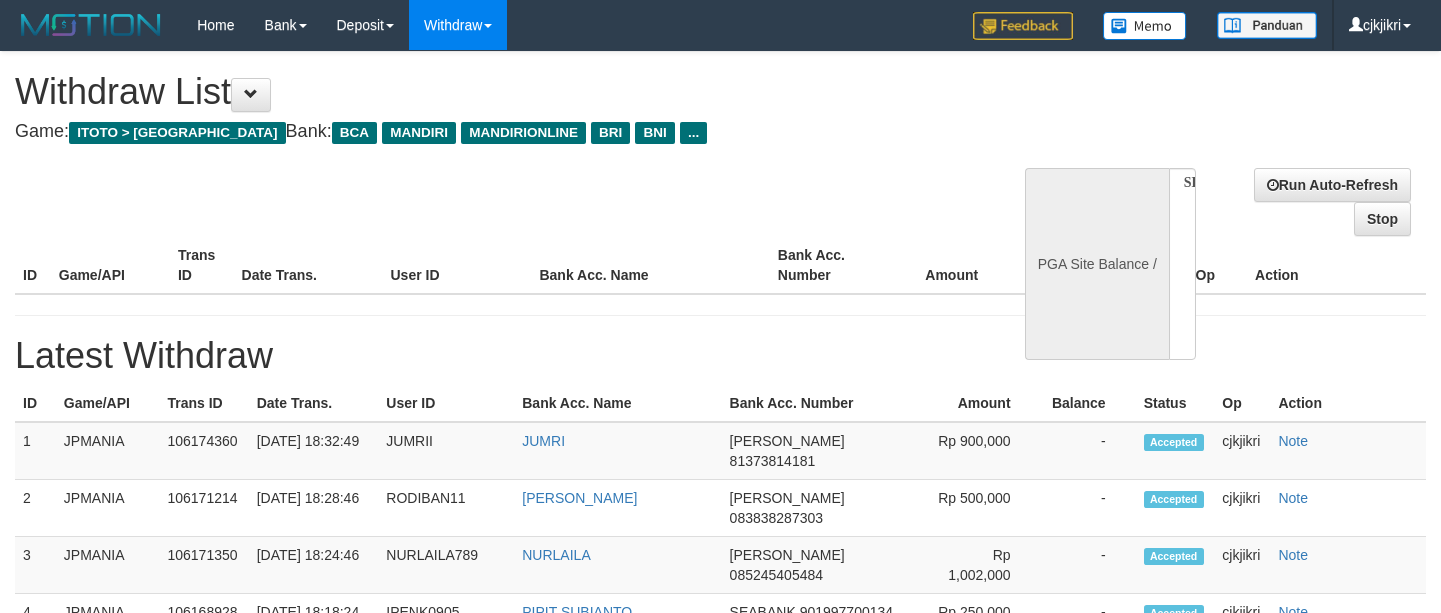 scroll, scrollTop: 0, scrollLeft: 0, axis: both 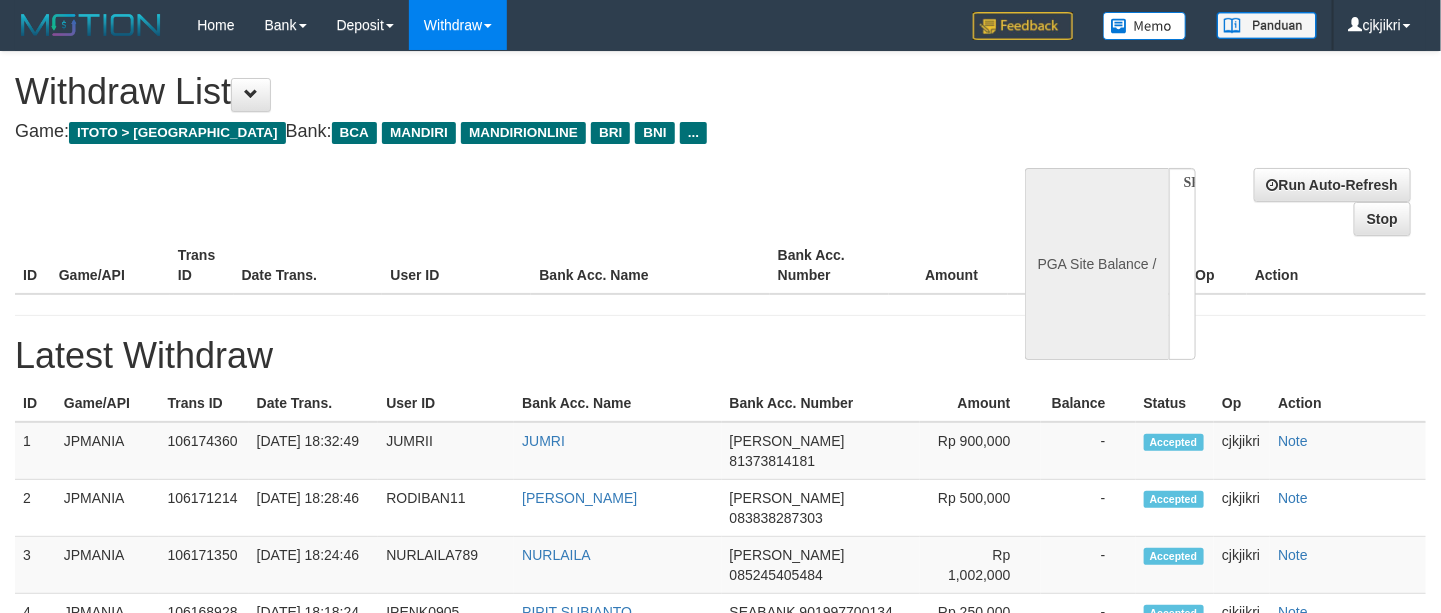 select on "**" 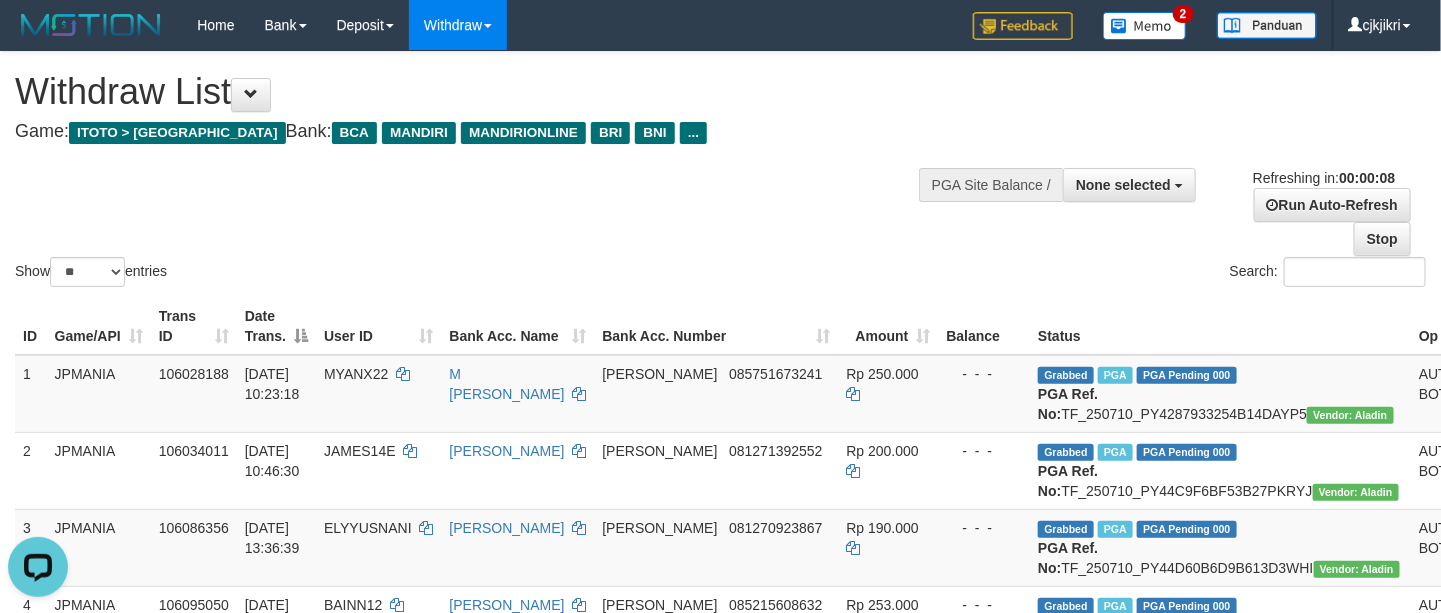 scroll, scrollTop: 0, scrollLeft: 0, axis: both 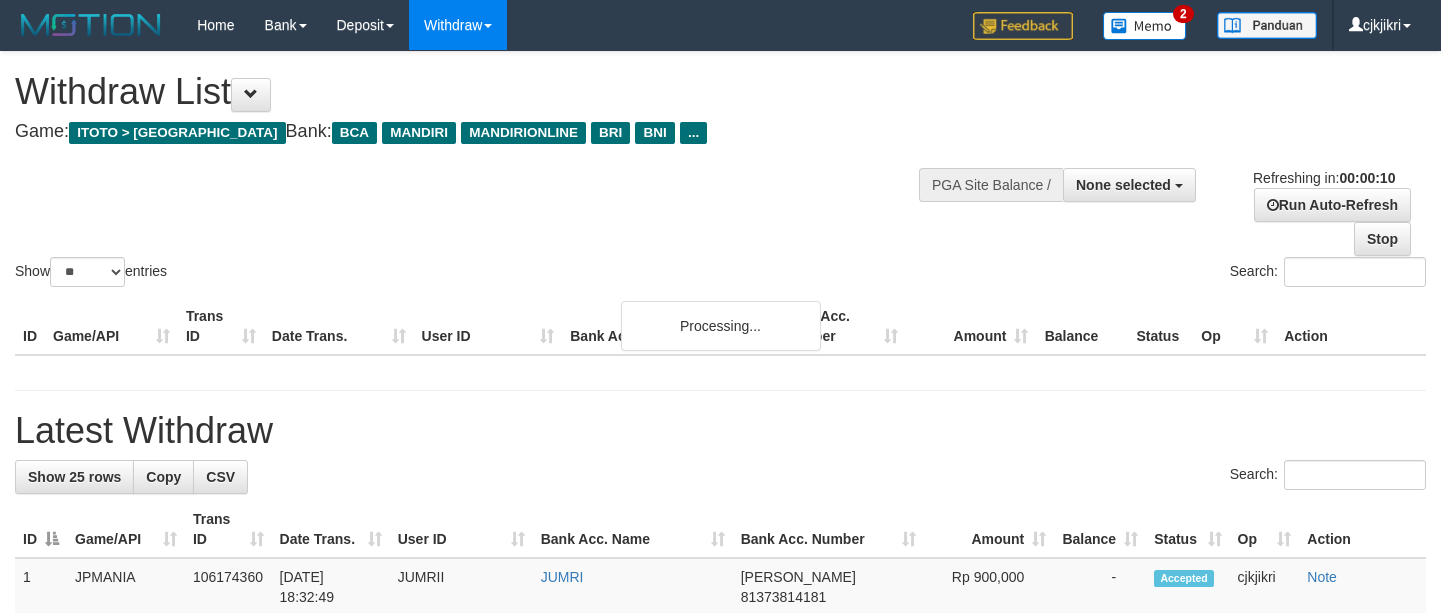 select 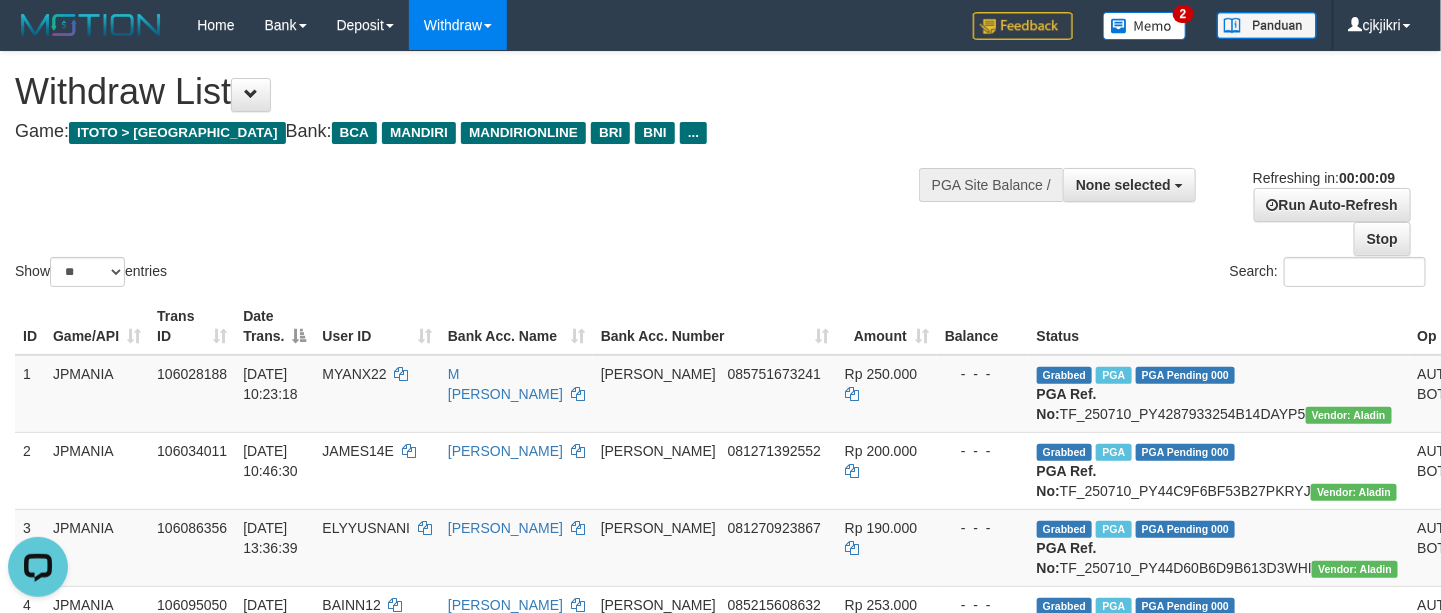 scroll, scrollTop: 0, scrollLeft: 0, axis: both 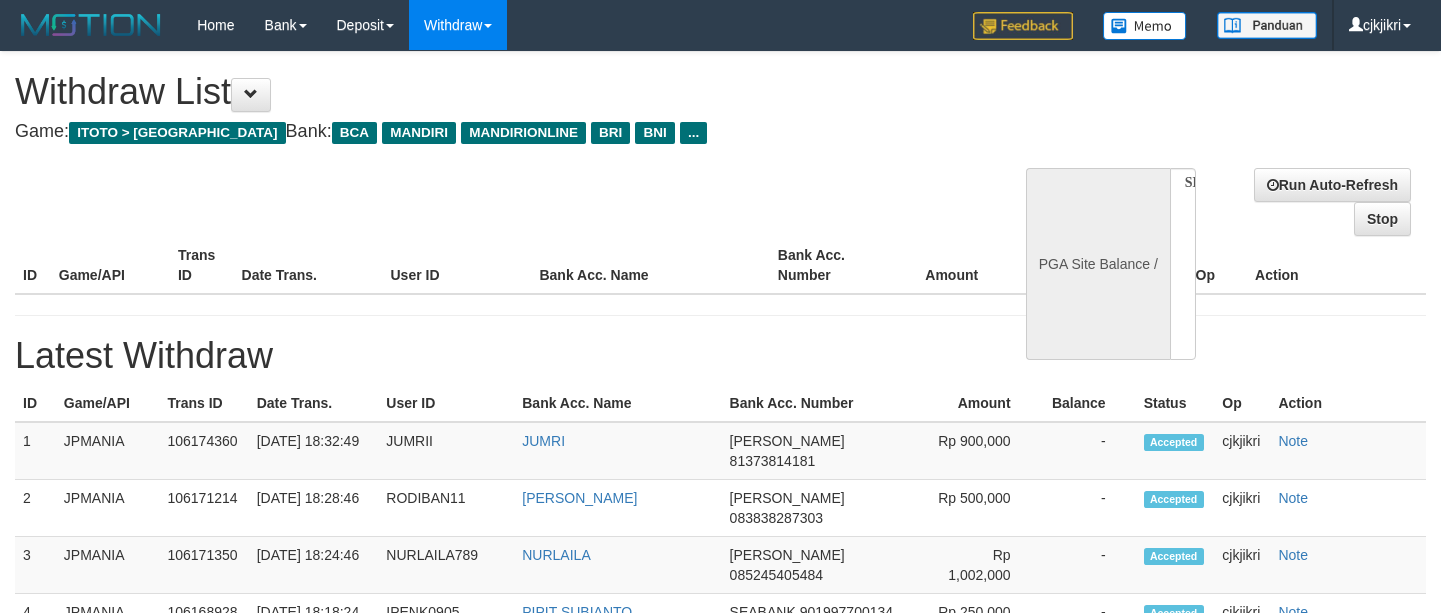 select 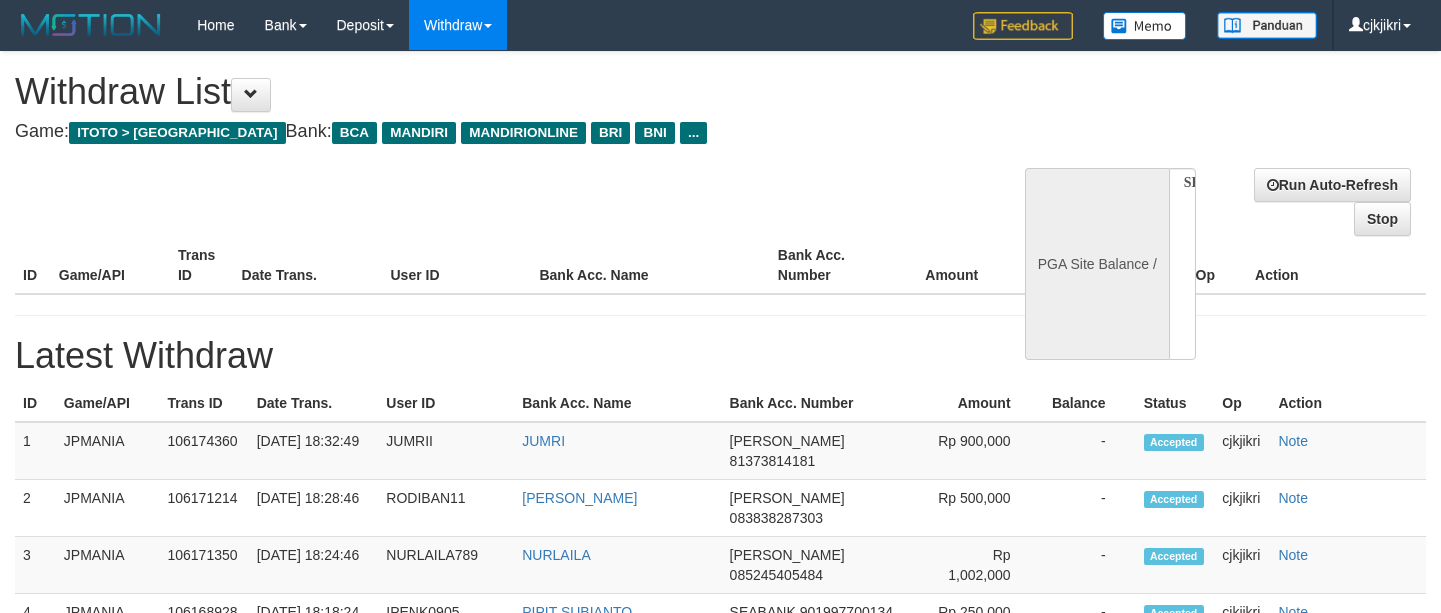 scroll, scrollTop: 0, scrollLeft: 0, axis: both 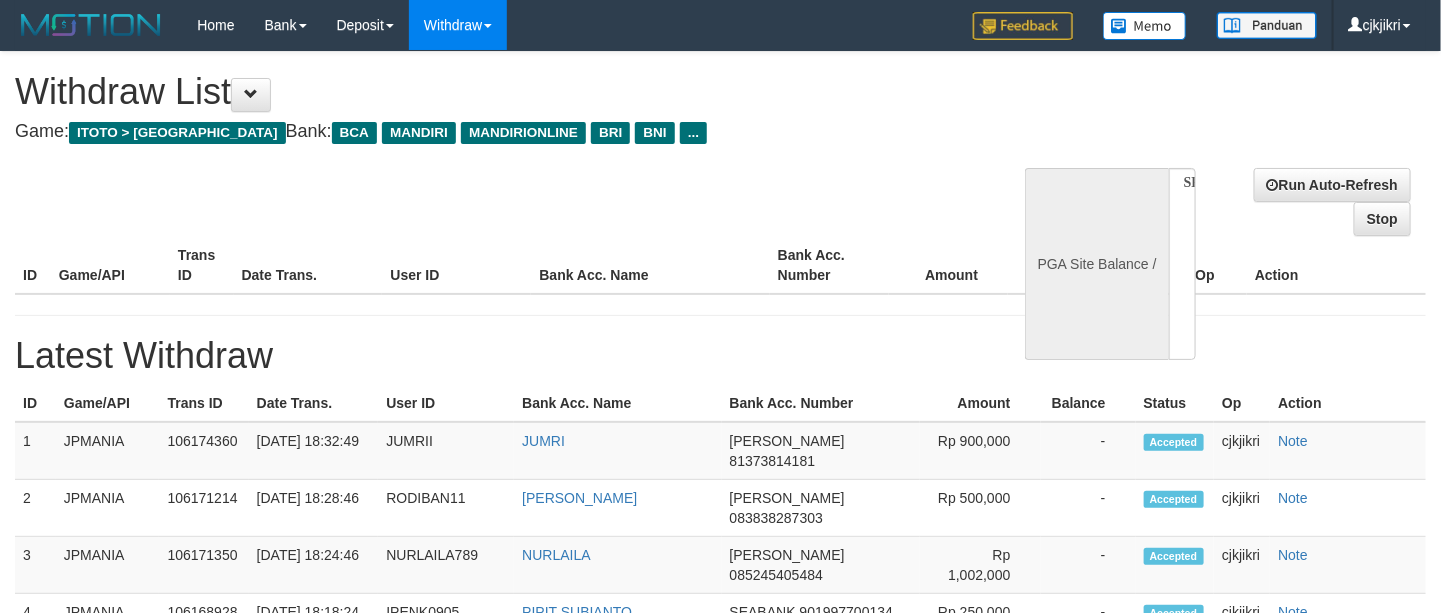 select on "**" 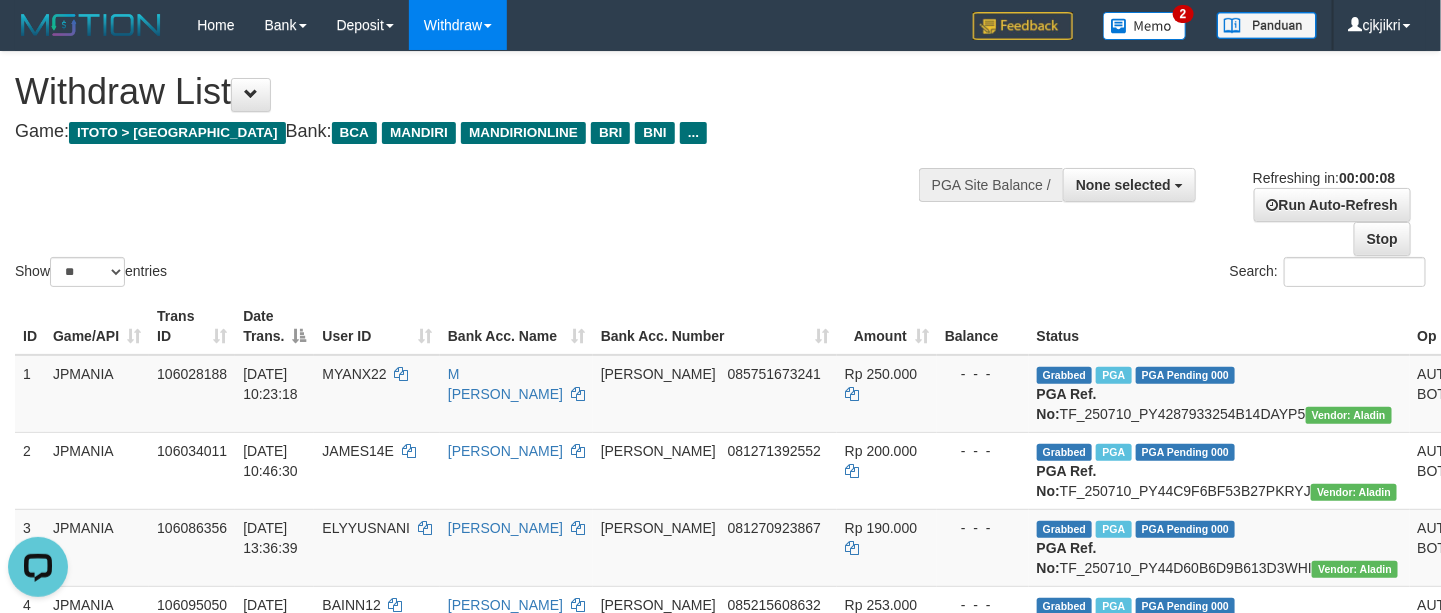 scroll, scrollTop: 0, scrollLeft: 0, axis: both 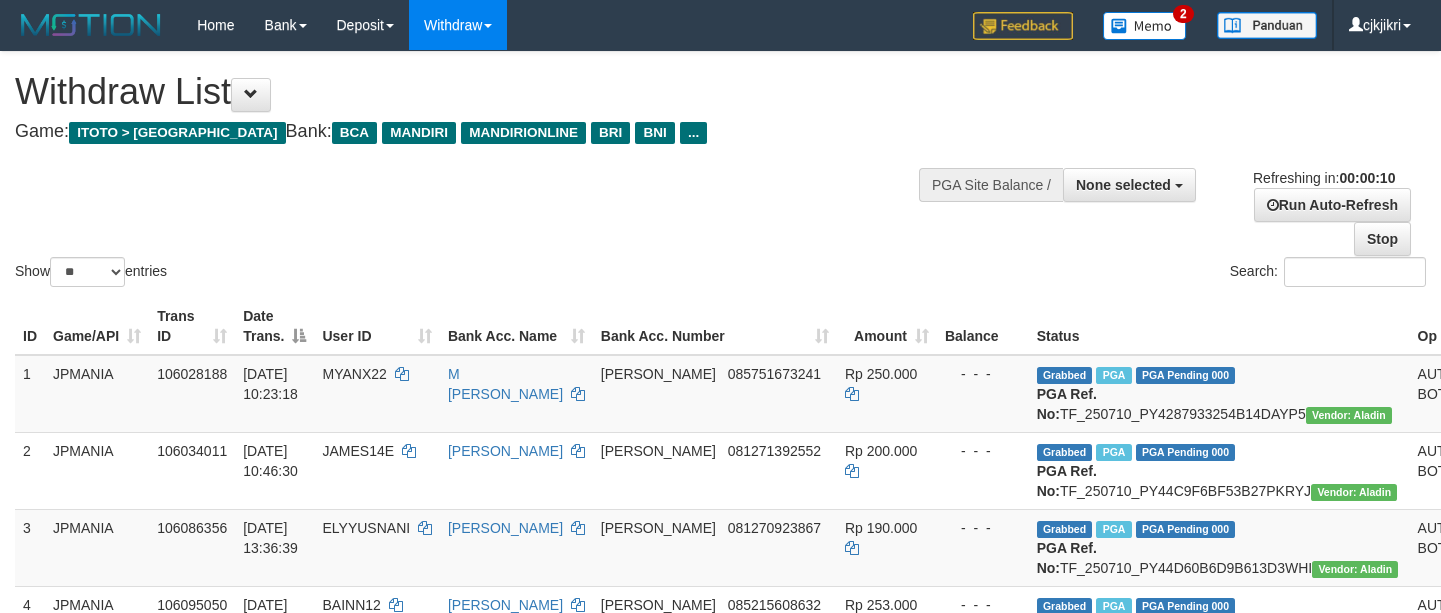 select 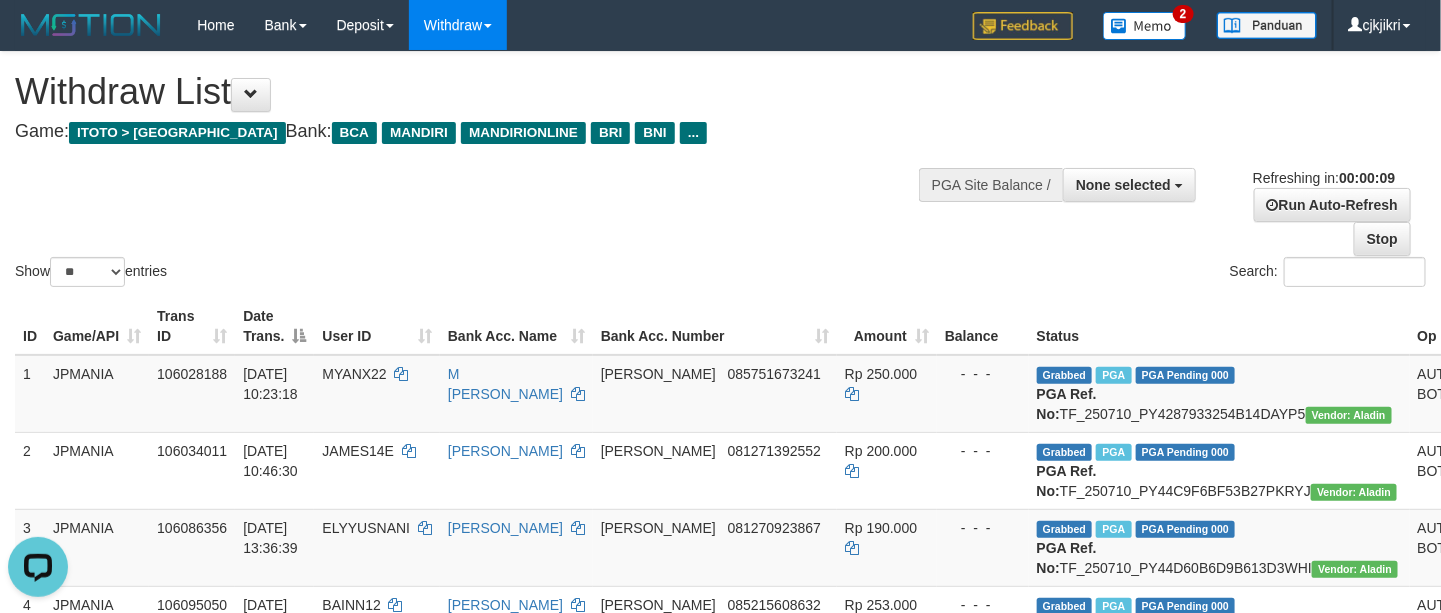 scroll, scrollTop: 0, scrollLeft: 0, axis: both 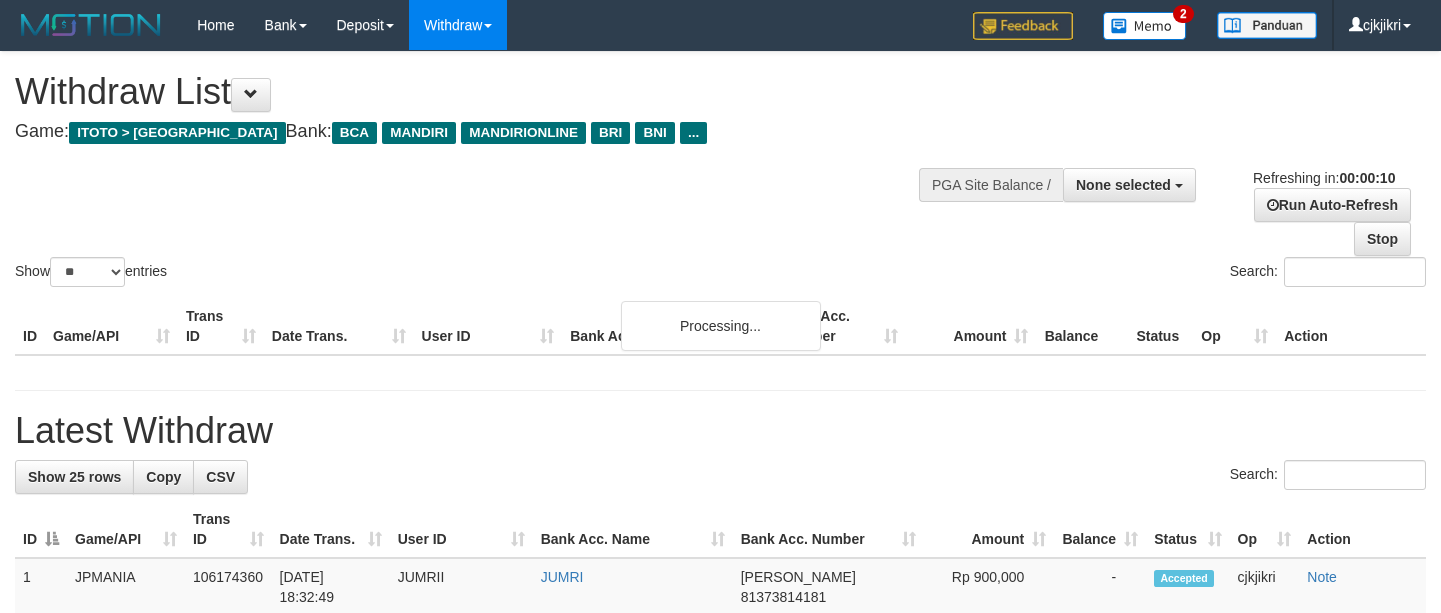 select 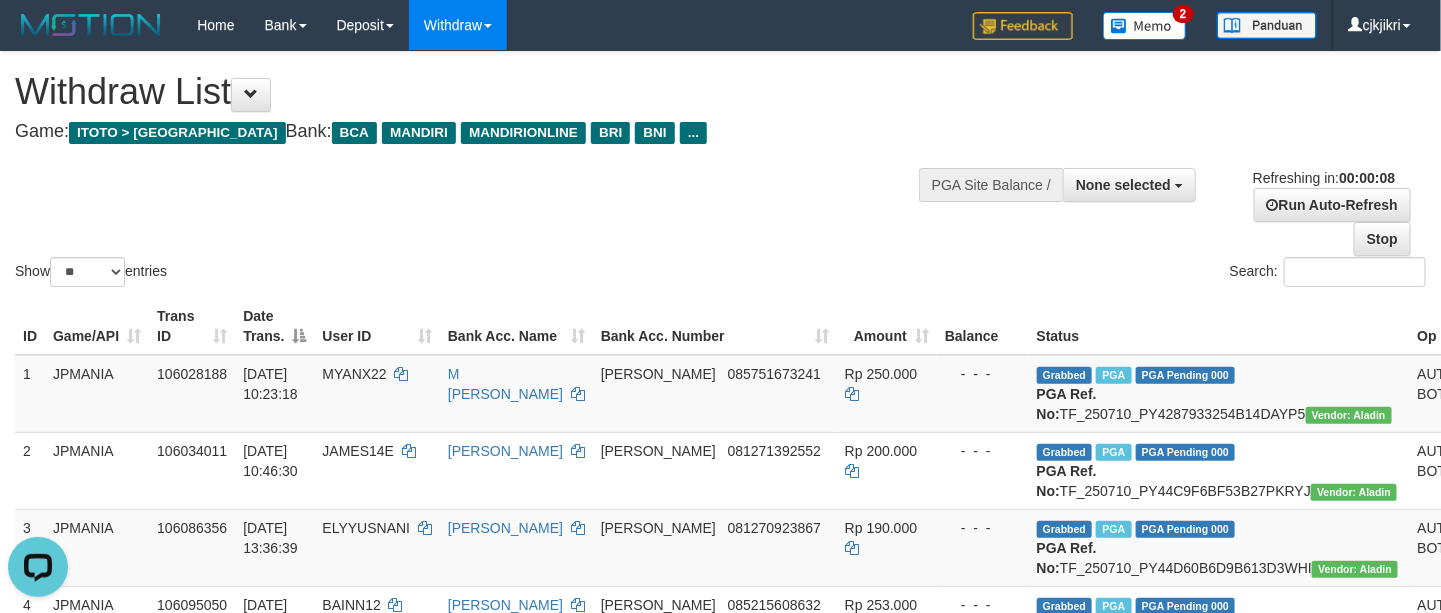 scroll, scrollTop: 0, scrollLeft: 0, axis: both 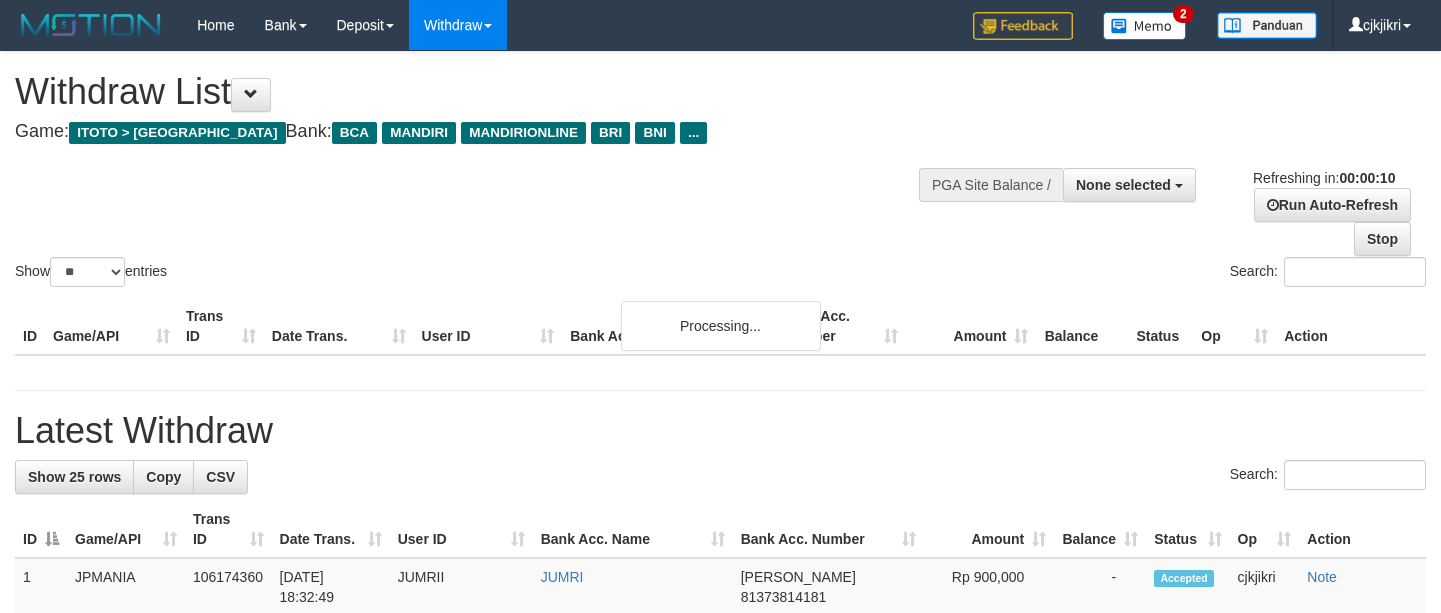 select 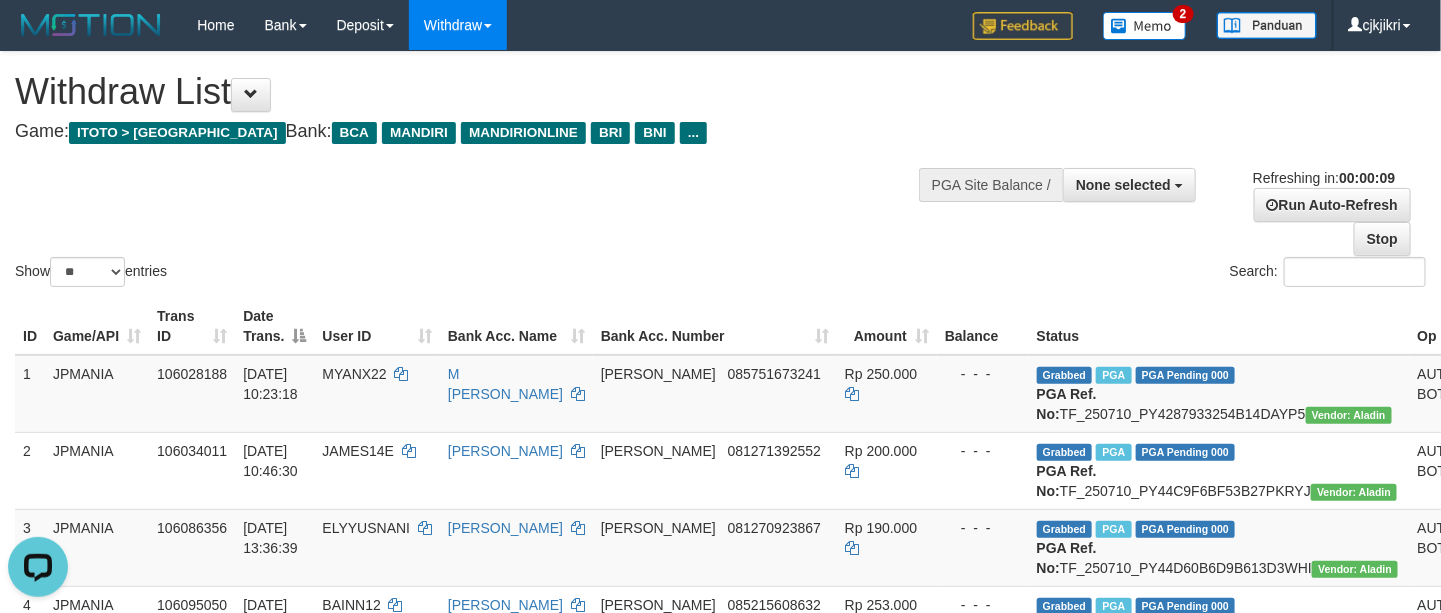 scroll, scrollTop: 0, scrollLeft: 0, axis: both 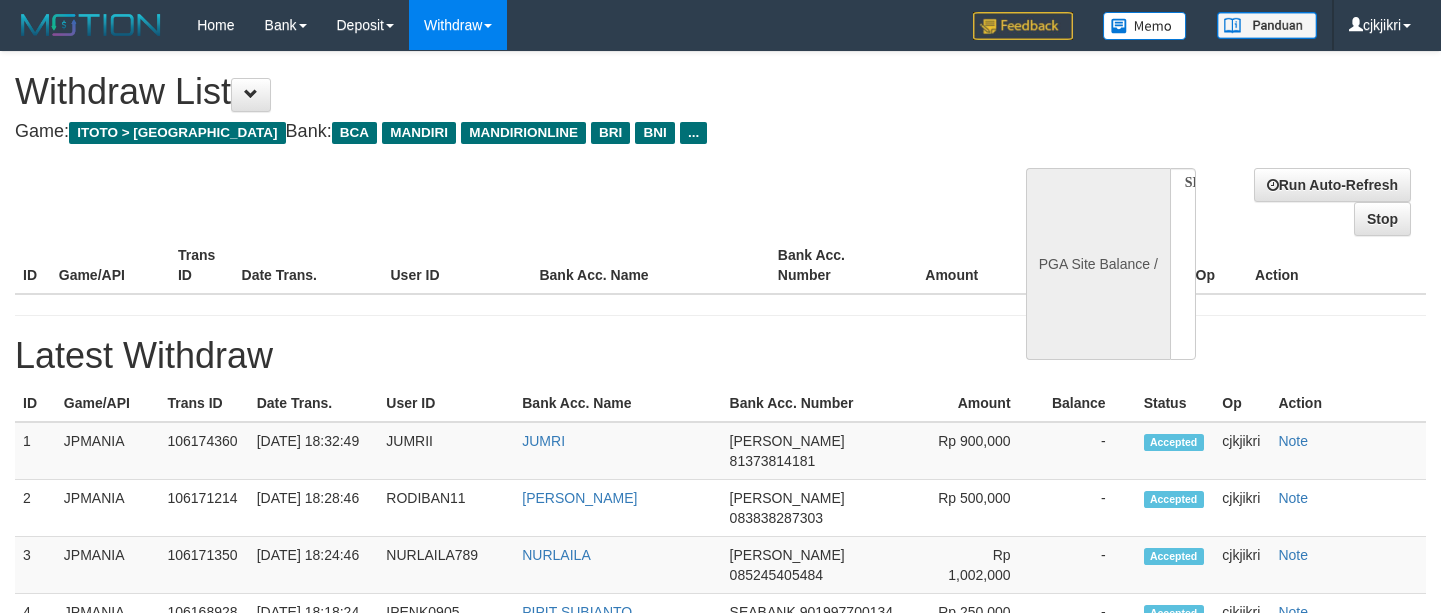 select 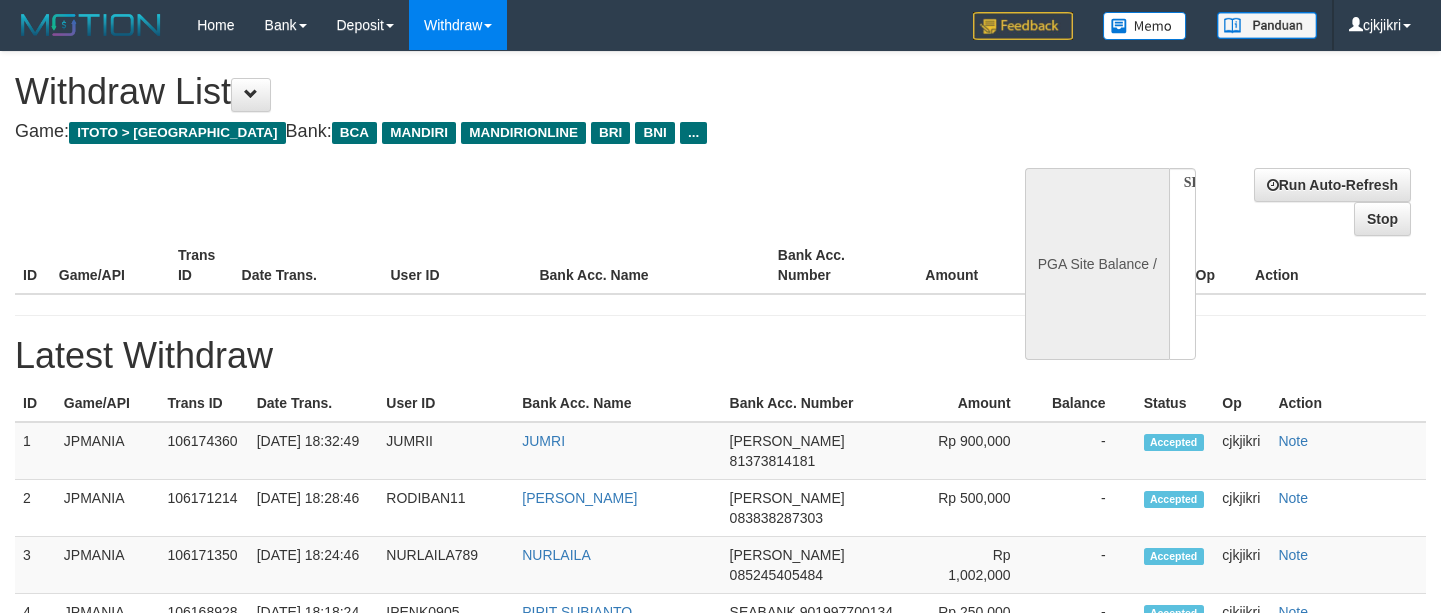 scroll, scrollTop: 0, scrollLeft: 0, axis: both 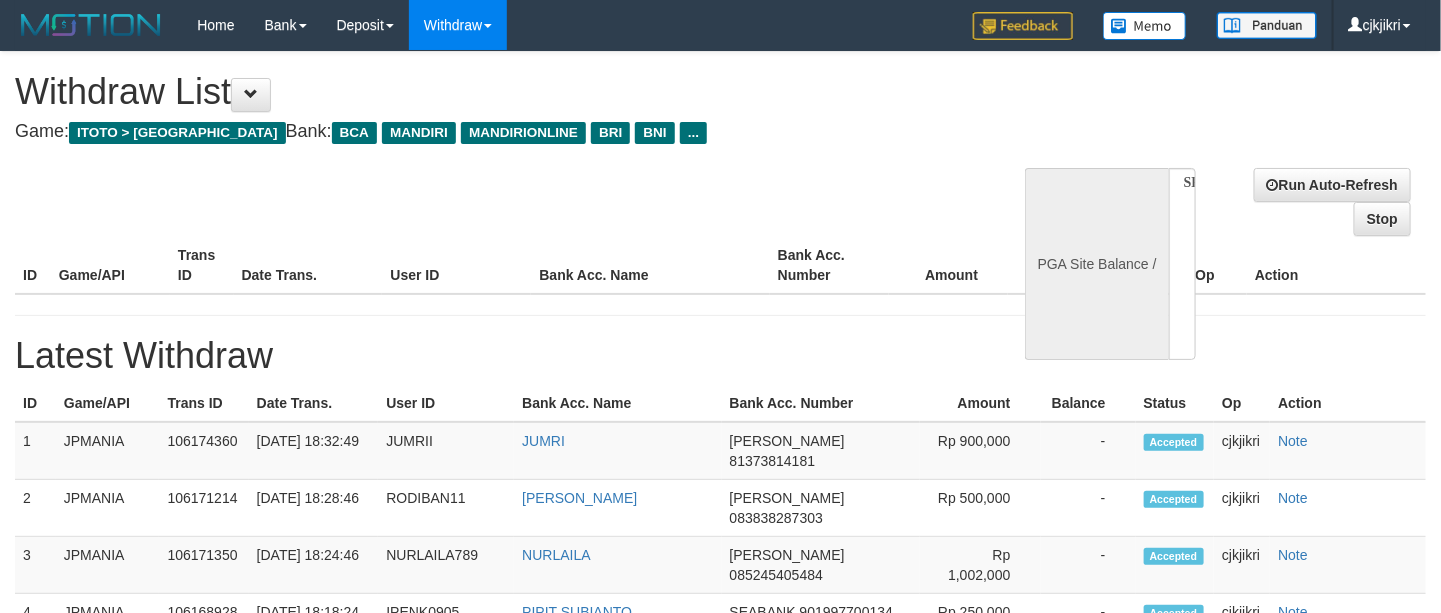 select on "**" 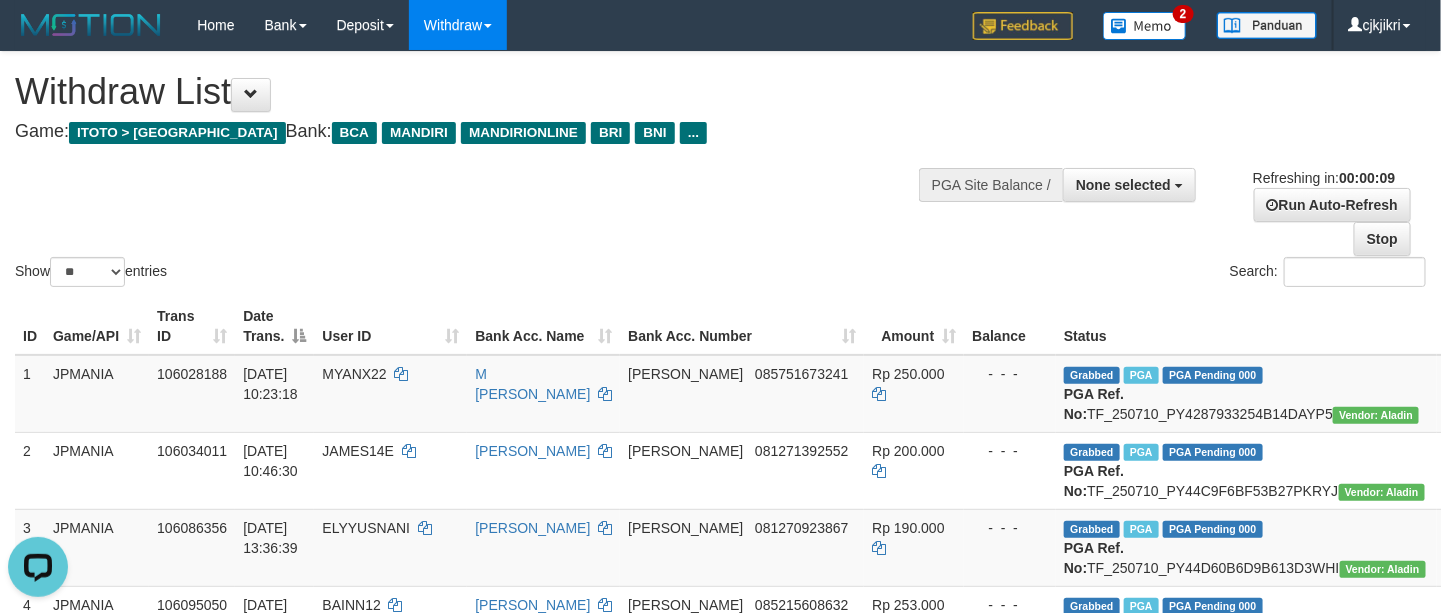 scroll, scrollTop: 0, scrollLeft: 0, axis: both 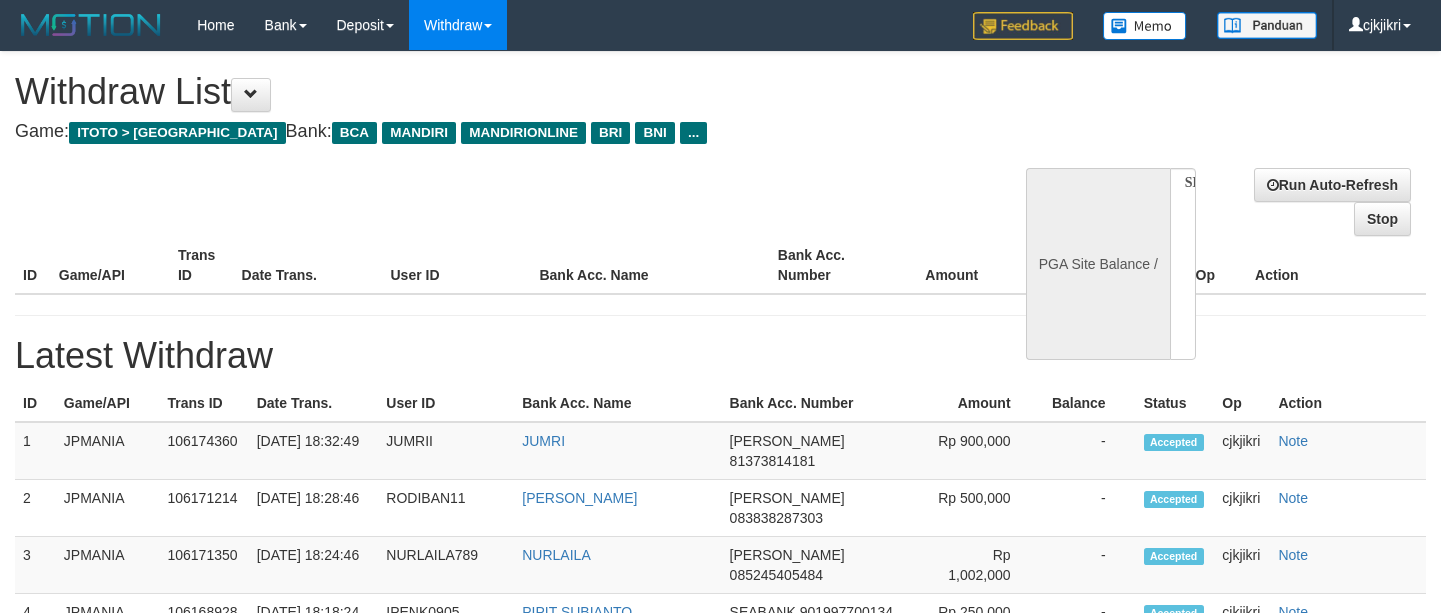 select 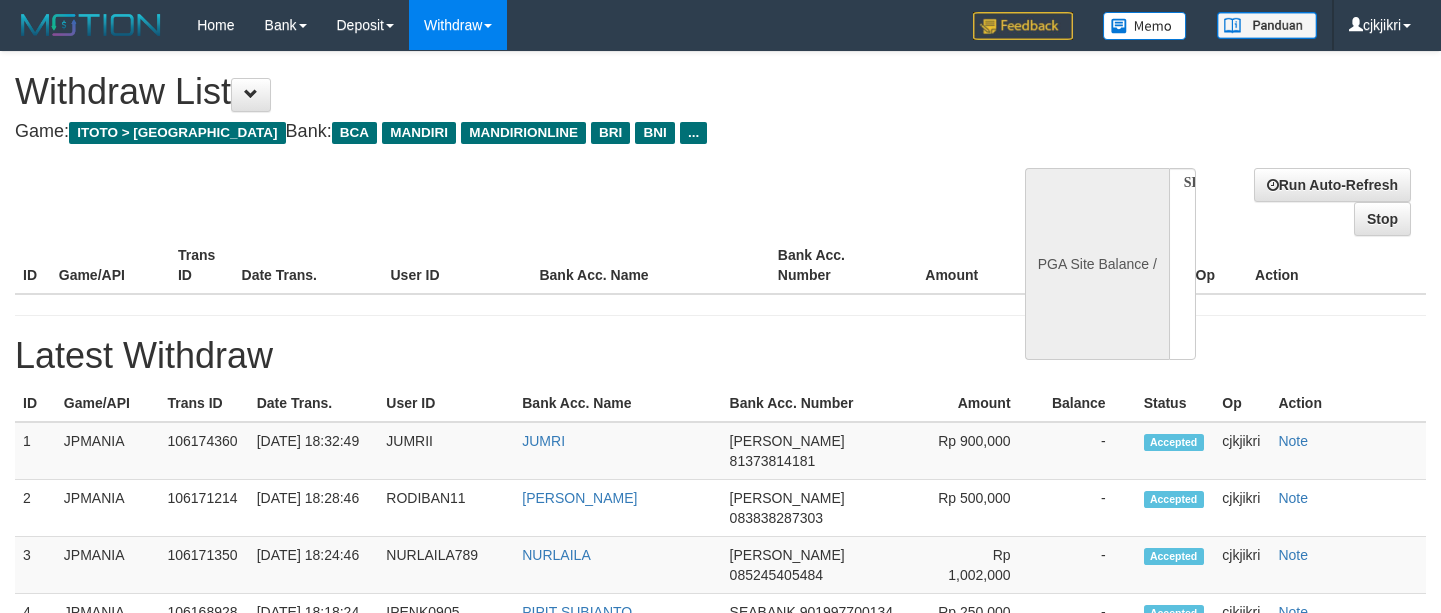 scroll, scrollTop: 0, scrollLeft: 0, axis: both 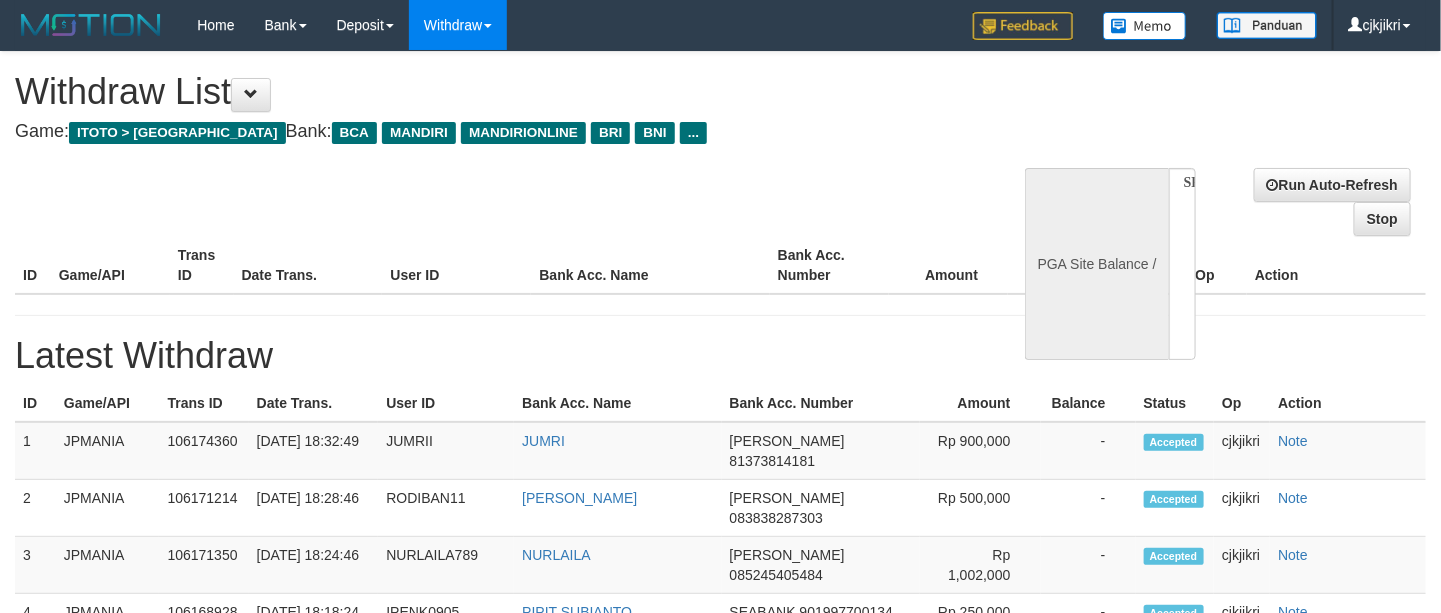 select on "**" 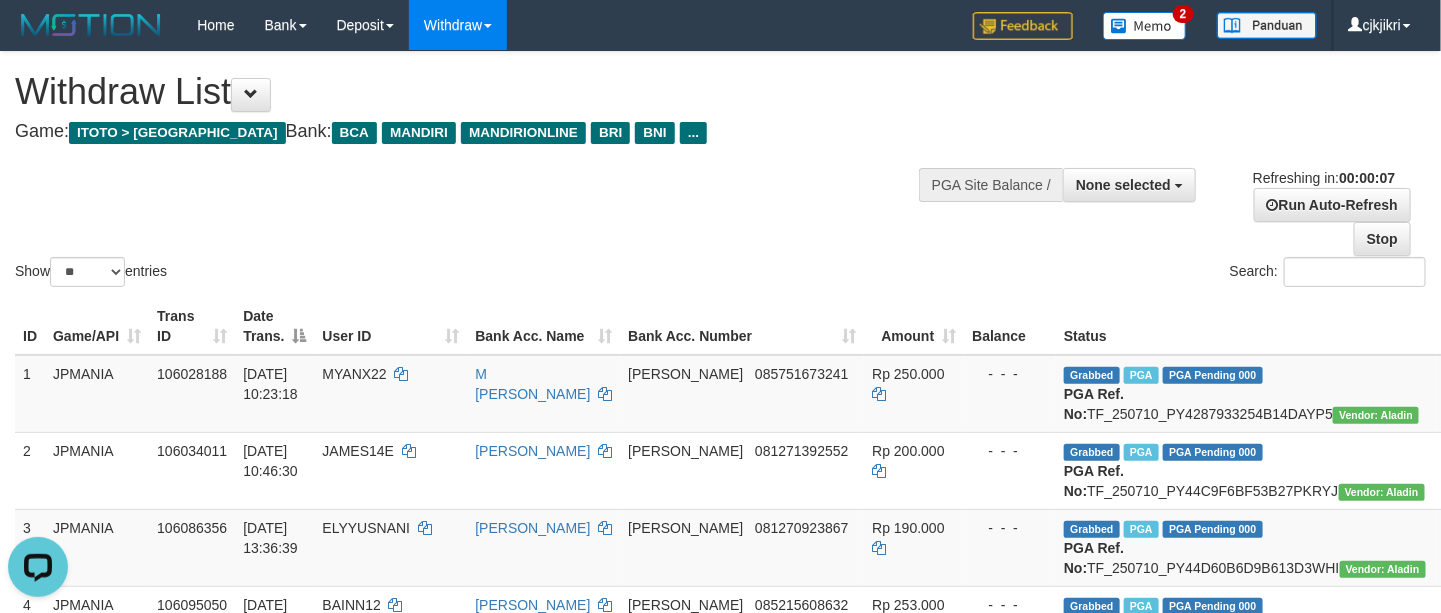 scroll, scrollTop: 0, scrollLeft: 0, axis: both 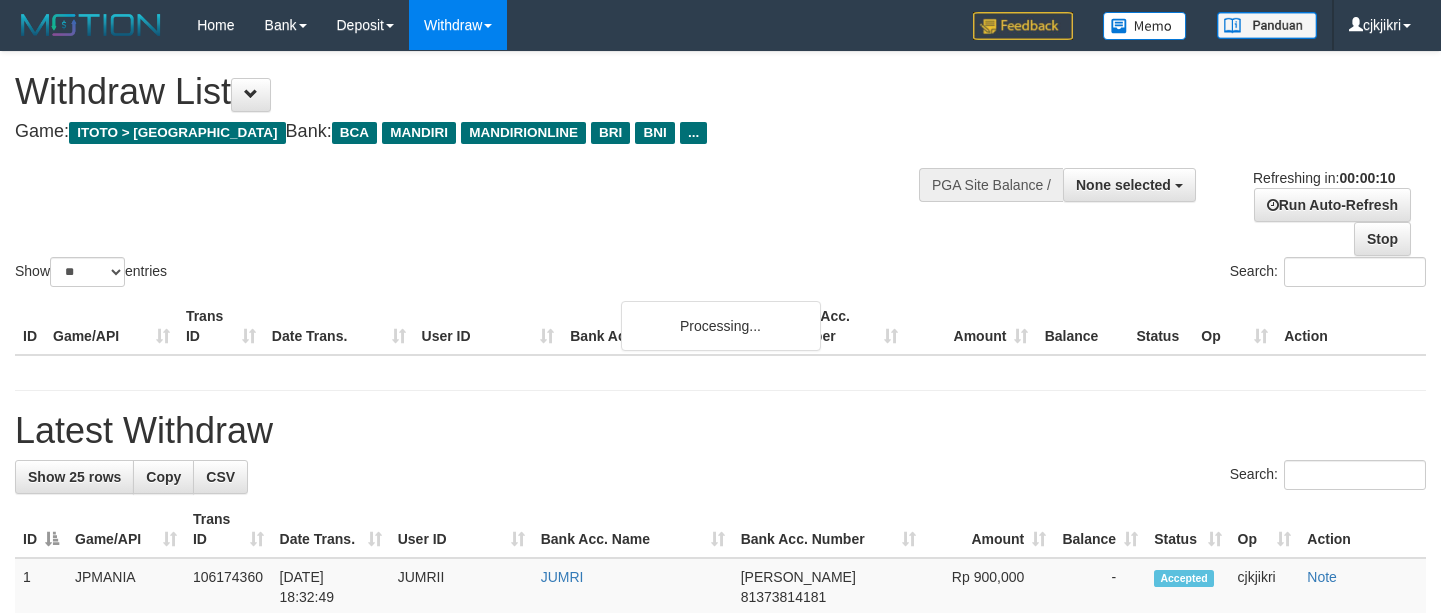 select 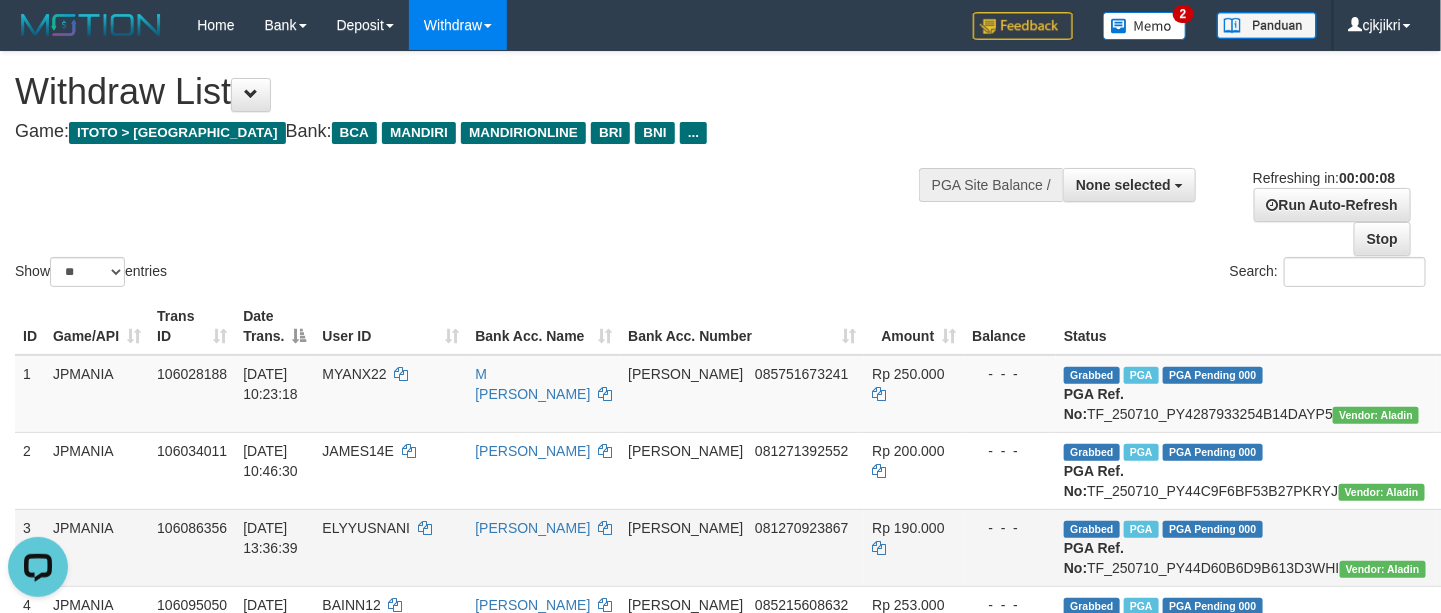scroll, scrollTop: 0, scrollLeft: 0, axis: both 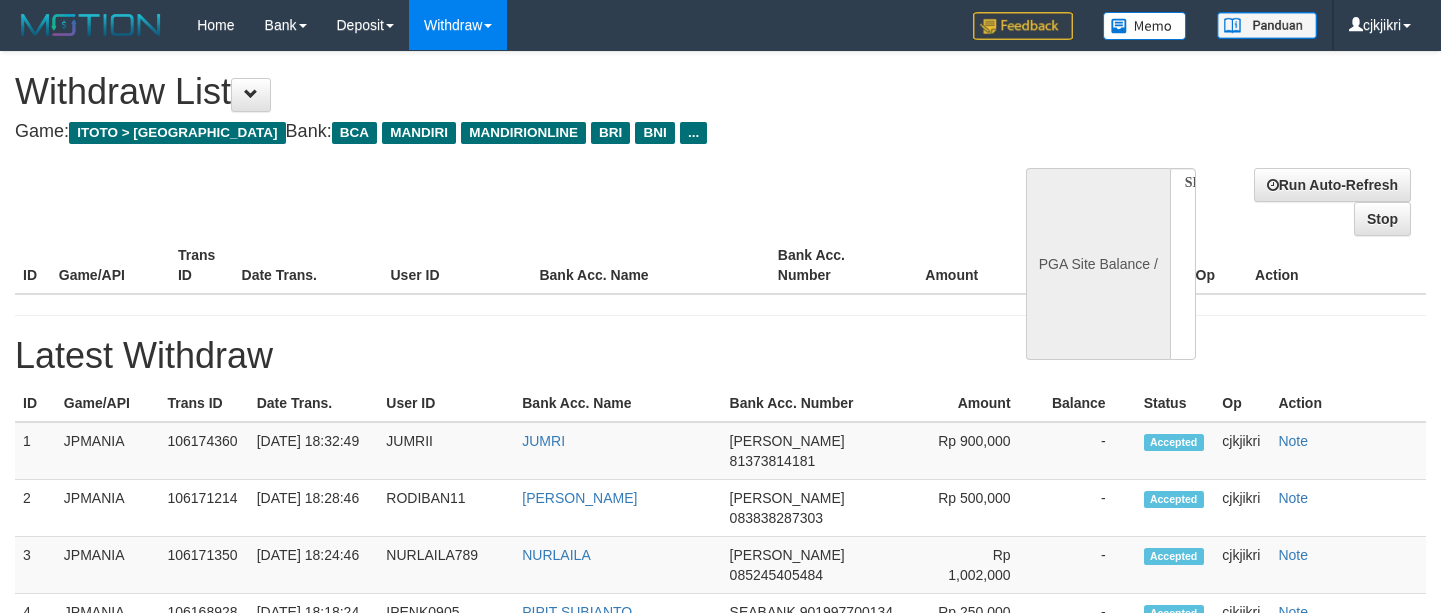 select 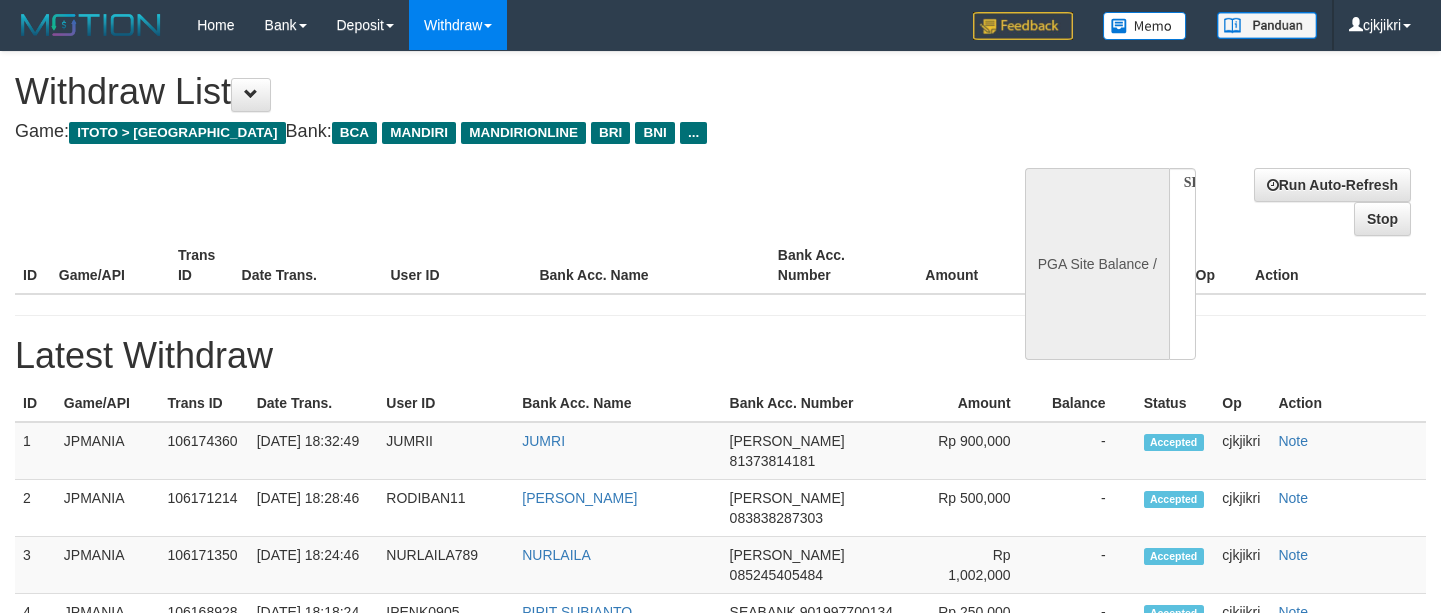 scroll, scrollTop: 0, scrollLeft: 0, axis: both 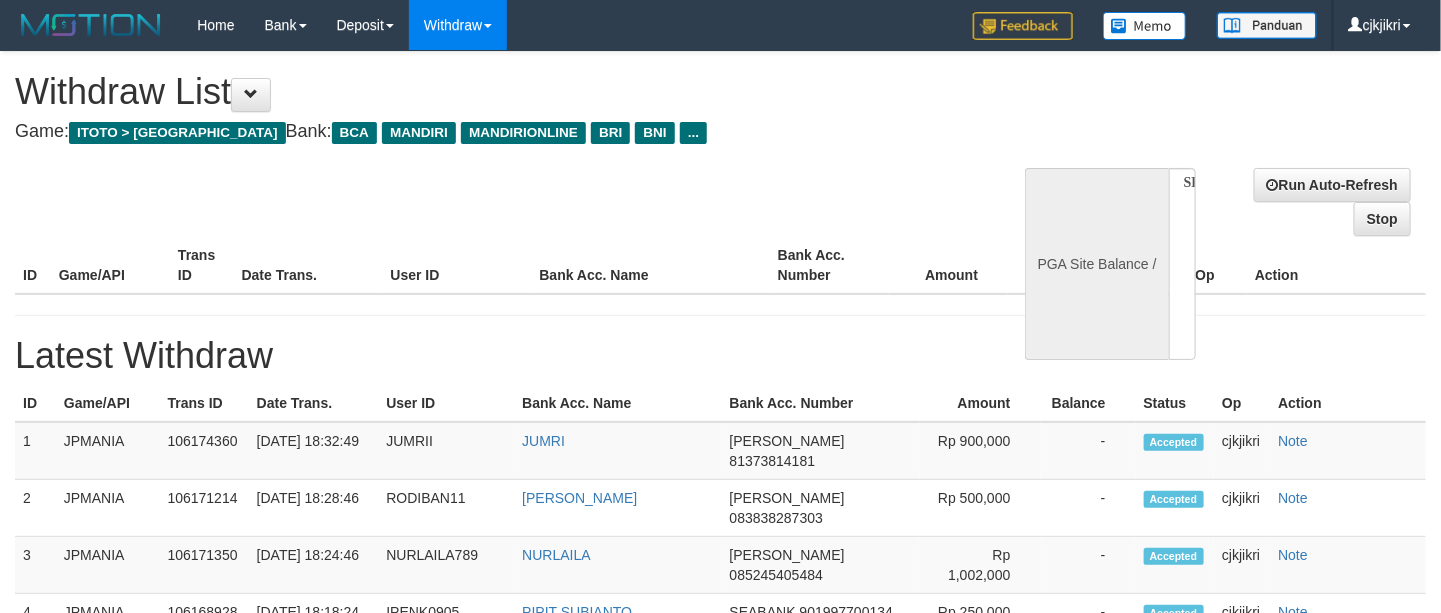 select on "**" 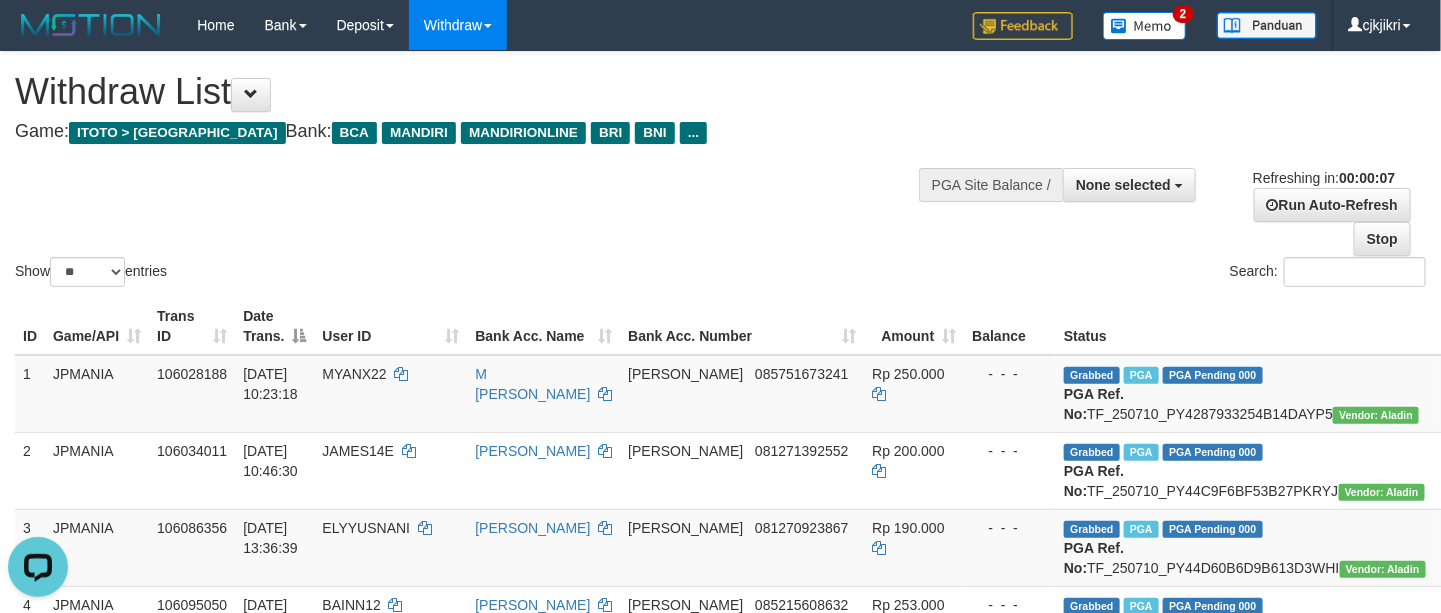 scroll, scrollTop: 0, scrollLeft: 0, axis: both 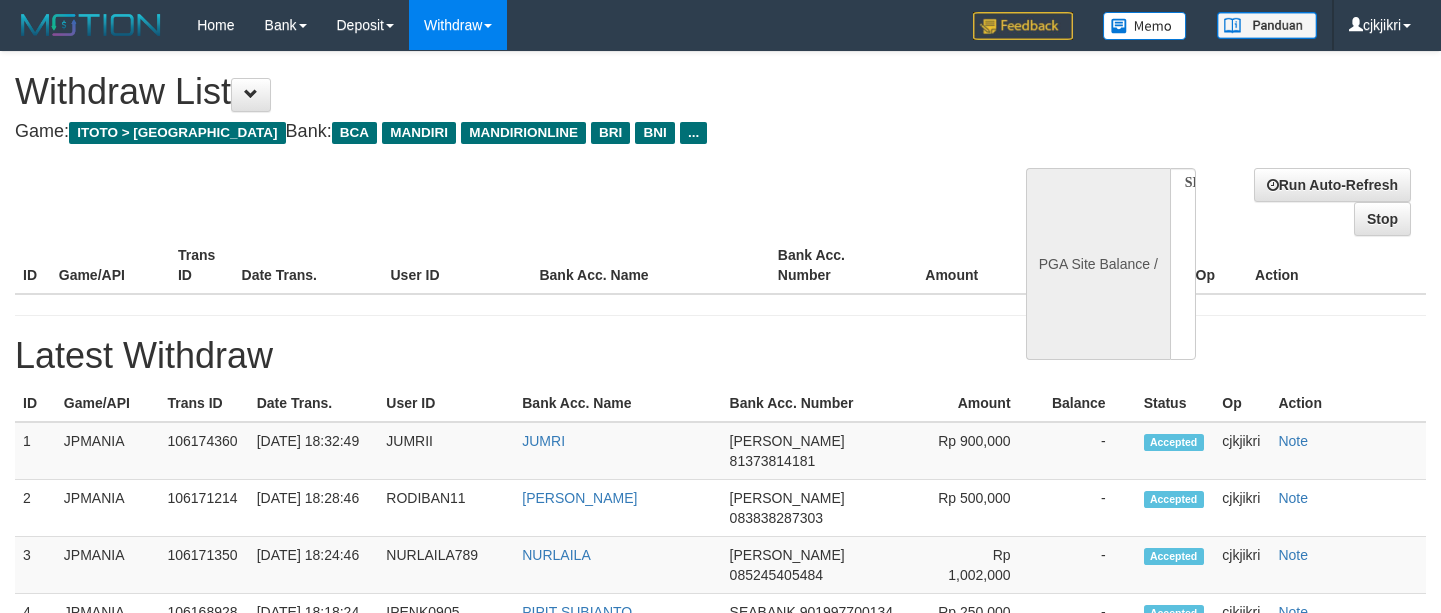 select 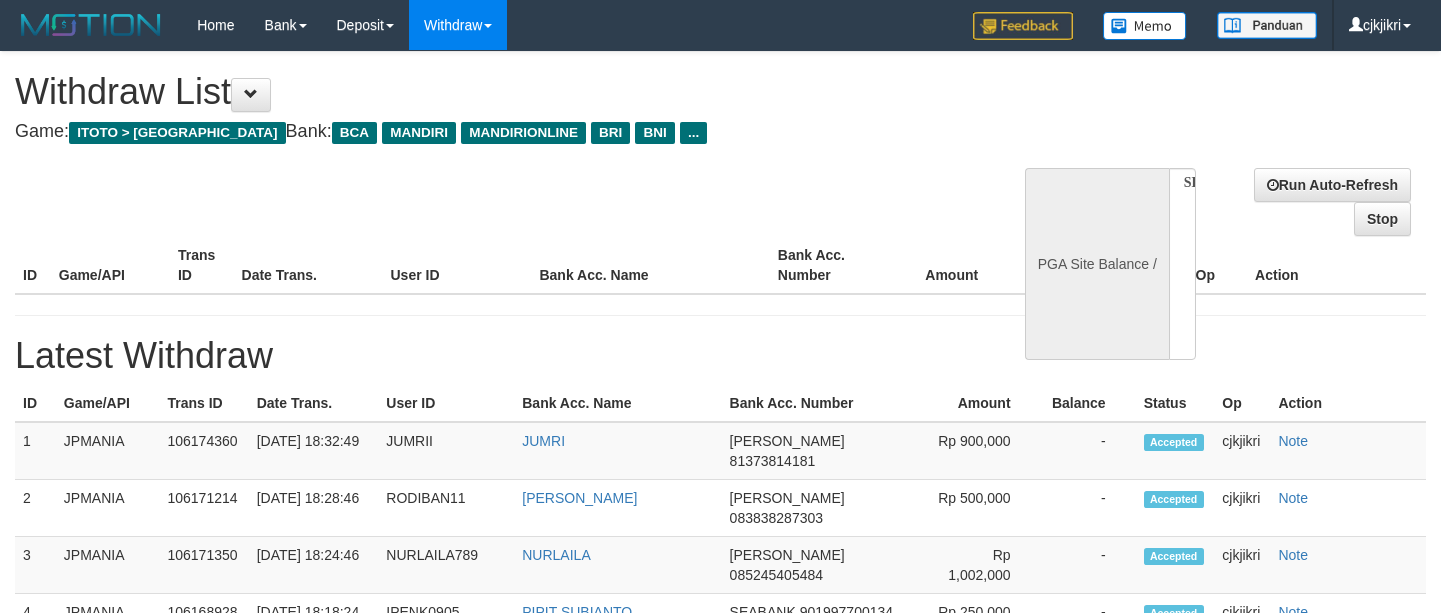 scroll, scrollTop: 0, scrollLeft: 0, axis: both 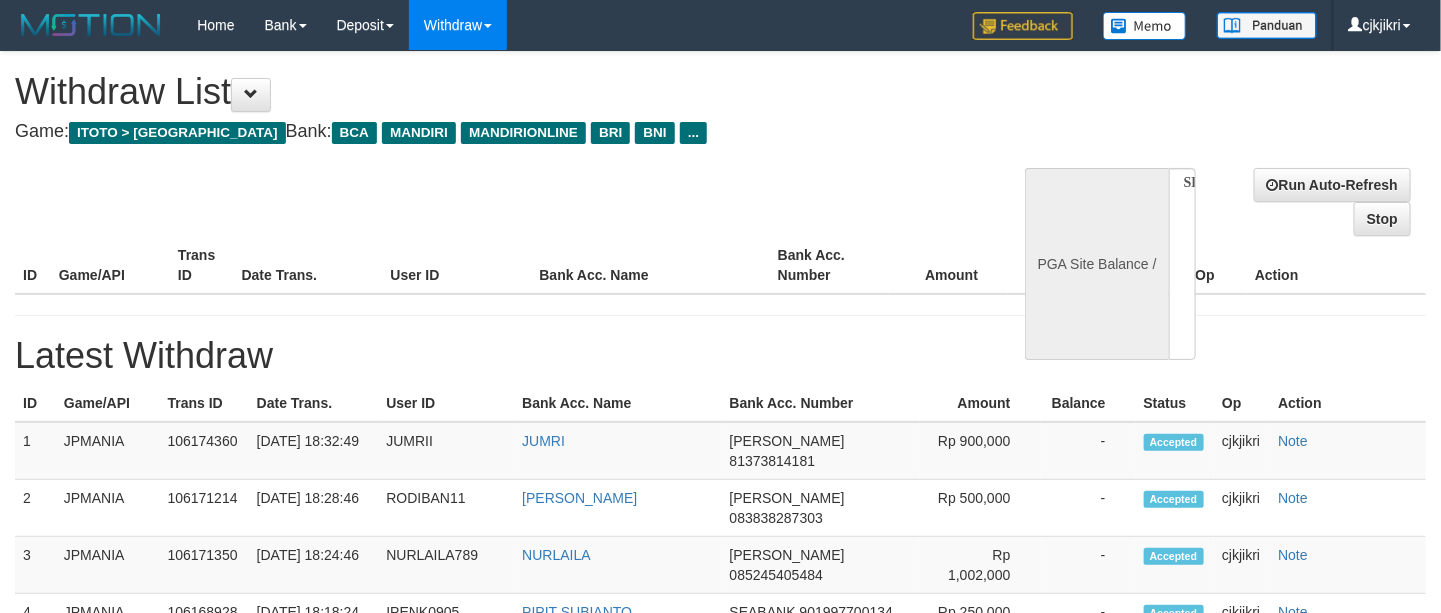 select on "**" 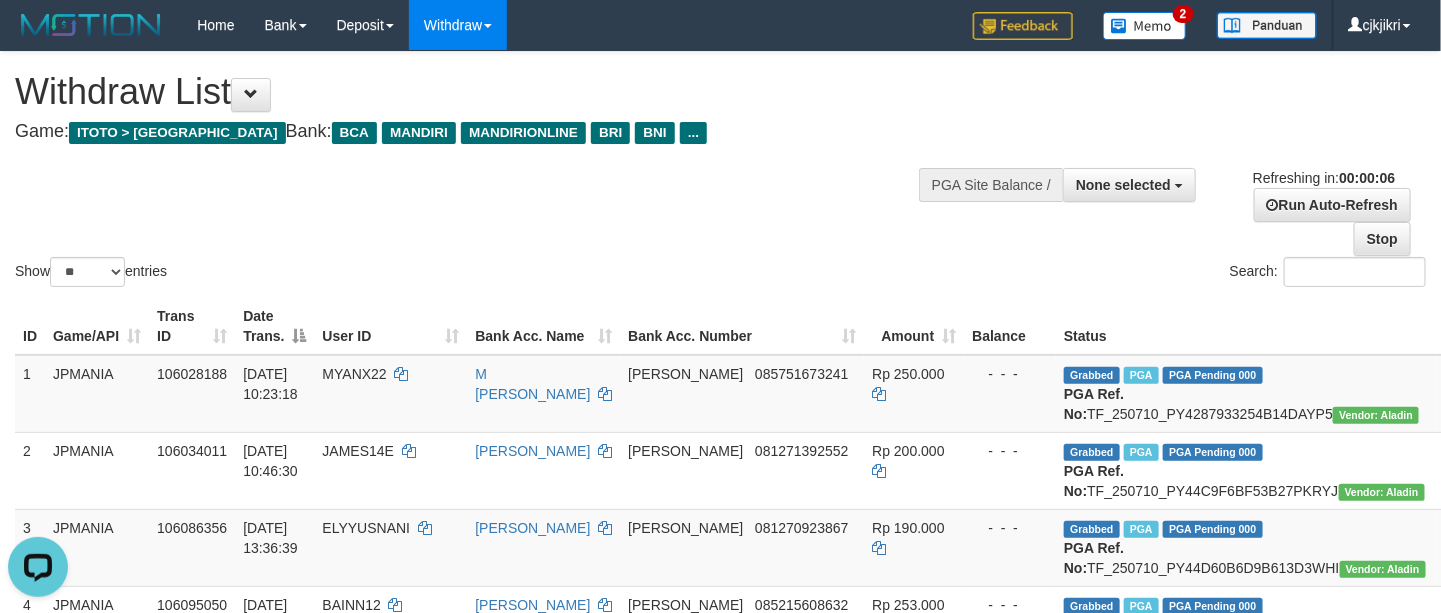 scroll, scrollTop: 0, scrollLeft: 0, axis: both 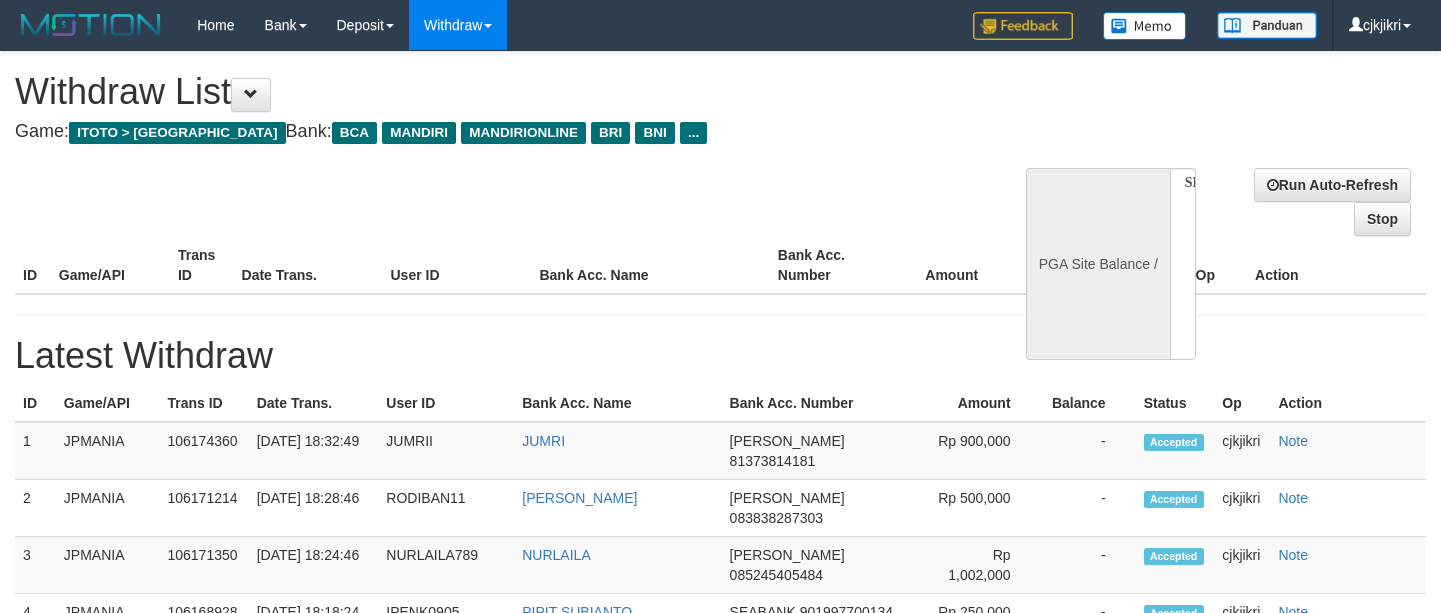select 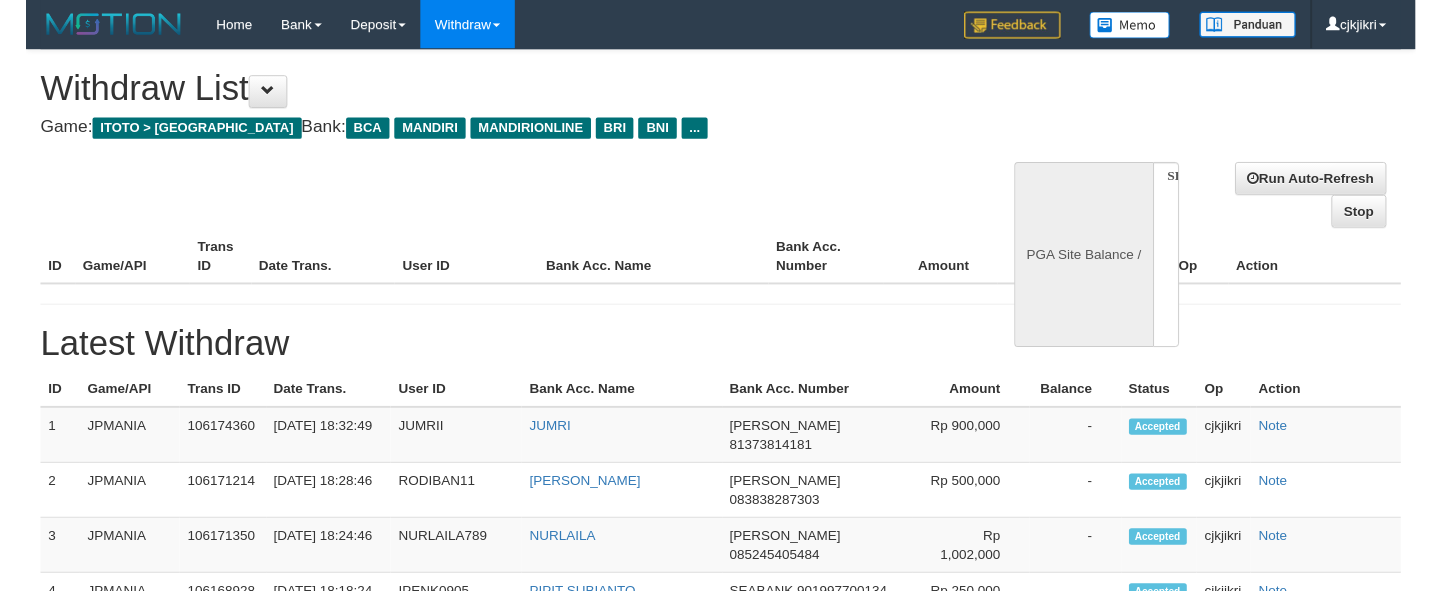 scroll, scrollTop: 0, scrollLeft: 0, axis: both 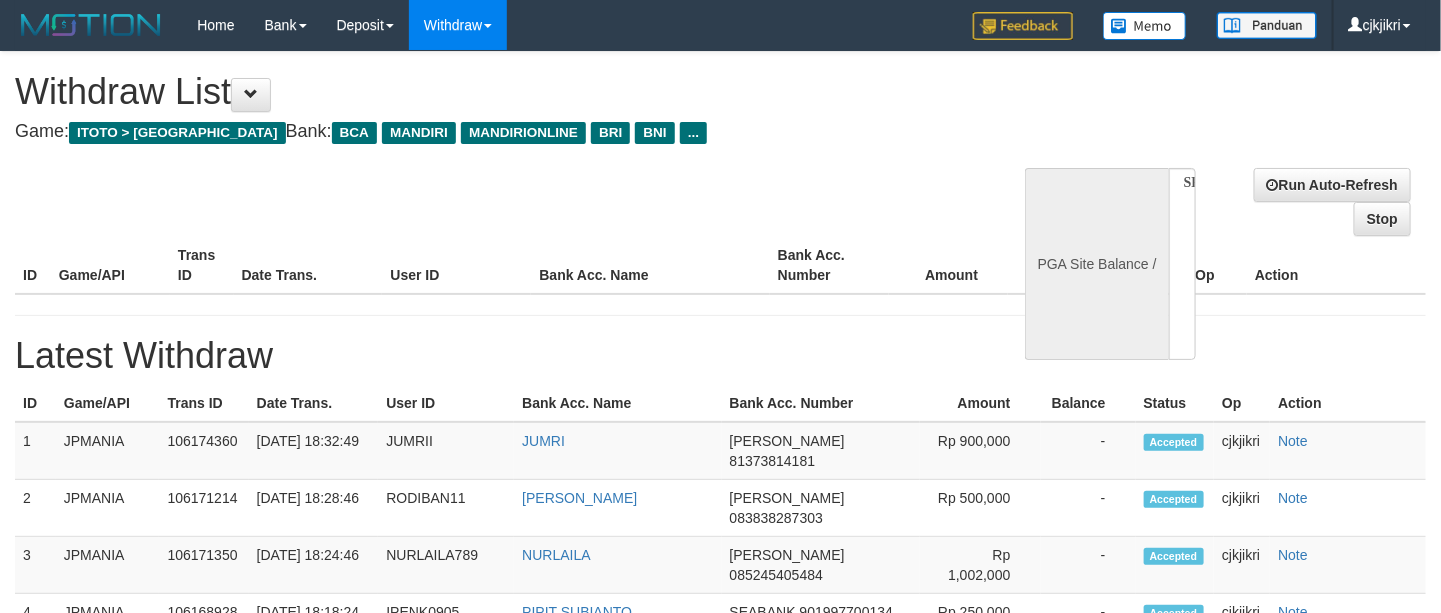 select on "**" 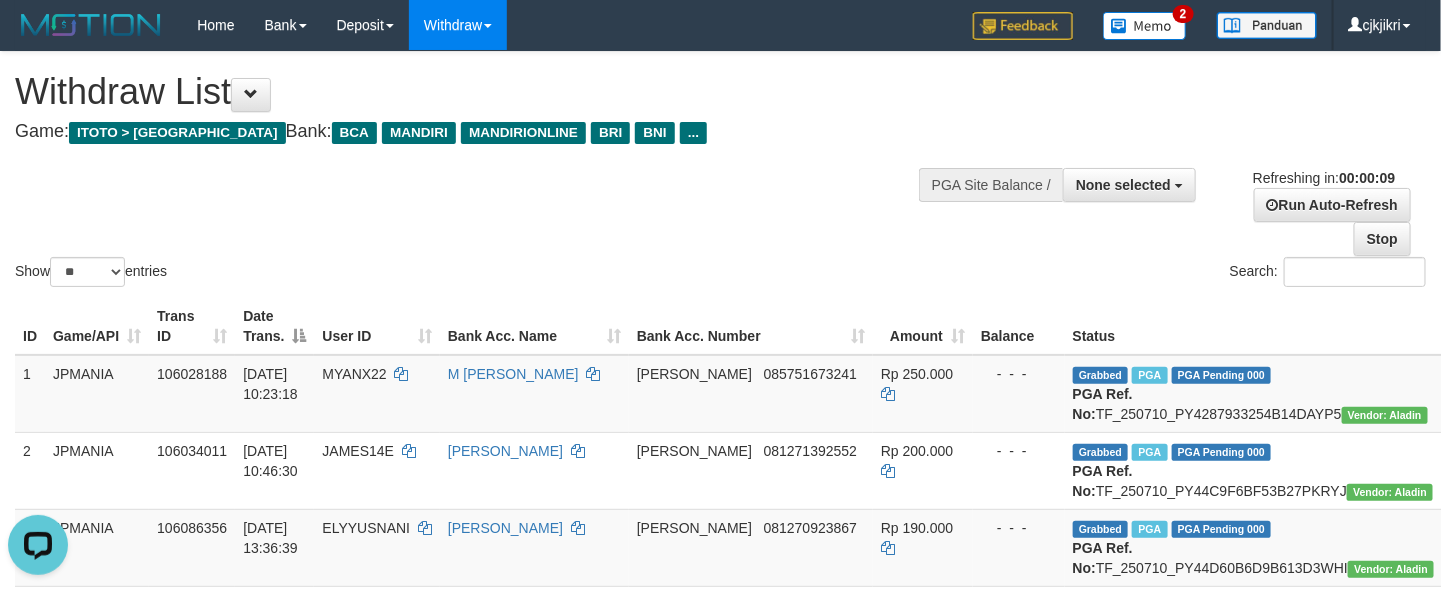 scroll, scrollTop: 0, scrollLeft: 0, axis: both 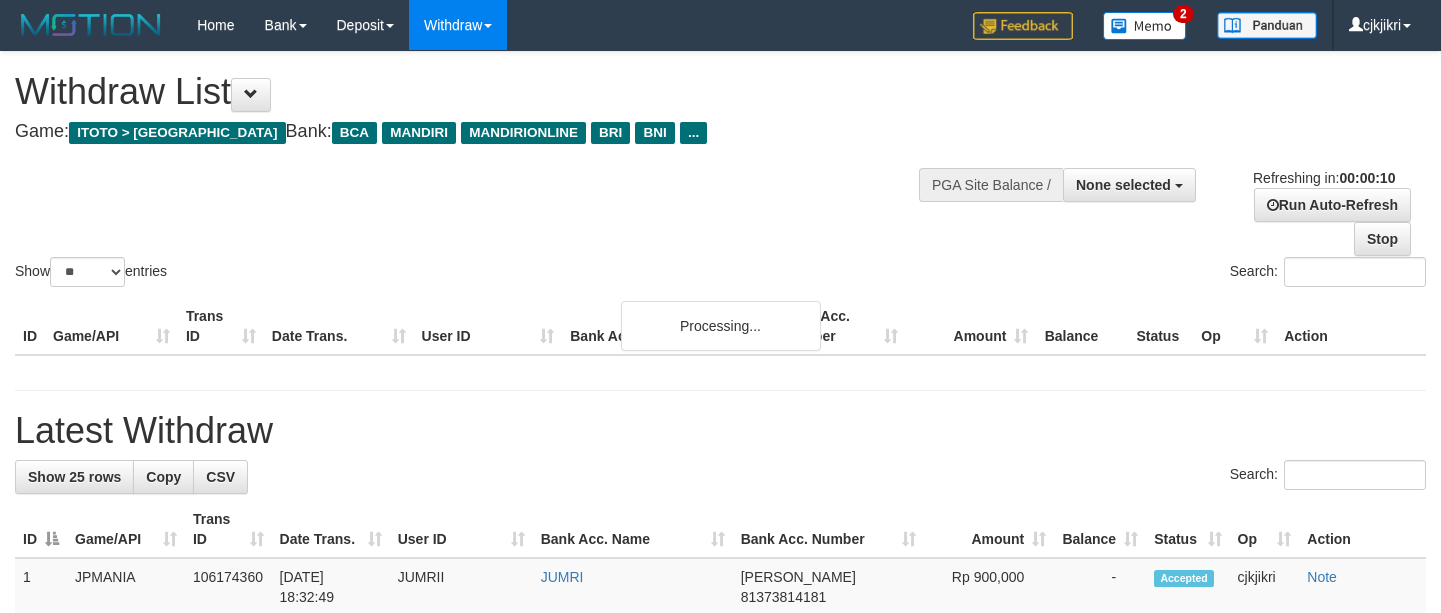 select 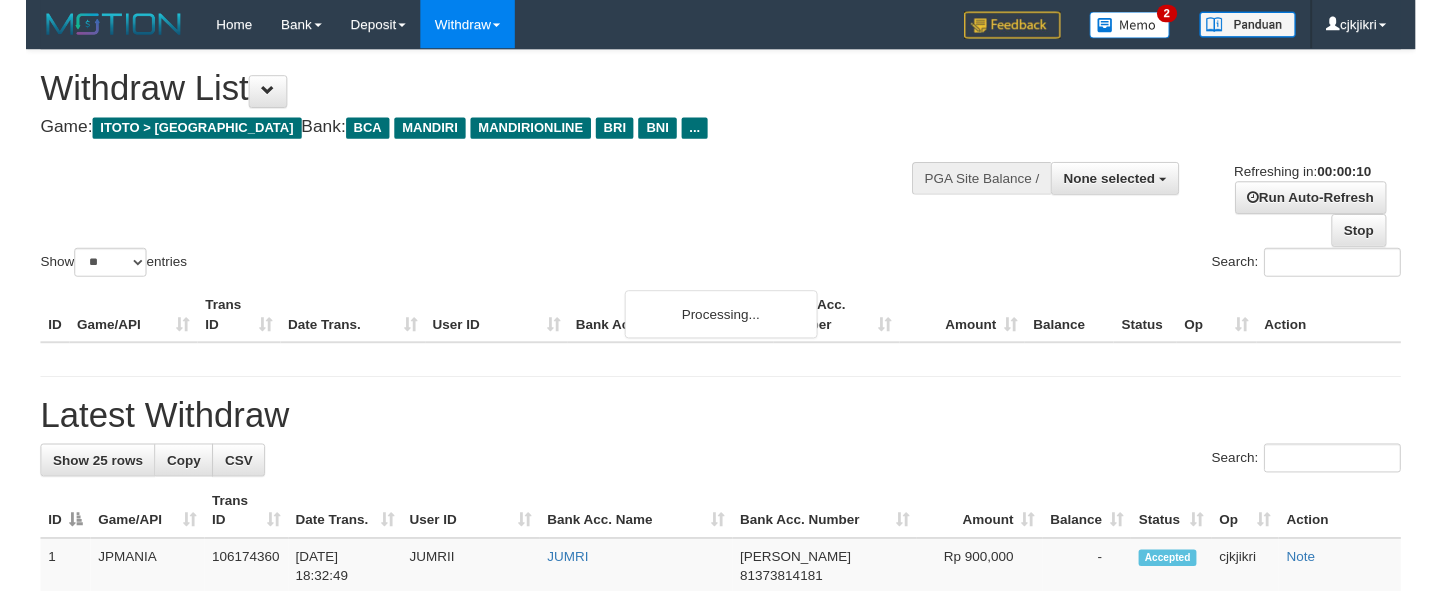 scroll, scrollTop: 0, scrollLeft: 0, axis: both 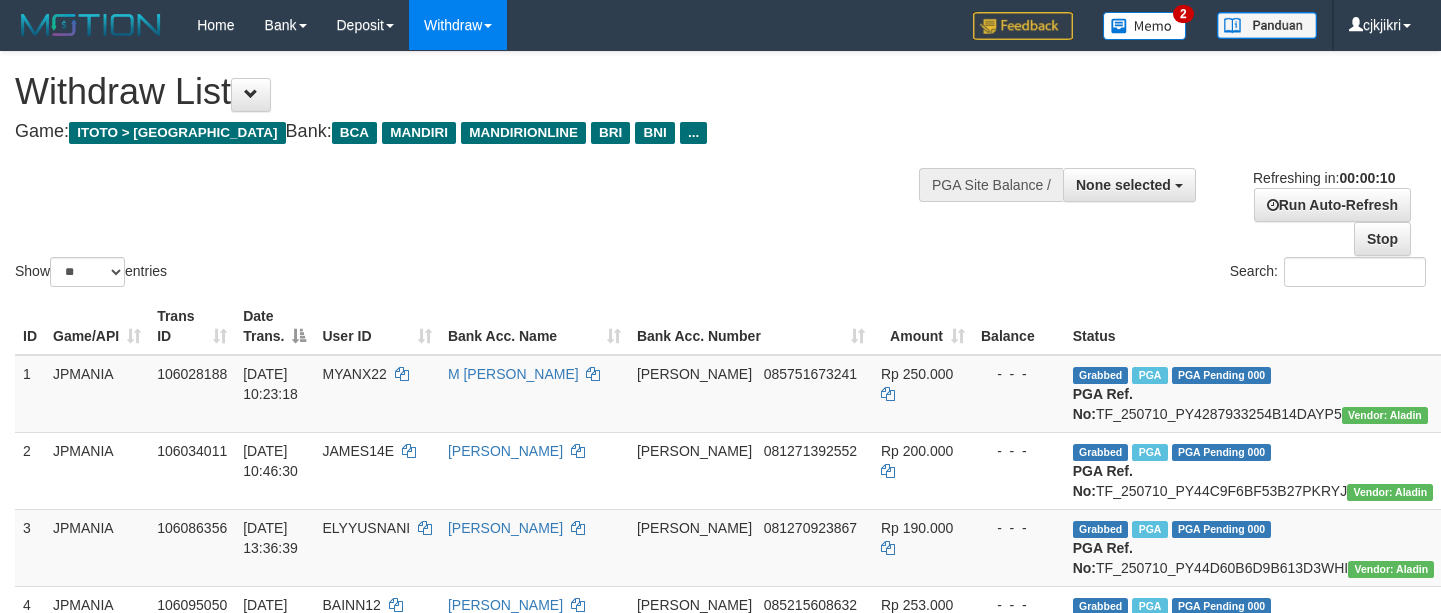 select 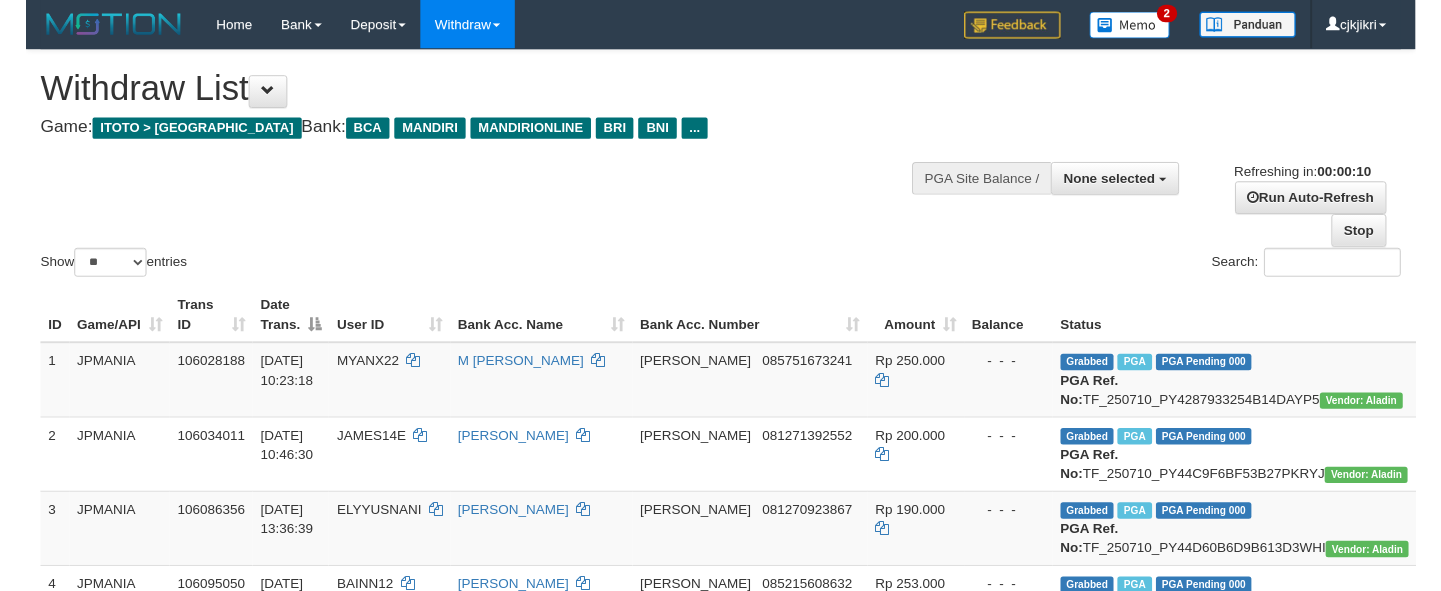 scroll, scrollTop: 0, scrollLeft: 0, axis: both 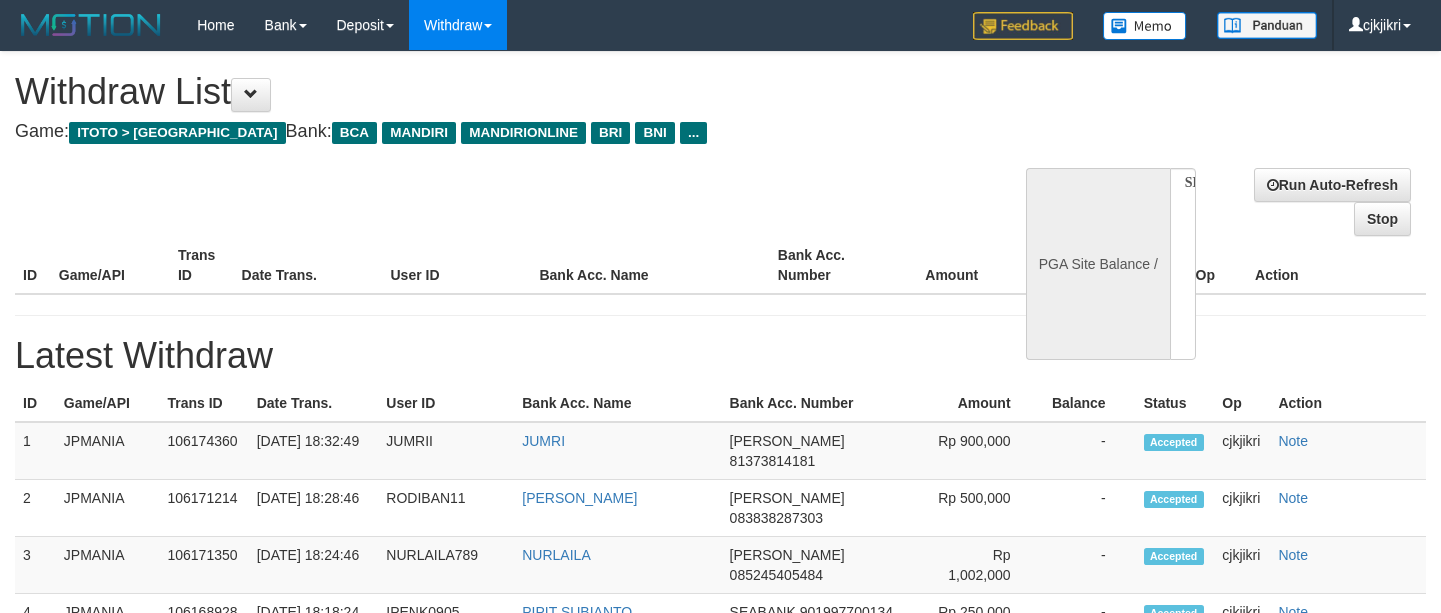 select 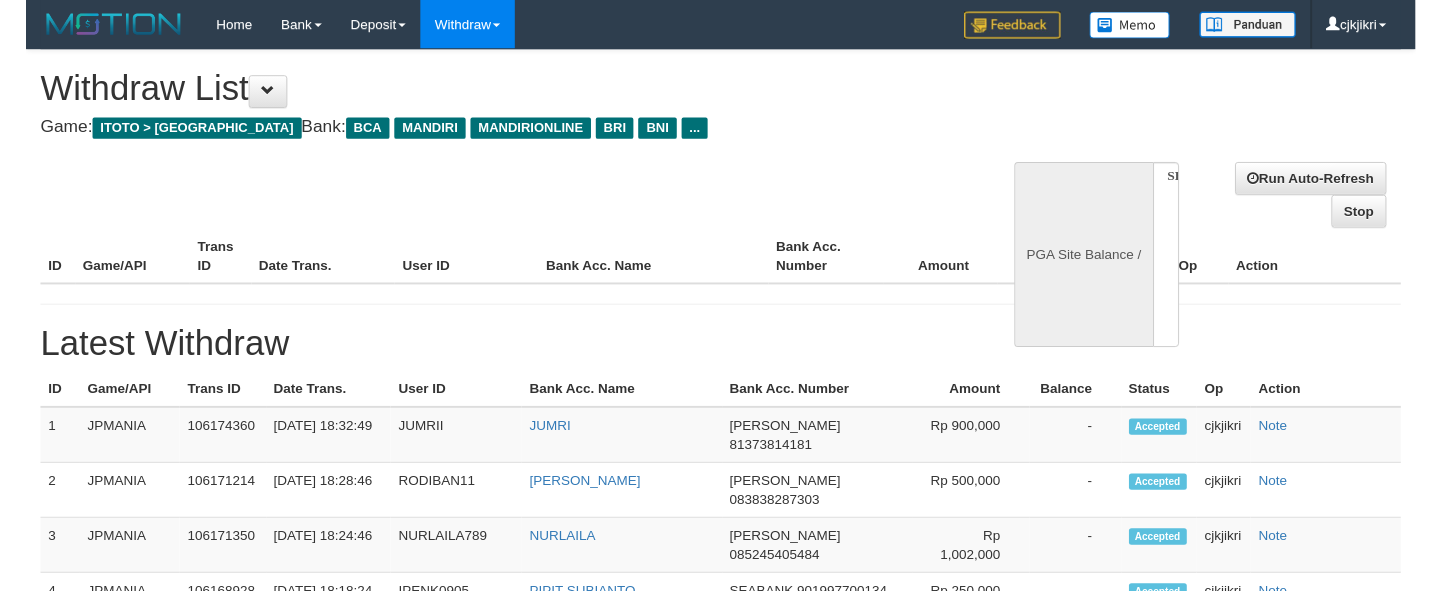 scroll, scrollTop: 0, scrollLeft: 0, axis: both 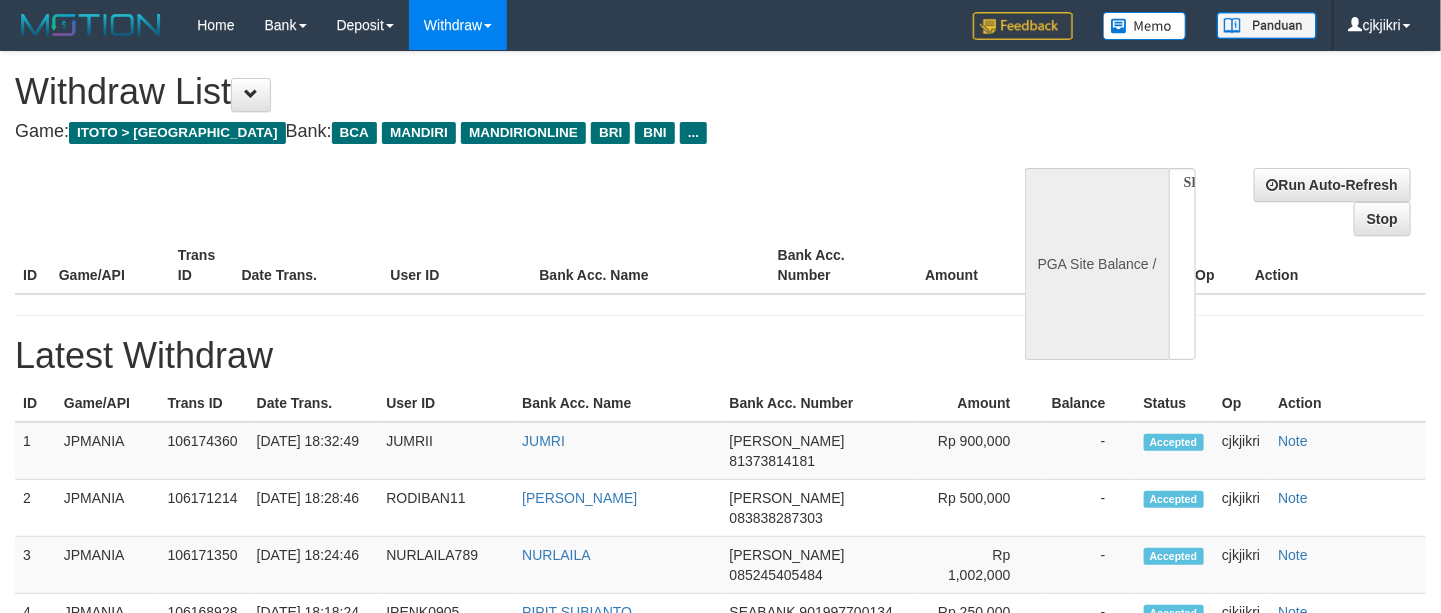 select on "**" 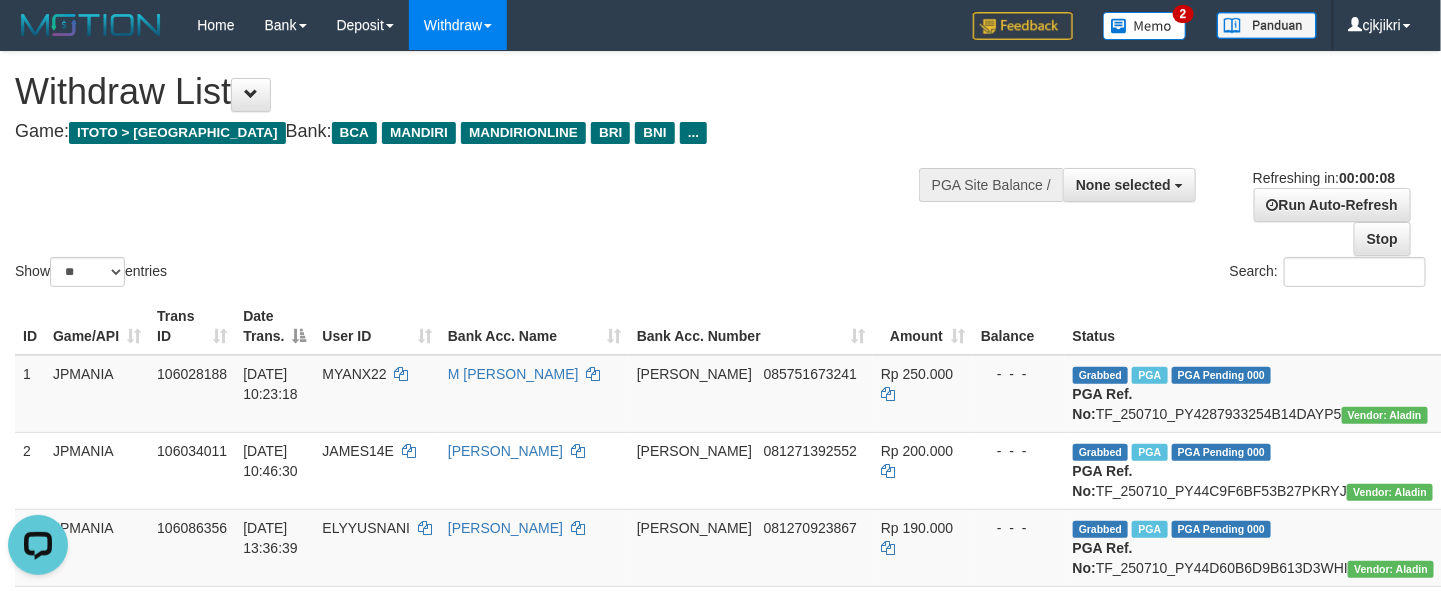 scroll, scrollTop: 0, scrollLeft: 0, axis: both 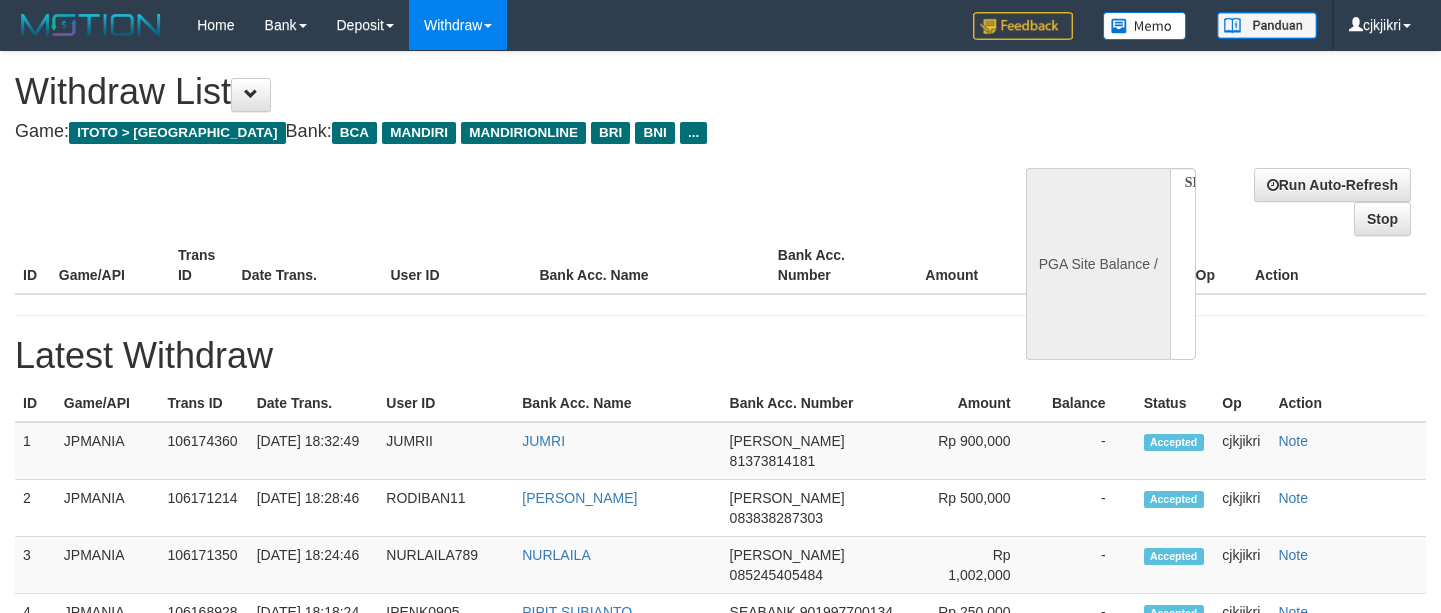 select 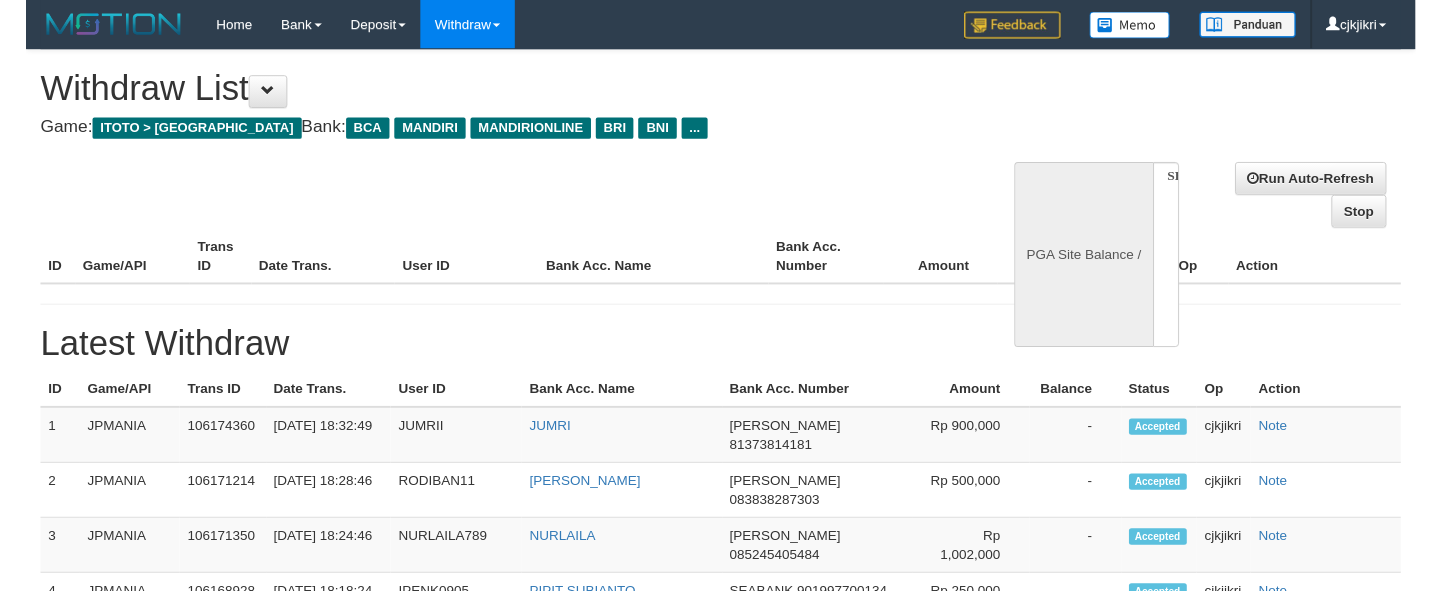 scroll, scrollTop: 0, scrollLeft: 0, axis: both 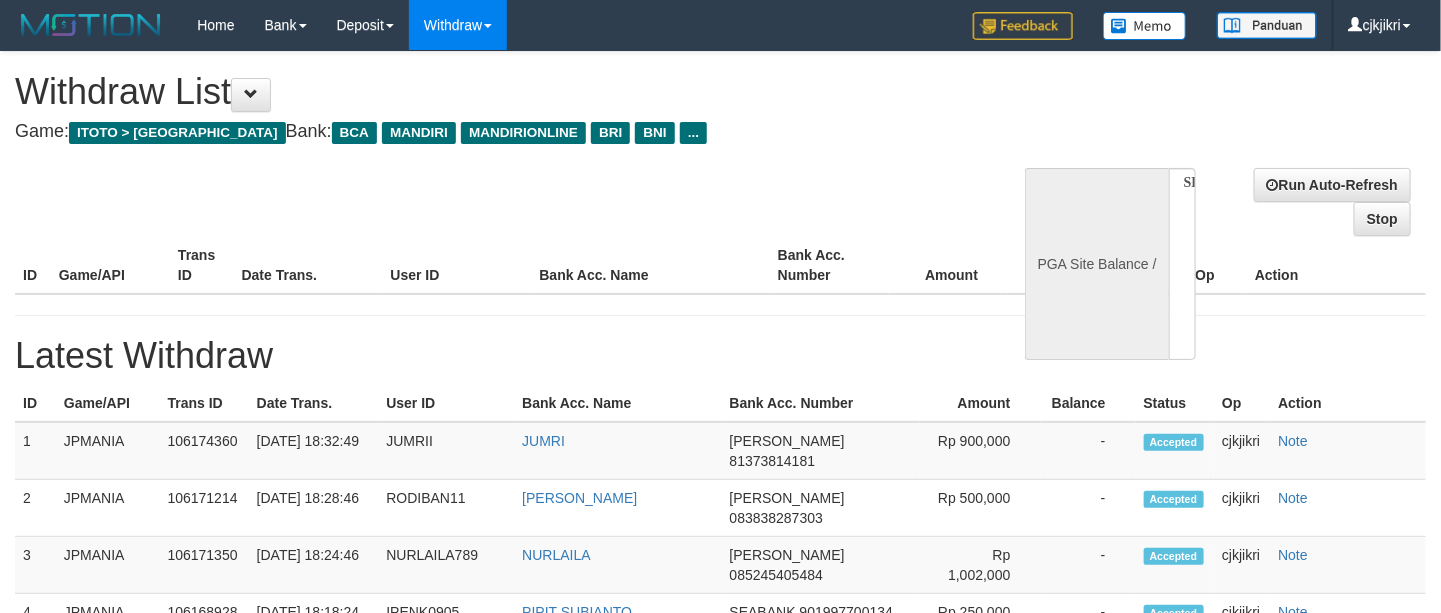 click on "**********" at bounding box center [720, 2745] 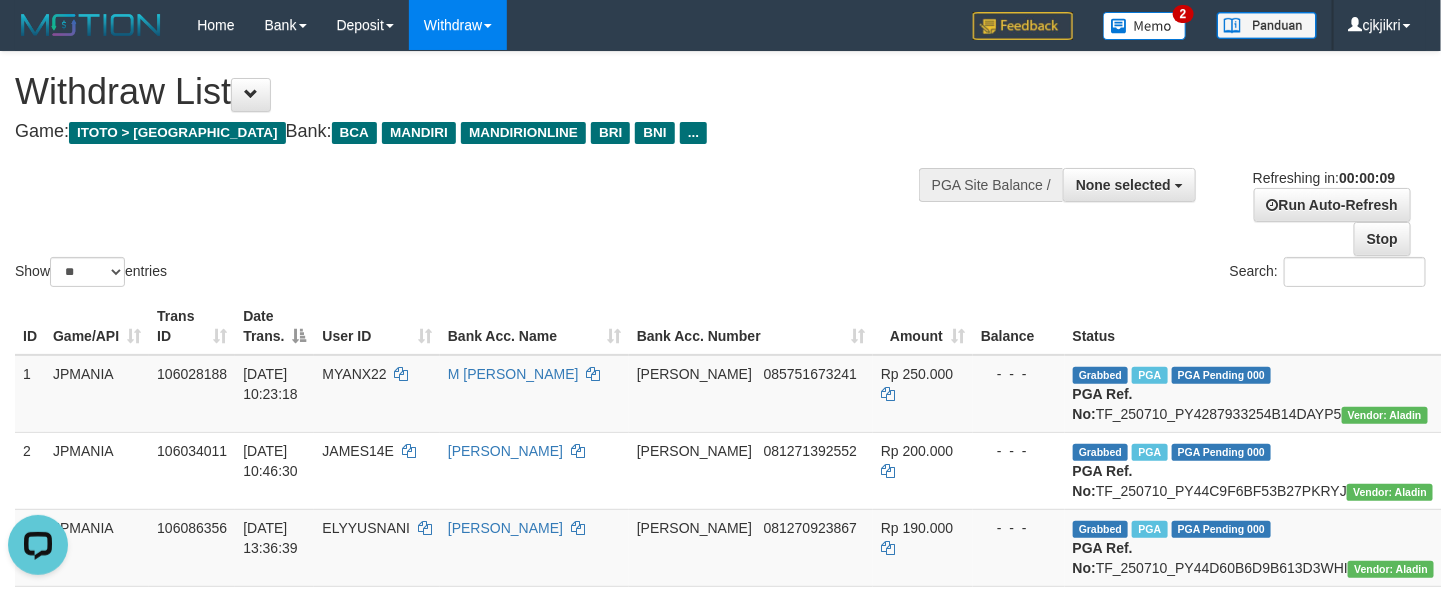 scroll, scrollTop: 0, scrollLeft: 0, axis: both 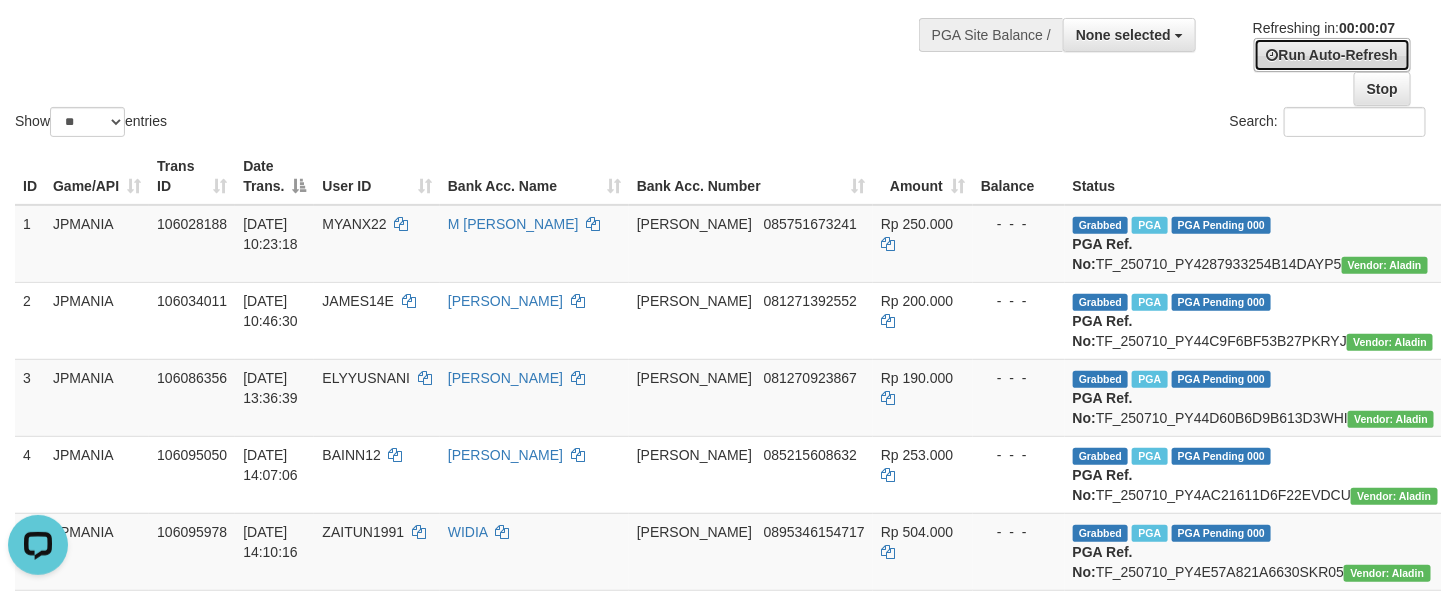 click on "Run Auto-Refresh" at bounding box center (1332, 55) 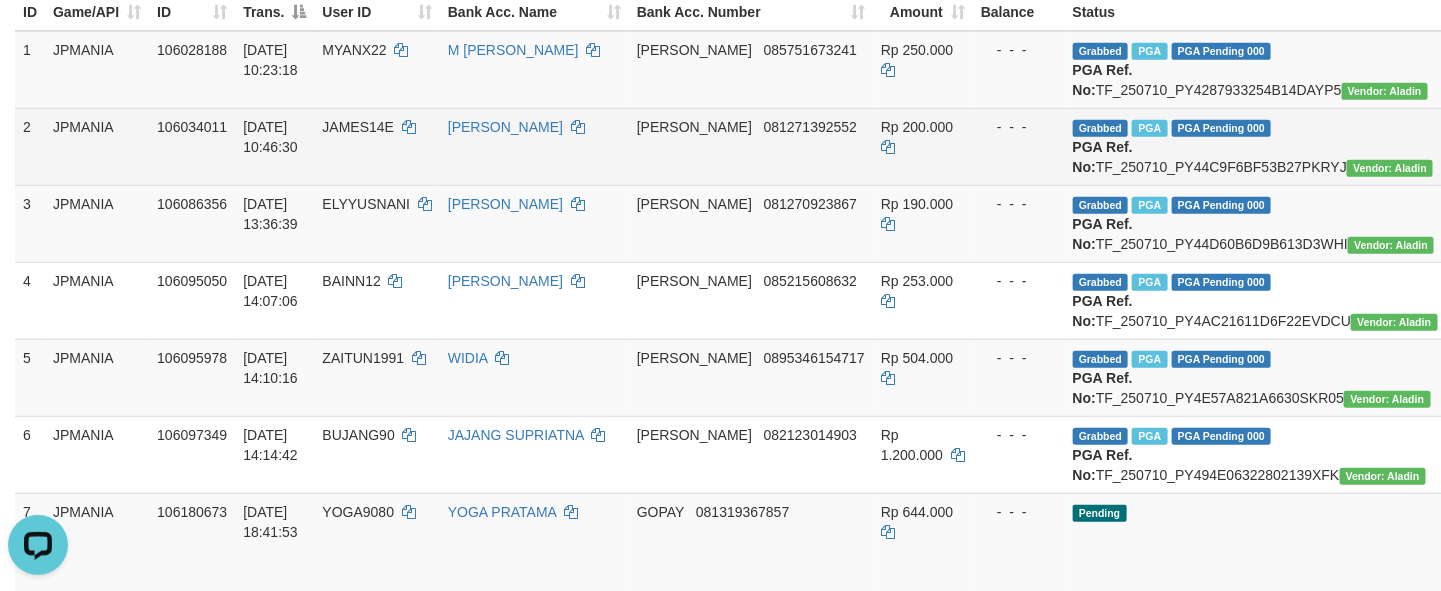 scroll, scrollTop: 600, scrollLeft: 0, axis: vertical 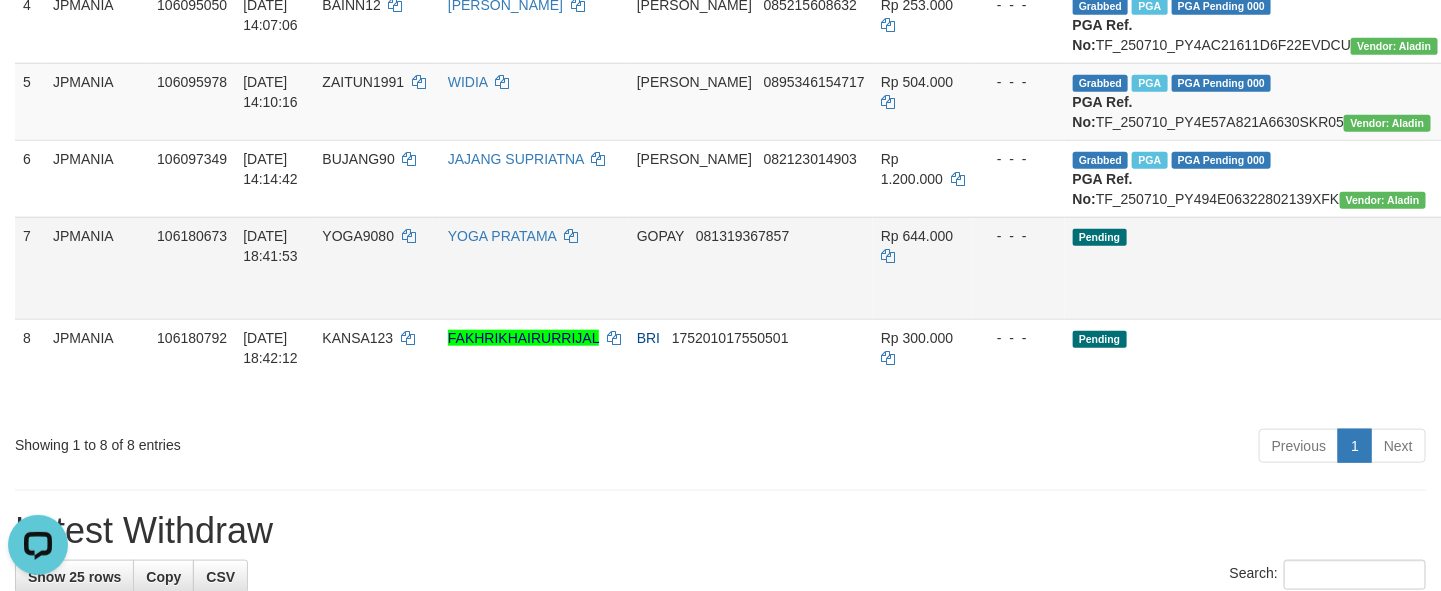 click on "Send PGA" at bounding box center [1552, 291] 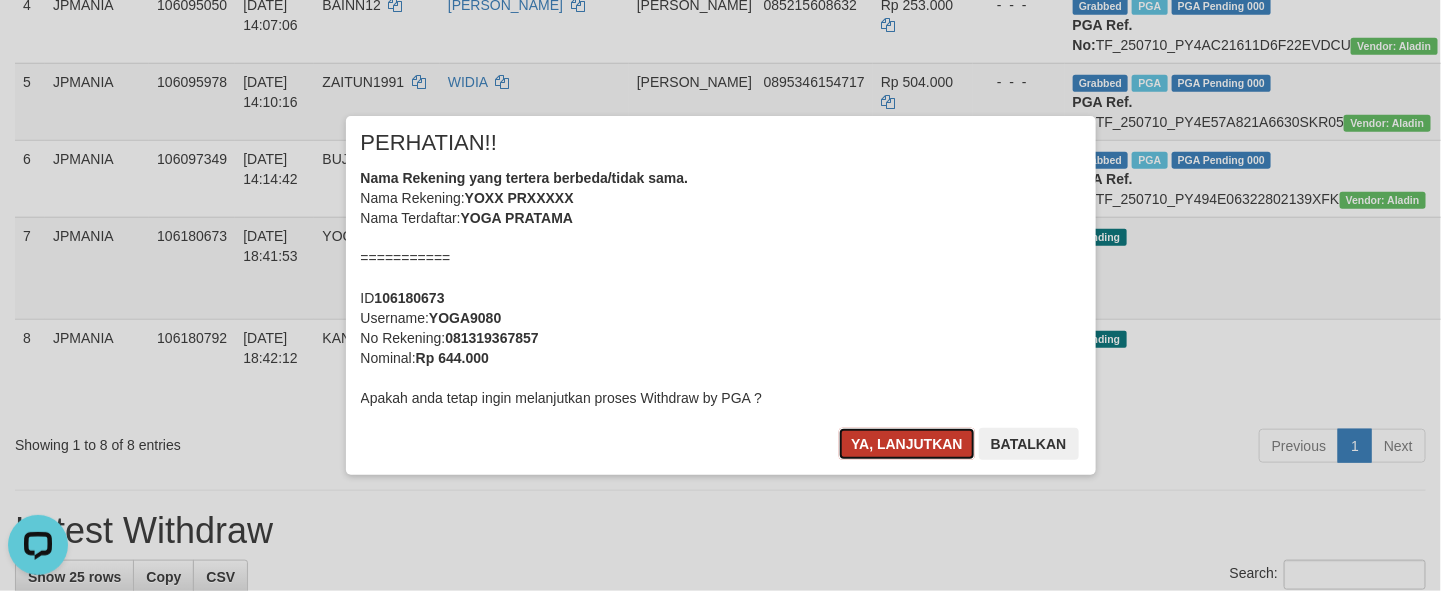 click on "Ya, lanjutkan" at bounding box center (907, 444) 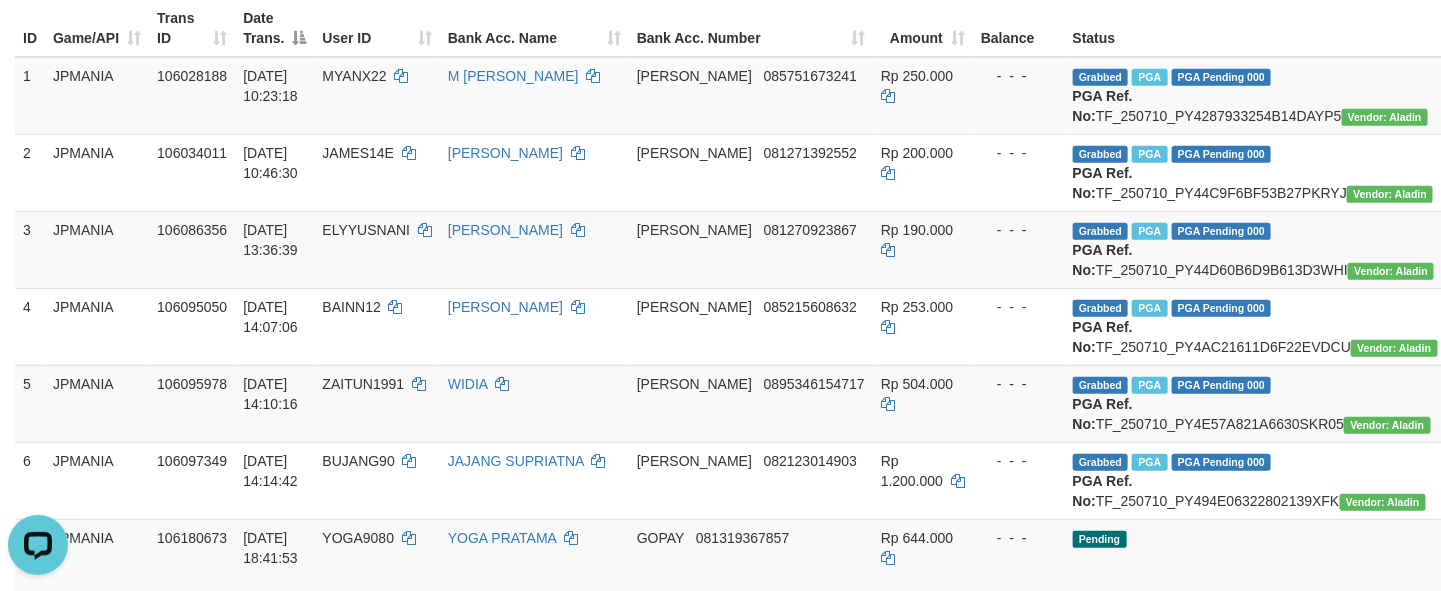 scroll, scrollTop: 0, scrollLeft: 0, axis: both 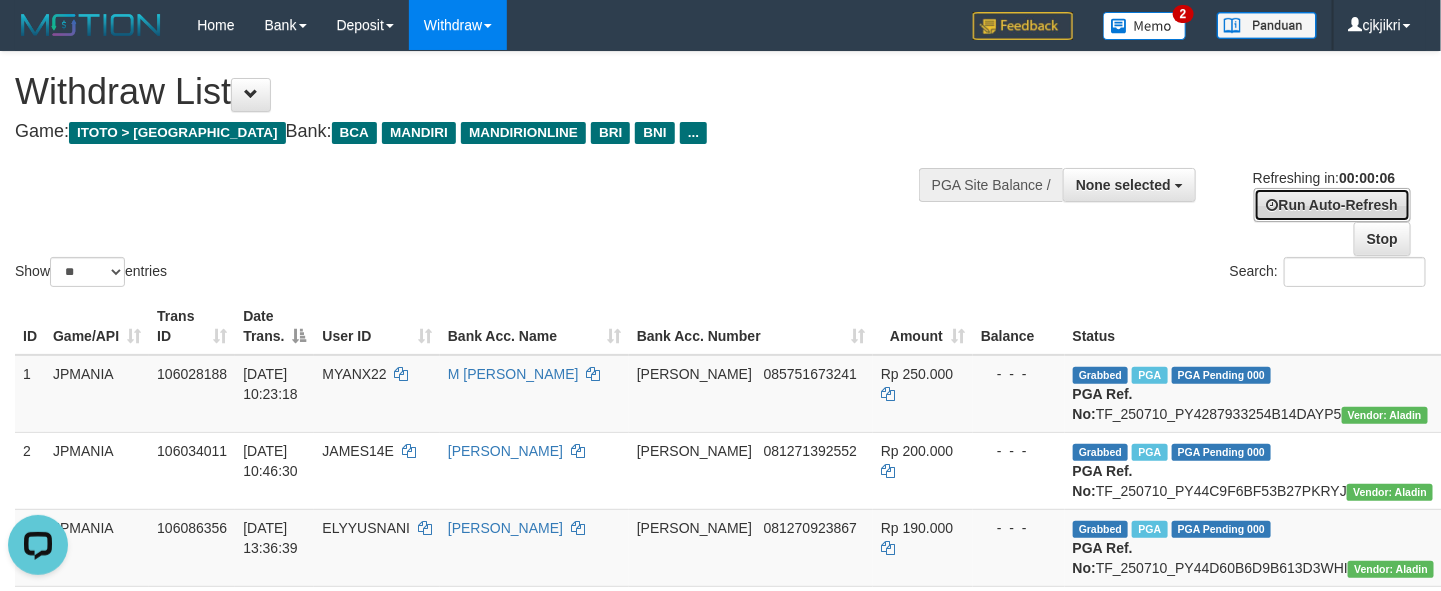 click on "Run Auto-Refresh" at bounding box center [1332, 205] 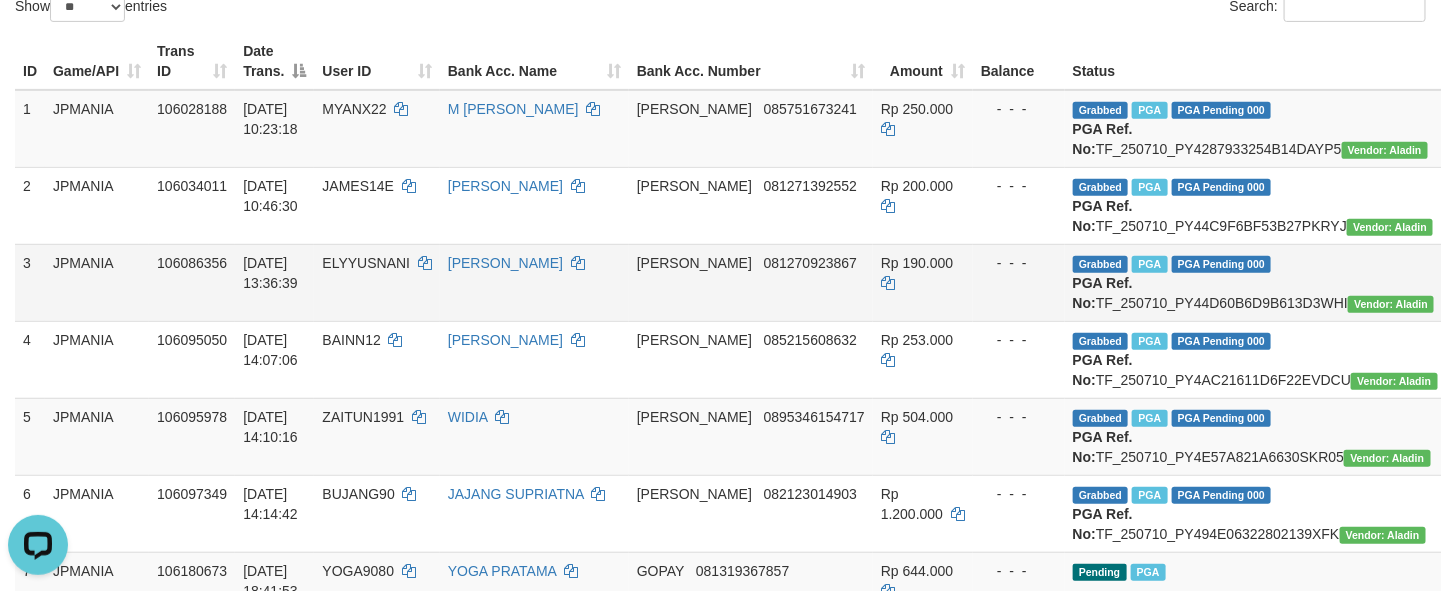scroll, scrollTop: 600, scrollLeft: 0, axis: vertical 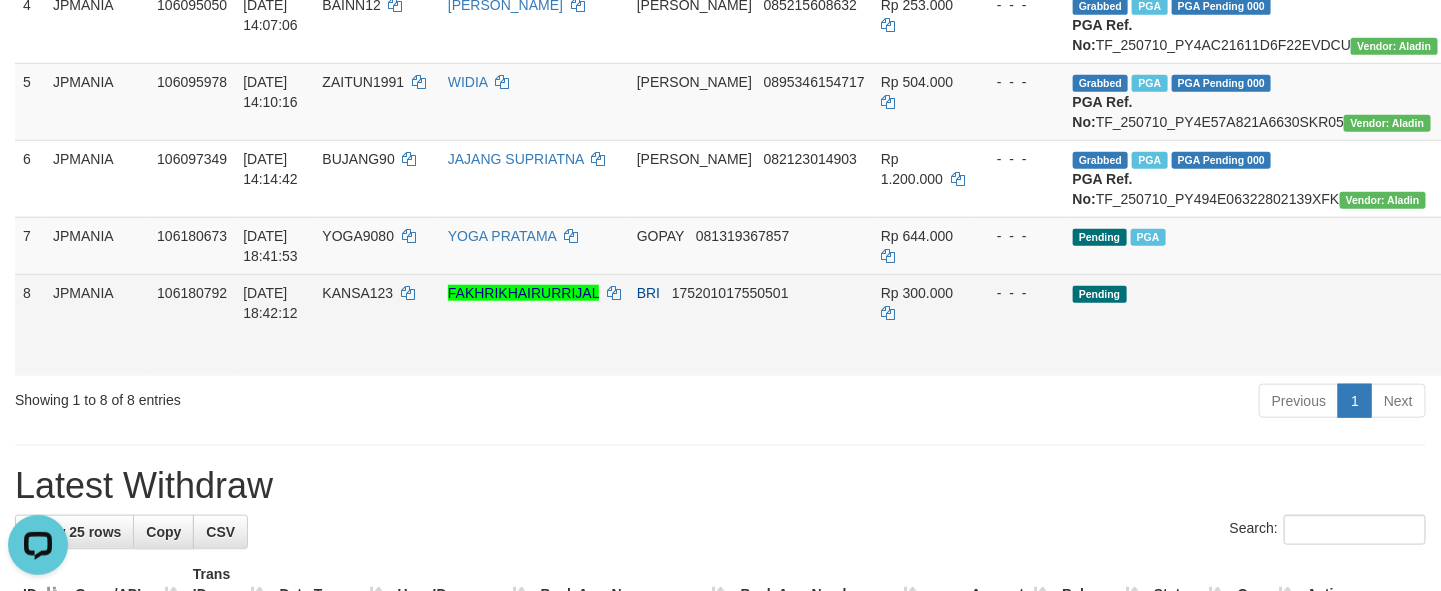 click on "Send PGA" at bounding box center [1552, 348] 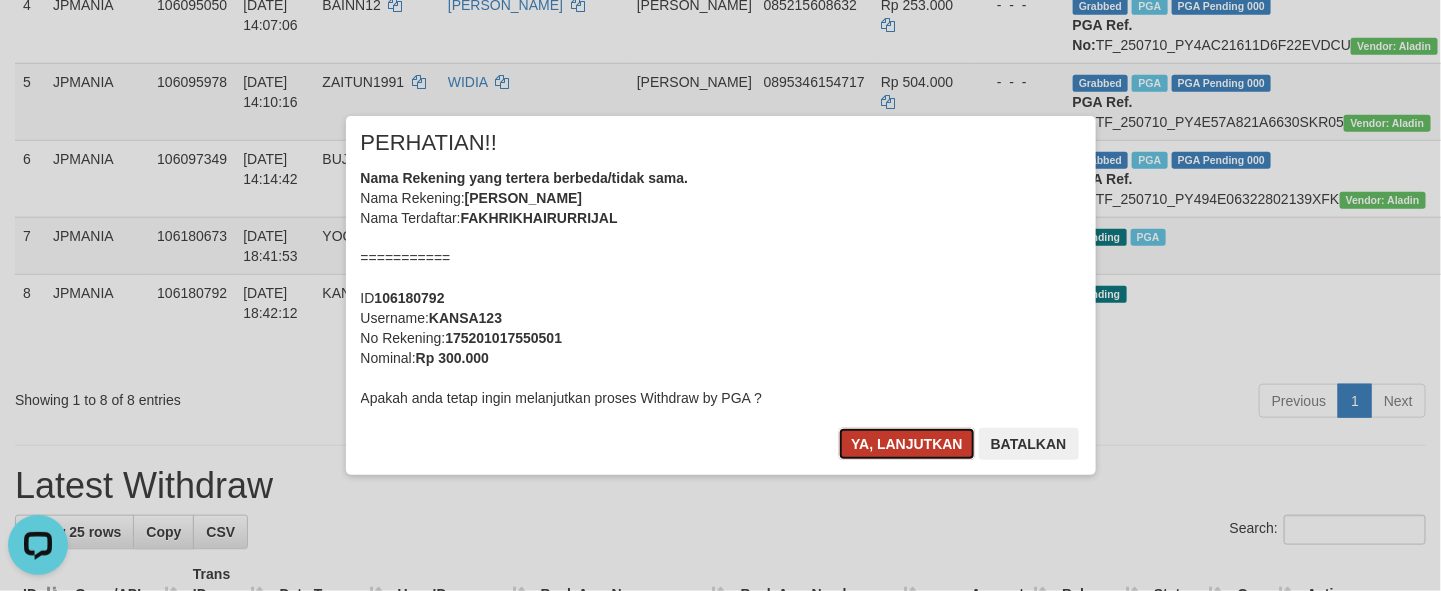 click on "Ya, lanjutkan" at bounding box center (907, 444) 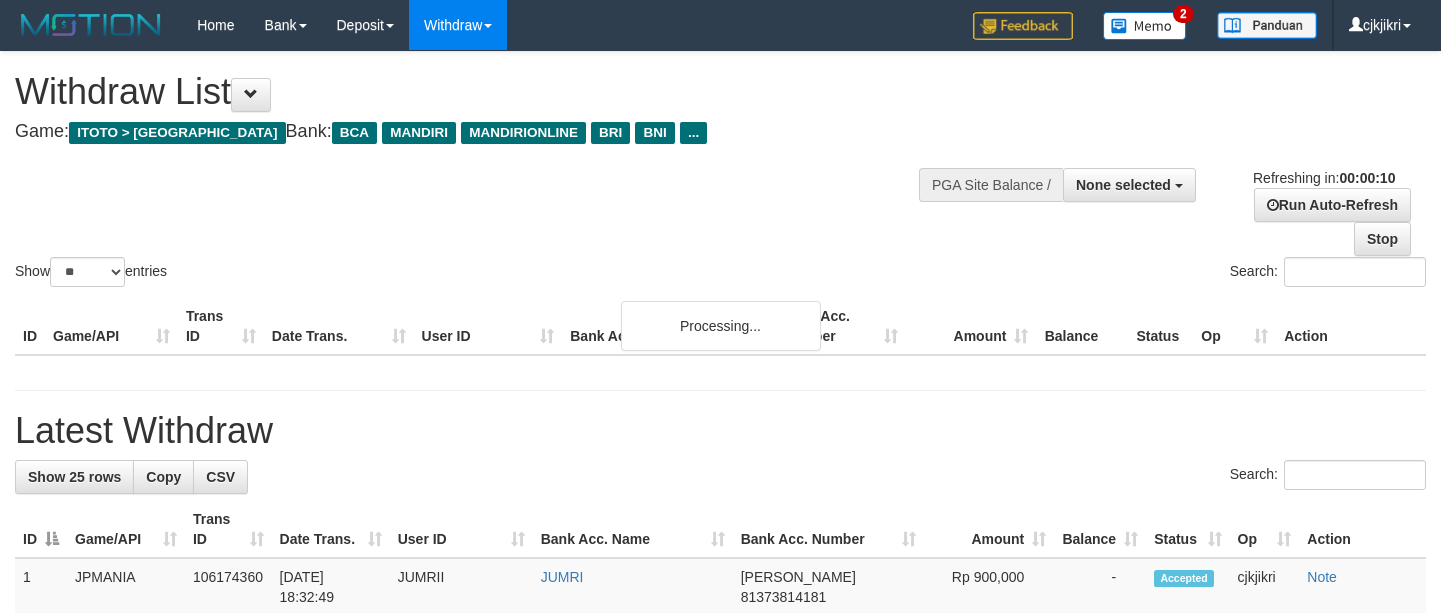 select 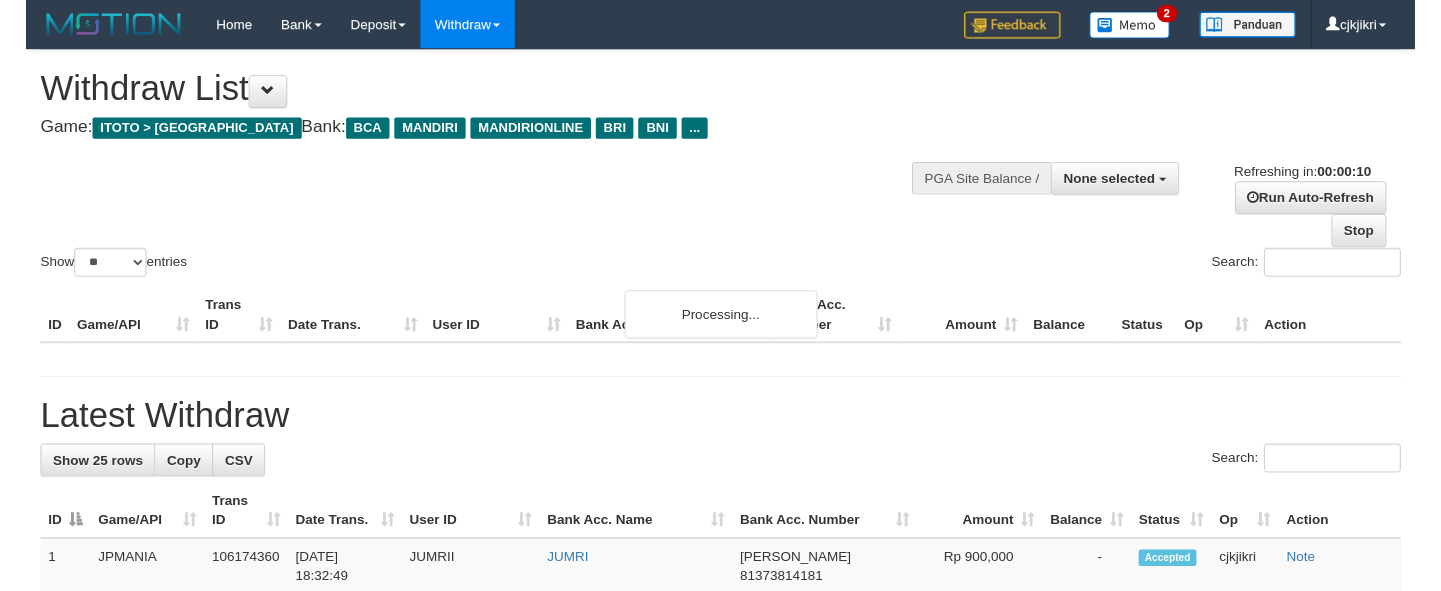 scroll, scrollTop: 0, scrollLeft: 0, axis: both 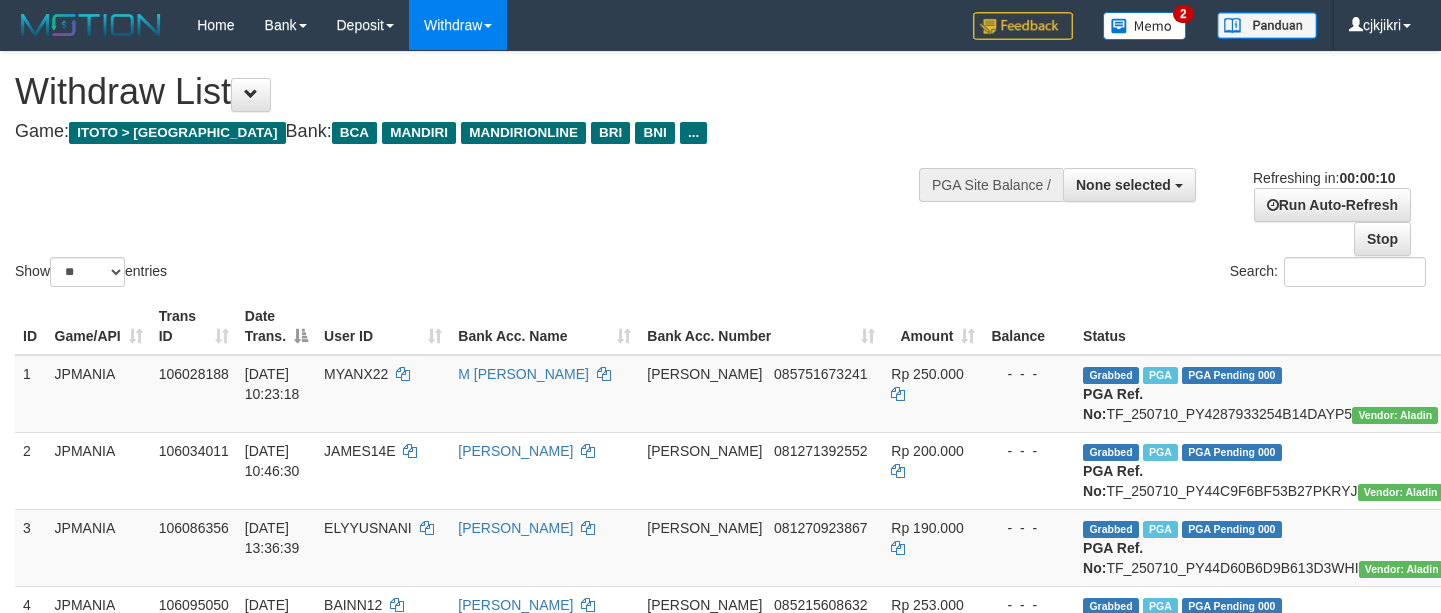 select 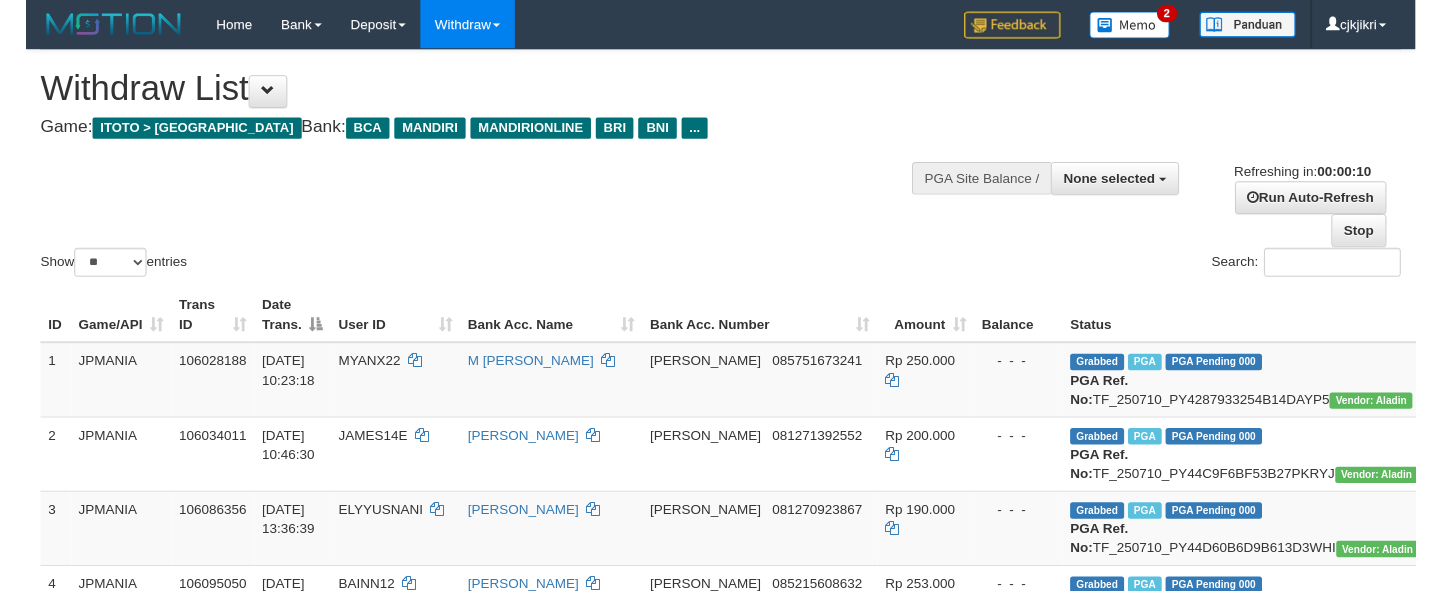 scroll, scrollTop: 0, scrollLeft: 0, axis: both 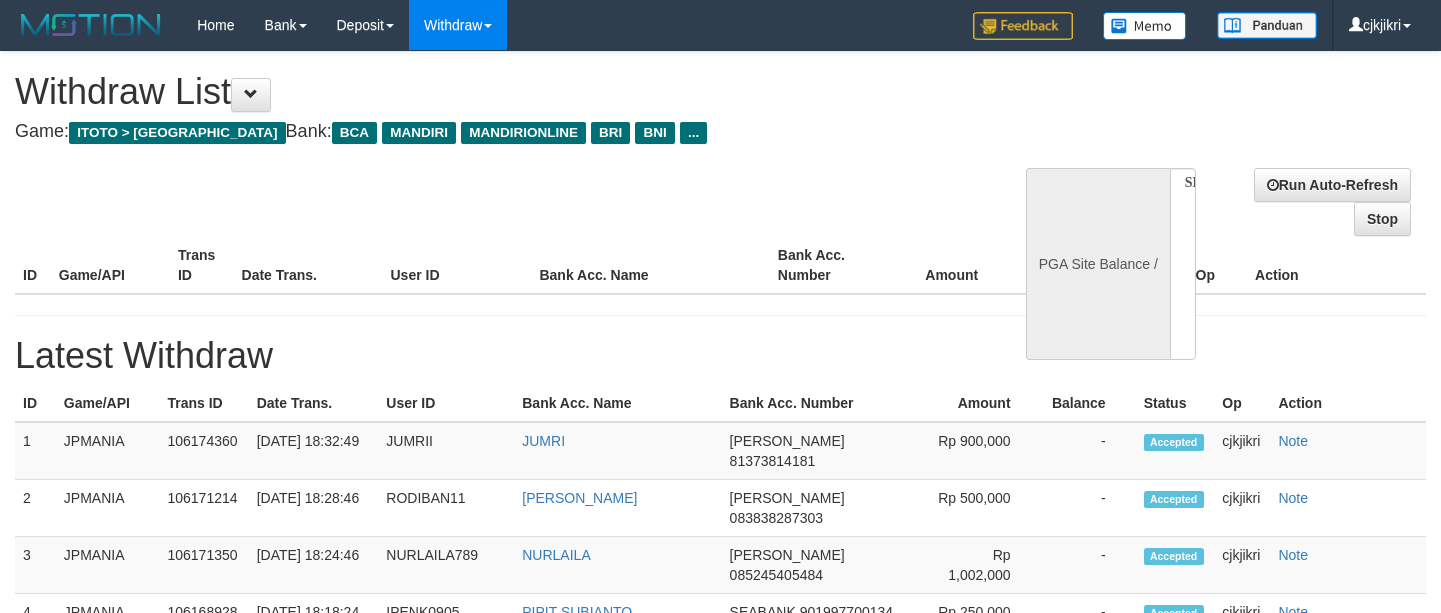 select 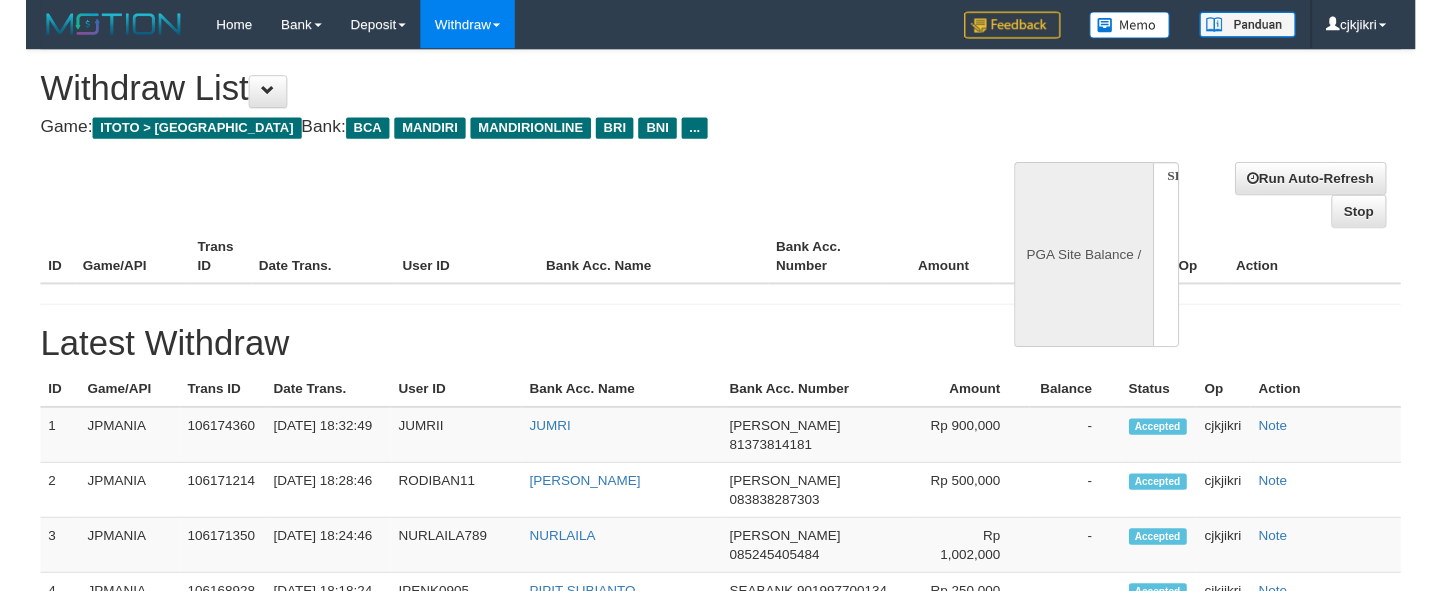 scroll, scrollTop: 0, scrollLeft: 0, axis: both 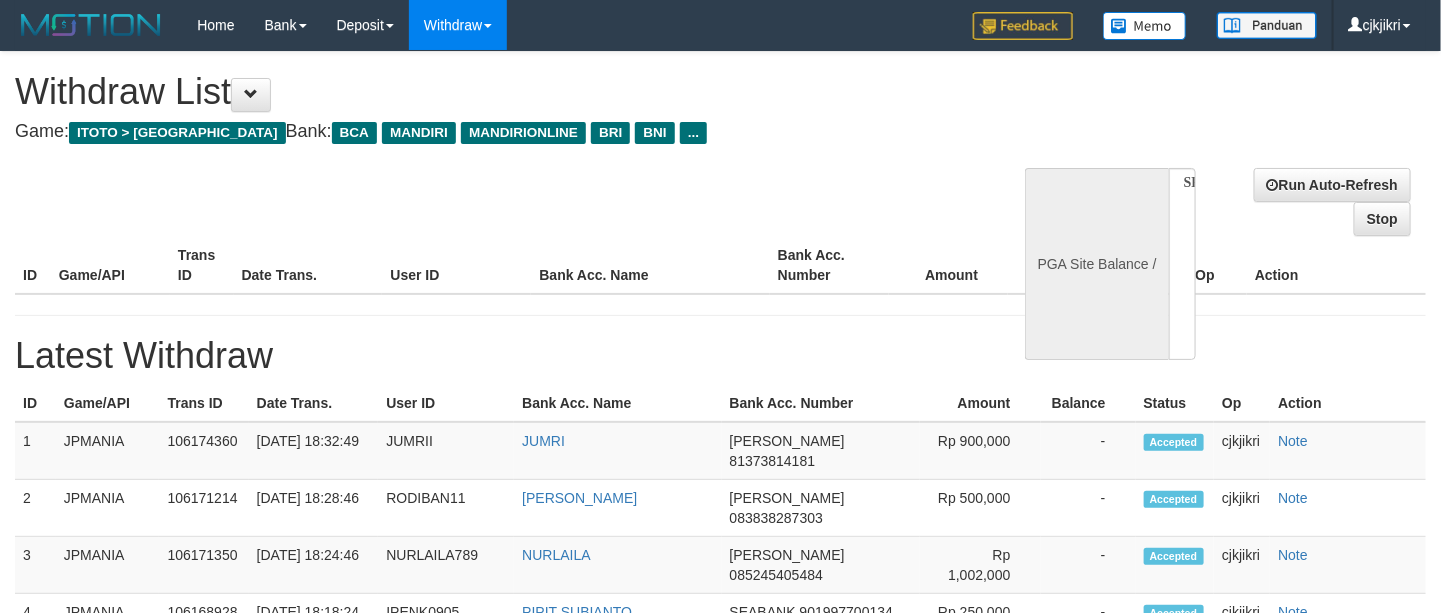 select on "**" 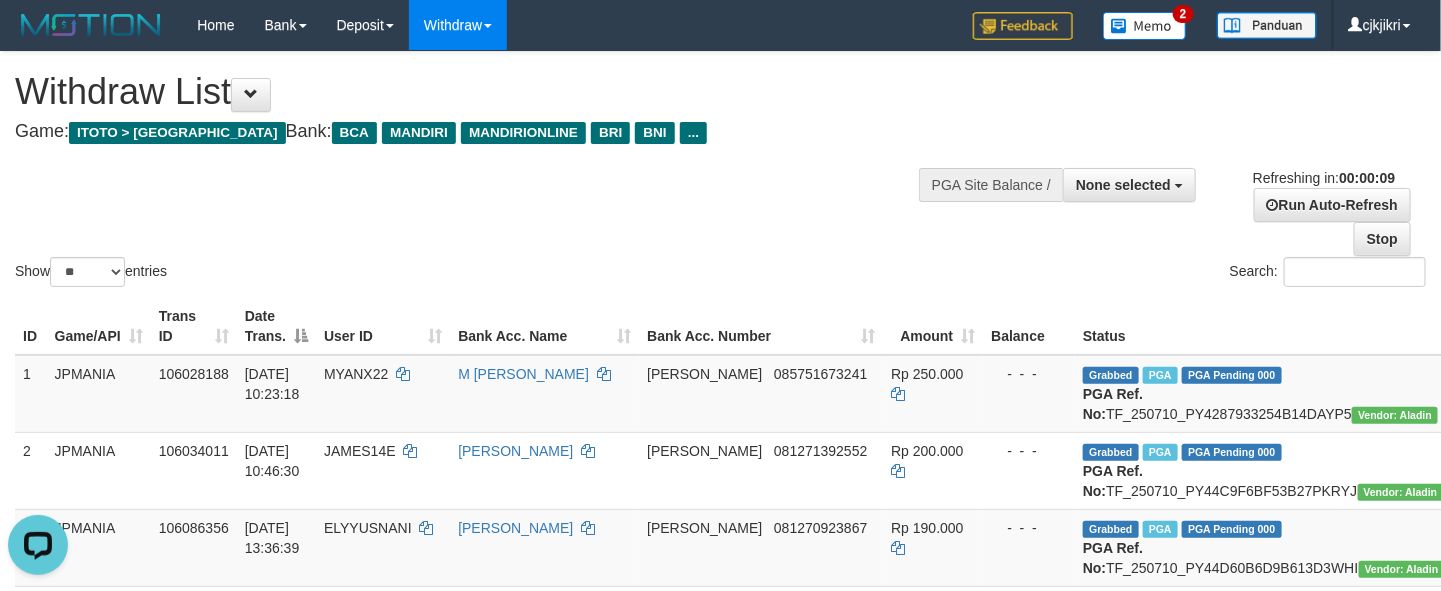 scroll, scrollTop: 0, scrollLeft: 0, axis: both 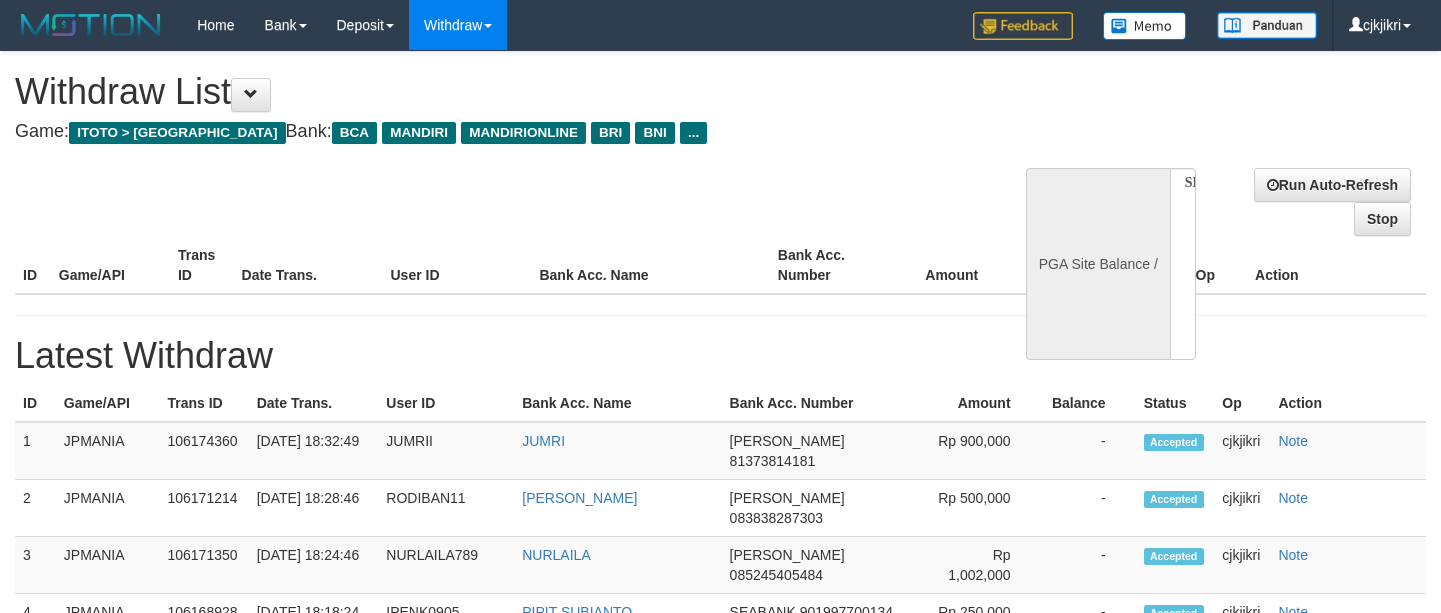 select 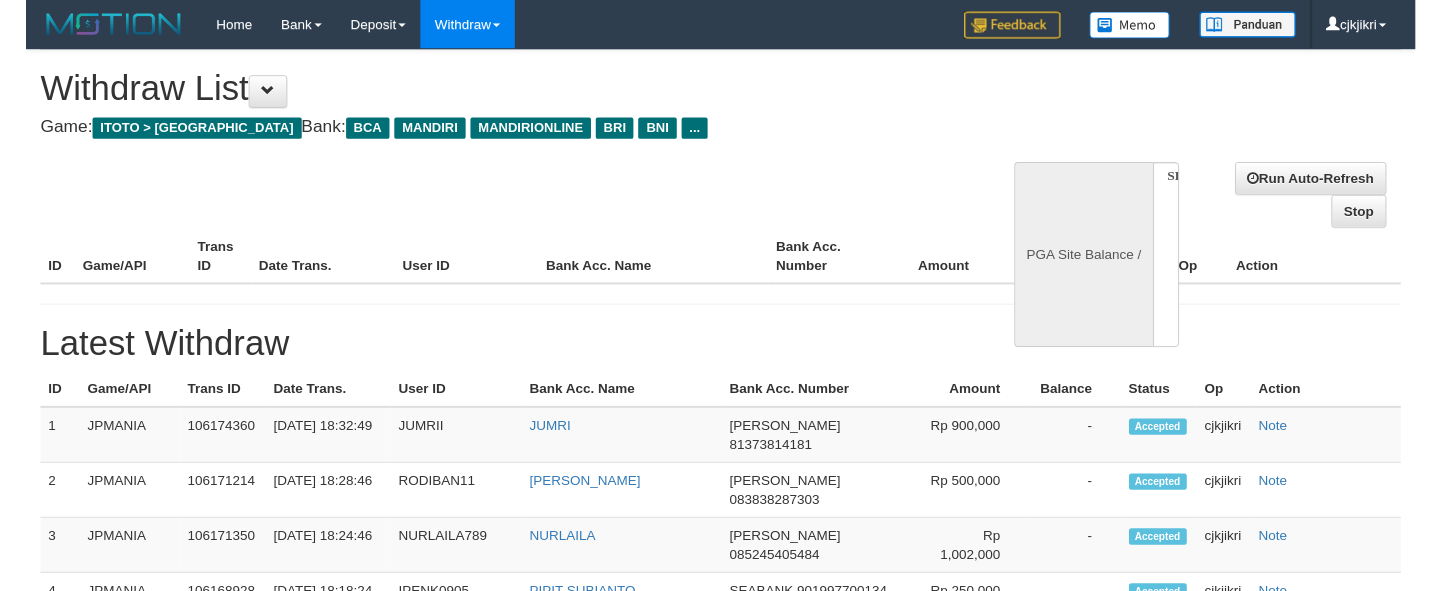 scroll, scrollTop: 0, scrollLeft: 0, axis: both 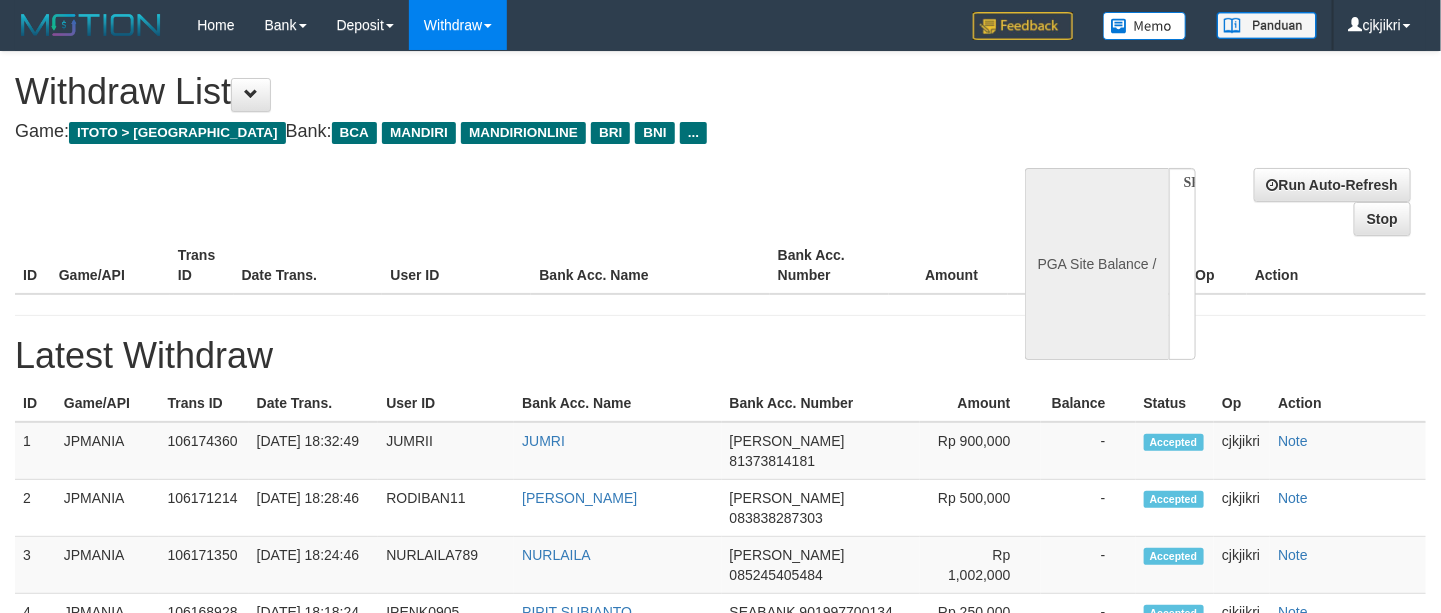 select on "**" 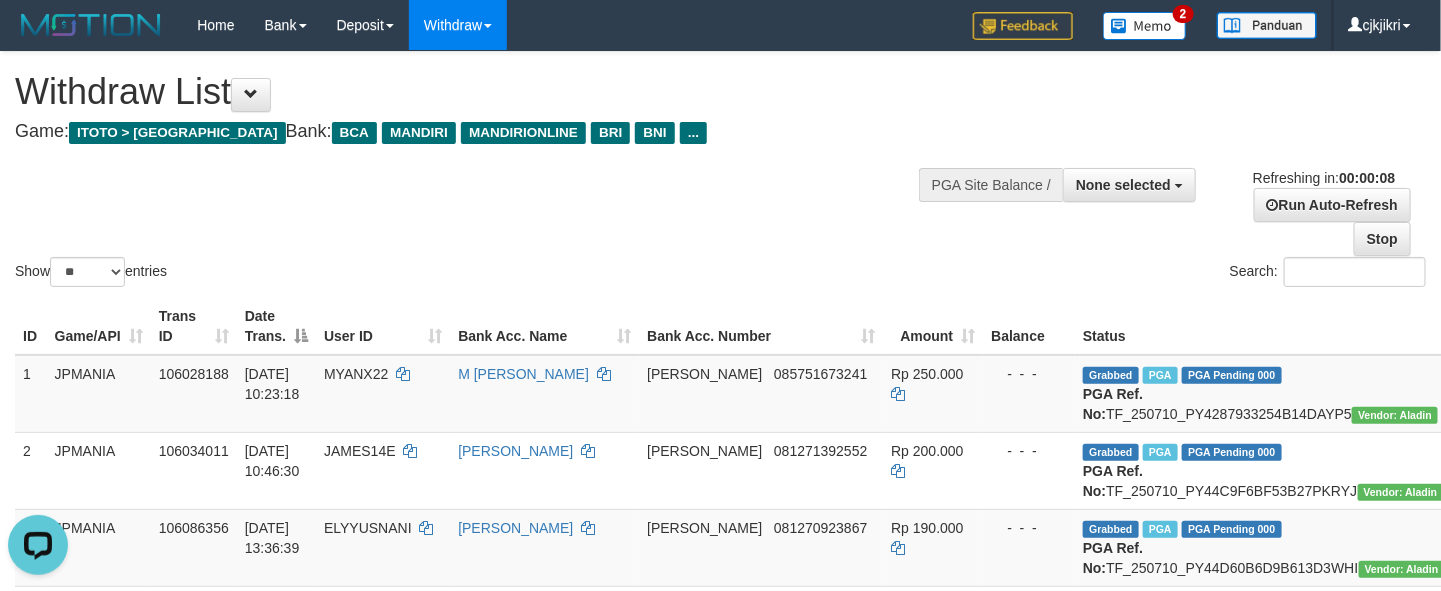 scroll, scrollTop: 0, scrollLeft: 0, axis: both 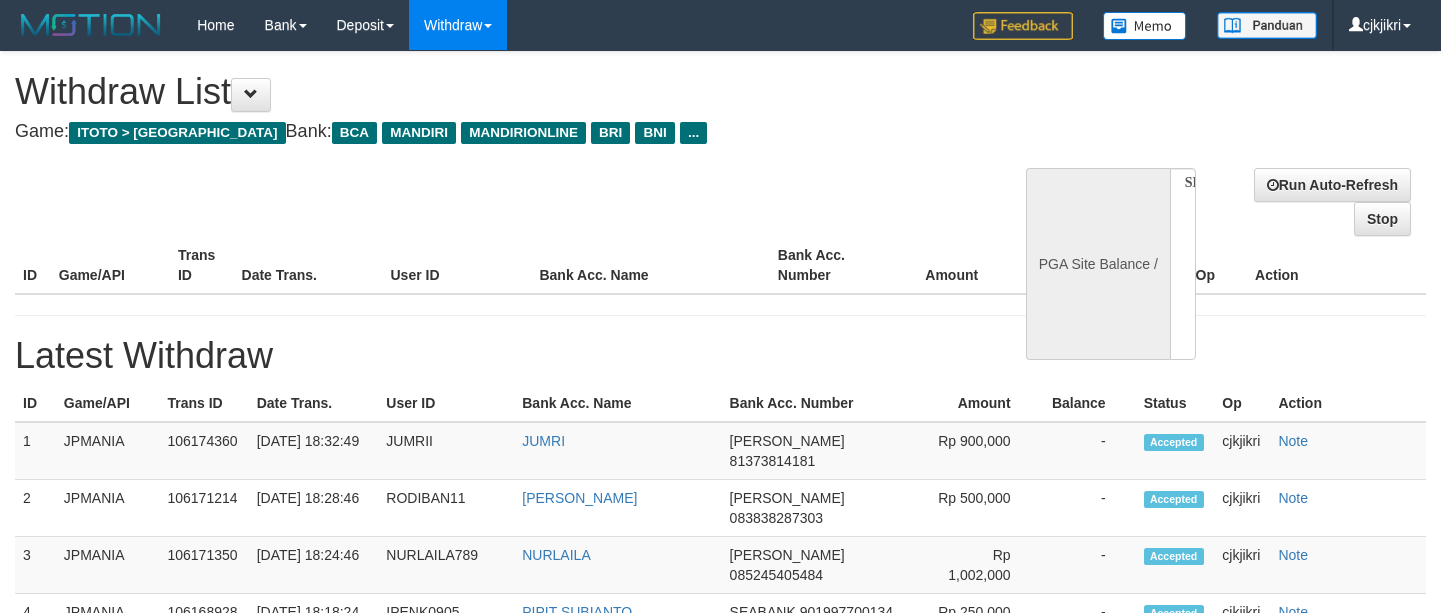 select 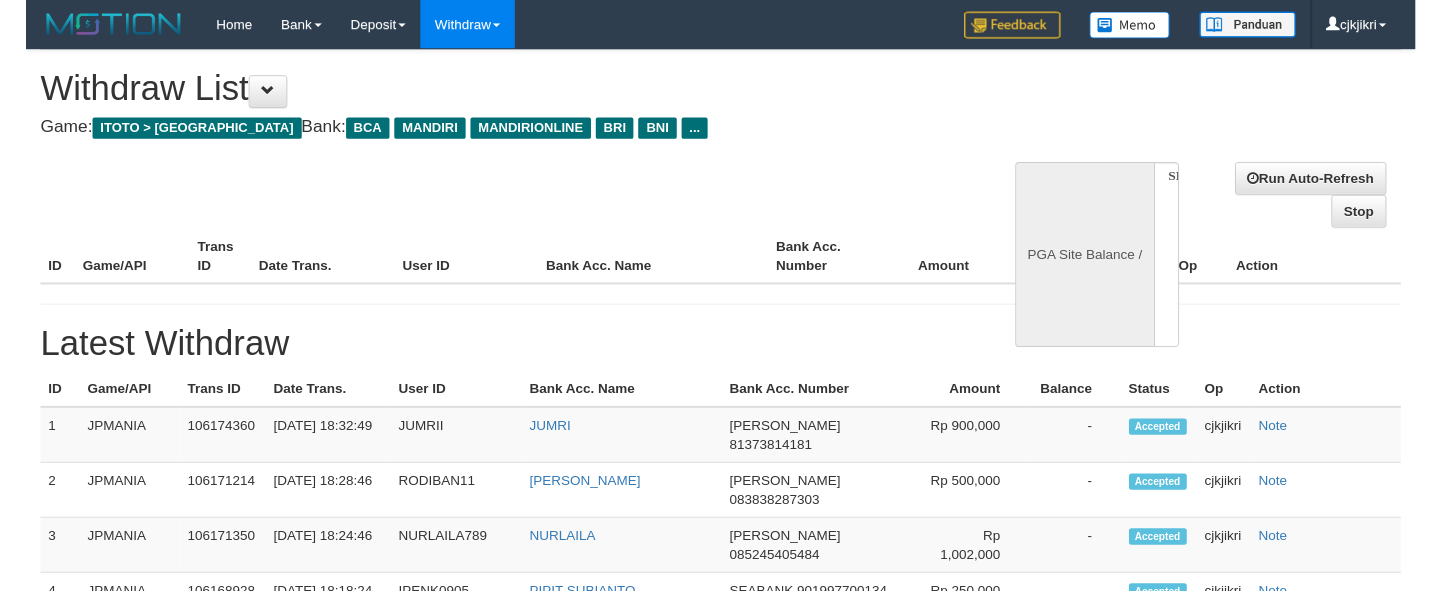 scroll, scrollTop: 0, scrollLeft: 0, axis: both 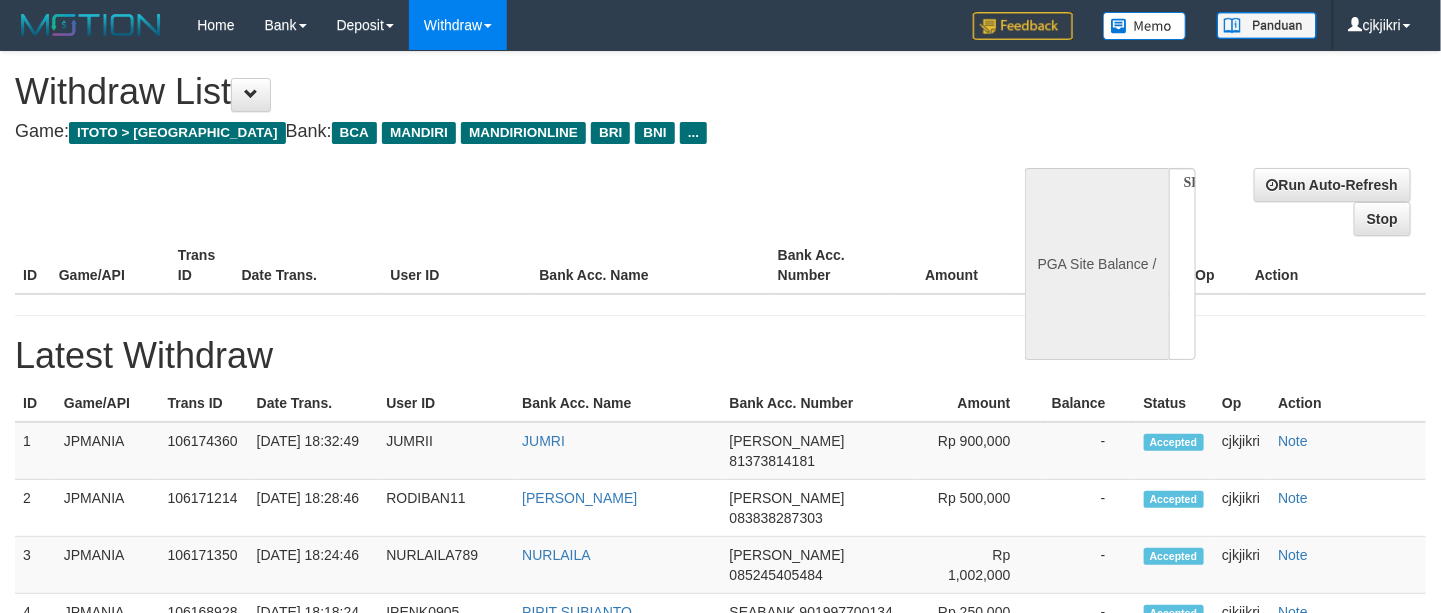 select on "**" 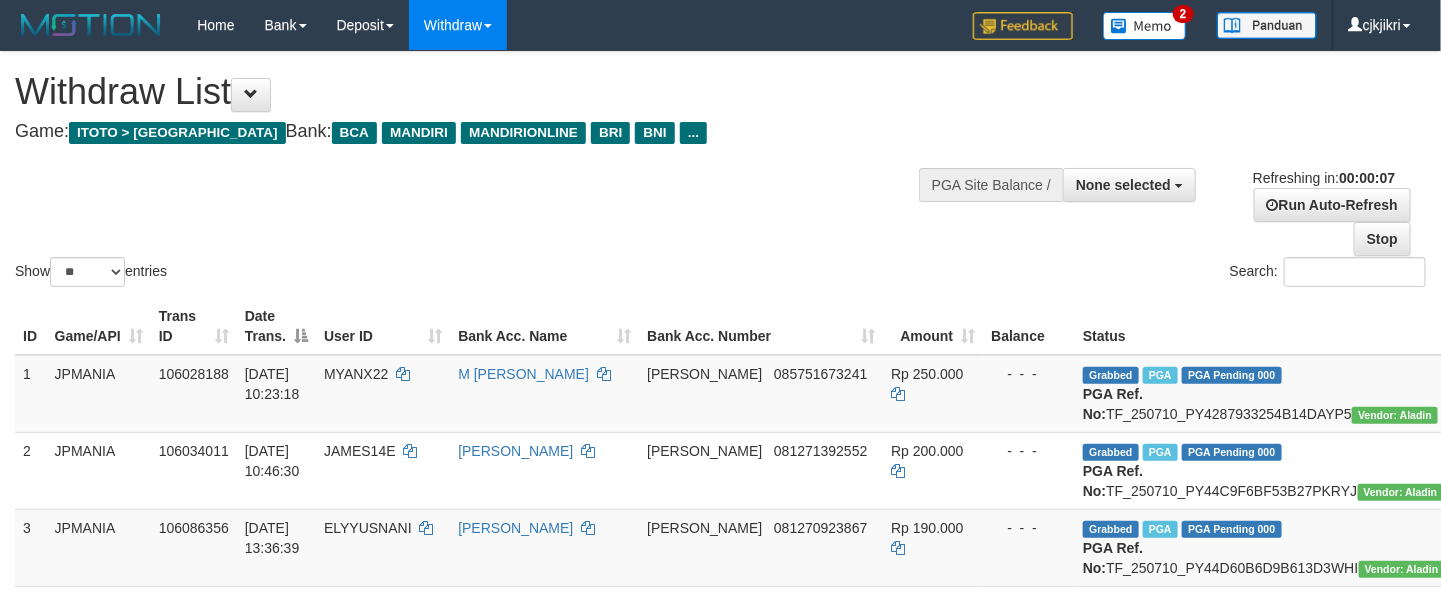 click on "Show  ** ** ** ***  entries Search:" at bounding box center (720, 171) 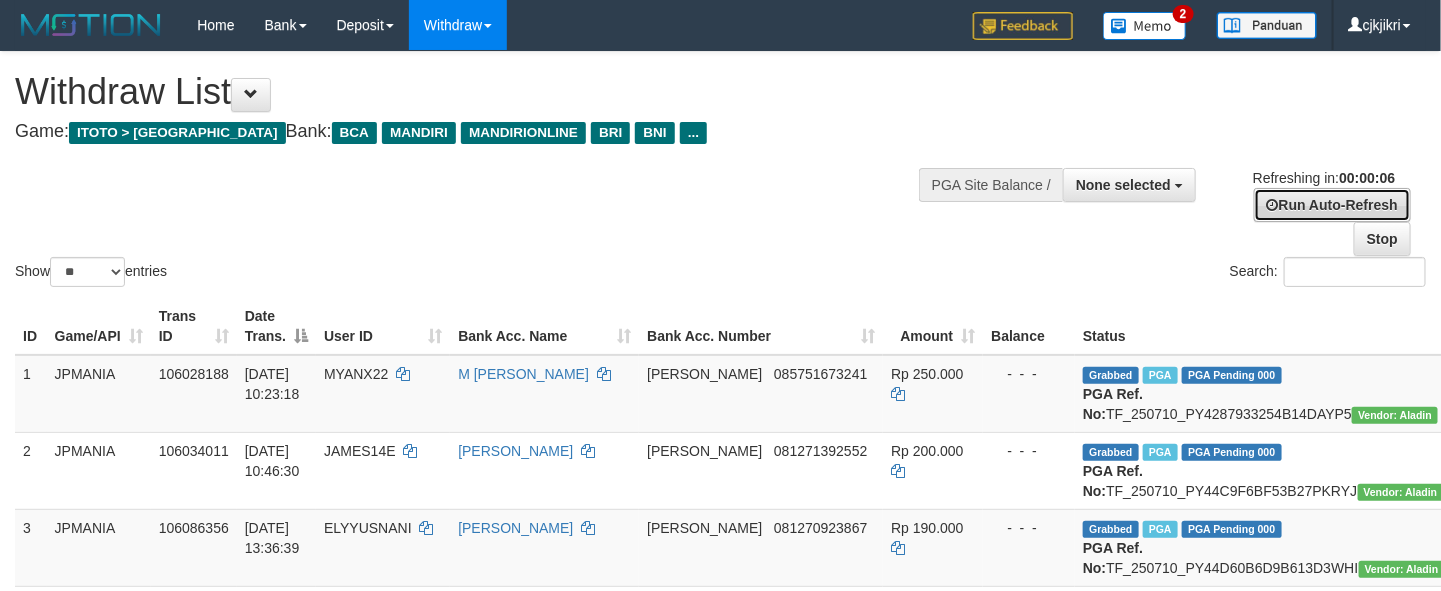 click at bounding box center (1273, 205) 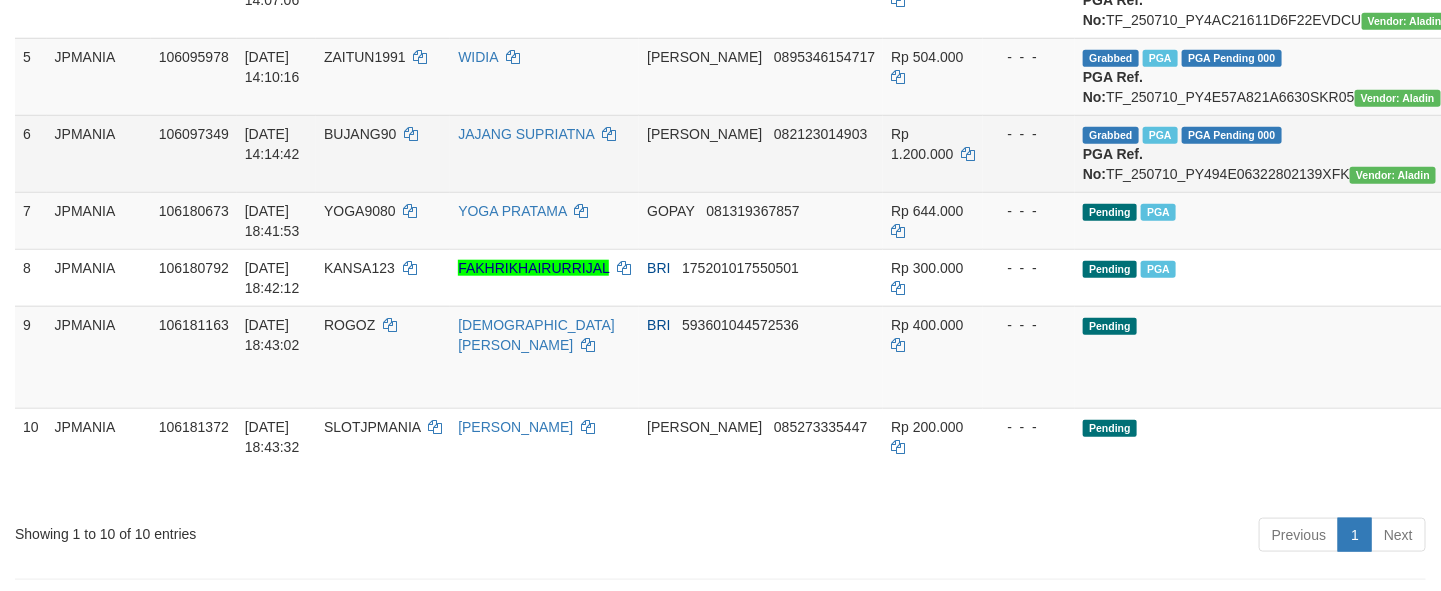 scroll, scrollTop: 858, scrollLeft: 0, axis: vertical 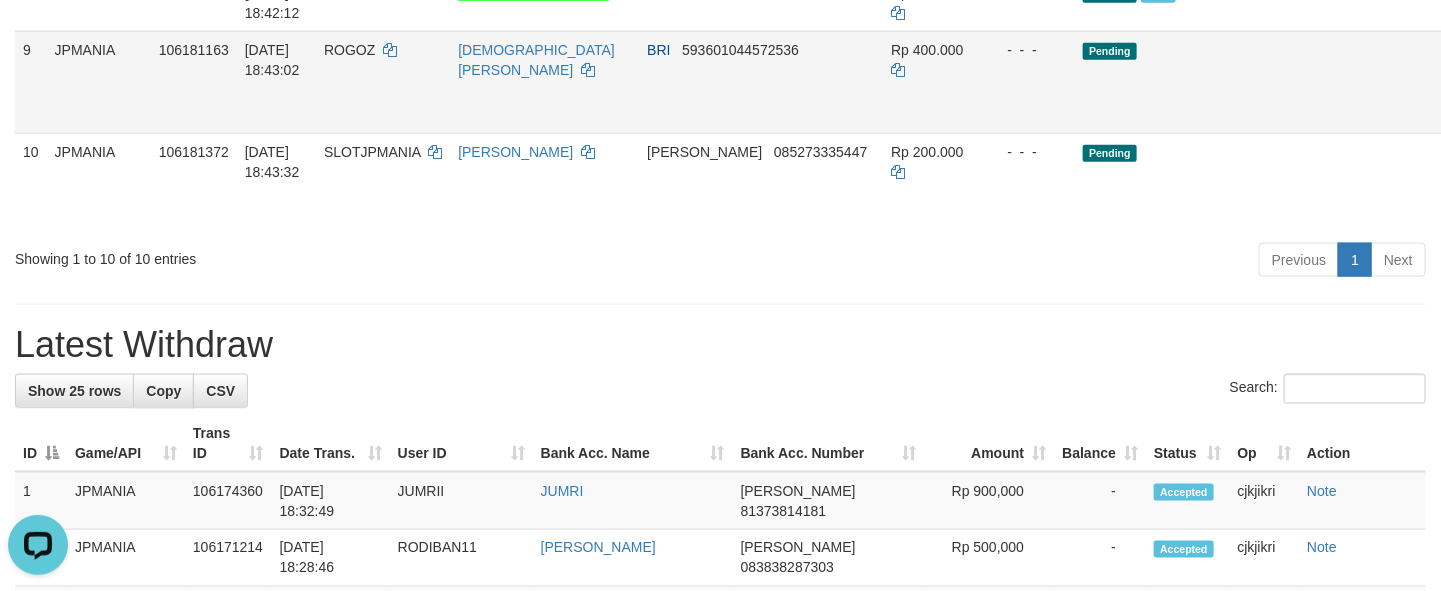 click on "Send PGA" at bounding box center (1563, 105) 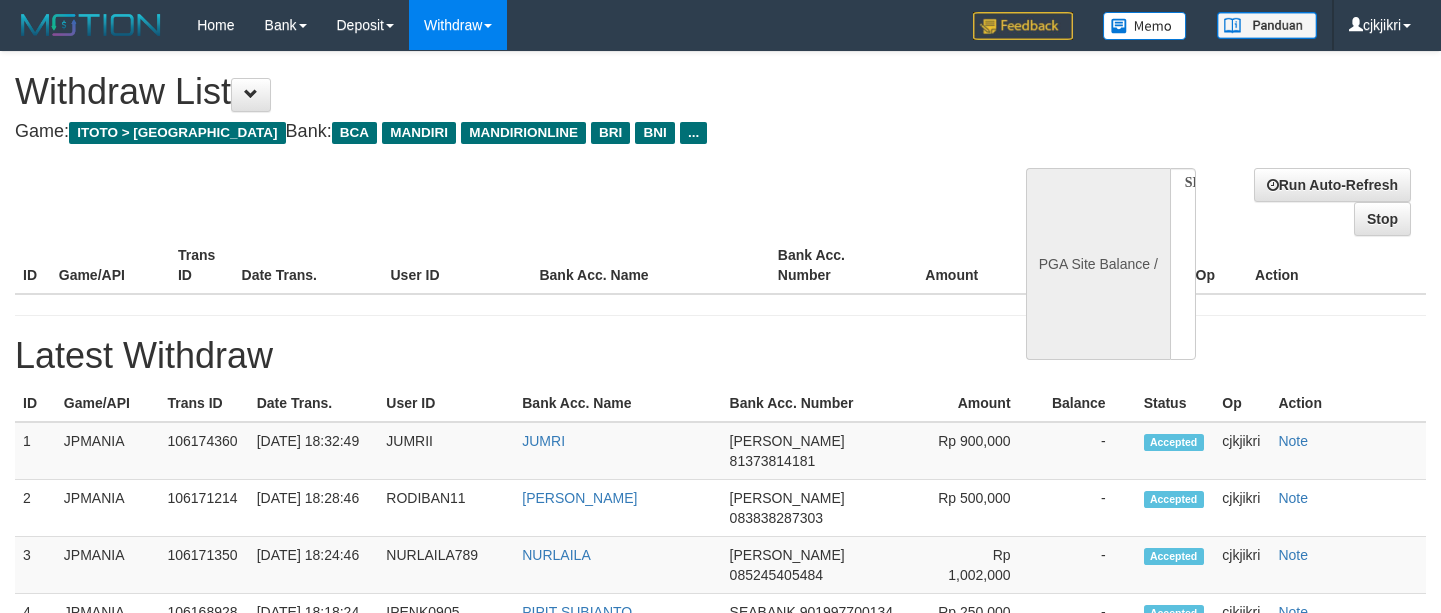 select 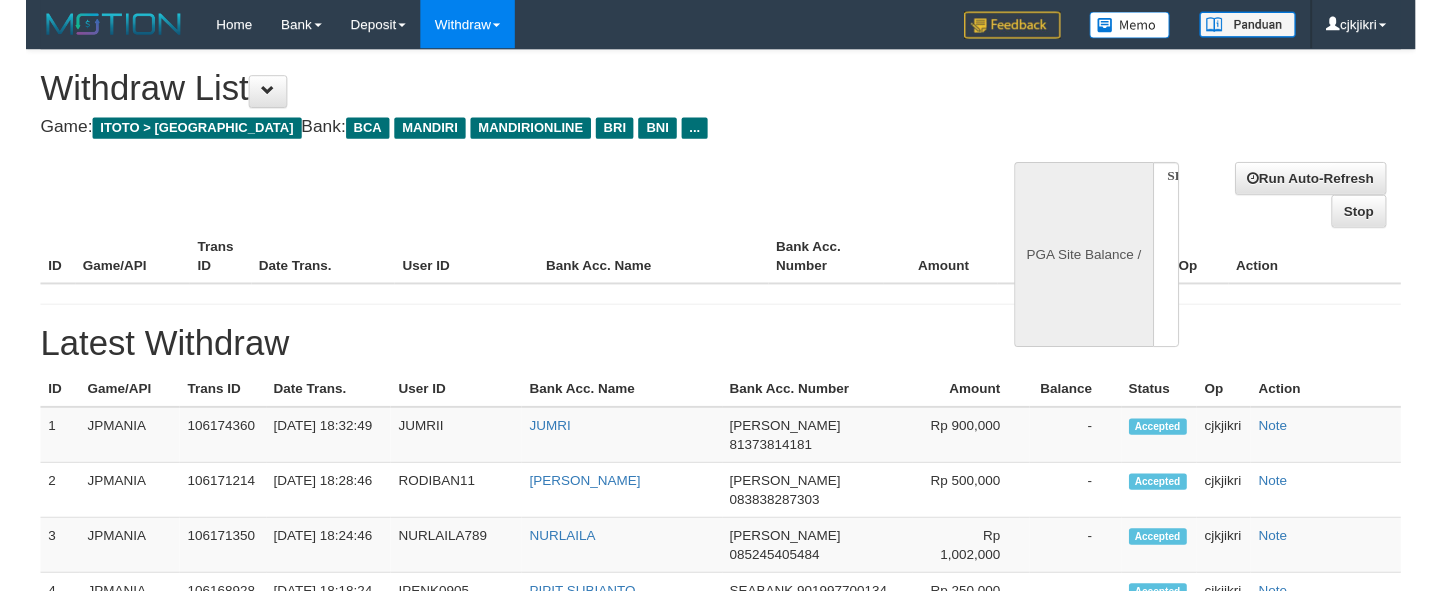 scroll, scrollTop: 0, scrollLeft: 0, axis: both 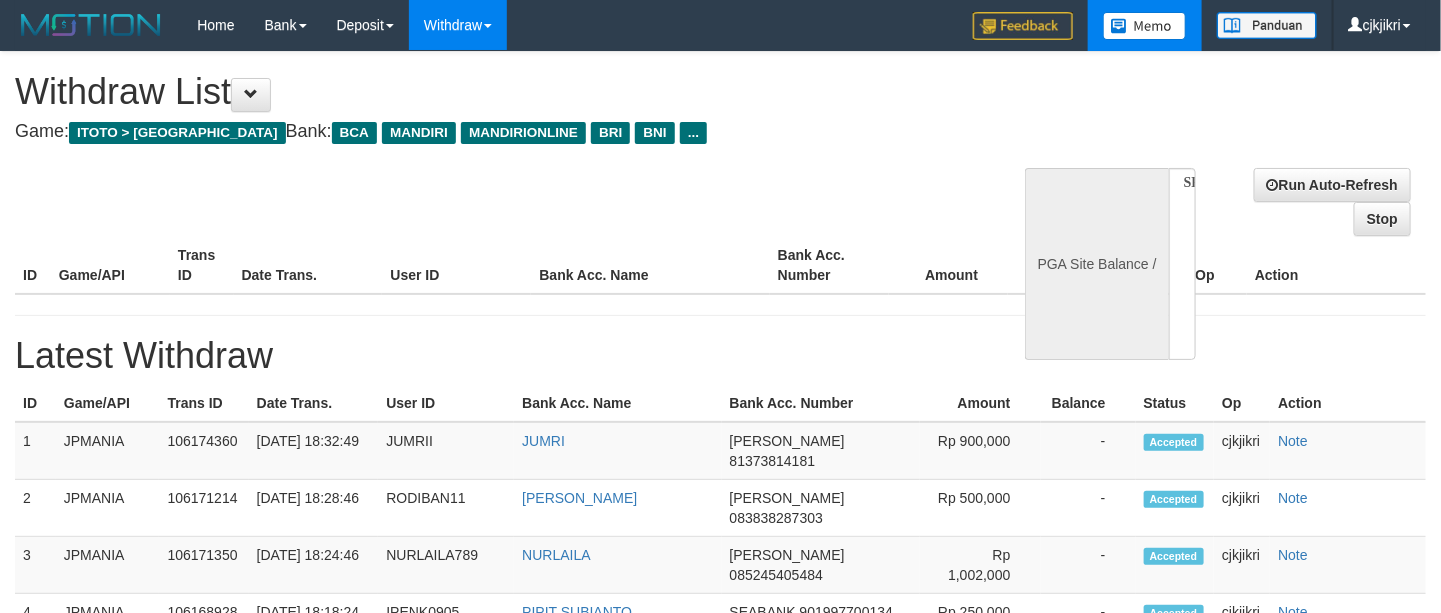 select on "**" 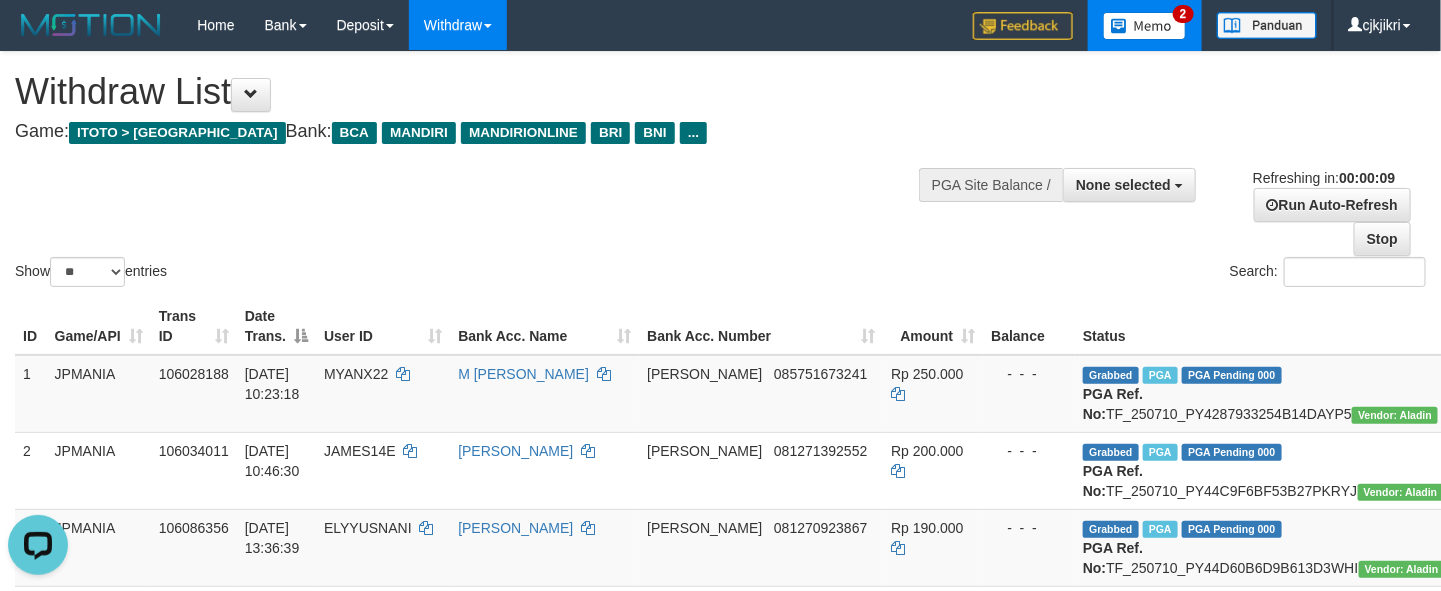 scroll, scrollTop: 0, scrollLeft: 0, axis: both 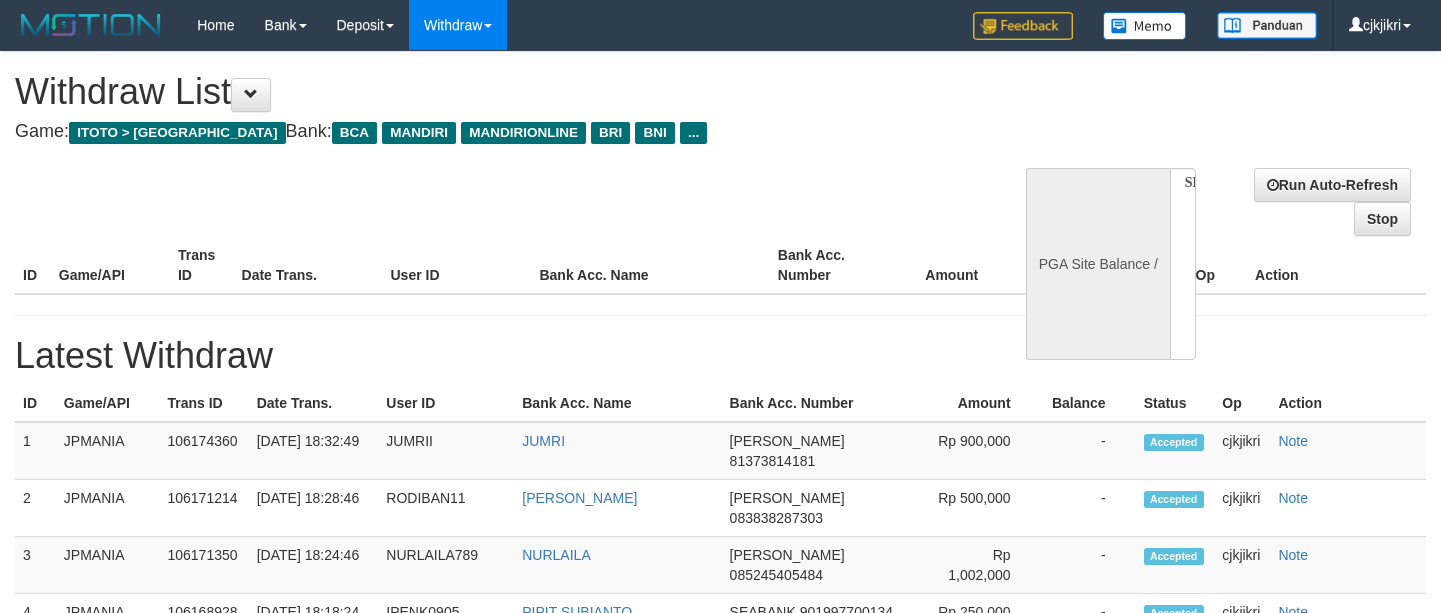 select 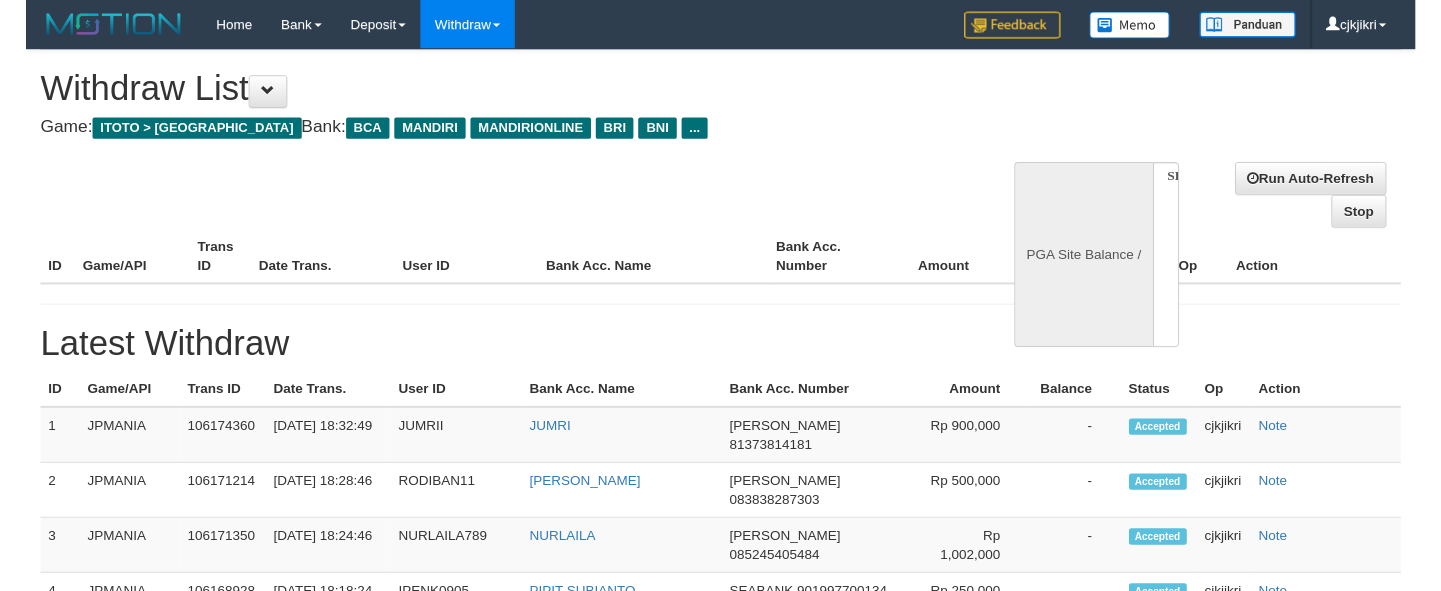 scroll, scrollTop: 0, scrollLeft: 0, axis: both 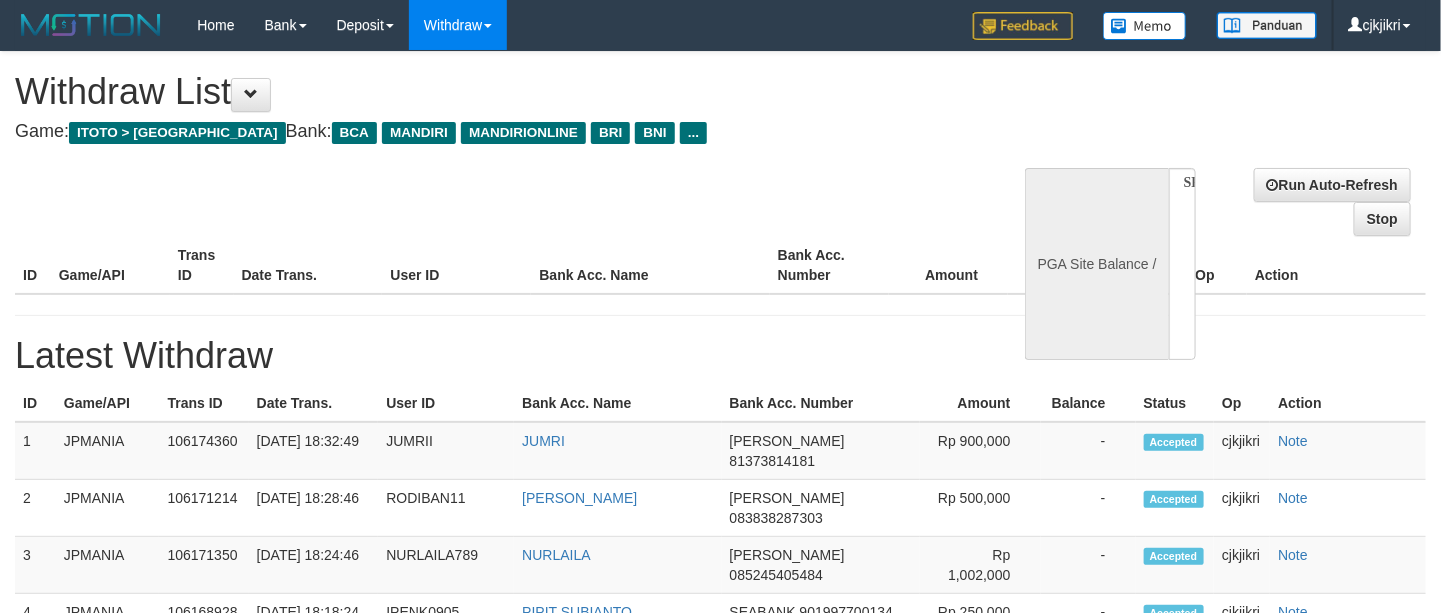 select on "**" 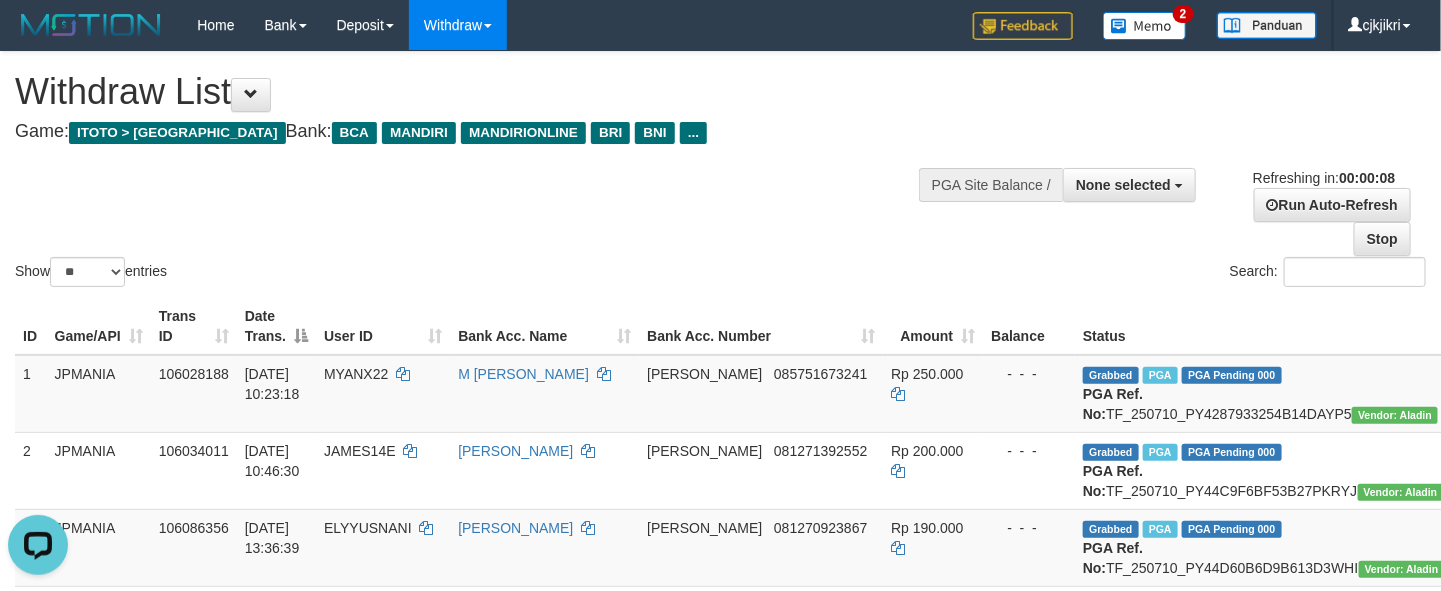 scroll, scrollTop: 0, scrollLeft: 0, axis: both 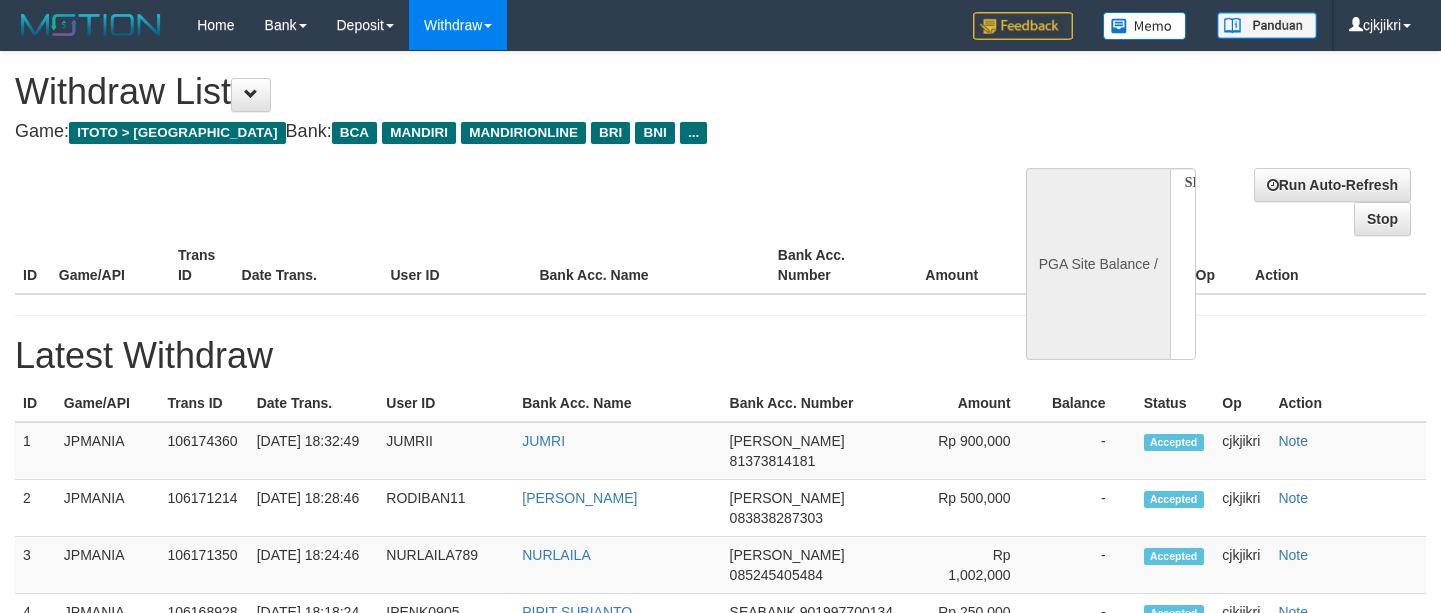 select 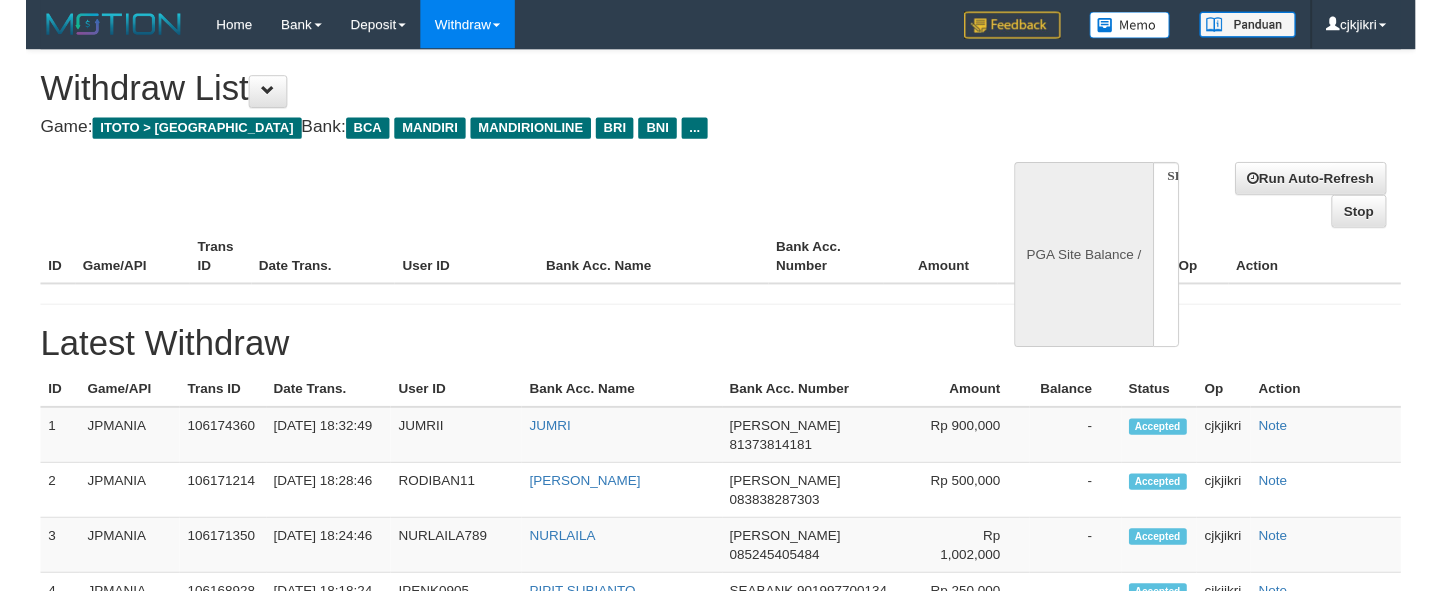 scroll, scrollTop: 0, scrollLeft: 0, axis: both 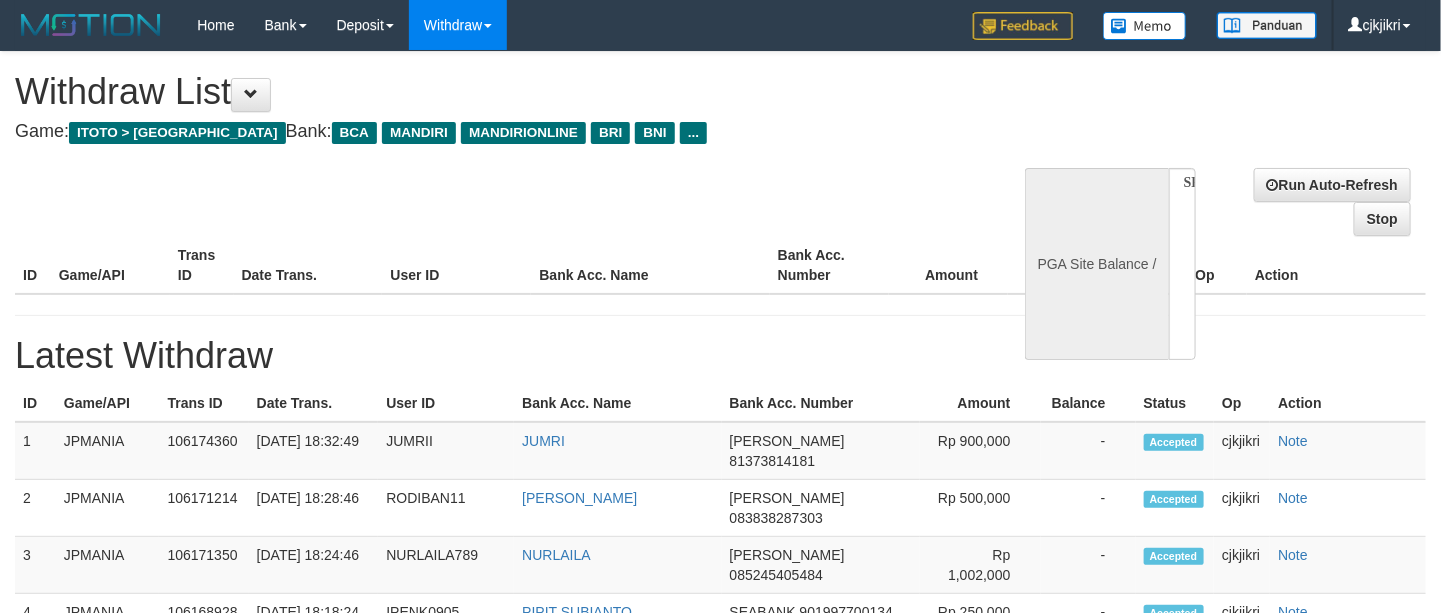 select on "**" 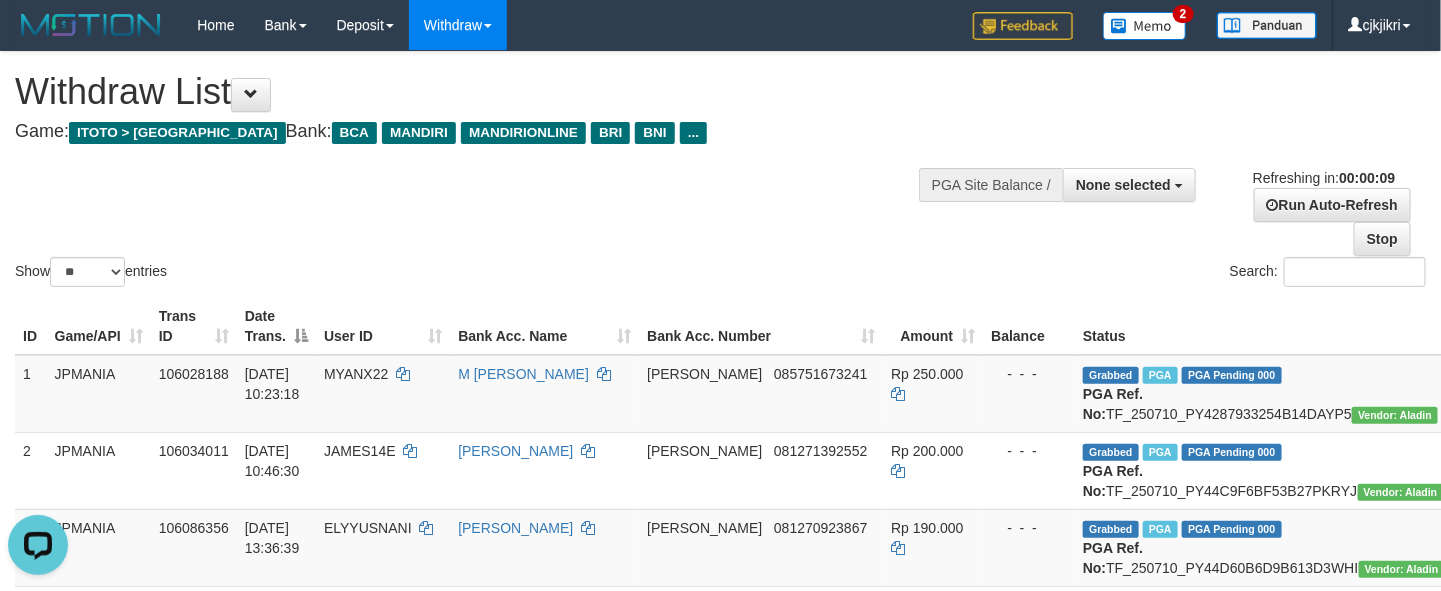 scroll, scrollTop: 0, scrollLeft: 0, axis: both 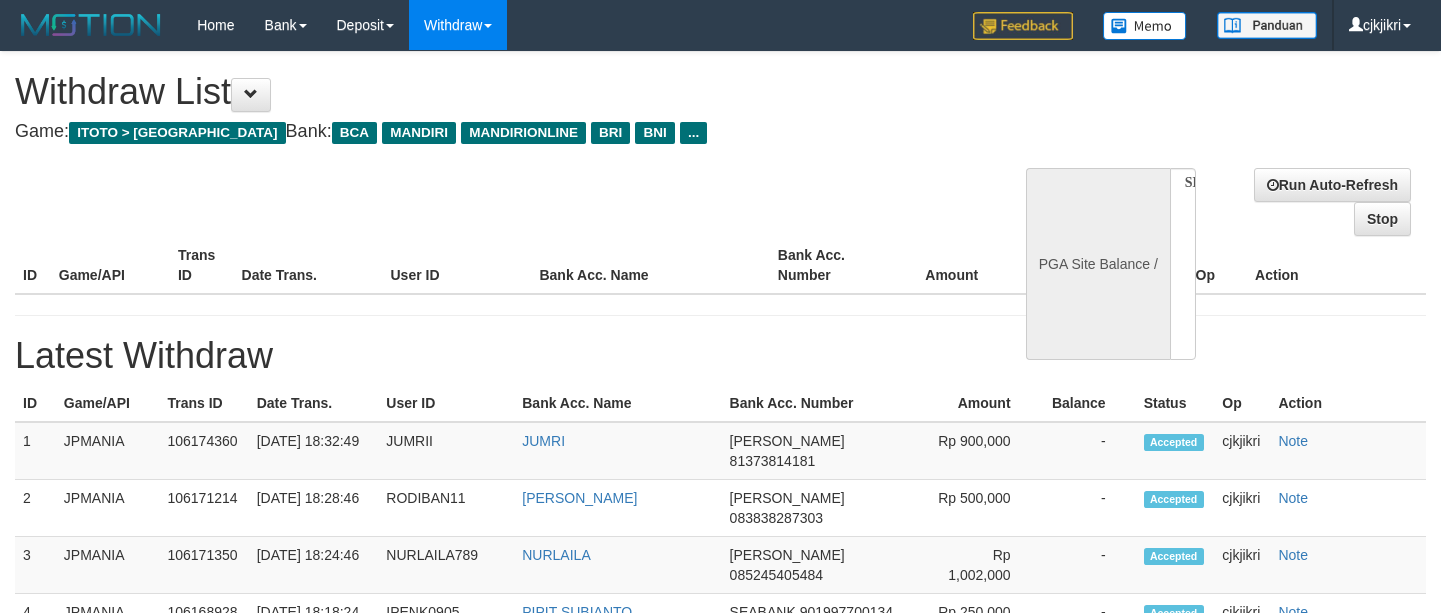 select 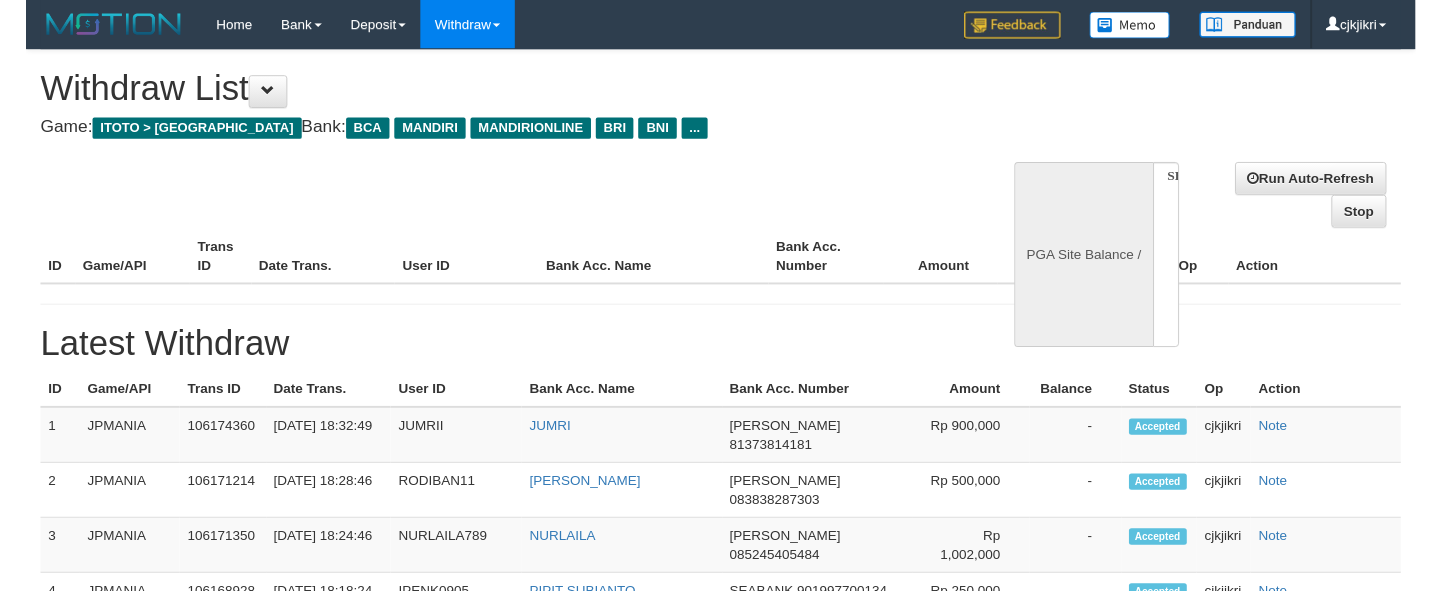 scroll, scrollTop: 0, scrollLeft: 0, axis: both 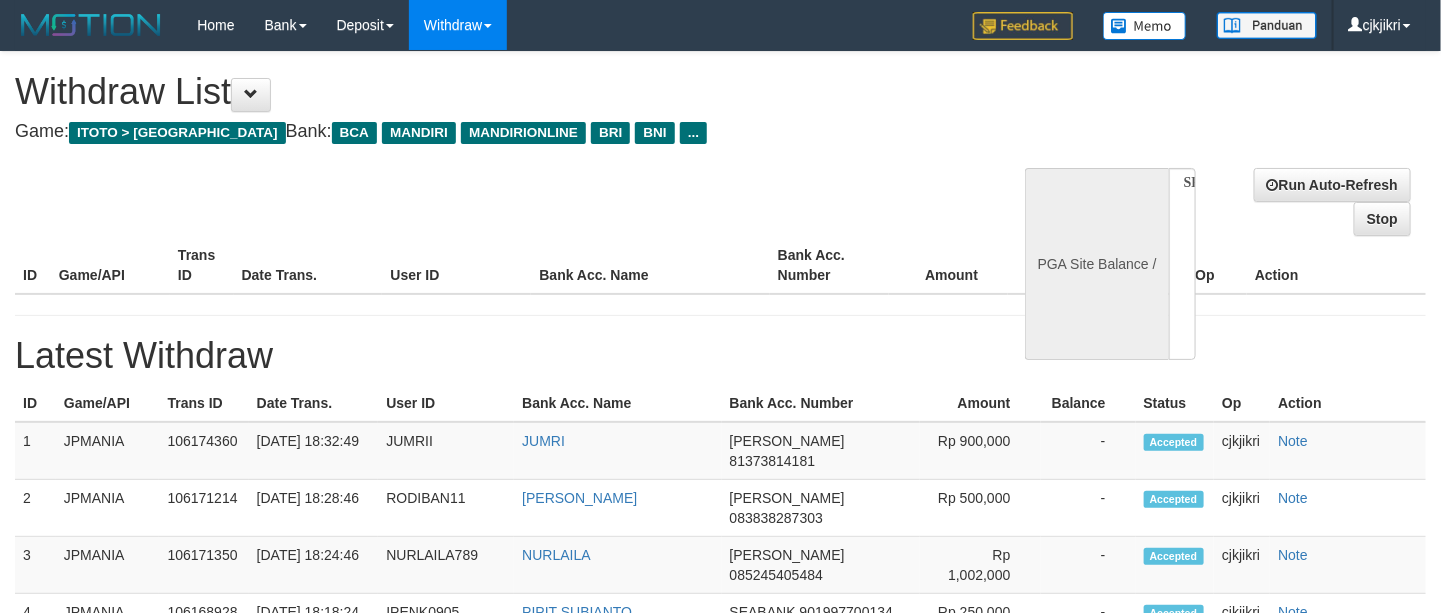select on "**" 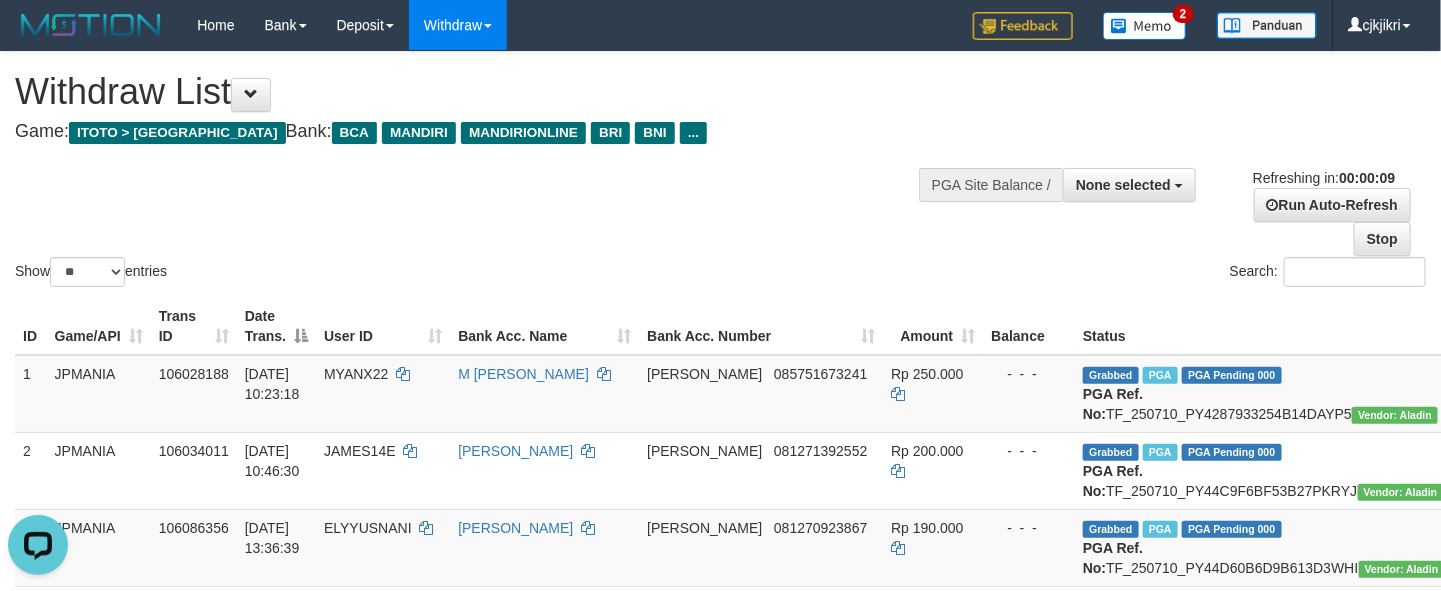 scroll, scrollTop: 0, scrollLeft: 0, axis: both 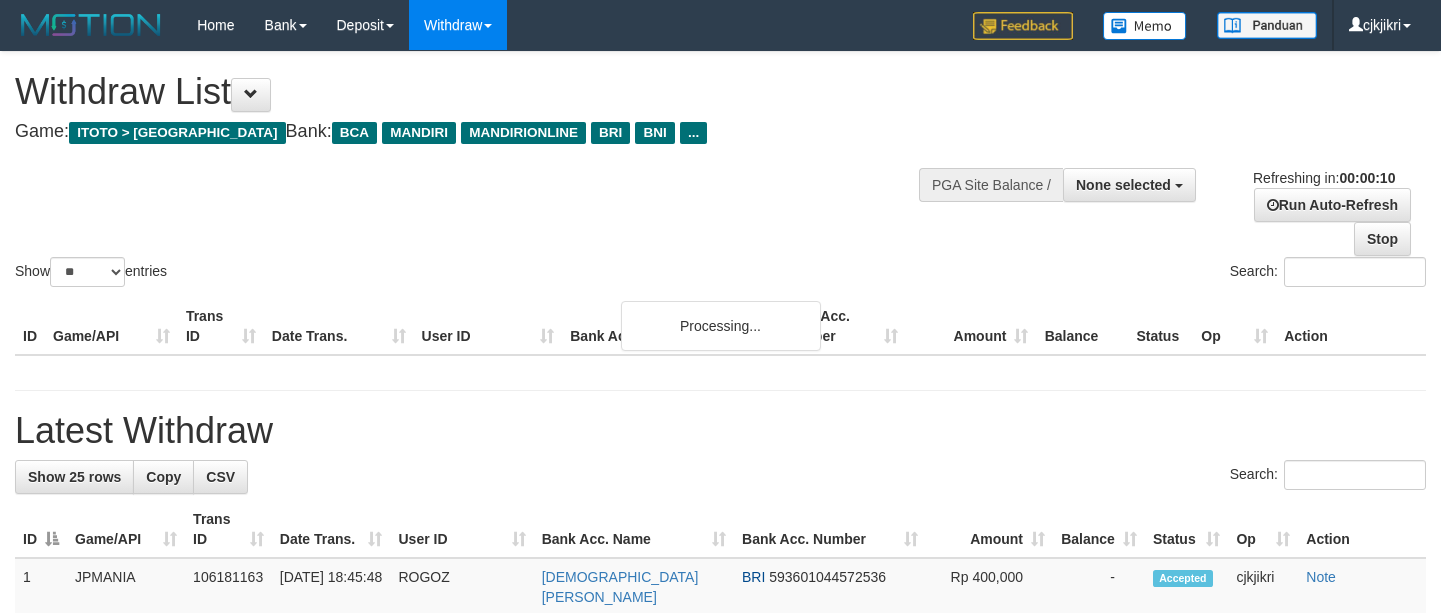 select 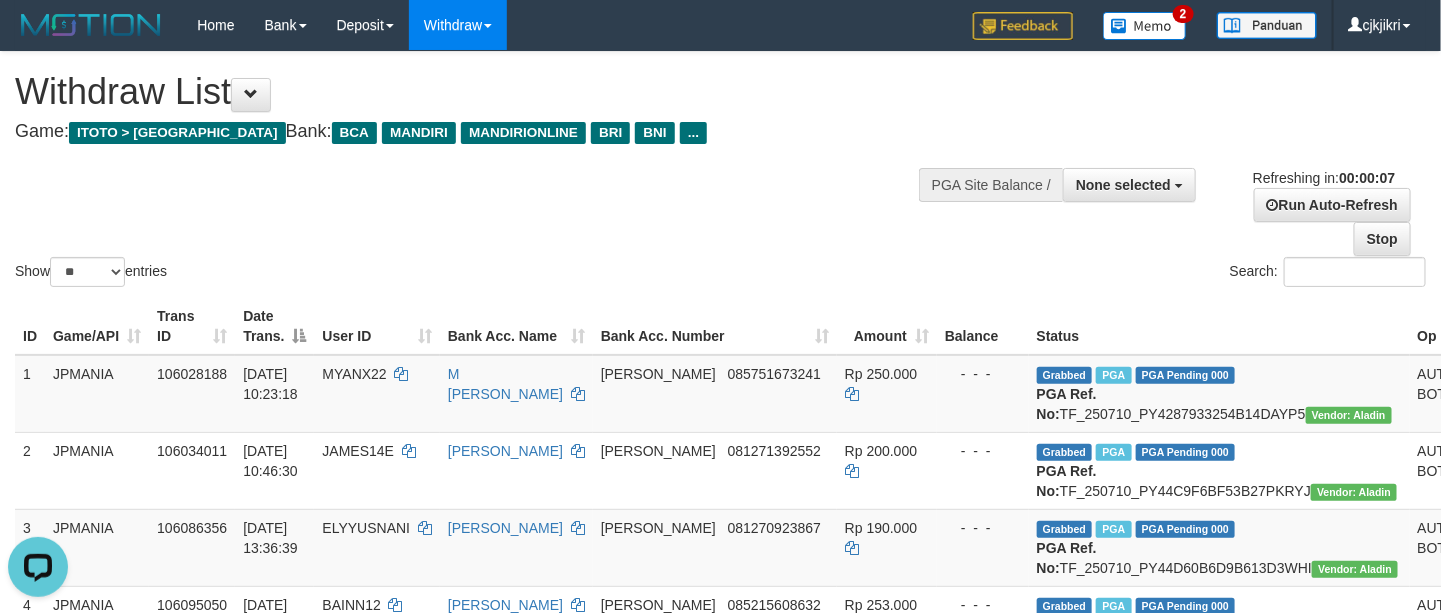 scroll, scrollTop: 0, scrollLeft: 0, axis: both 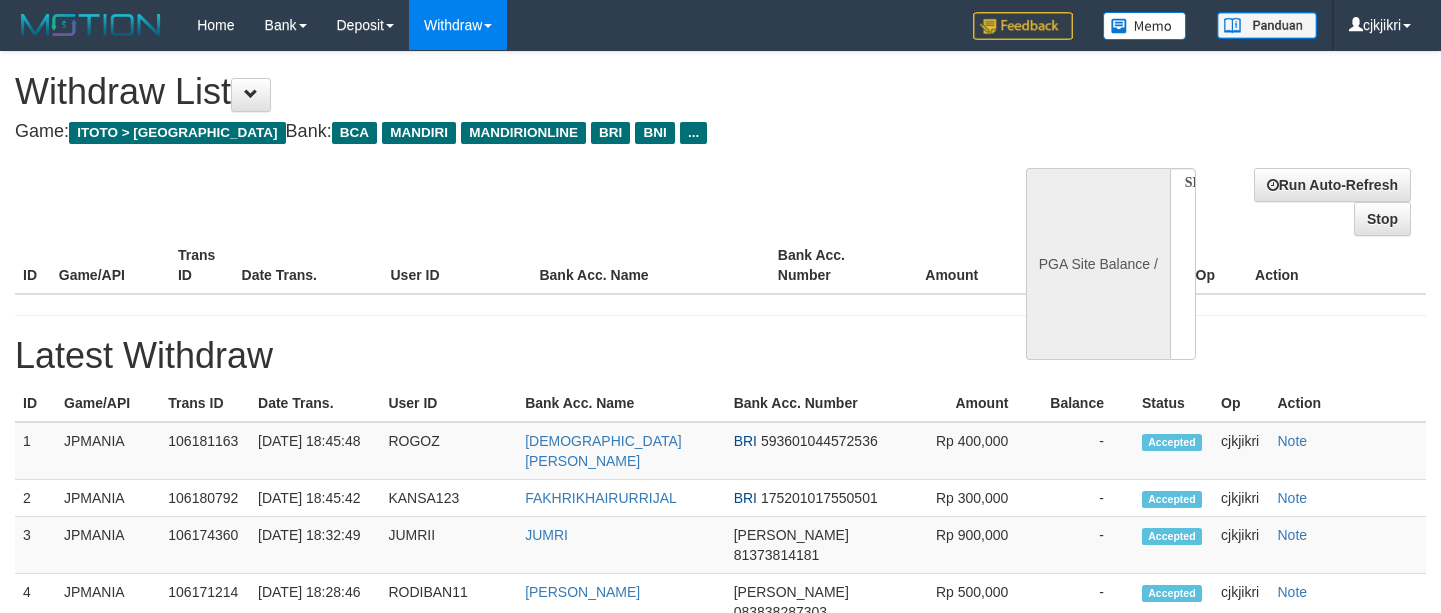 select 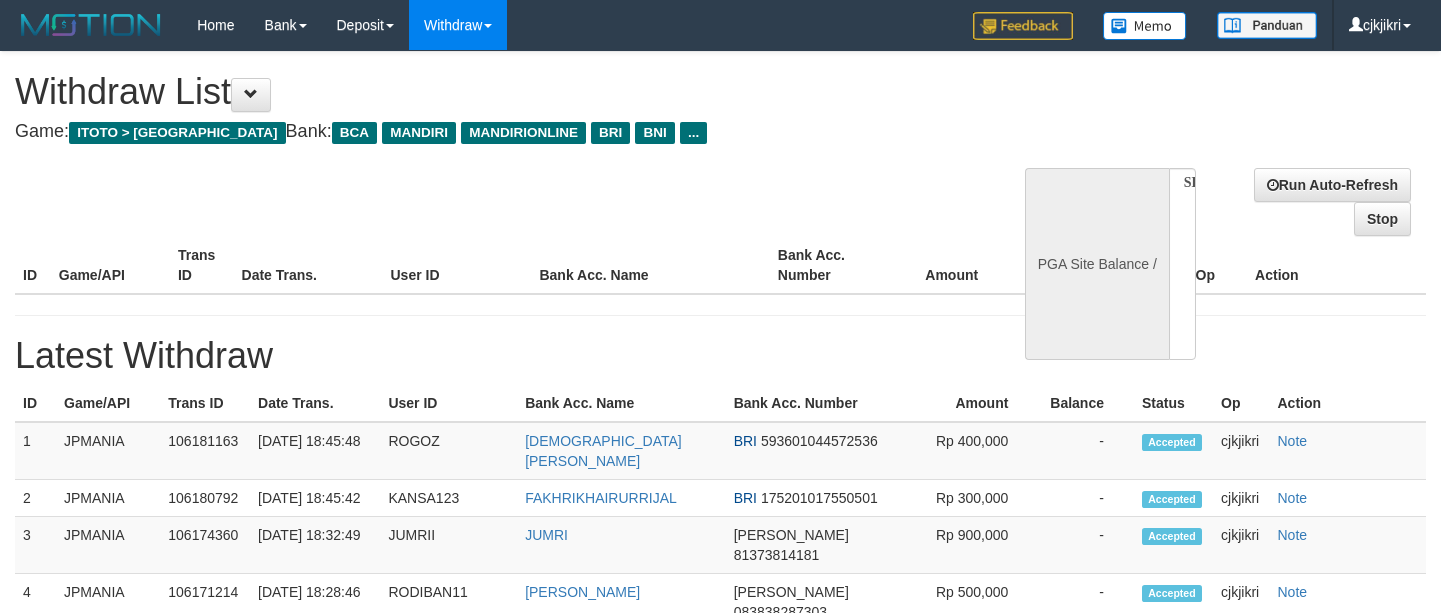 scroll, scrollTop: 0, scrollLeft: 0, axis: both 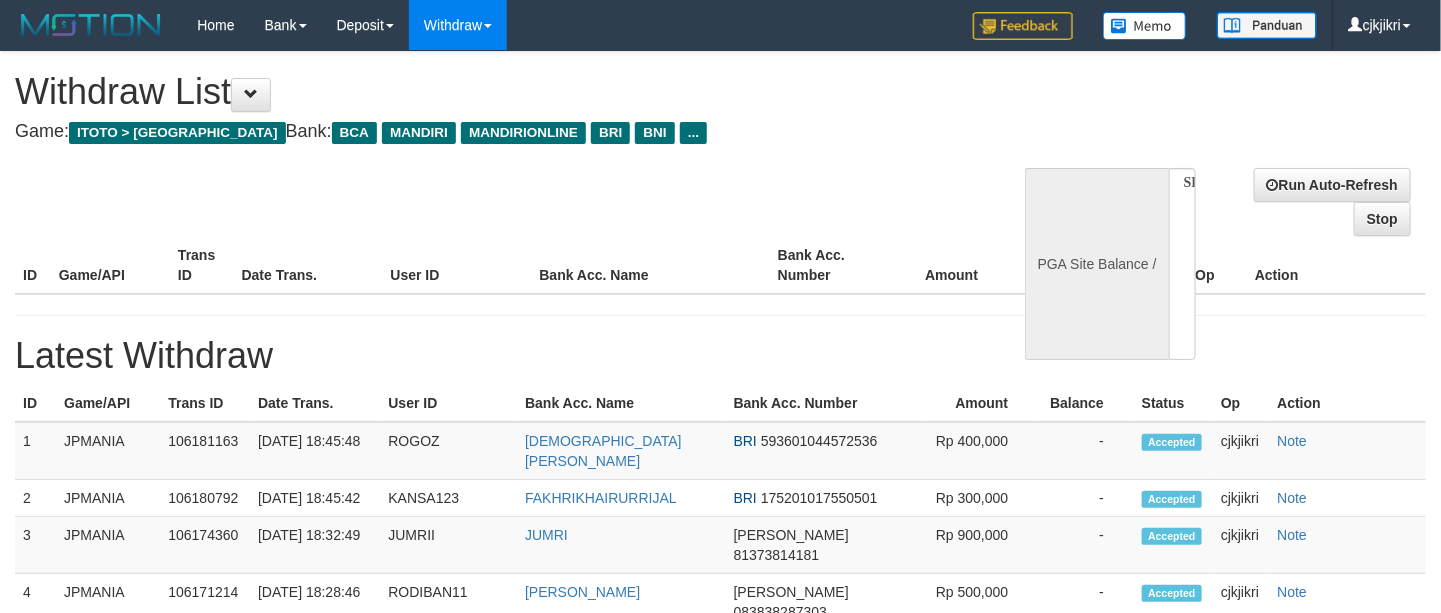 select on "**" 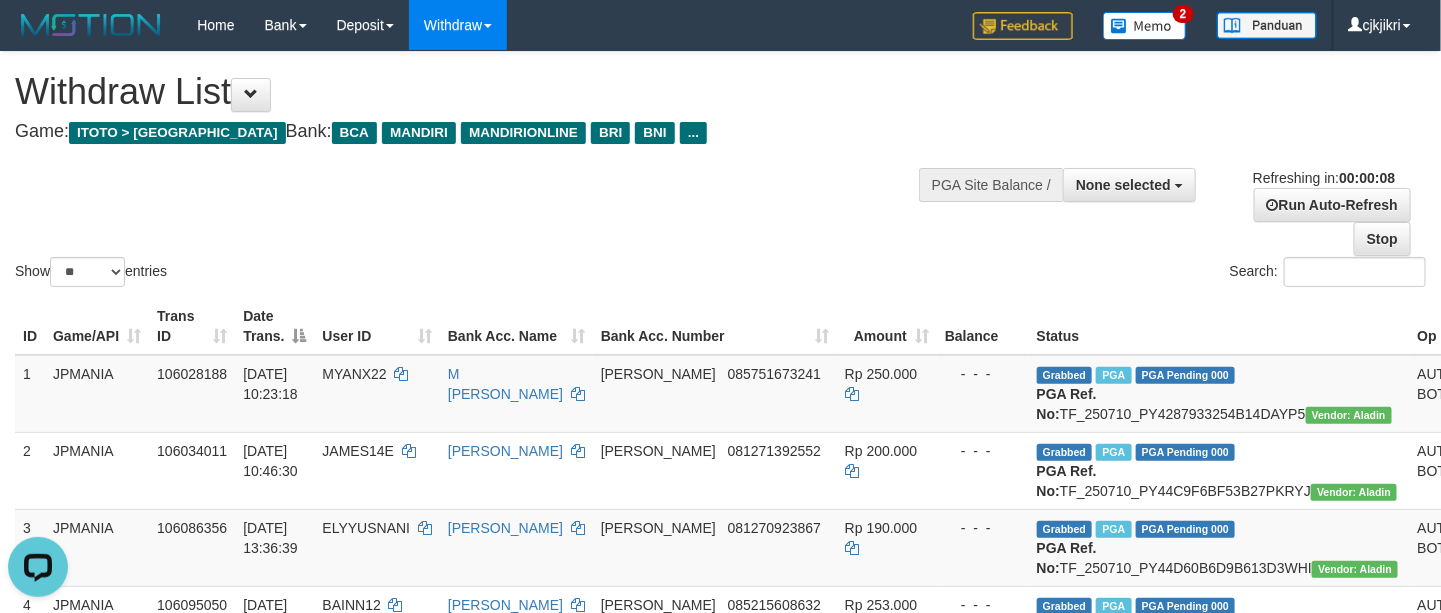 scroll, scrollTop: 0, scrollLeft: 0, axis: both 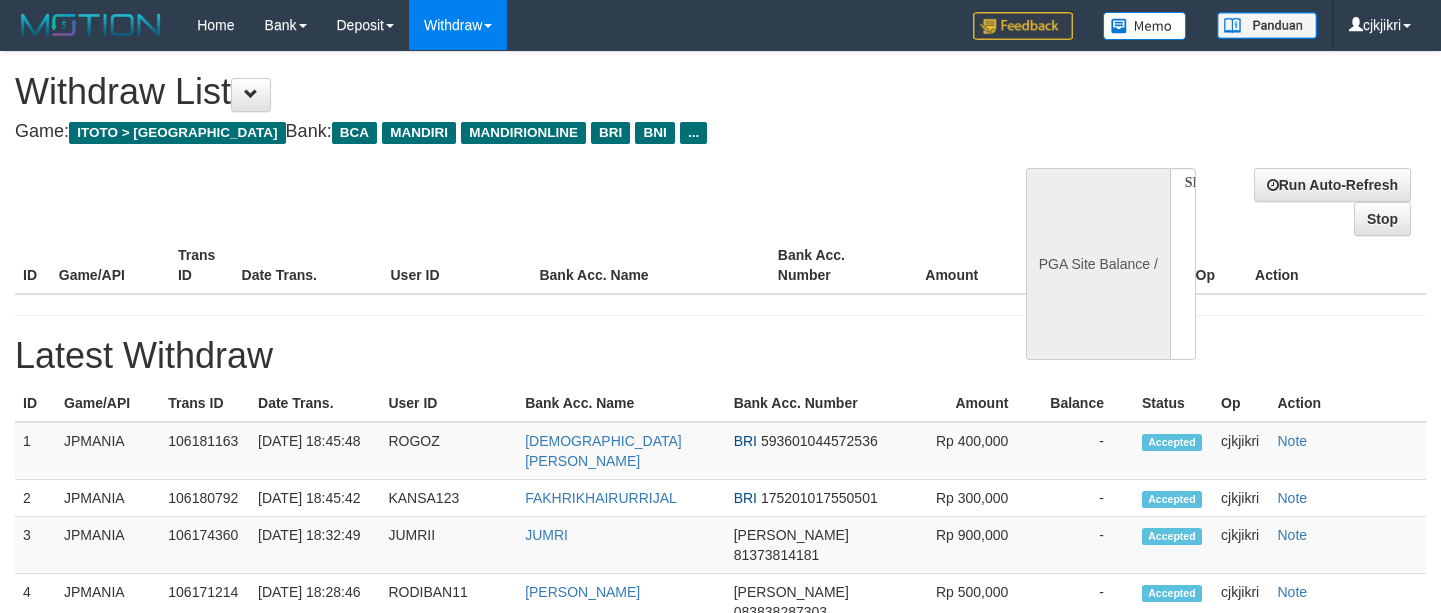 select 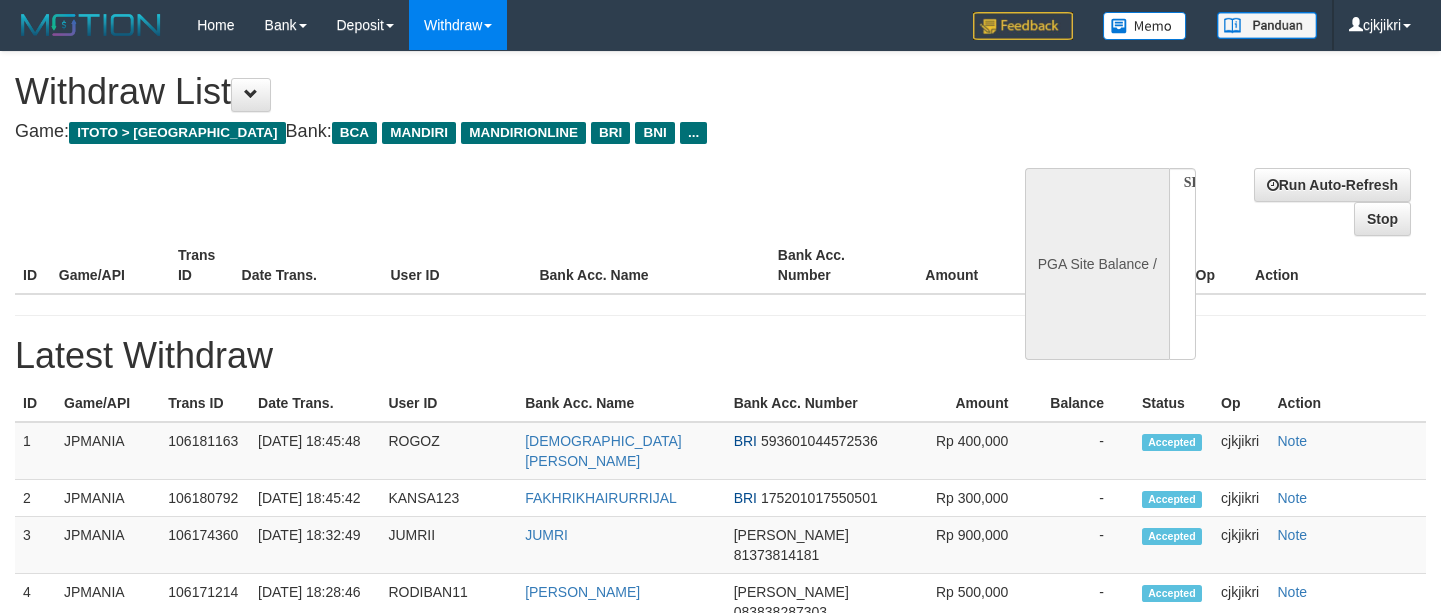 scroll, scrollTop: 0, scrollLeft: 0, axis: both 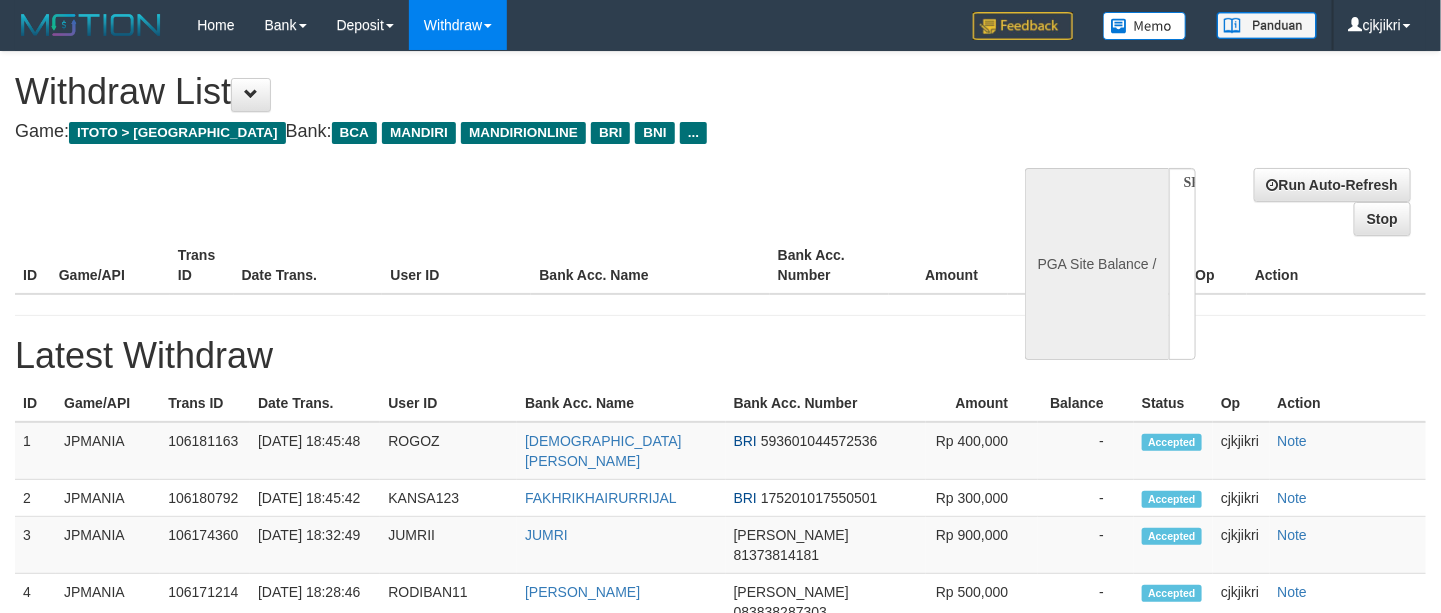 select on "**" 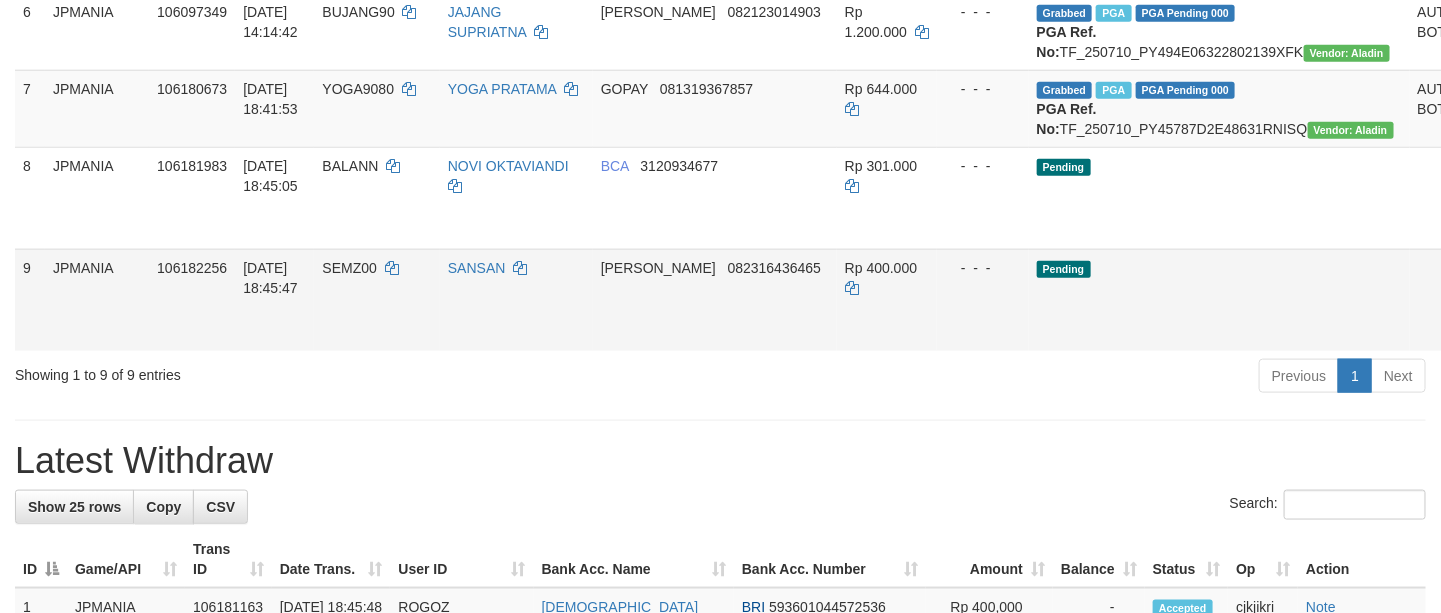 scroll, scrollTop: 750, scrollLeft: 0, axis: vertical 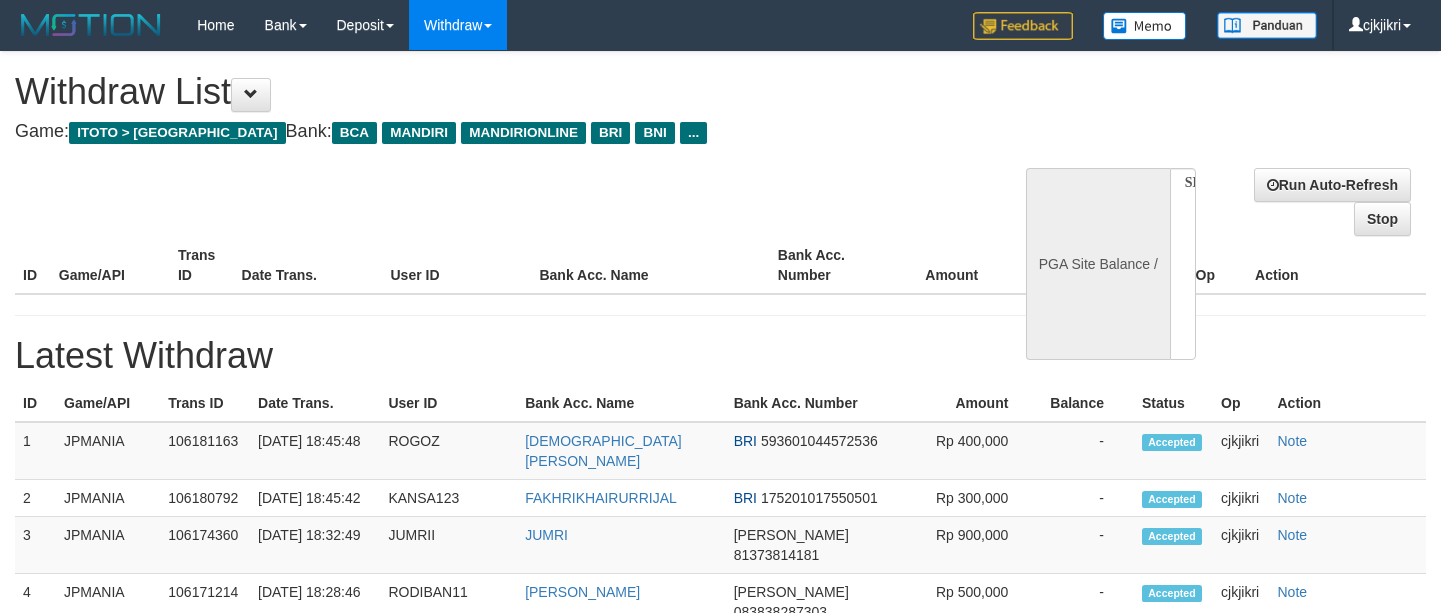 select 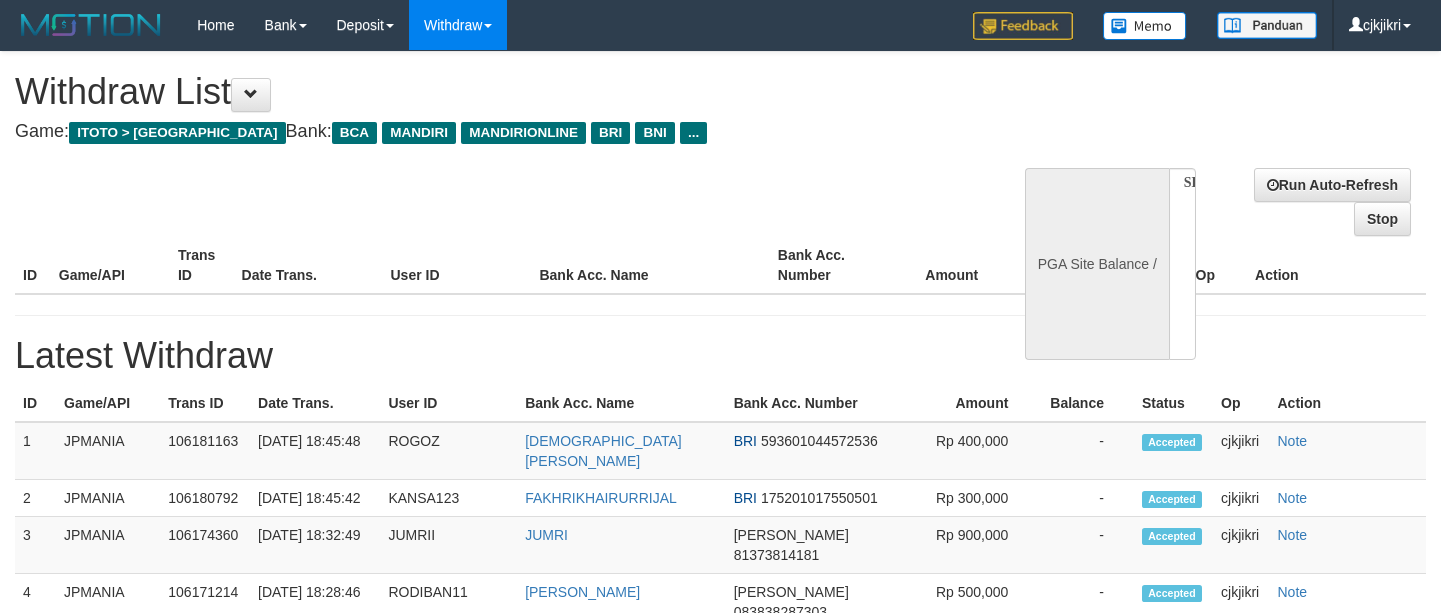 scroll, scrollTop: 0, scrollLeft: 0, axis: both 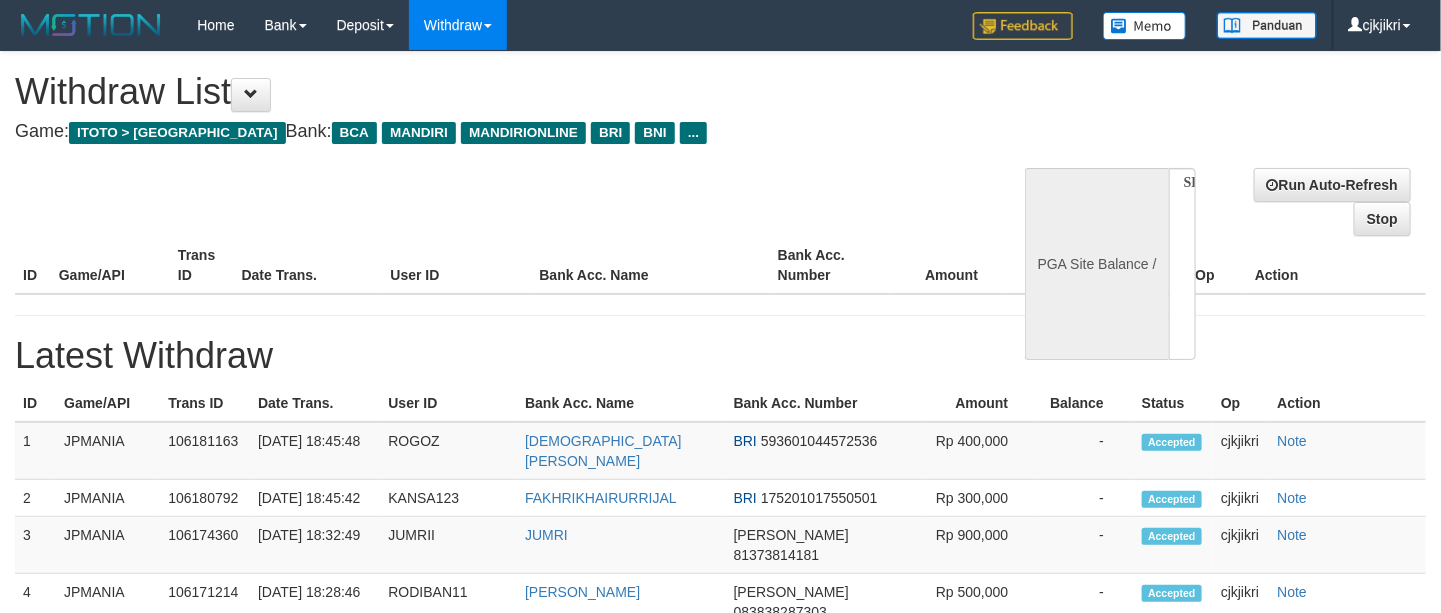 select on "**" 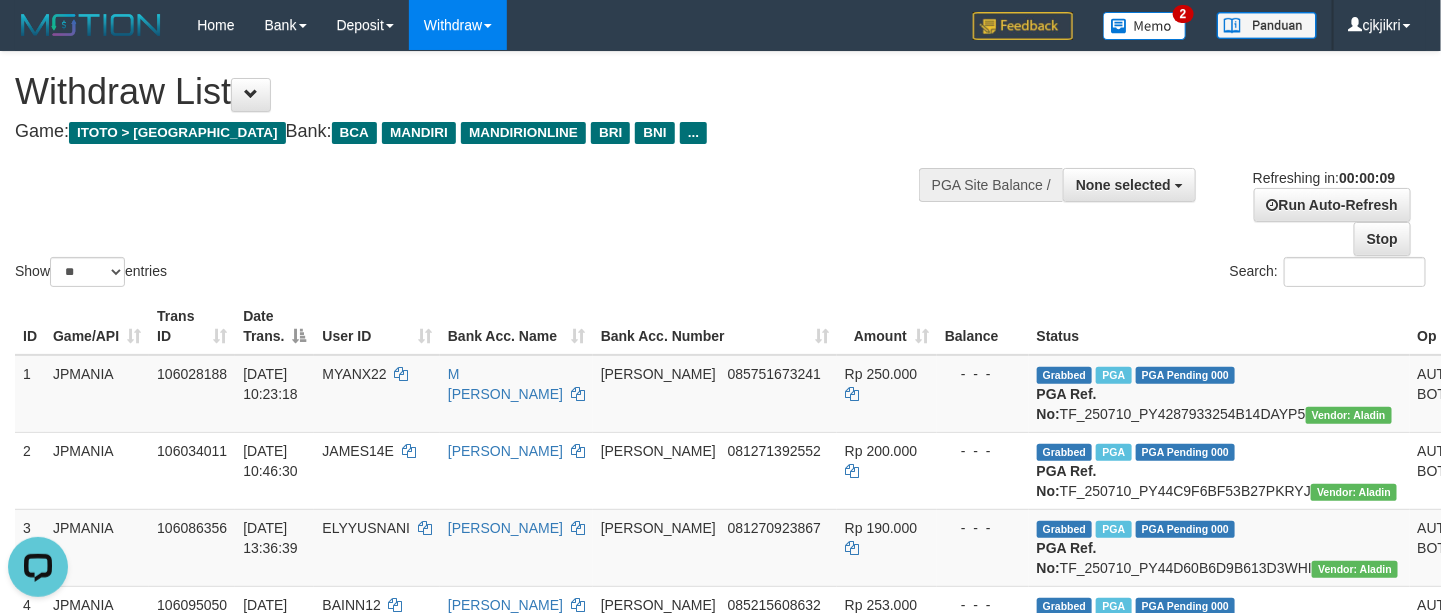 scroll, scrollTop: 0, scrollLeft: 0, axis: both 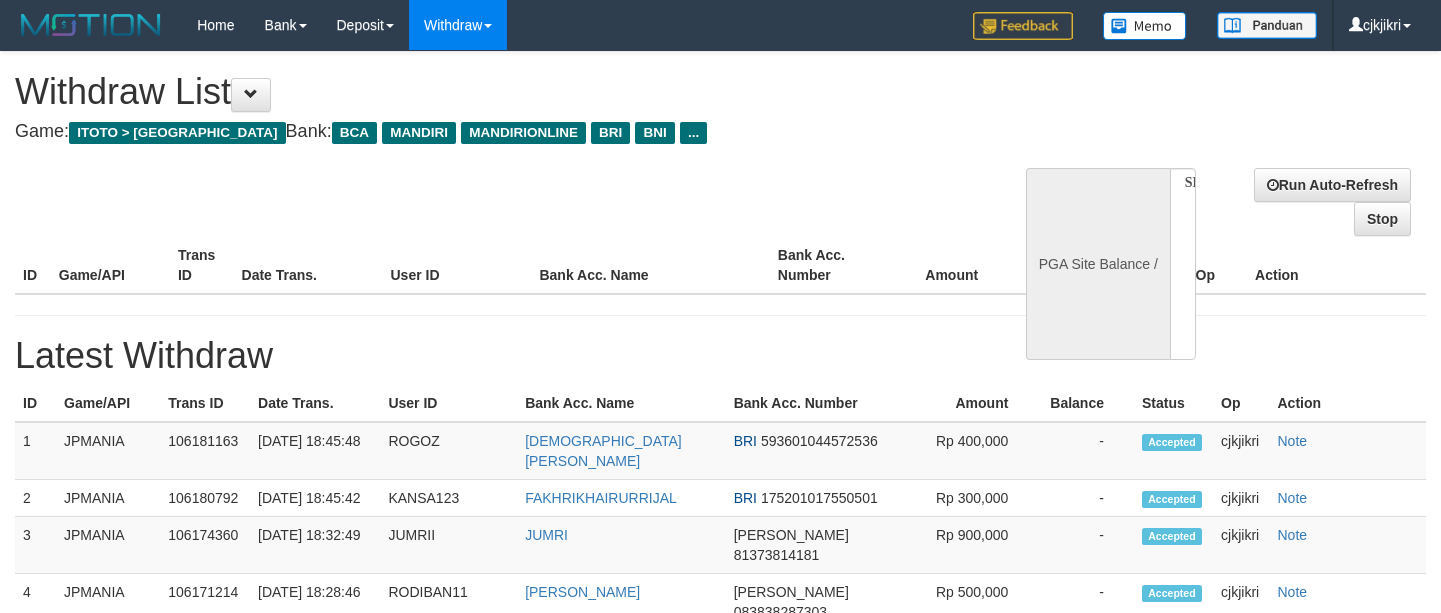 select 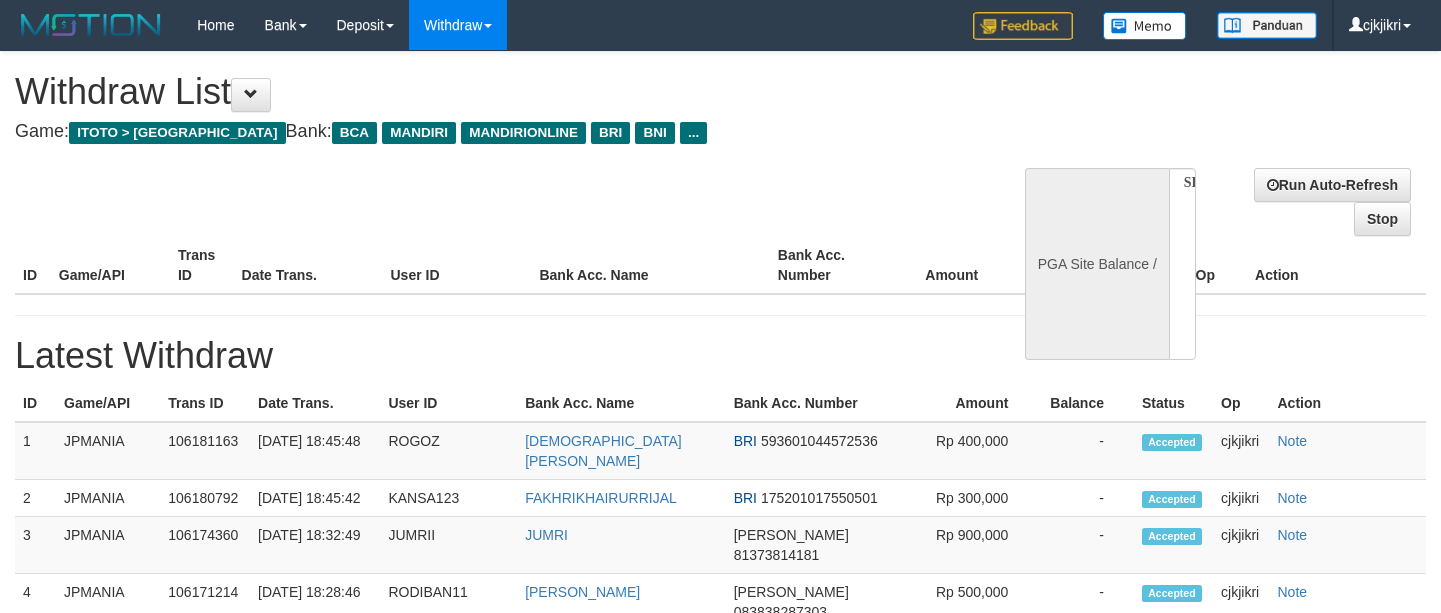 scroll, scrollTop: 0, scrollLeft: 0, axis: both 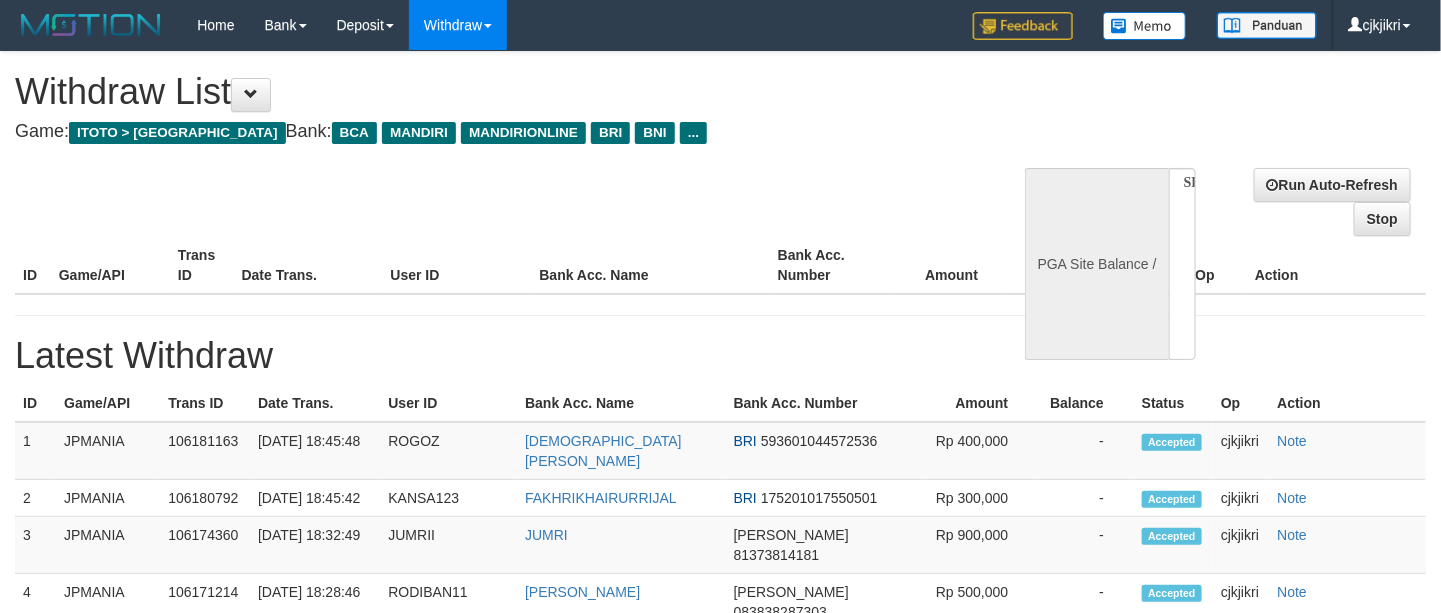 select on "**" 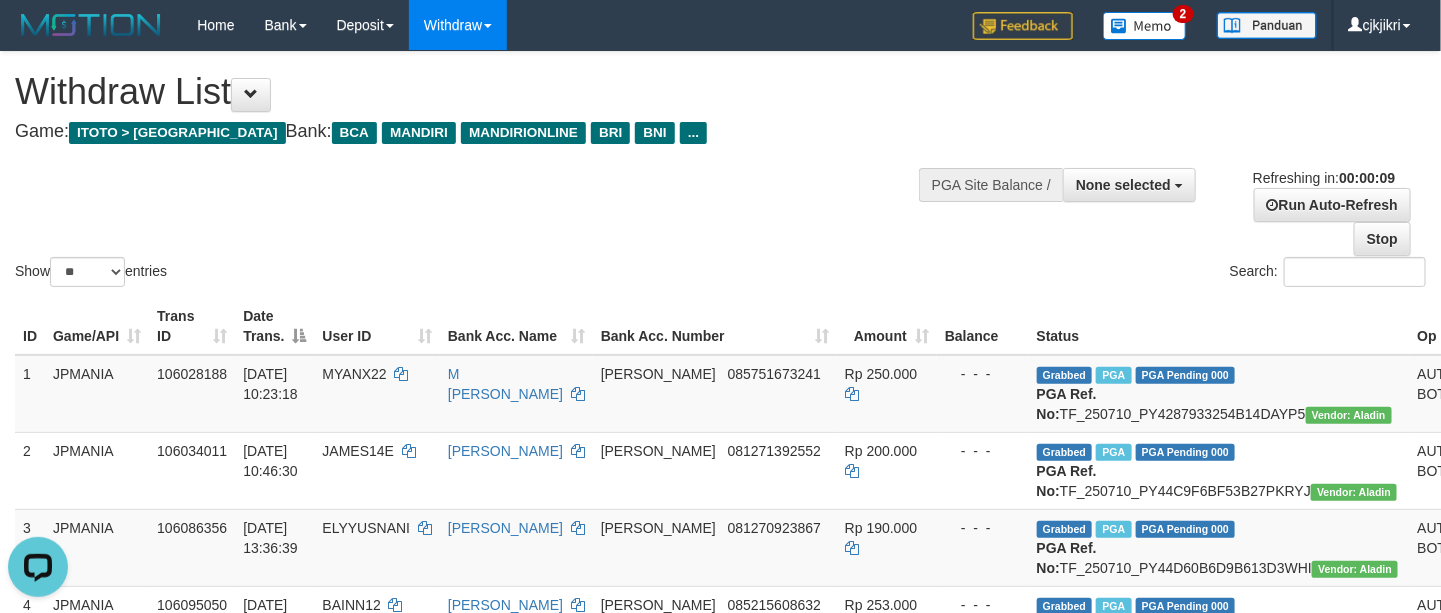 scroll, scrollTop: 0, scrollLeft: 0, axis: both 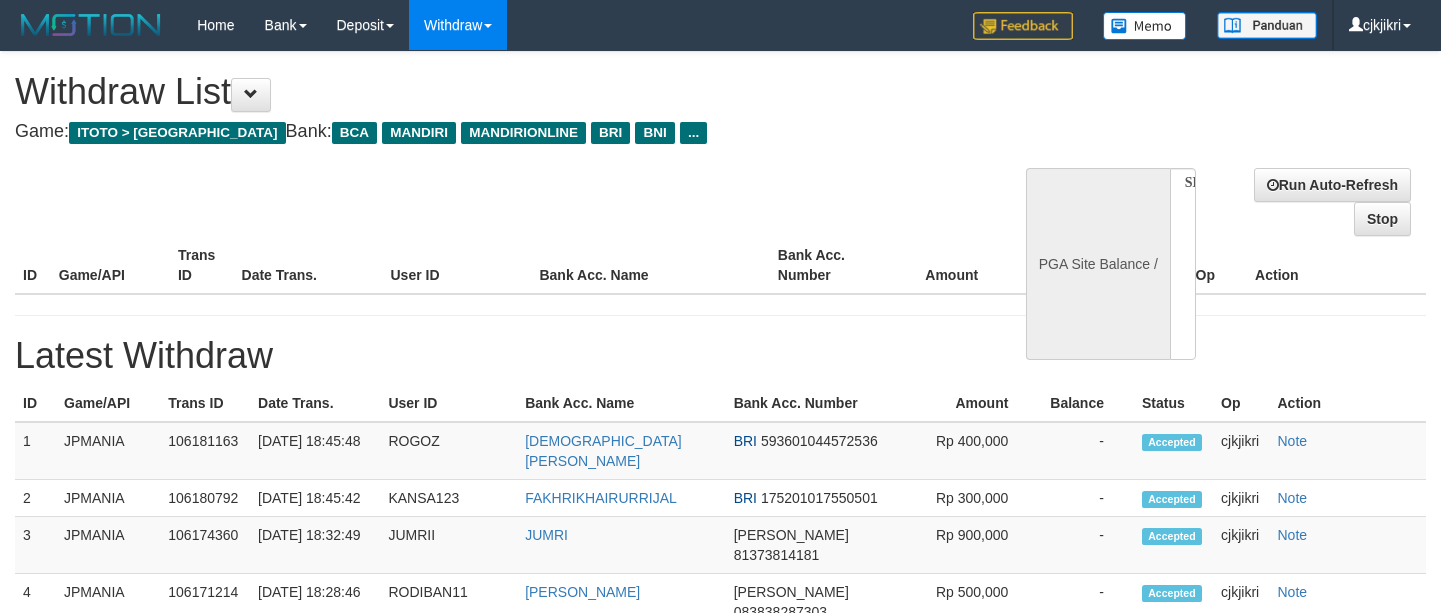 select 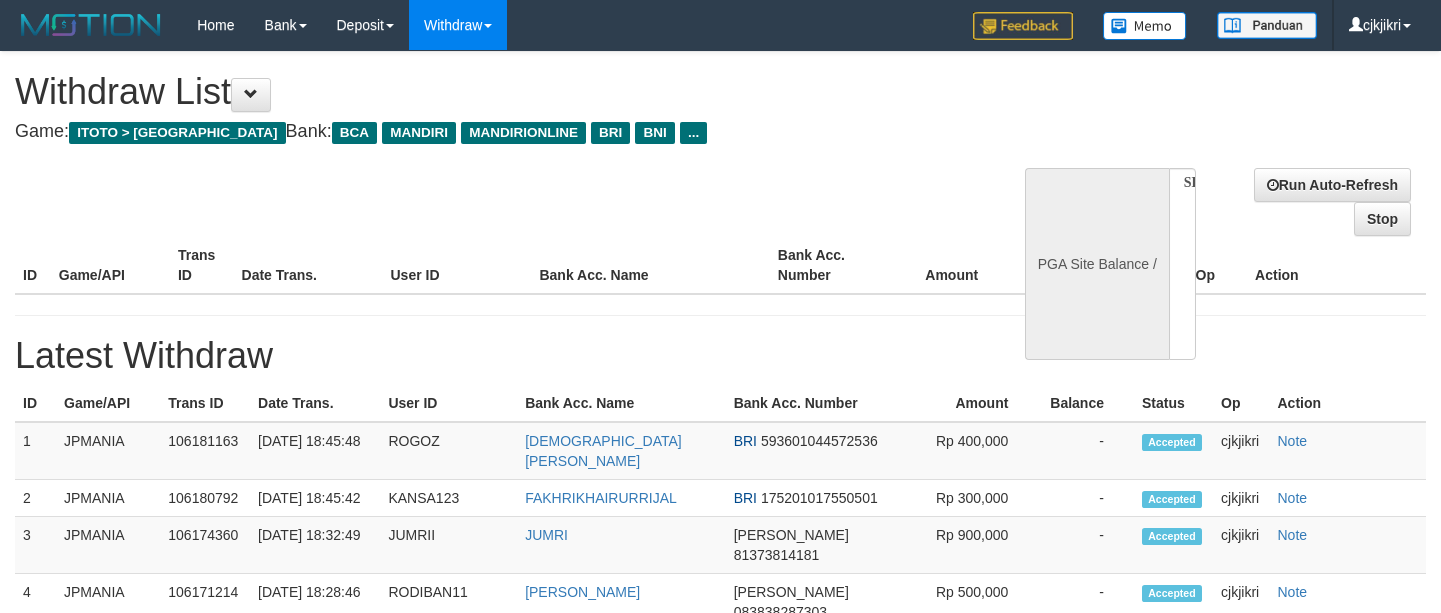 scroll, scrollTop: 0, scrollLeft: 0, axis: both 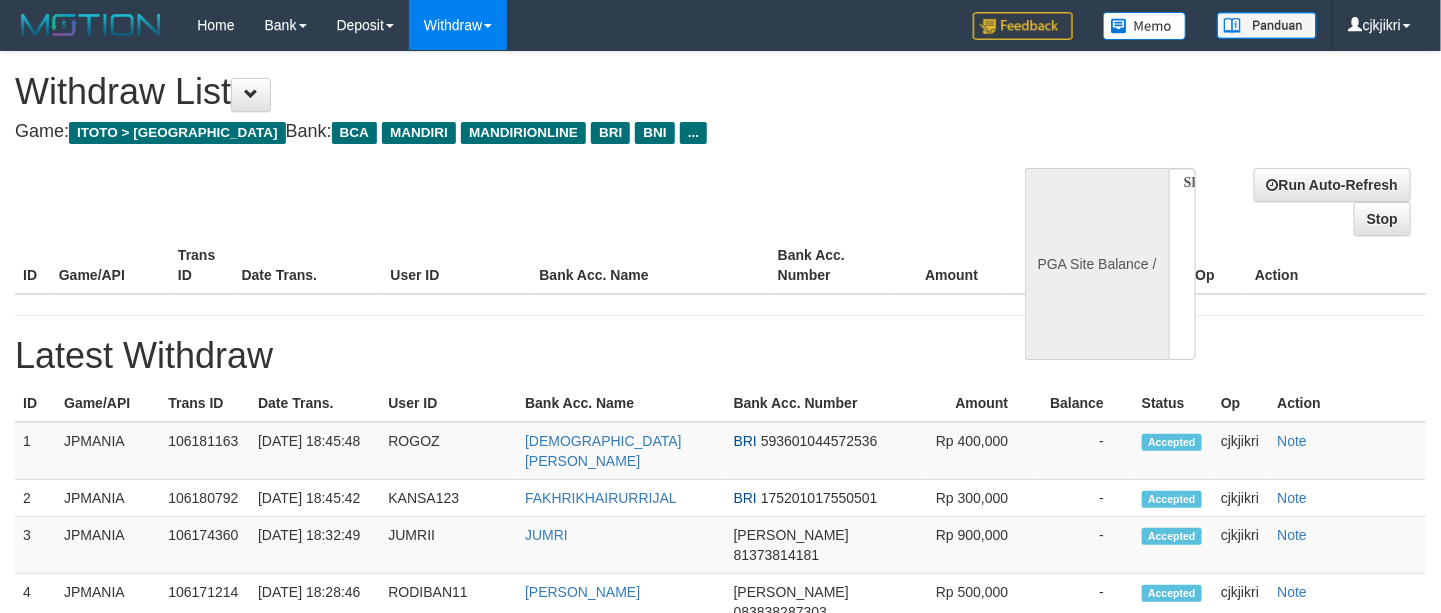 select on "**" 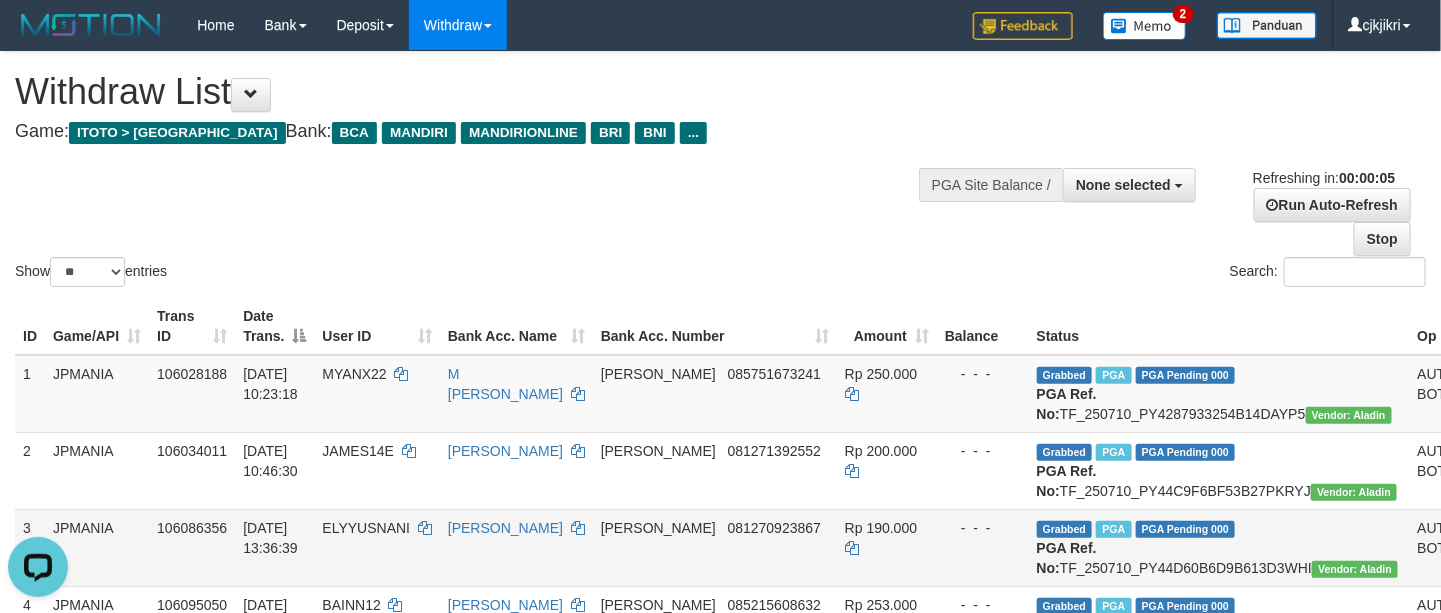 scroll, scrollTop: 0, scrollLeft: 0, axis: both 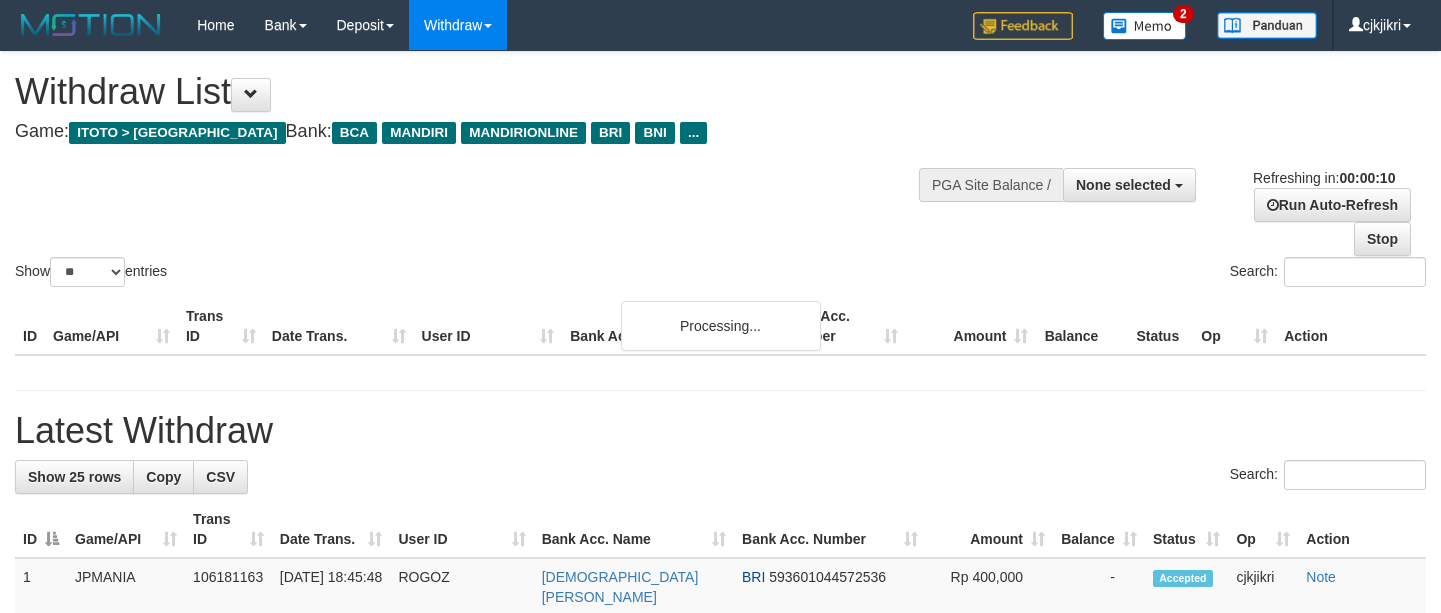 select 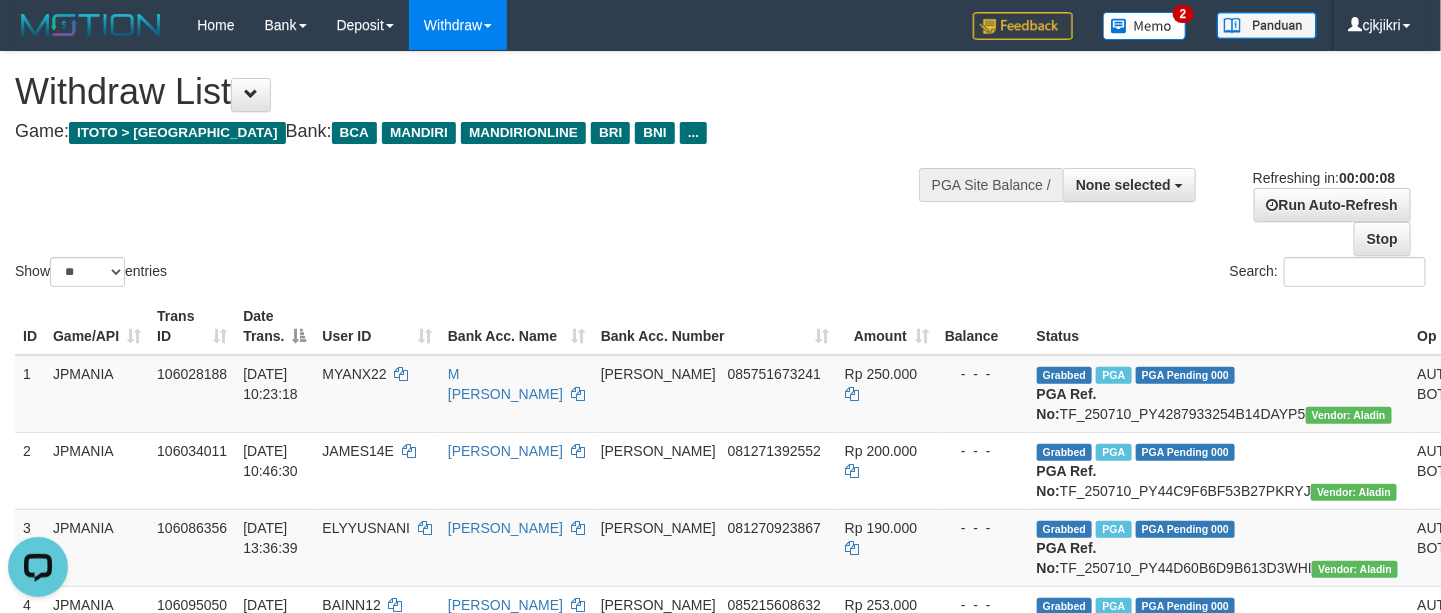 scroll, scrollTop: 0, scrollLeft: 0, axis: both 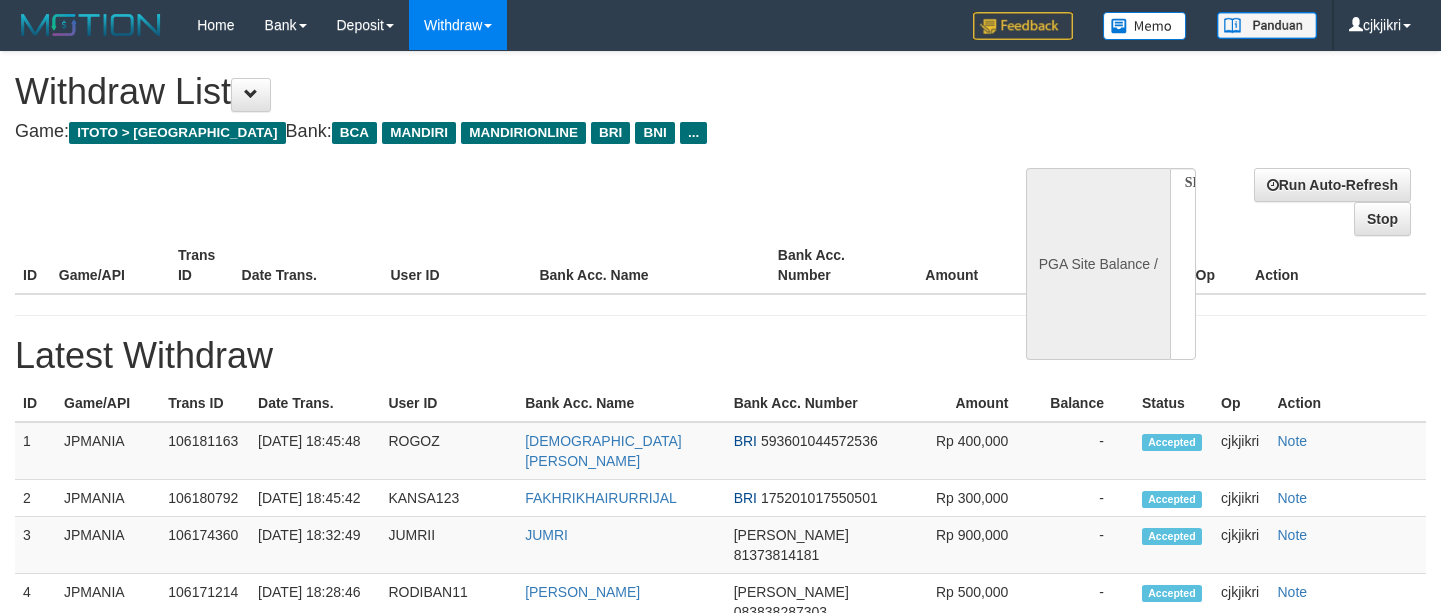 select 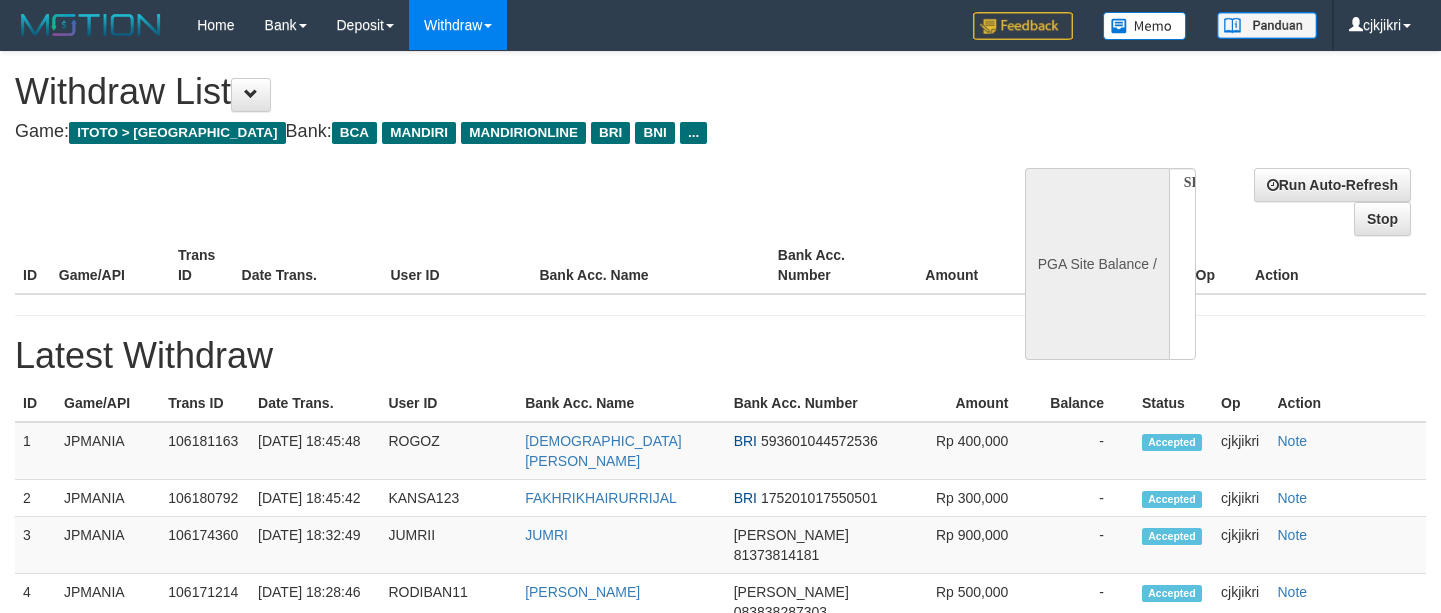scroll, scrollTop: 0, scrollLeft: 0, axis: both 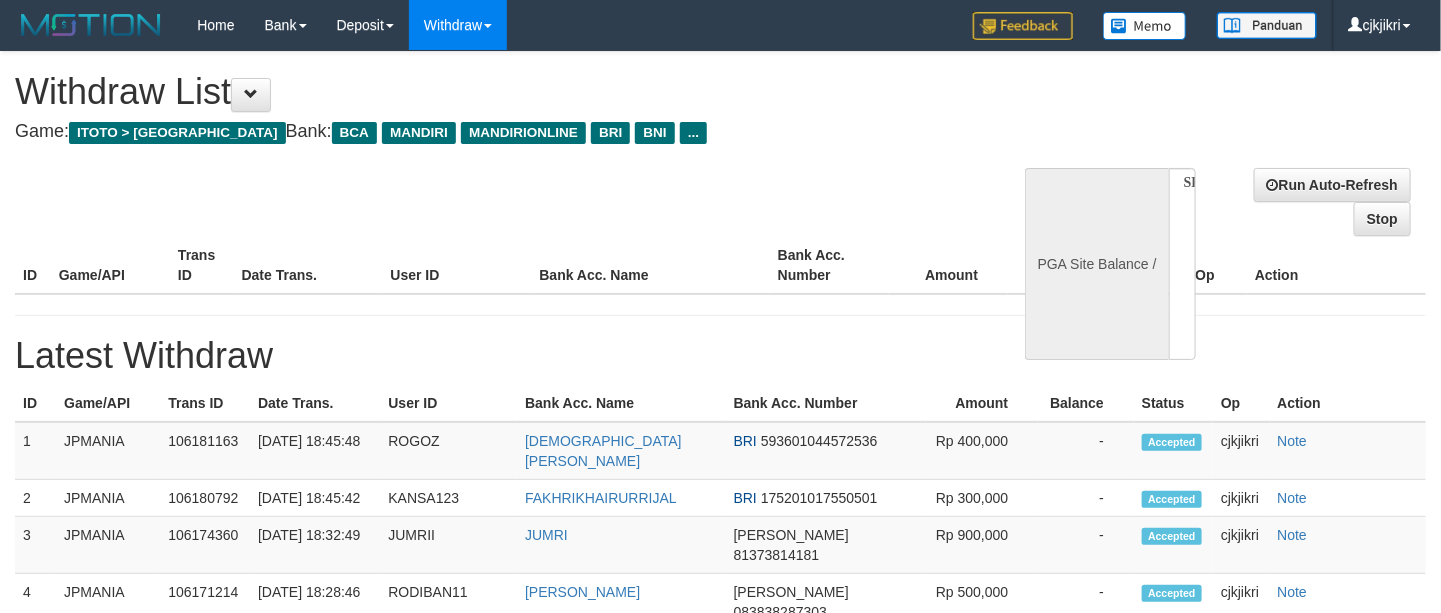 select on "**" 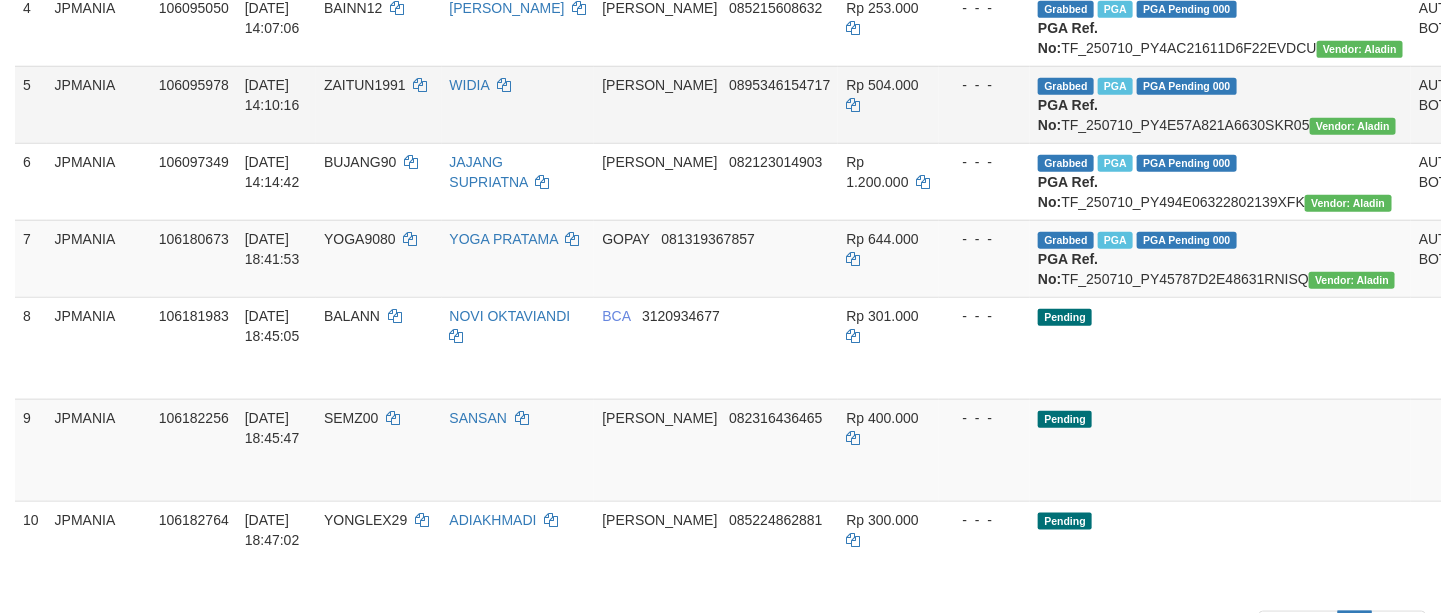 scroll, scrollTop: 600, scrollLeft: 0, axis: vertical 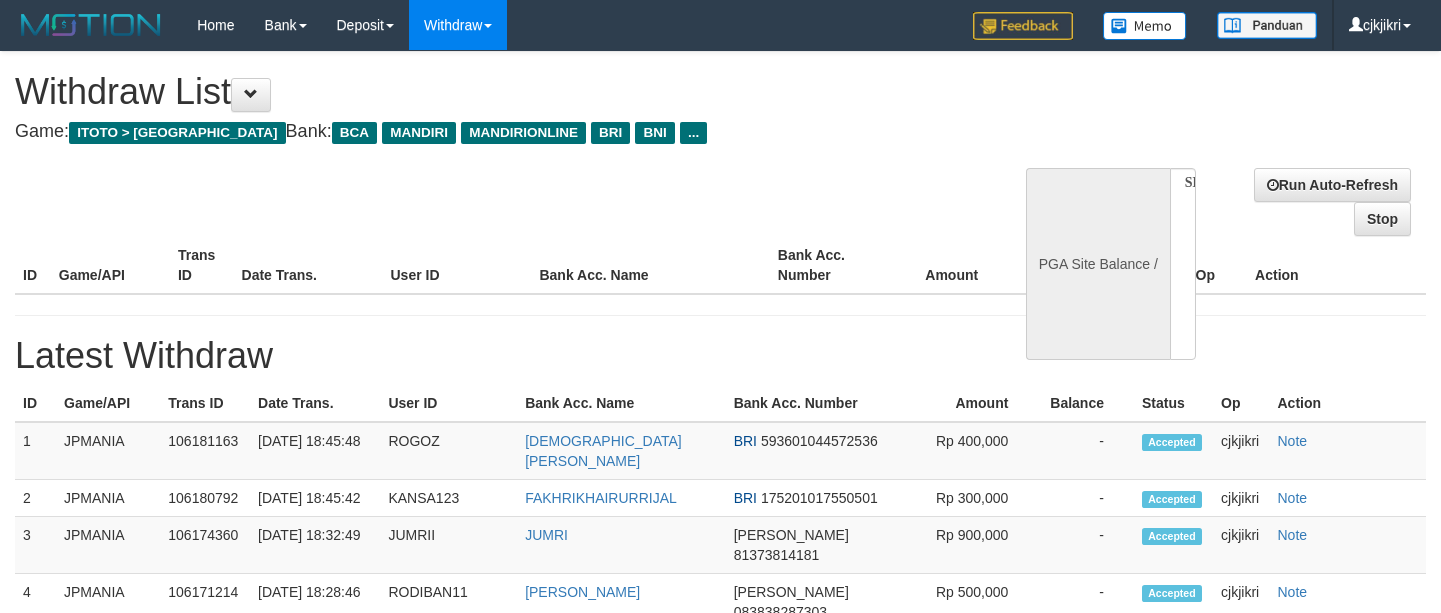 select 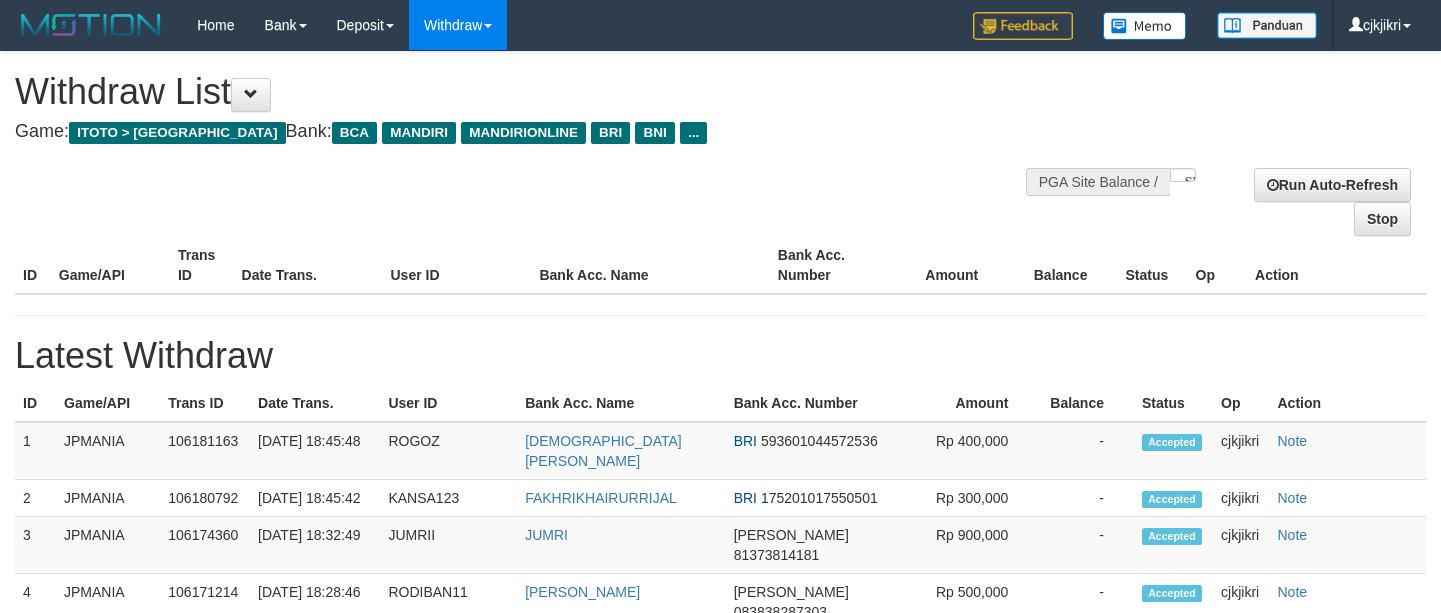 scroll, scrollTop: 0, scrollLeft: 0, axis: both 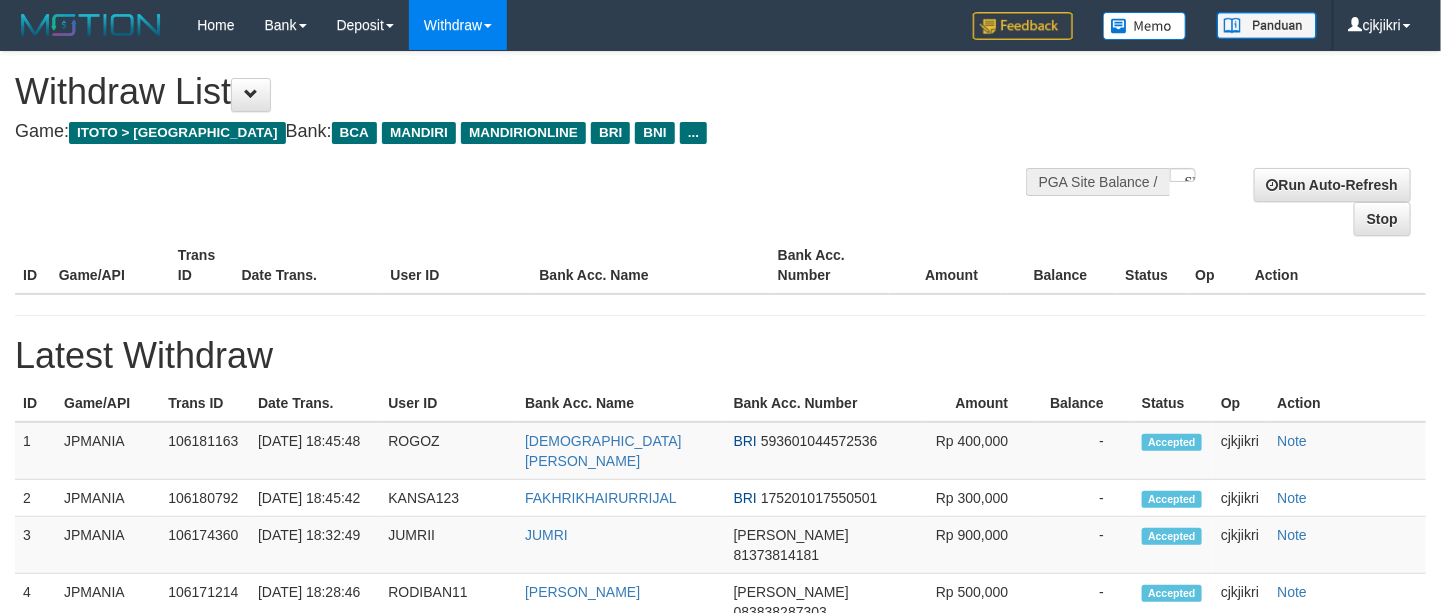 select on "**" 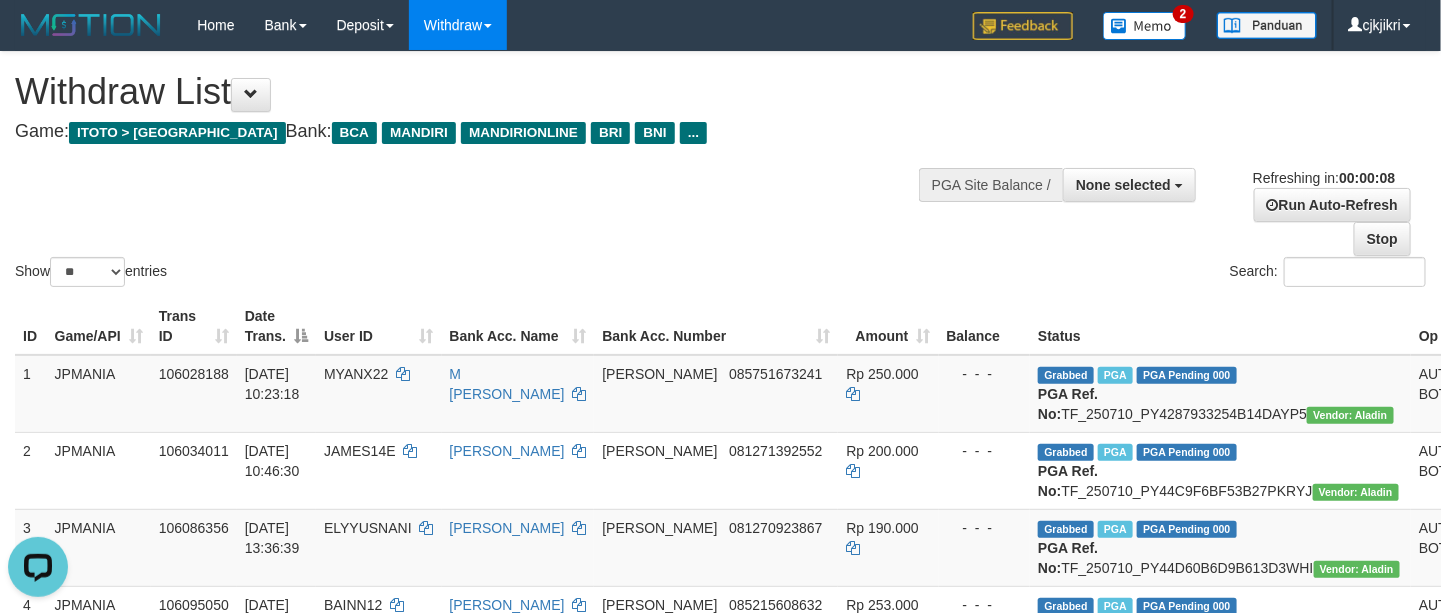 scroll, scrollTop: 0, scrollLeft: 0, axis: both 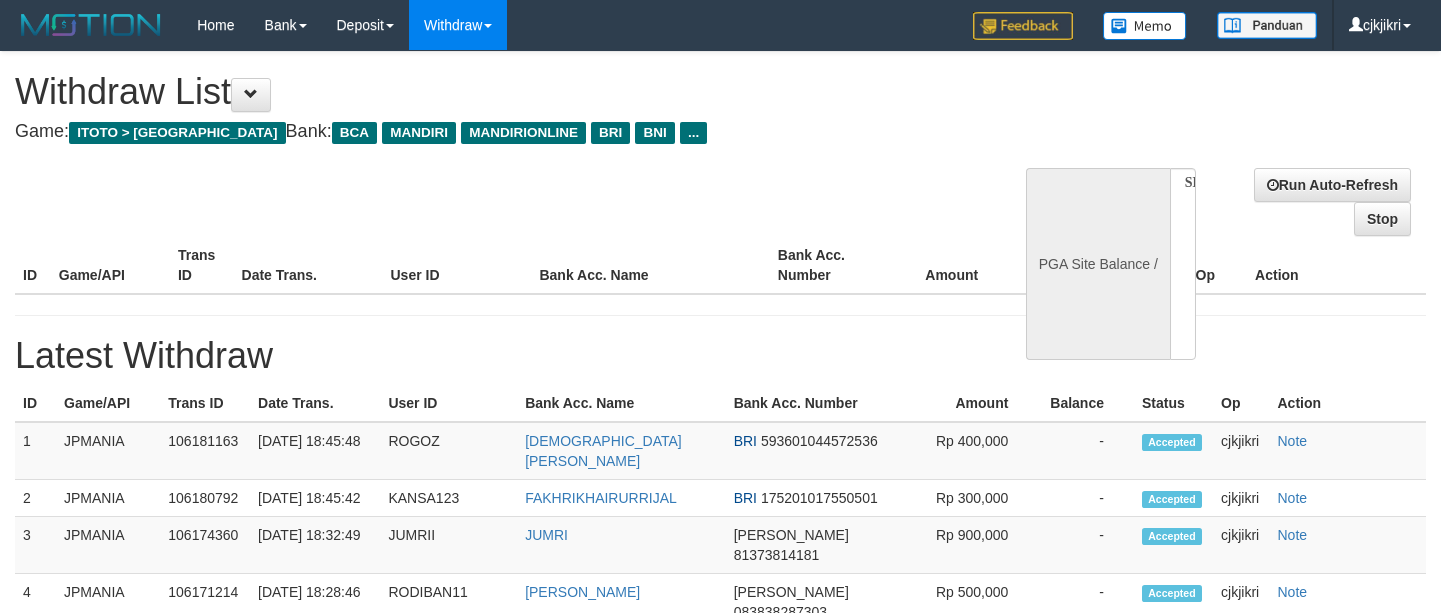 select 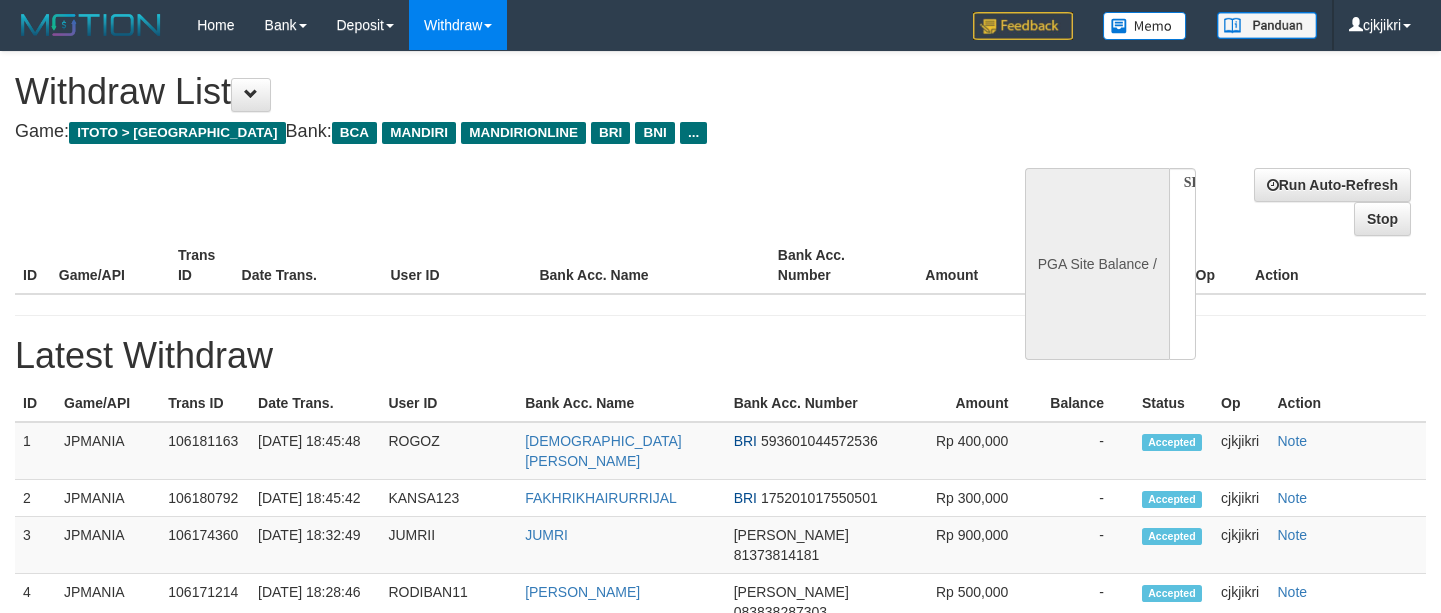 scroll, scrollTop: 0, scrollLeft: 0, axis: both 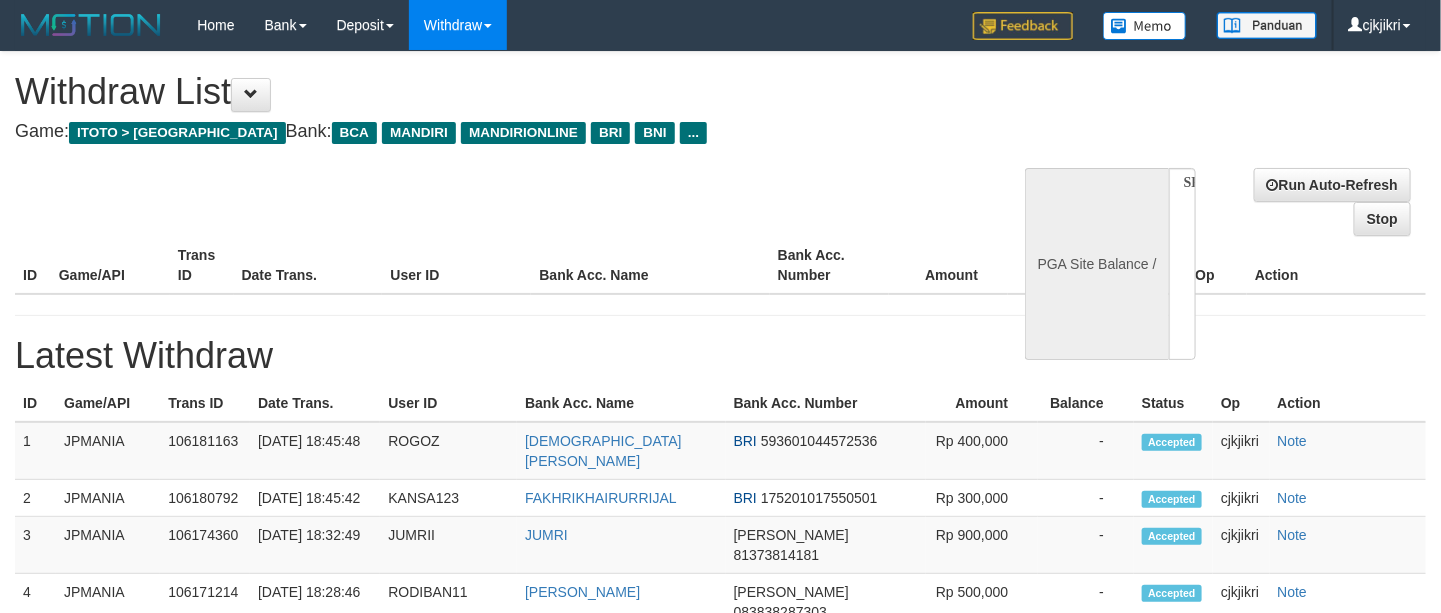 select on "**" 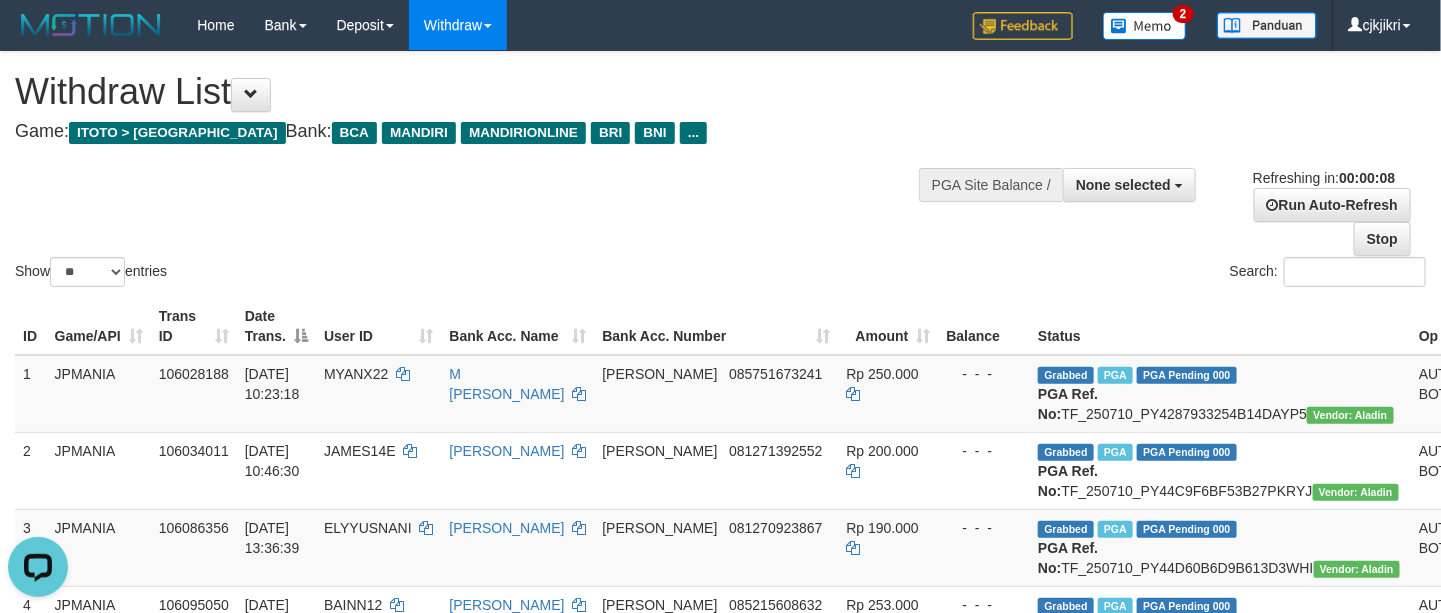 scroll, scrollTop: 0, scrollLeft: 0, axis: both 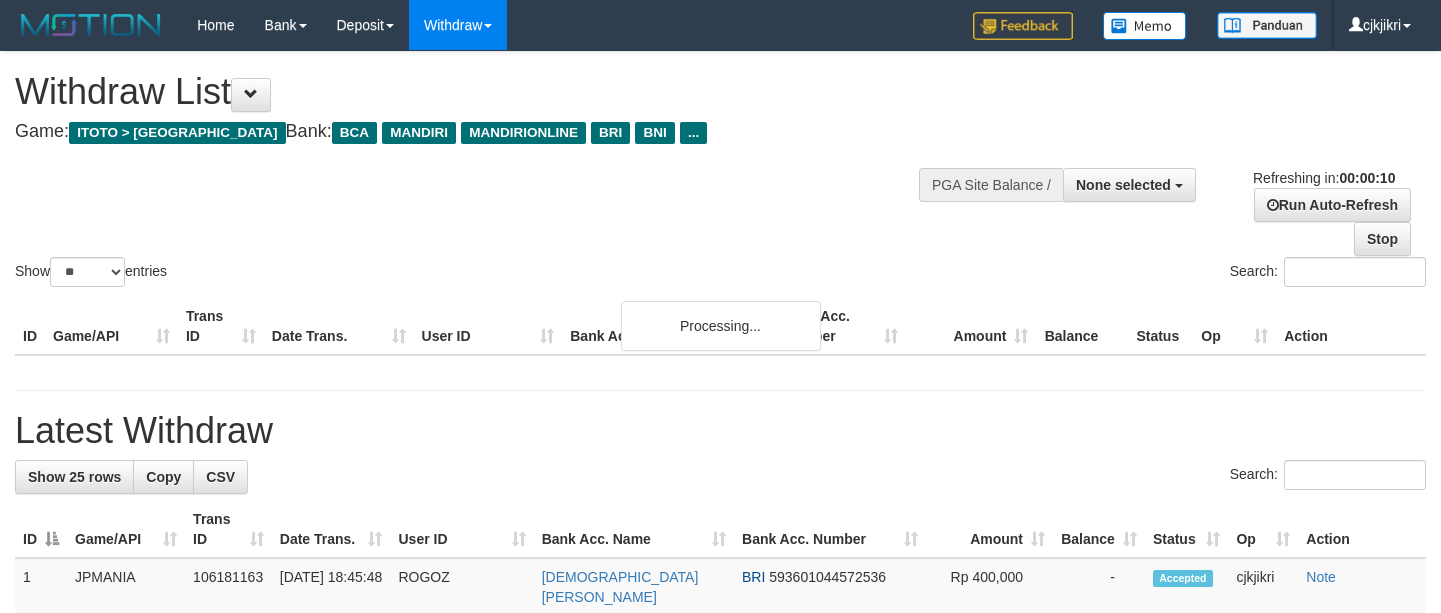 select 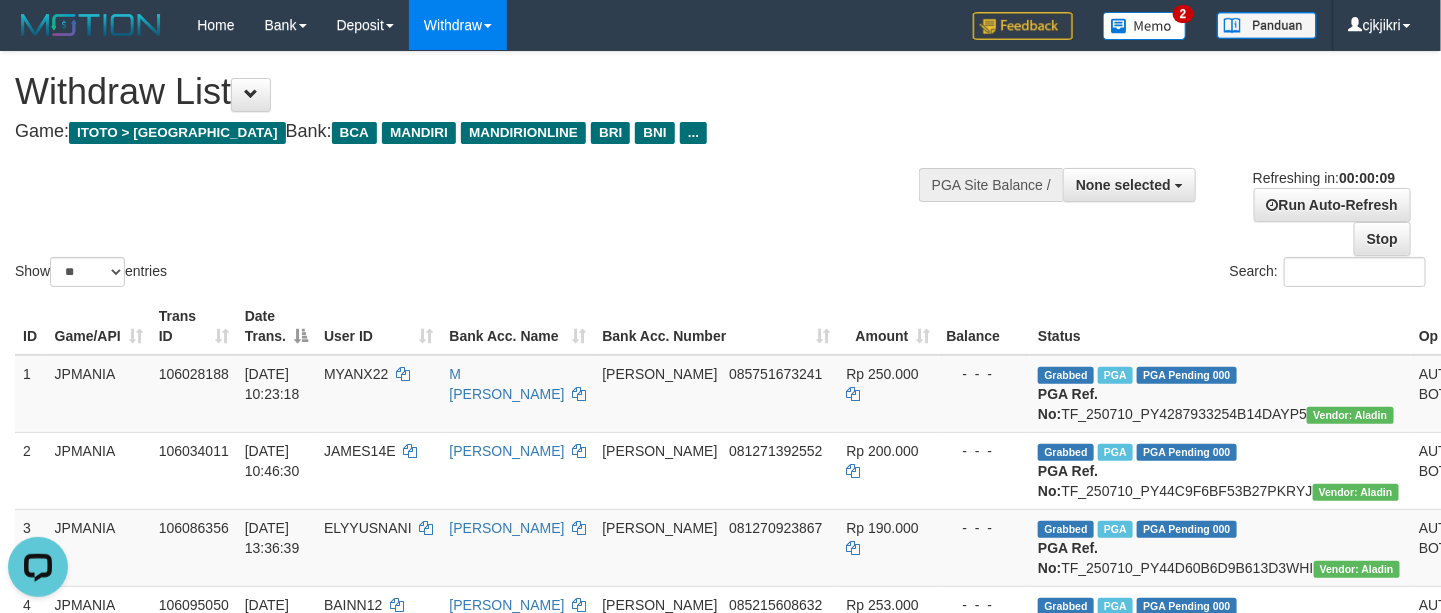 scroll, scrollTop: 0, scrollLeft: 0, axis: both 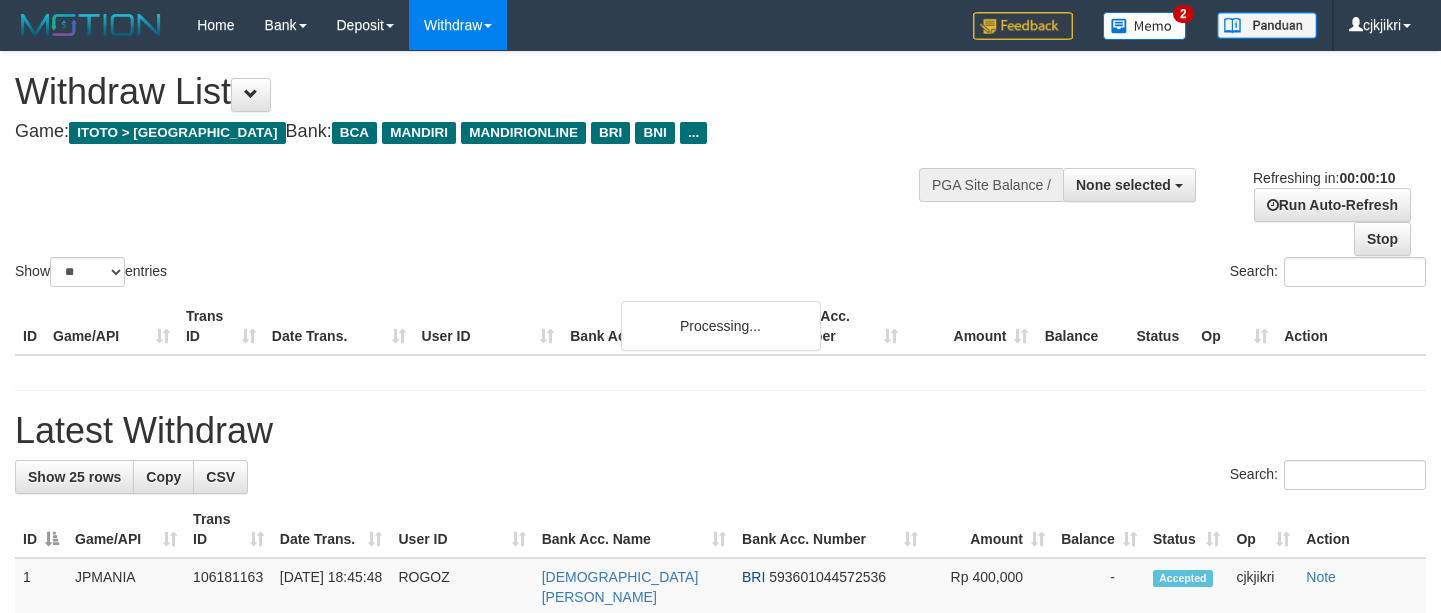 select 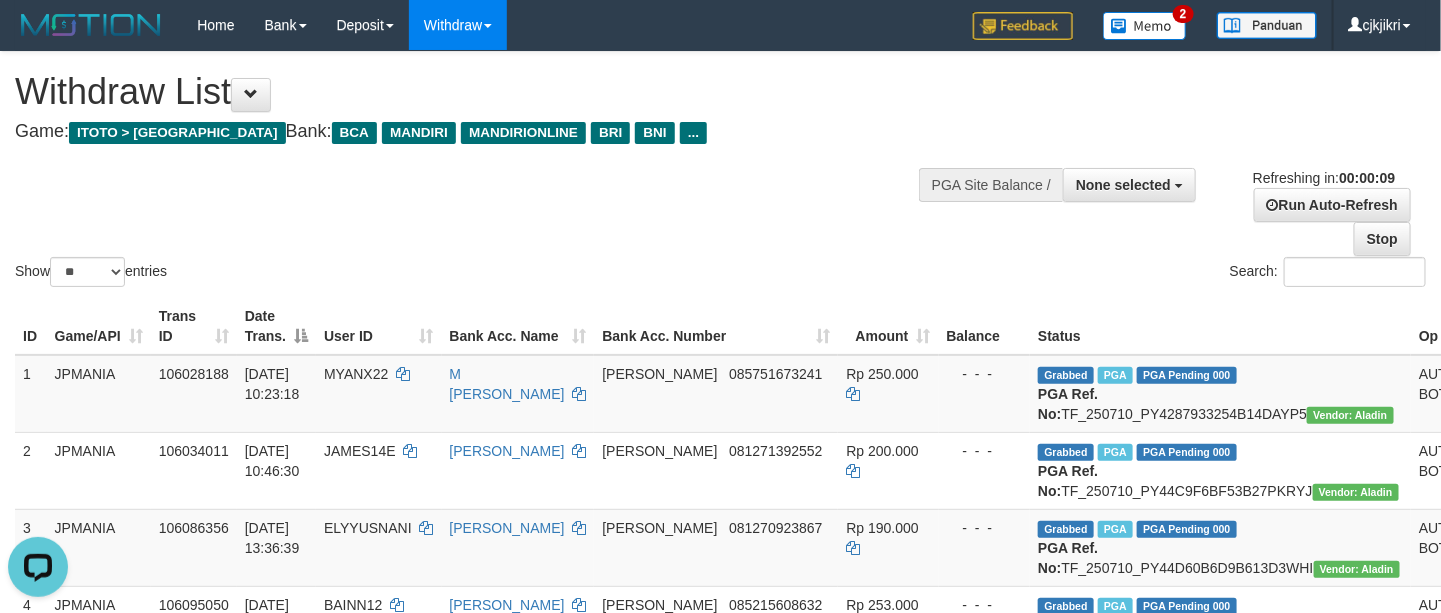 scroll, scrollTop: 0, scrollLeft: 0, axis: both 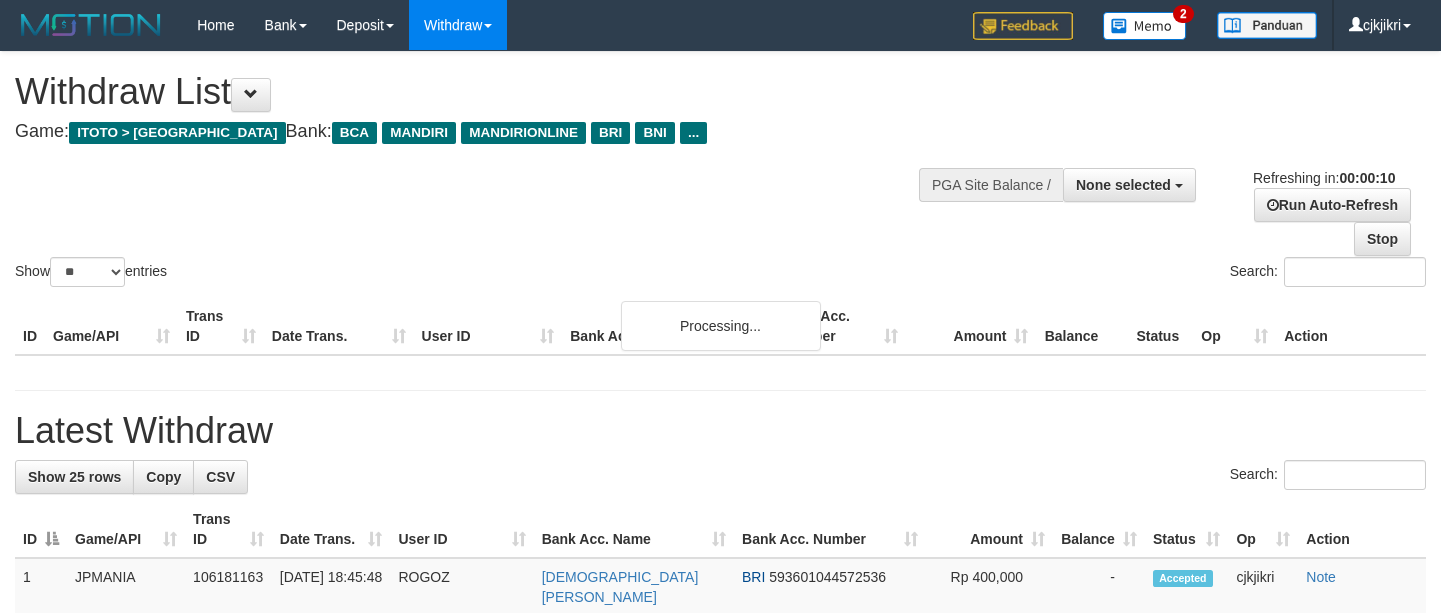 select 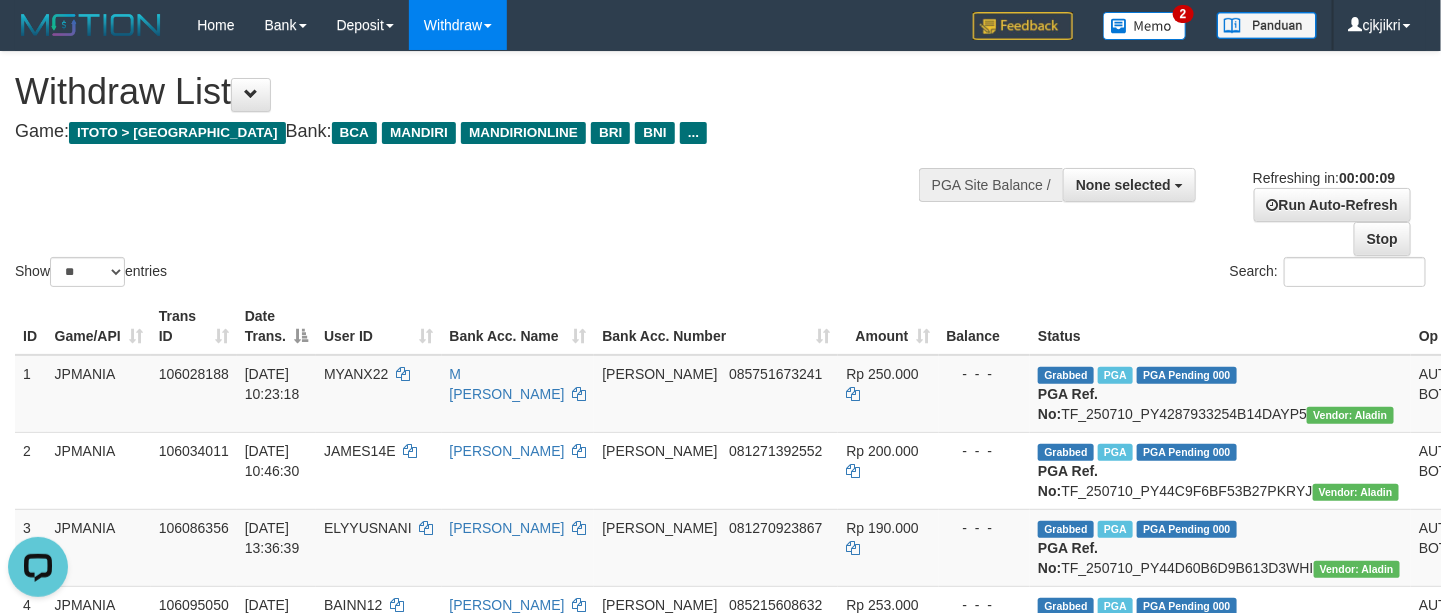 scroll, scrollTop: 0, scrollLeft: 0, axis: both 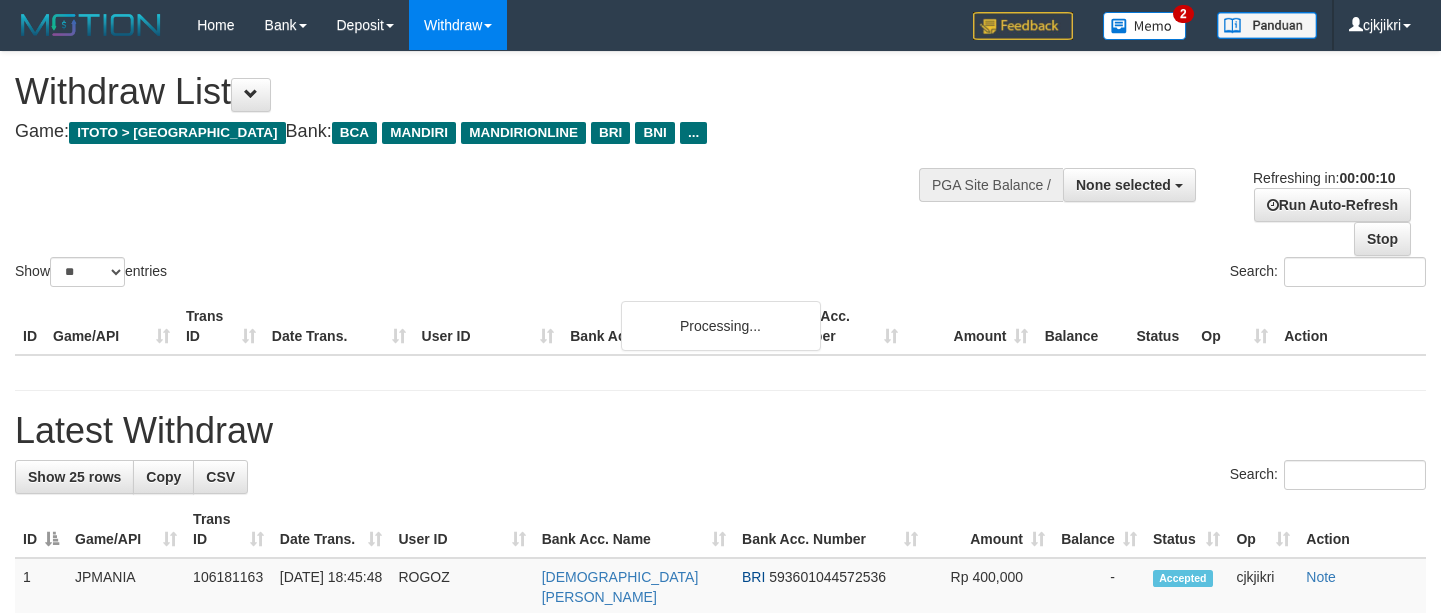 select 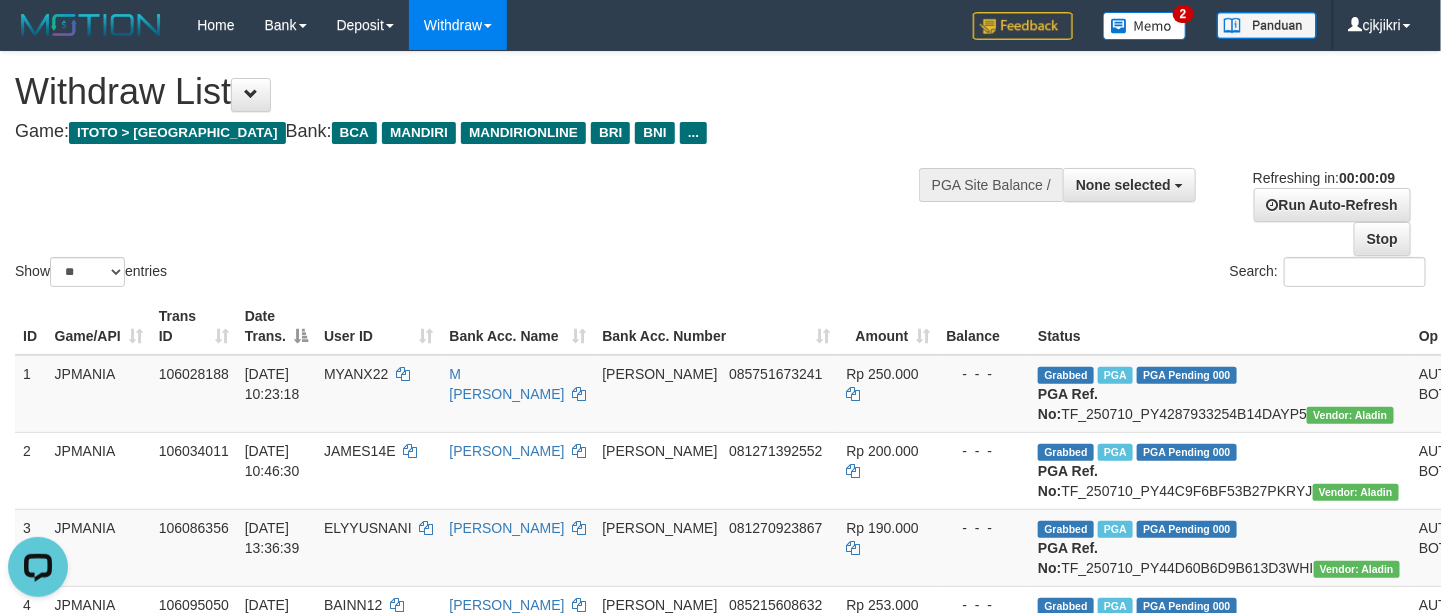 scroll, scrollTop: 0, scrollLeft: 0, axis: both 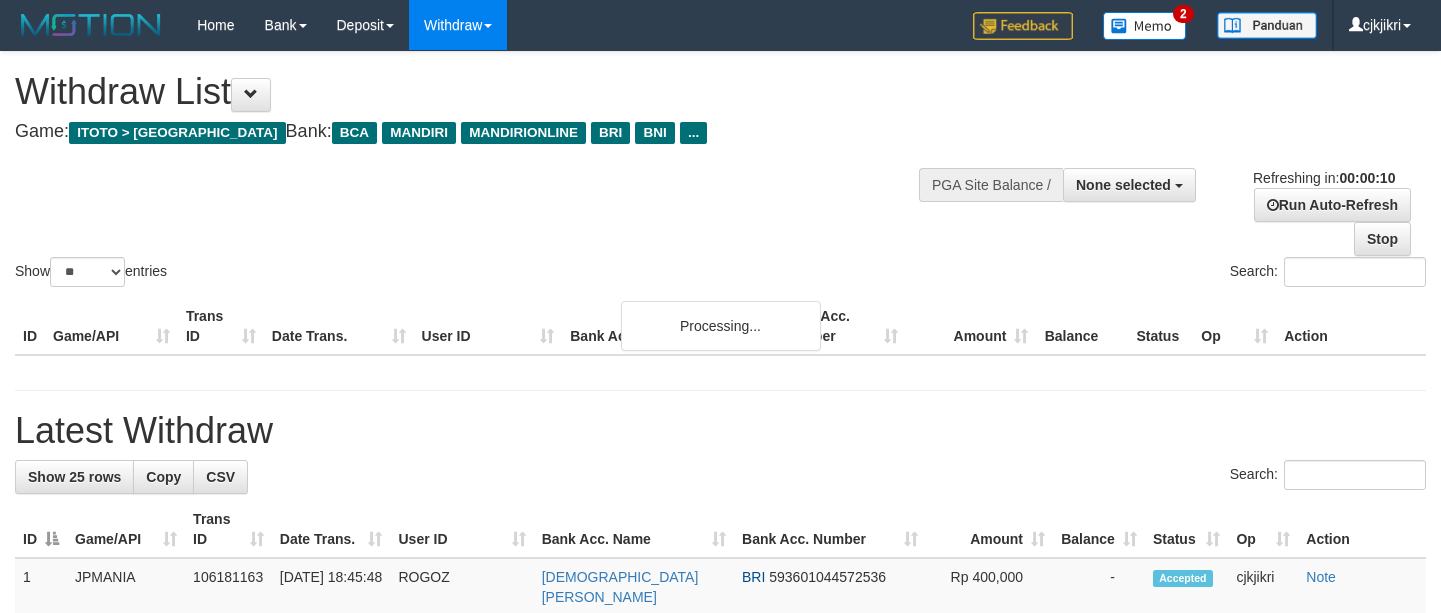 select 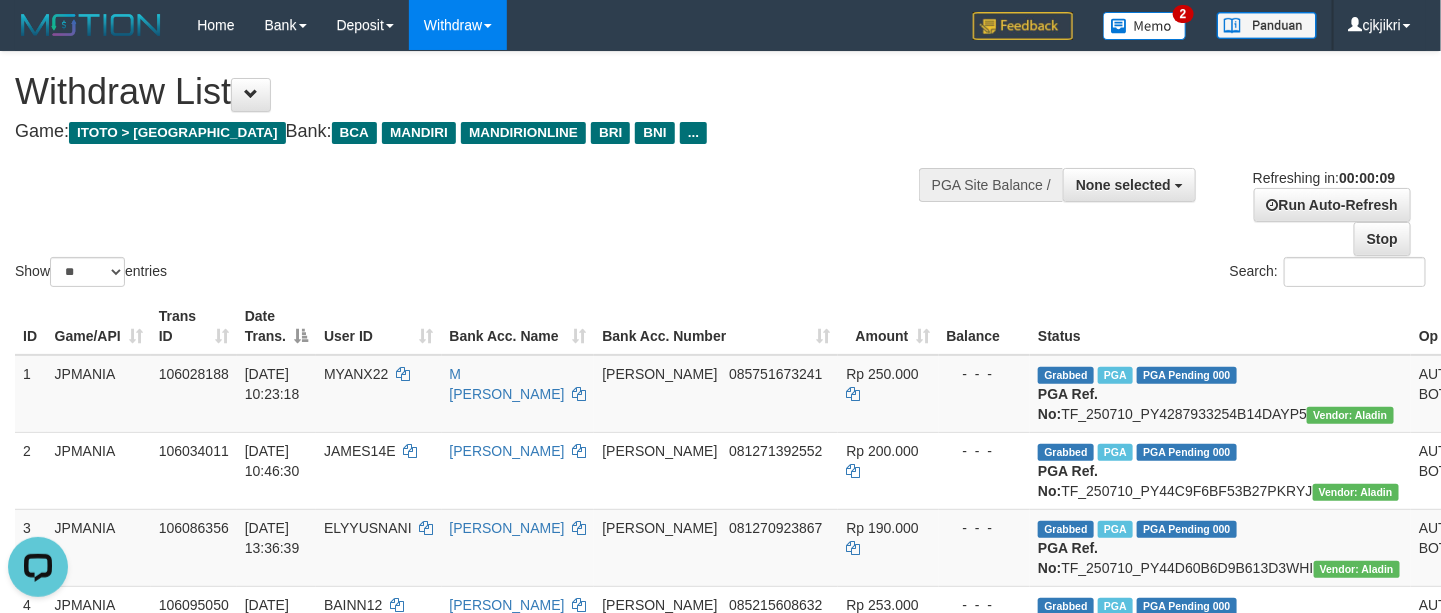 scroll, scrollTop: 0, scrollLeft: 0, axis: both 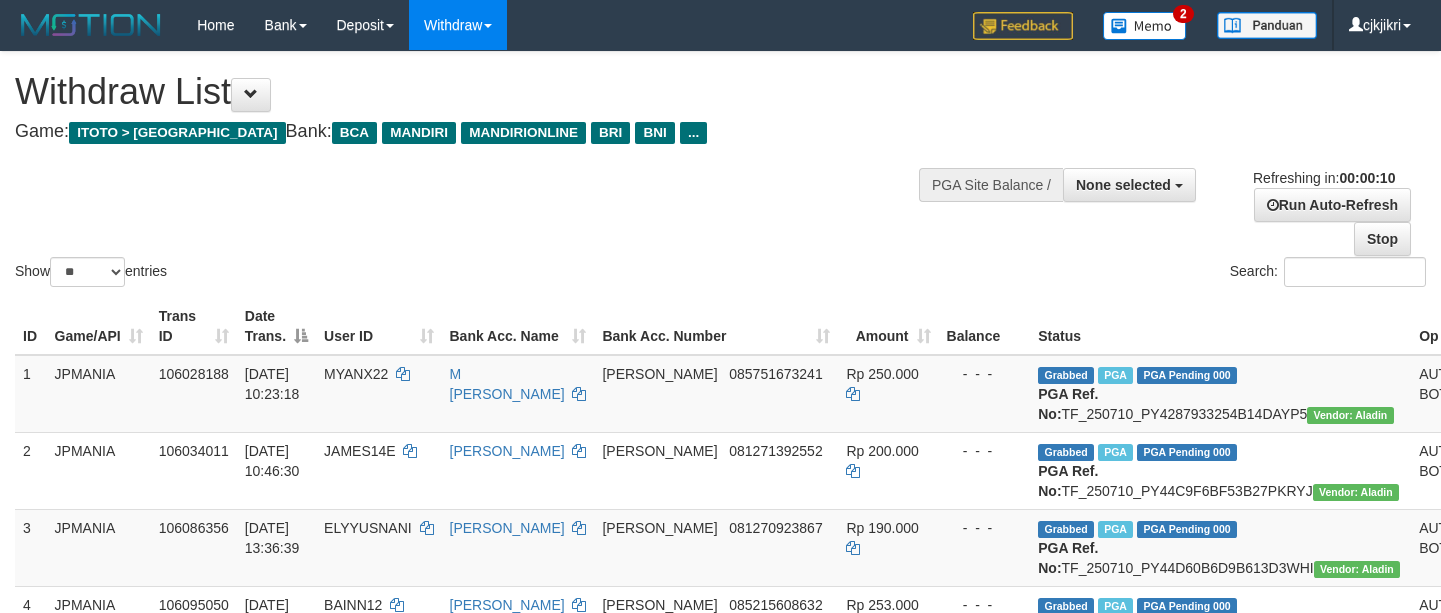 select 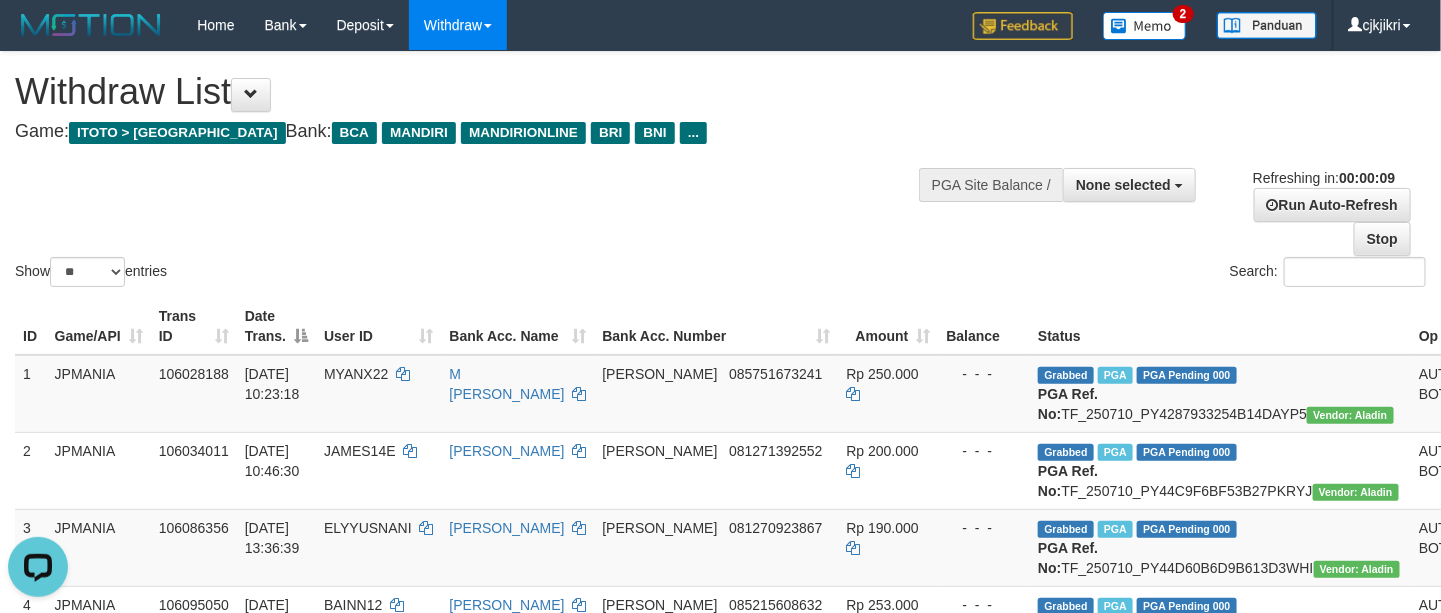 scroll, scrollTop: 0, scrollLeft: 0, axis: both 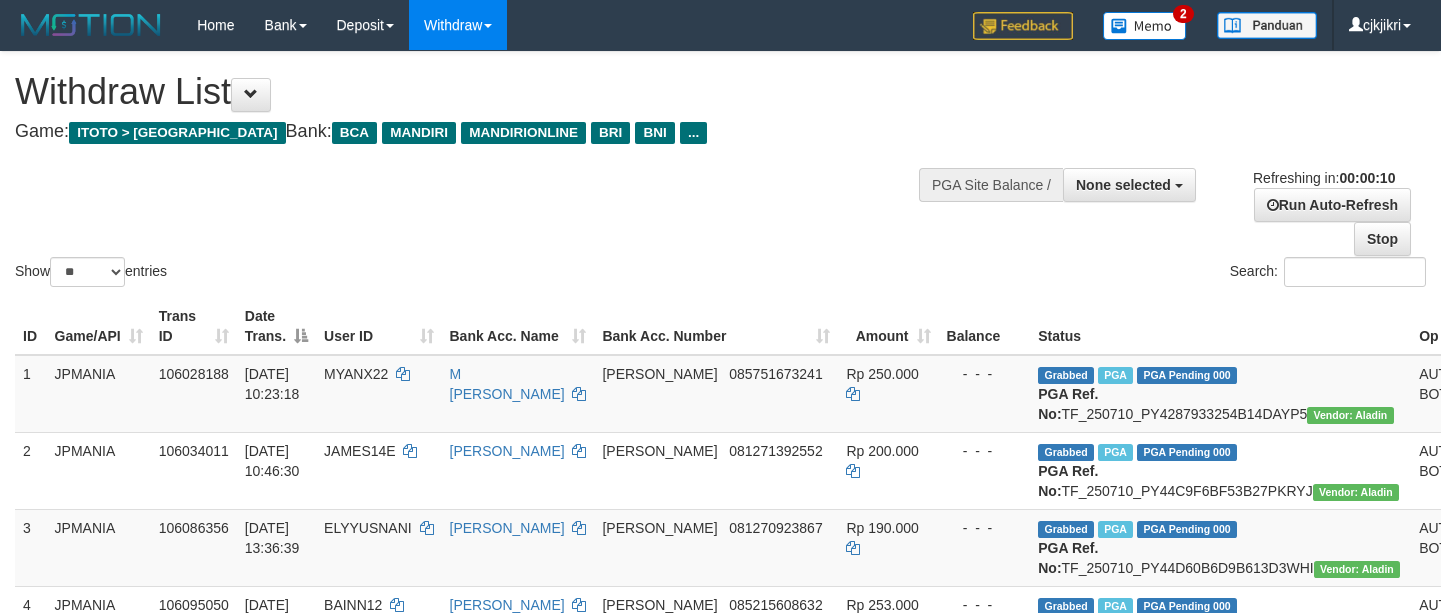 select 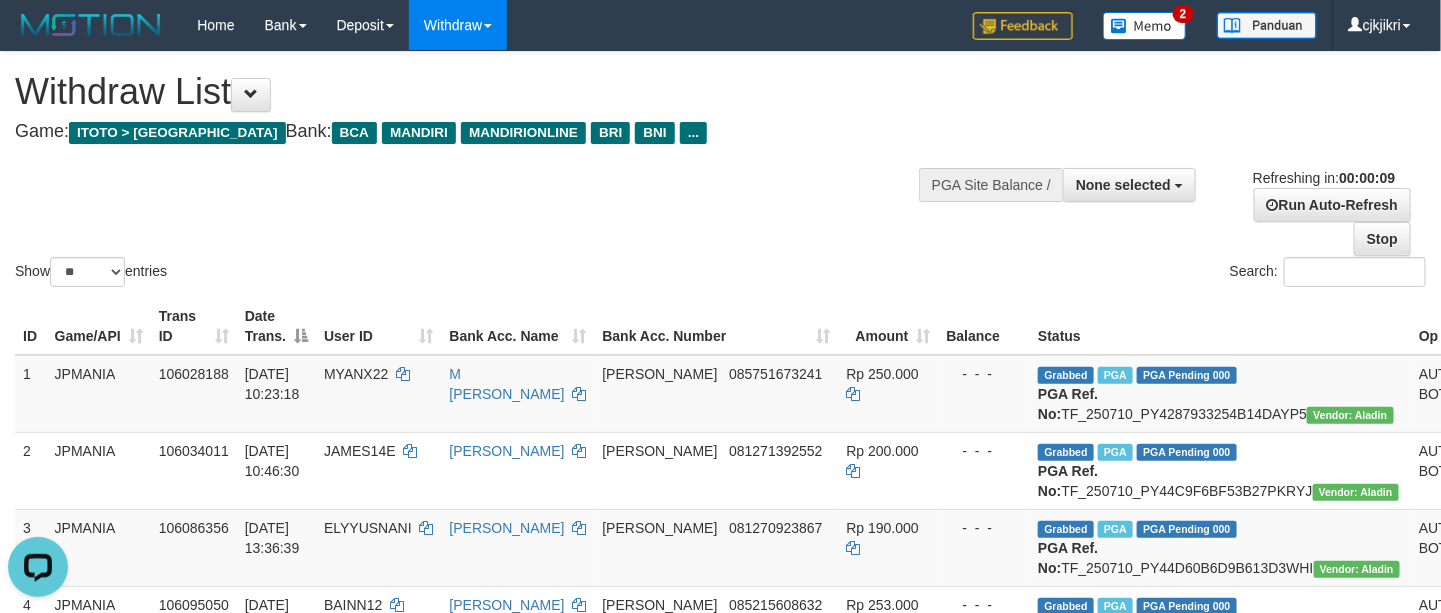 scroll, scrollTop: 0, scrollLeft: 0, axis: both 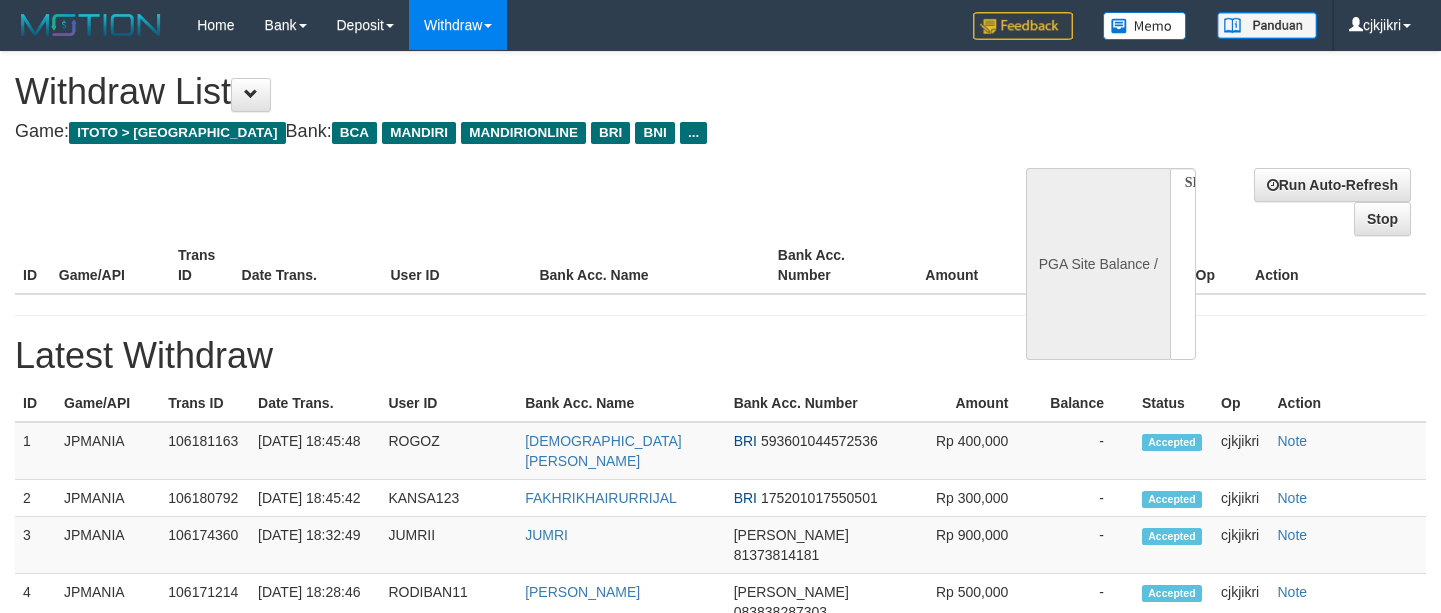 select 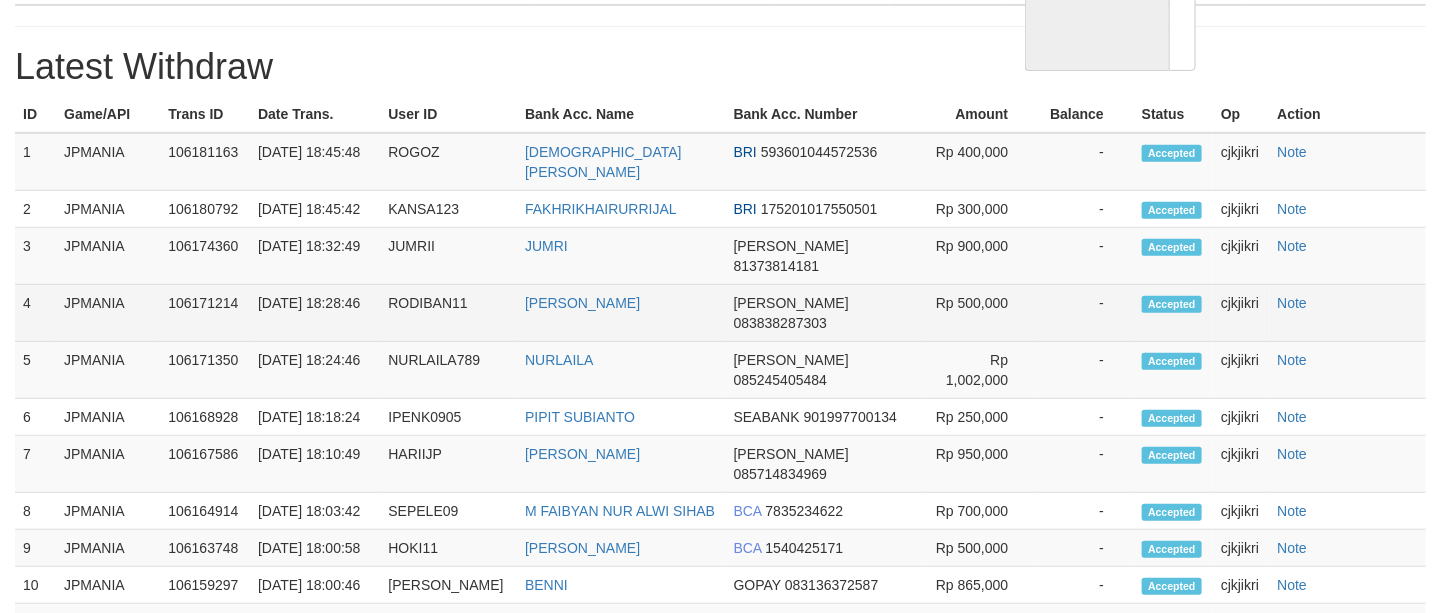 scroll, scrollTop: 0, scrollLeft: 0, axis: both 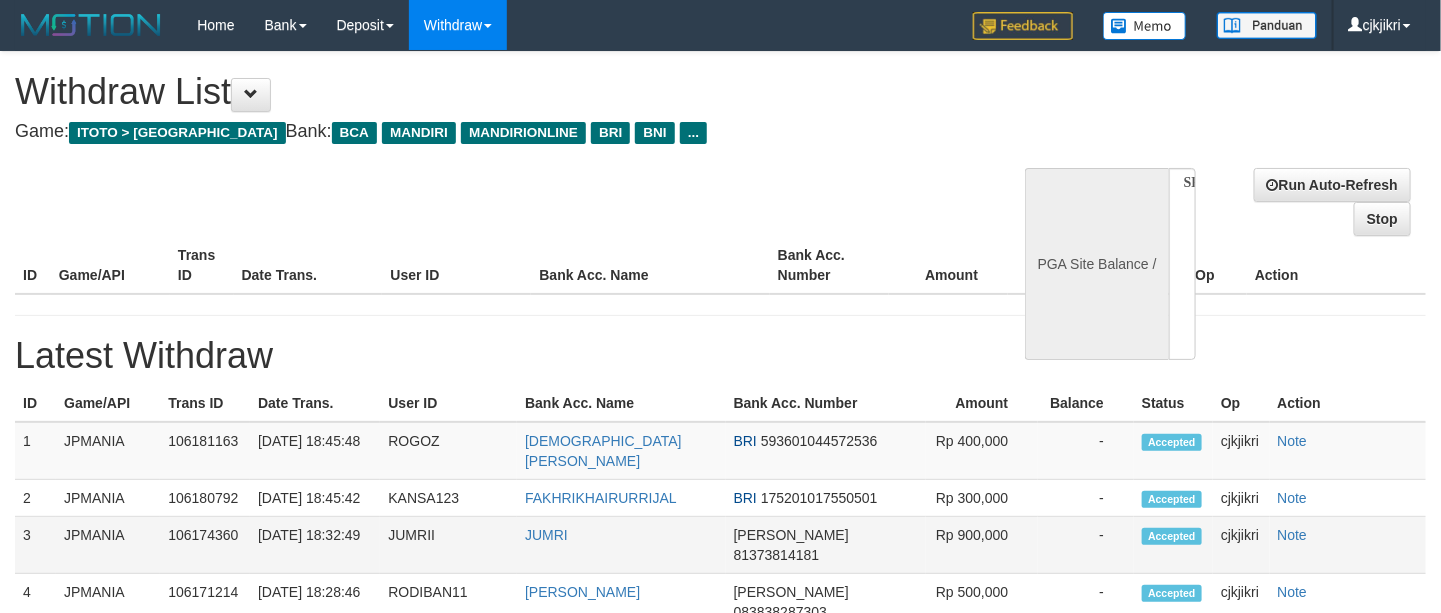 select on "**" 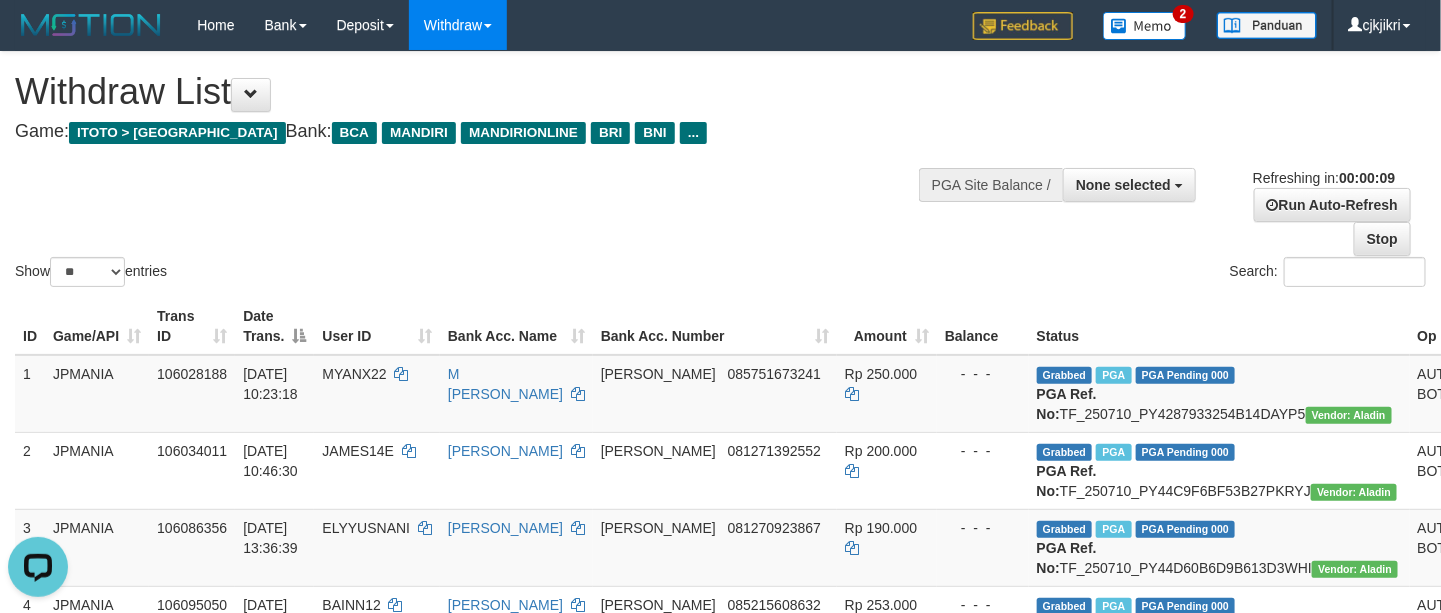 scroll, scrollTop: 0, scrollLeft: 0, axis: both 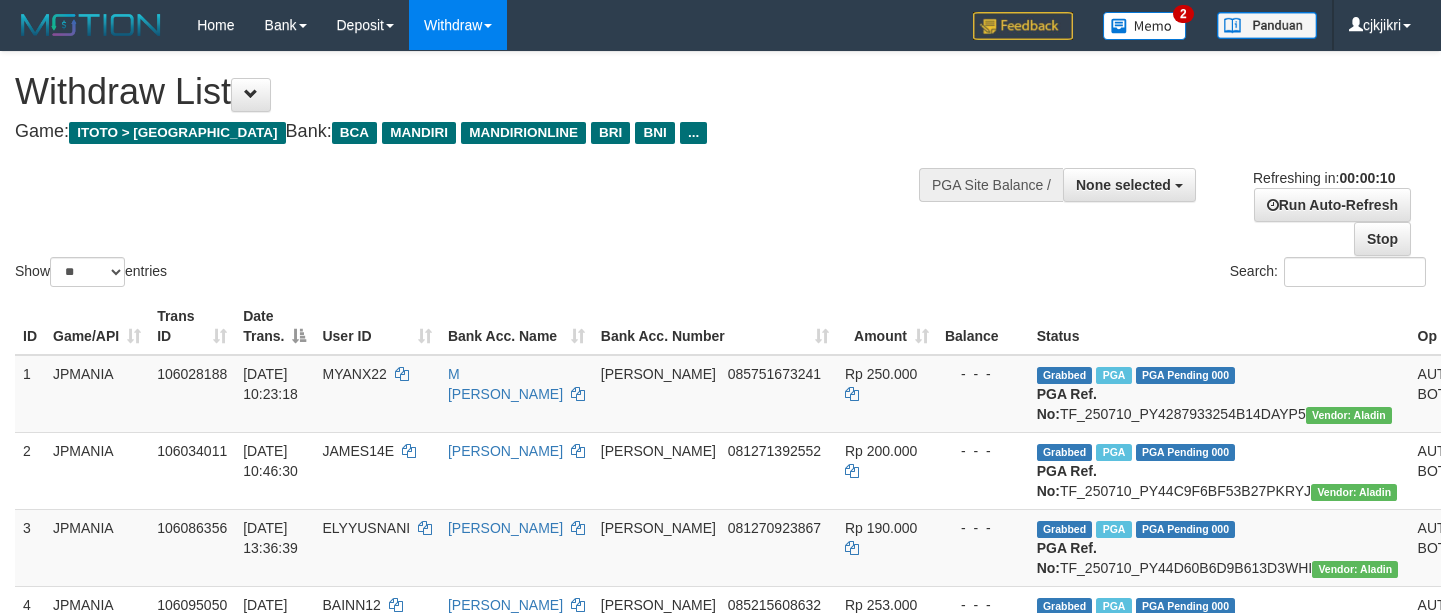 select 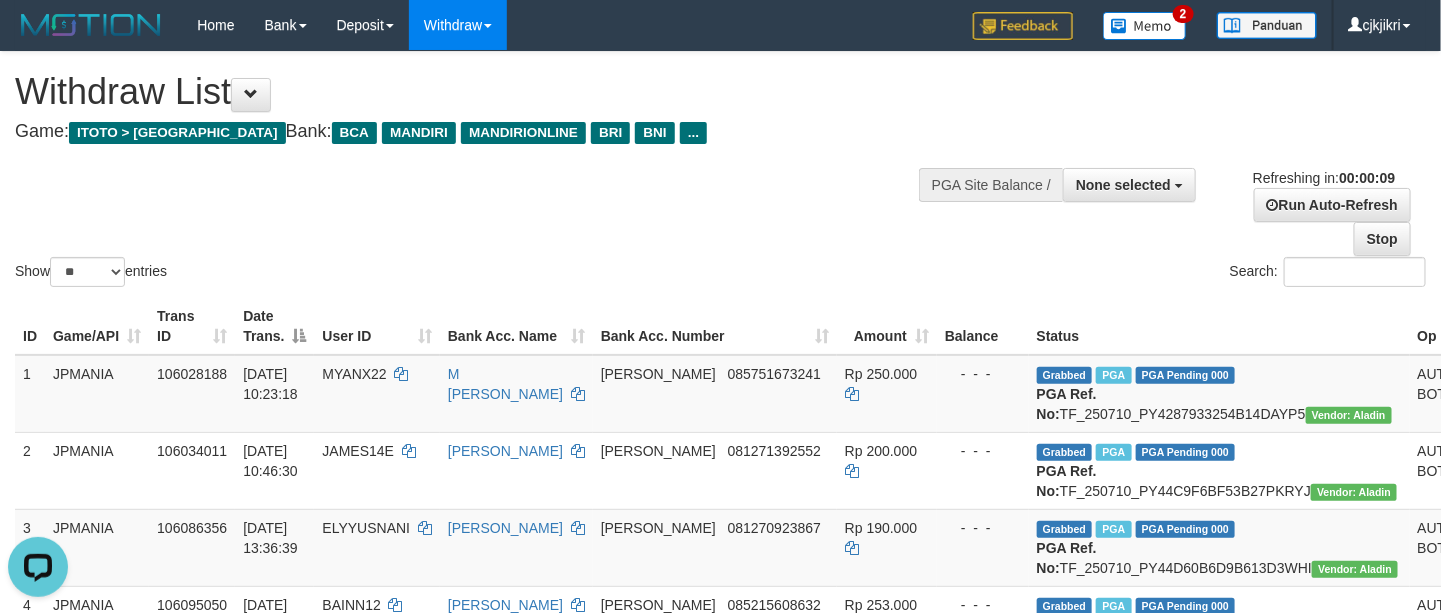 scroll, scrollTop: 0, scrollLeft: 0, axis: both 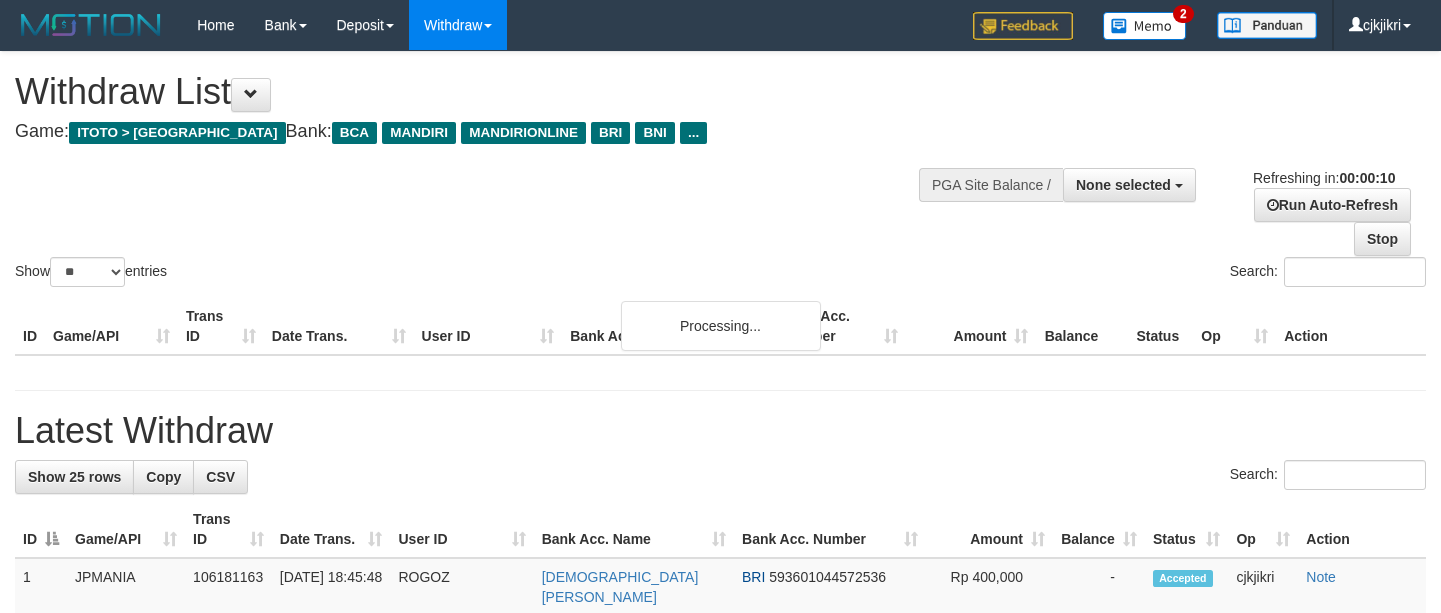 select 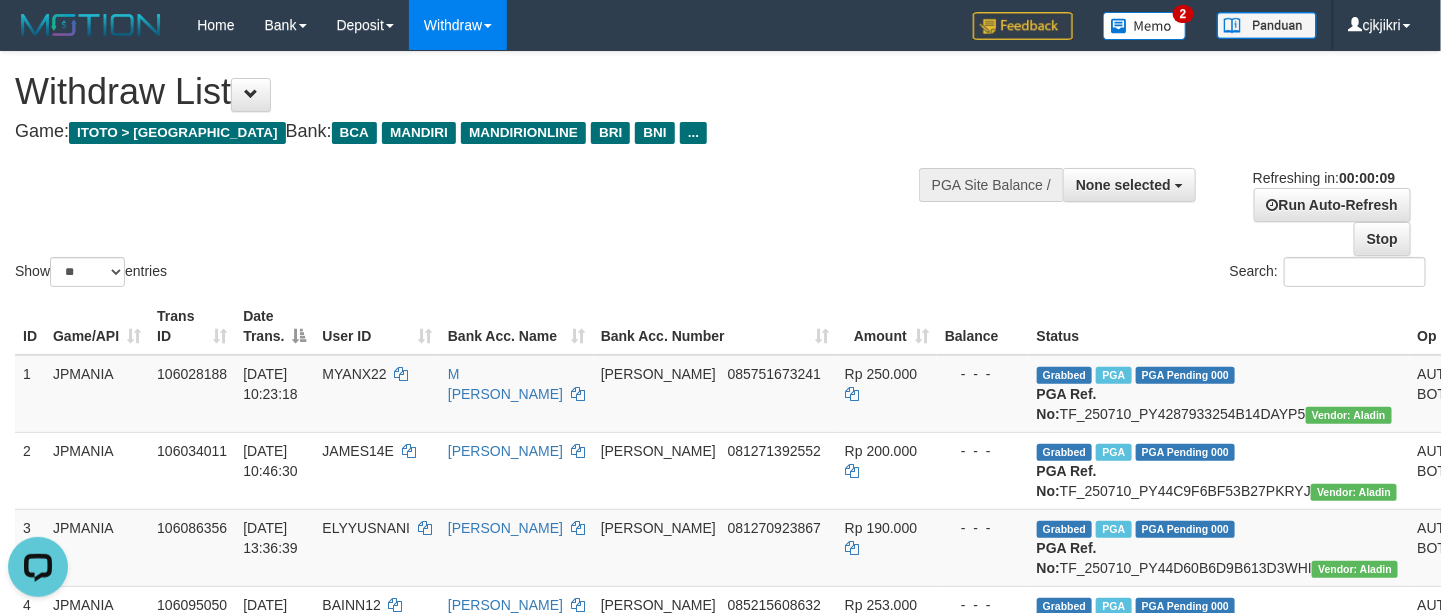 scroll, scrollTop: 0, scrollLeft: 0, axis: both 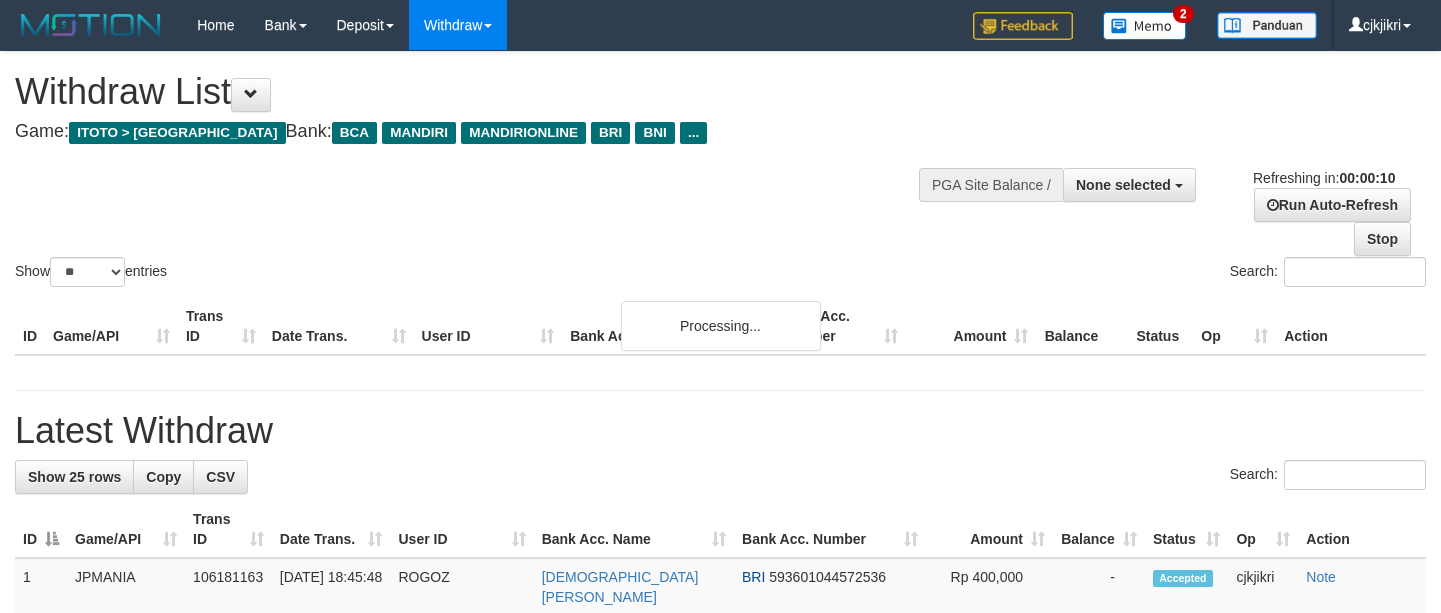 select 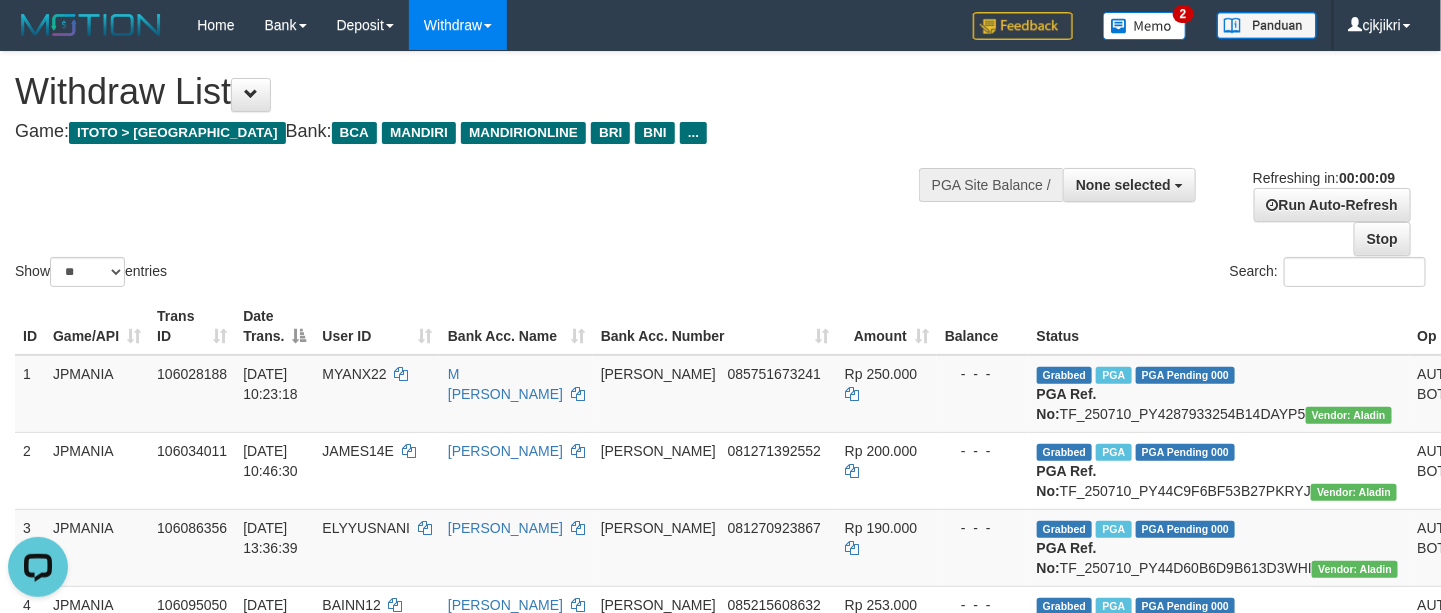 scroll, scrollTop: 0, scrollLeft: 0, axis: both 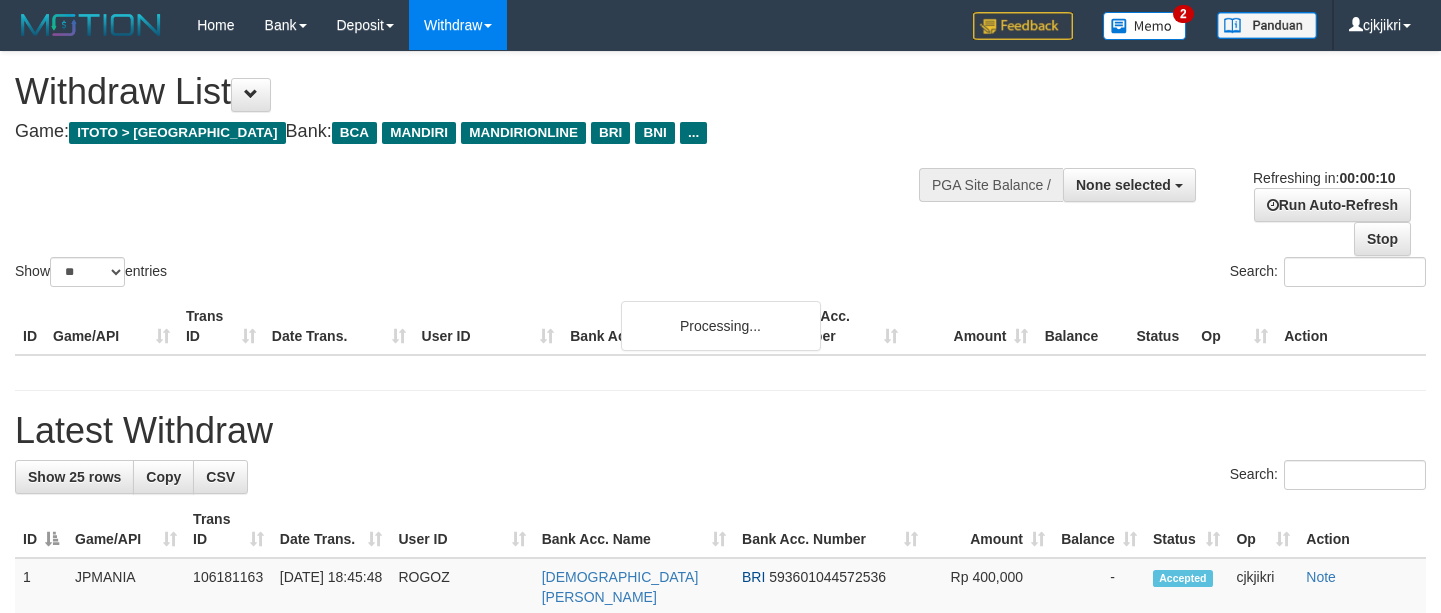 select 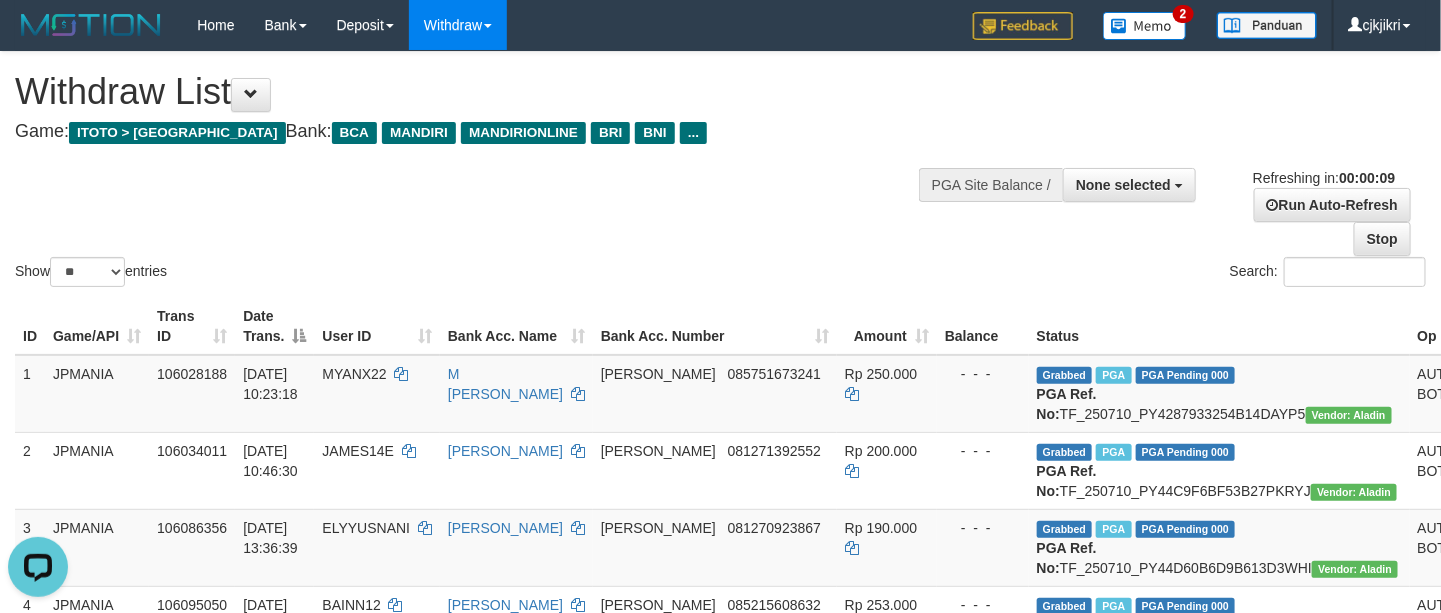 scroll, scrollTop: 0, scrollLeft: 0, axis: both 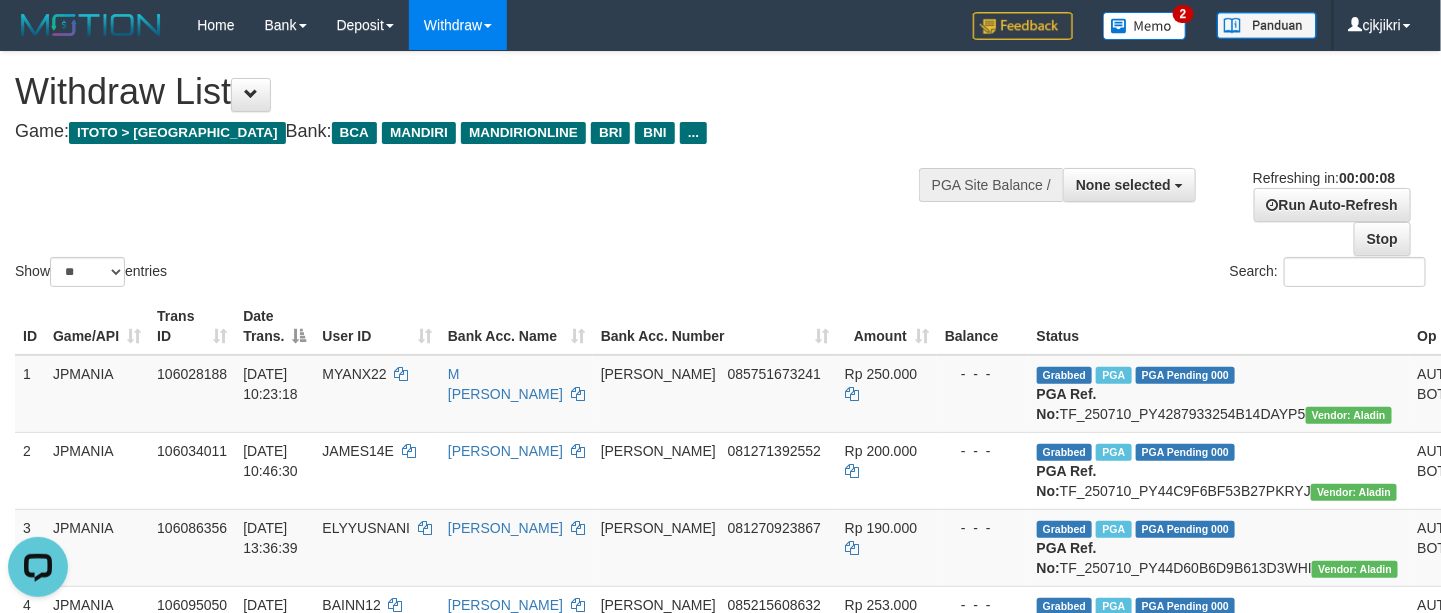 click on "Game:   ITOTO > JPMANIA    				Bank:   BCA   MANDIRI   MANDIRIONLINE   BRI   BNI   ..." at bounding box center (478, 132) 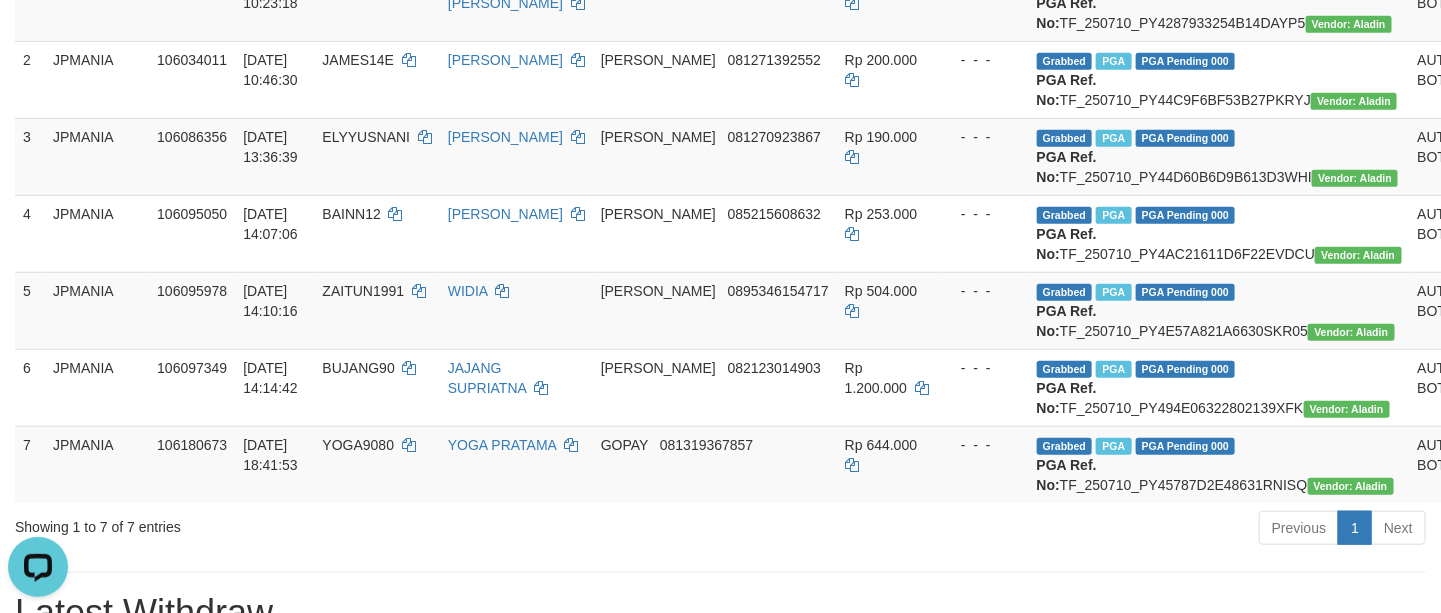 scroll, scrollTop: 0, scrollLeft: 0, axis: both 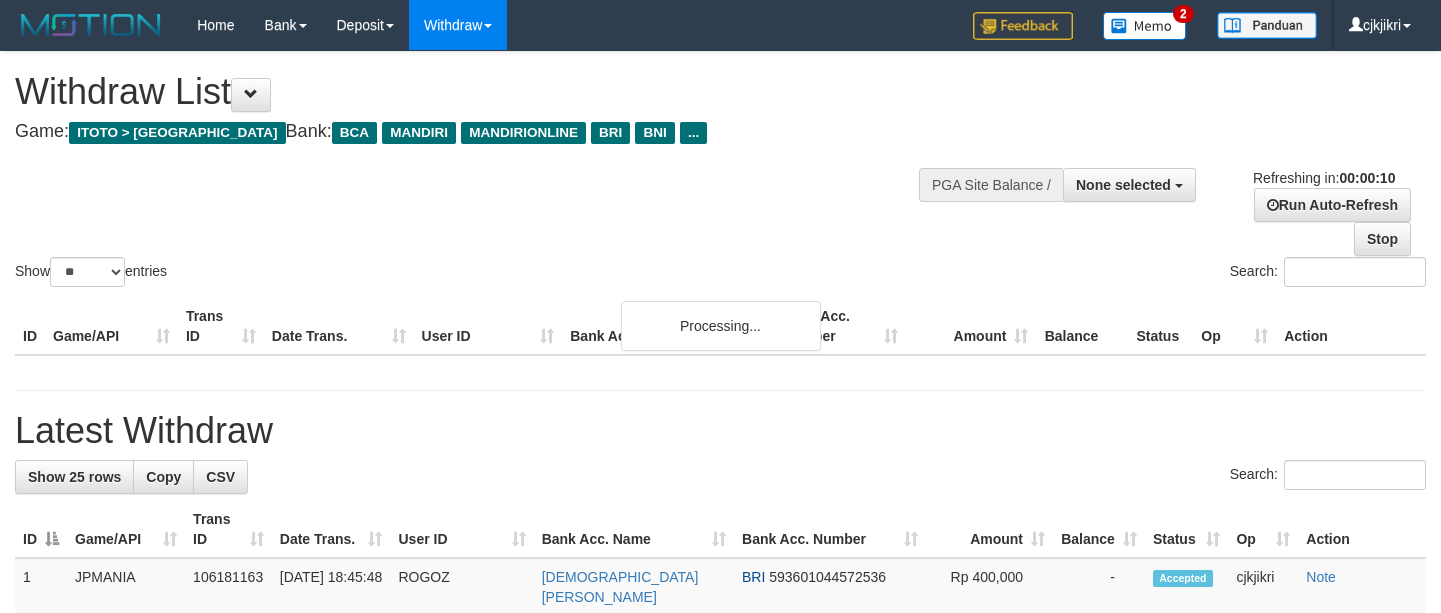 select 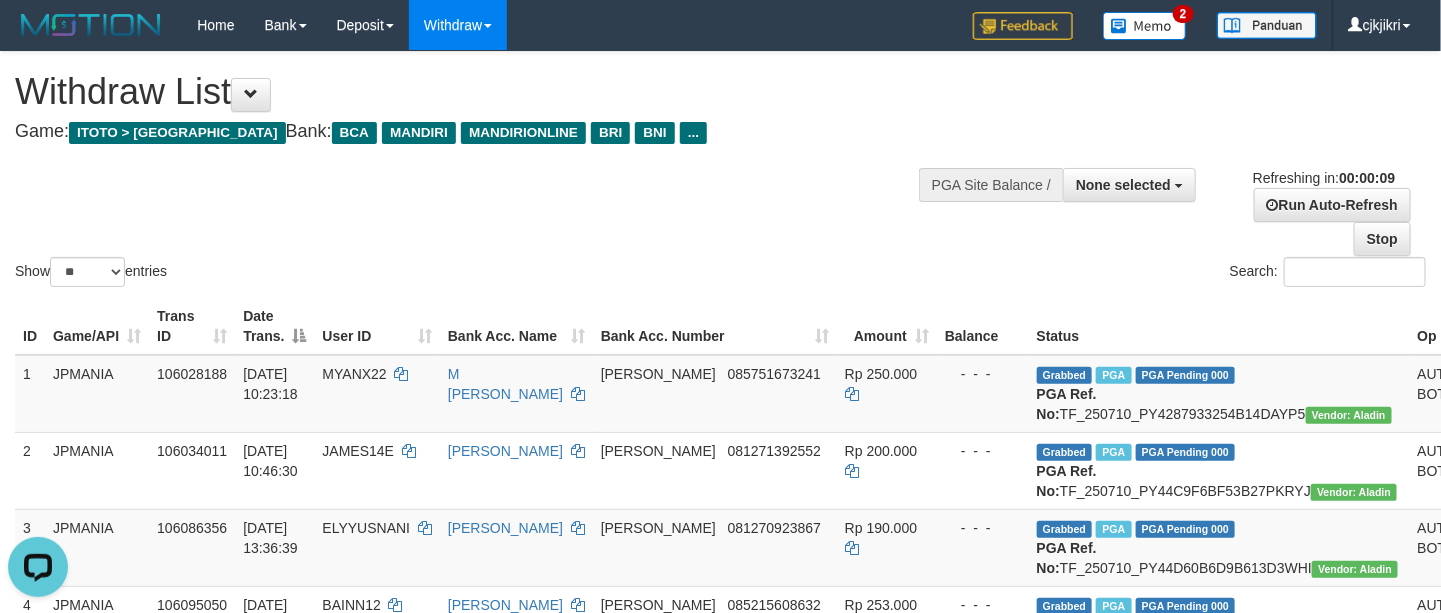 scroll, scrollTop: 0, scrollLeft: 0, axis: both 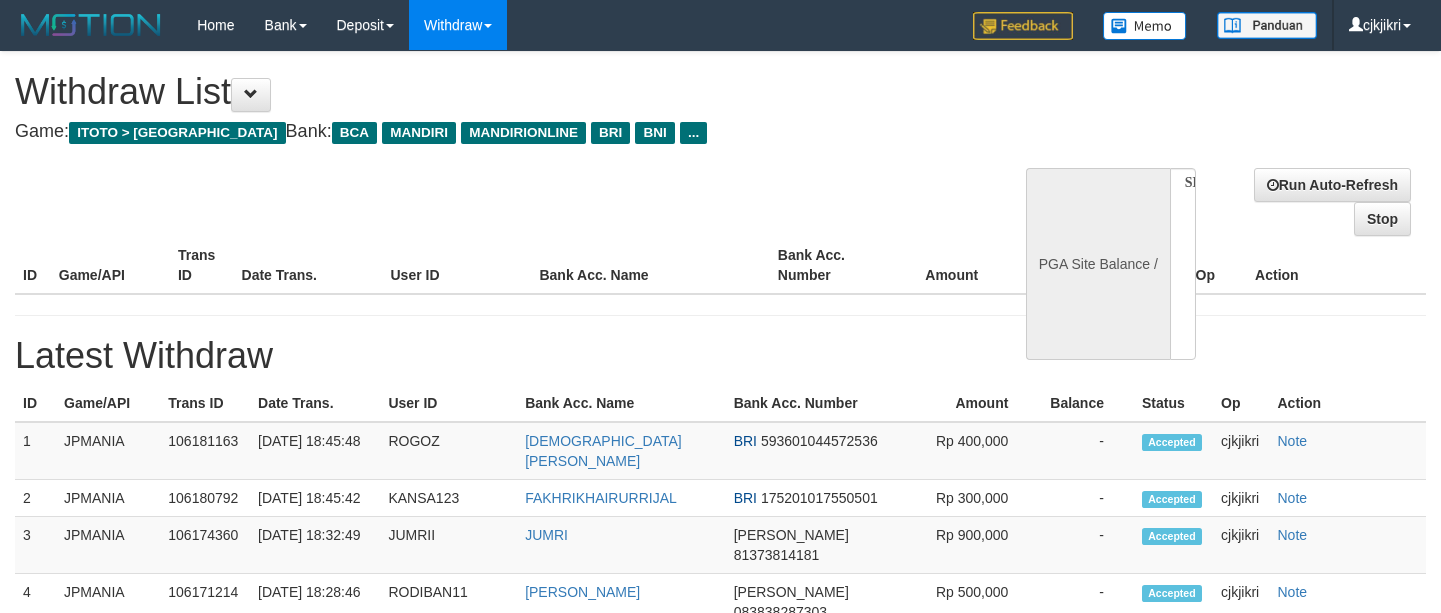 select 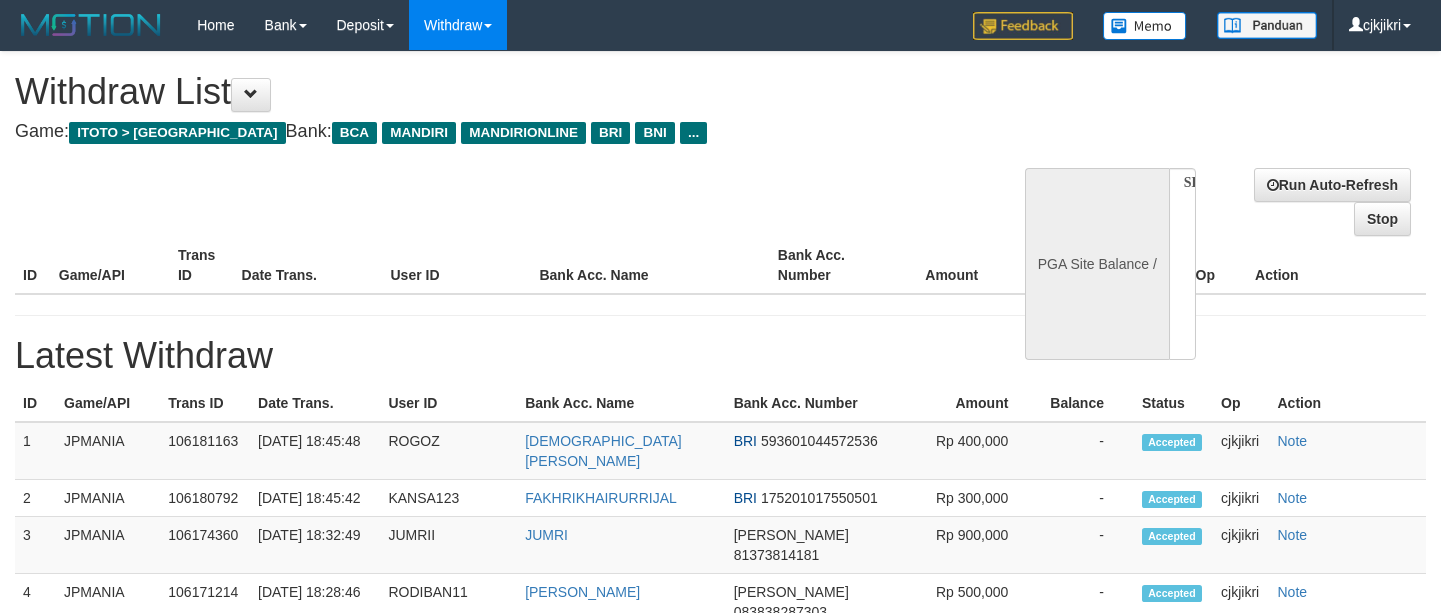 scroll, scrollTop: 0, scrollLeft: 0, axis: both 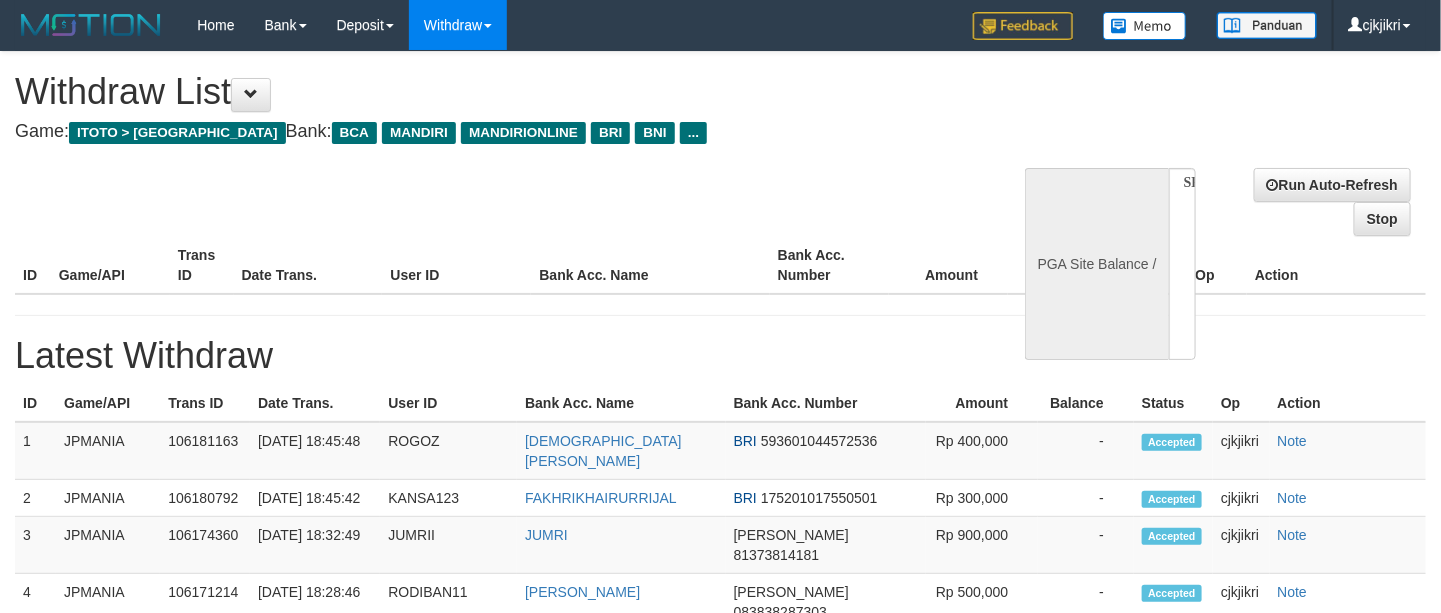 select on "**" 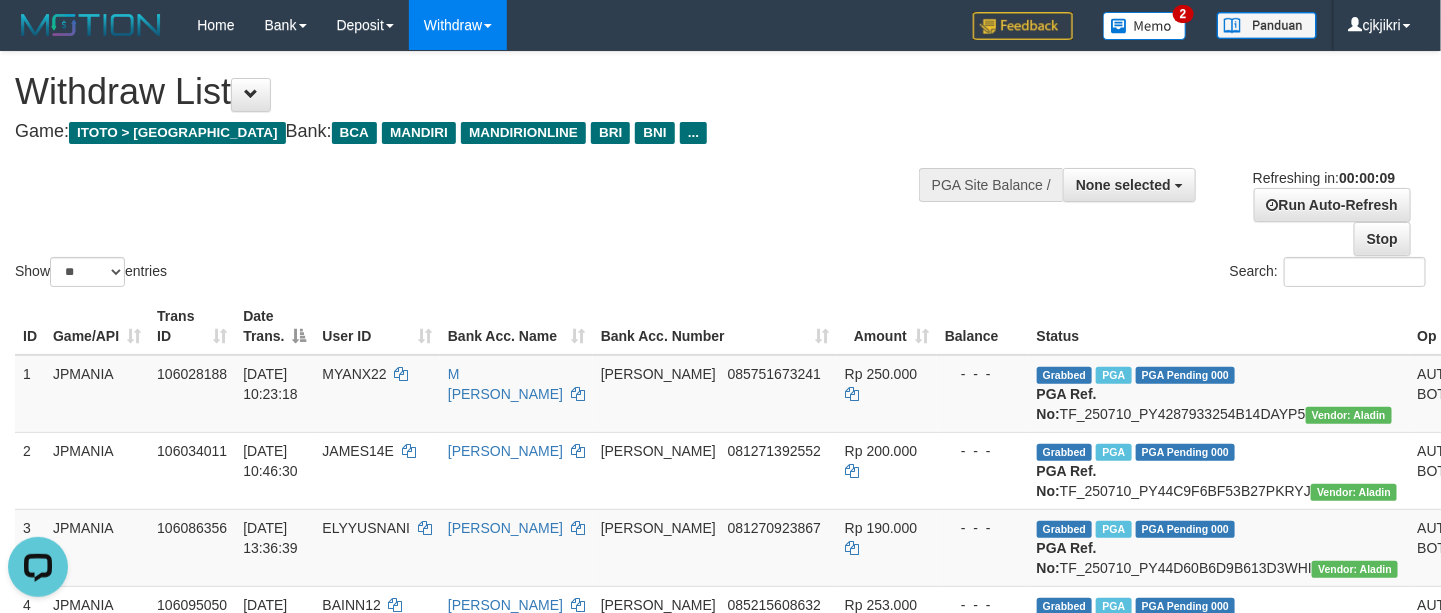 scroll, scrollTop: 0, scrollLeft: 0, axis: both 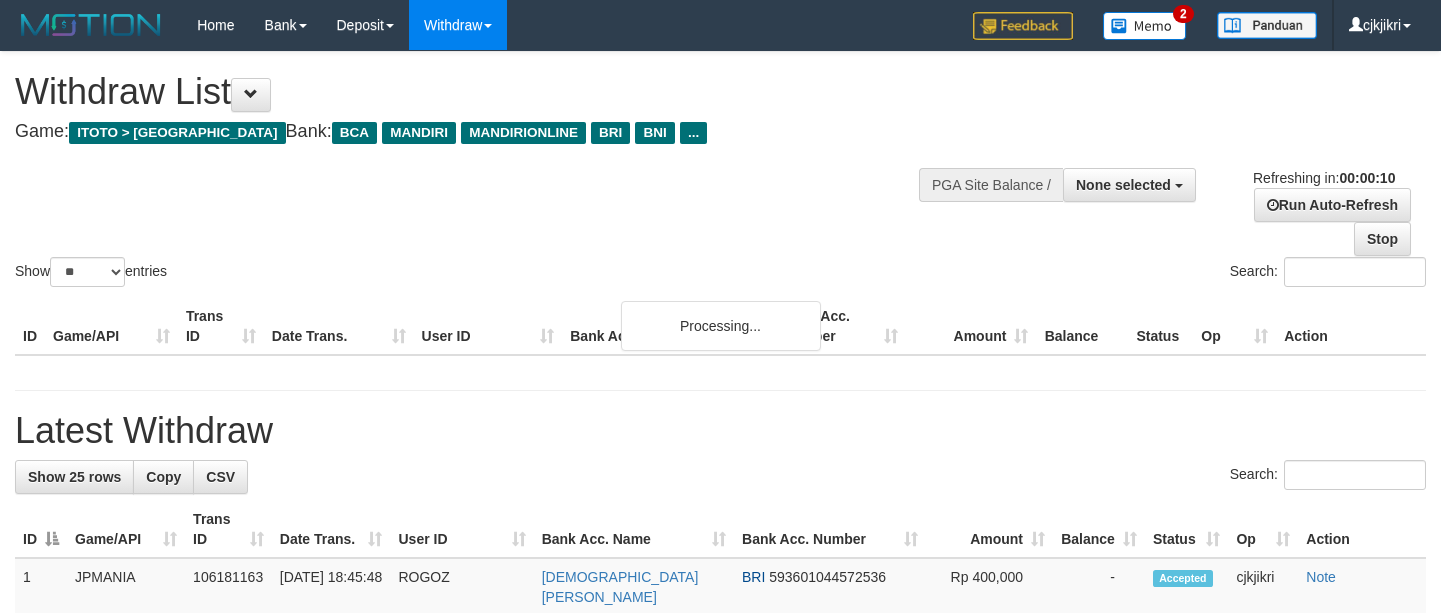select 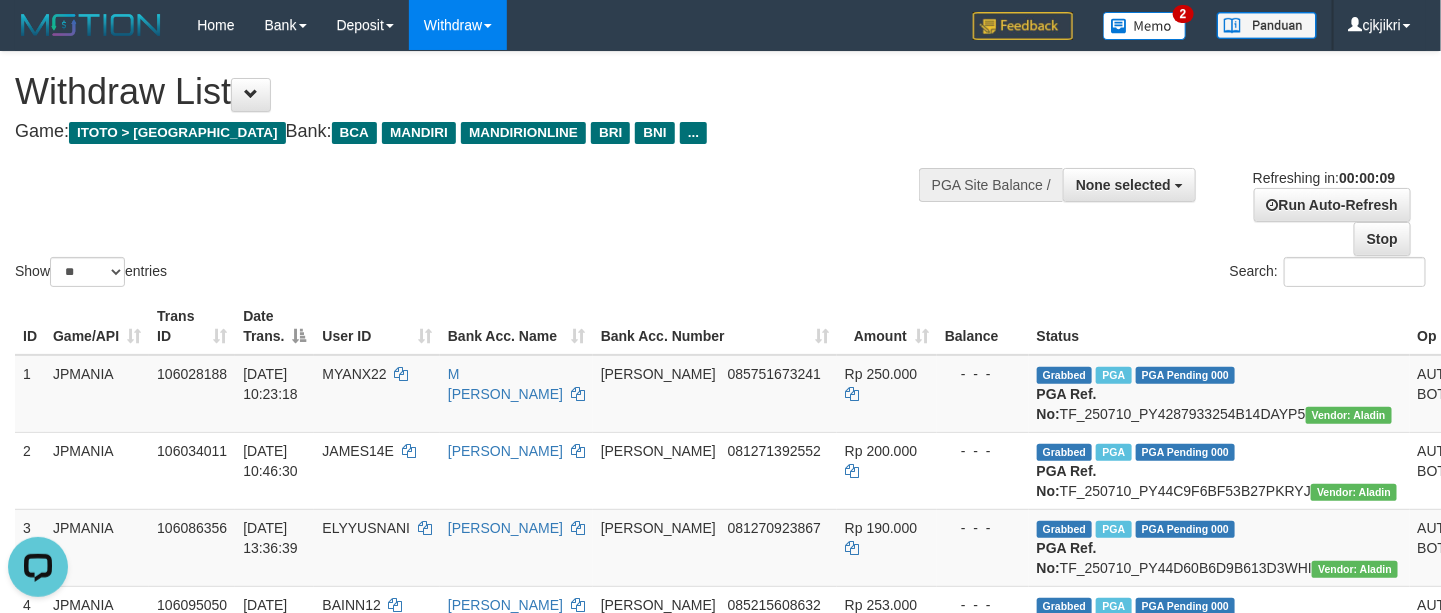scroll, scrollTop: 0, scrollLeft: 0, axis: both 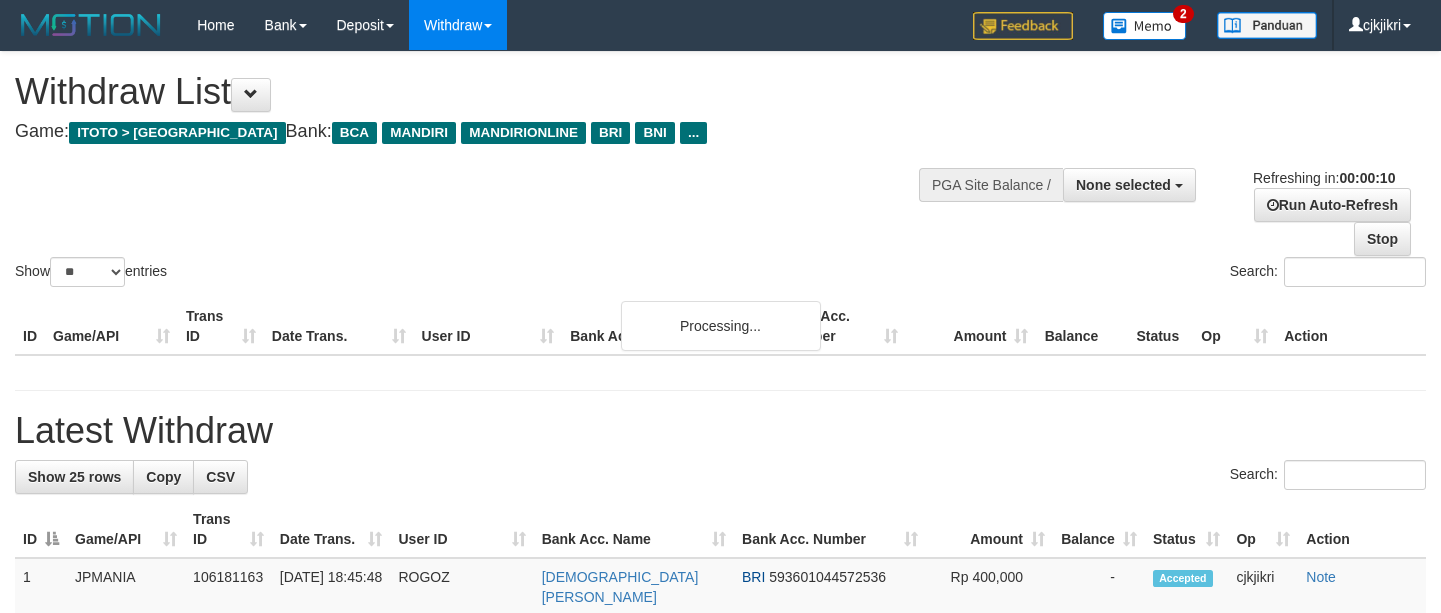 select 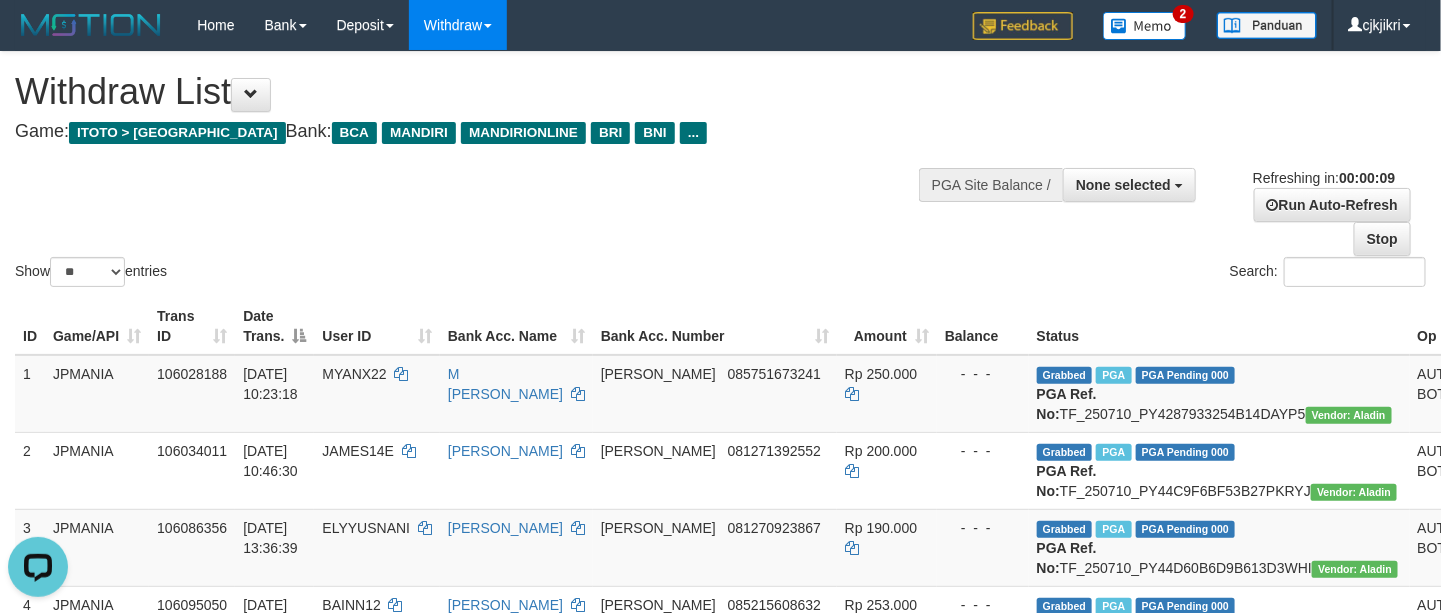 scroll, scrollTop: 0, scrollLeft: 0, axis: both 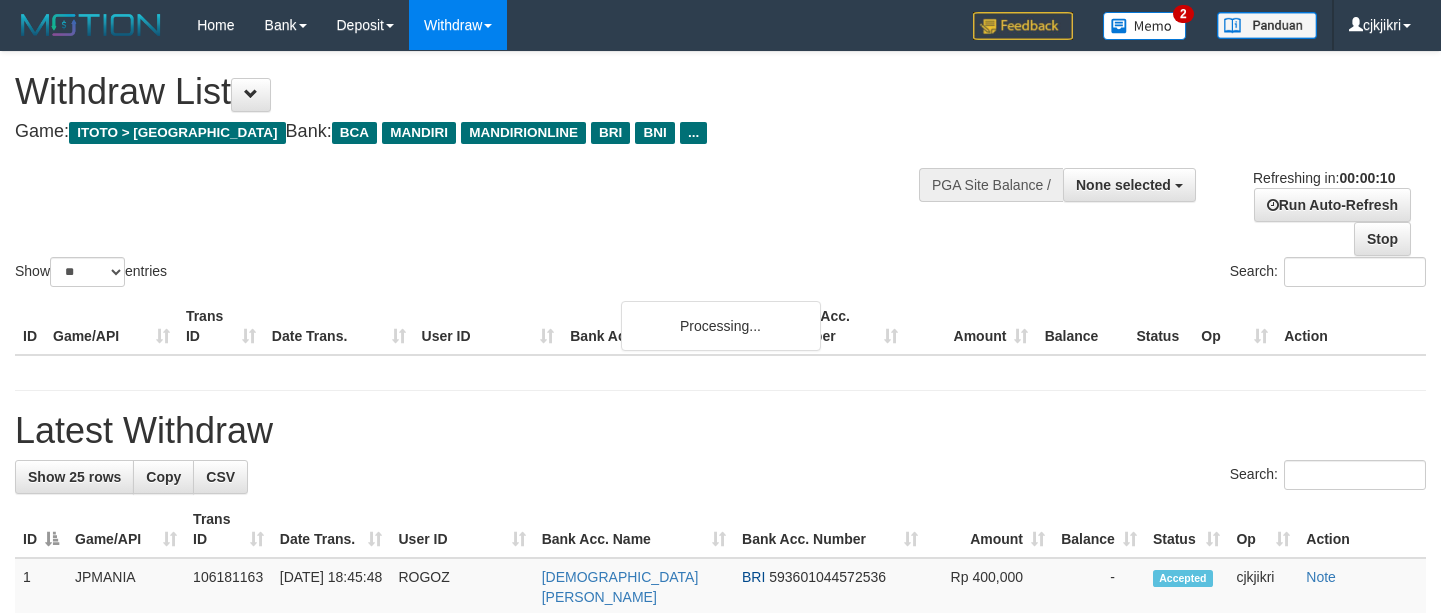 select 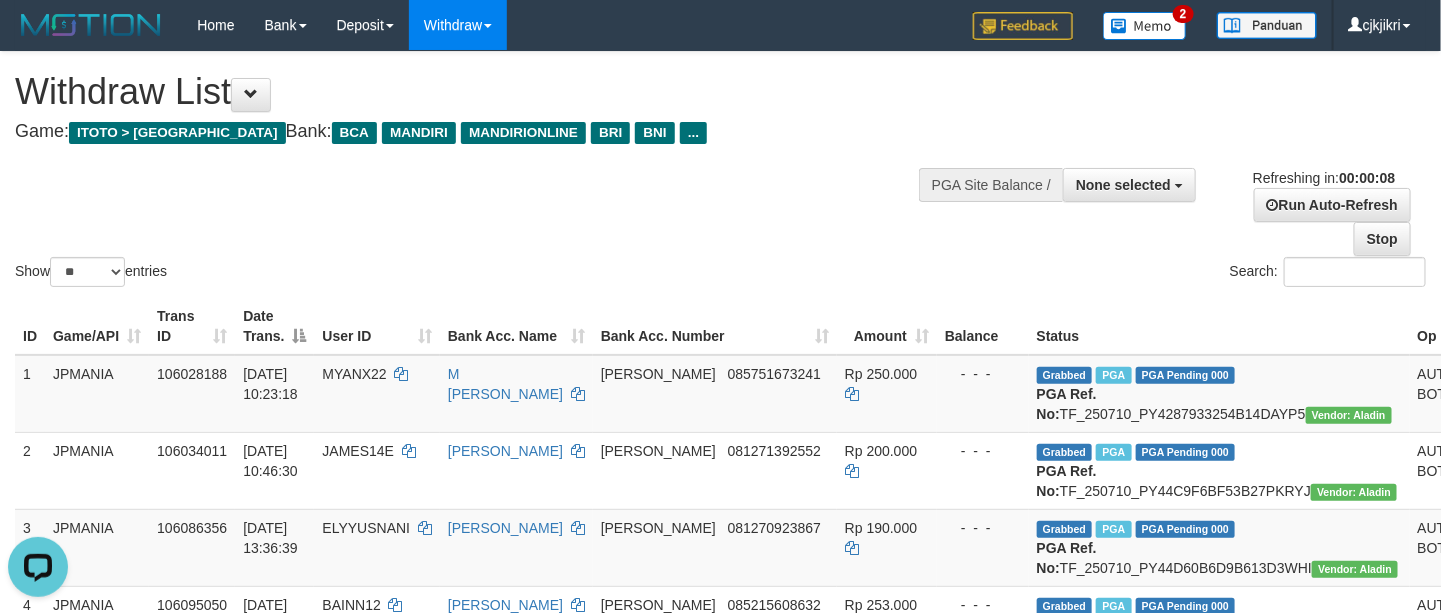 scroll, scrollTop: 0, scrollLeft: 0, axis: both 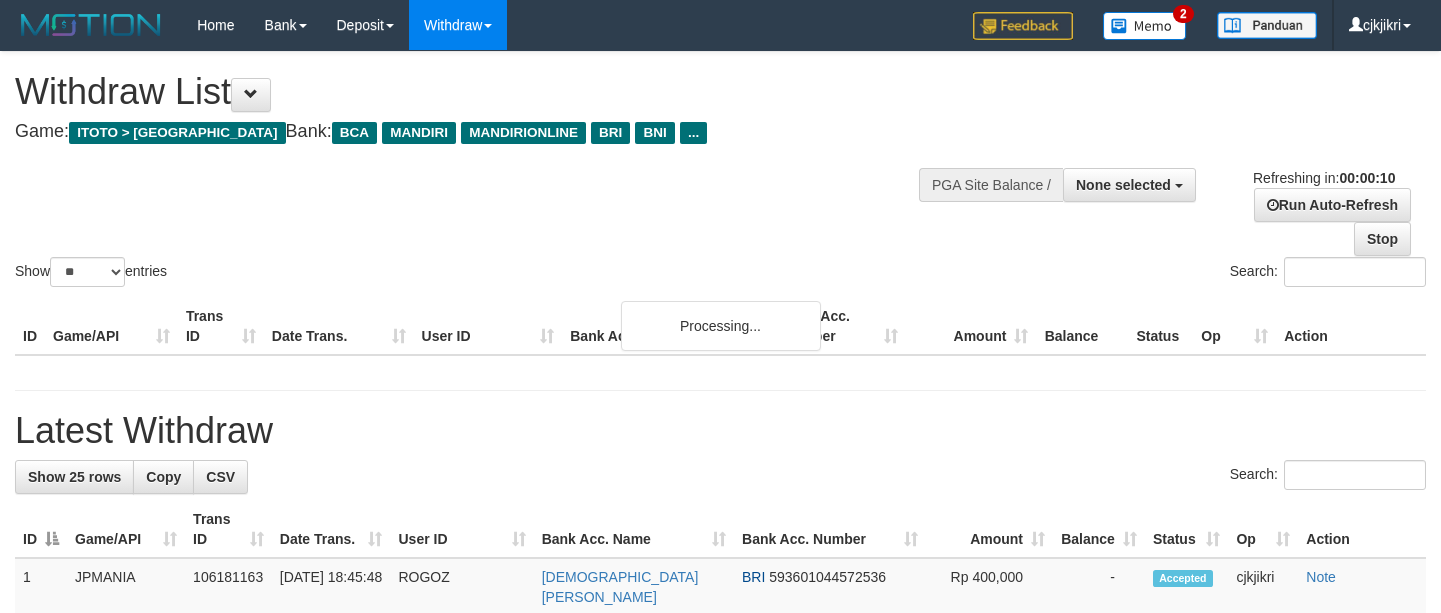 select 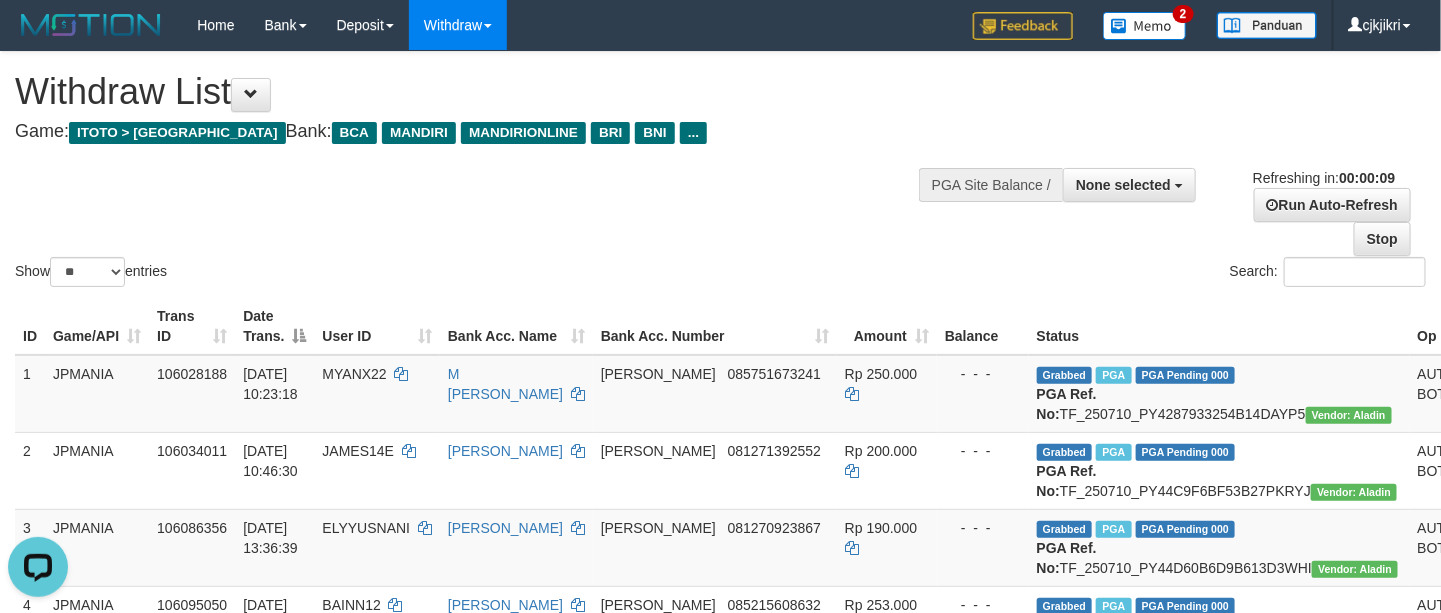 scroll, scrollTop: 0, scrollLeft: 0, axis: both 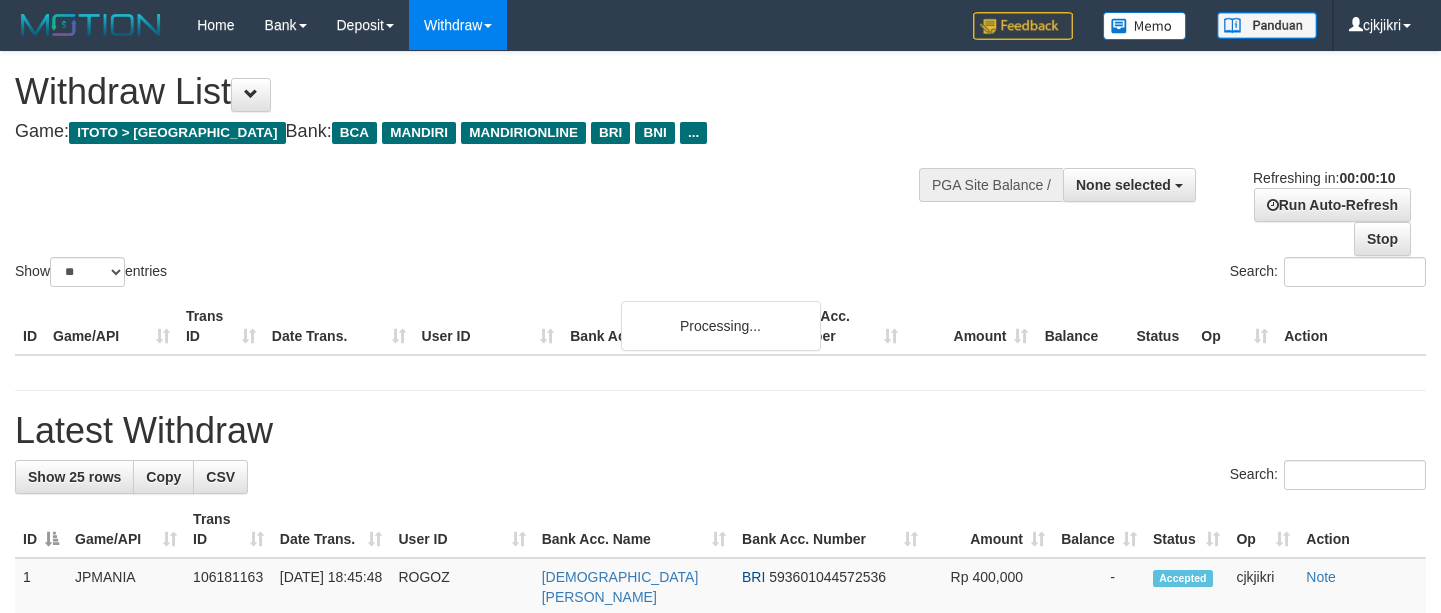 select 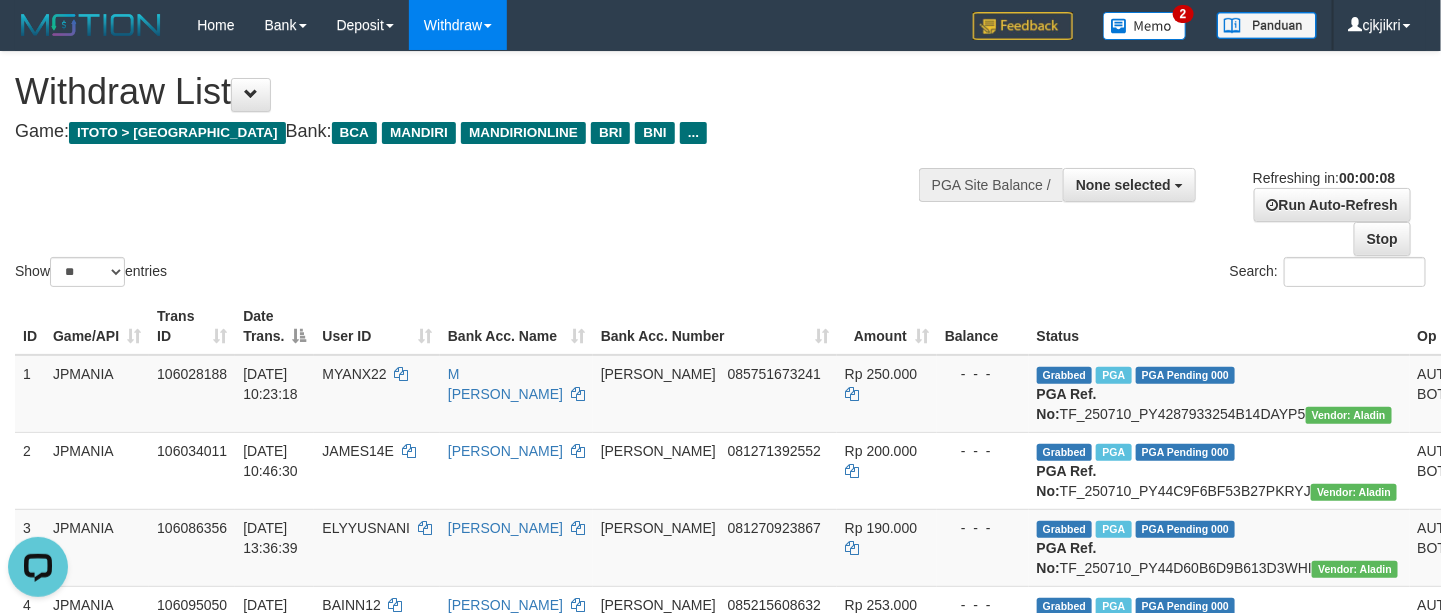 scroll, scrollTop: 0, scrollLeft: 0, axis: both 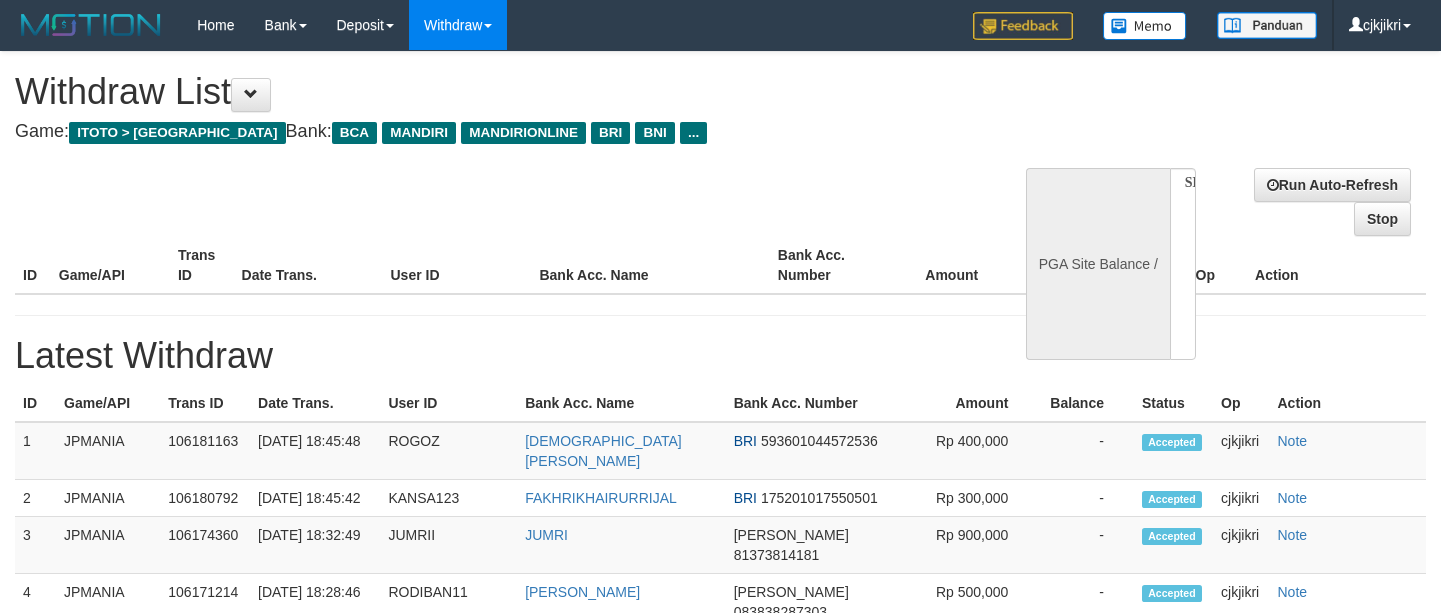 select 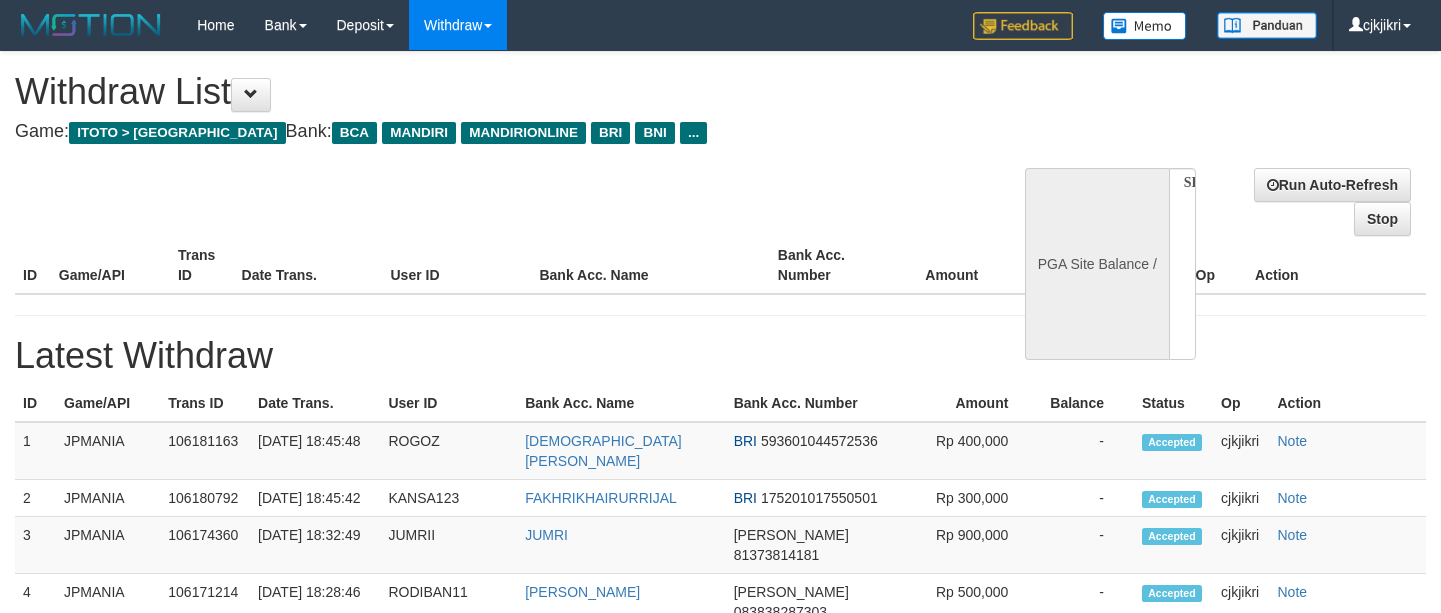 scroll, scrollTop: 0, scrollLeft: 0, axis: both 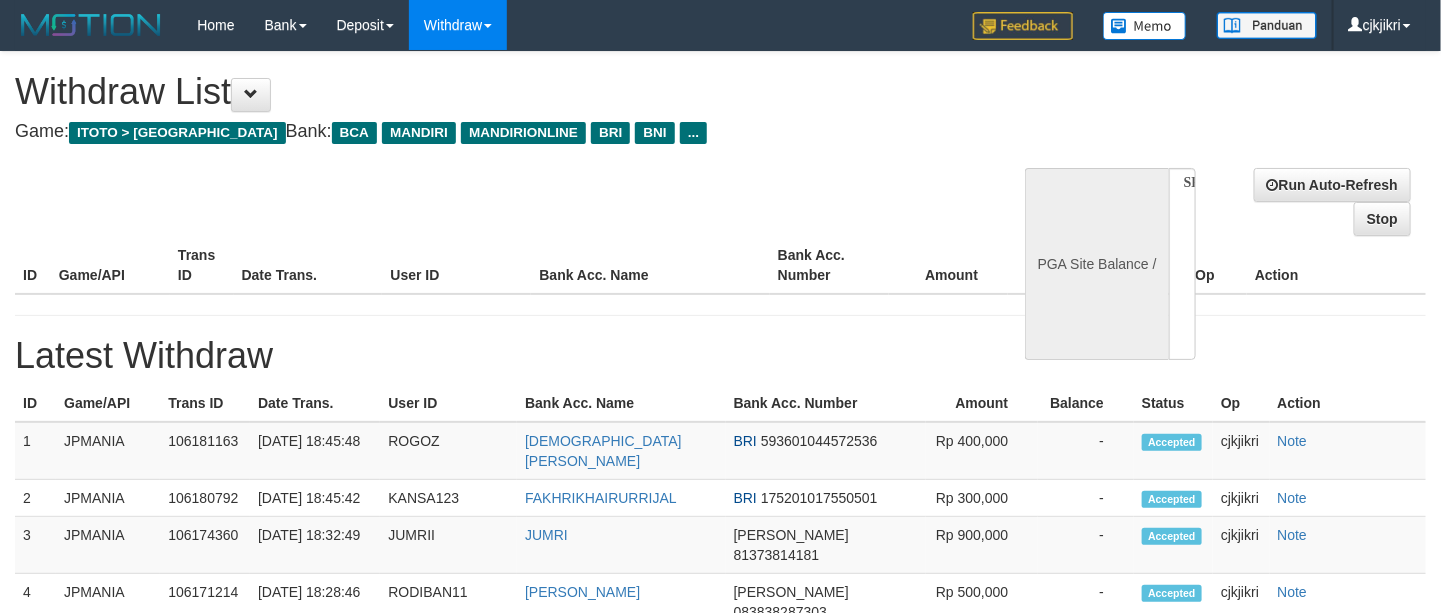 select on "**" 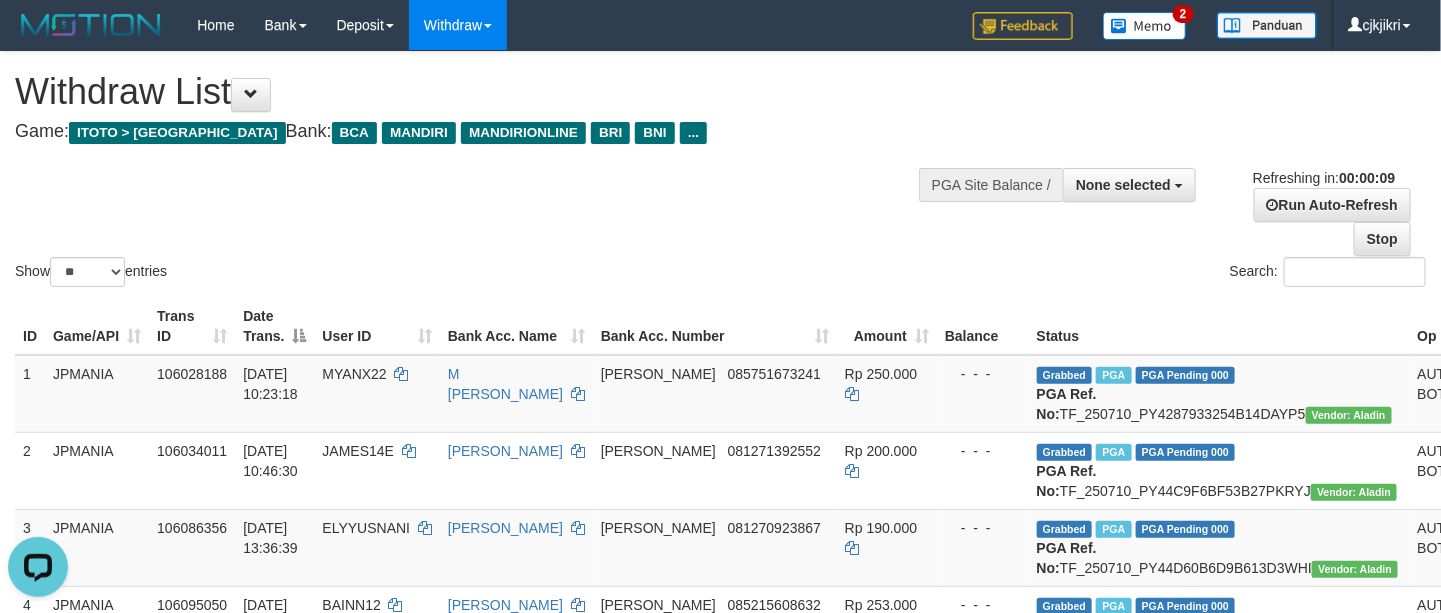 scroll, scrollTop: 0, scrollLeft: 0, axis: both 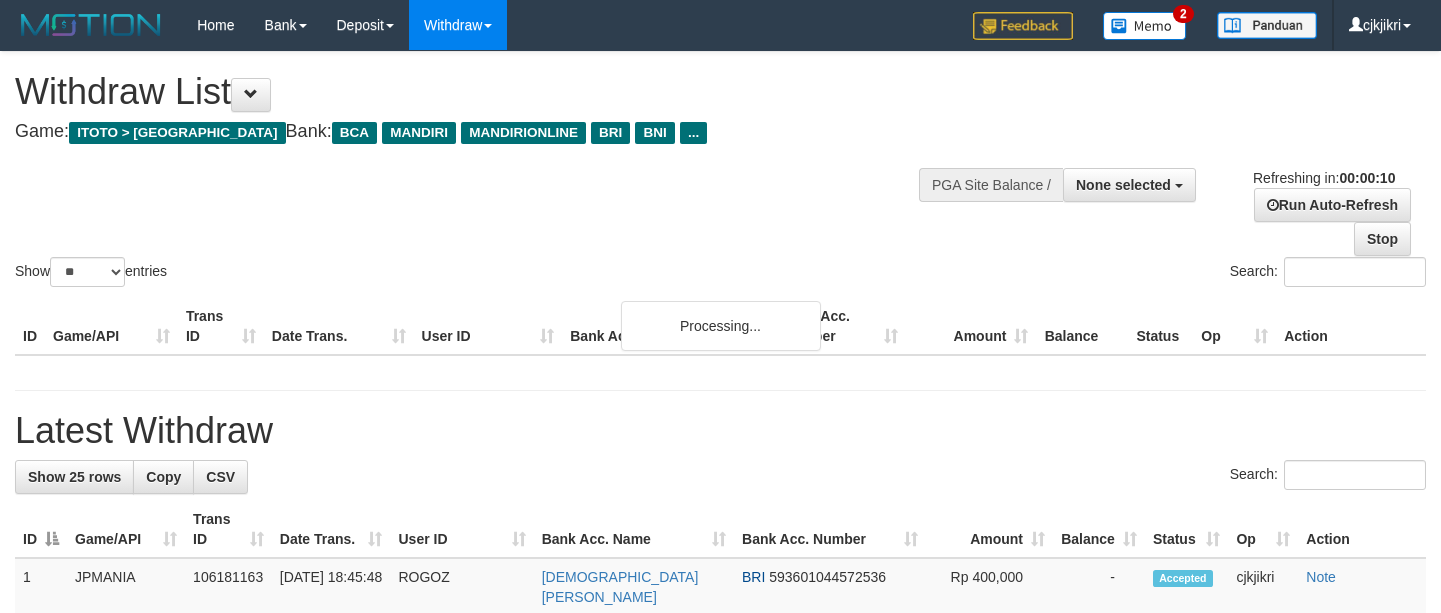 select 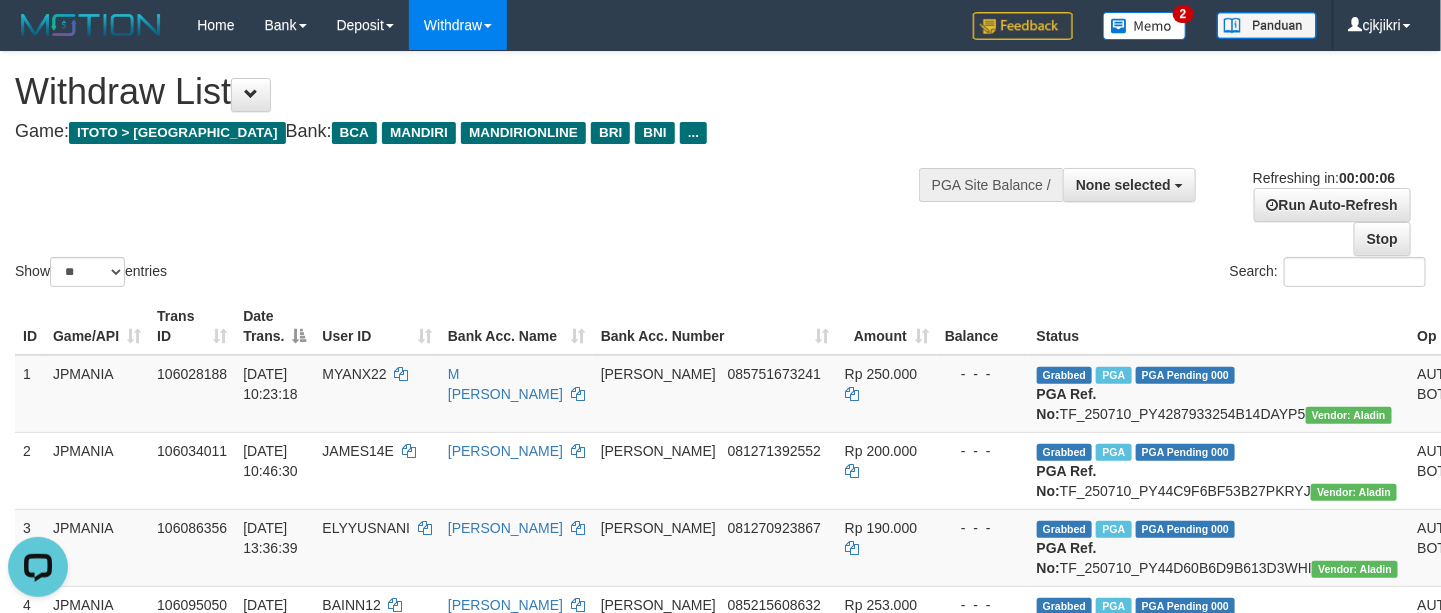 scroll, scrollTop: 0, scrollLeft: 0, axis: both 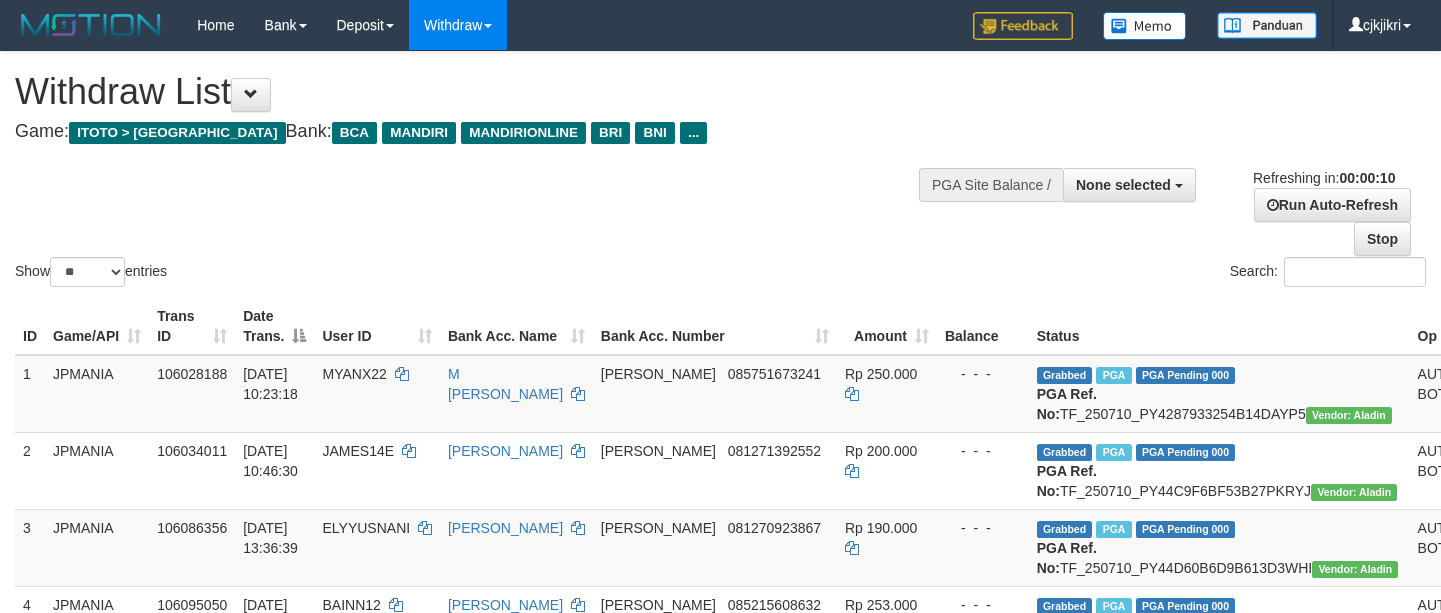 select 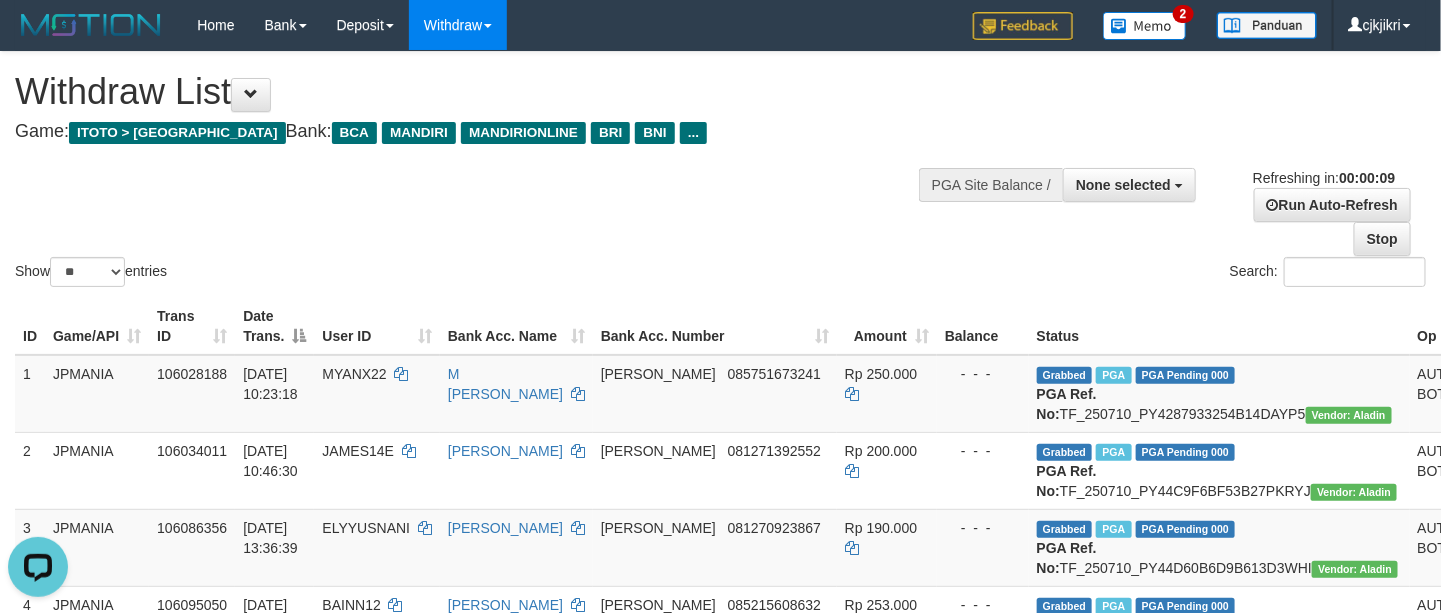 scroll, scrollTop: 0, scrollLeft: 0, axis: both 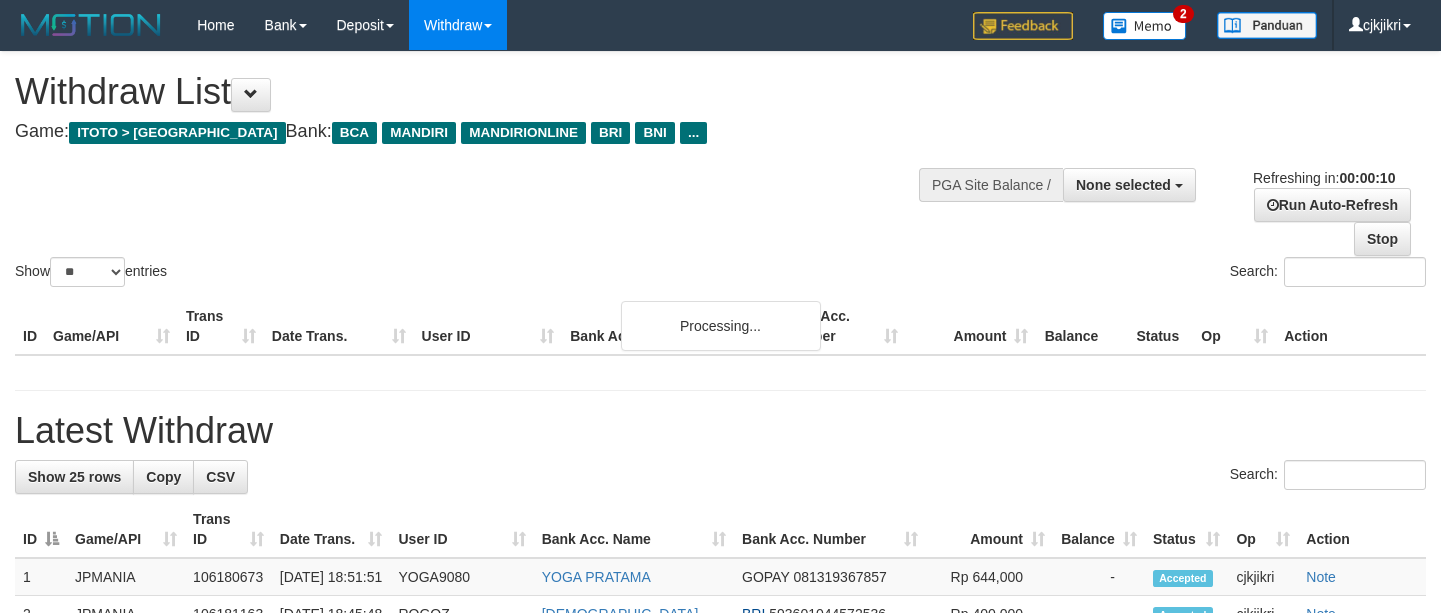 select 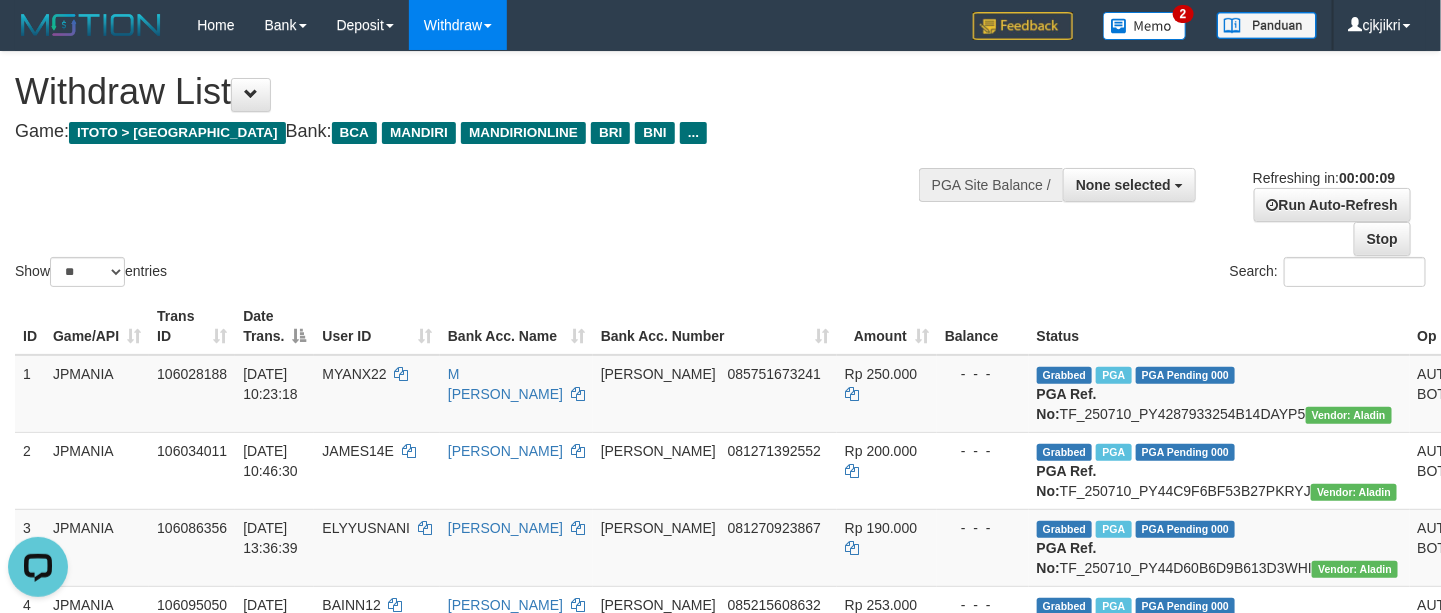 scroll, scrollTop: 0, scrollLeft: 0, axis: both 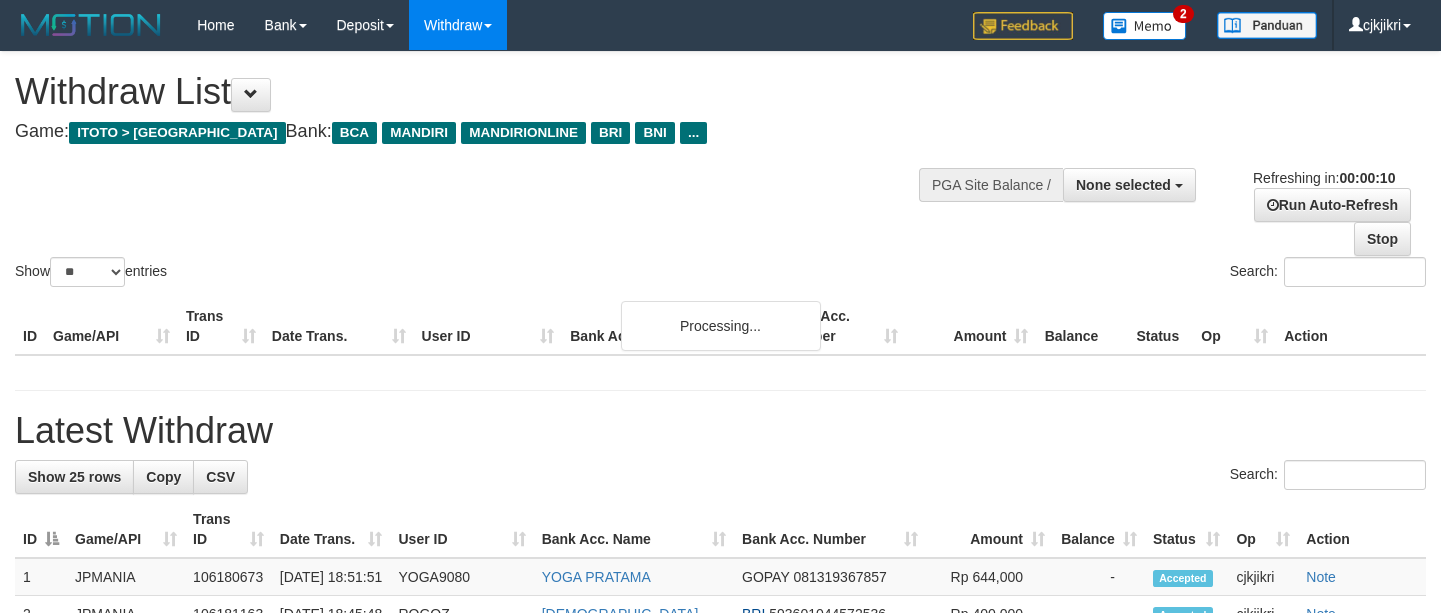 select 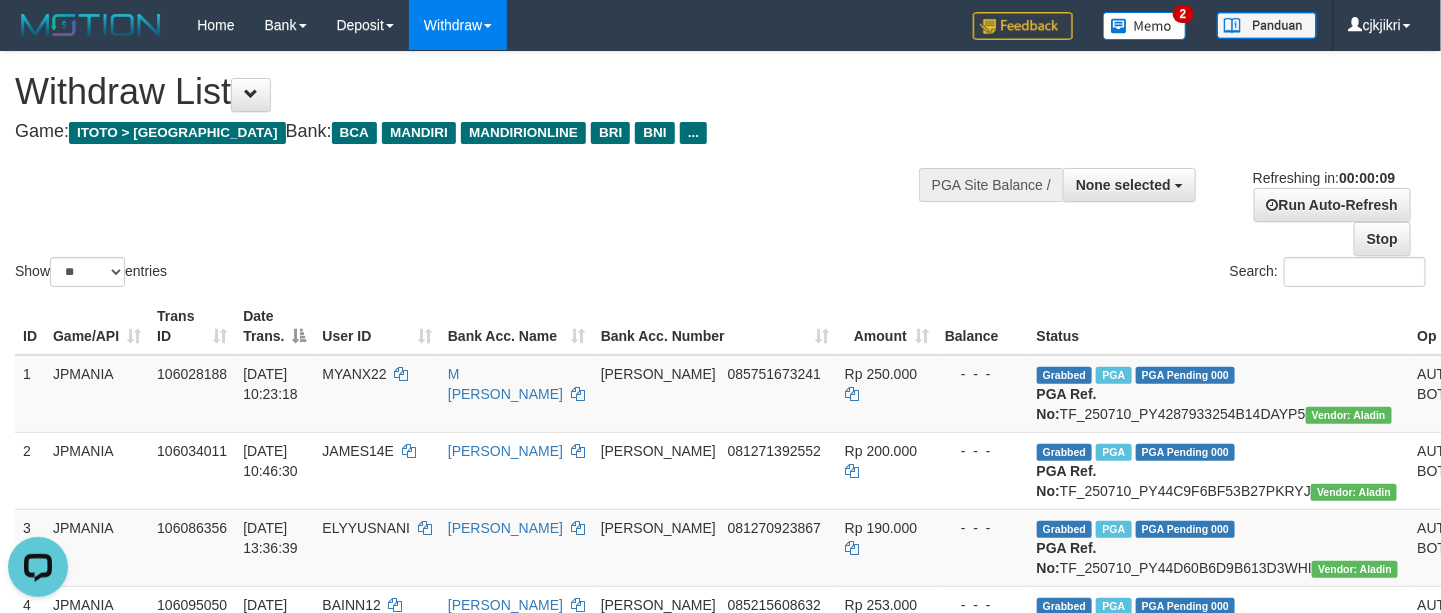 scroll, scrollTop: 0, scrollLeft: 0, axis: both 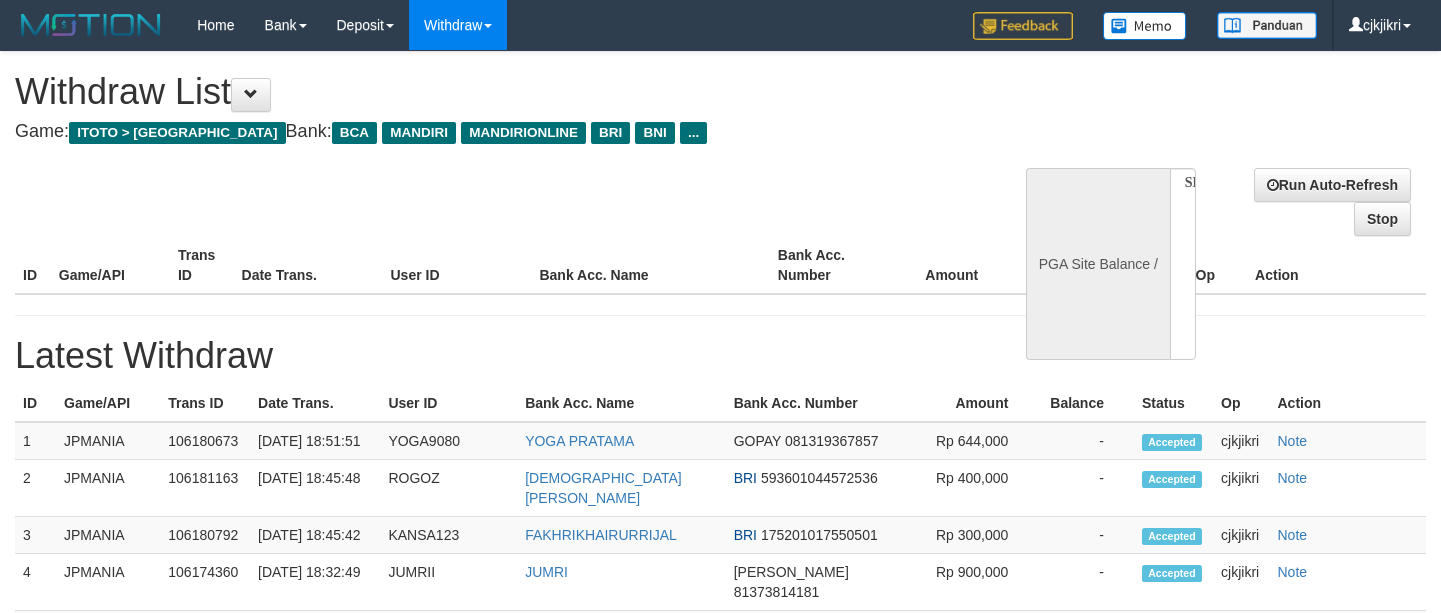 select 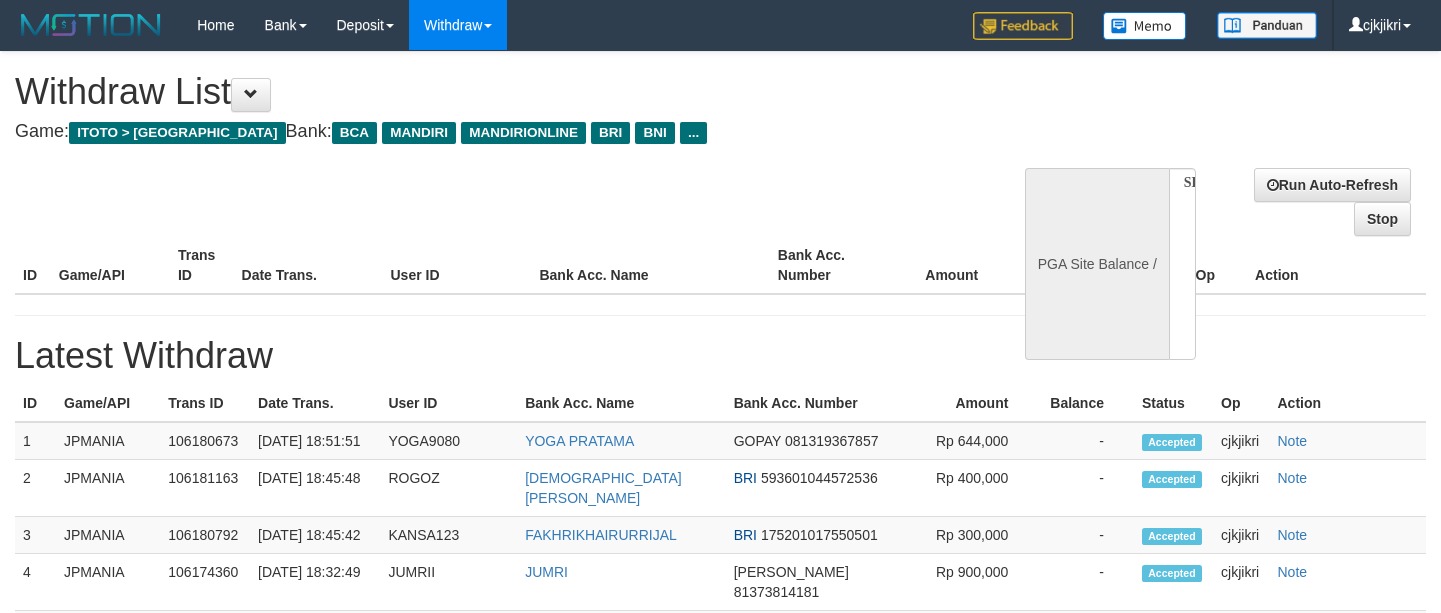scroll, scrollTop: 0, scrollLeft: 0, axis: both 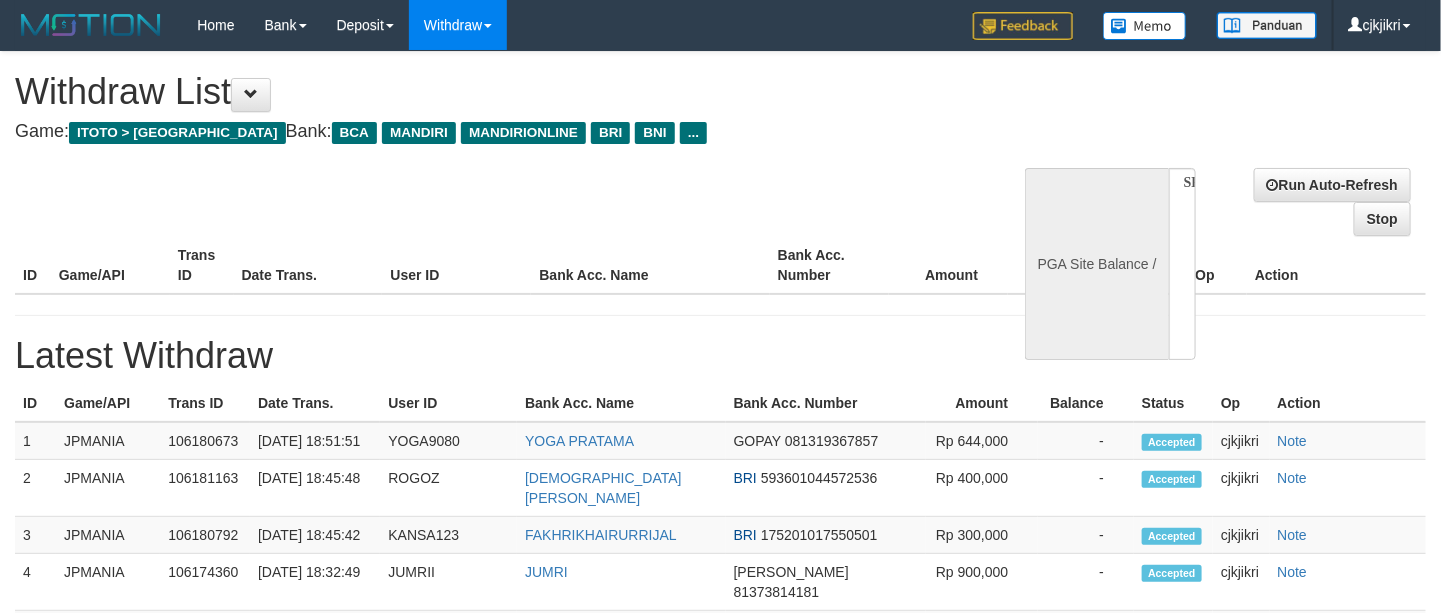 select on "**" 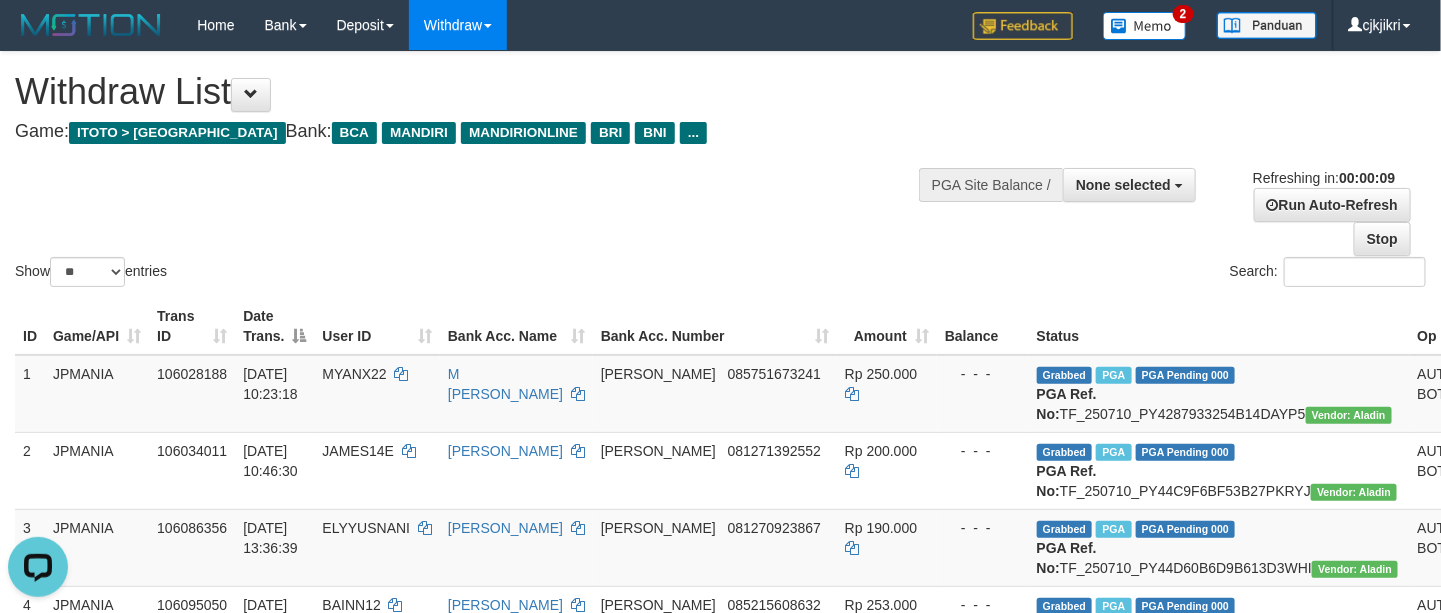 scroll, scrollTop: 0, scrollLeft: 0, axis: both 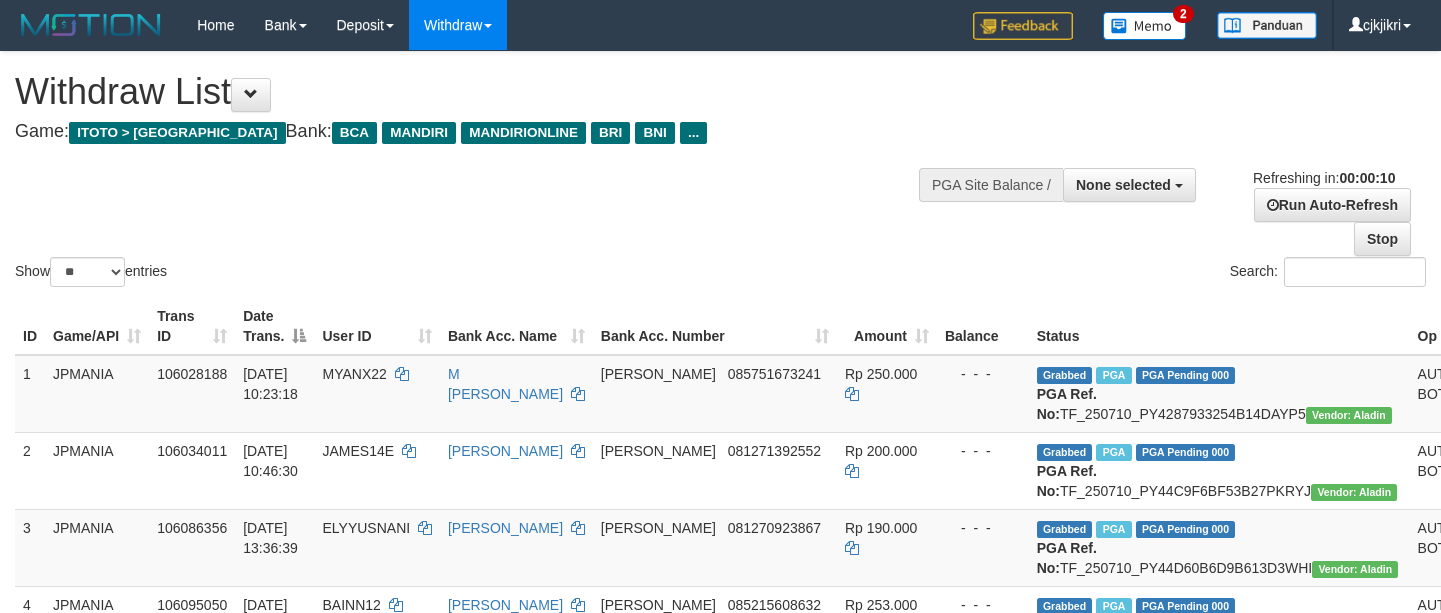 select 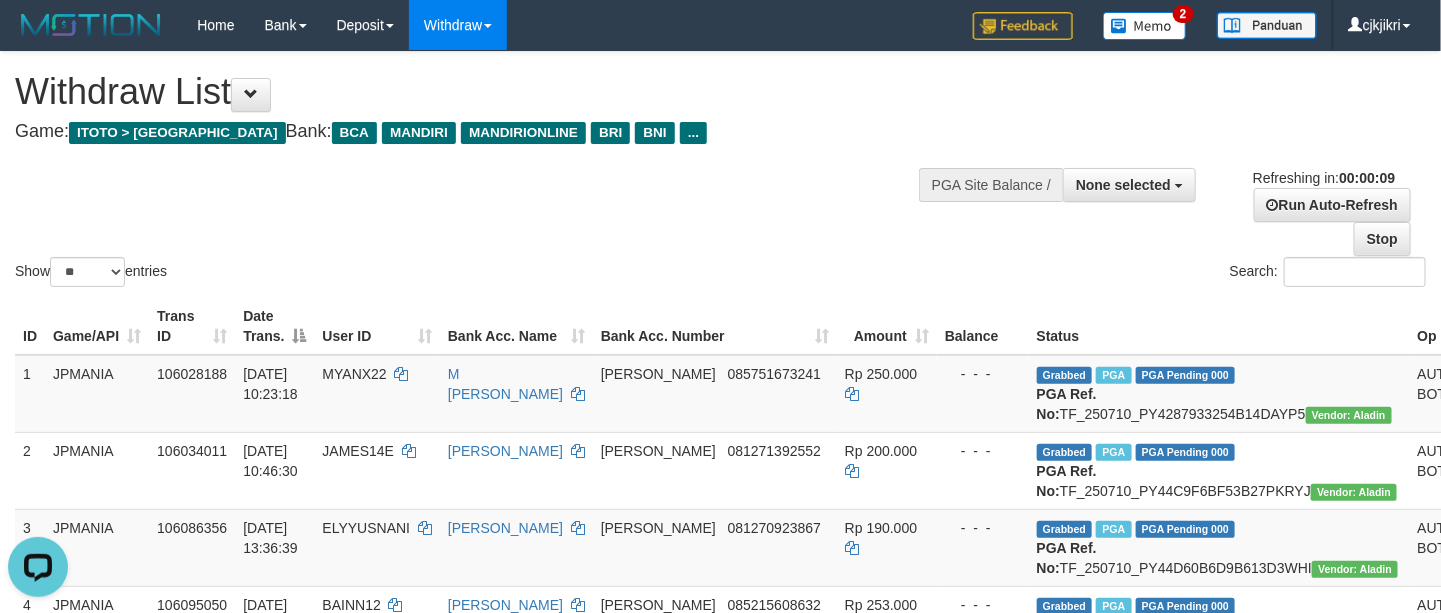 scroll, scrollTop: 0, scrollLeft: 0, axis: both 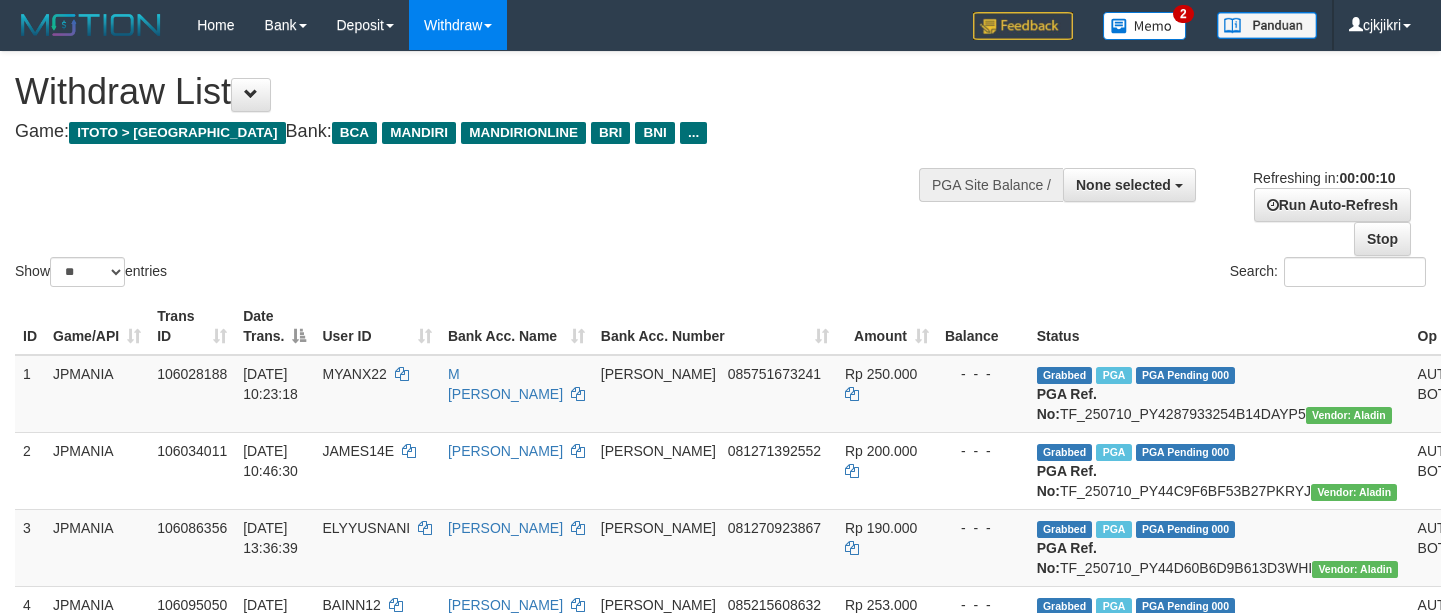 select 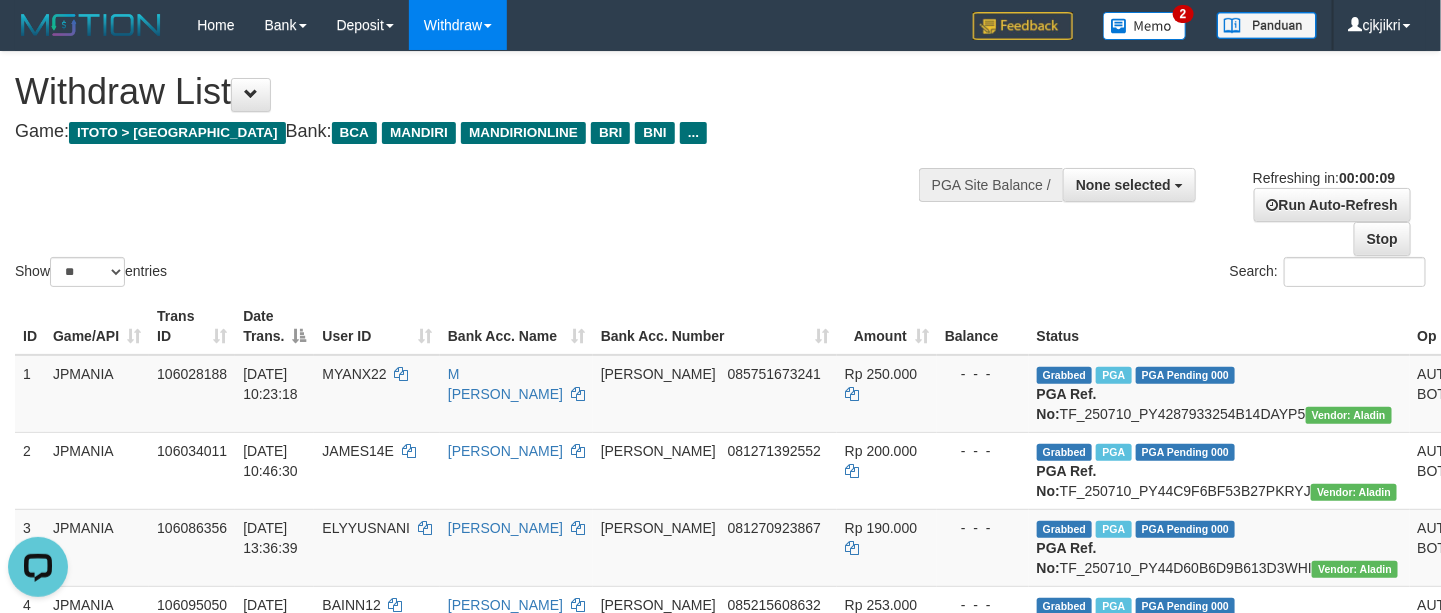 scroll, scrollTop: 0, scrollLeft: 0, axis: both 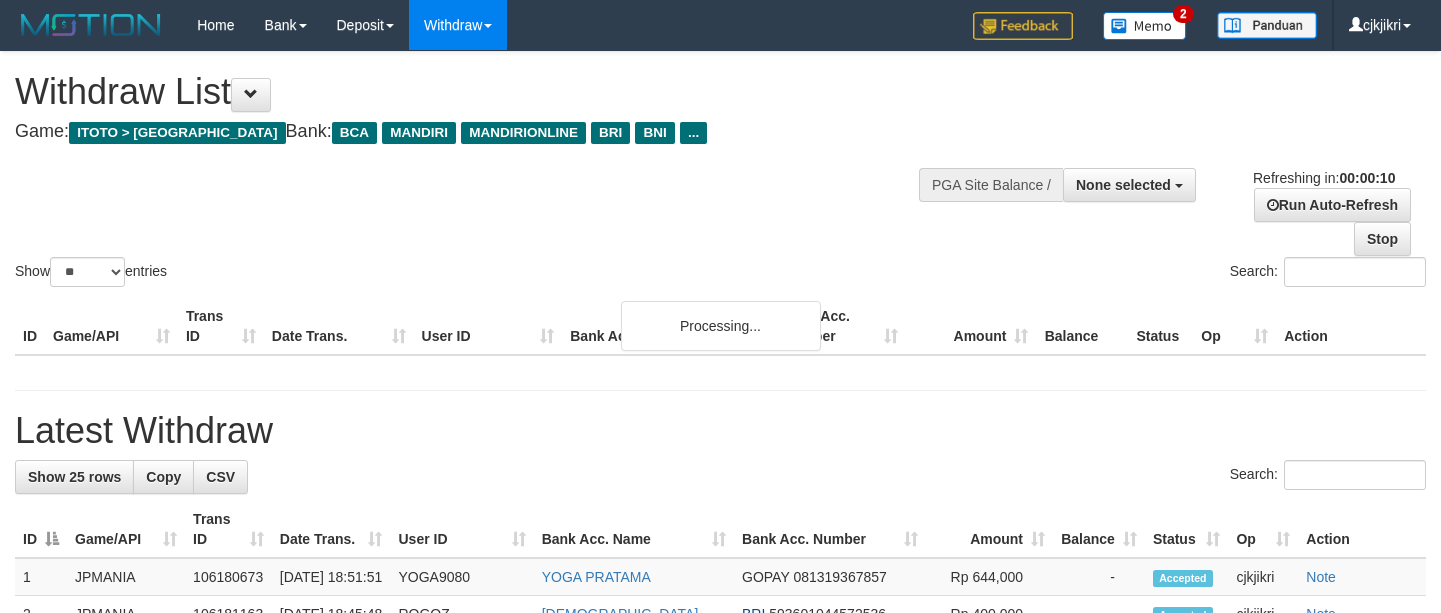 select 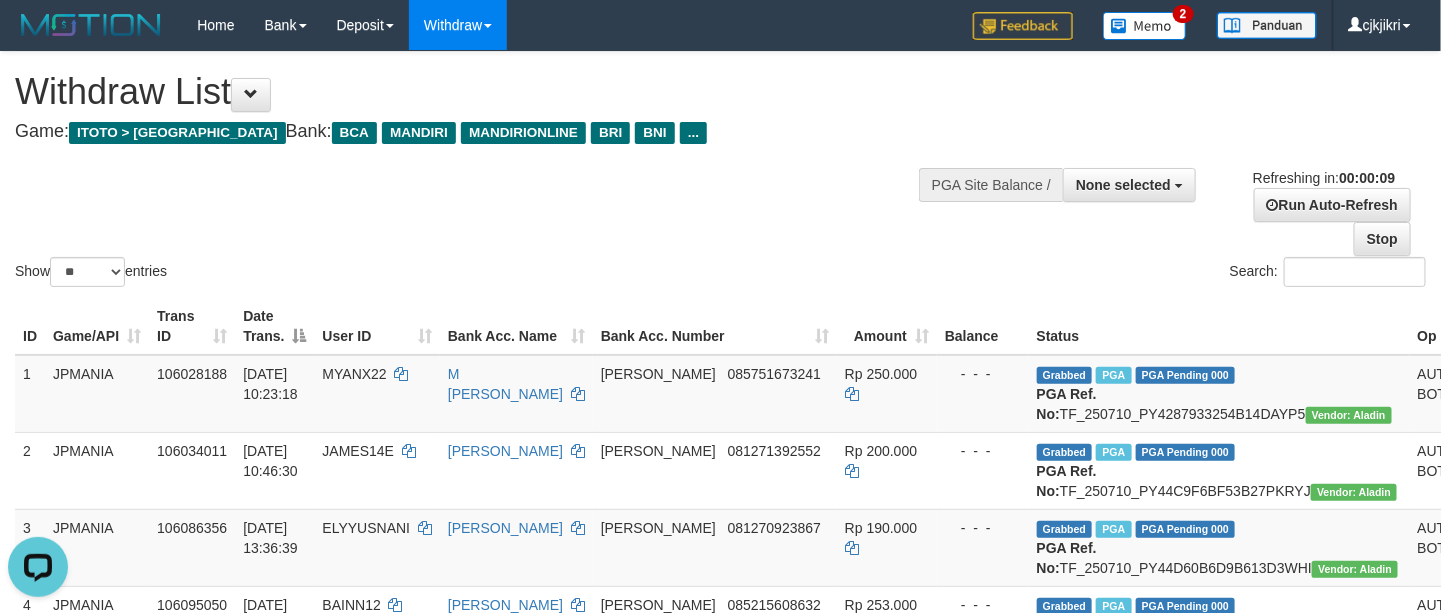 scroll, scrollTop: 0, scrollLeft: 0, axis: both 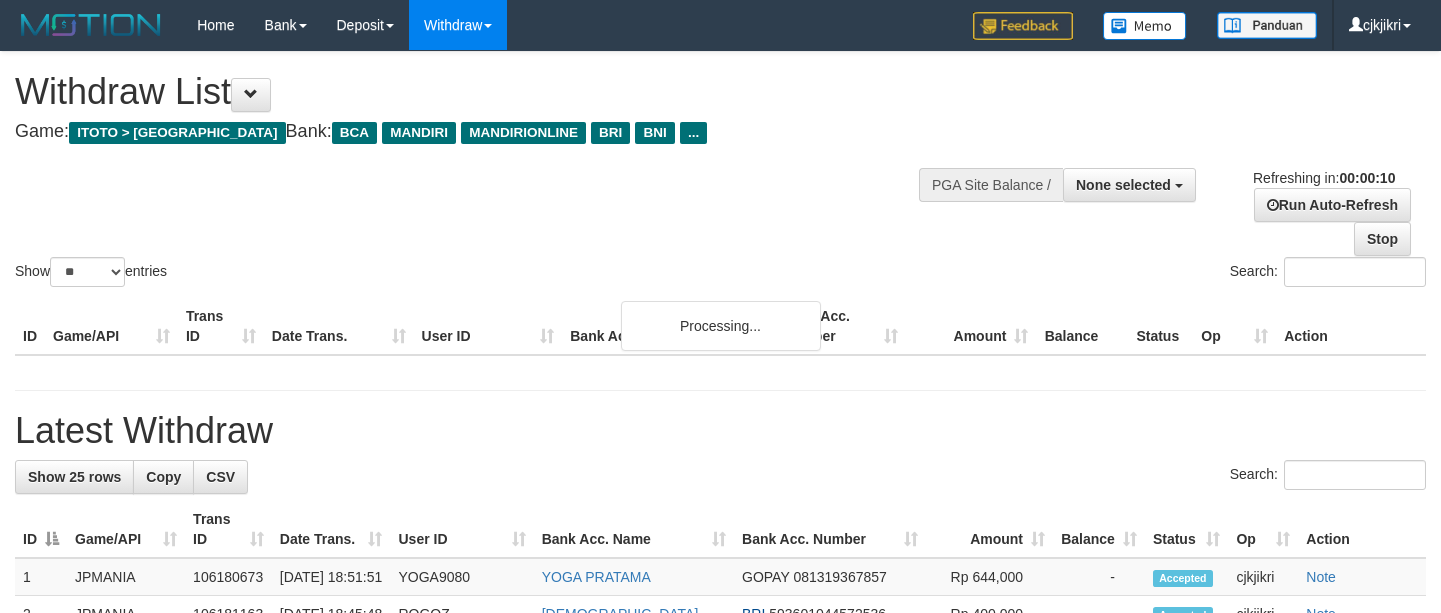select 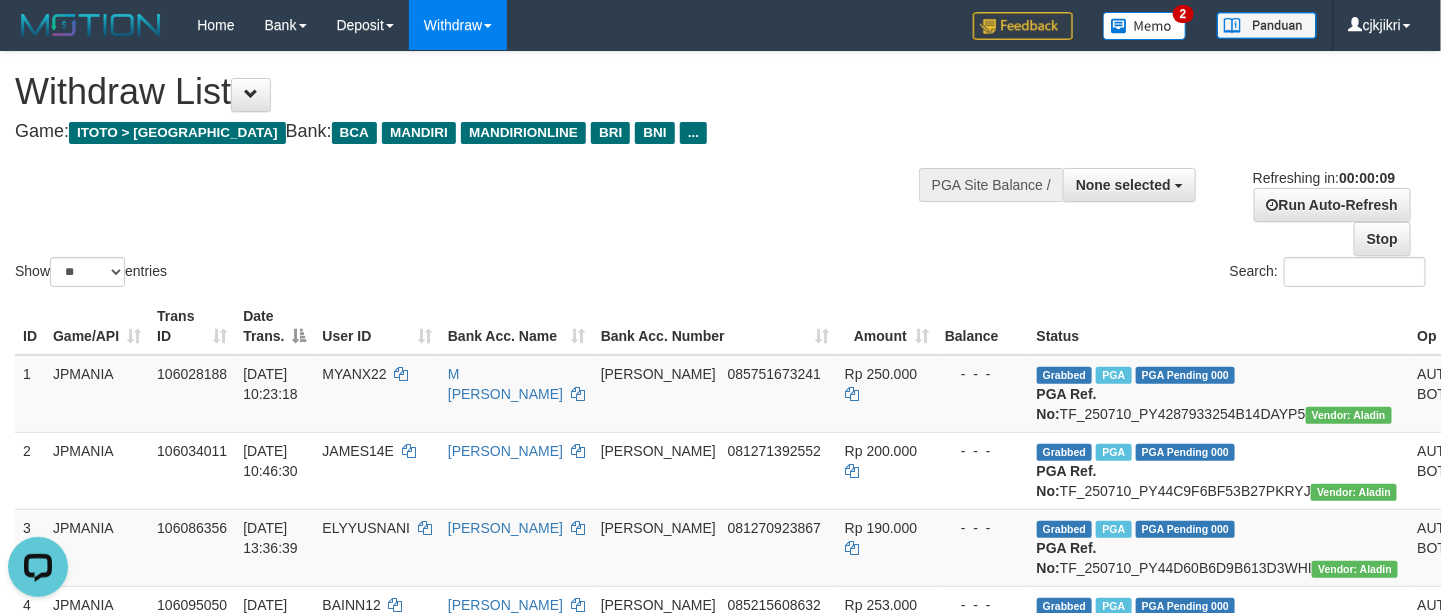 scroll, scrollTop: 0, scrollLeft: 0, axis: both 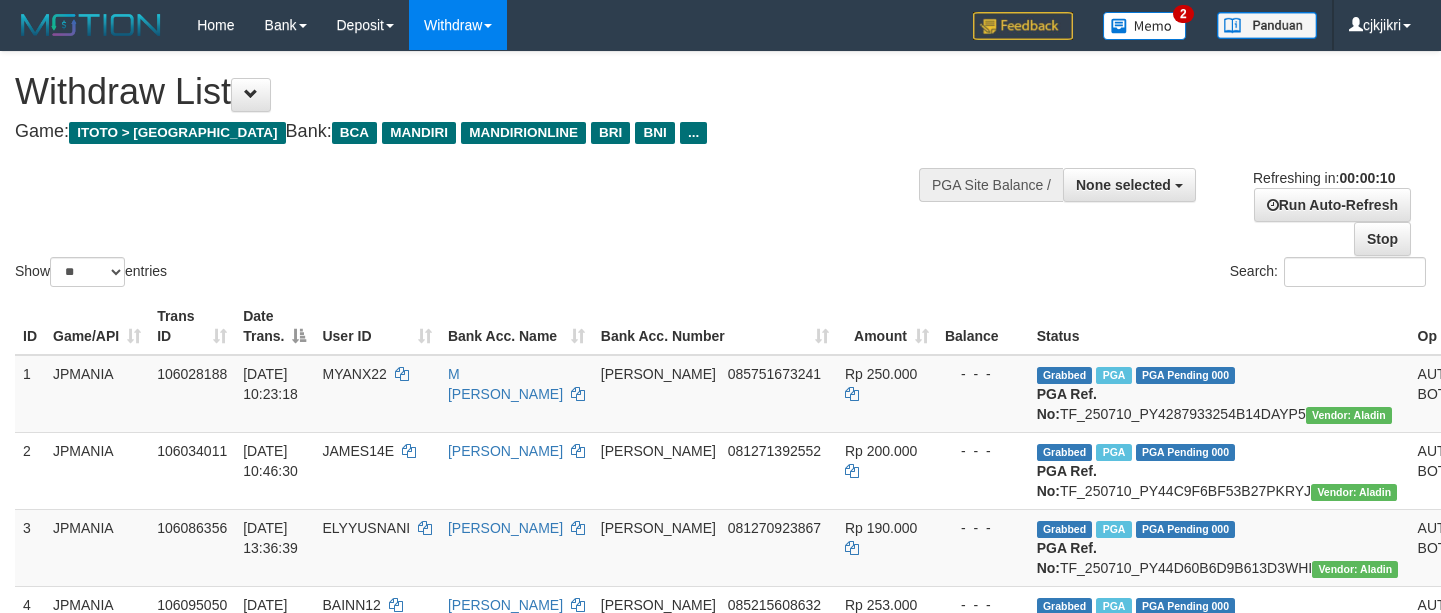 select 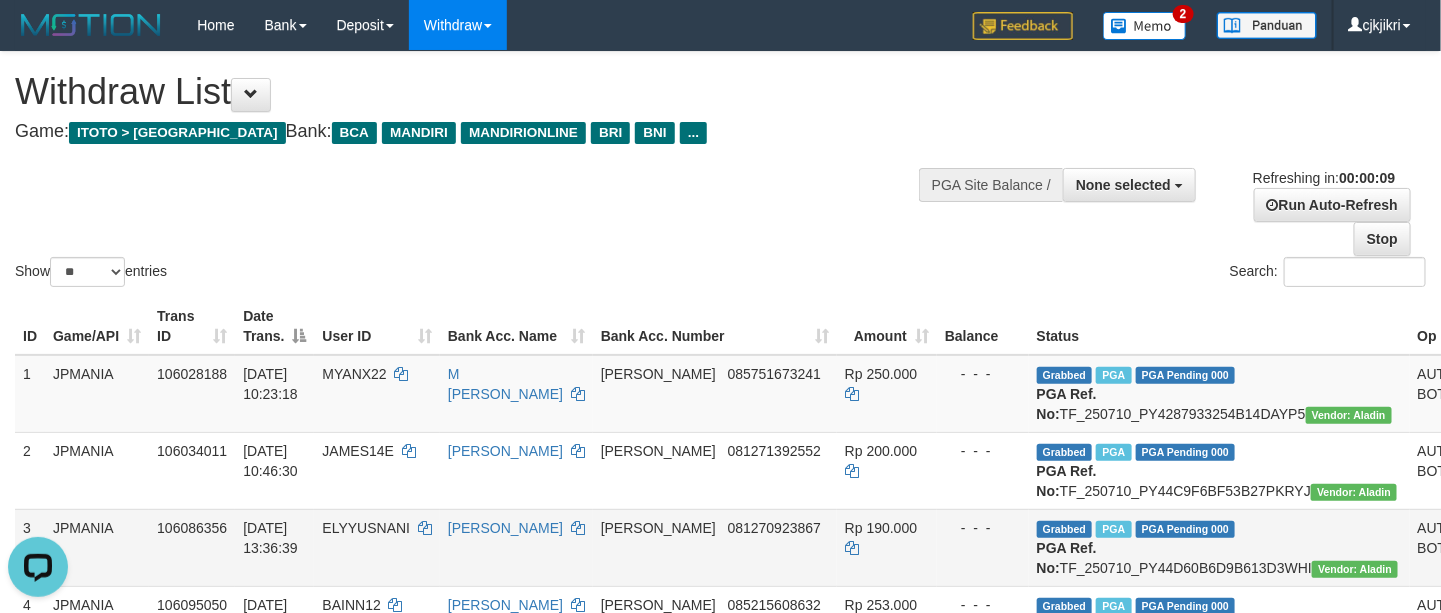 scroll, scrollTop: 0, scrollLeft: 0, axis: both 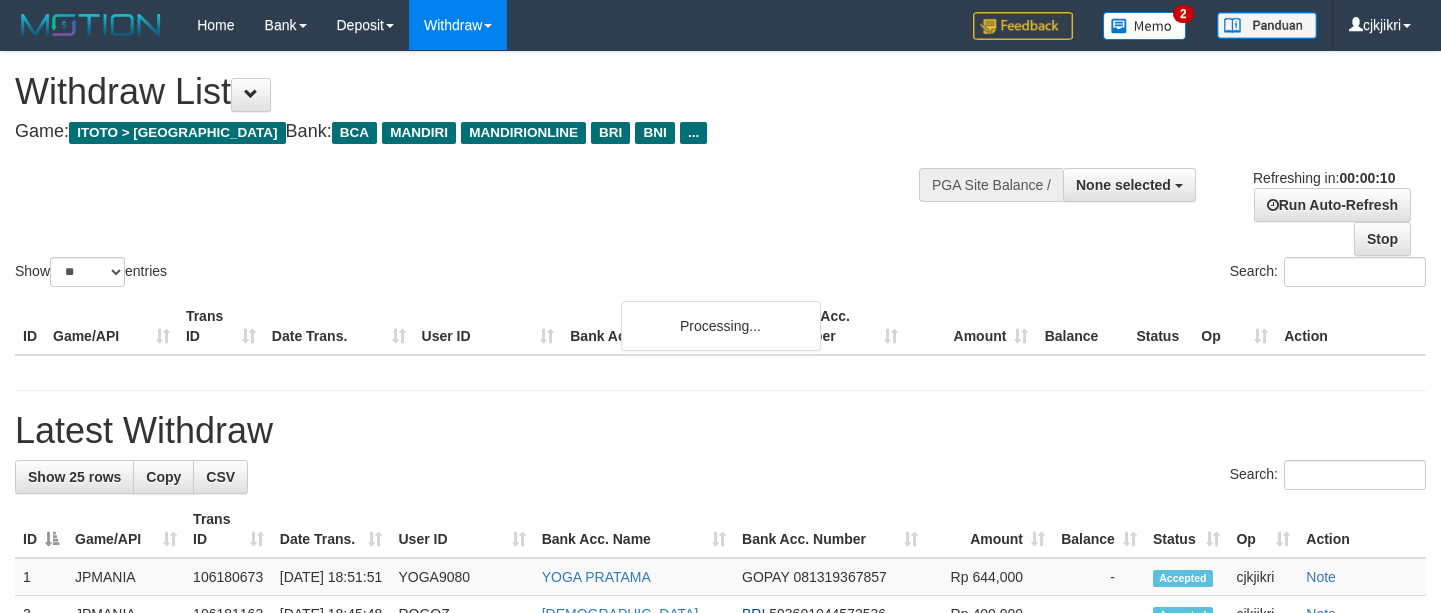 select 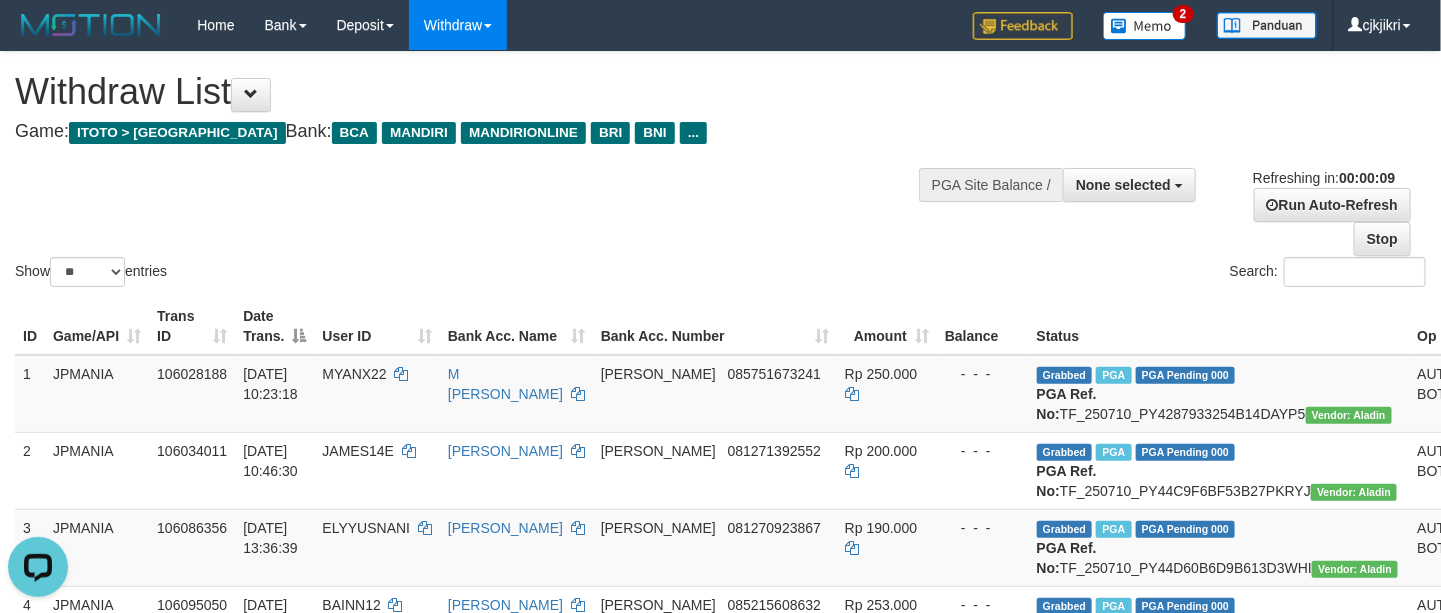 scroll, scrollTop: 0, scrollLeft: 0, axis: both 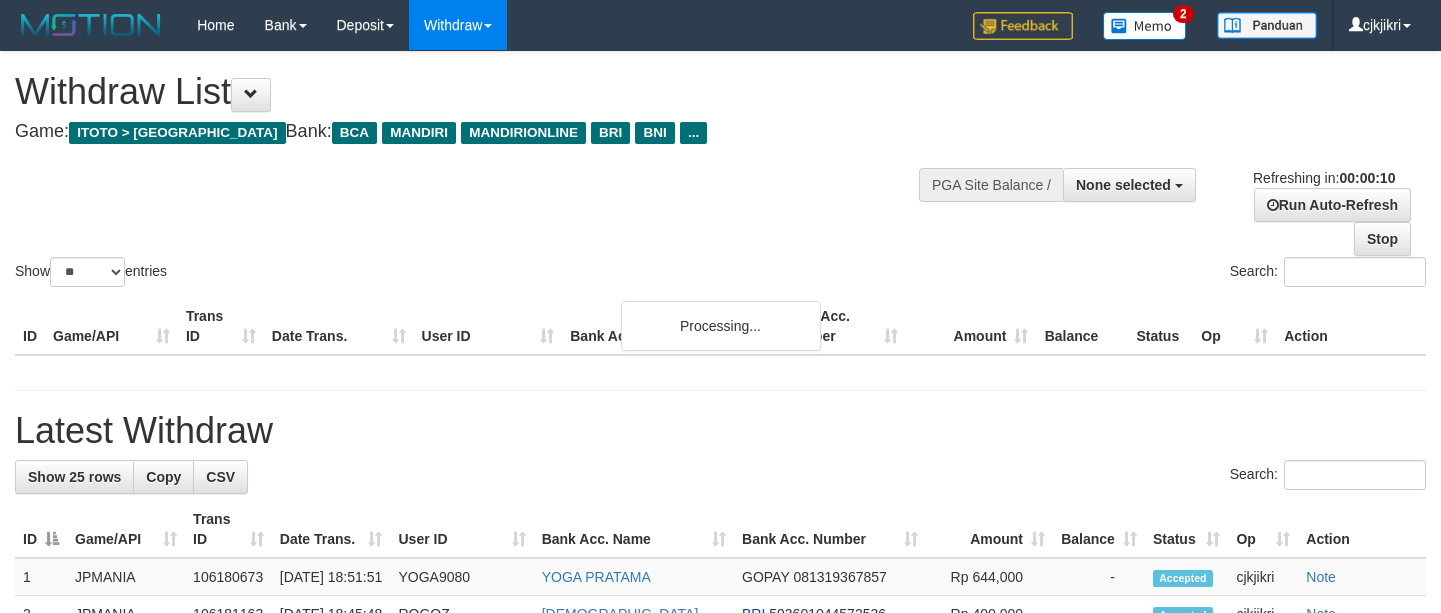 select 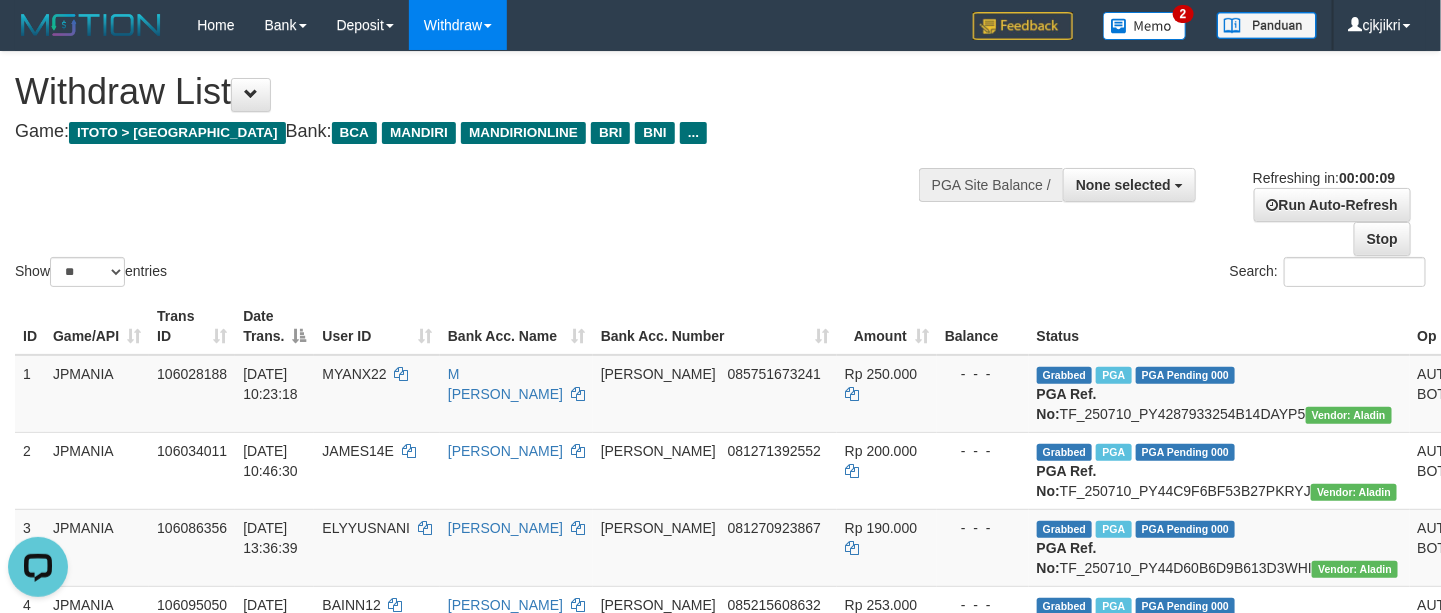 scroll, scrollTop: 0, scrollLeft: 0, axis: both 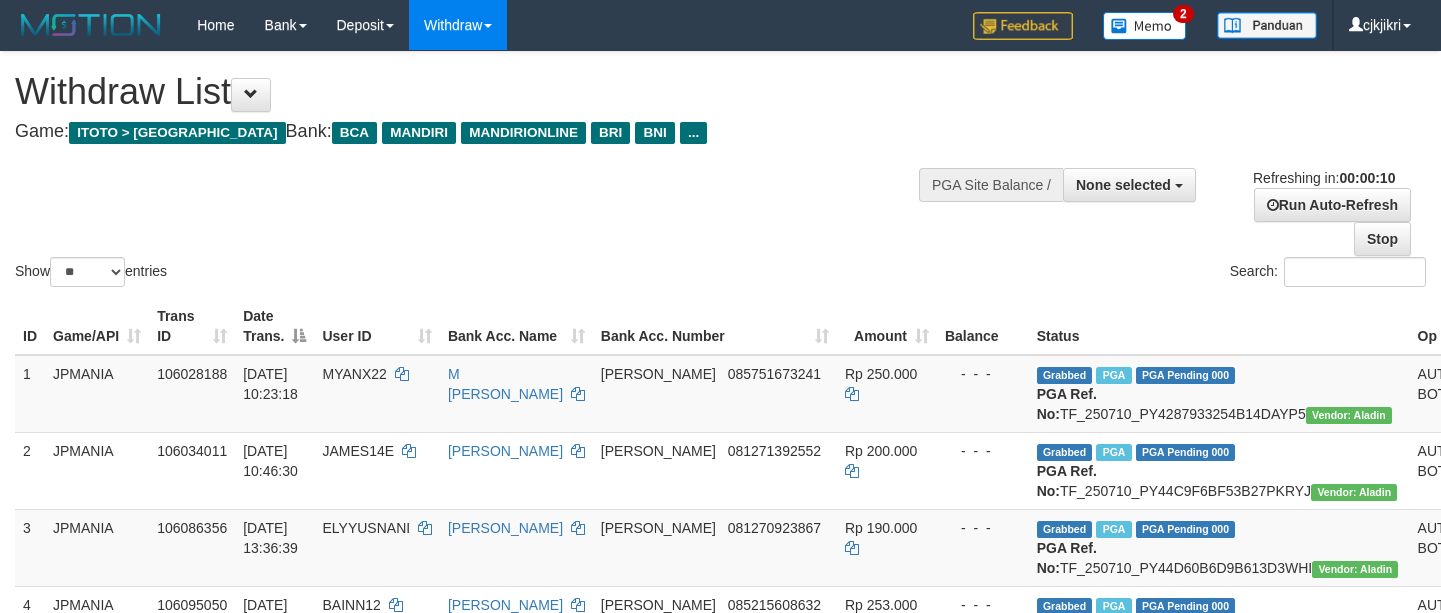 select 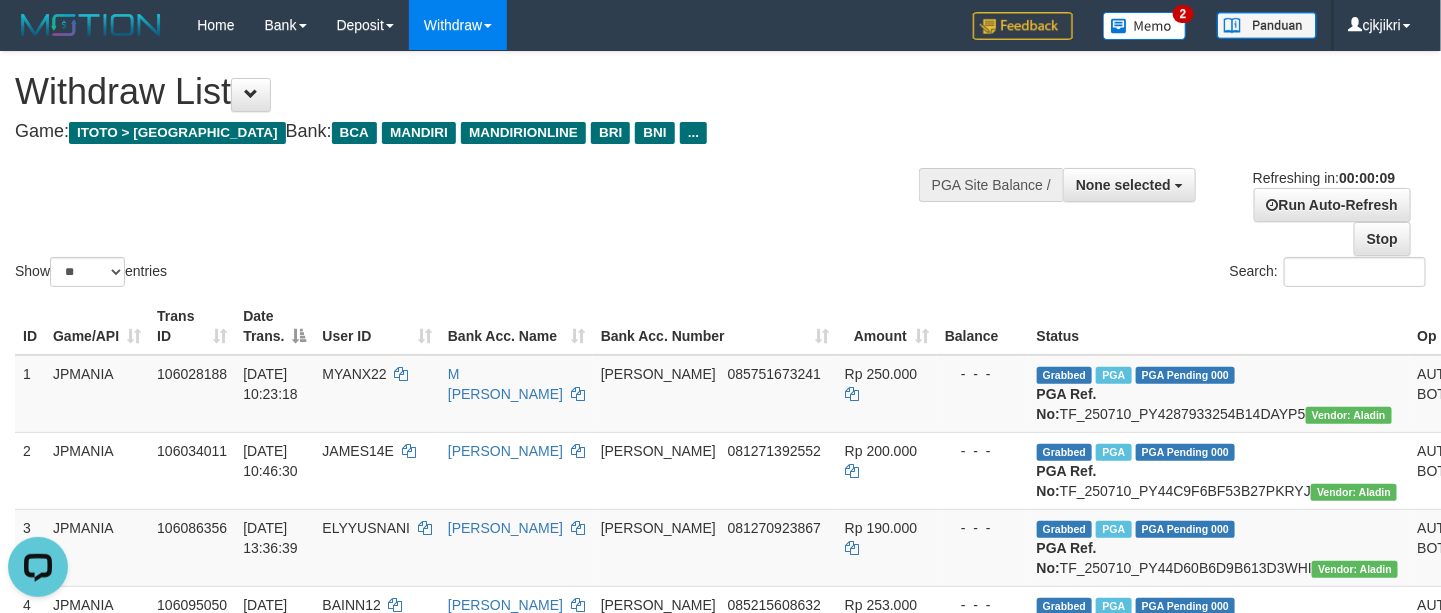 scroll, scrollTop: 0, scrollLeft: 0, axis: both 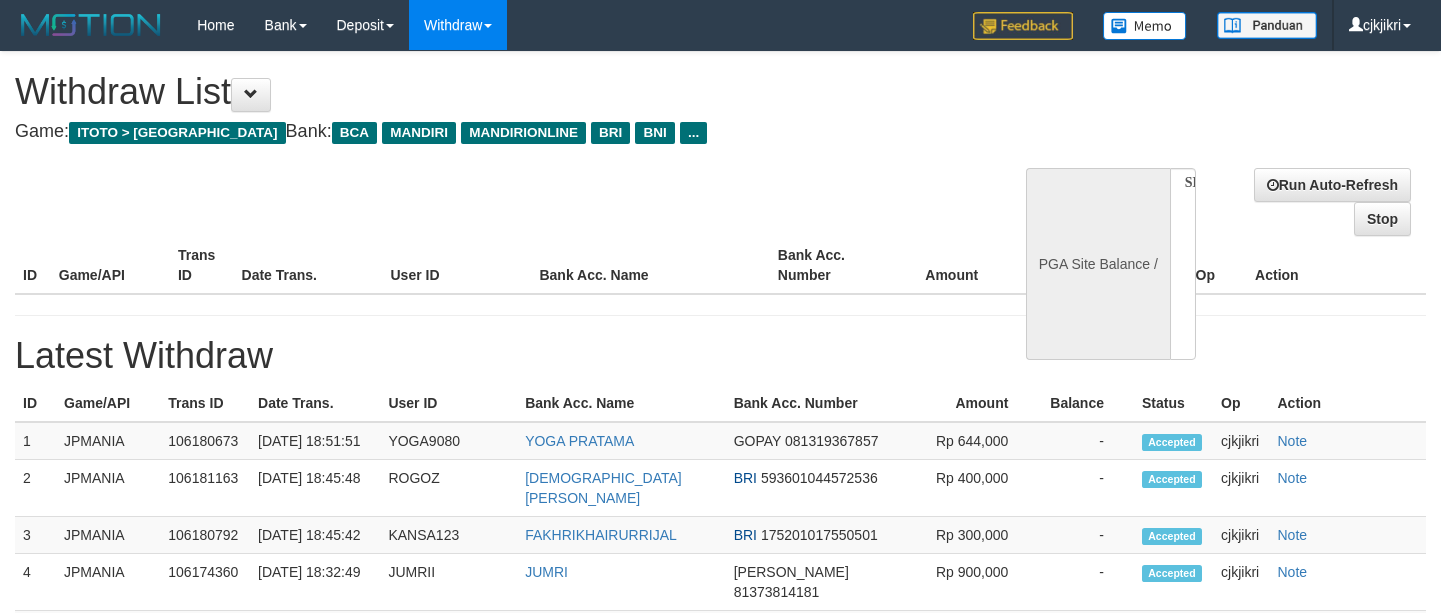 select 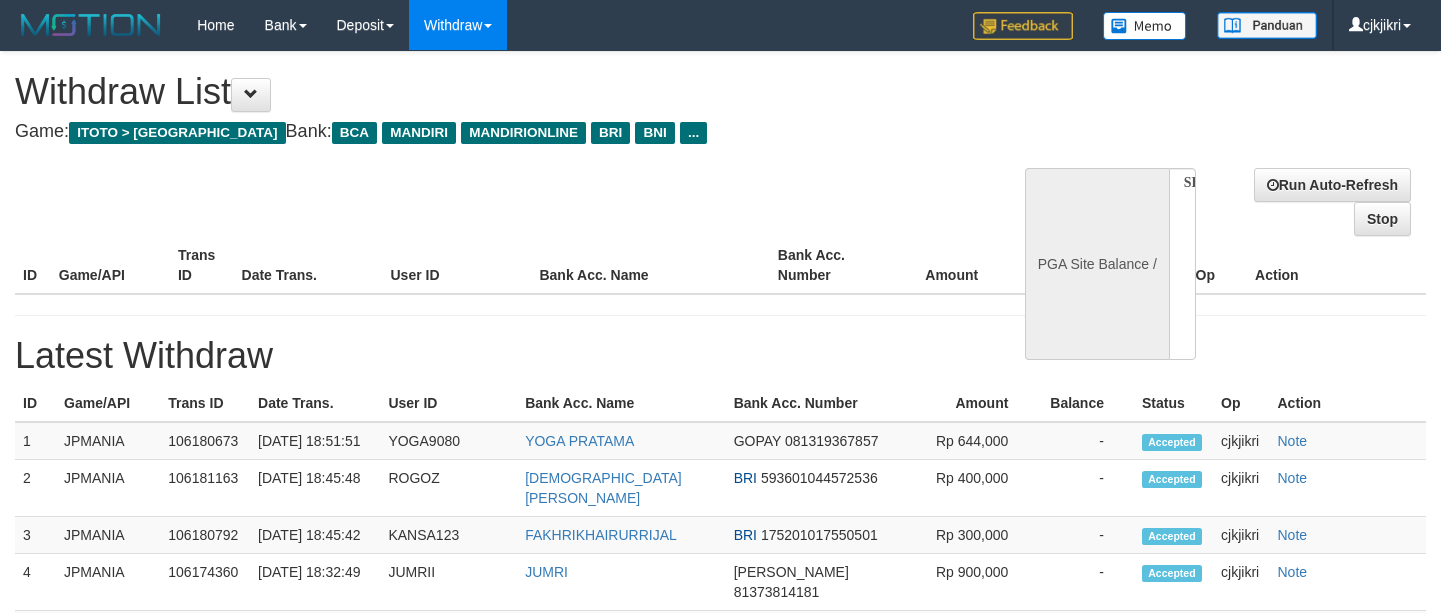 scroll, scrollTop: 0, scrollLeft: 0, axis: both 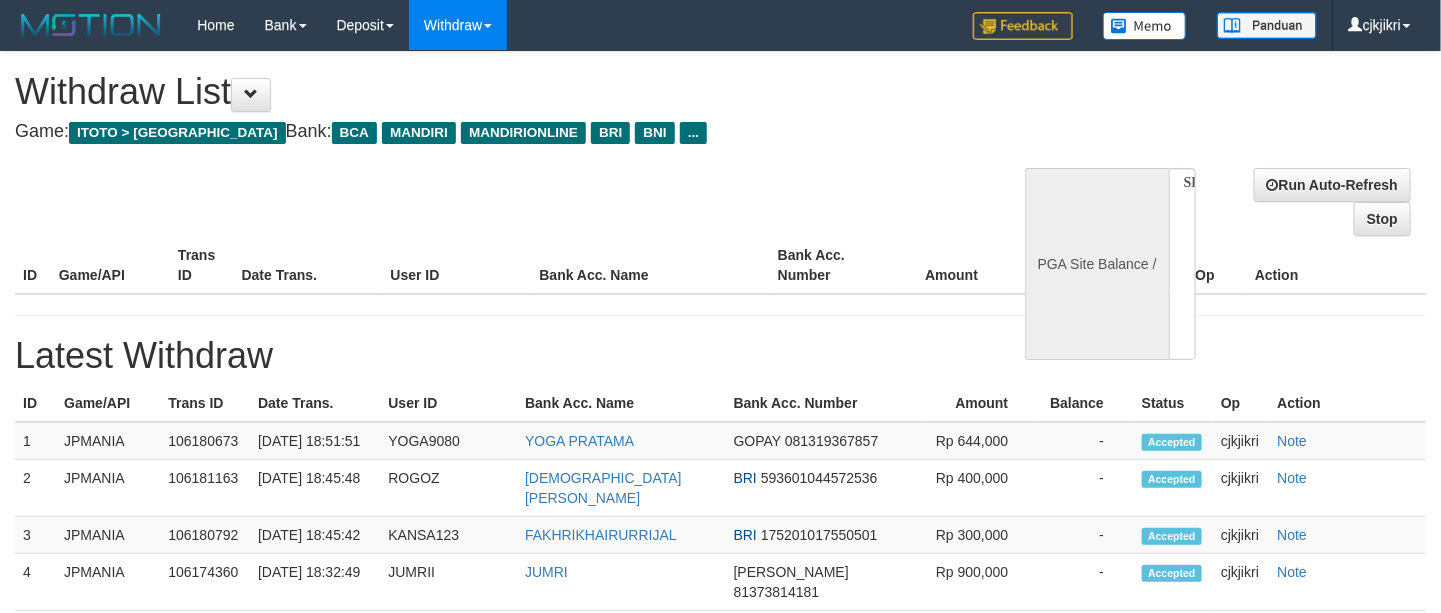 select on "**" 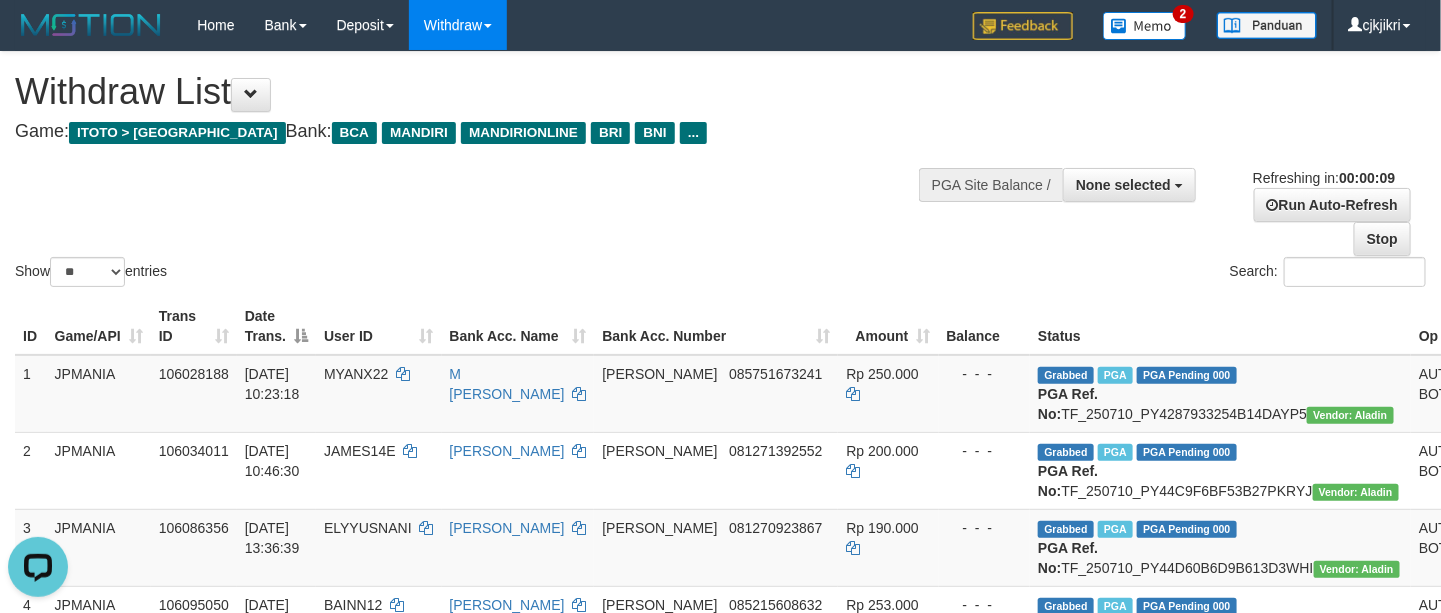 scroll, scrollTop: 0, scrollLeft: 0, axis: both 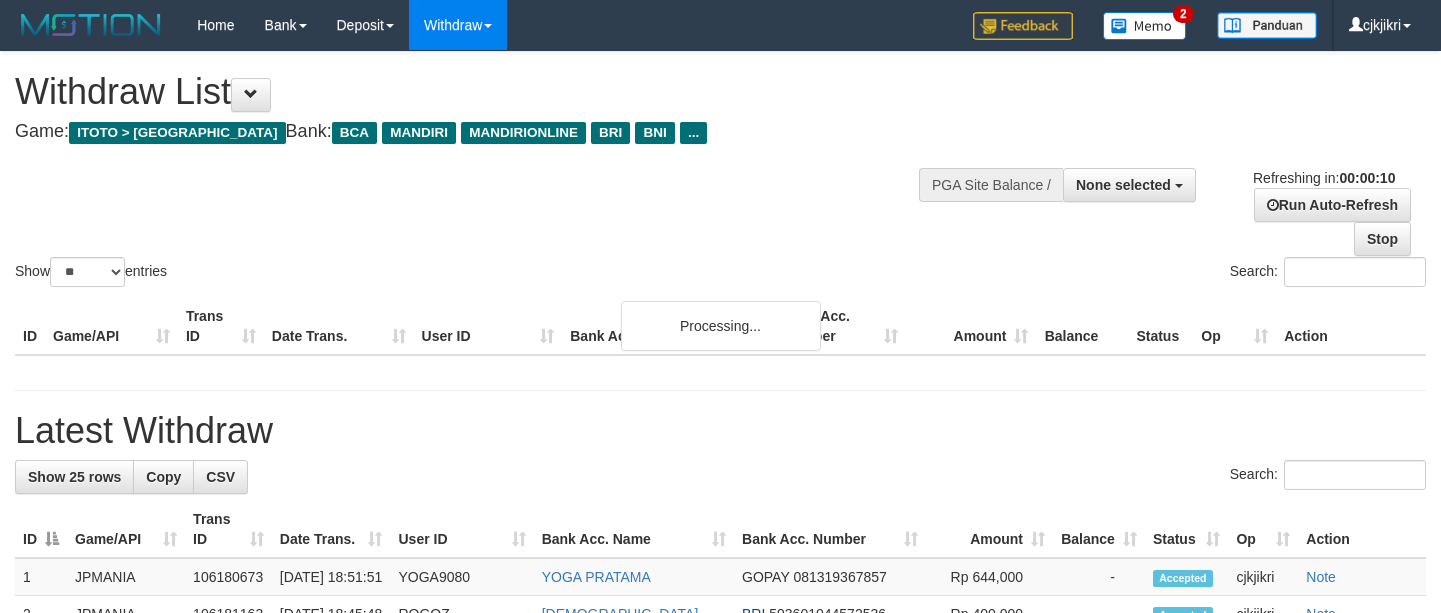 select 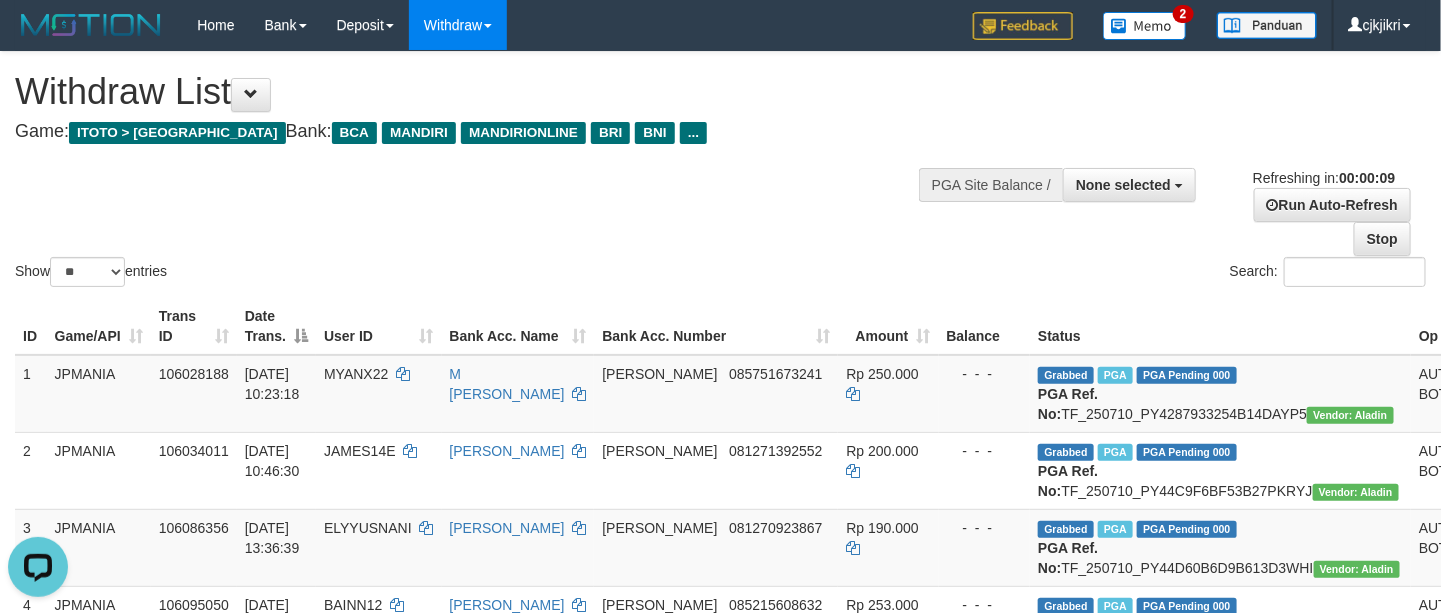 scroll, scrollTop: 0, scrollLeft: 0, axis: both 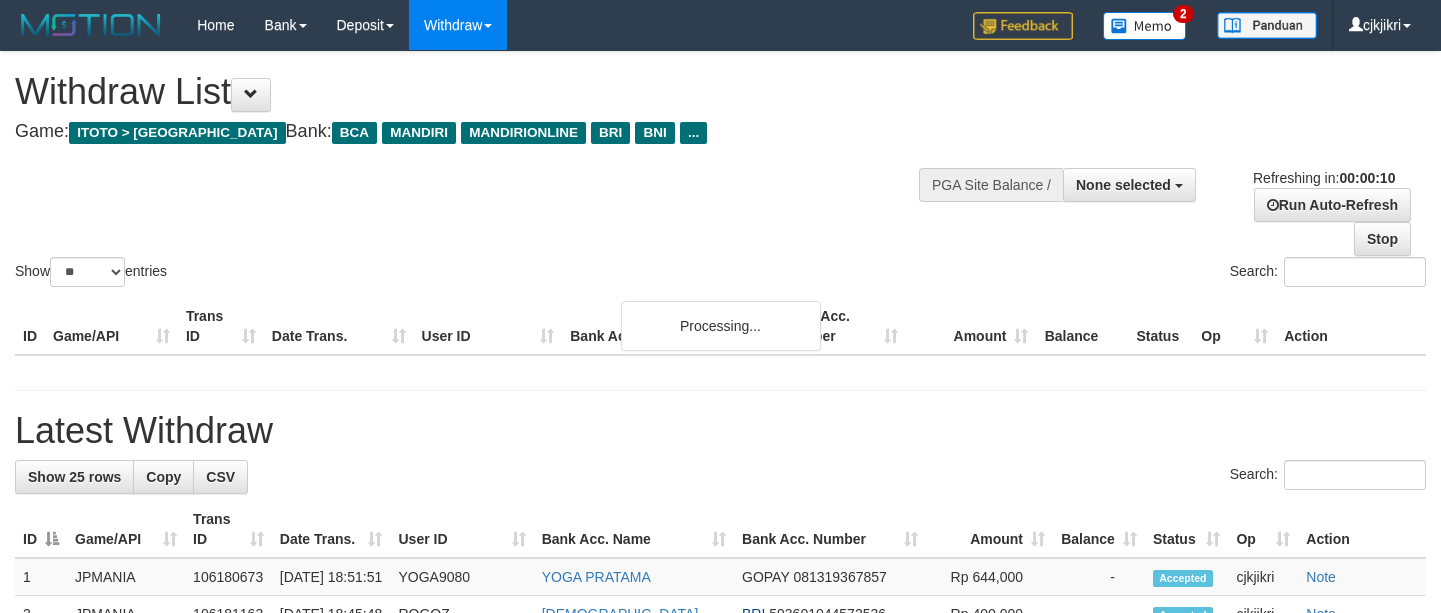 select 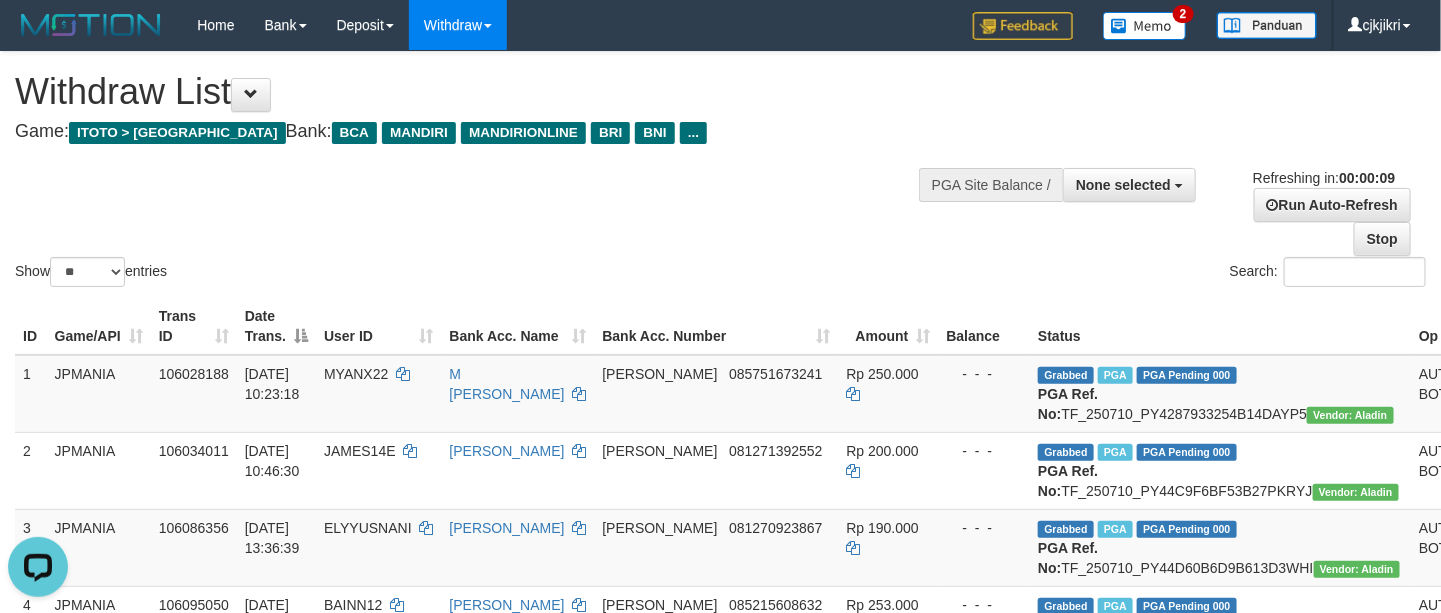 scroll, scrollTop: 0, scrollLeft: 0, axis: both 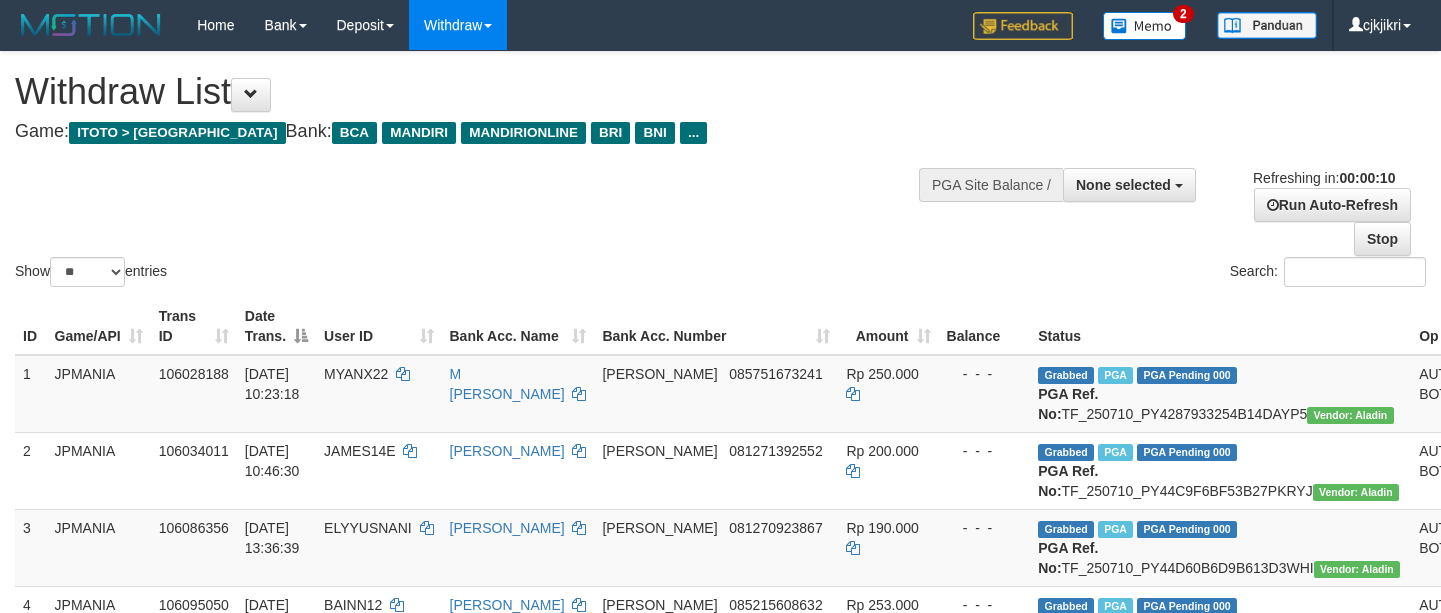 select 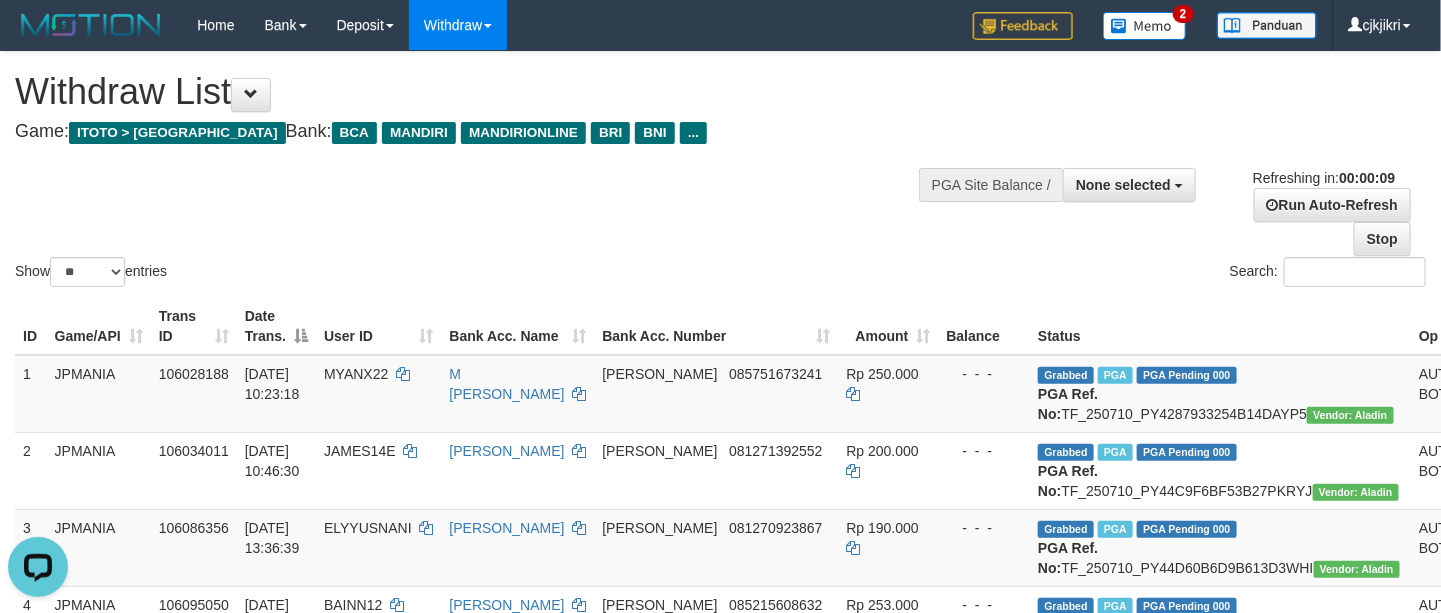 scroll, scrollTop: 0, scrollLeft: 0, axis: both 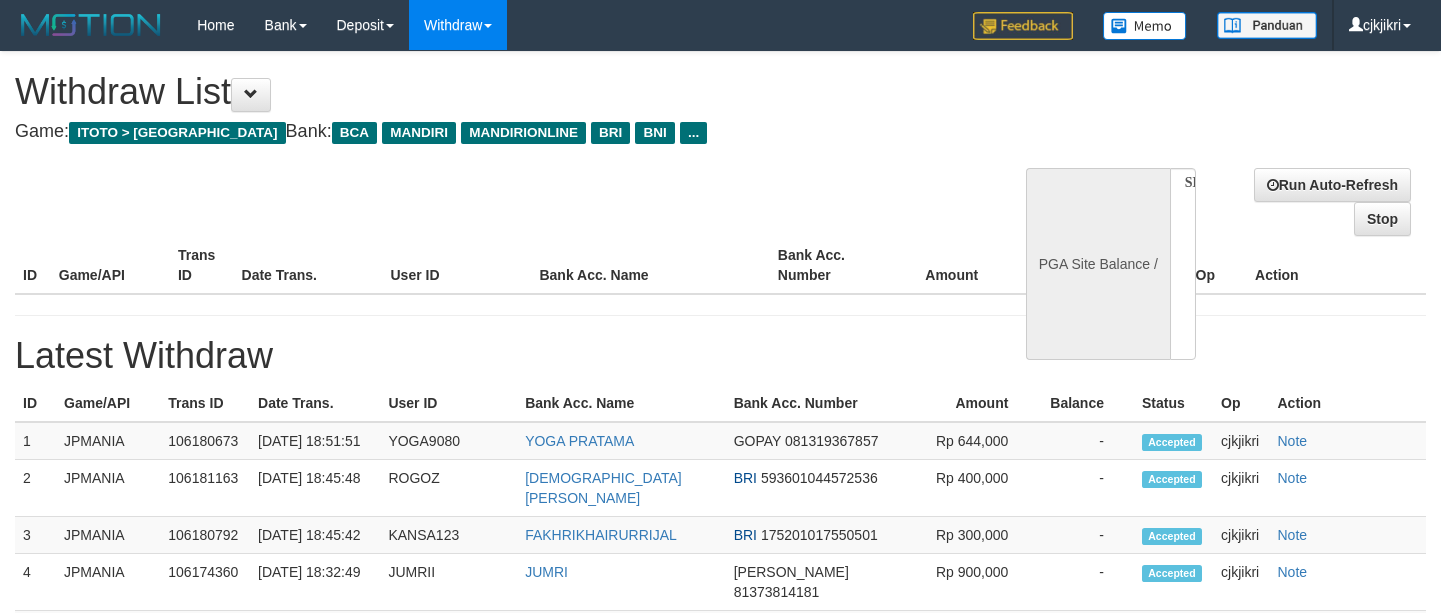 select 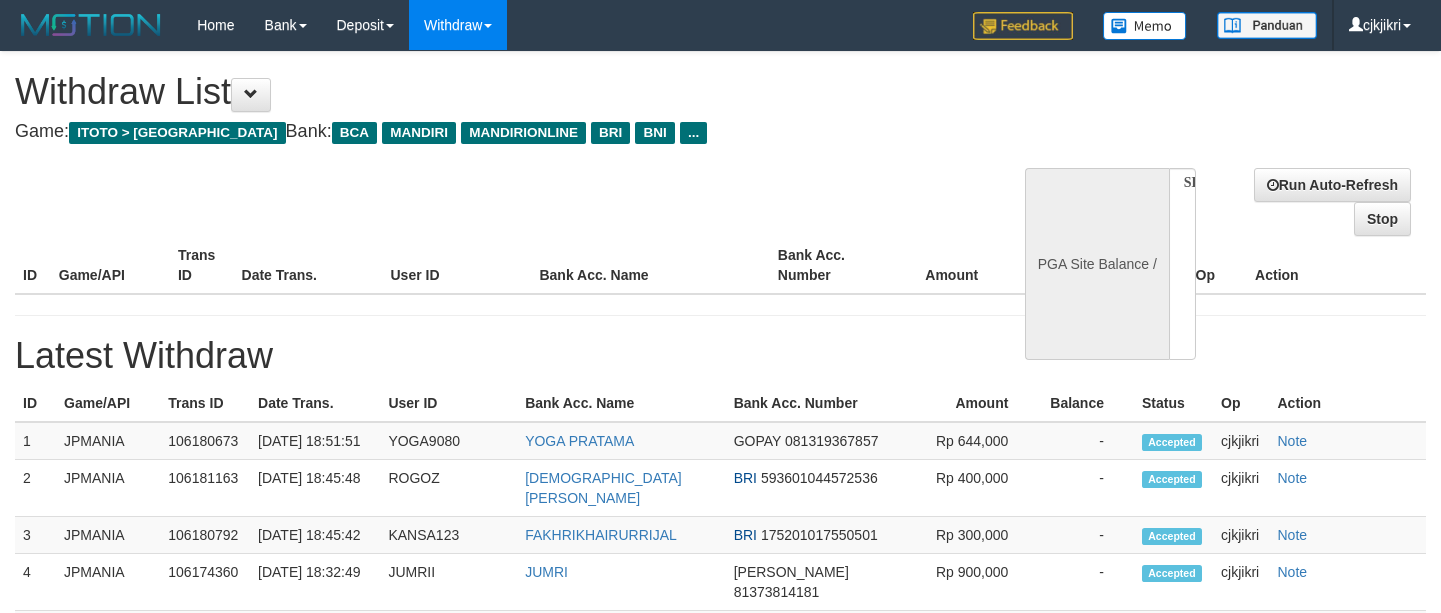 scroll, scrollTop: 0, scrollLeft: 0, axis: both 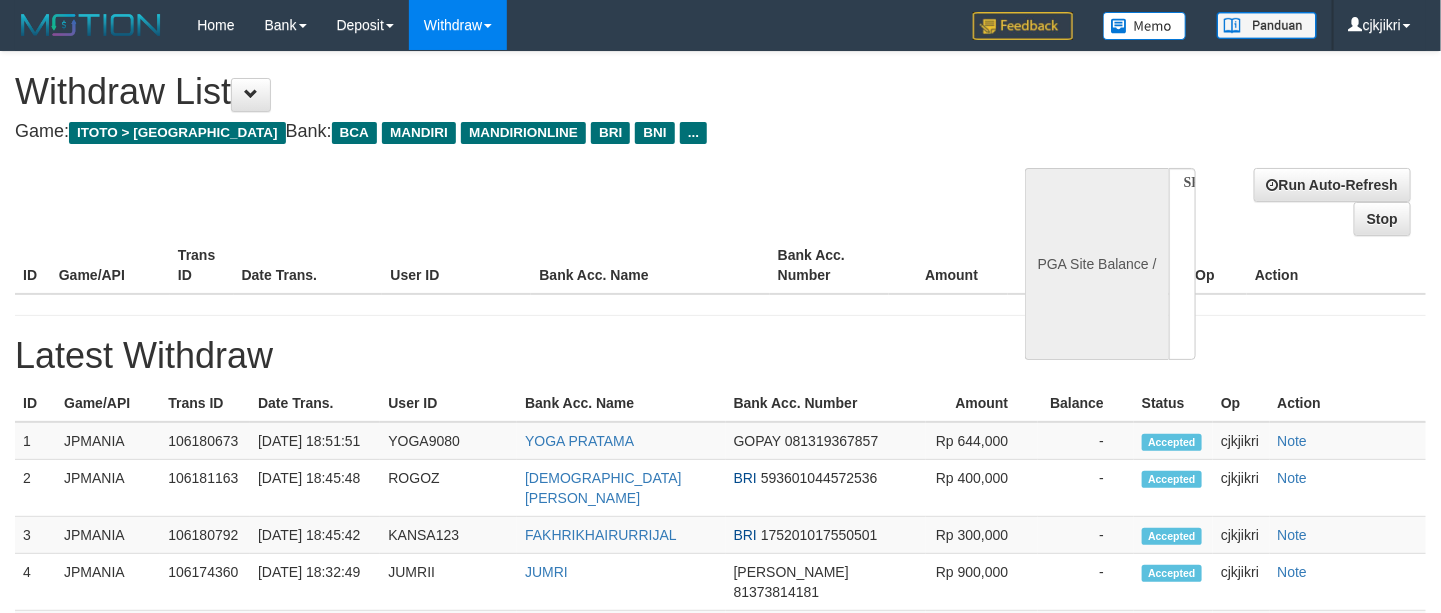 select on "**" 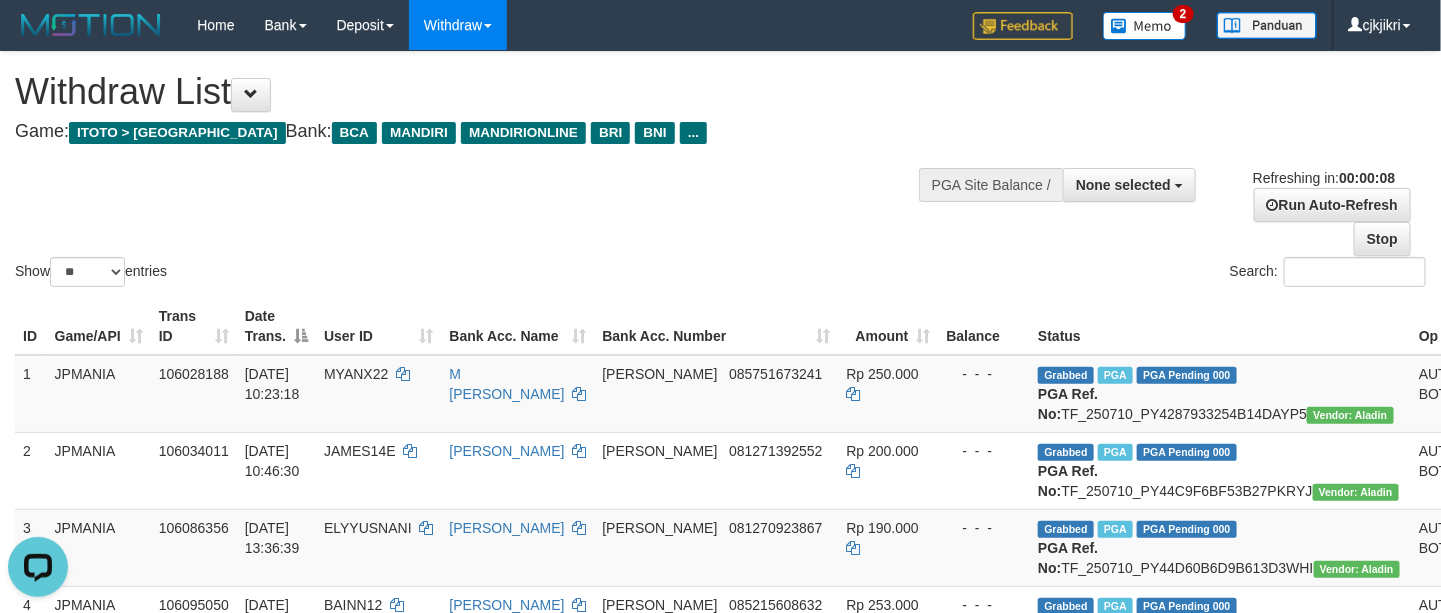 scroll, scrollTop: 0, scrollLeft: 0, axis: both 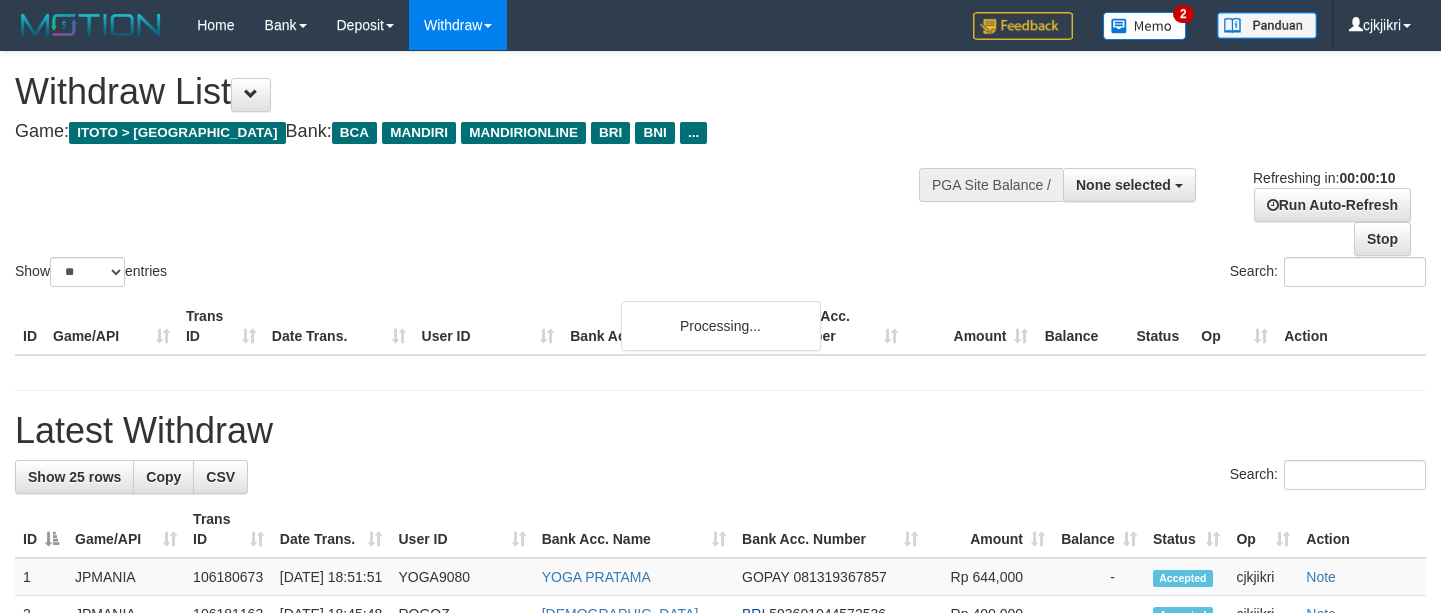 select 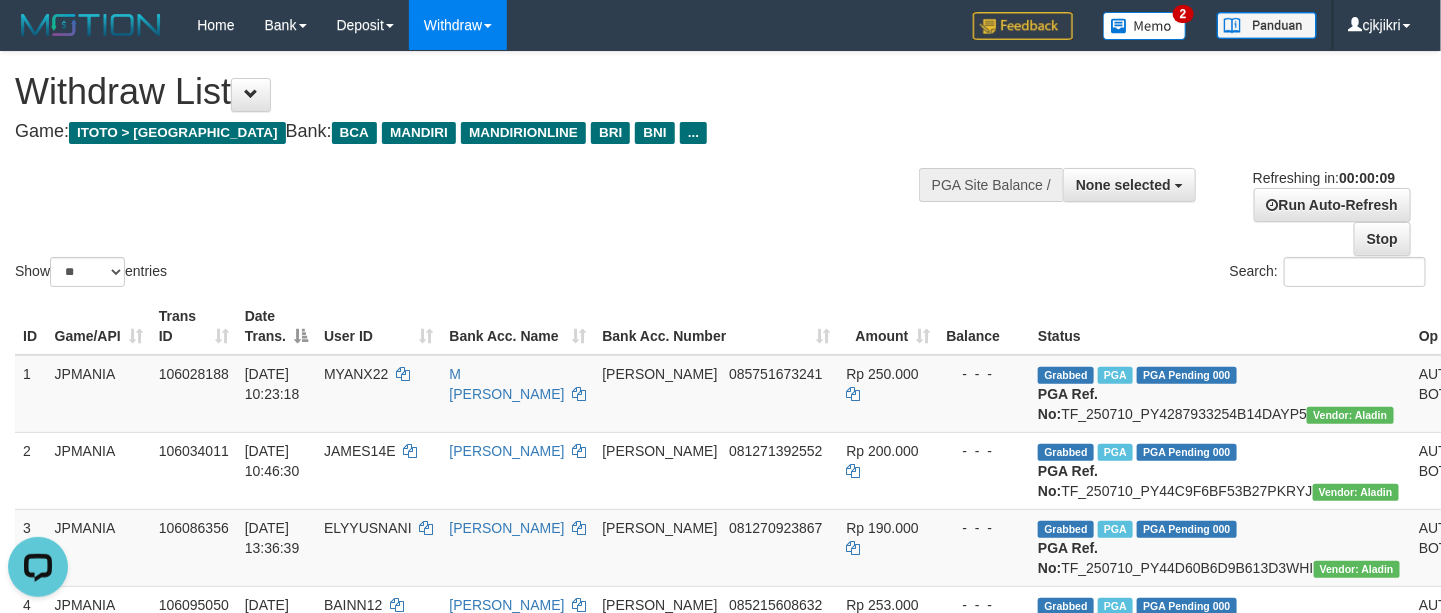 scroll, scrollTop: 0, scrollLeft: 0, axis: both 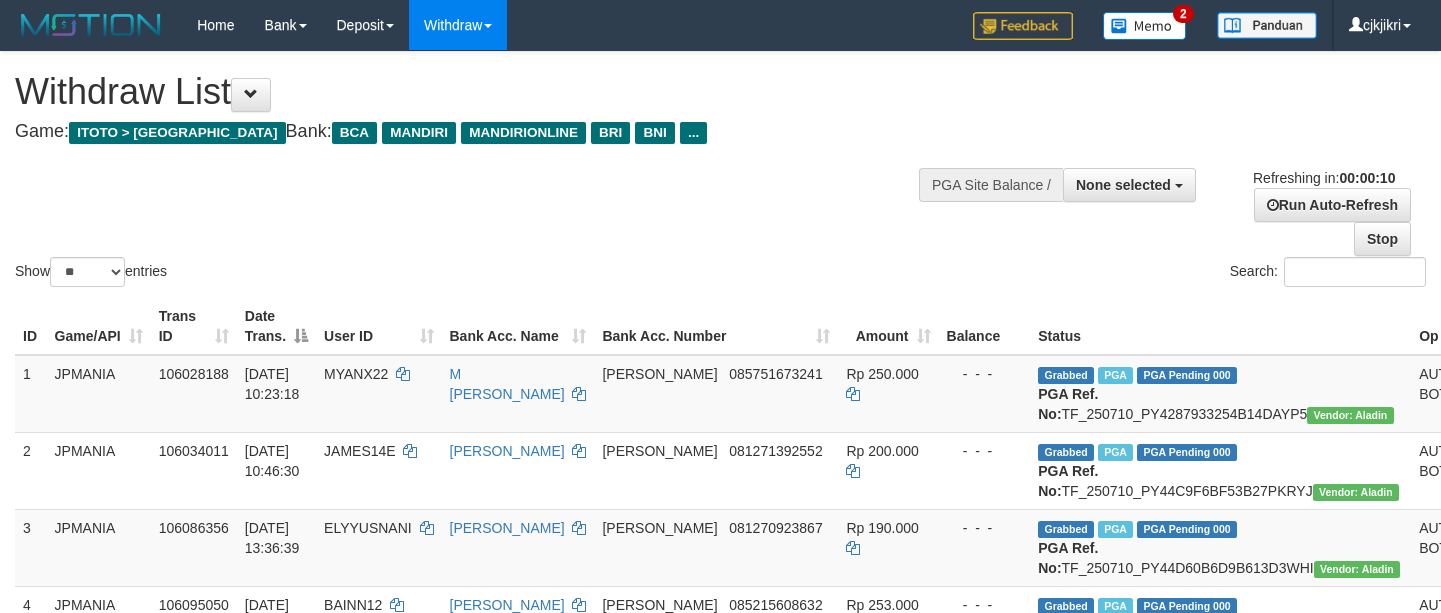 select 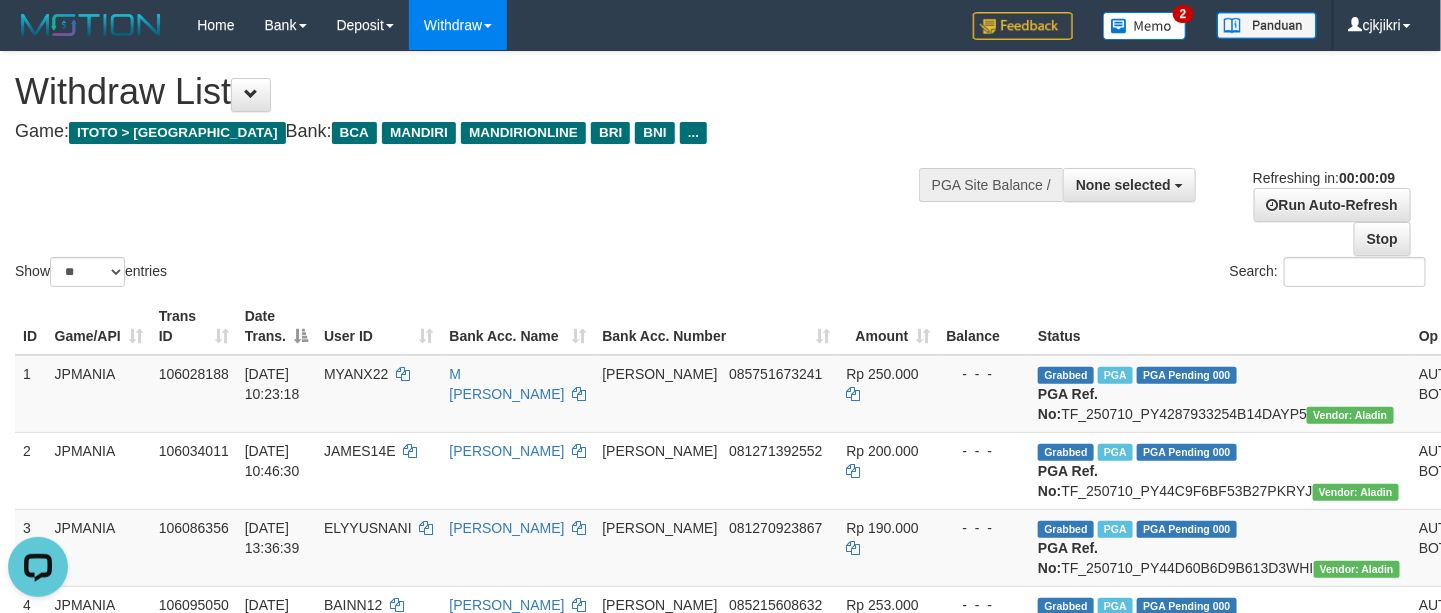 scroll, scrollTop: 0, scrollLeft: 0, axis: both 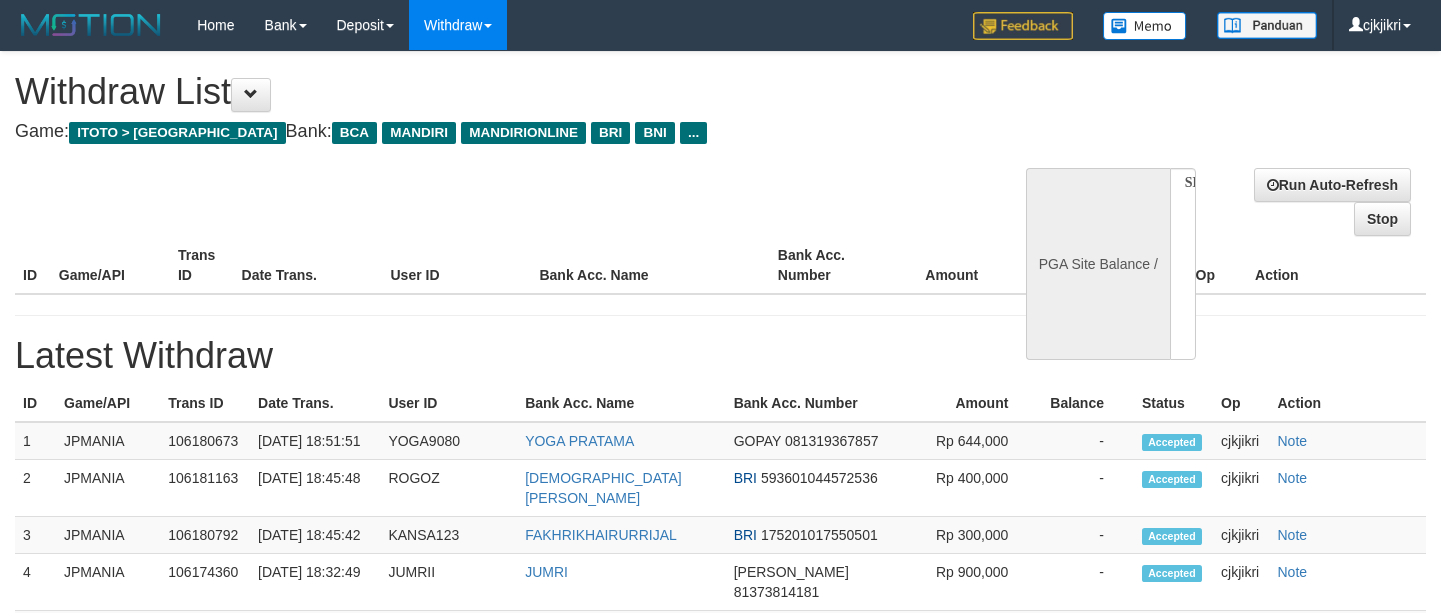 select 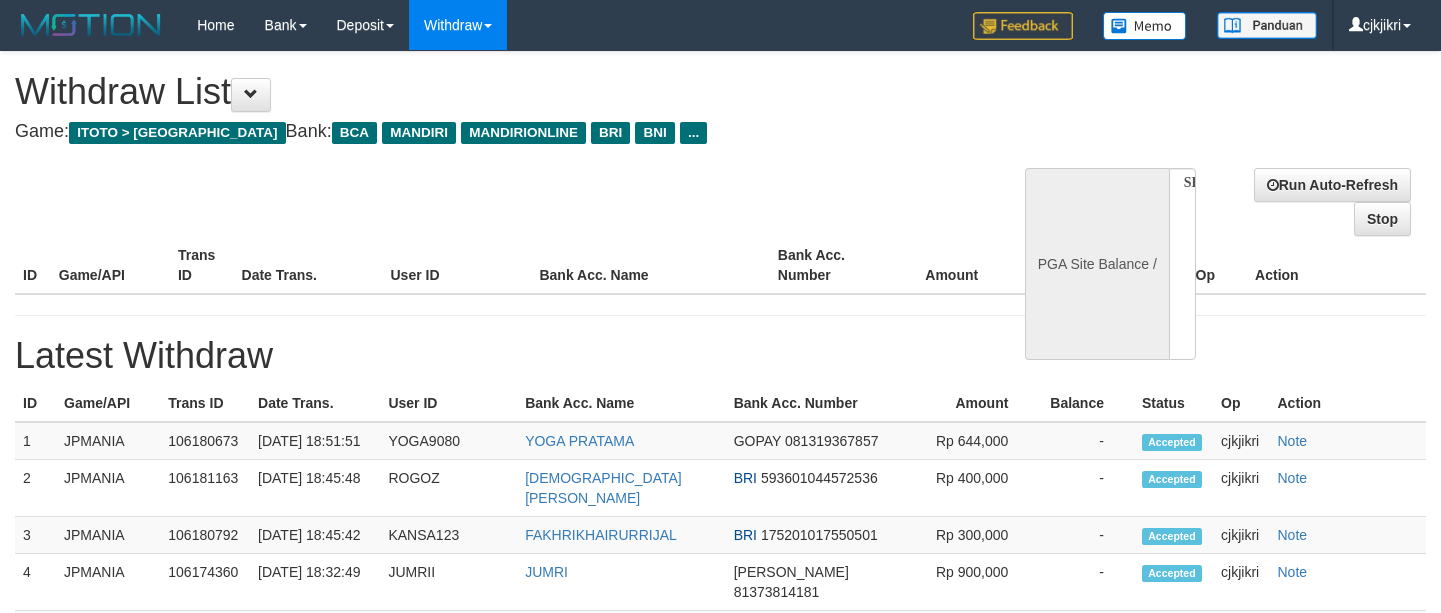 scroll, scrollTop: 0, scrollLeft: 0, axis: both 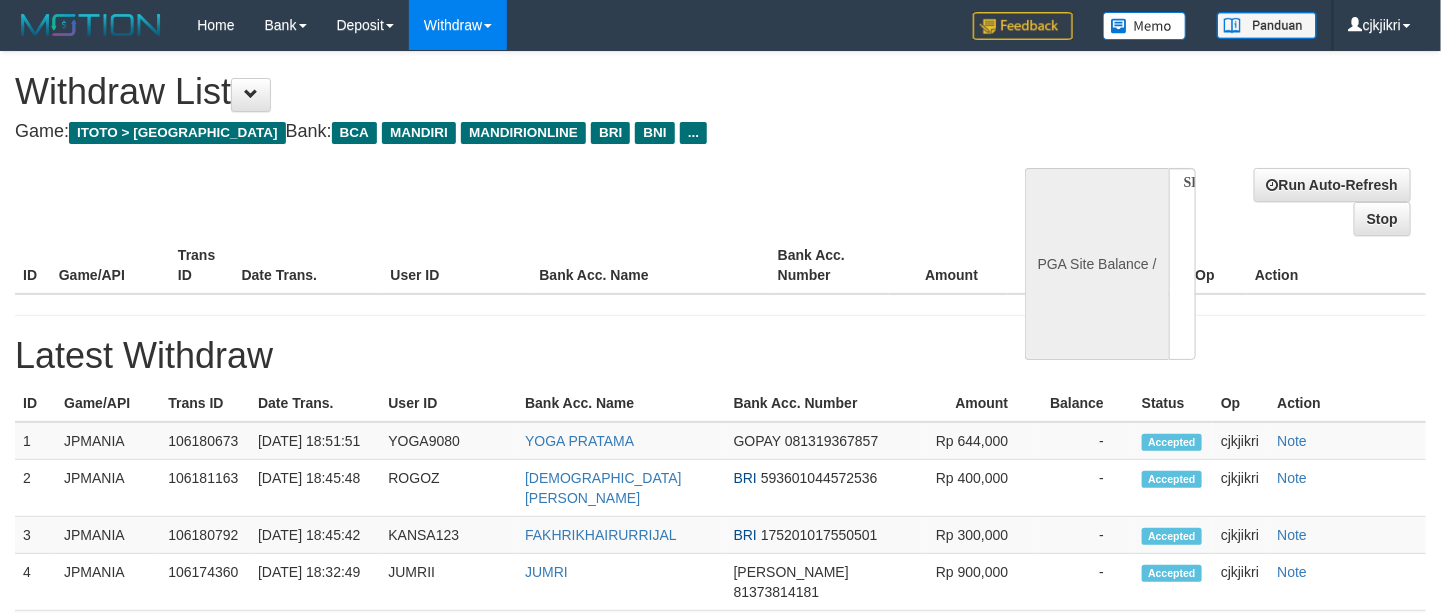 select on "**" 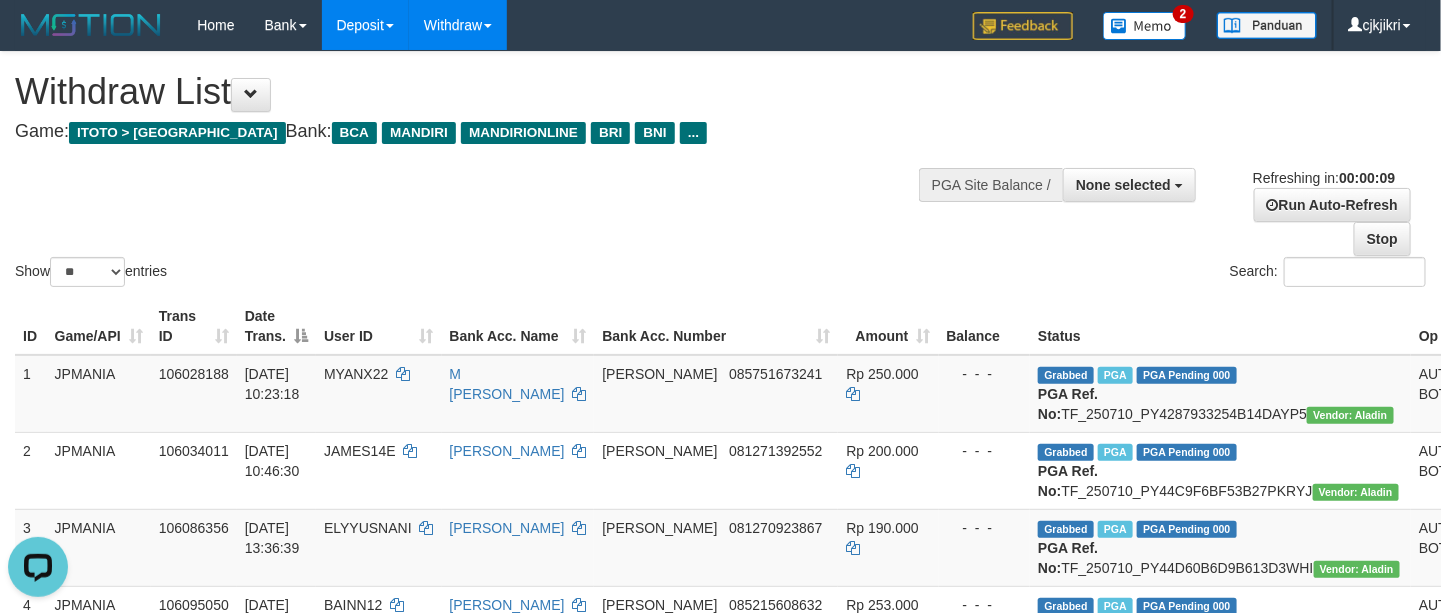 scroll, scrollTop: 0, scrollLeft: 0, axis: both 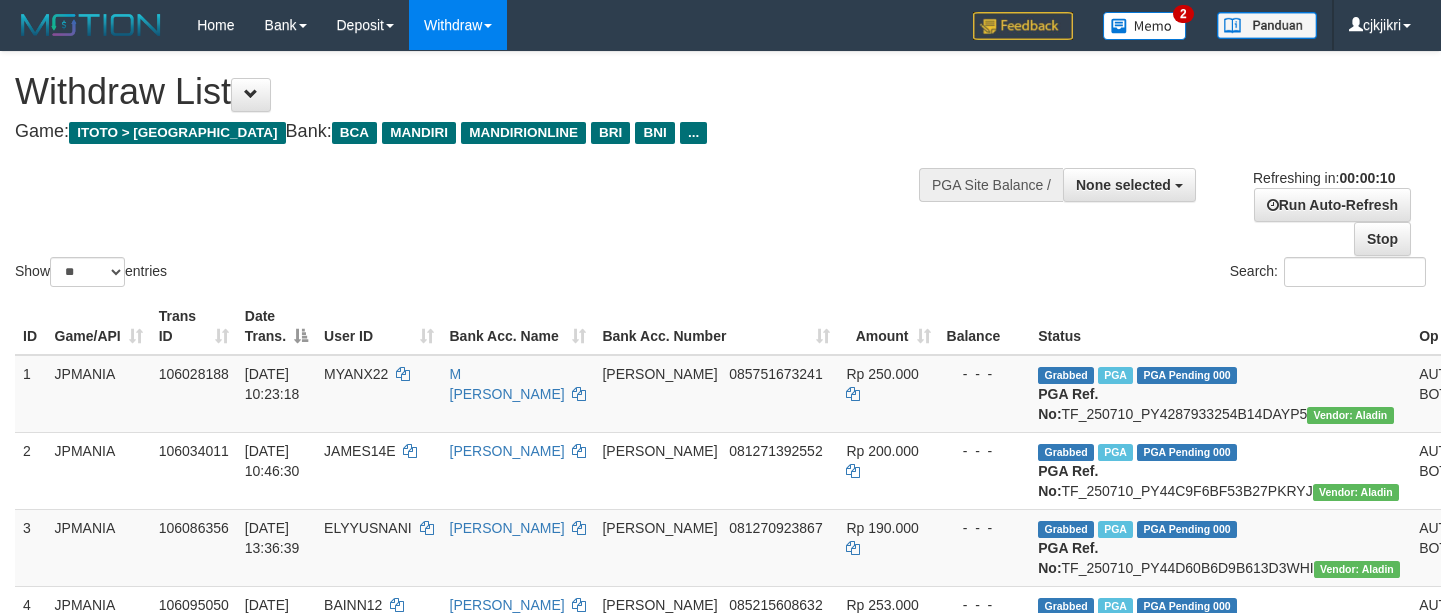 select 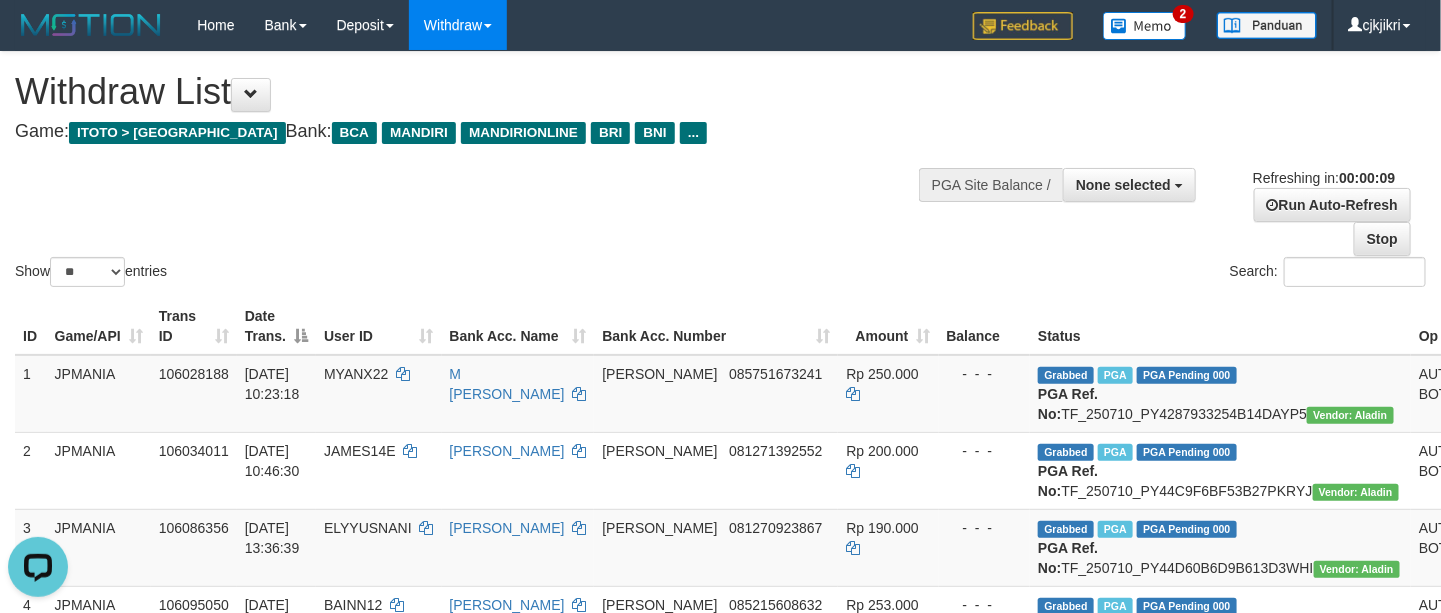 scroll, scrollTop: 0, scrollLeft: 0, axis: both 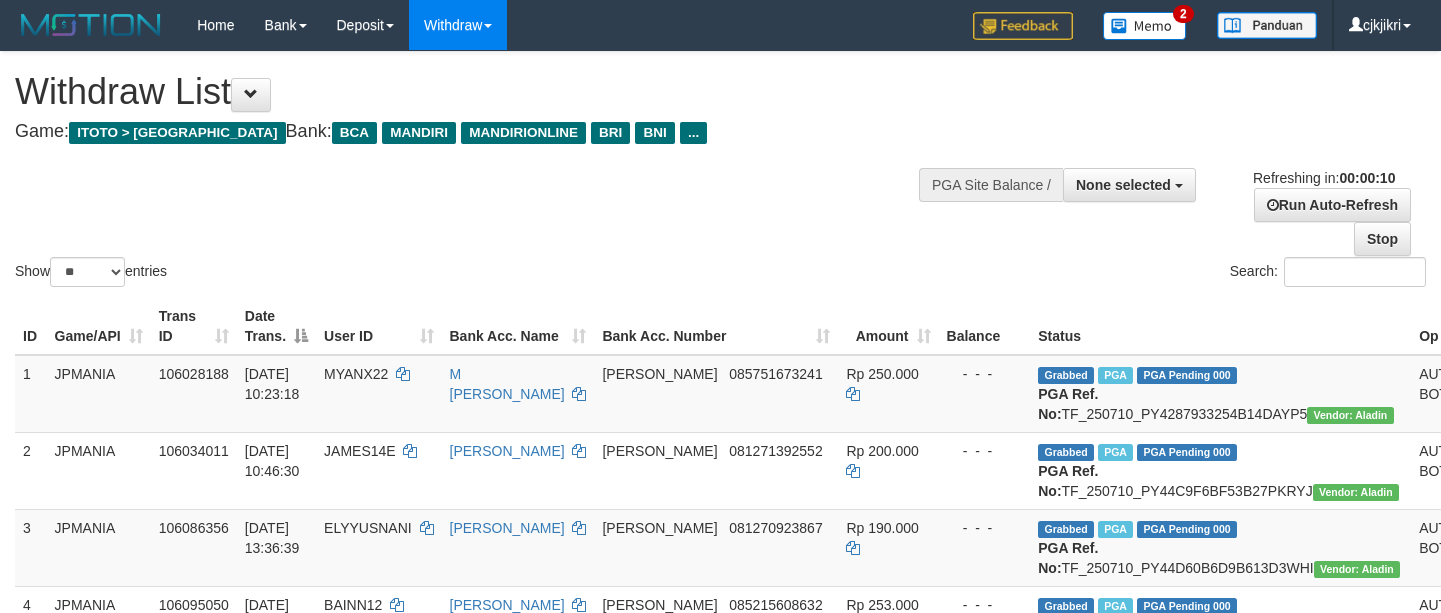 select 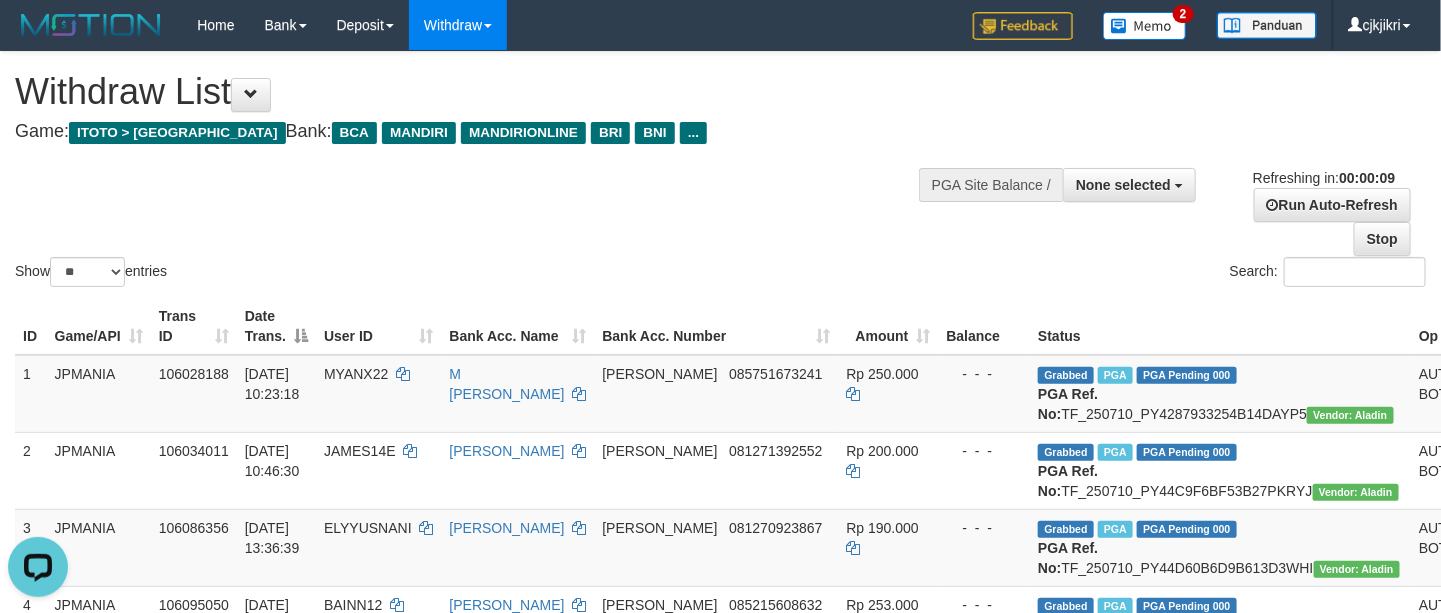 scroll, scrollTop: 0, scrollLeft: 0, axis: both 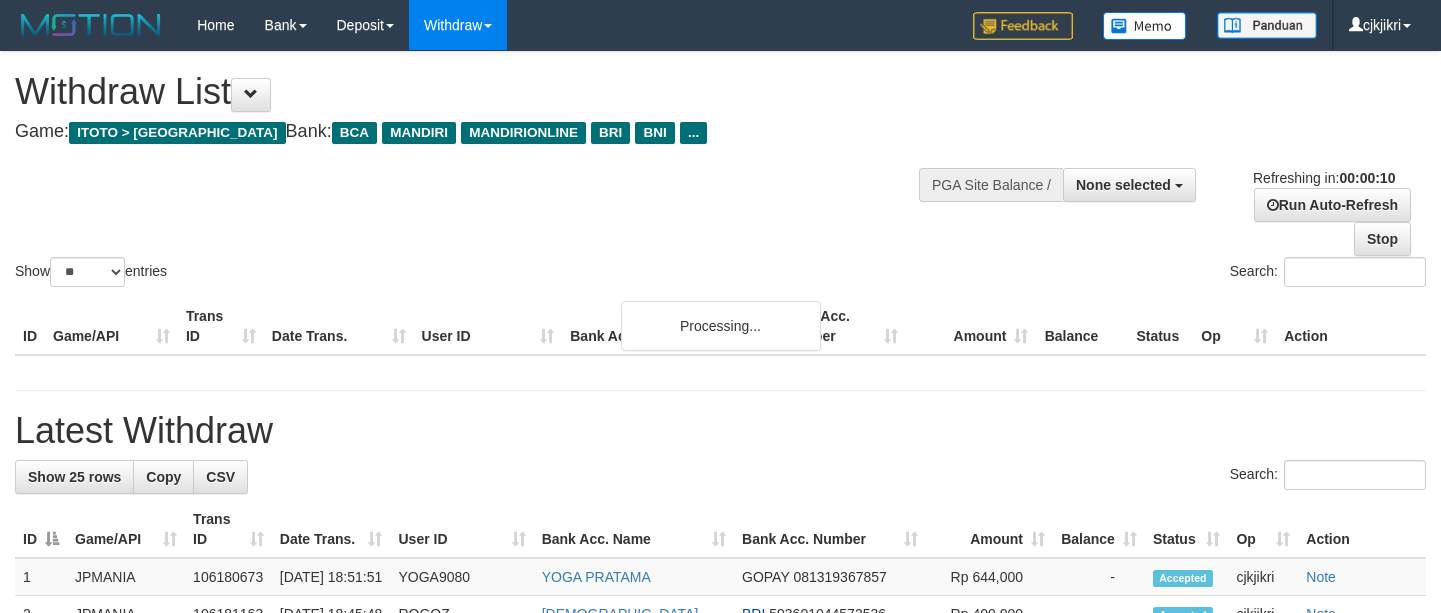 select 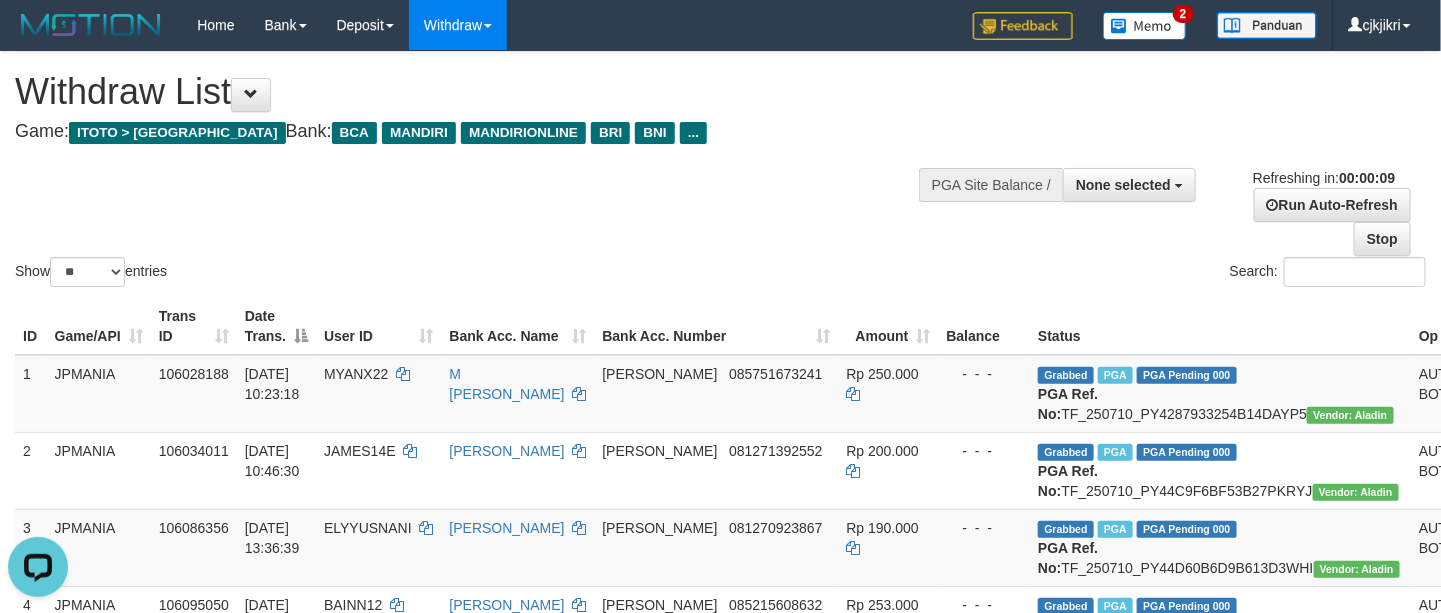 scroll, scrollTop: 0, scrollLeft: 0, axis: both 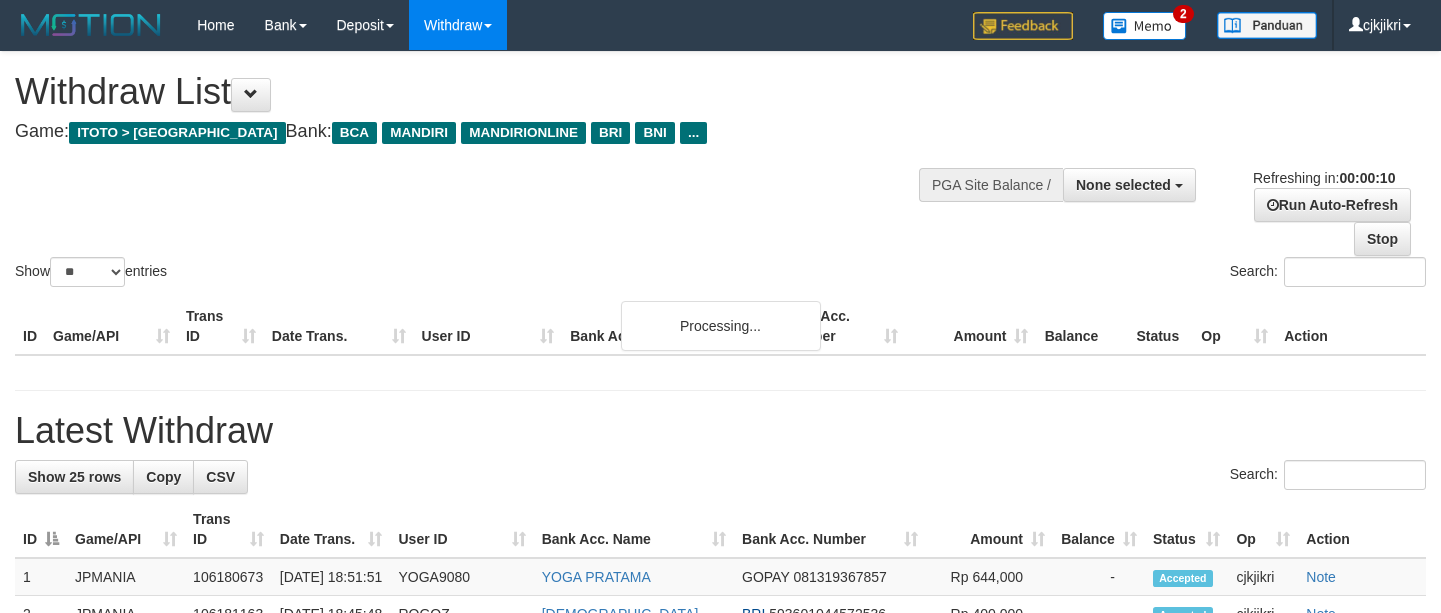 select 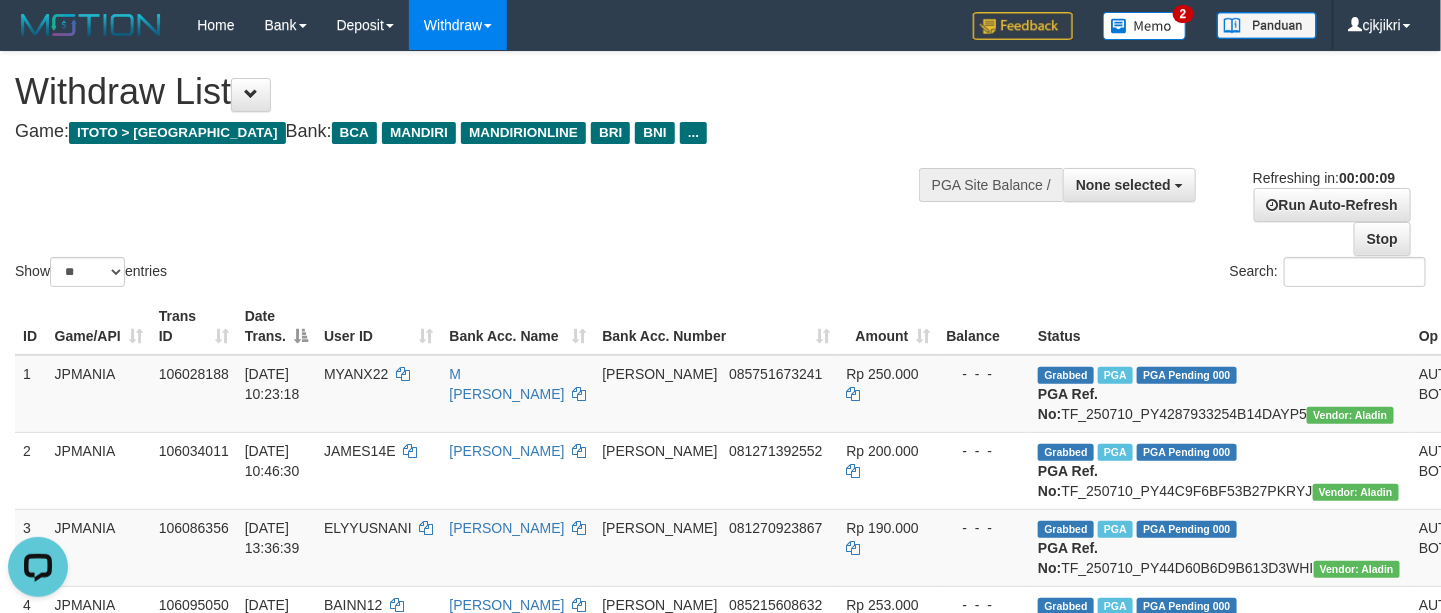 scroll, scrollTop: 0, scrollLeft: 0, axis: both 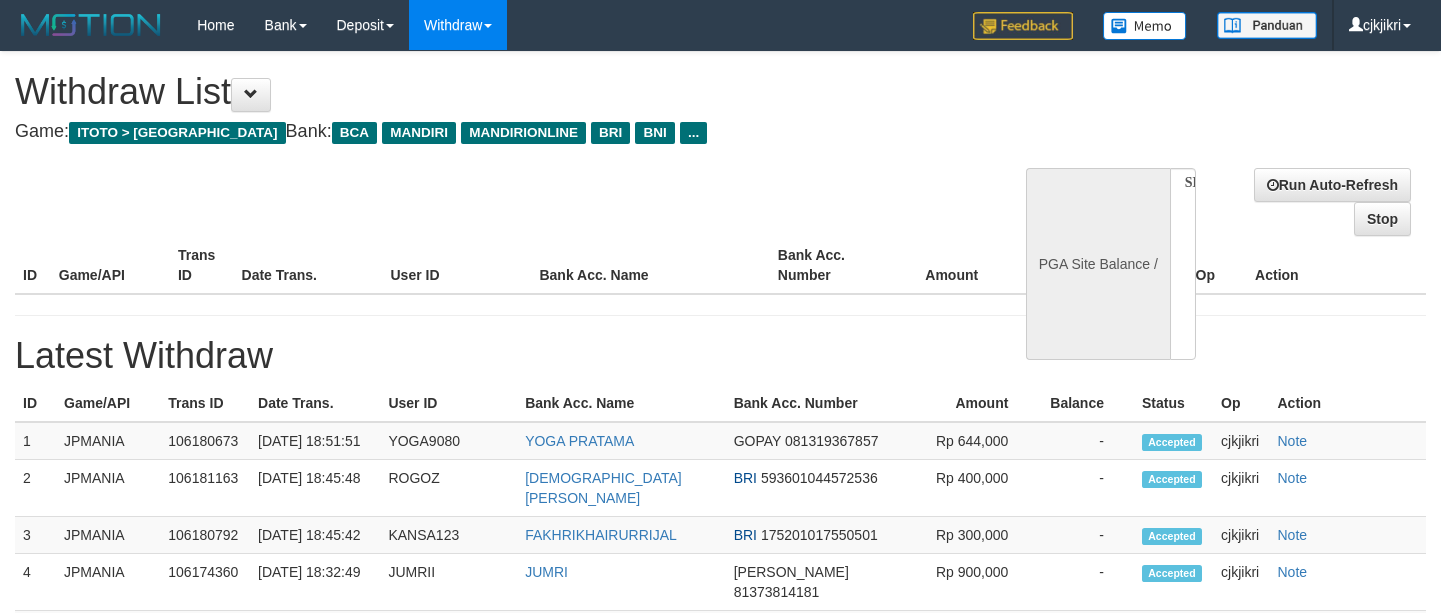 select 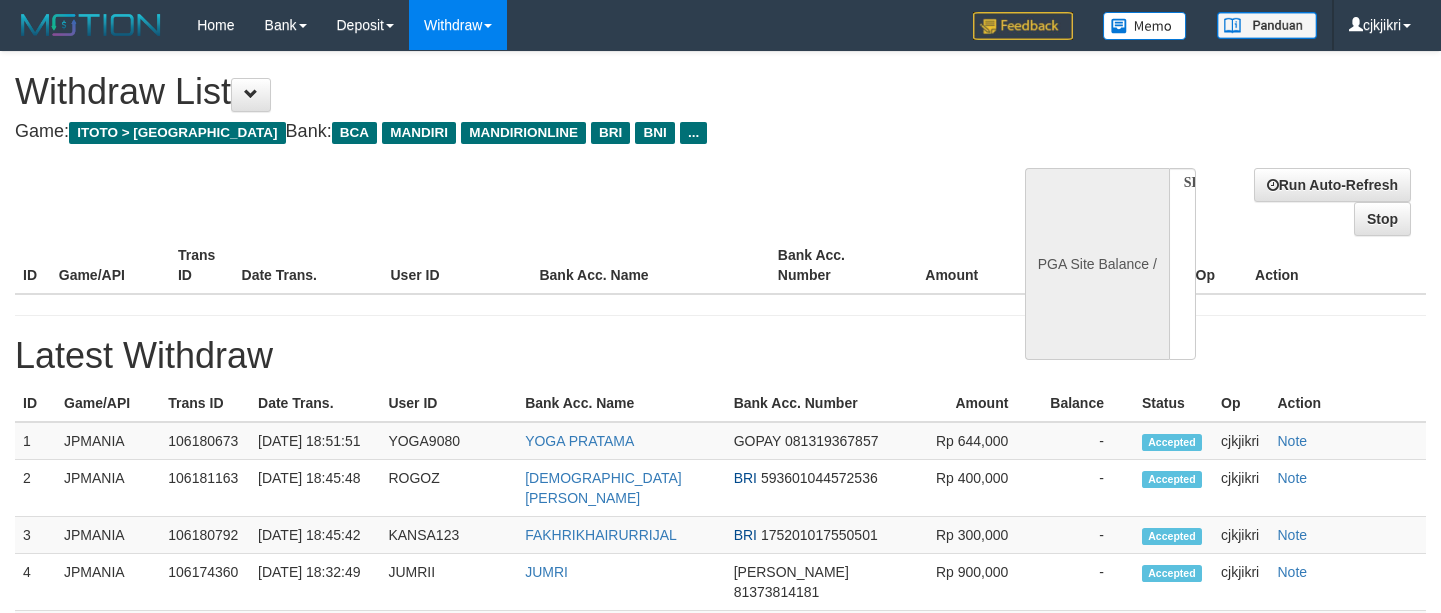 scroll, scrollTop: 0, scrollLeft: 0, axis: both 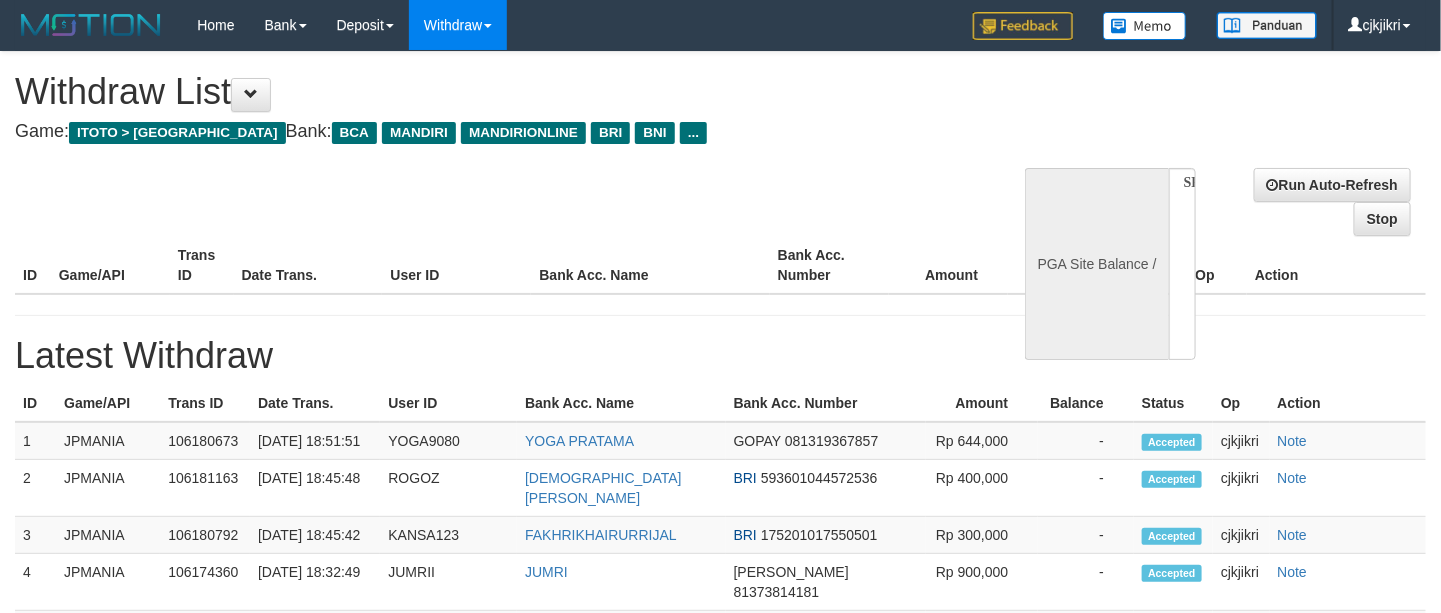 select on "**" 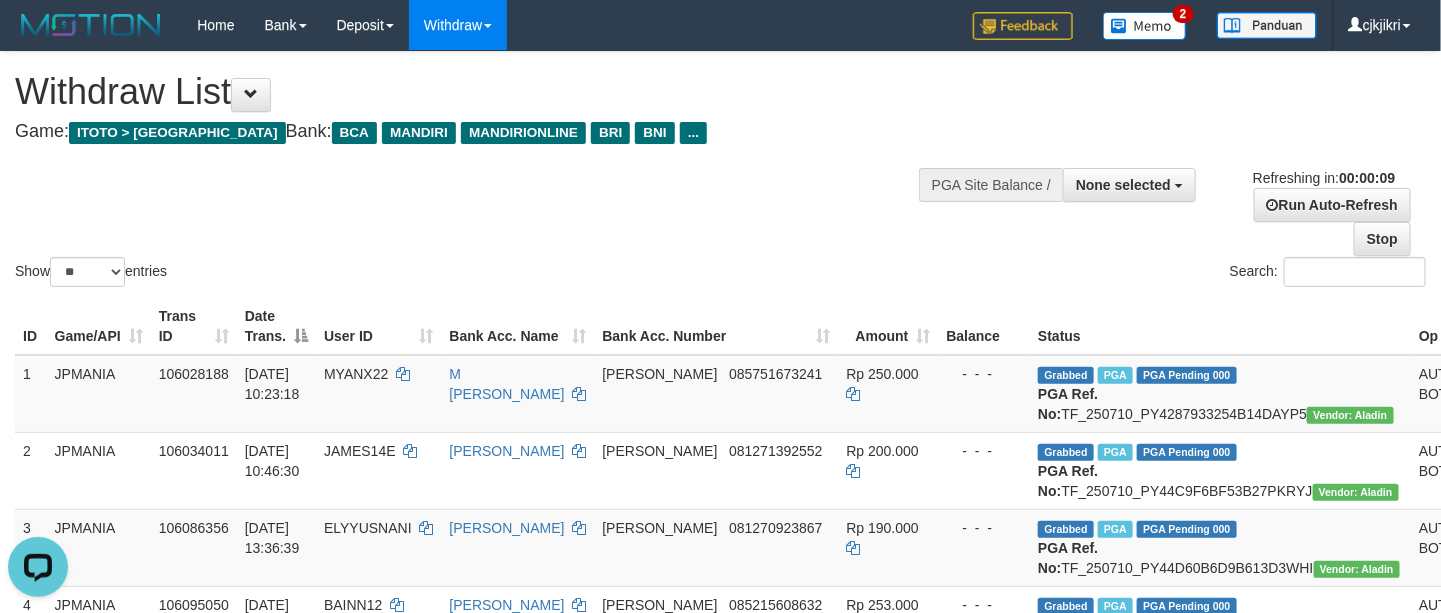 scroll, scrollTop: 0, scrollLeft: 0, axis: both 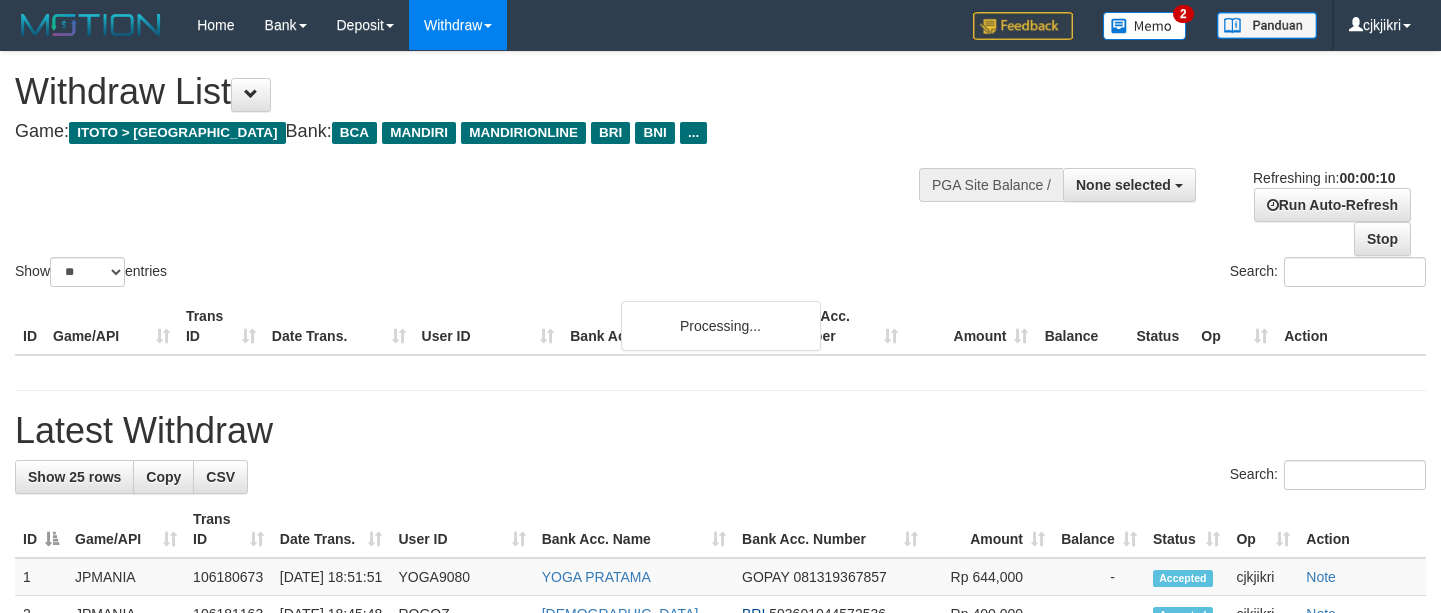 select 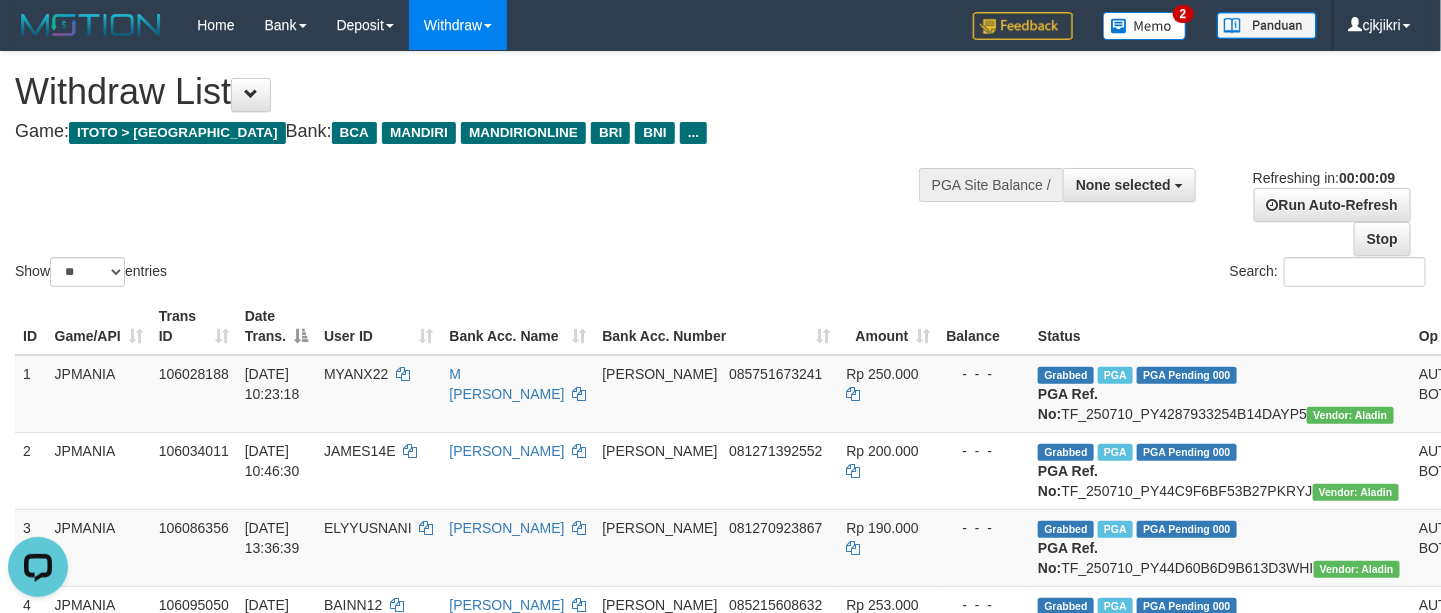 scroll, scrollTop: 0, scrollLeft: 0, axis: both 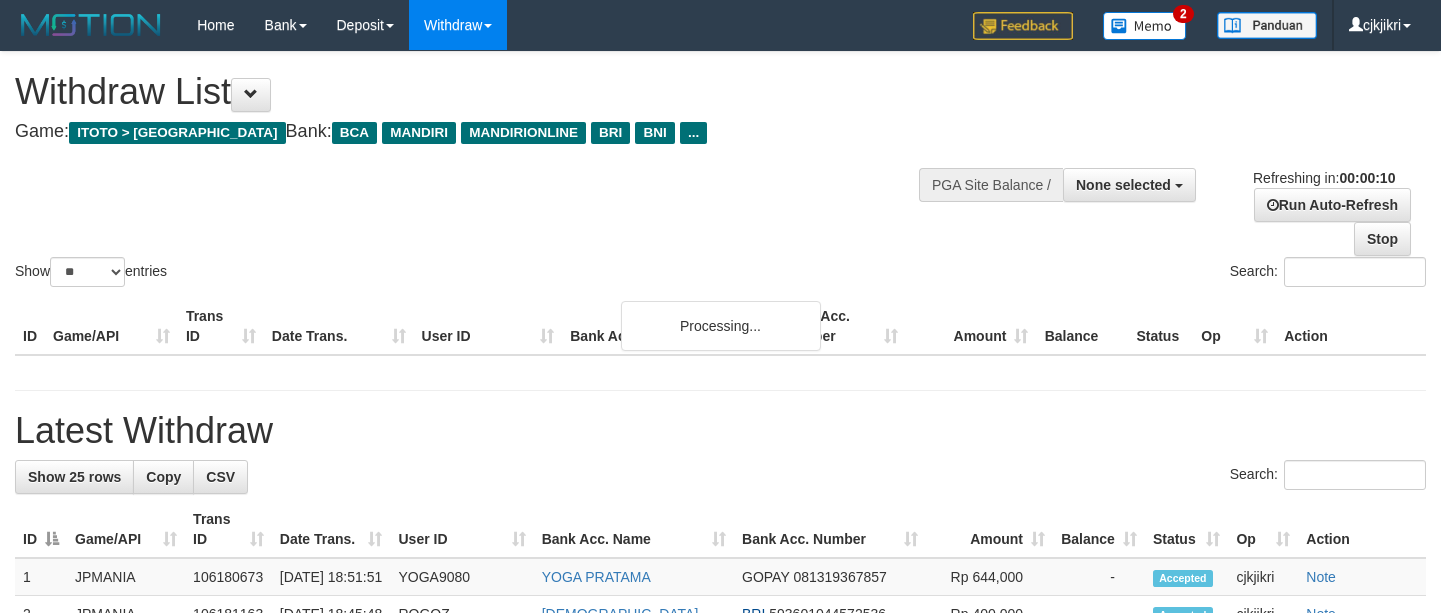 select 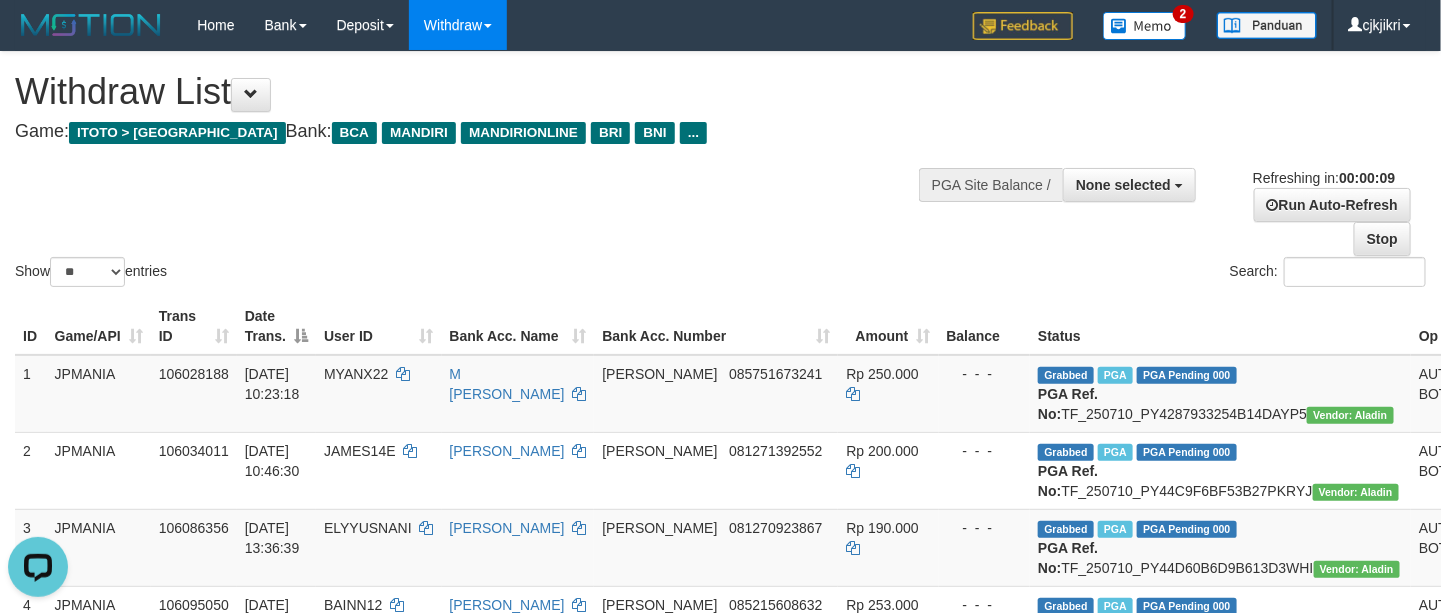 scroll, scrollTop: 0, scrollLeft: 0, axis: both 